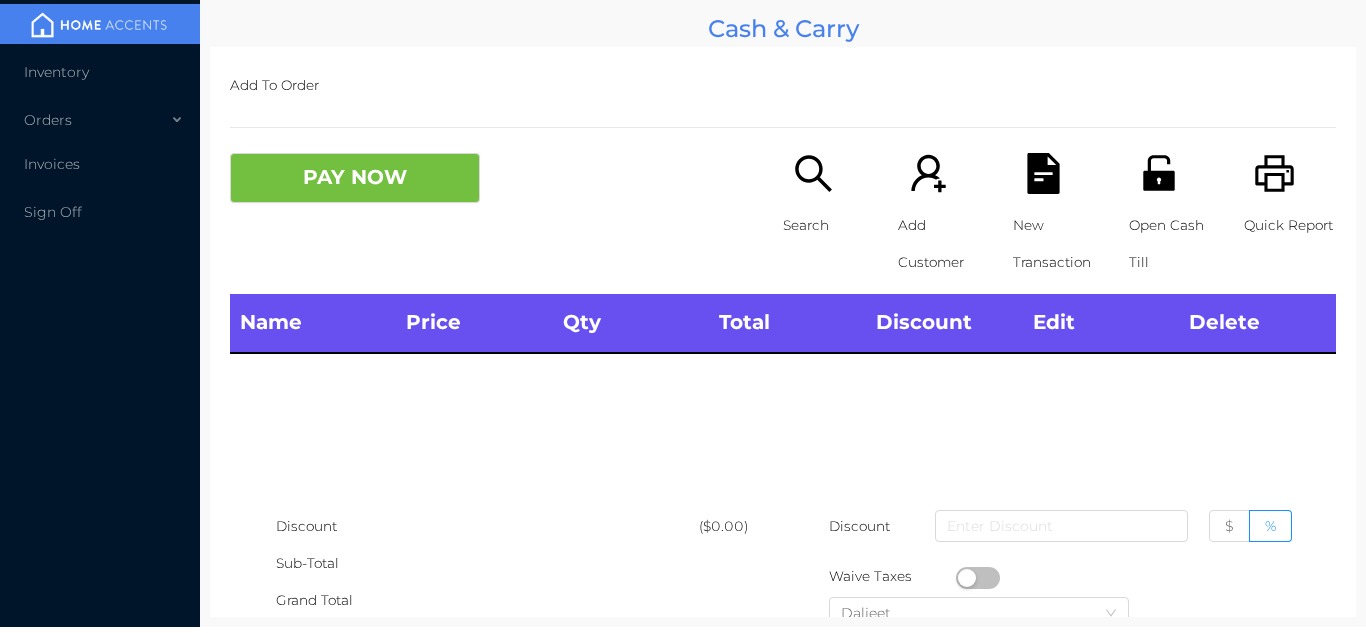 scroll, scrollTop: 0, scrollLeft: 0, axis: both 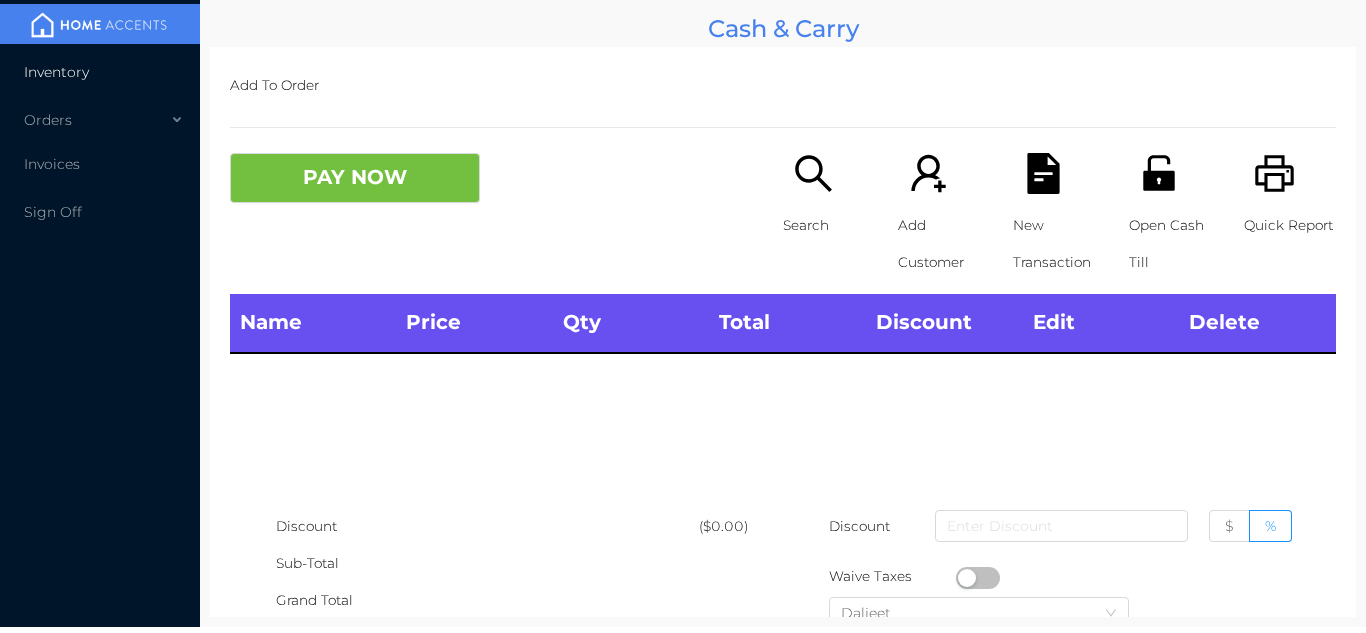 click on "Inventory" at bounding box center (100, 72) 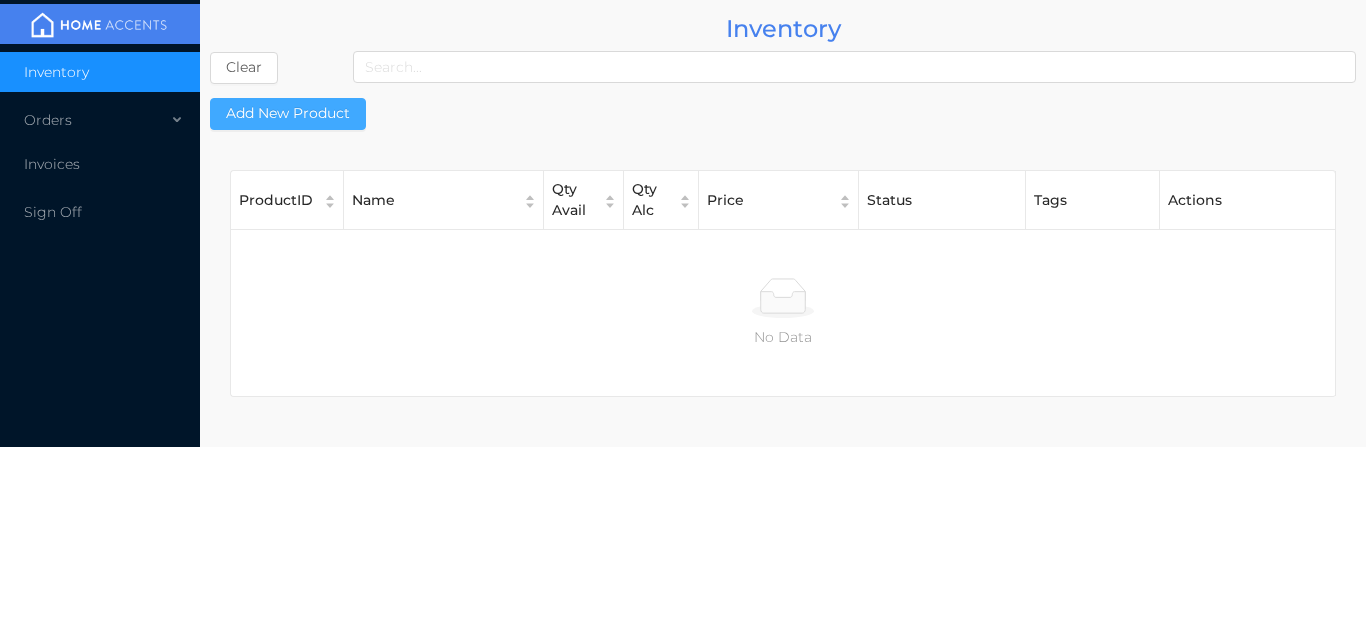 click on "Add New Product" at bounding box center [288, 114] 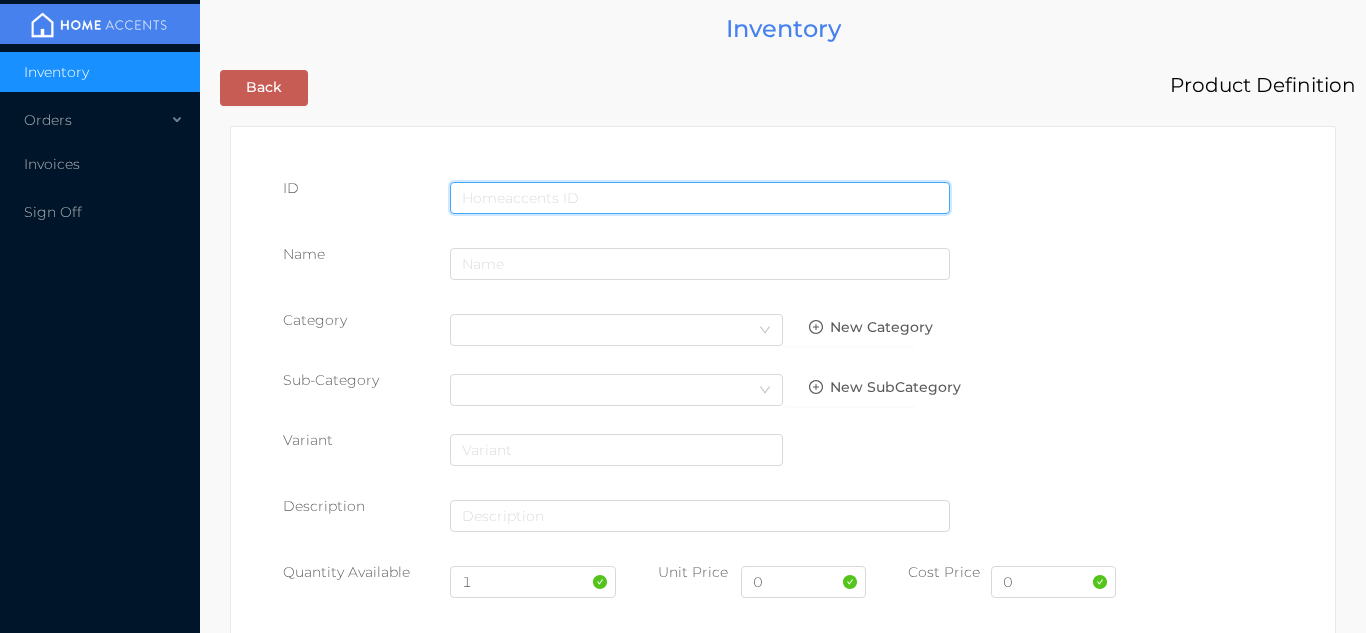 click at bounding box center (700, 198) 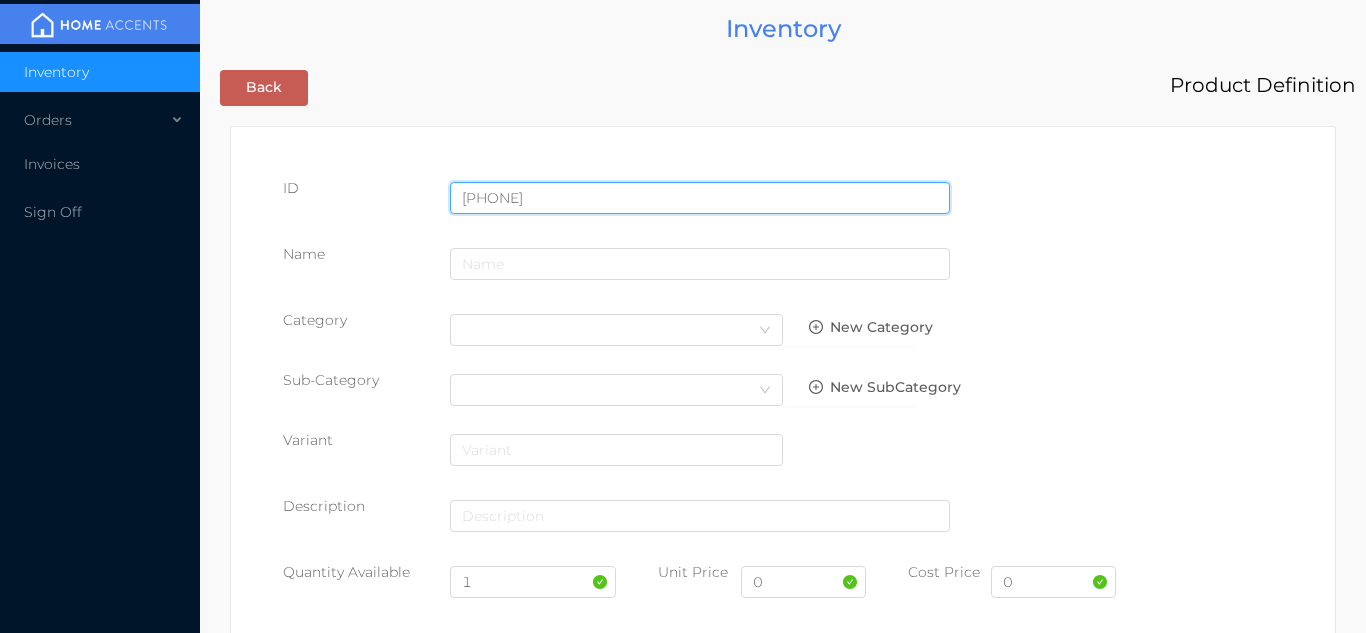 type on "[PHONE]" 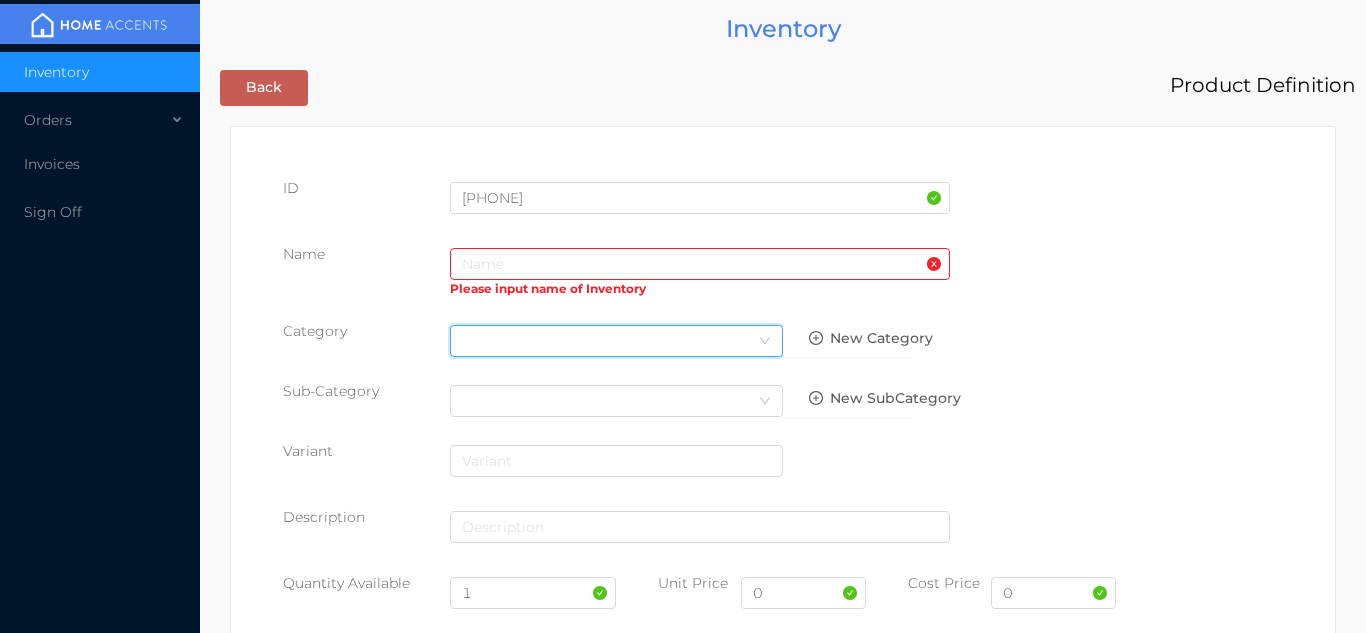 click on "Select Category" at bounding box center (616, 341) 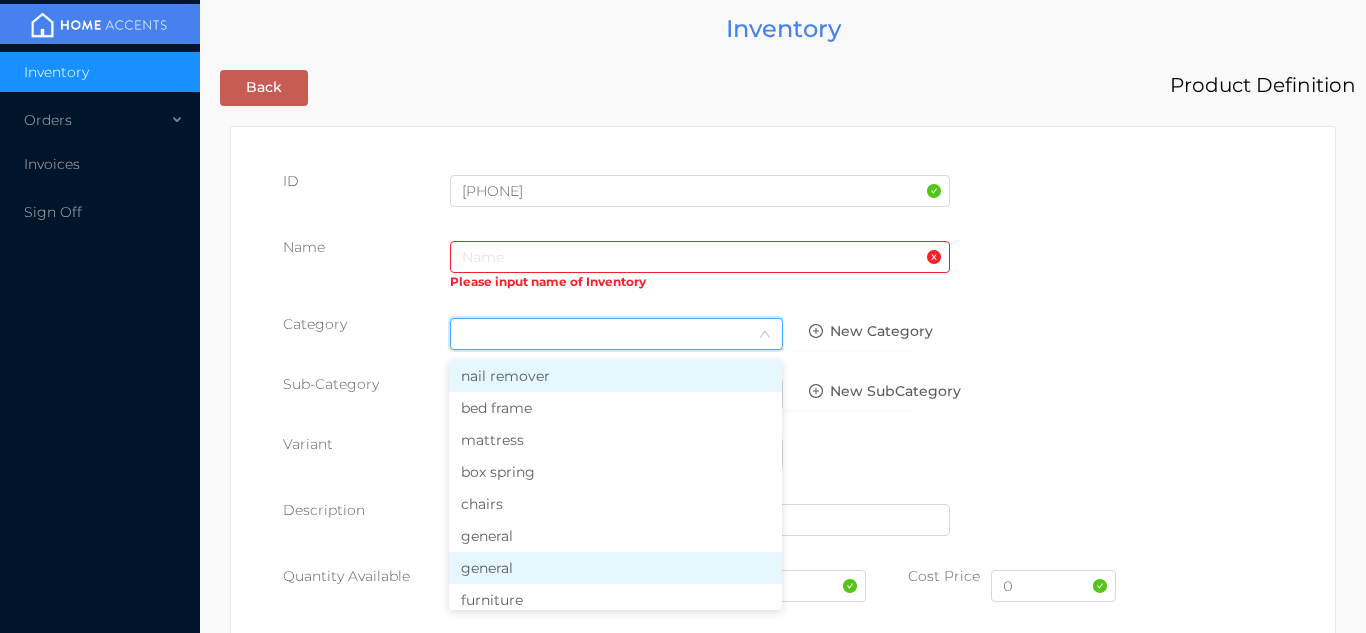 click on "general" at bounding box center (615, 568) 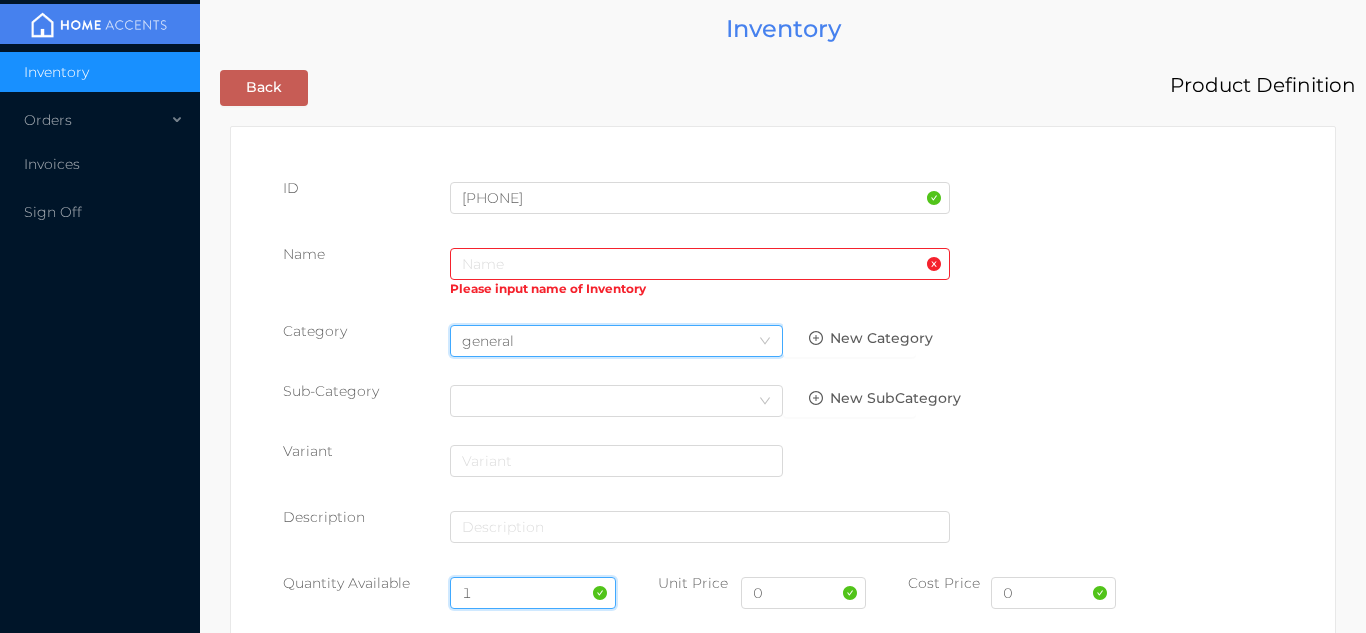 click on "1" at bounding box center (533, 593) 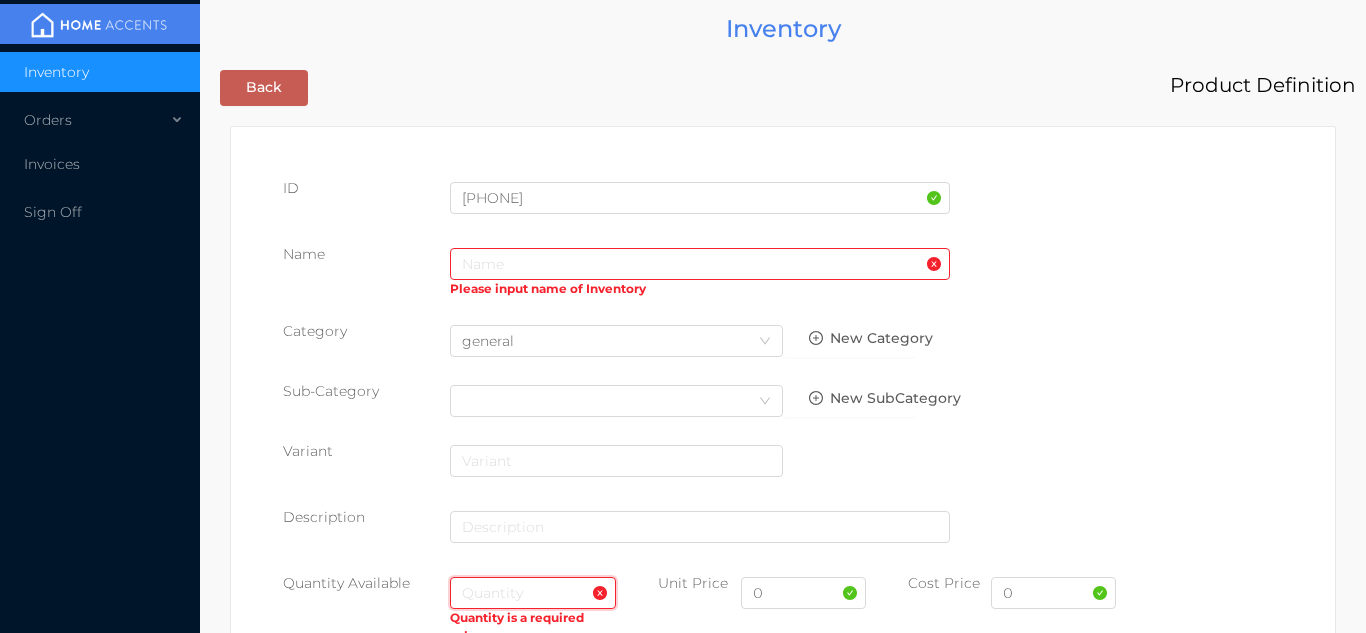 type 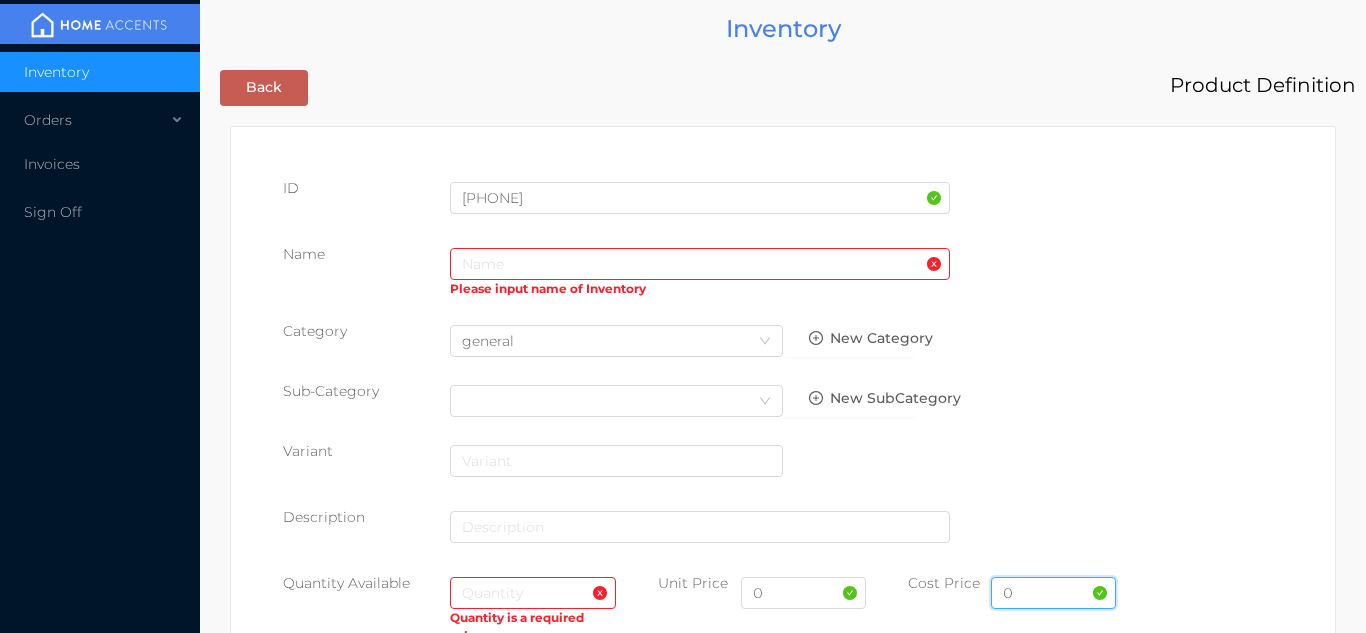 click on "0" at bounding box center [1053, 593] 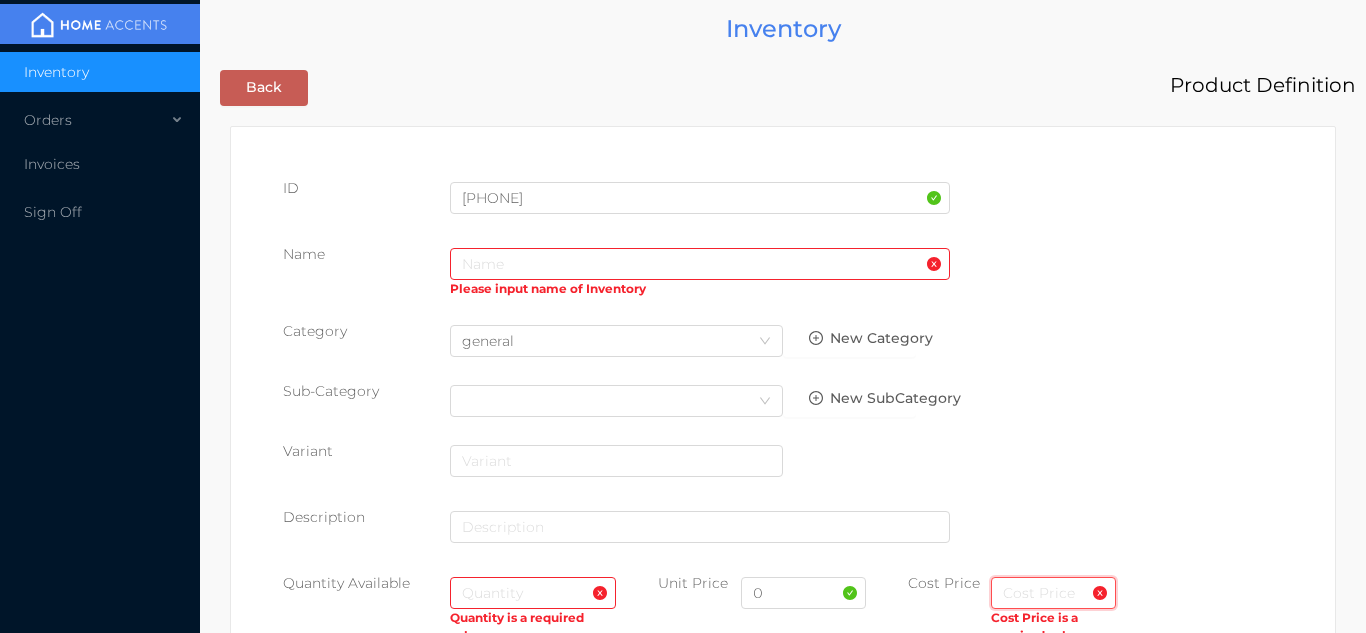 type 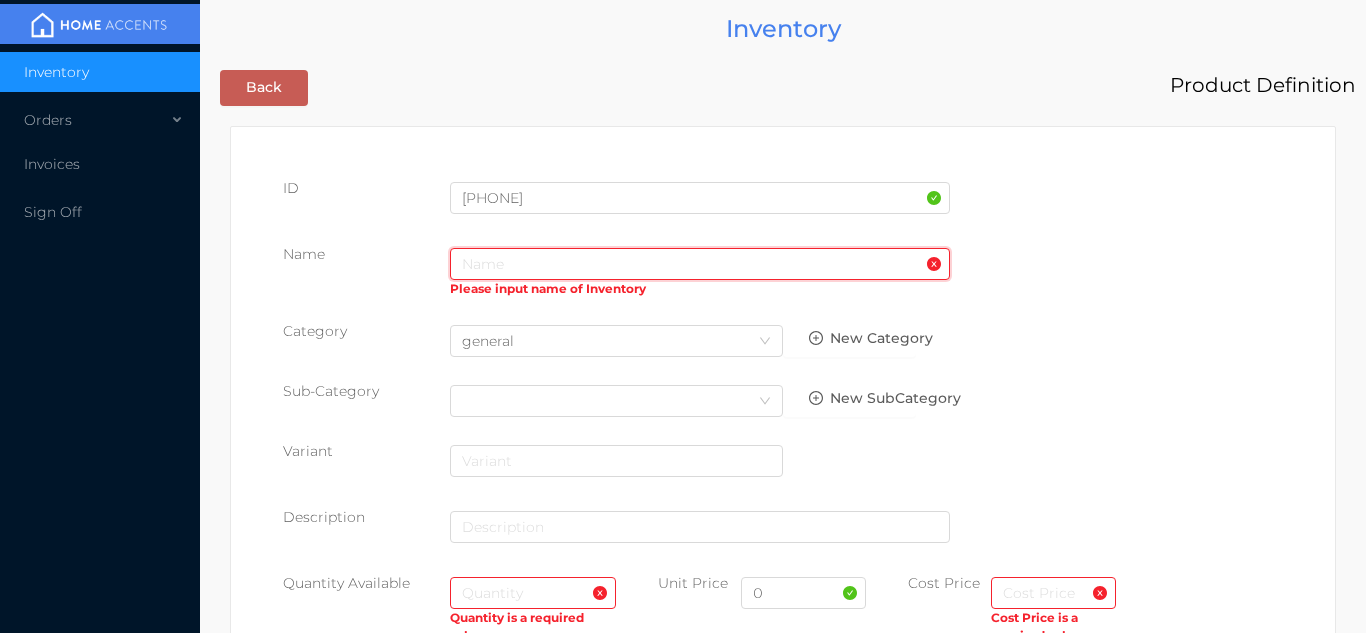 click at bounding box center [700, 264] 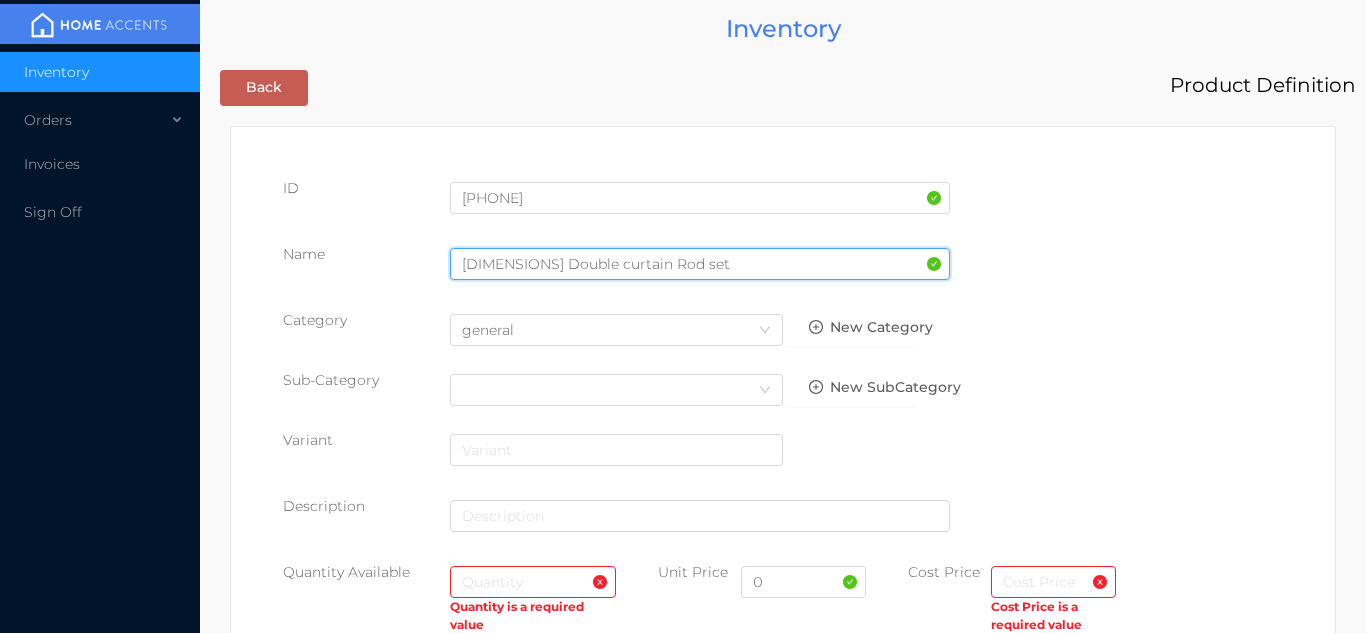 click on "[DIMENSIONS] Double curtain Rod set" at bounding box center (700, 264) 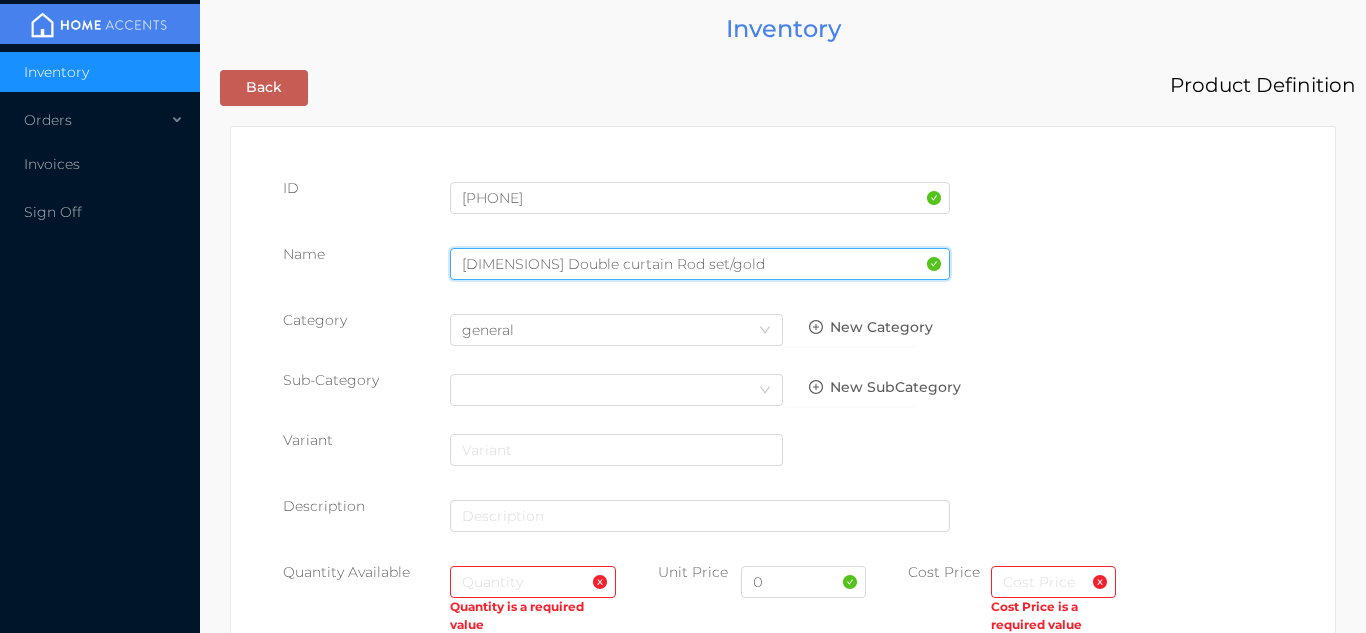 type on "[DIMENSIONS] Double curtain Rod set/gold" 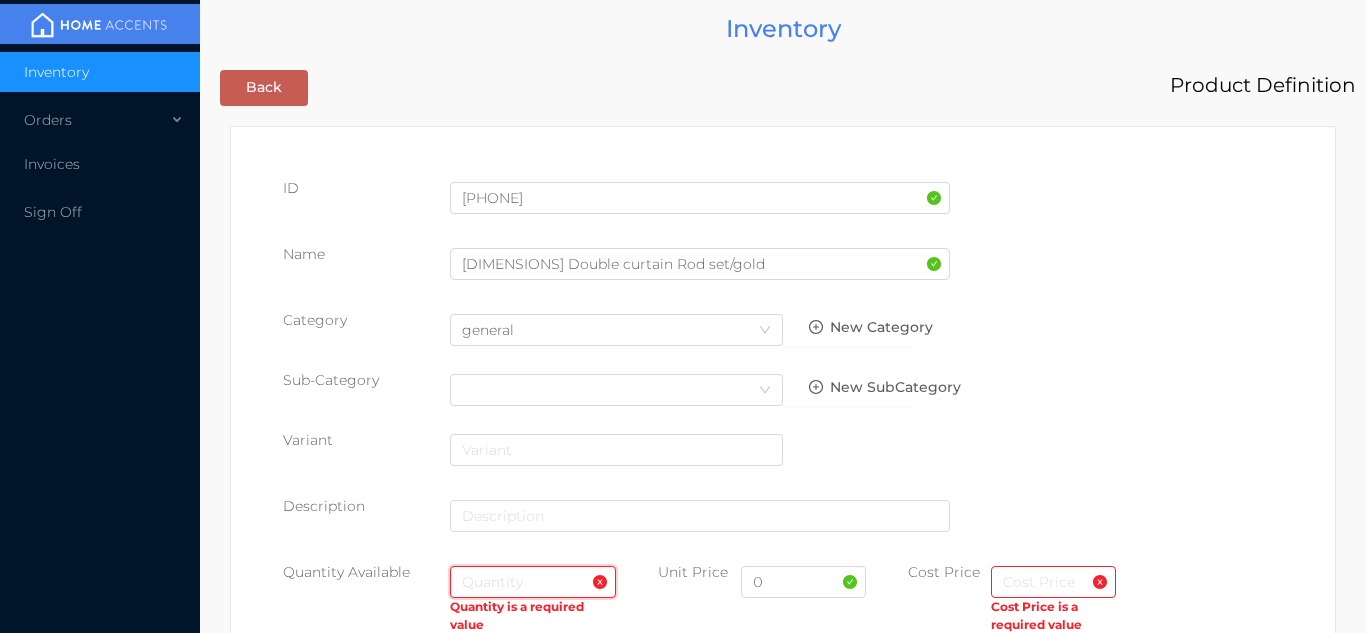 click at bounding box center [533, 582] 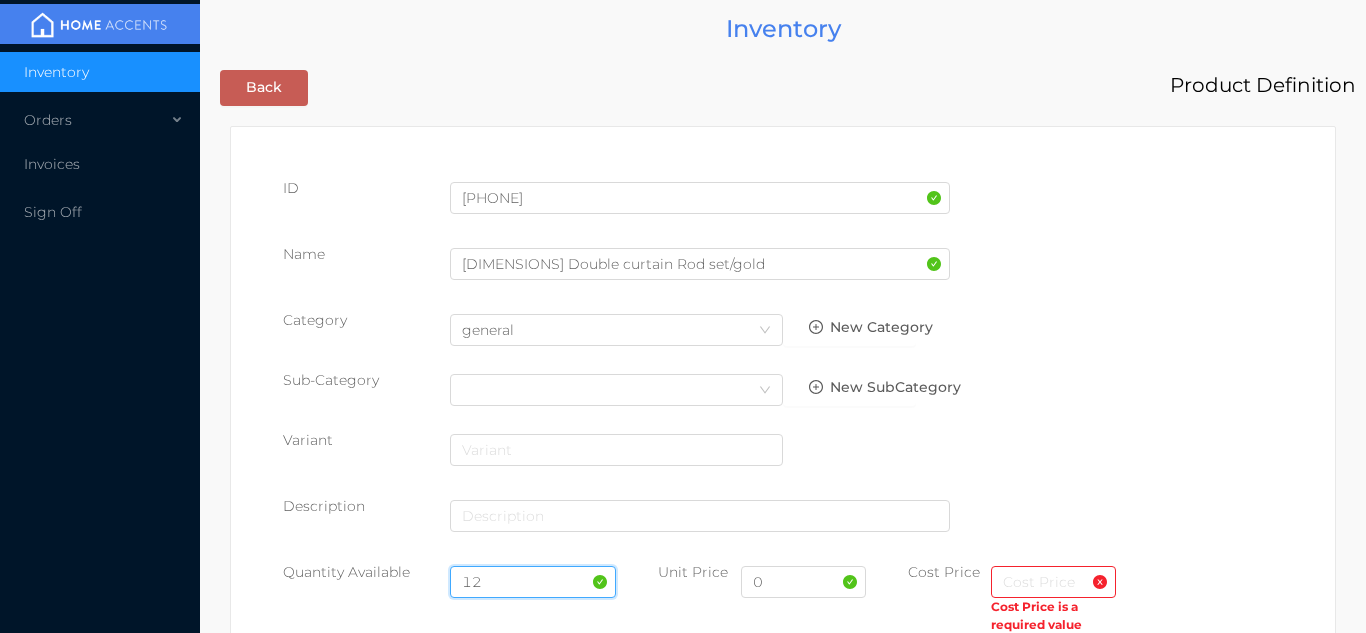 type on "12" 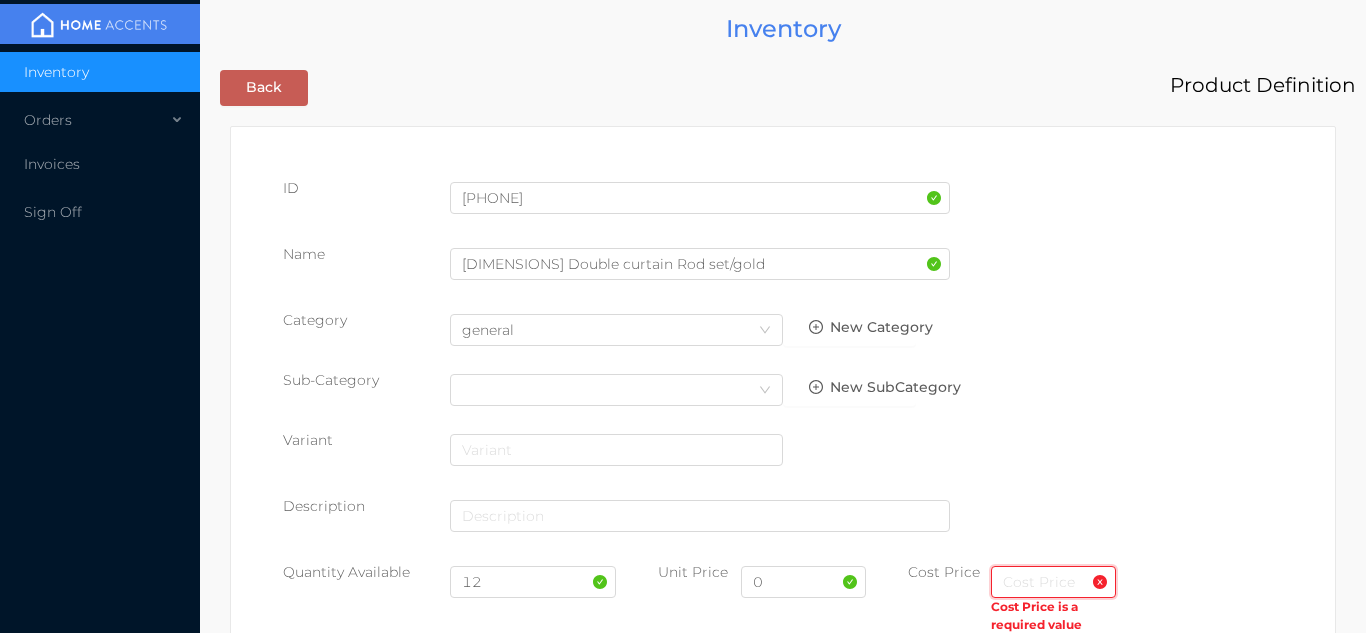 click at bounding box center (1053, 582) 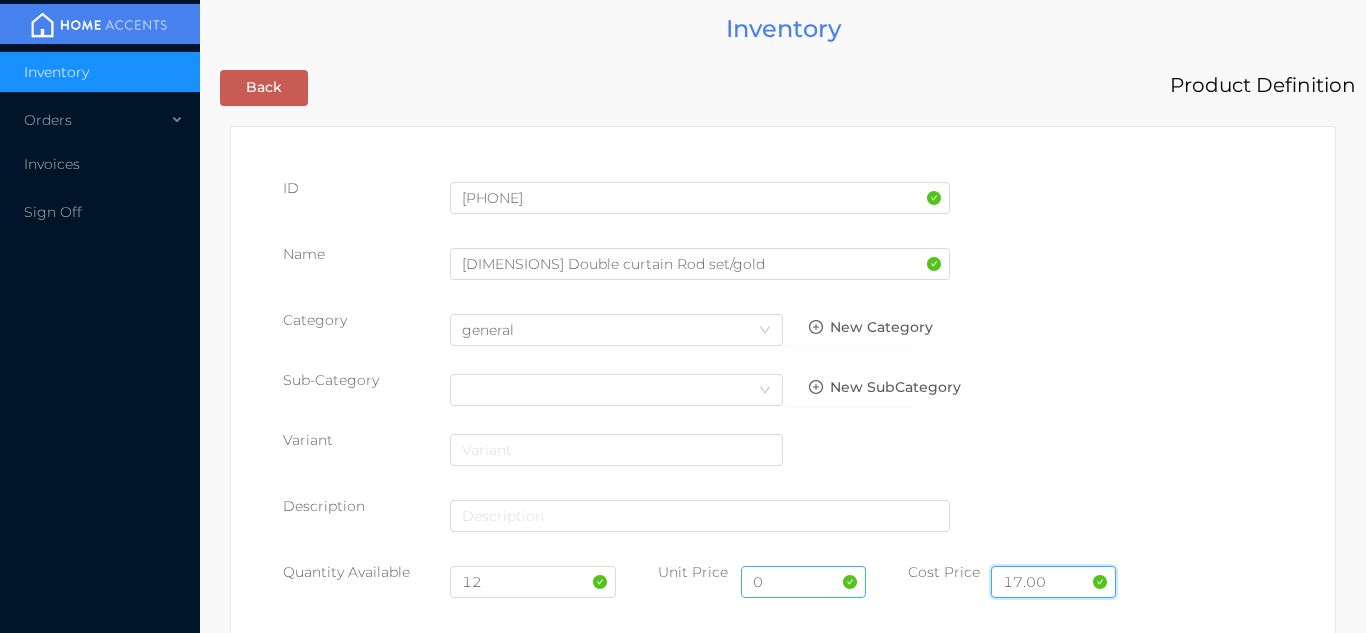 type on "17.00" 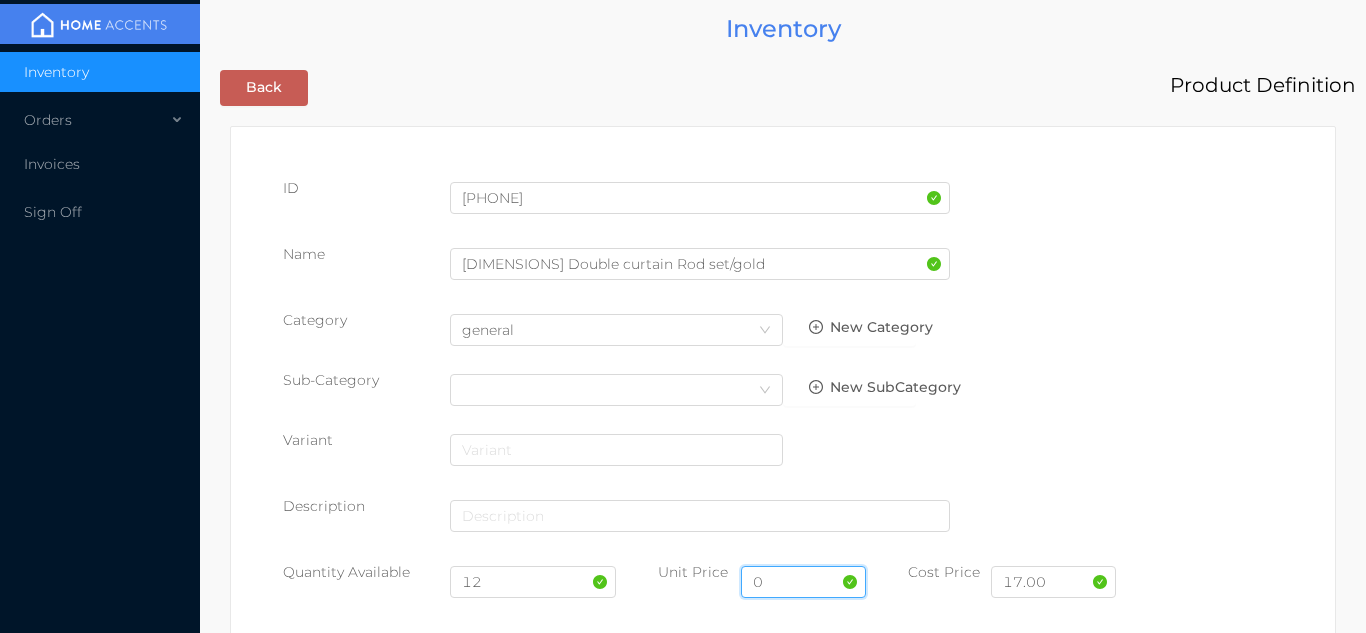 click on "0" at bounding box center (803, 582) 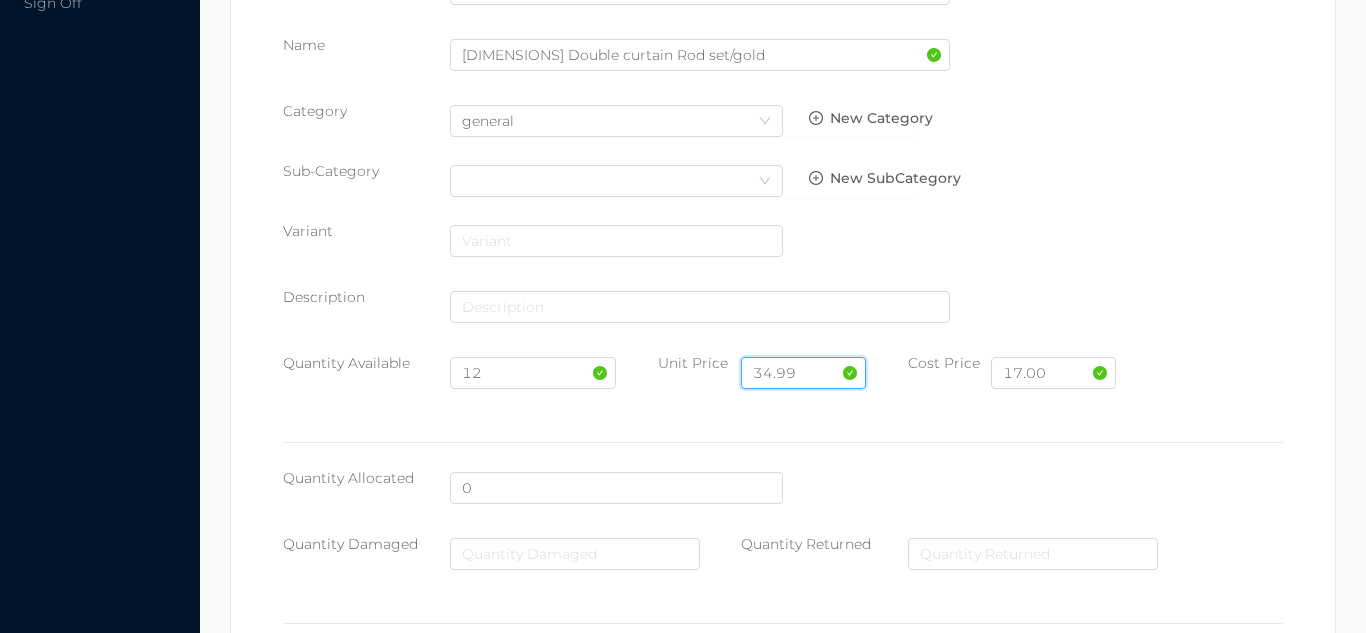 scroll, scrollTop: 1028, scrollLeft: 0, axis: vertical 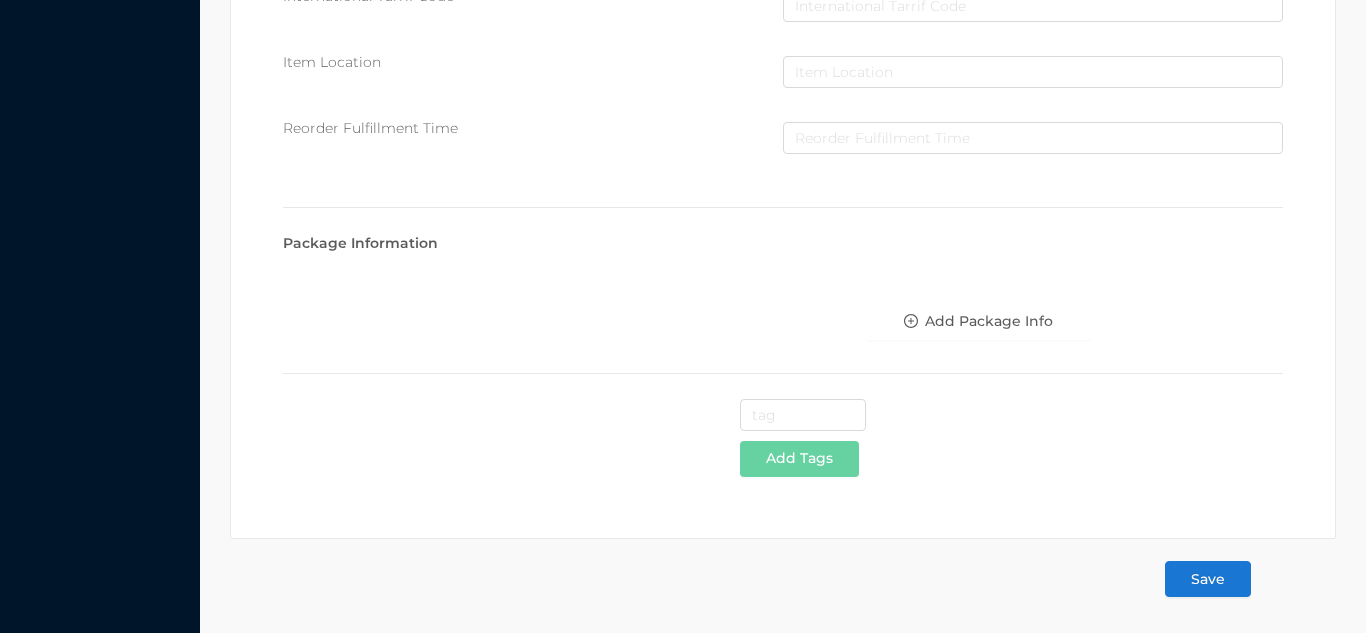 type on "34.99" 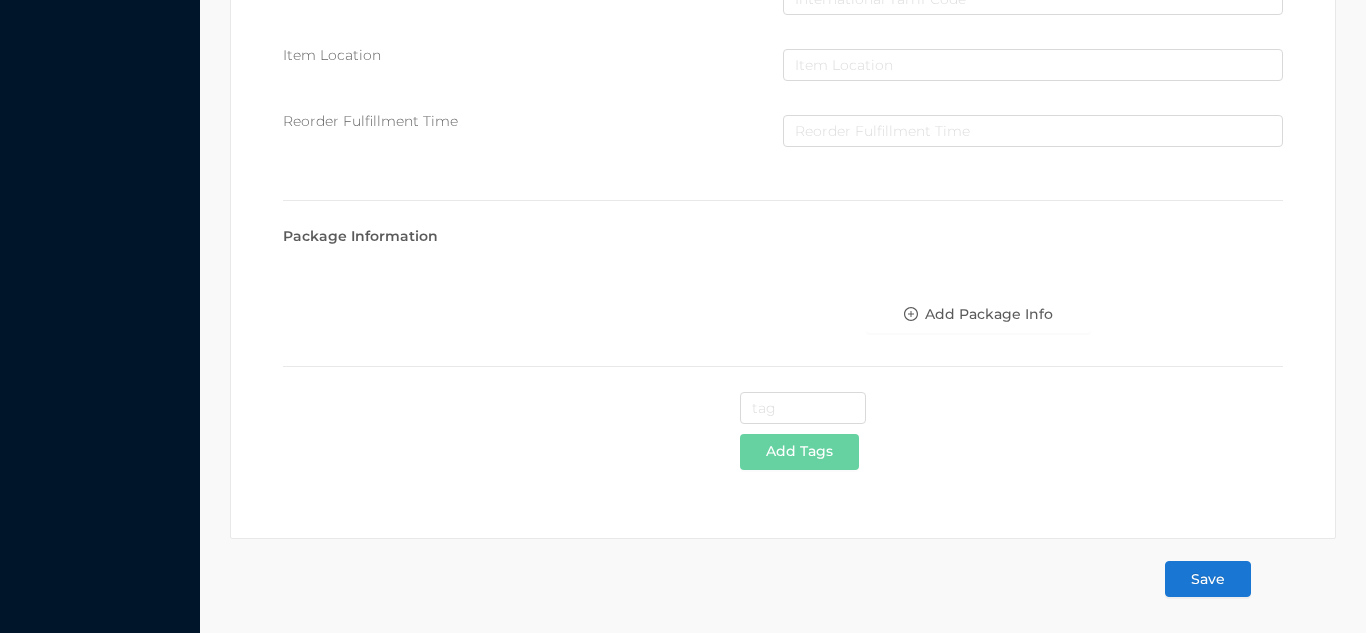 click on "Save" at bounding box center [1208, 579] 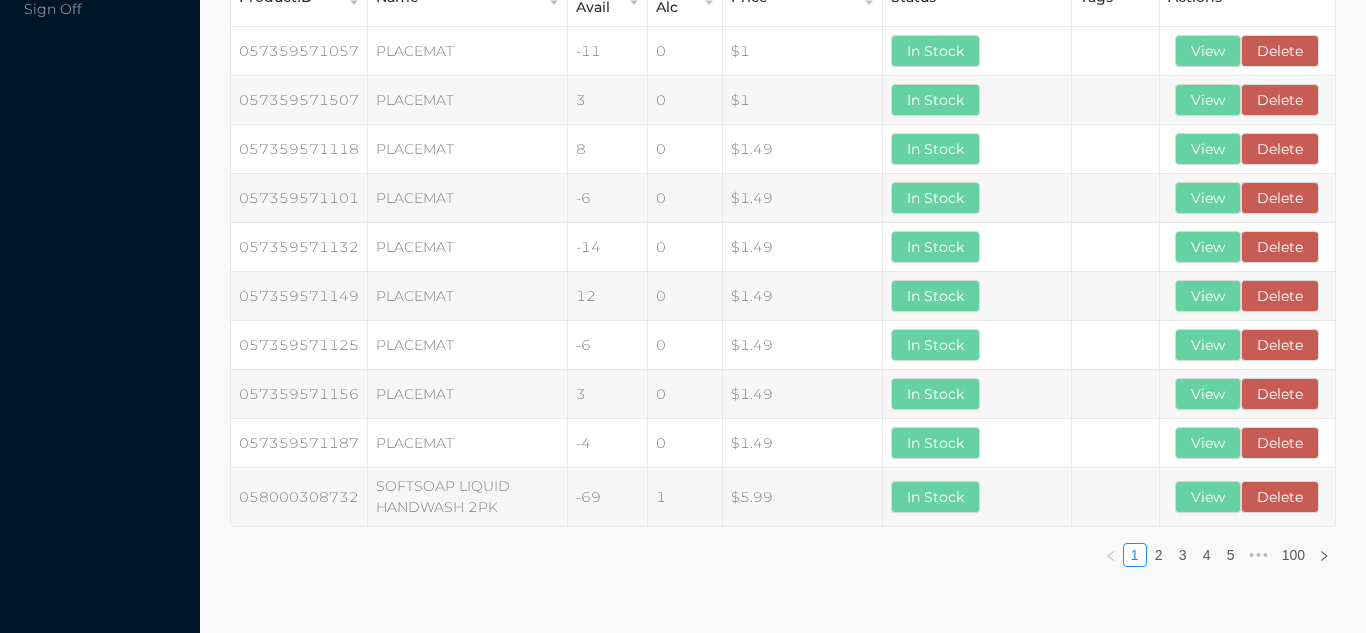 scroll, scrollTop: 0, scrollLeft: 0, axis: both 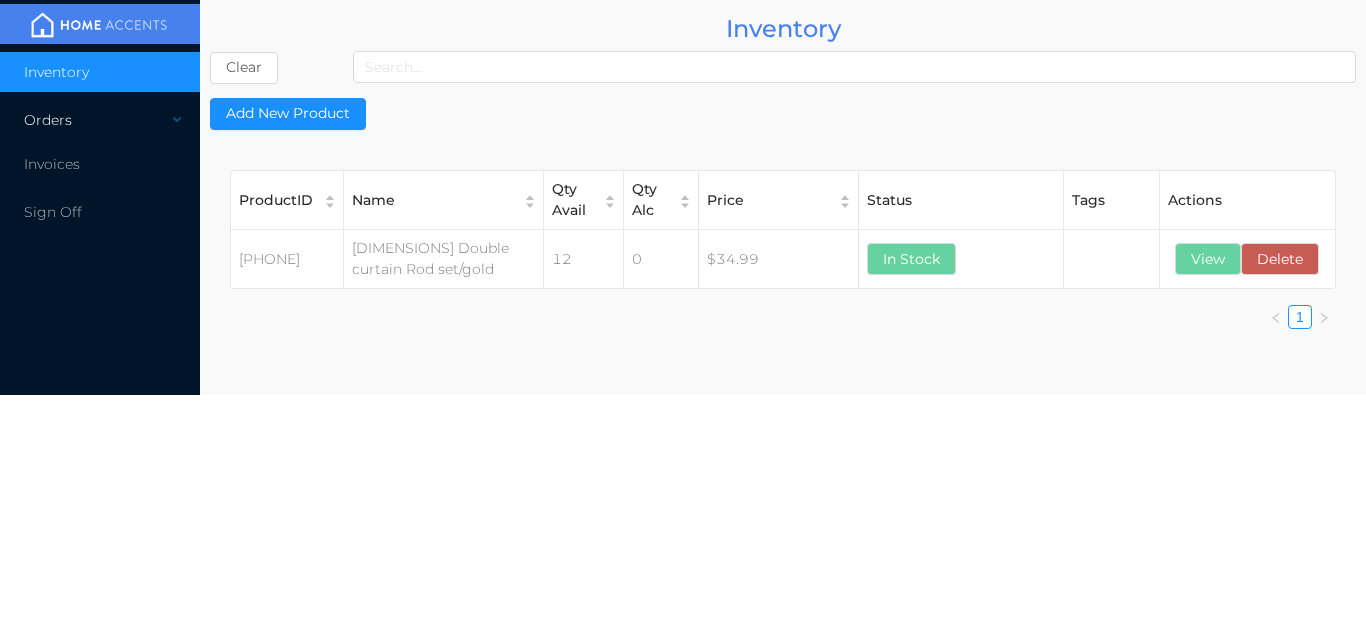 click on "Orders" at bounding box center (100, 120) 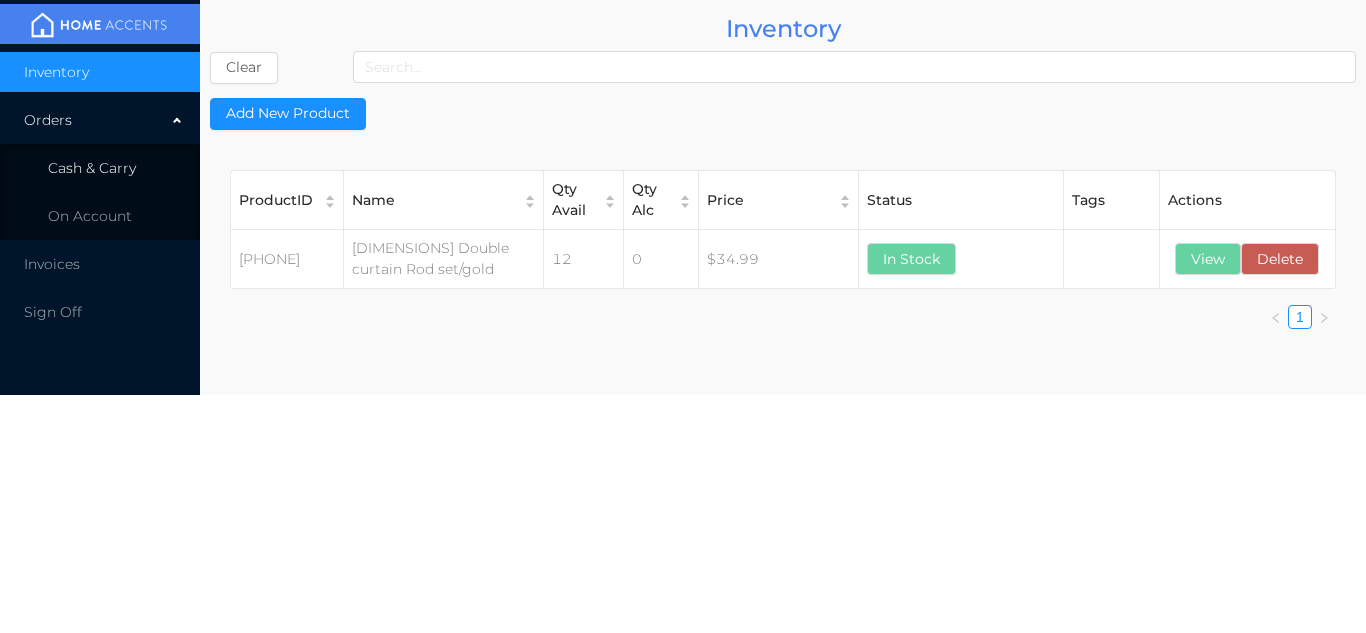 click on "Cash & Carry" at bounding box center [100, 168] 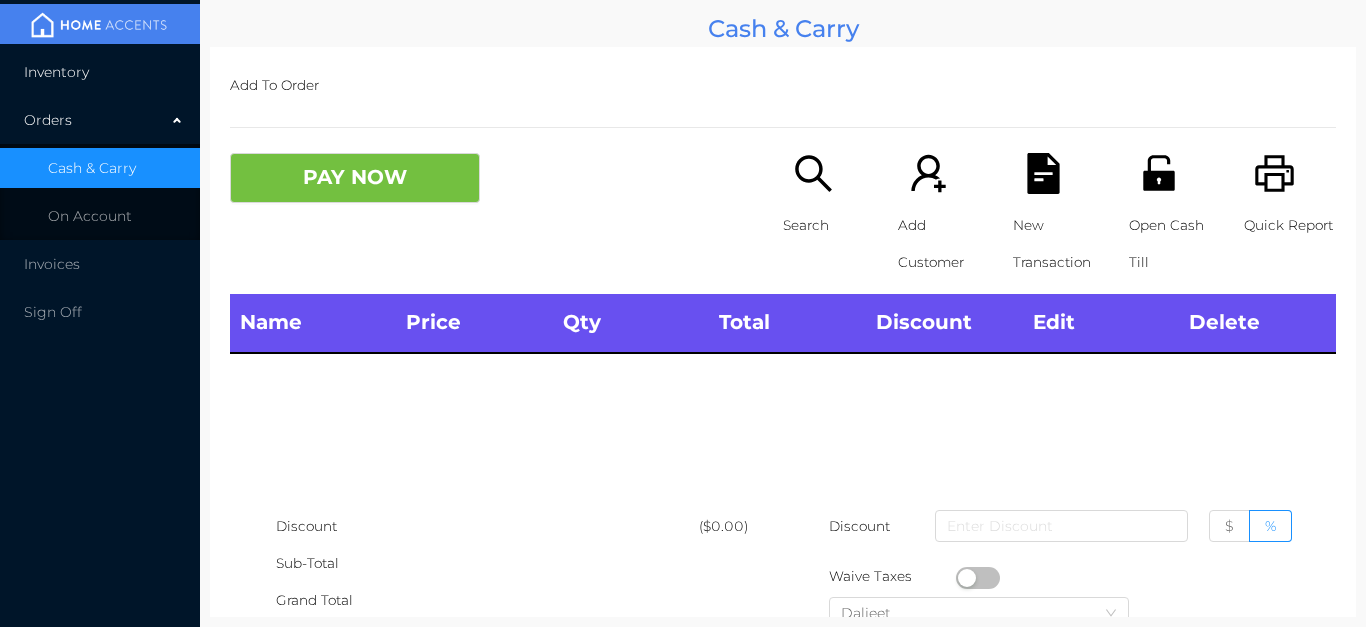 click on "Inventory" at bounding box center [100, 72] 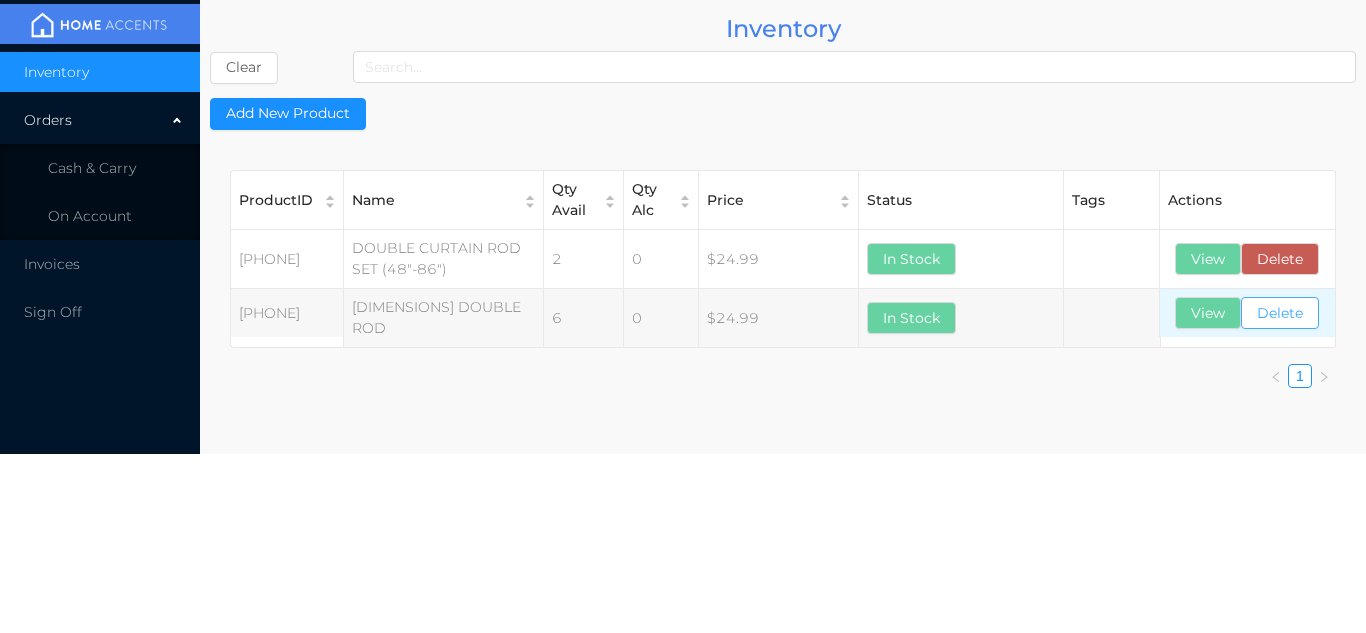 click on "Delete" at bounding box center (1280, 259) 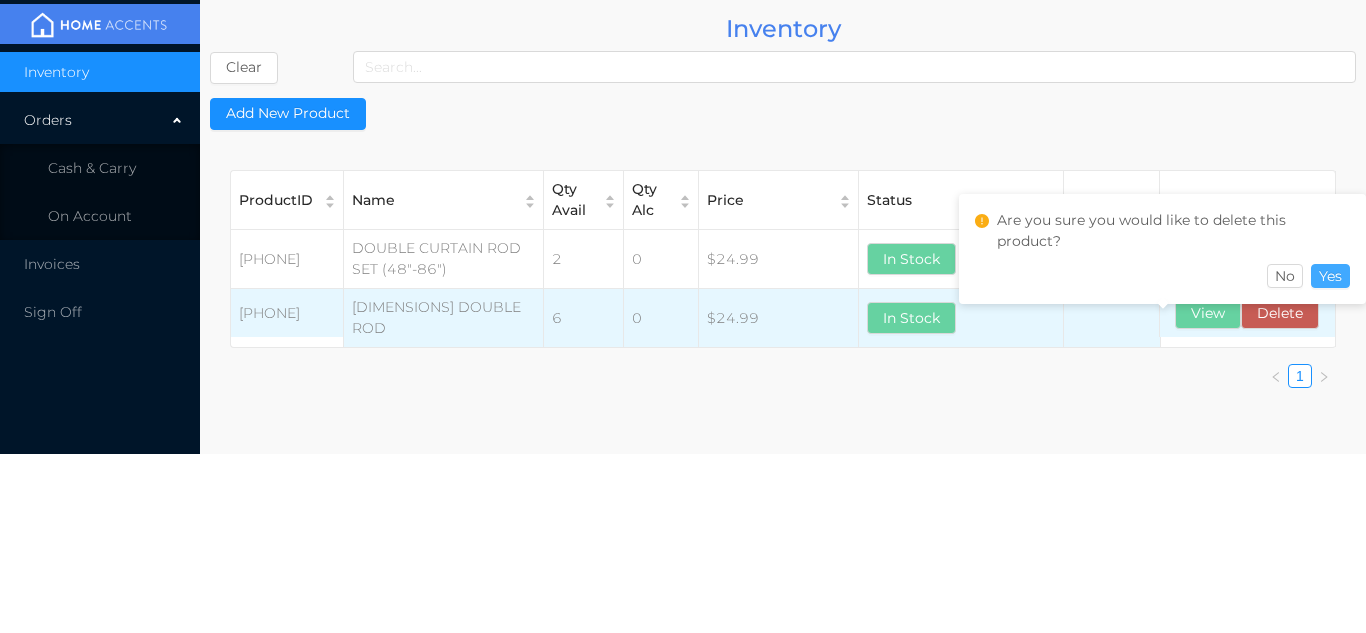 click on "Yes" at bounding box center [1330, 276] 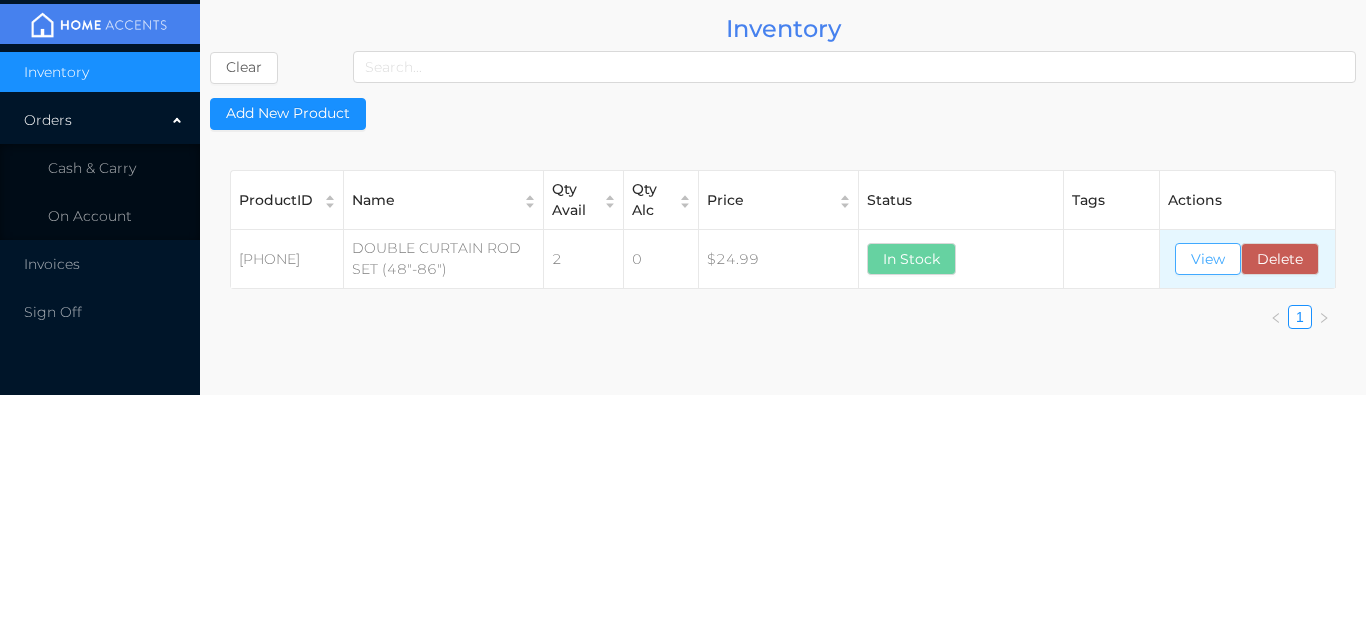 click on "View" at bounding box center (1208, 259) 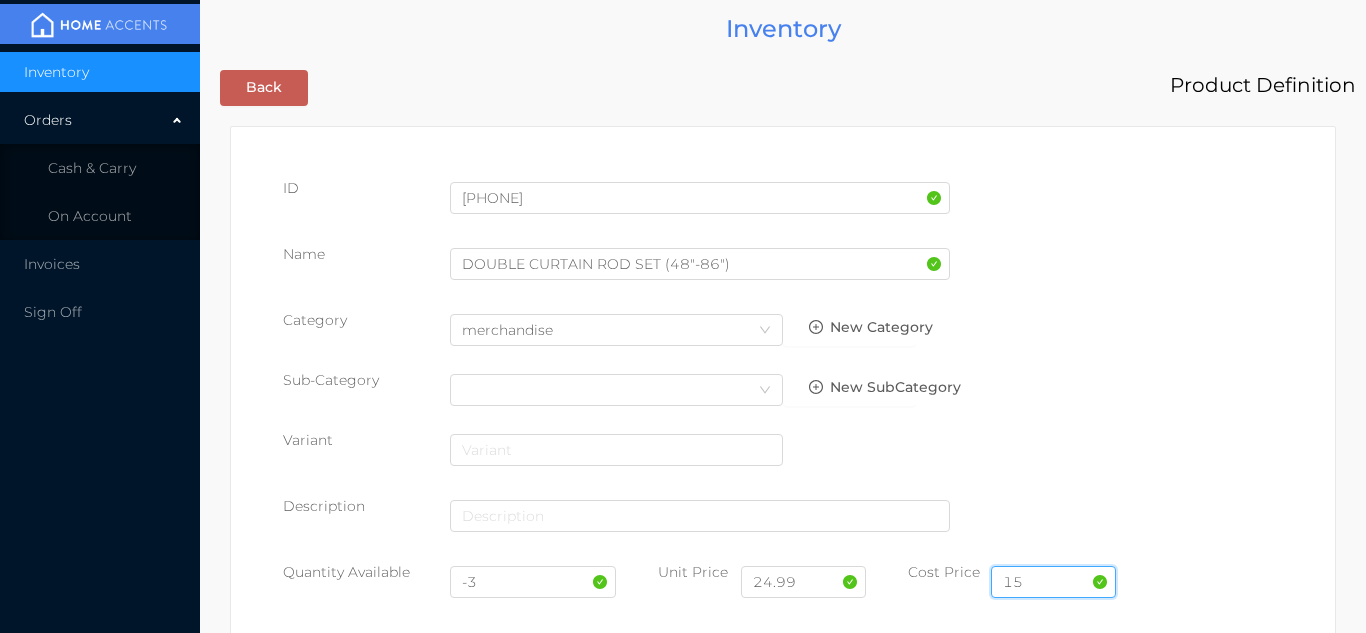 click on "15" at bounding box center (1053, 582) 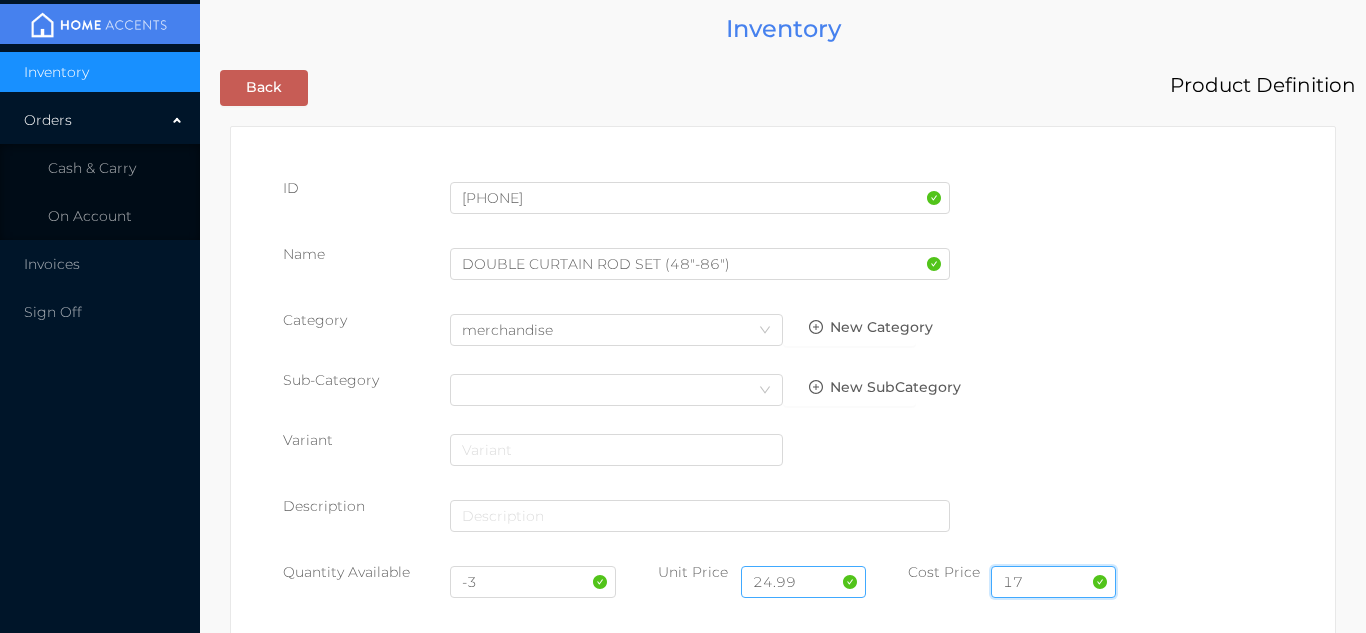 type on "17" 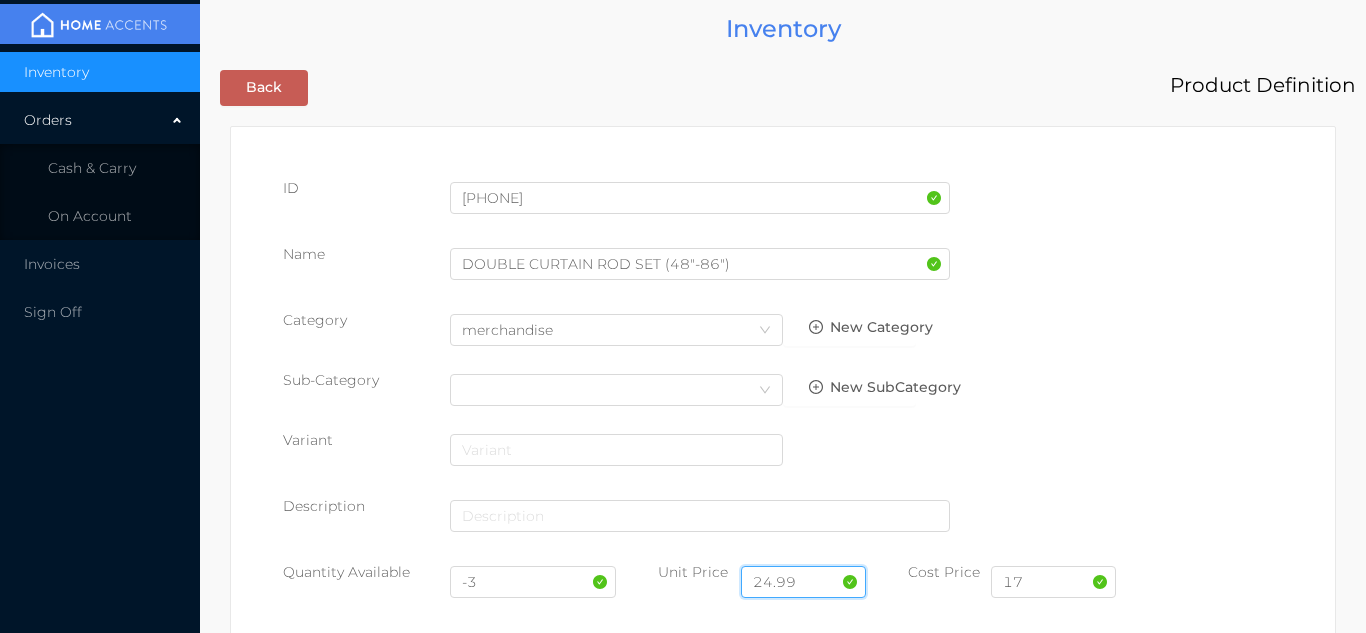 click on "24.99" at bounding box center [803, 582] 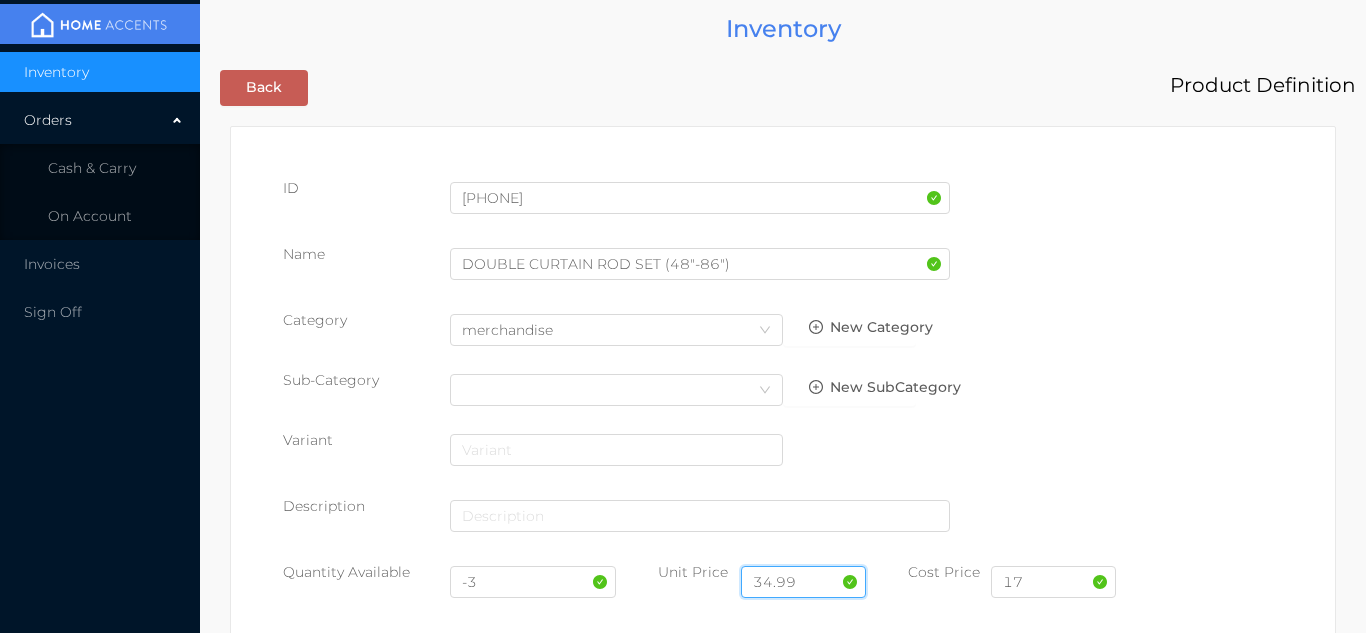 type on "34.99" 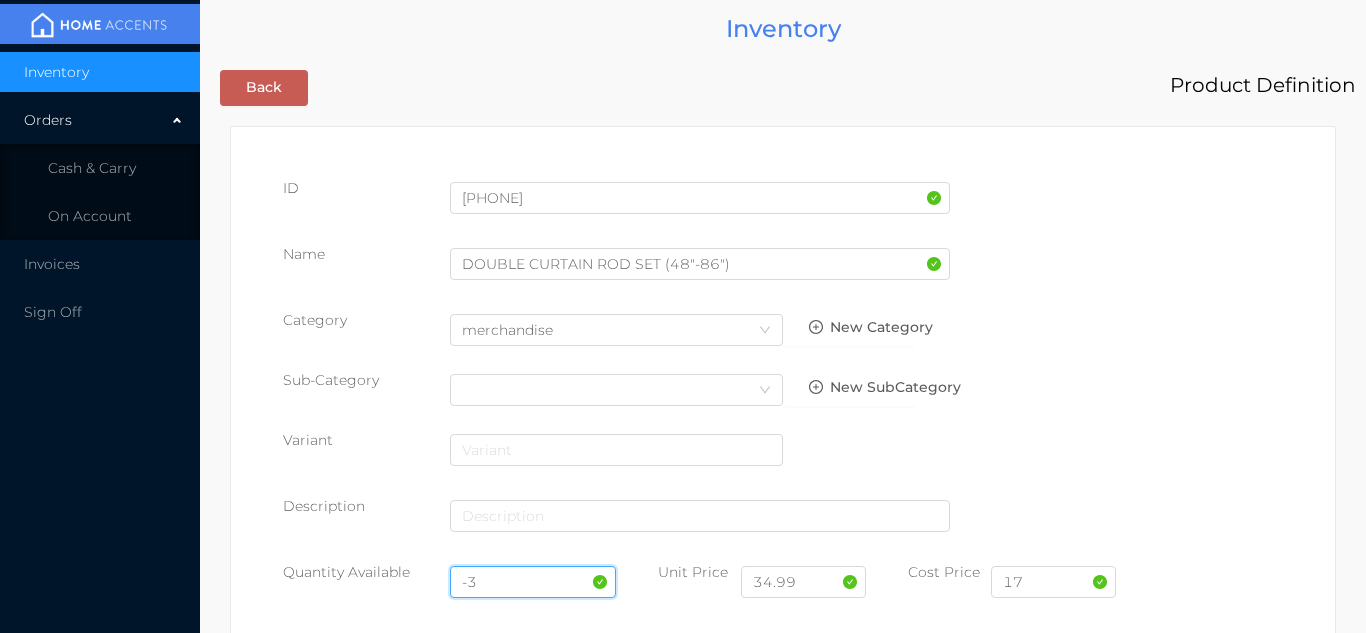 click on "-3" at bounding box center [533, 582] 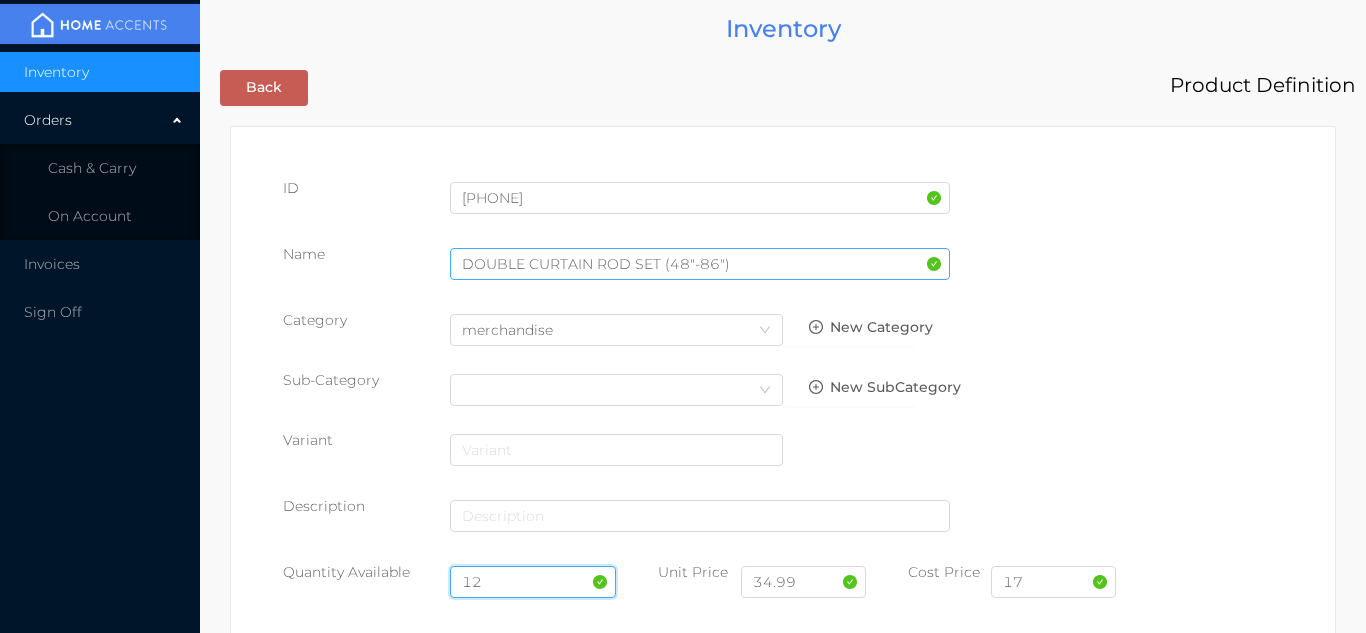 type on "12" 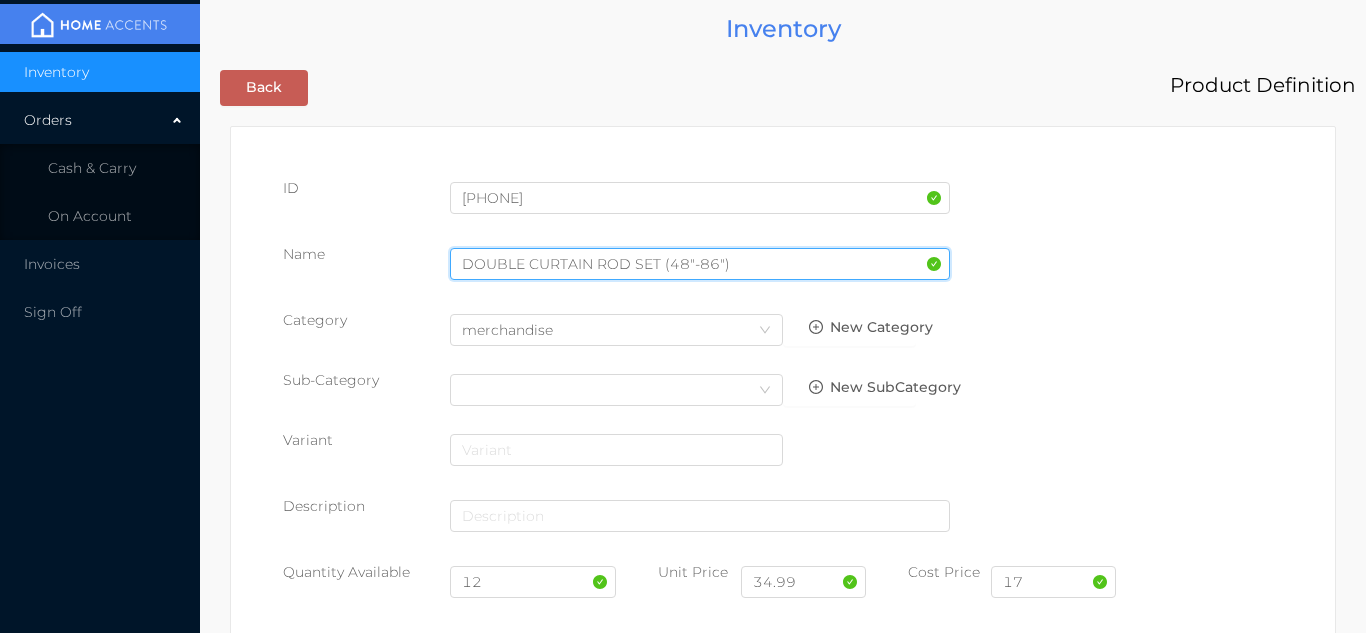 click on "DOUBLE CURTAIN ROD SET (48"-86")" at bounding box center [700, 264] 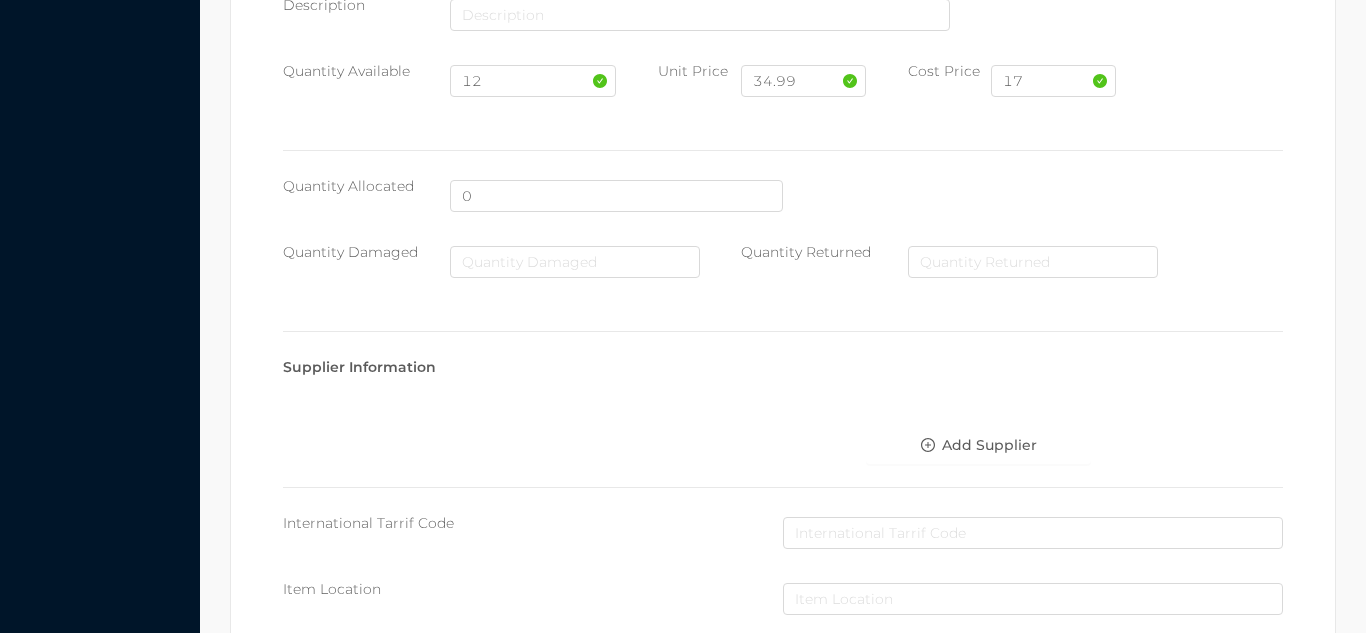 scroll, scrollTop: 1135, scrollLeft: 0, axis: vertical 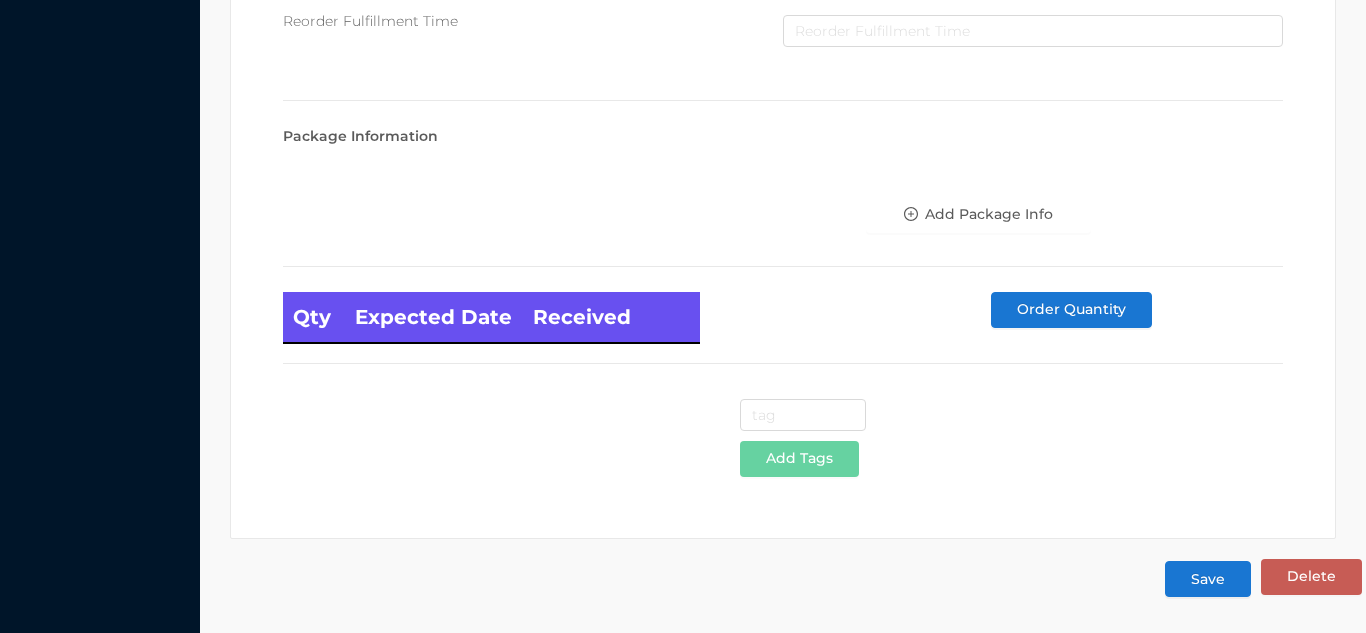 type on "DOUBLE CURTAIN ROD SET (48"-86")/silver" 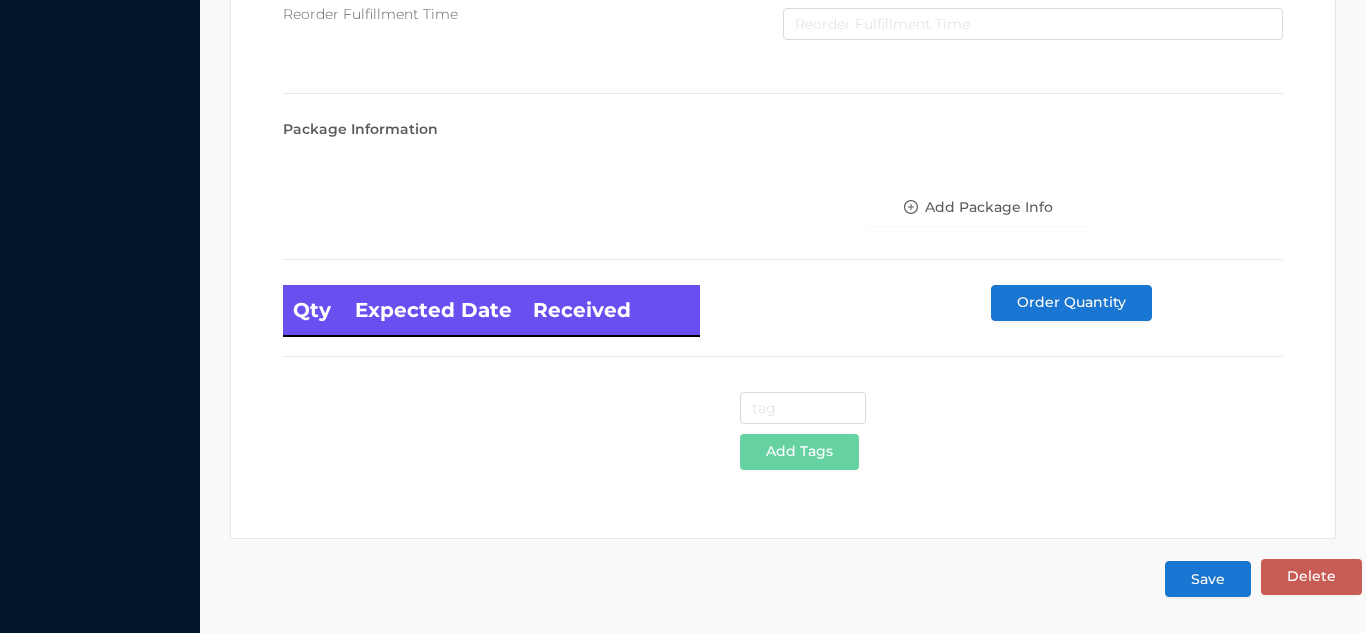 click on "Save" at bounding box center [1208, 579] 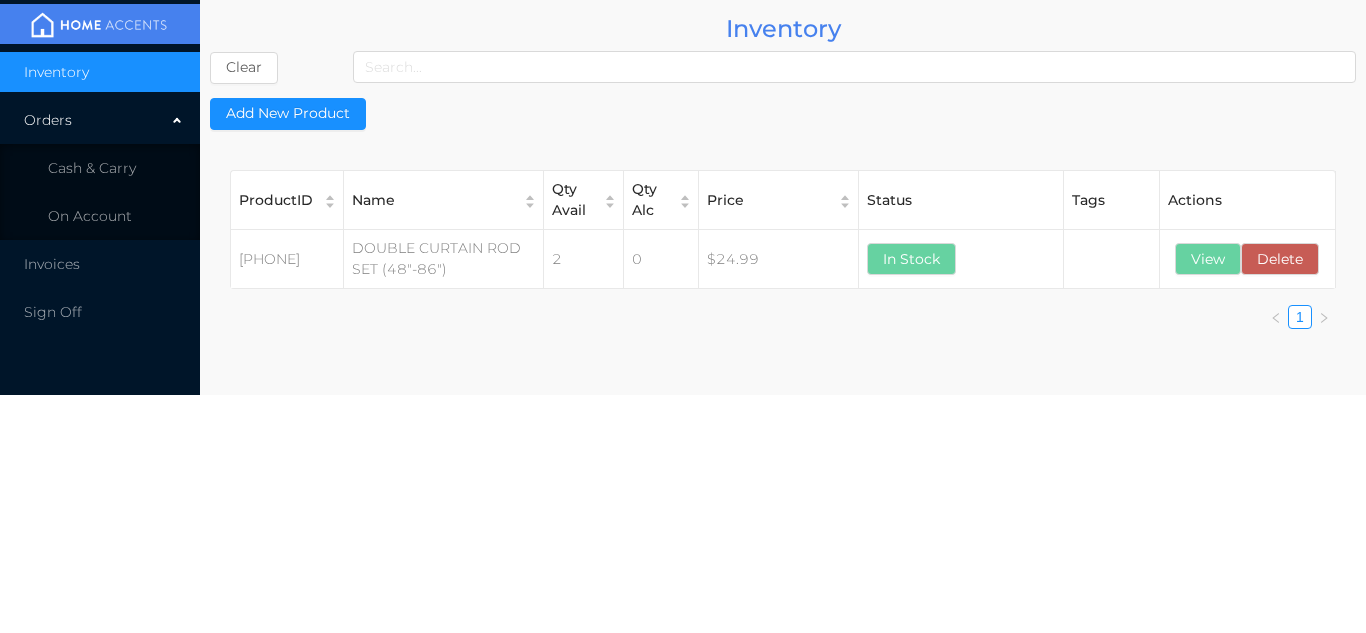 scroll, scrollTop: 0, scrollLeft: 0, axis: both 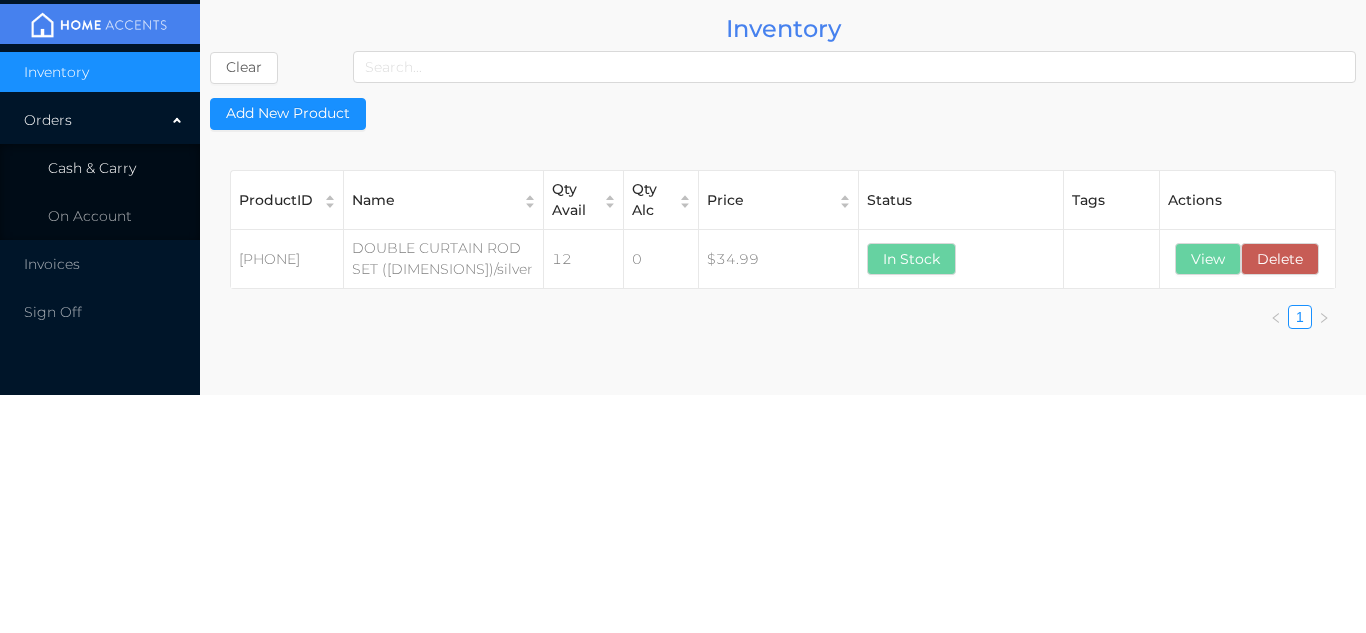 click on "Cash & Carry" at bounding box center (92, 168) 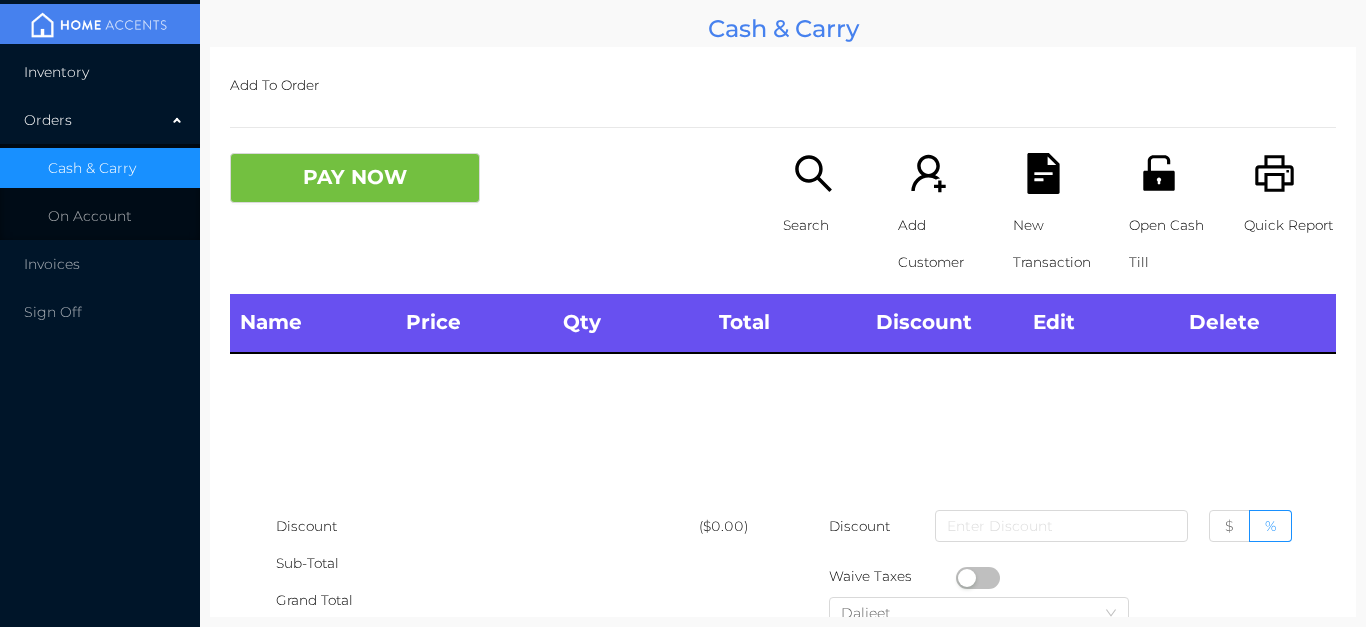 click on "Inventory" at bounding box center [100, 72] 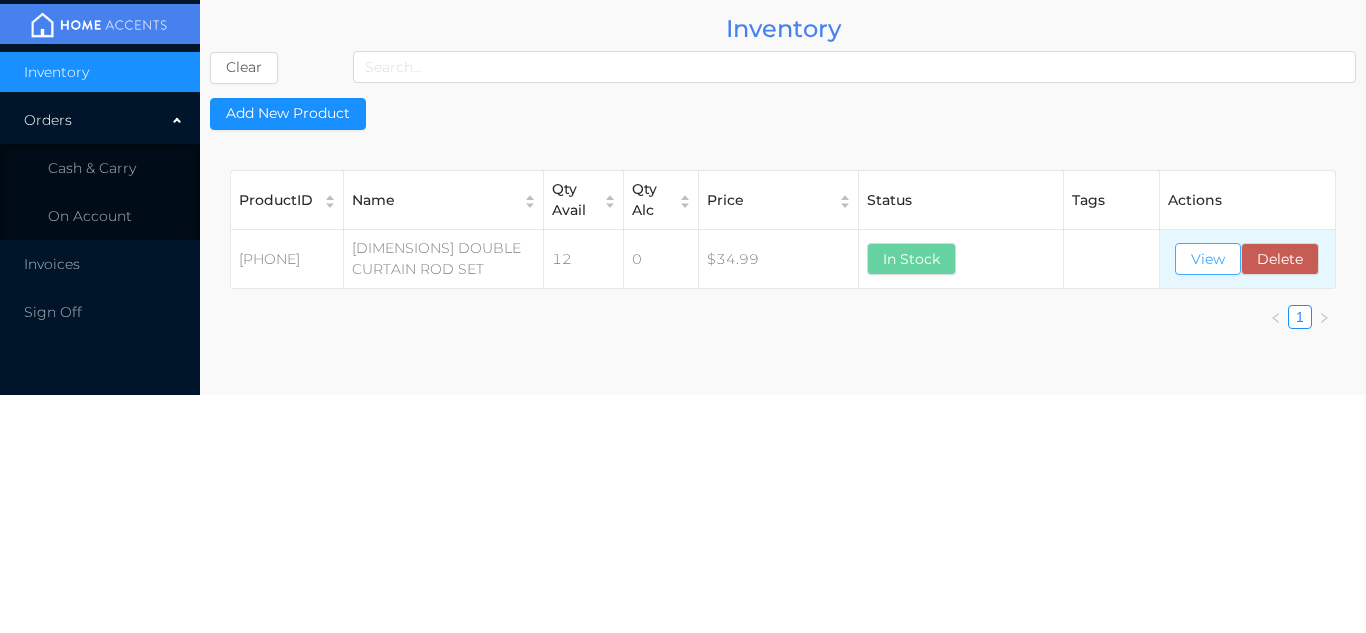 click on "View" at bounding box center (1208, 259) 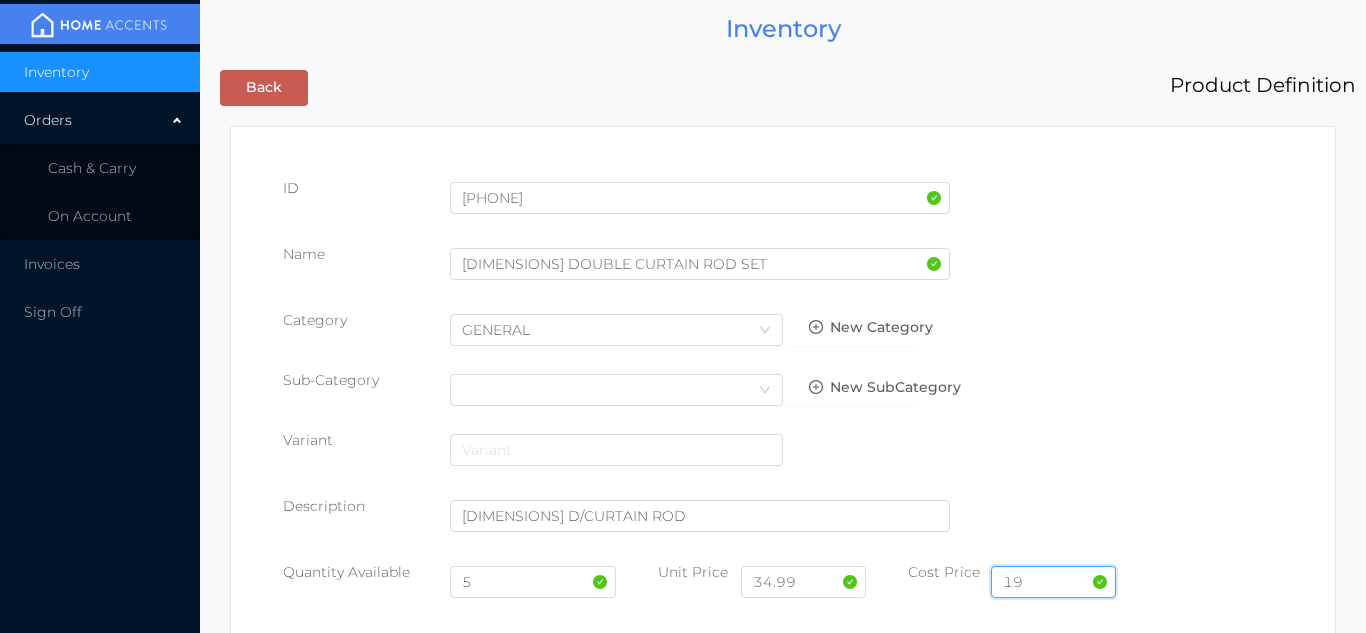 click on "19" at bounding box center (1053, 582) 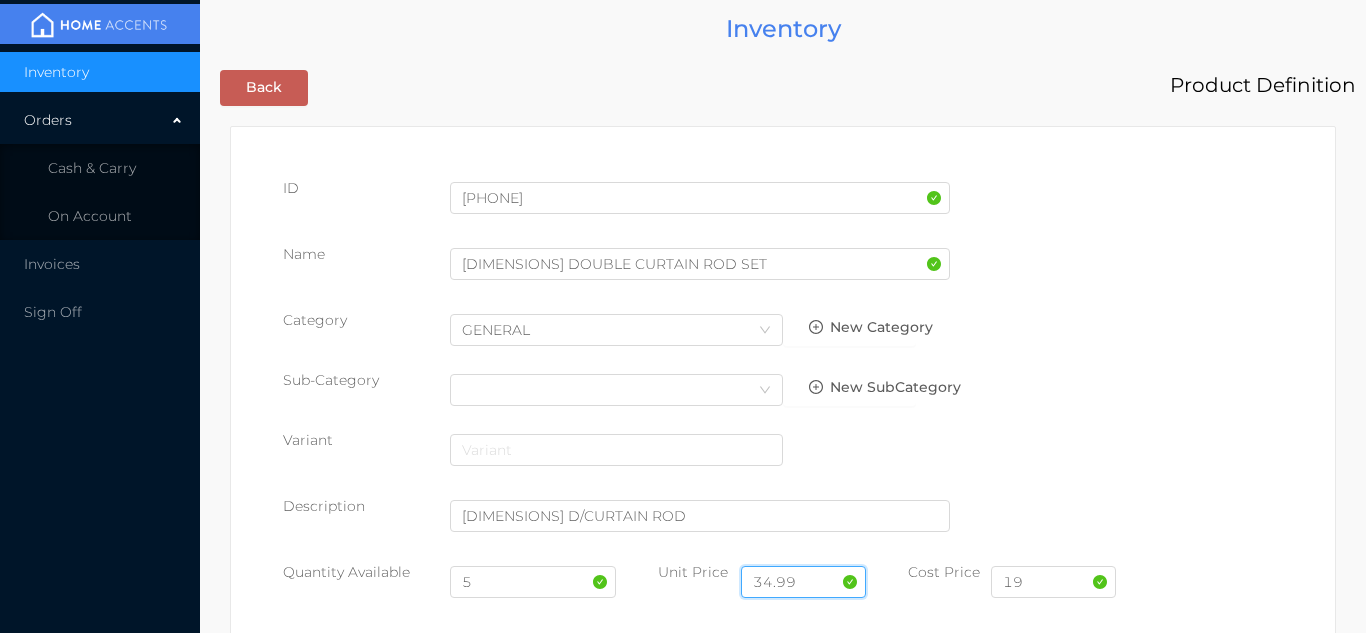click on "34.99" at bounding box center [803, 582] 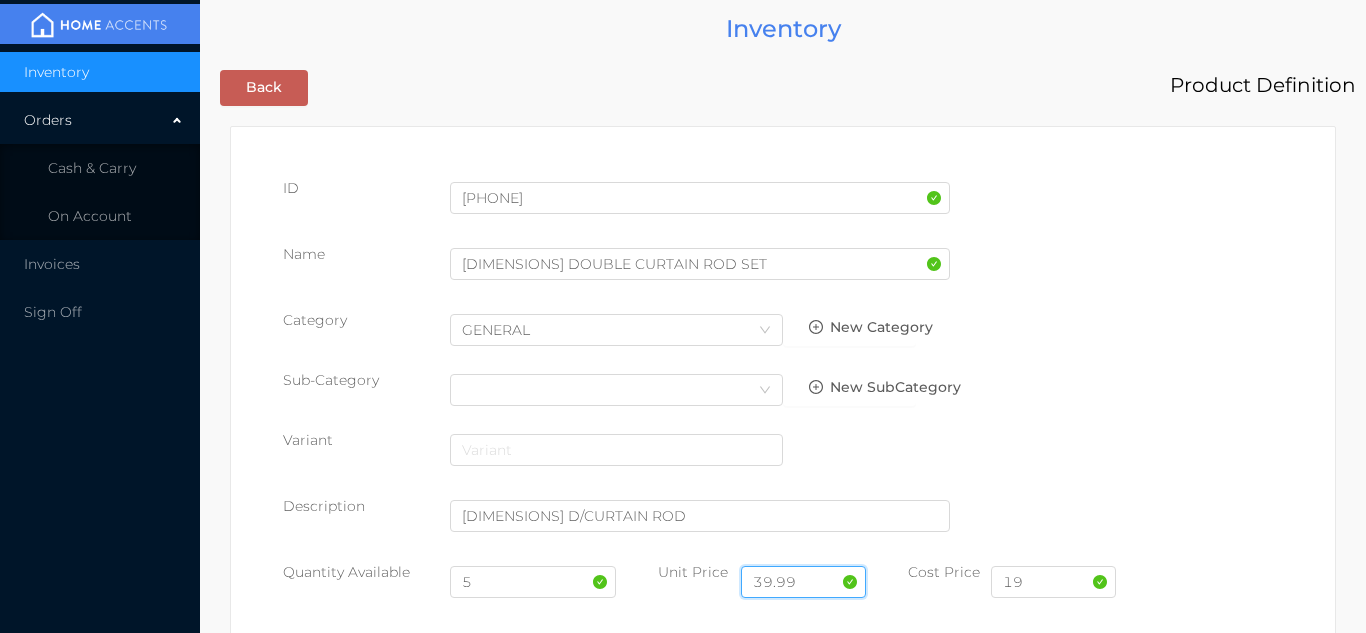 type on "39.99" 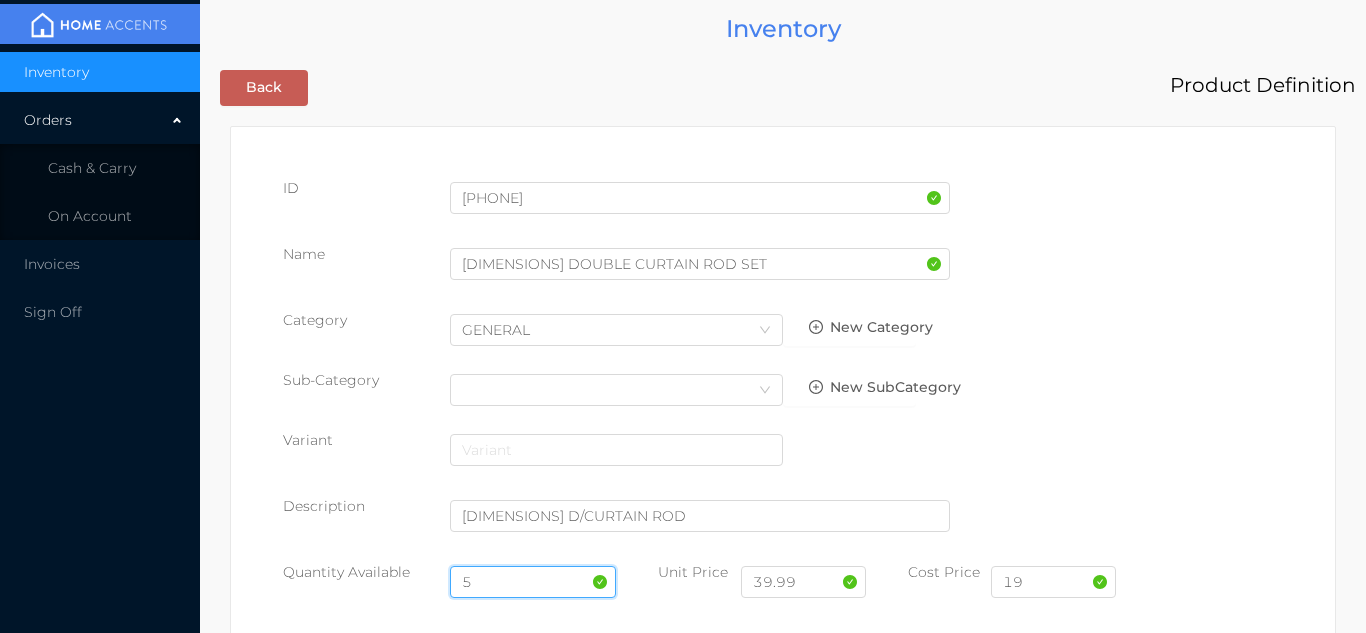 click on "5" at bounding box center [533, 582] 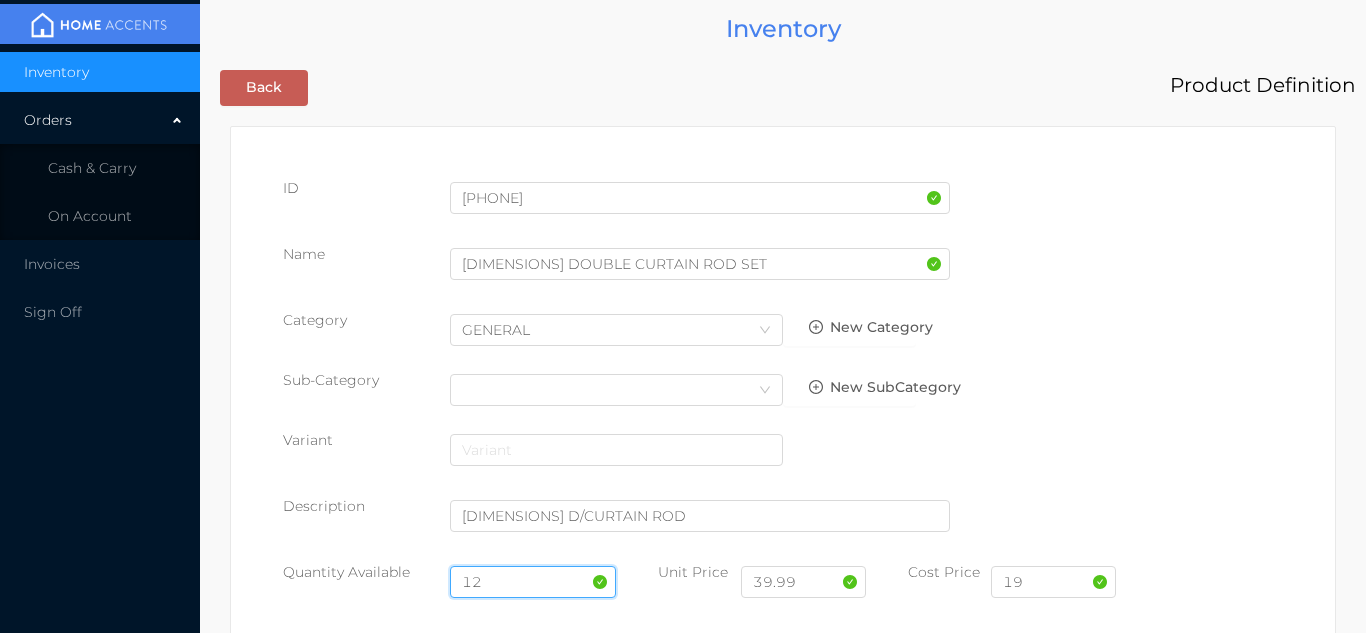 type on "12" 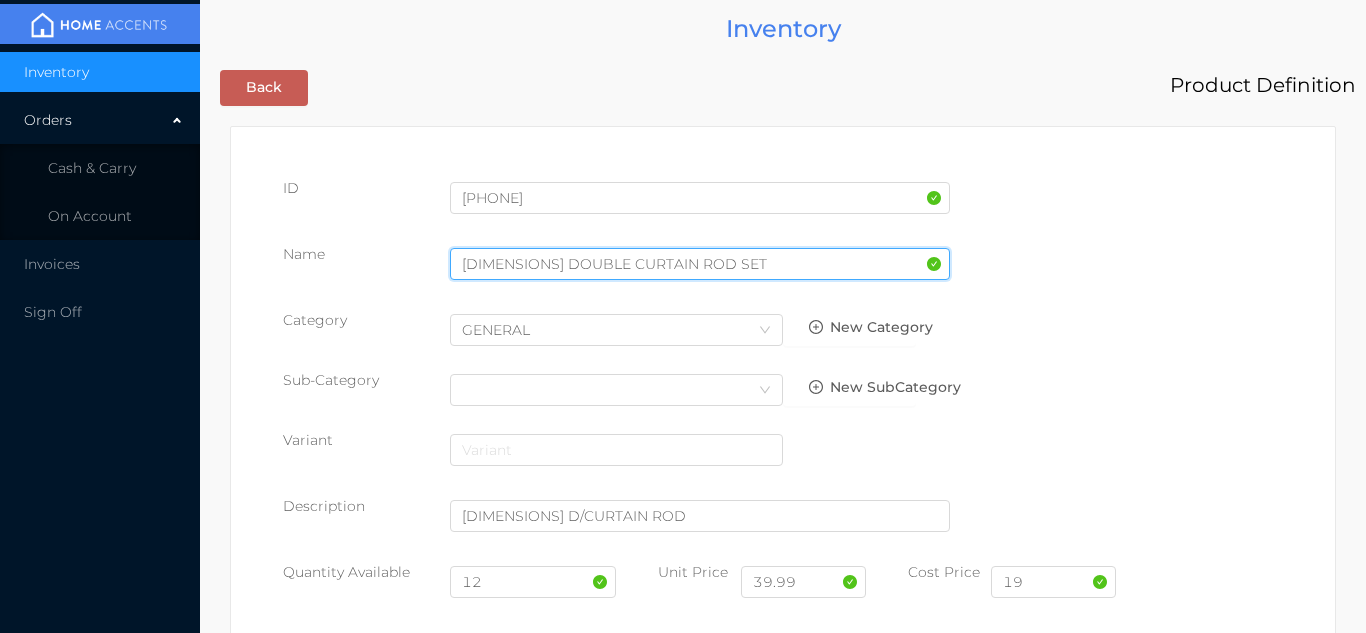 click on "66' TO 120' DOUBLE CURTAIN ROD SET" at bounding box center (700, 264) 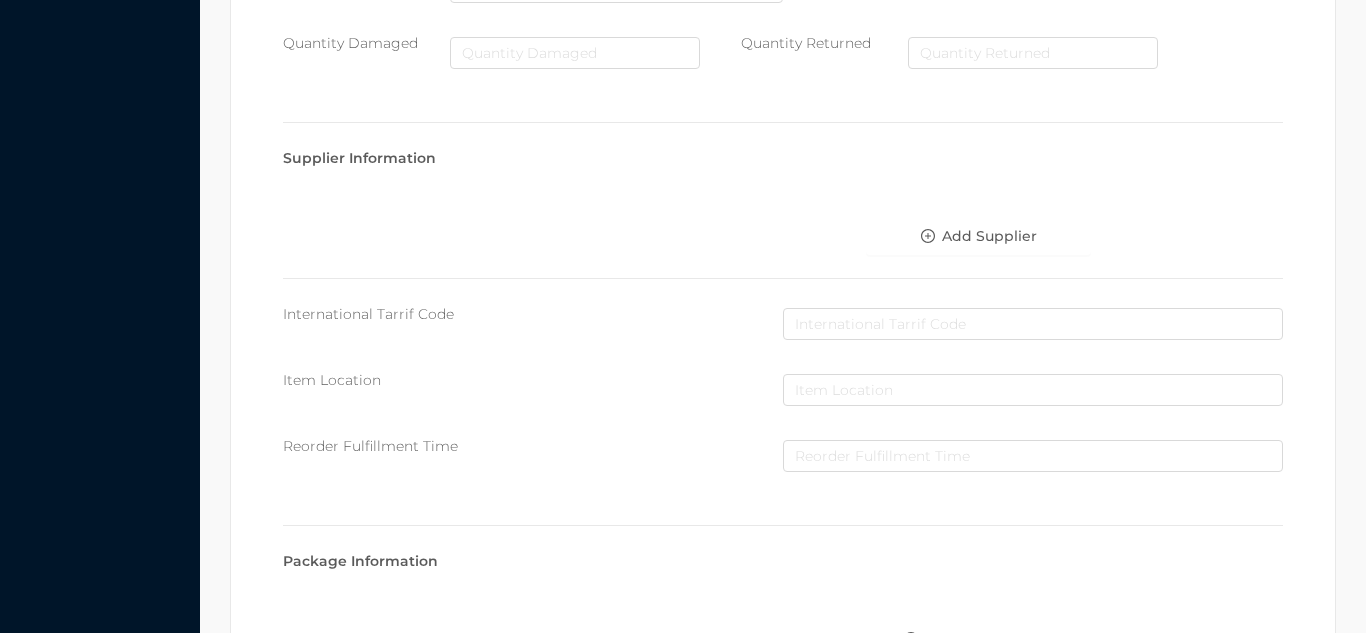scroll, scrollTop: 1135, scrollLeft: 0, axis: vertical 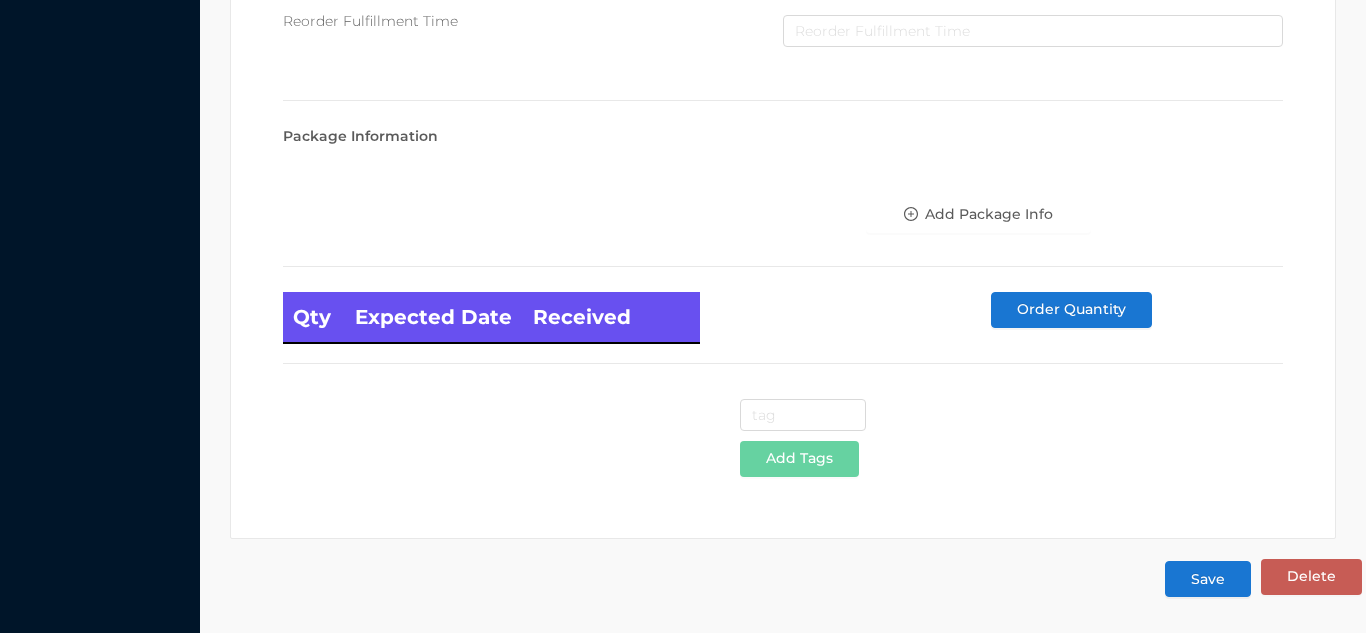 type on "66' TO 120' DOUBLE CURTAIN ROD SET/silver" 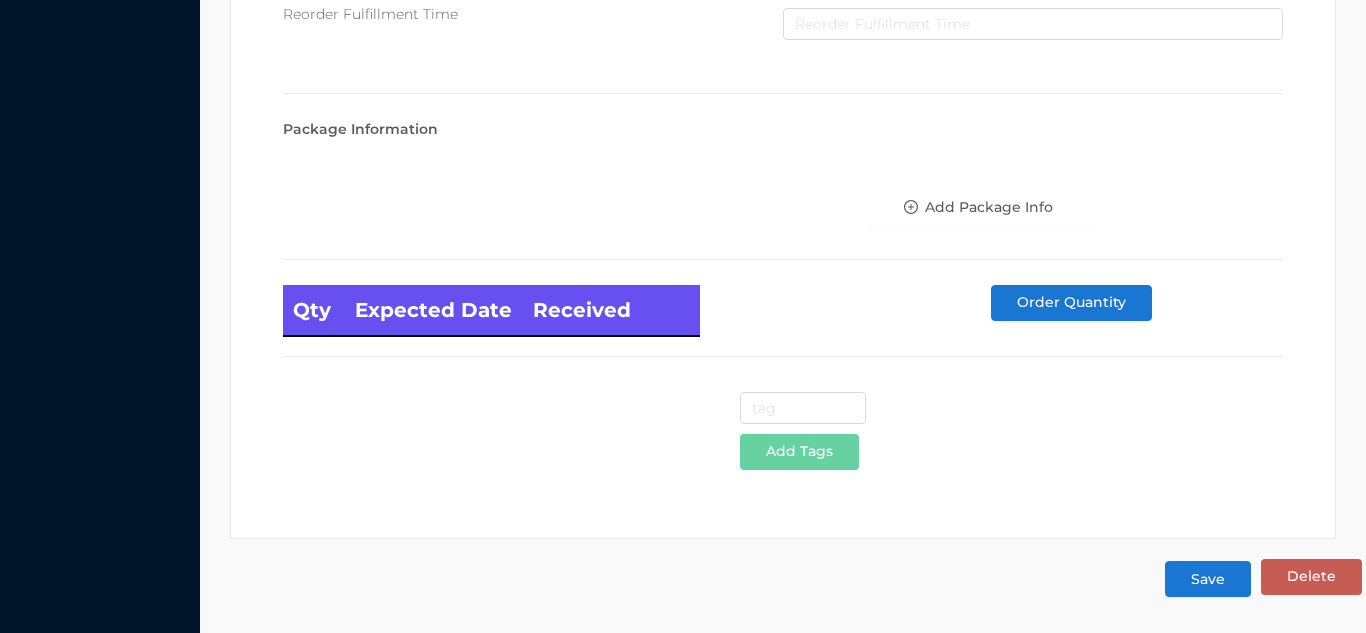 click on "Save" at bounding box center [1208, 579] 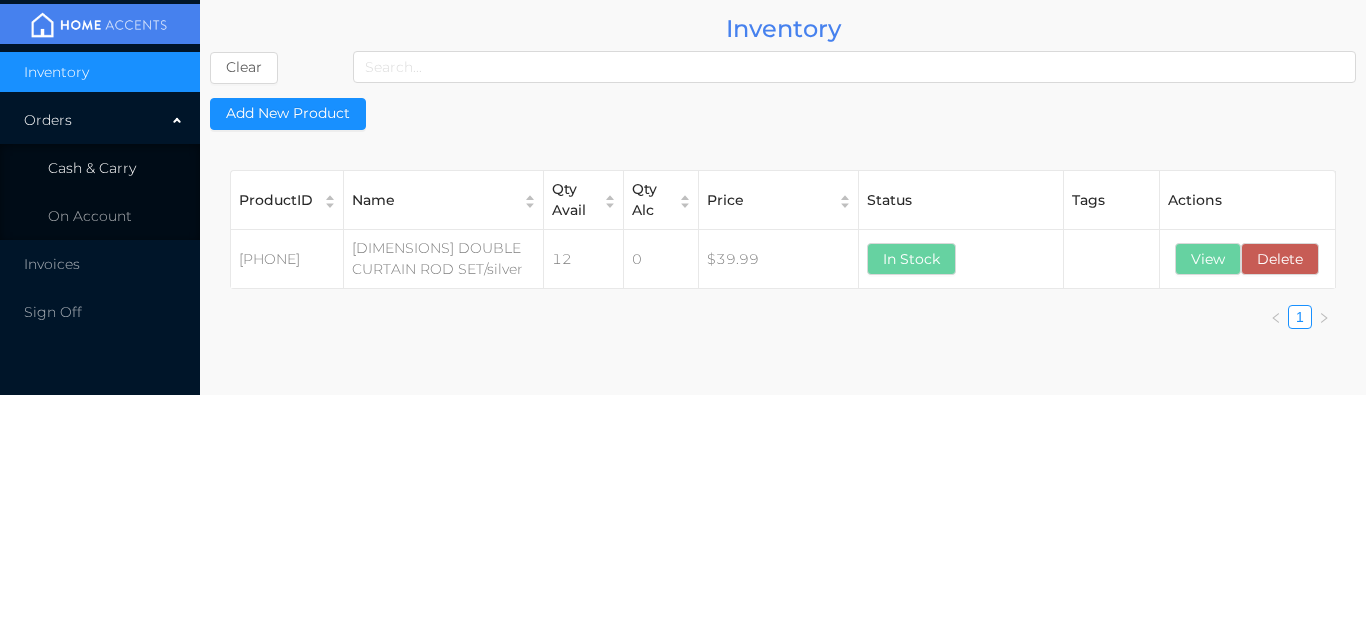 click on "Cash & Carry" at bounding box center [100, 168] 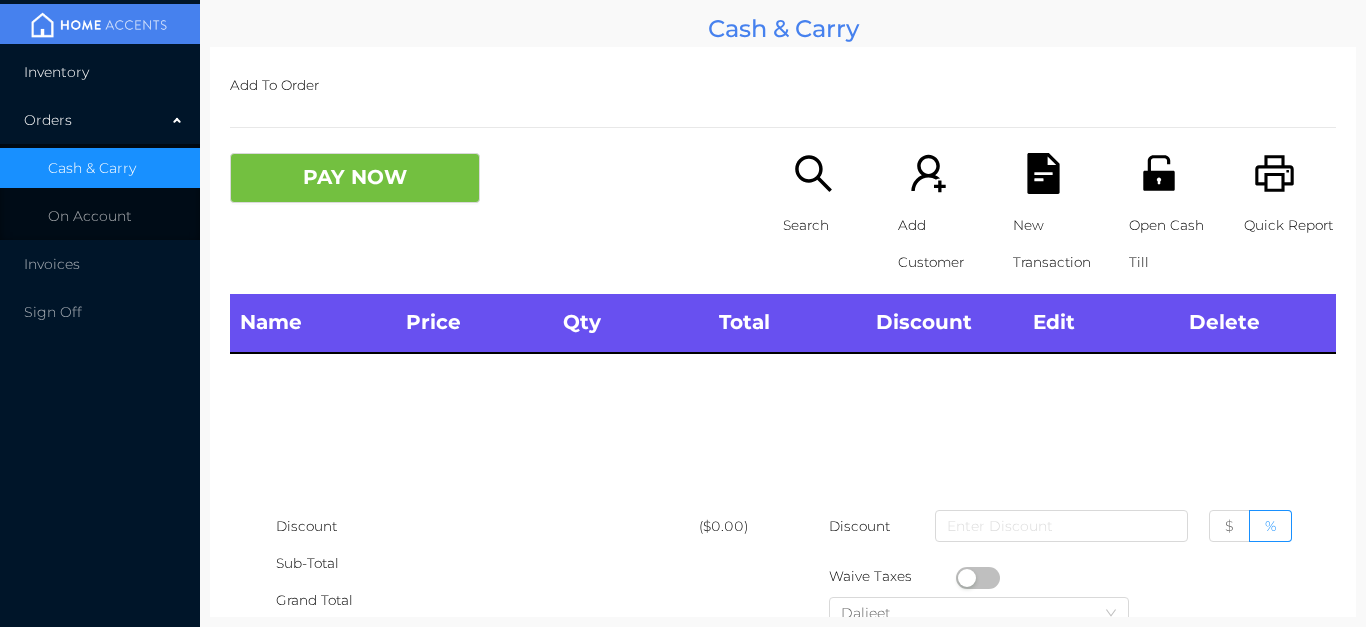 click on "Inventory" at bounding box center (100, 72) 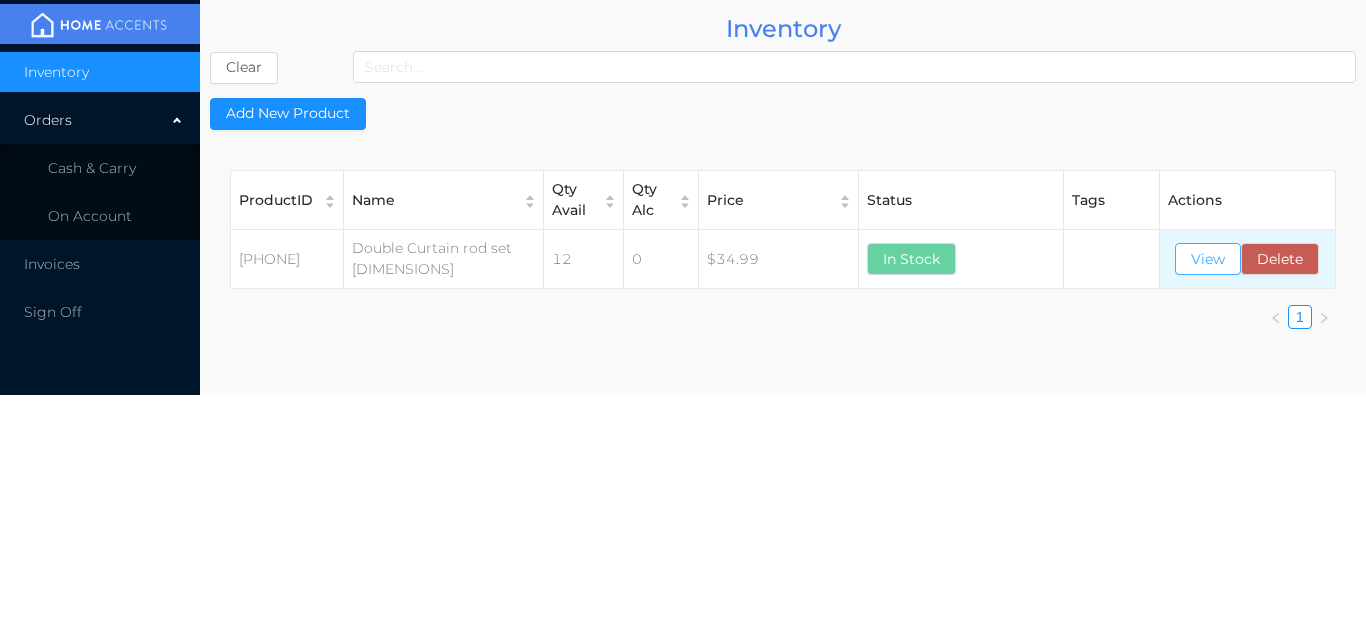 click on "View" at bounding box center [1208, 259] 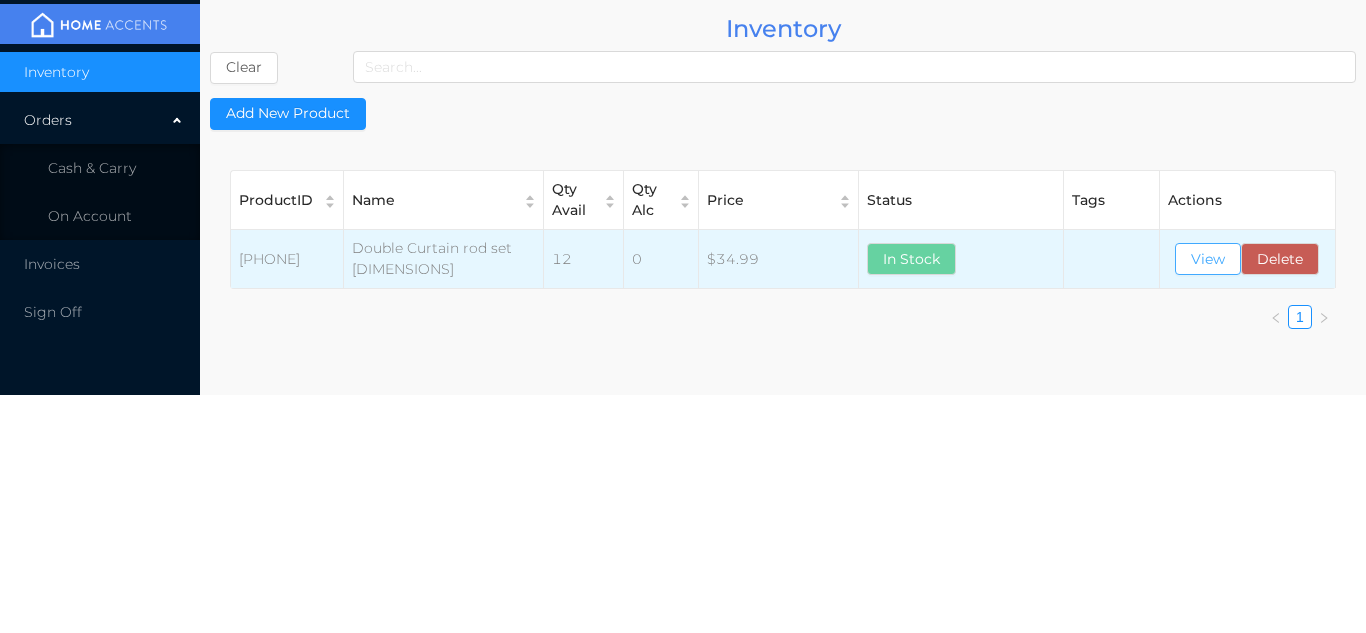 click on "View" at bounding box center [1208, 259] 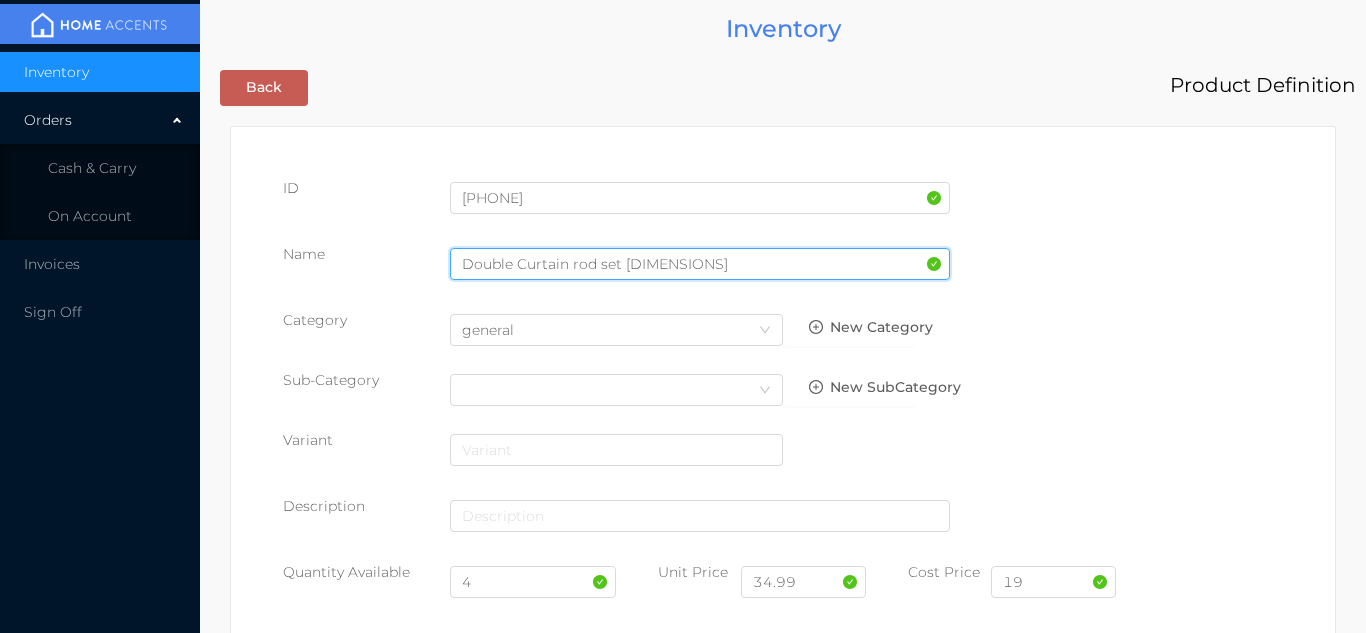 click on "Double Curtain rod set 66'-120'" at bounding box center (700, 264) 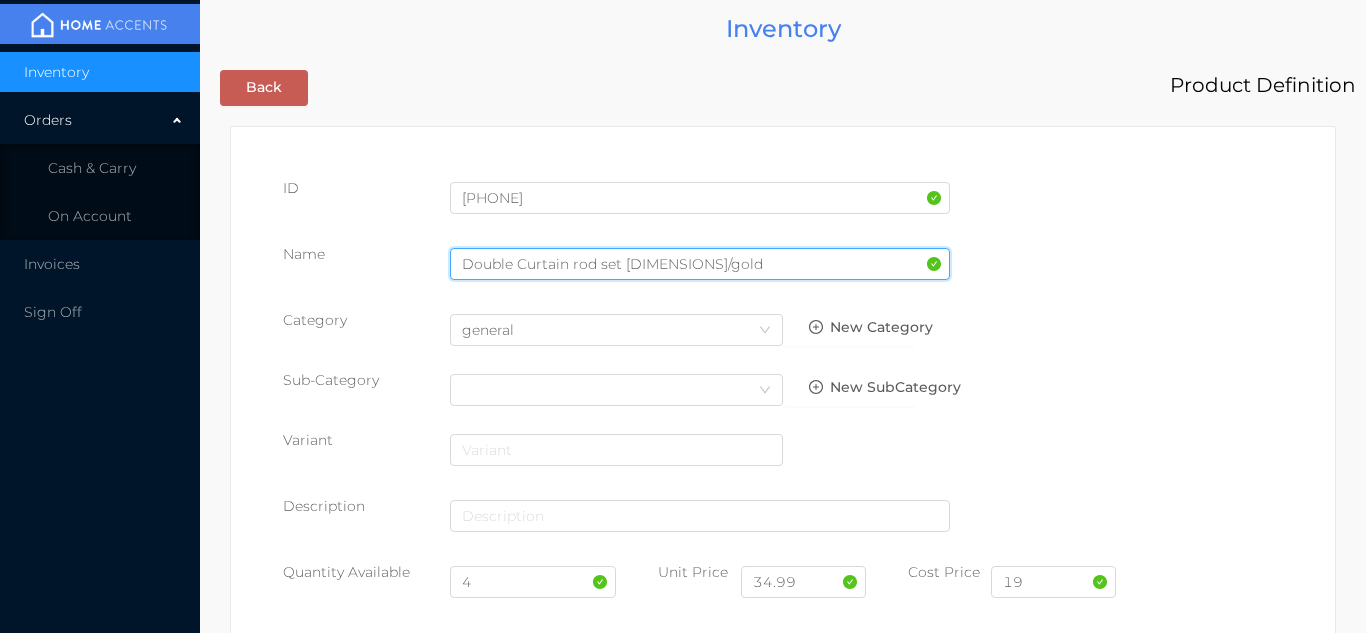 type on "Double Curtain rod set 66'-120'/gold" 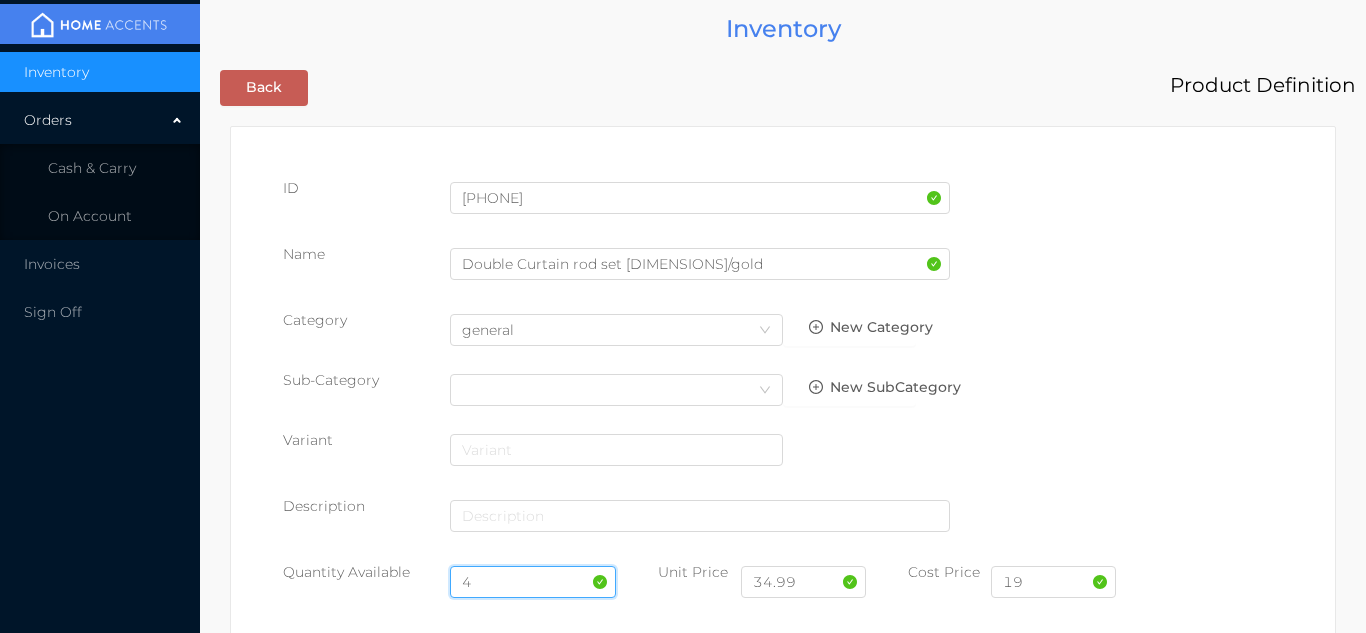 click on "4" at bounding box center (533, 582) 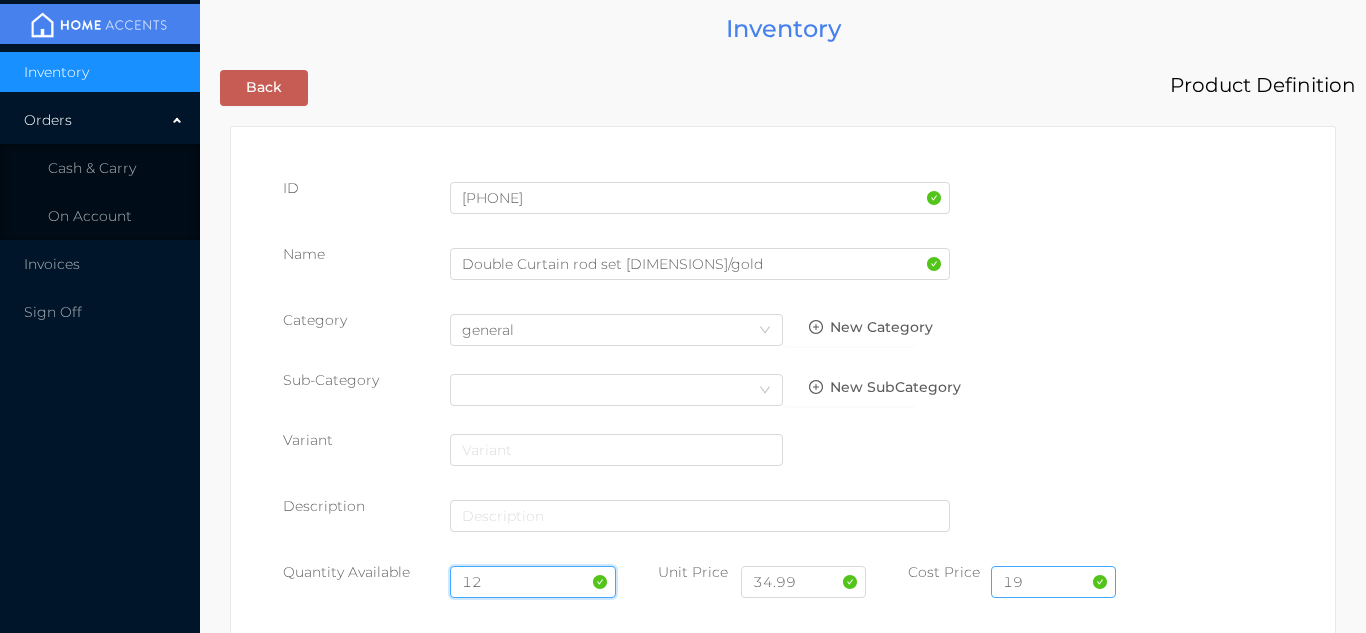 type on "12" 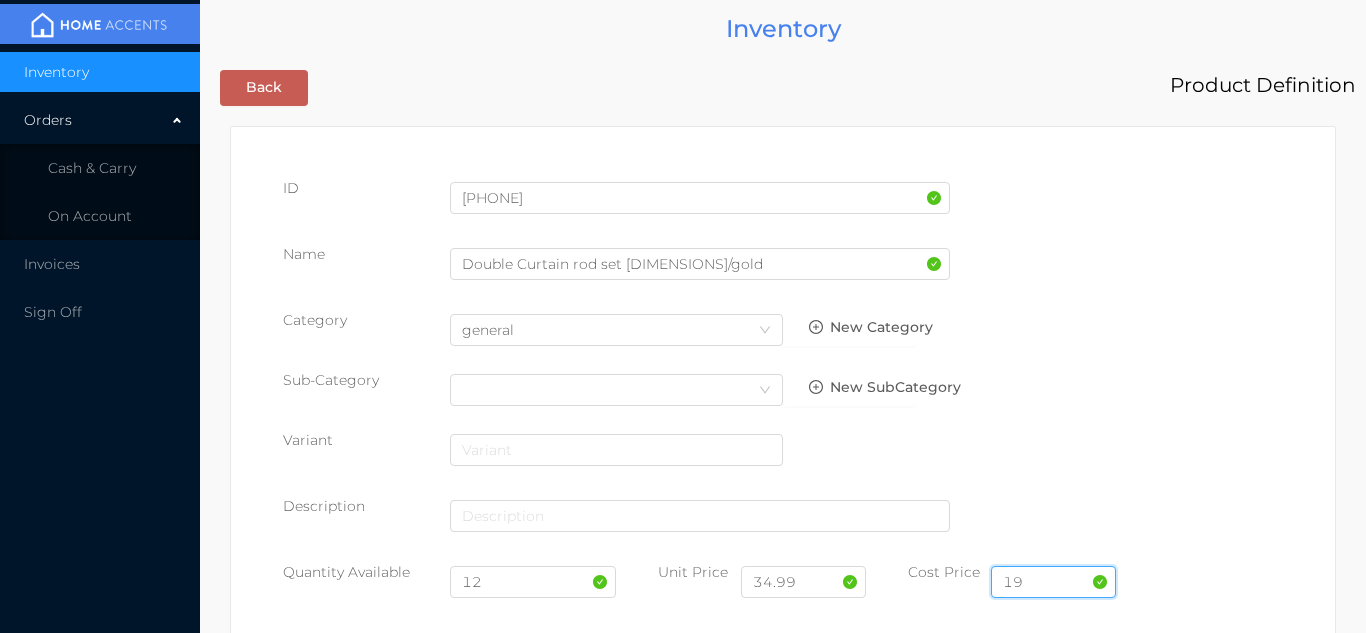 click on "19" at bounding box center [1053, 582] 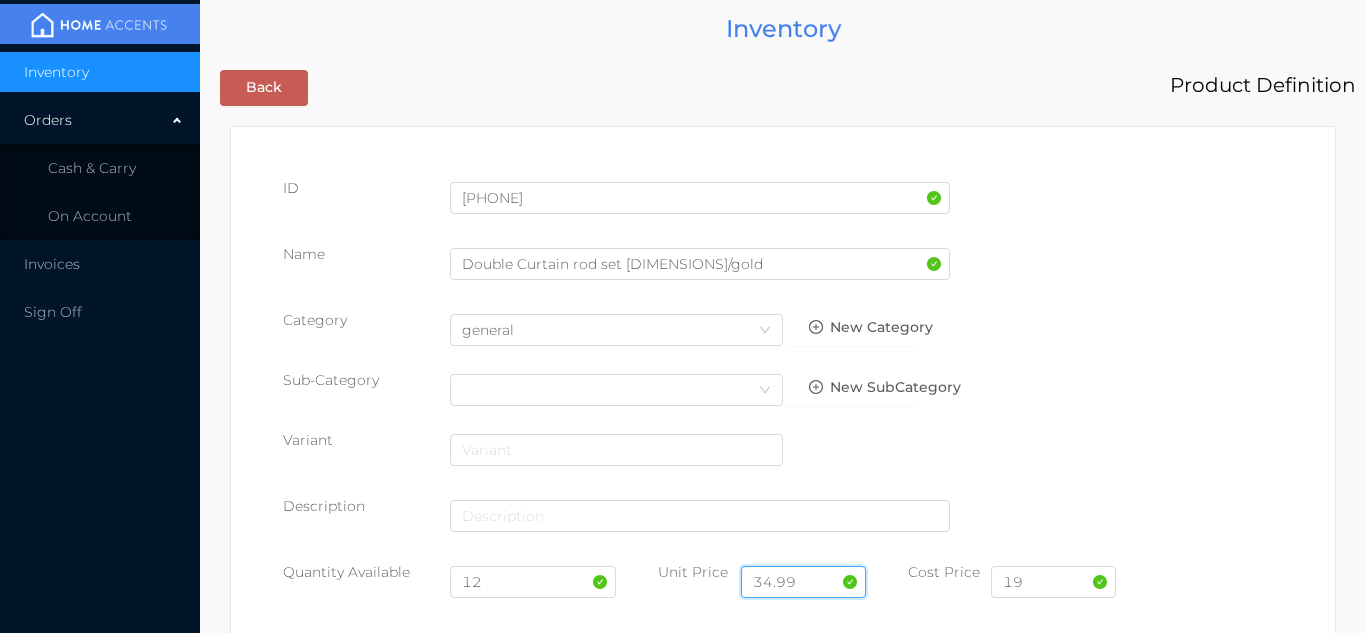 click on "34.99" at bounding box center [803, 582] 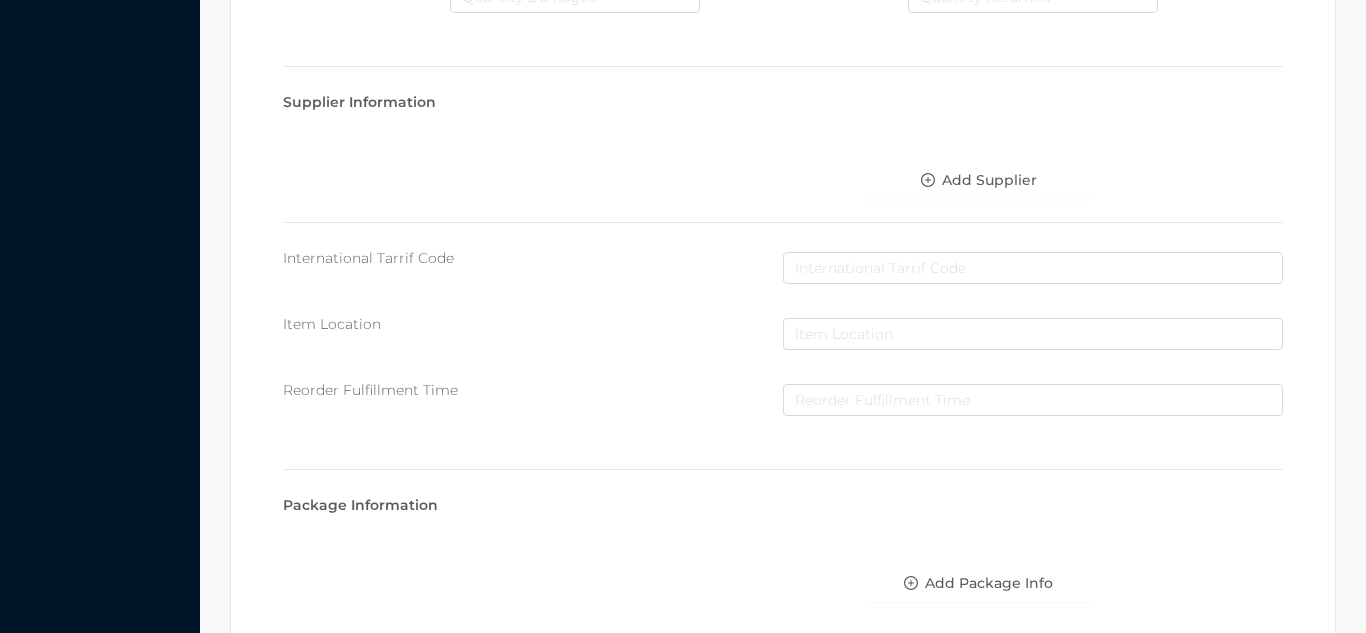 scroll, scrollTop: 1135, scrollLeft: 0, axis: vertical 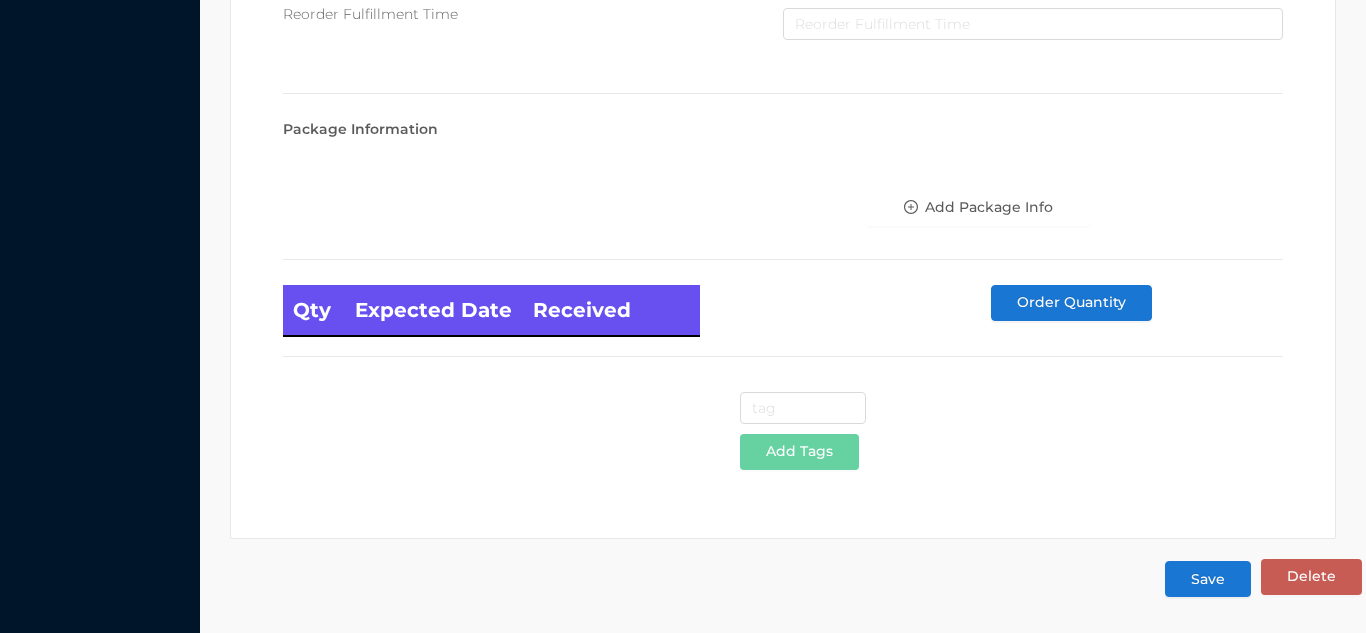 type on "39.99" 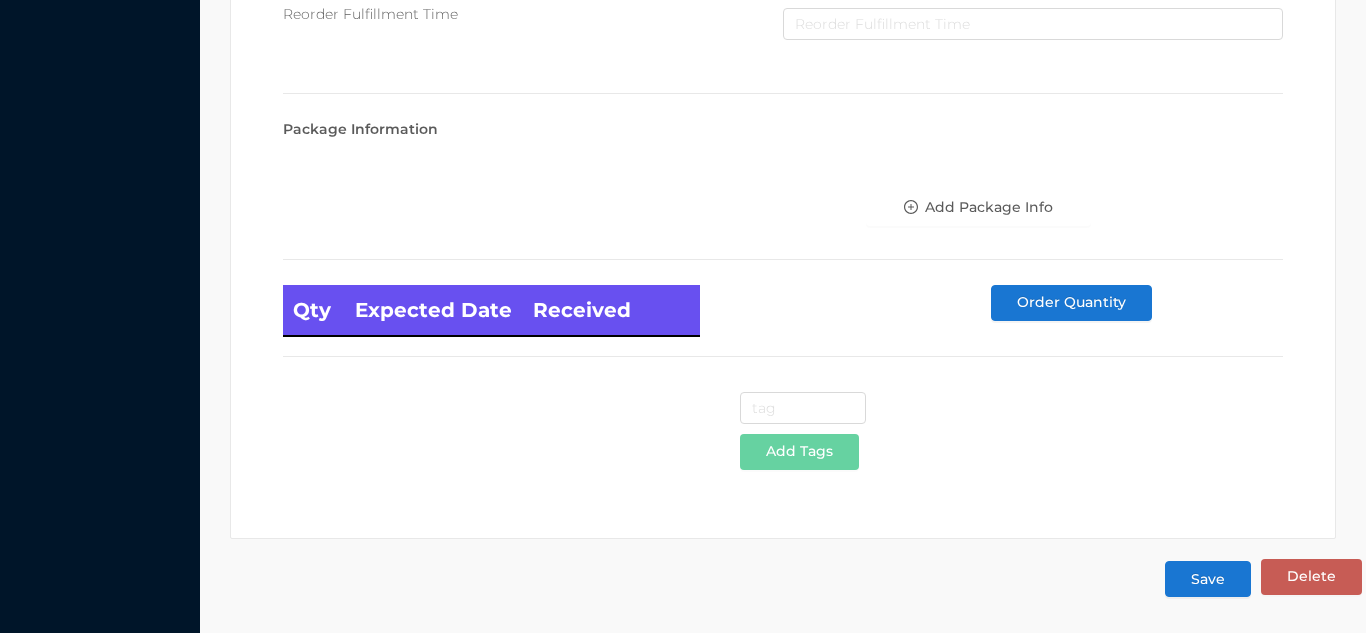 scroll, scrollTop: 0, scrollLeft: 0, axis: both 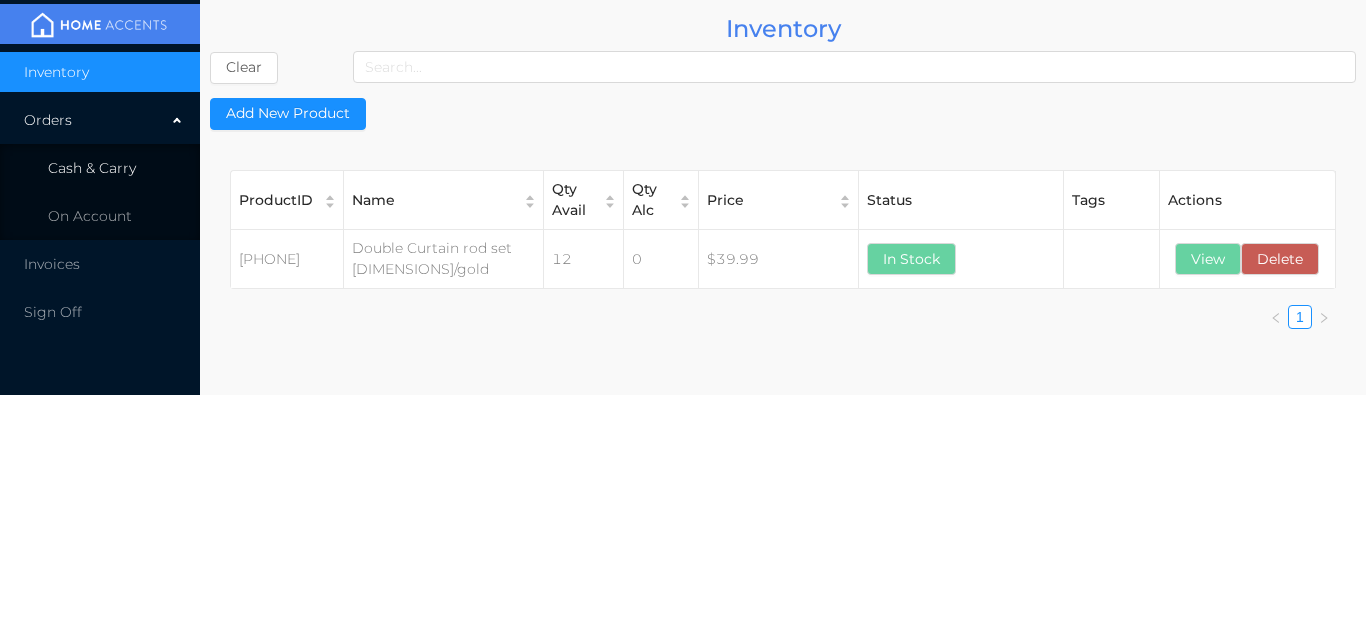 click on "Cash & Carry" at bounding box center (100, 168) 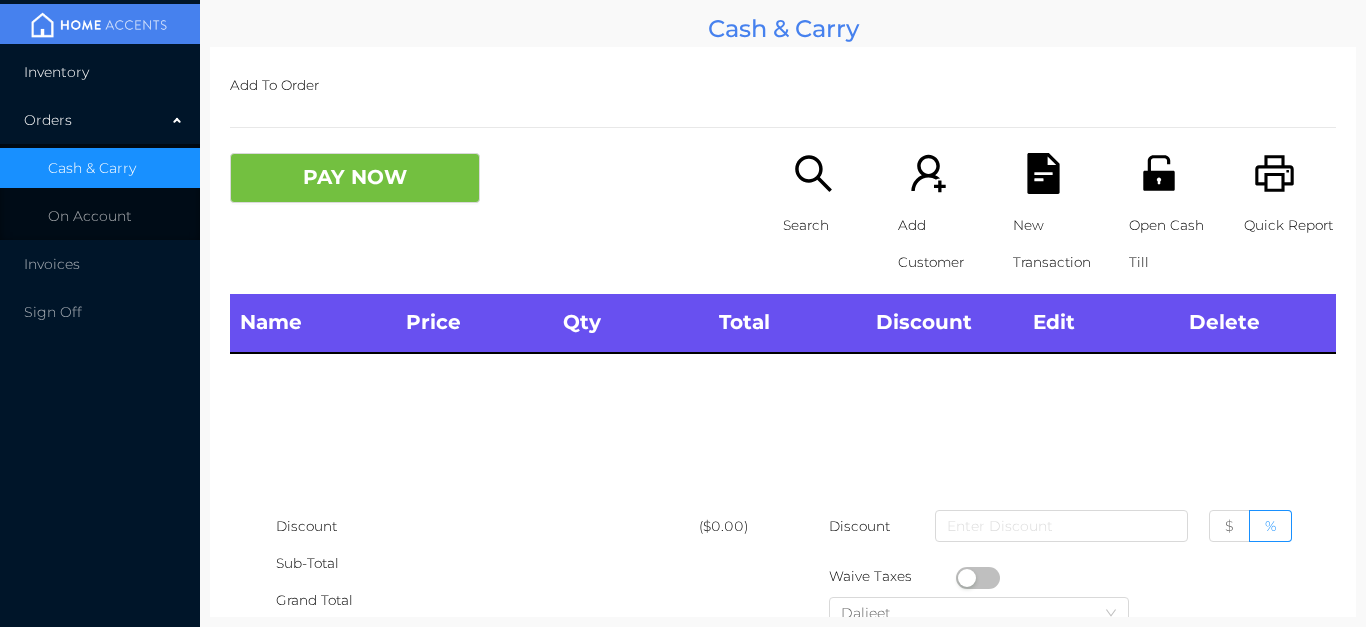 click on "Inventory" at bounding box center [100, 72] 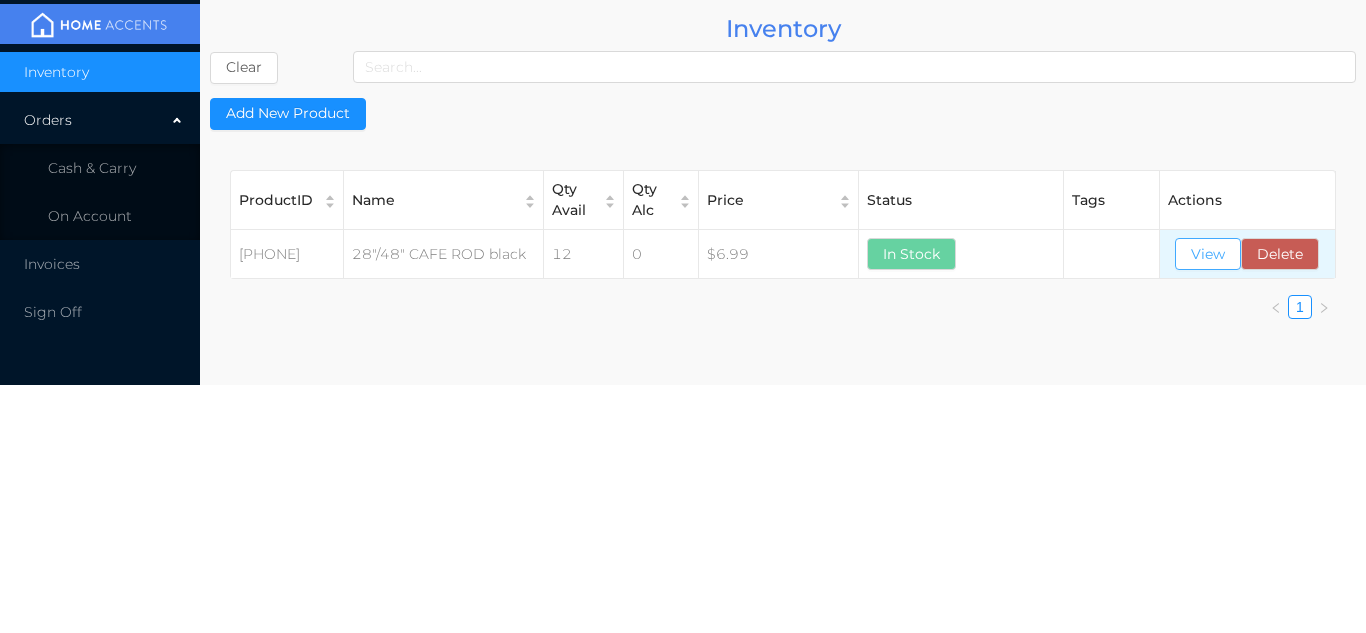 click on "View" at bounding box center (1208, 254) 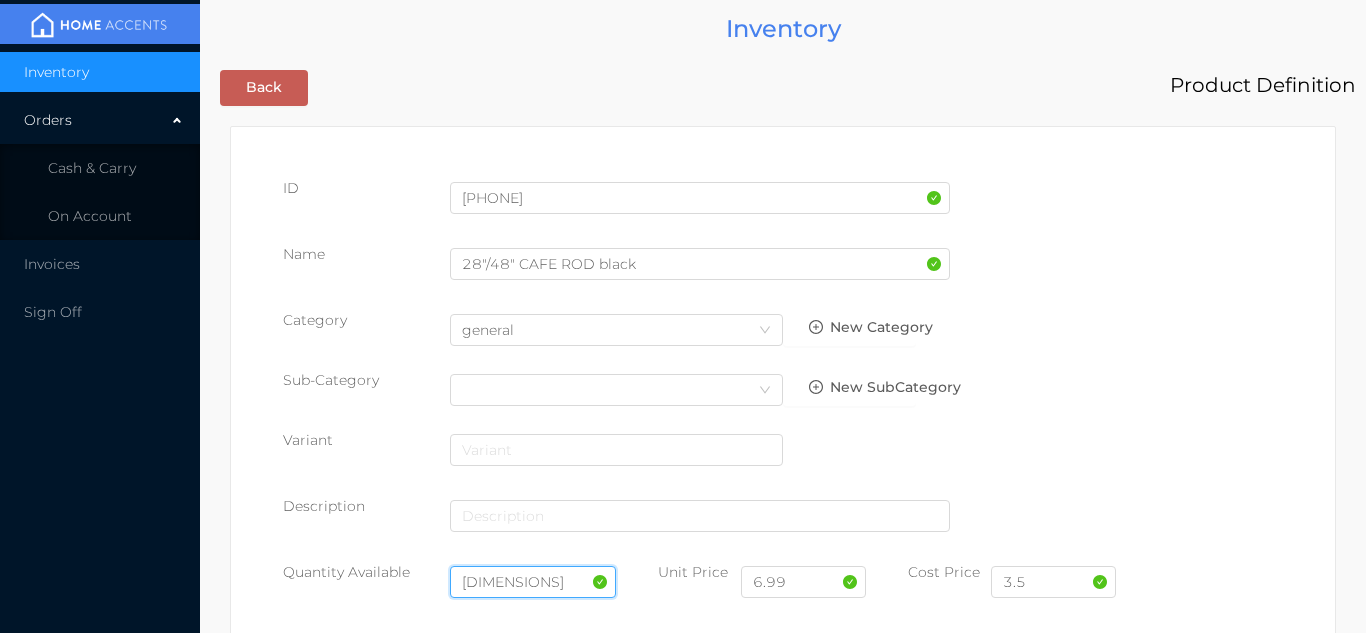 click on "-16" at bounding box center (533, 582) 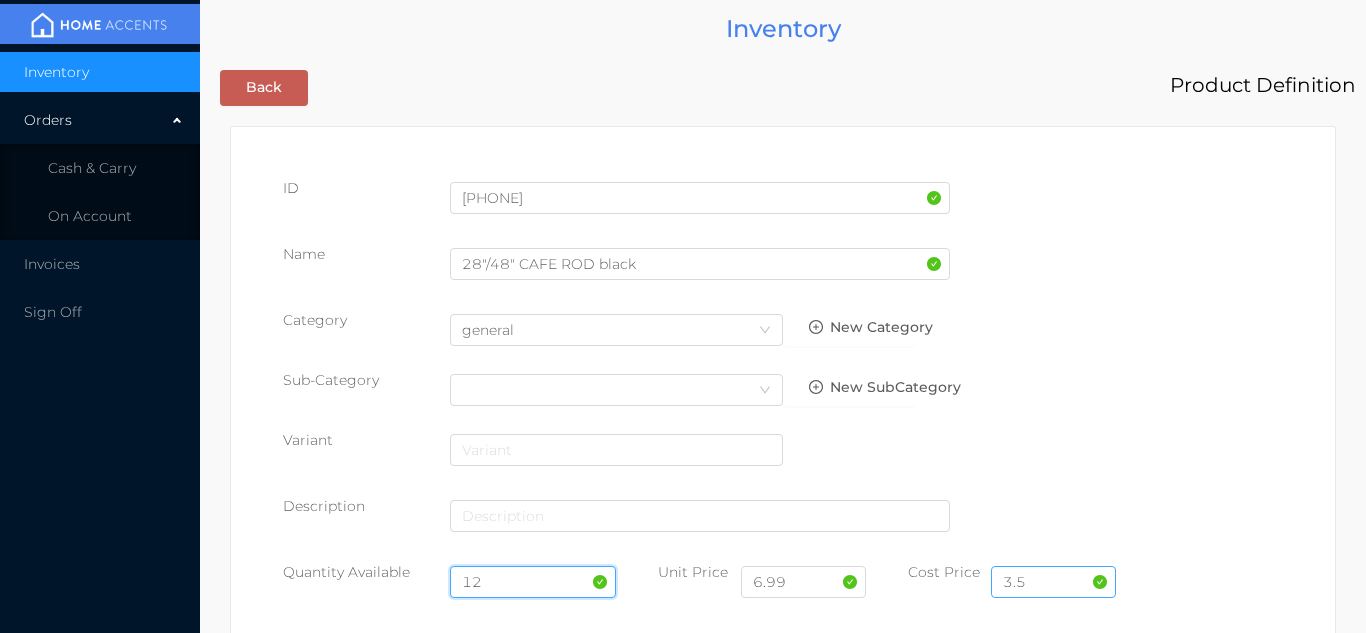 type on "12" 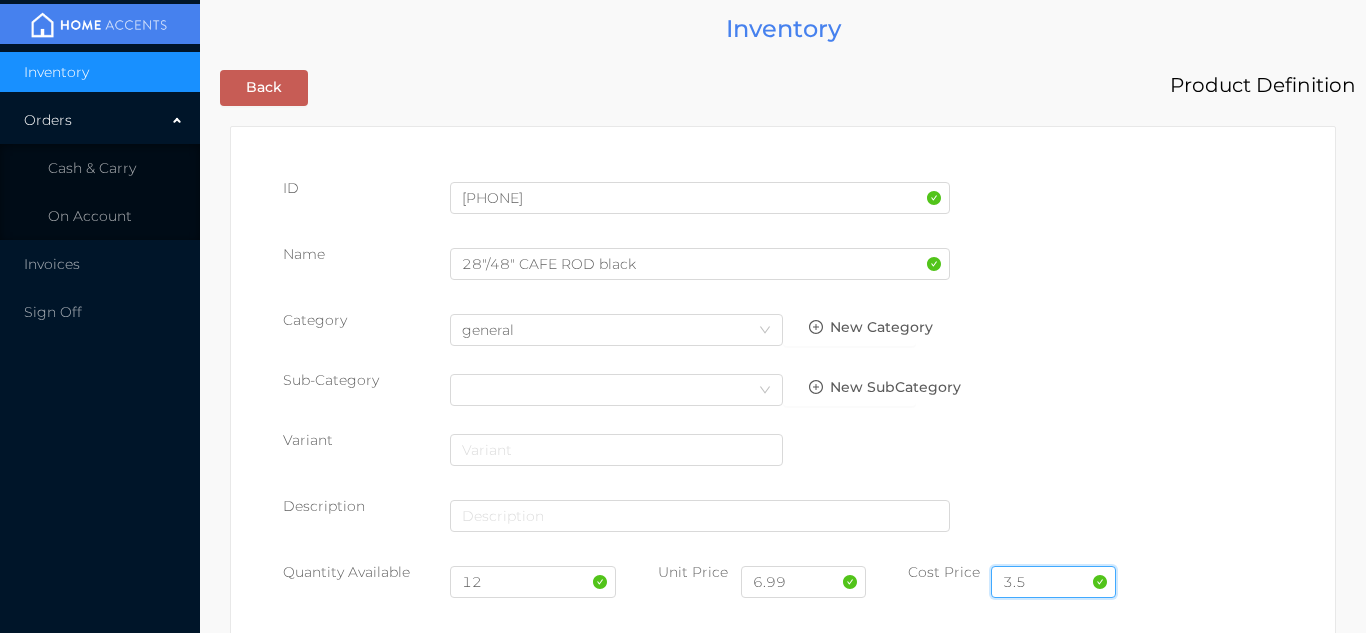 click on "3.5" at bounding box center (1053, 582) 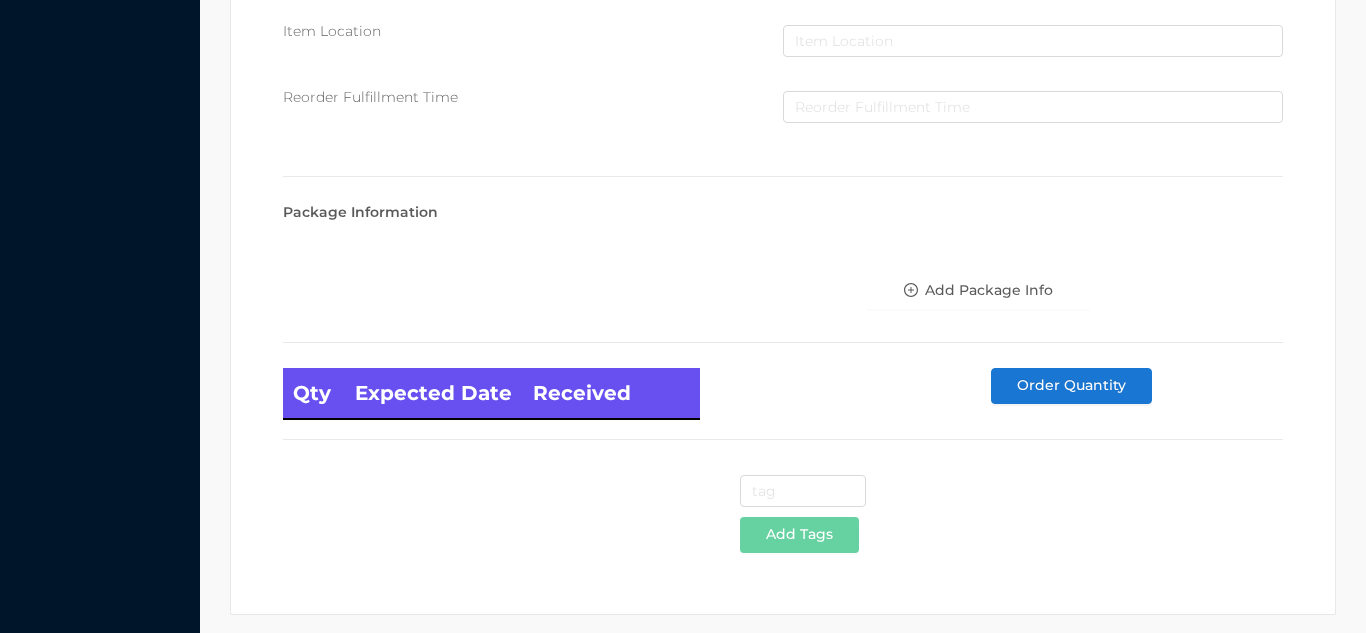 scroll, scrollTop: 1135, scrollLeft: 0, axis: vertical 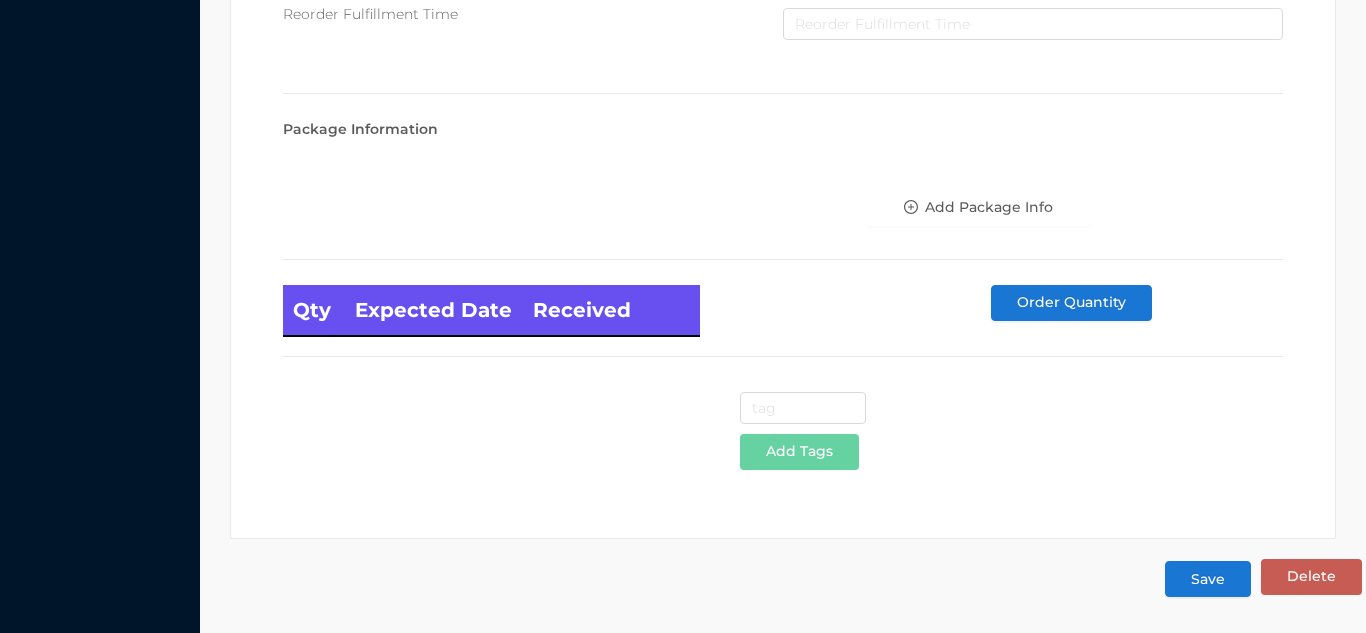 type on "3.50" 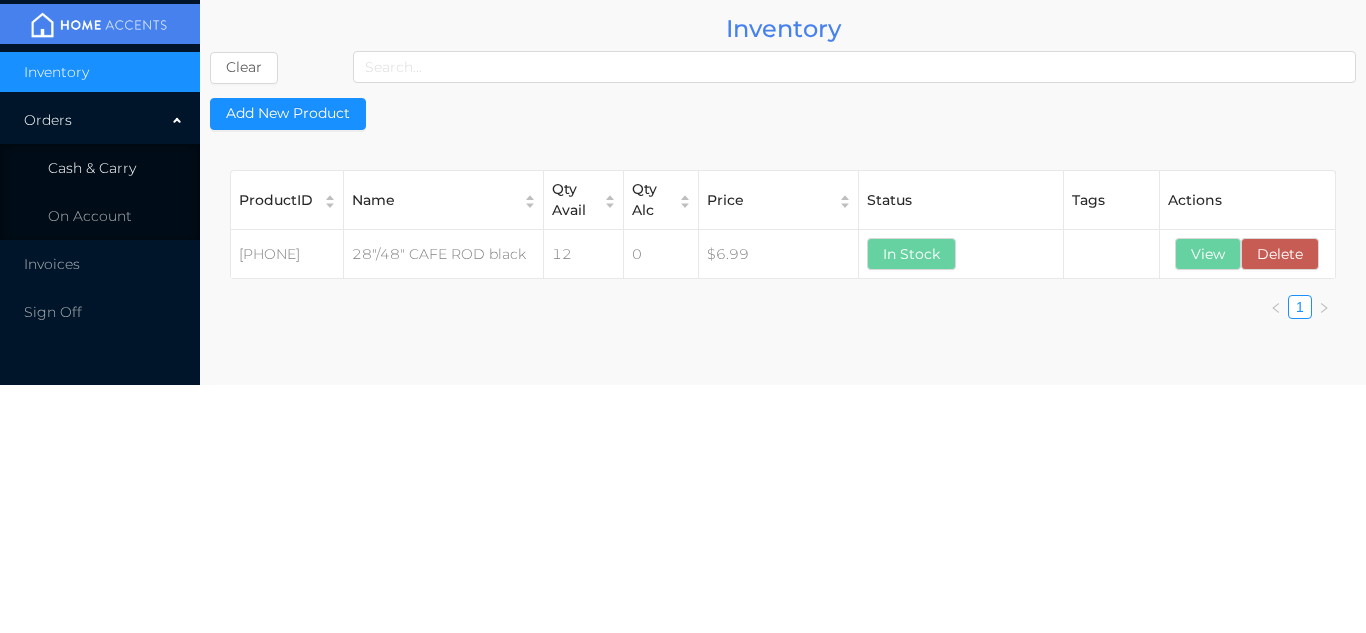 click on "Cash & Carry" at bounding box center [92, 168] 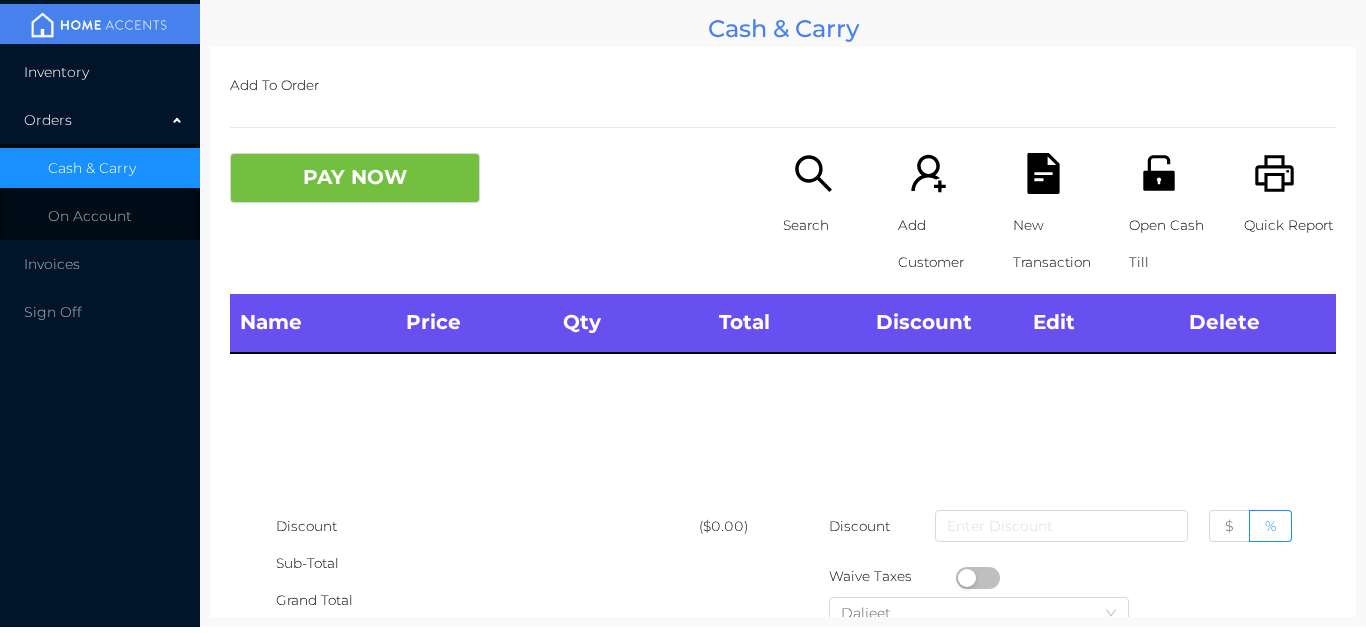 click on "Inventory" at bounding box center (100, 72) 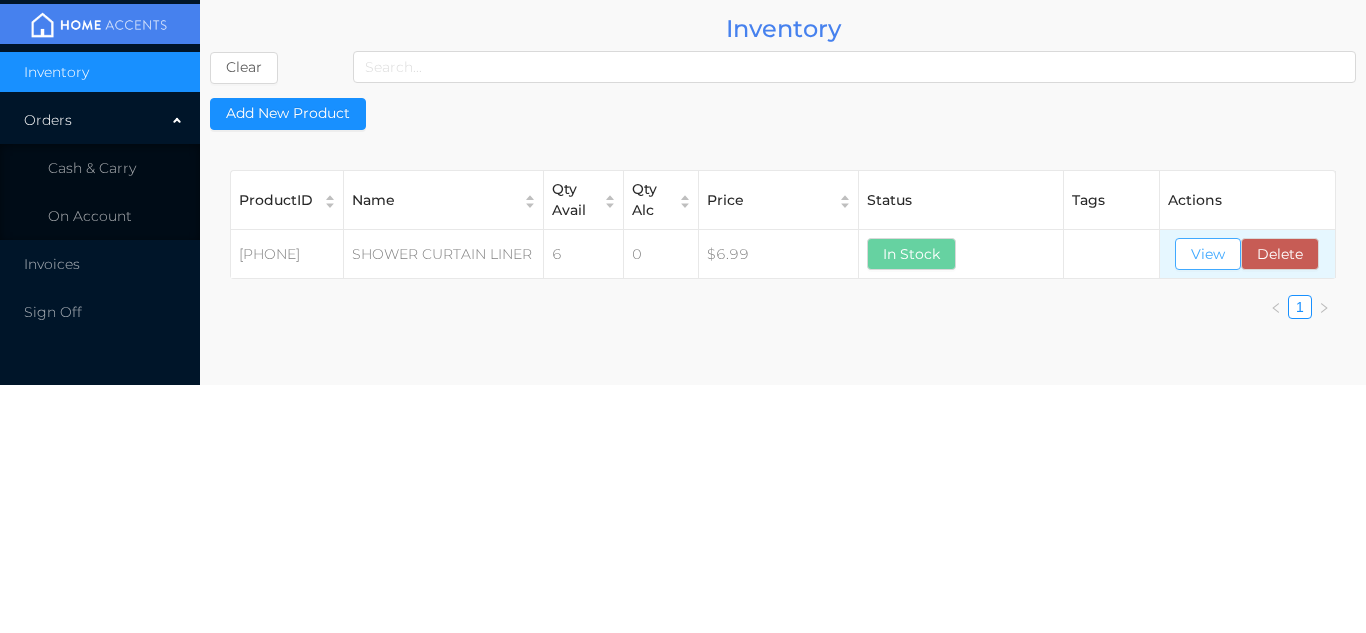 click on "View" at bounding box center (1208, 254) 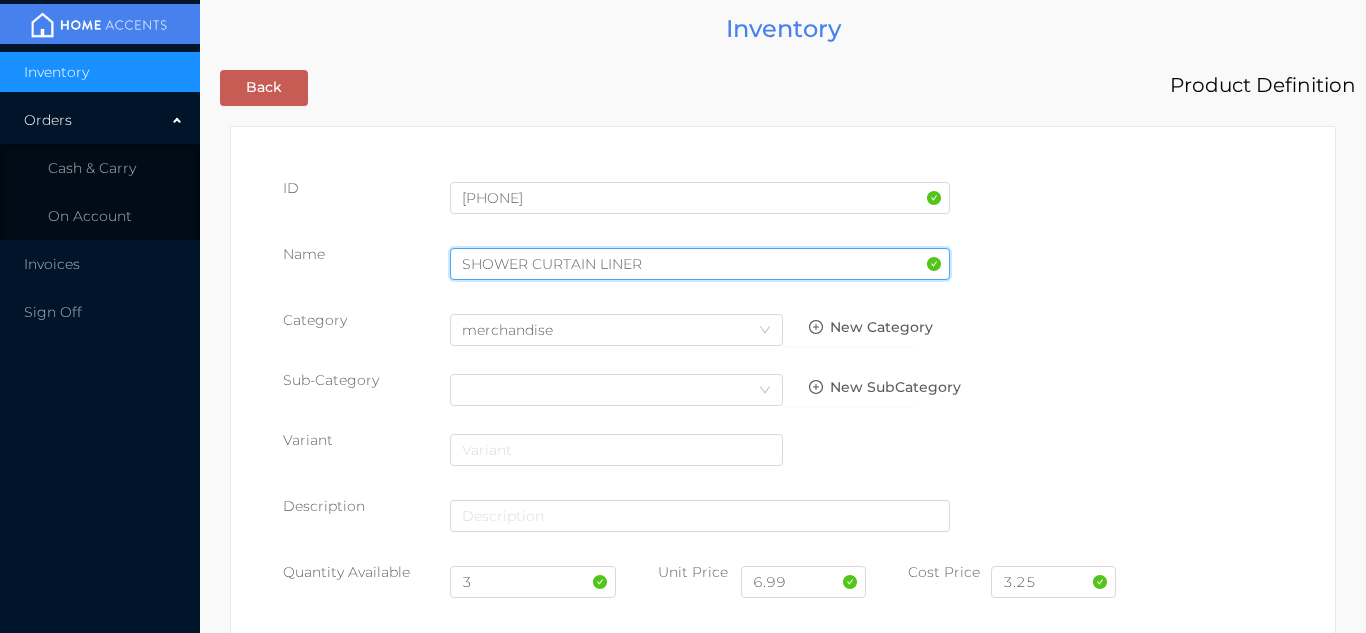click on "SHOWER CURTAIN LINER" at bounding box center (700, 264) 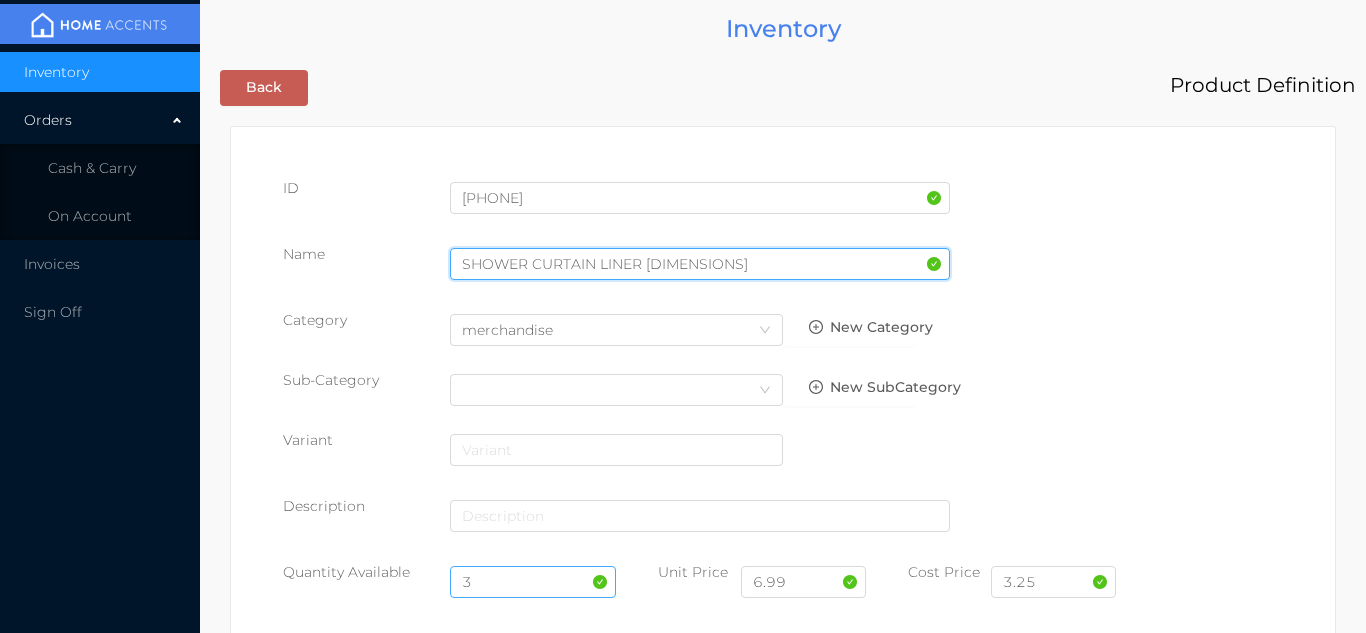 type on "SHOWER CURTAIN LINER 54x78"" 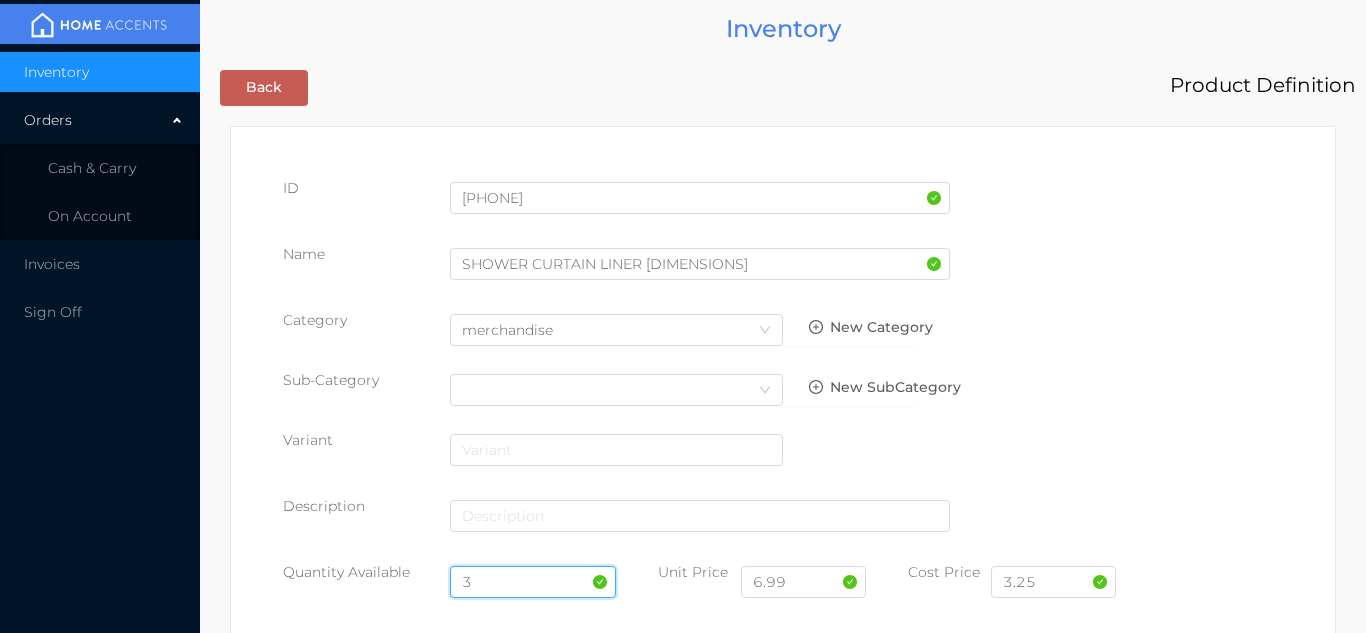click on "3" at bounding box center [533, 582] 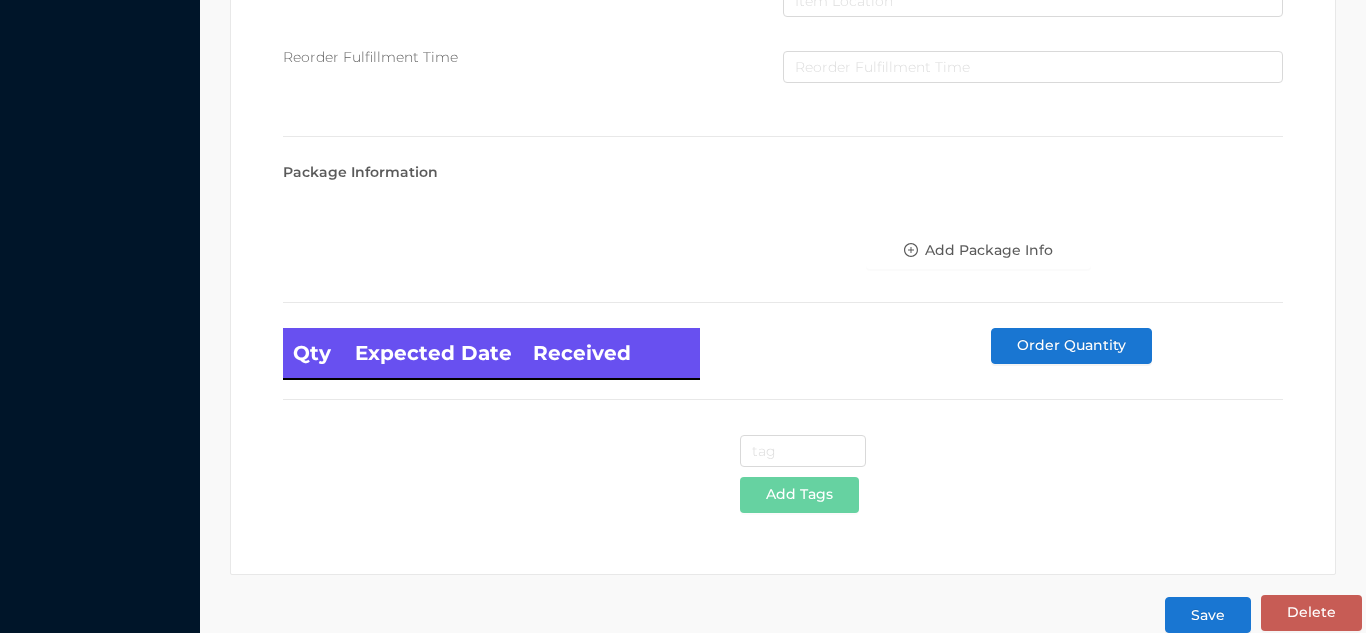 scroll, scrollTop: 1135, scrollLeft: 0, axis: vertical 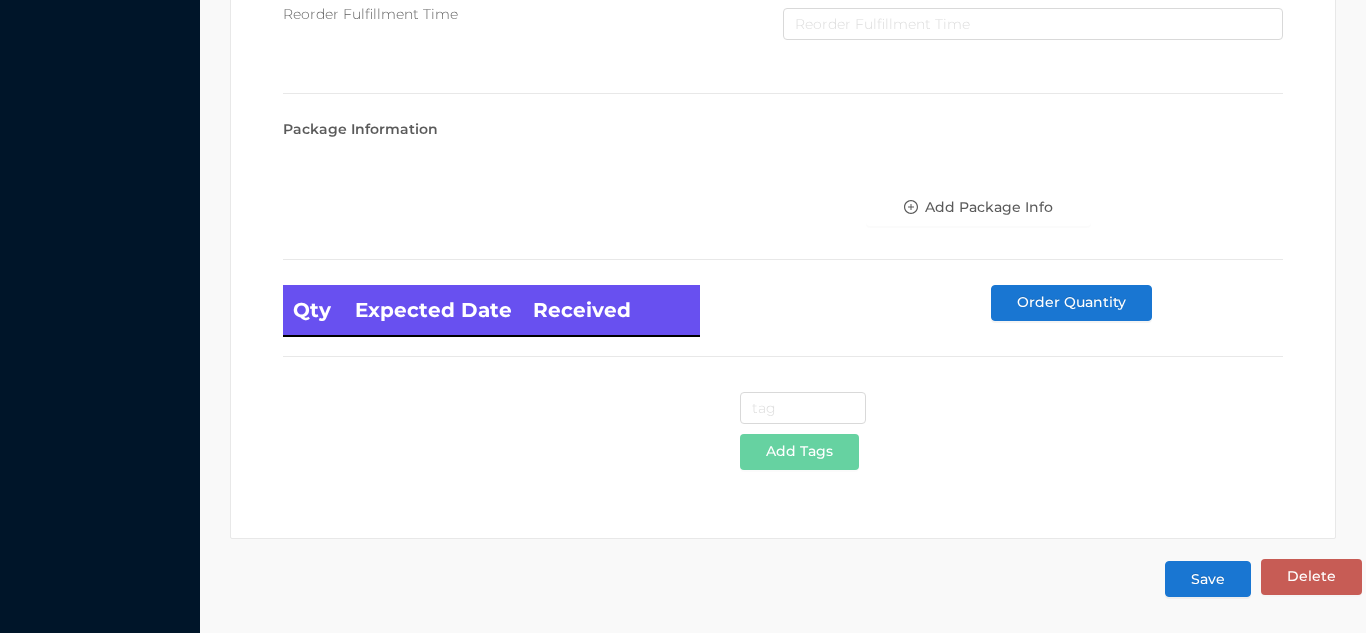 type on "12" 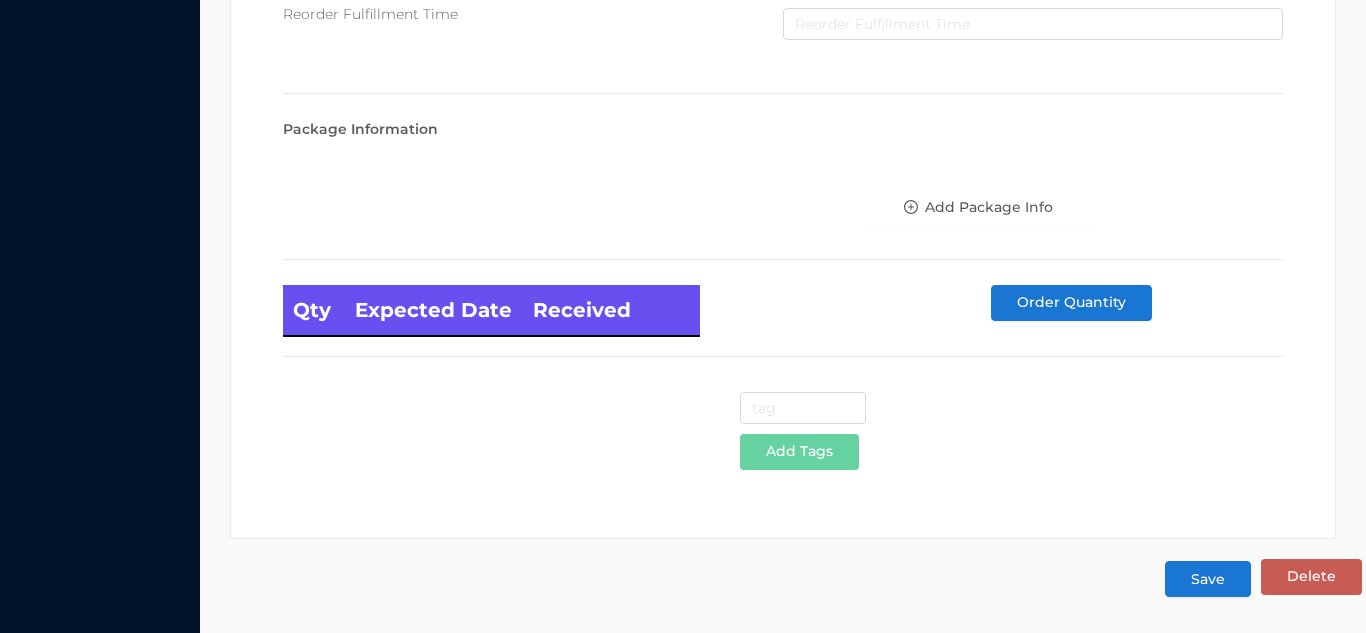 click on "Save" at bounding box center (1208, 579) 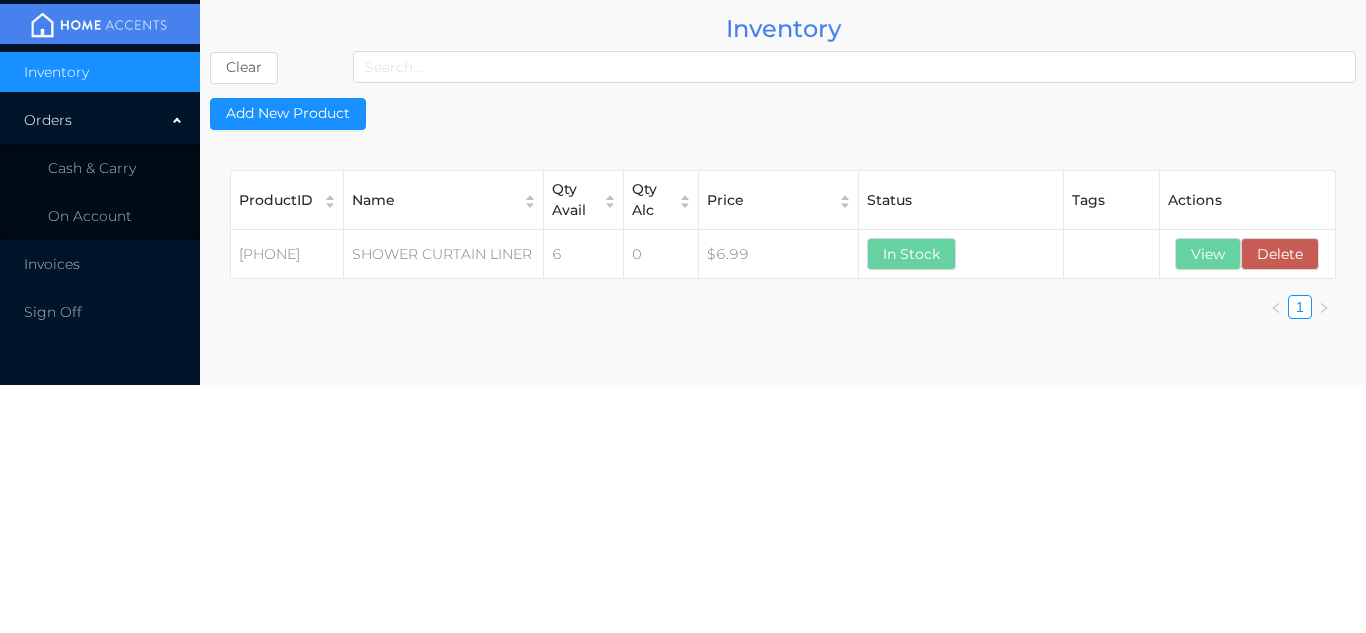 scroll, scrollTop: 0, scrollLeft: 0, axis: both 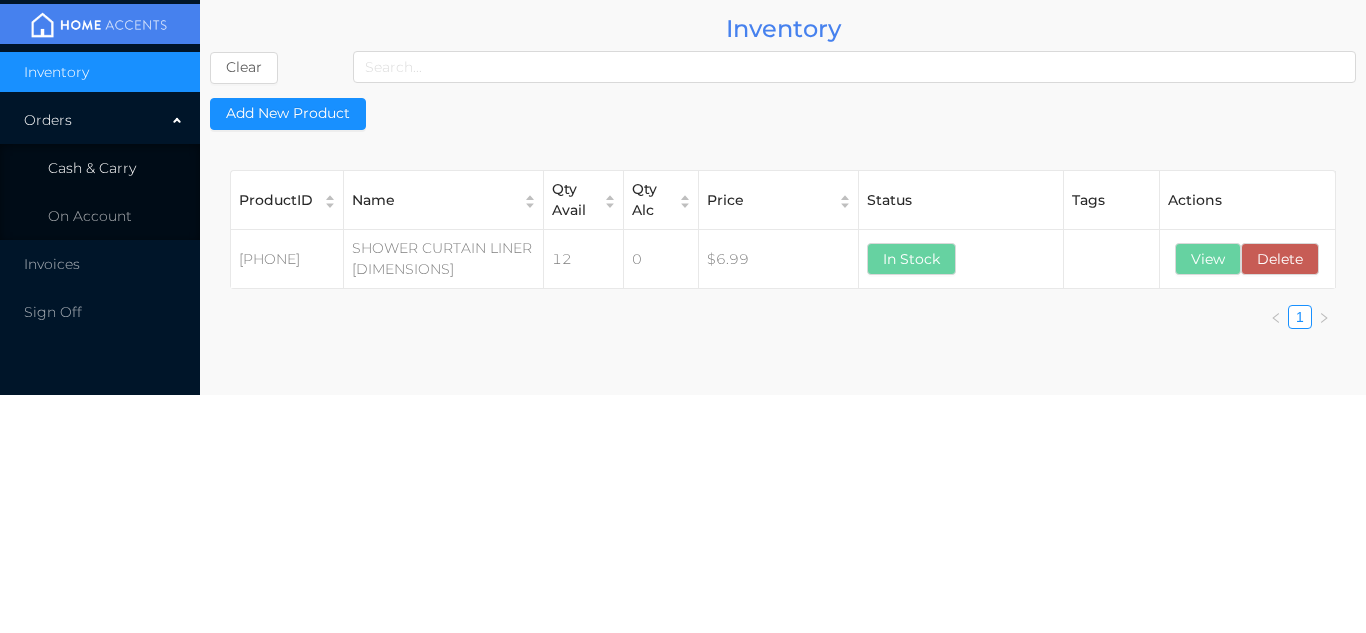 click on "Cash & Carry" at bounding box center [92, 168] 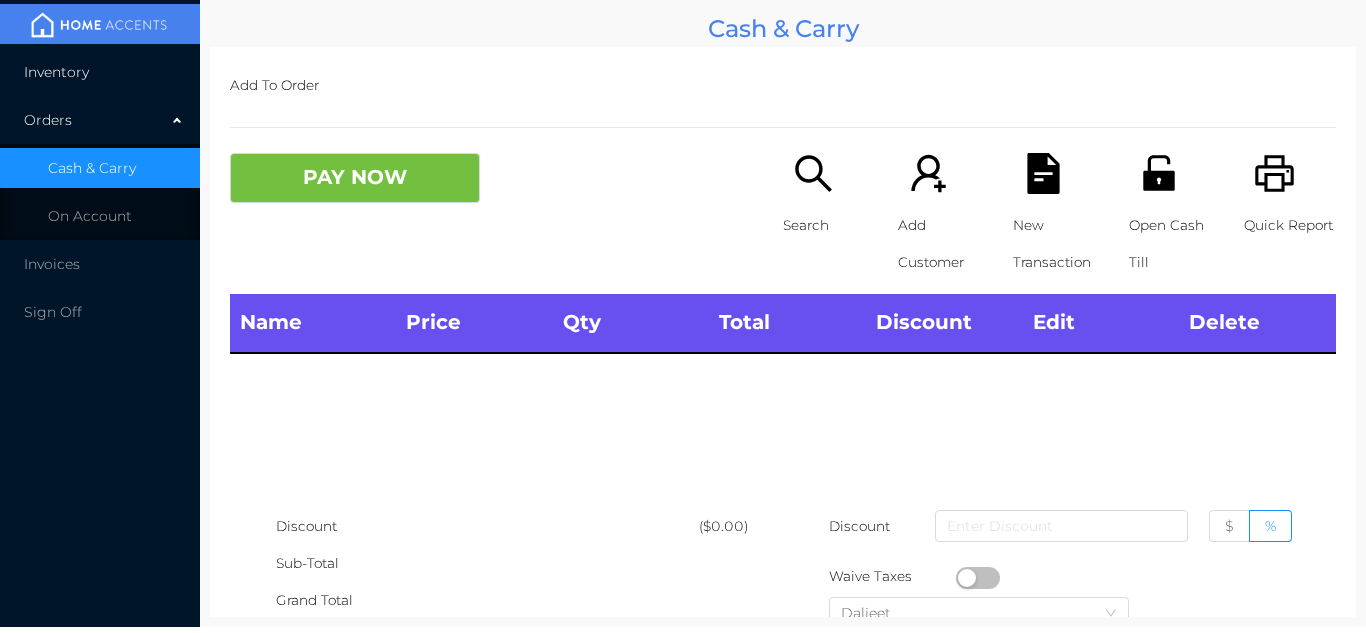 click on "Inventory" at bounding box center (100, 72) 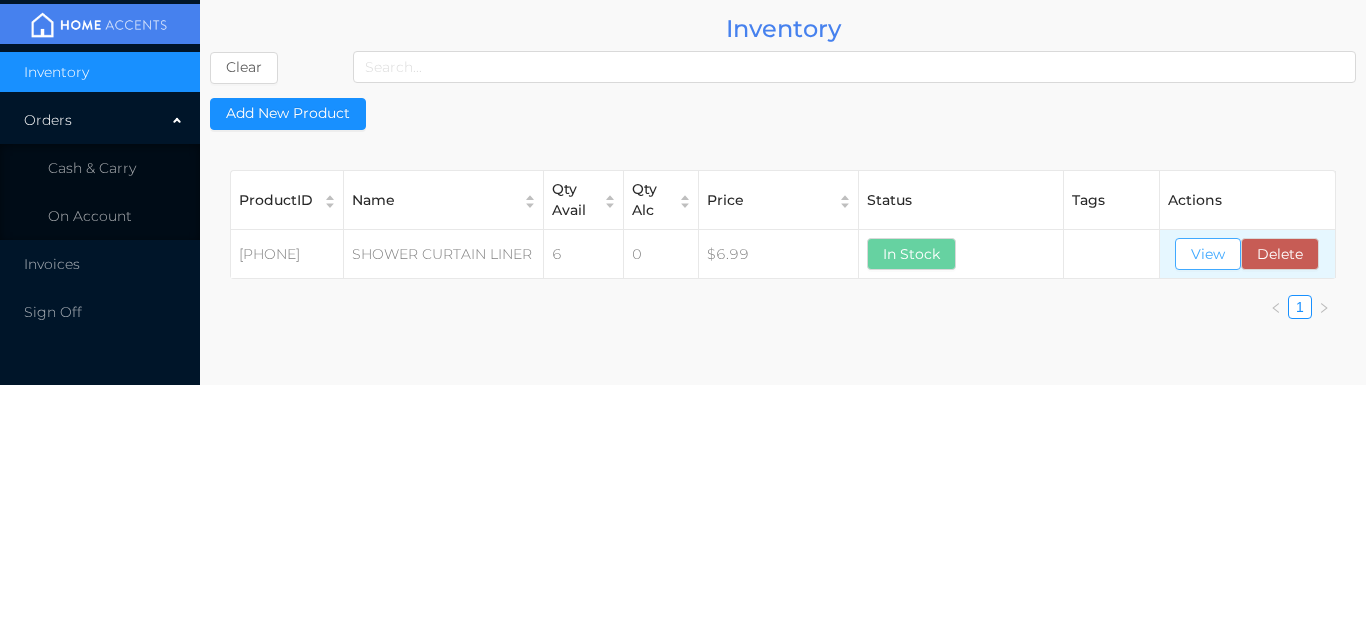 click on "View" at bounding box center (1208, 254) 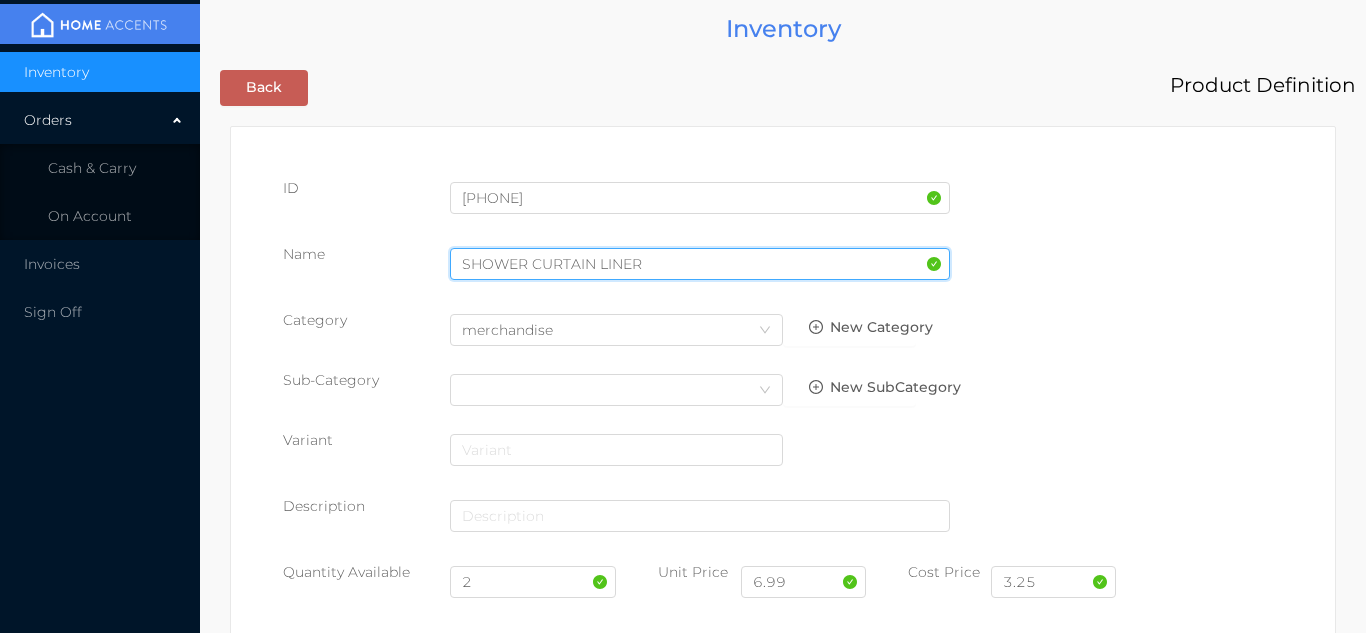 click on "SHOWER CURTAIN LINER" at bounding box center [700, 264] 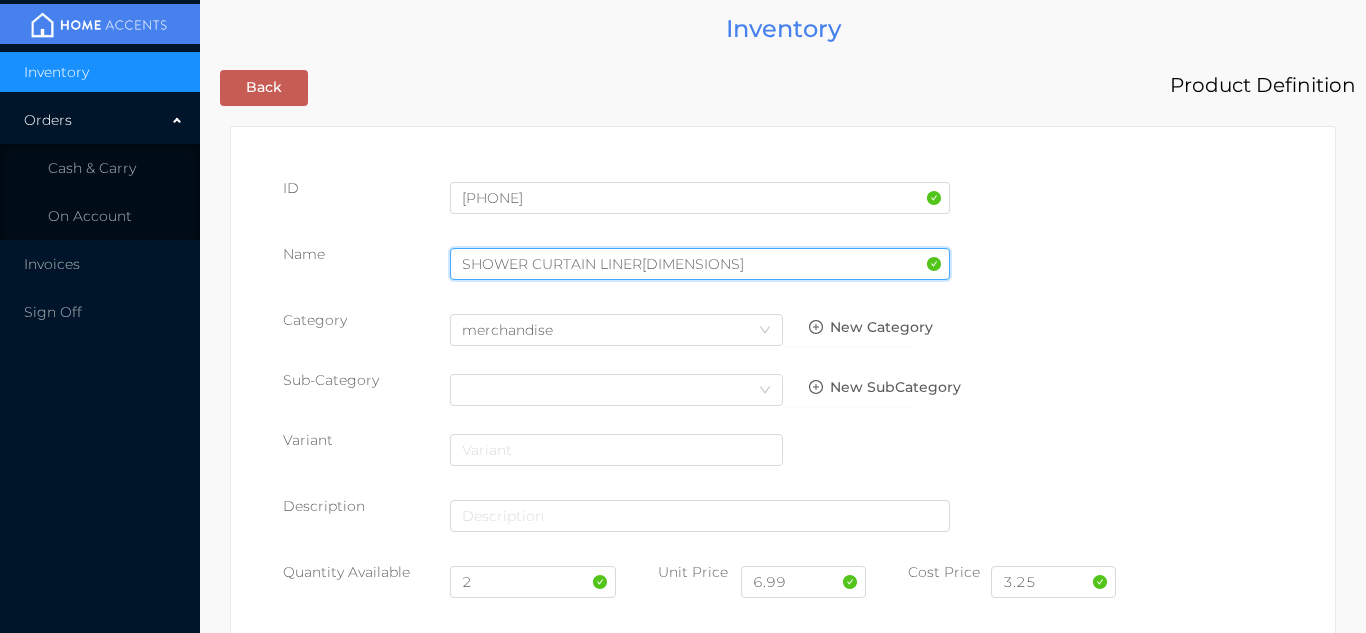 click on "SHOWER CURTAIN LINER72x72"" at bounding box center (700, 264) 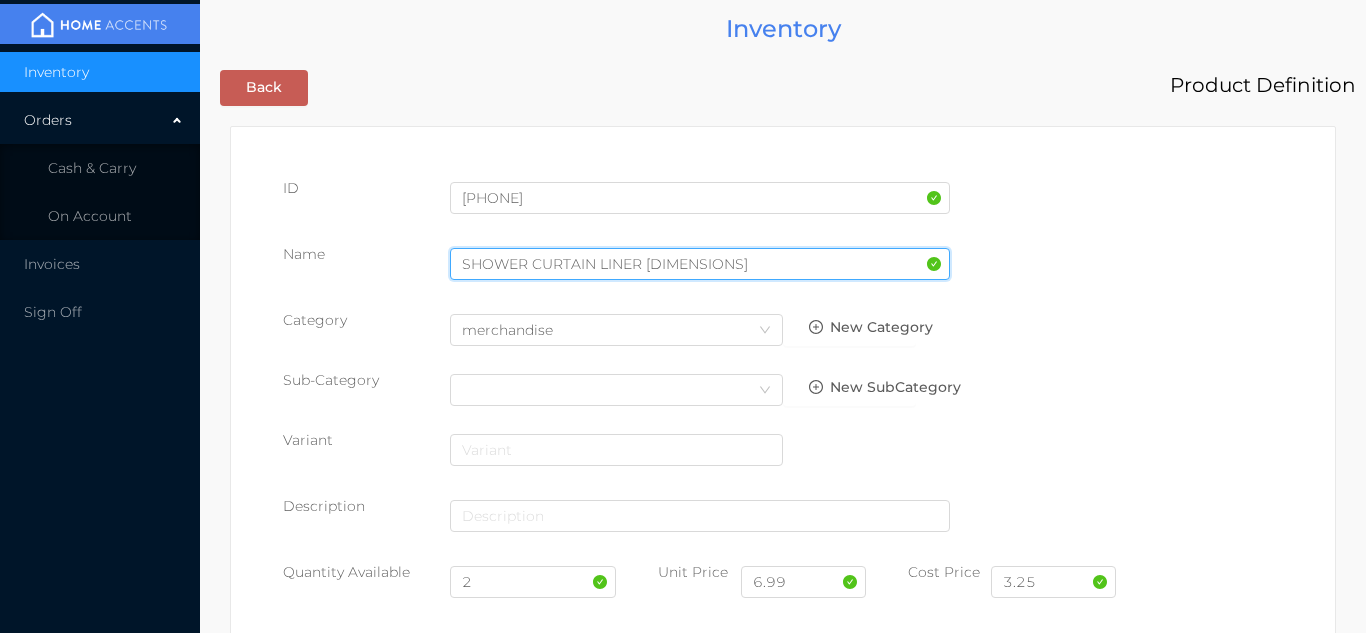 type on "SHOWER CURTAIN LINER 72x72"" 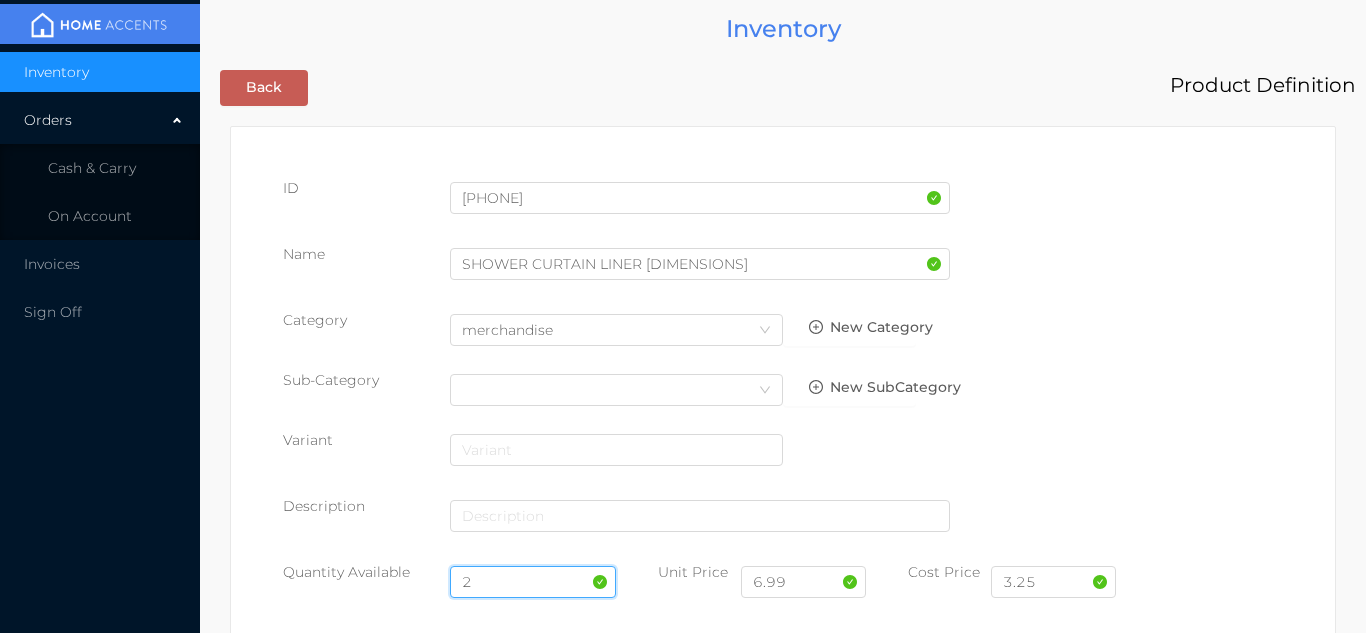 click on "2" at bounding box center [533, 582] 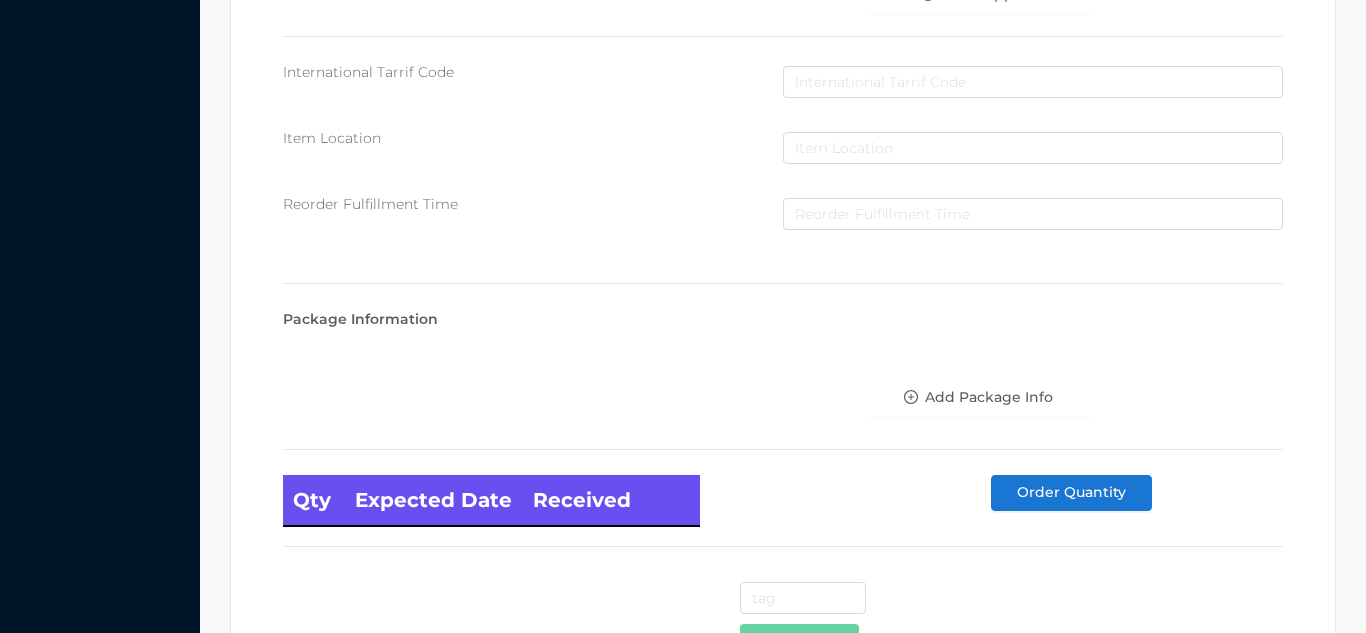 scroll, scrollTop: 1135, scrollLeft: 0, axis: vertical 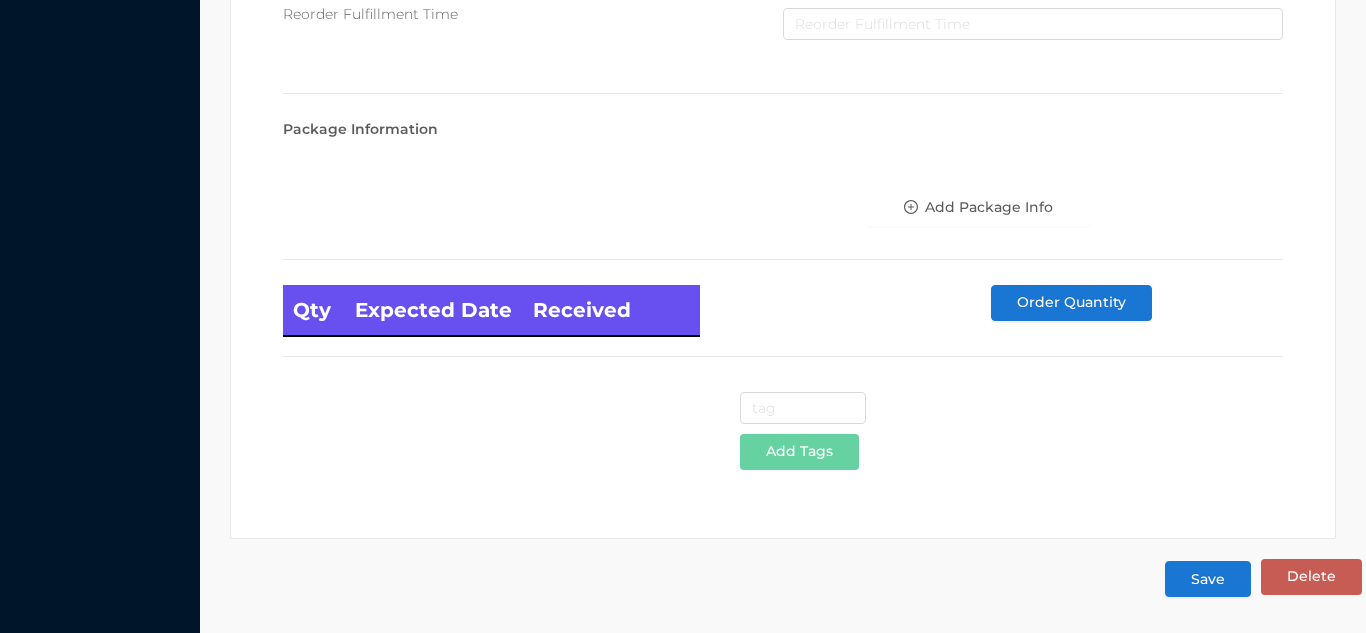type on "14" 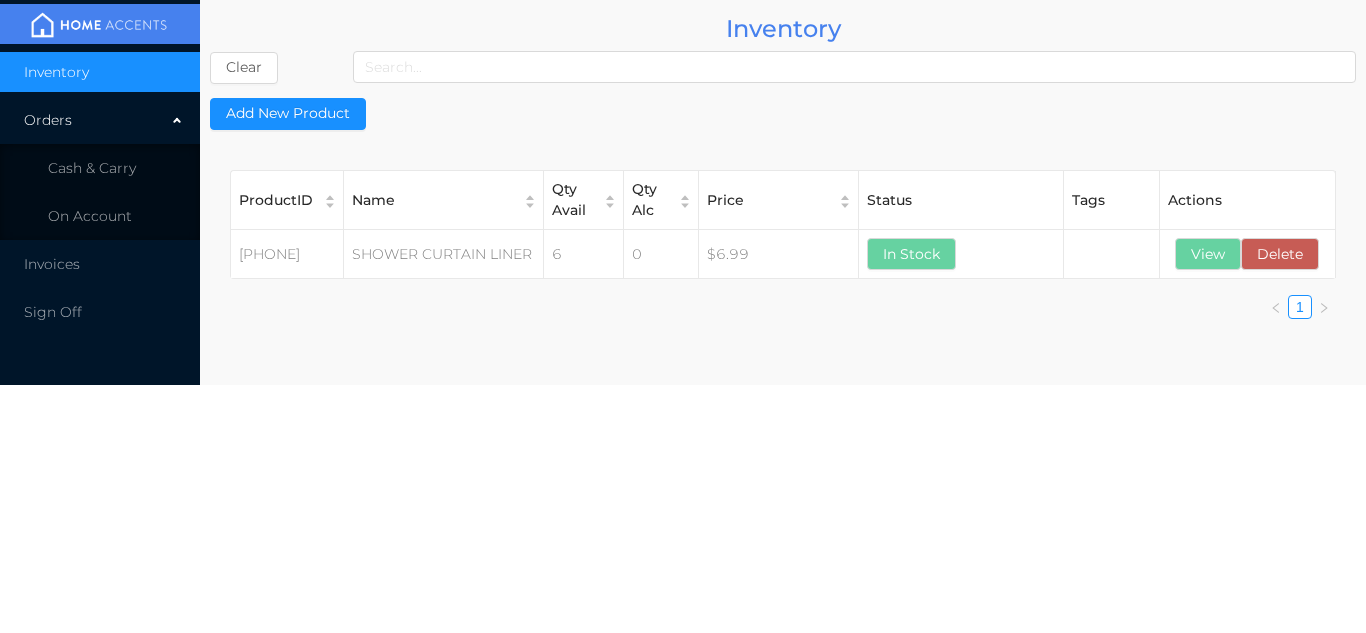 scroll, scrollTop: 0, scrollLeft: 0, axis: both 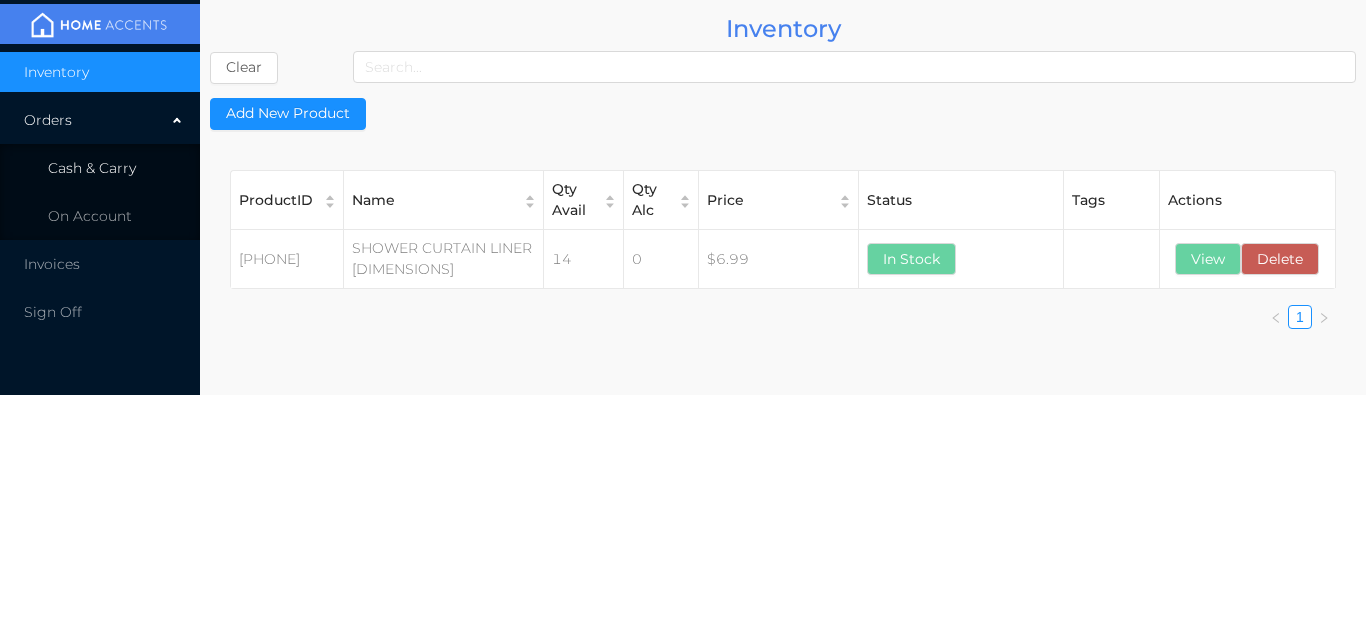 click on "Cash & Carry" at bounding box center [100, 168] 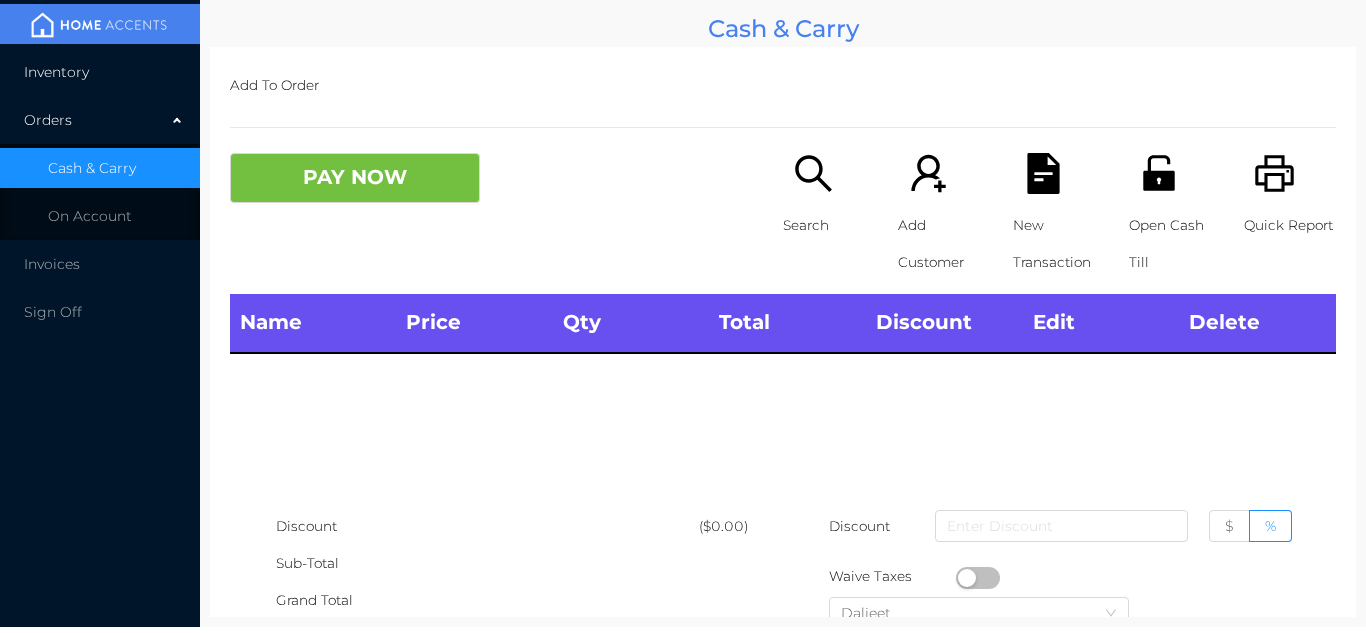 click on "Inventory" at bounding box center (100, 72) 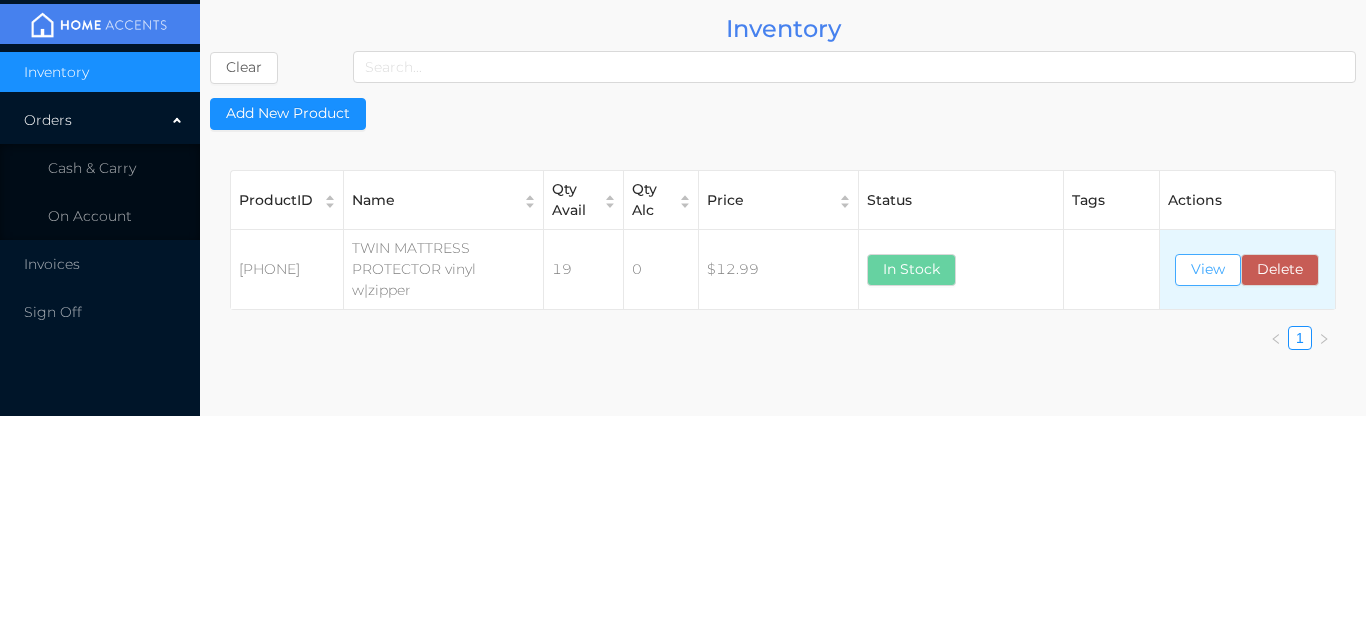 click on "View" at bounding box center (1208, 270) 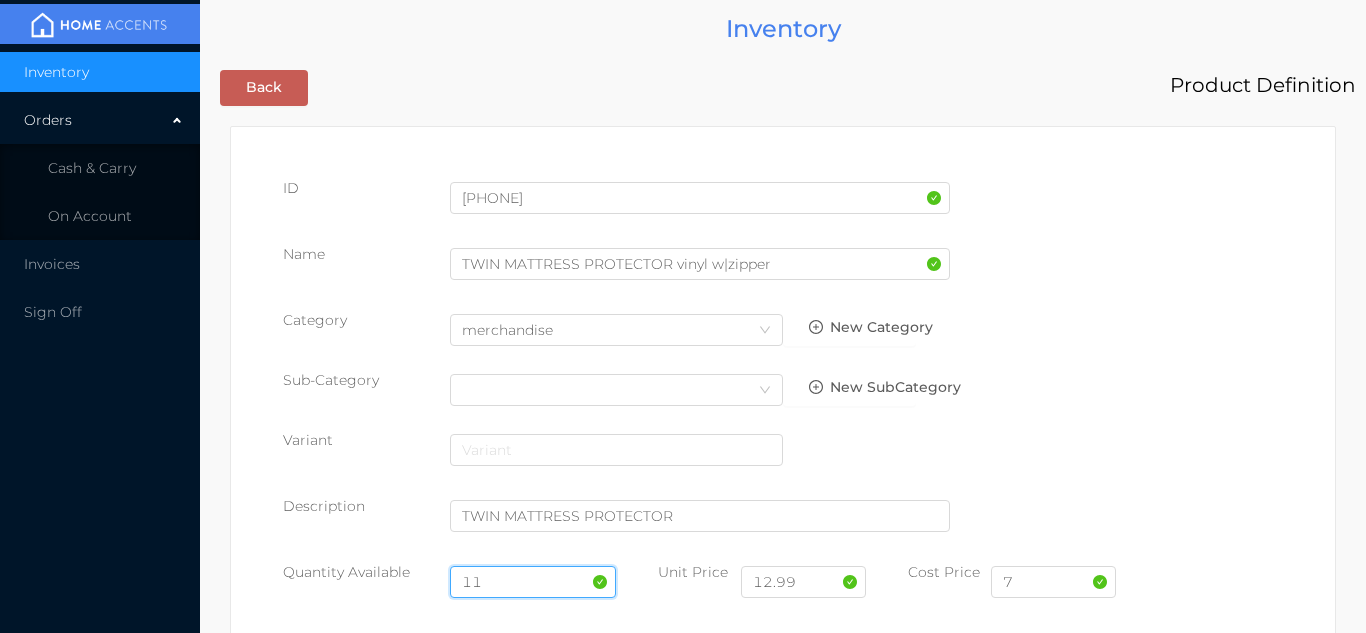 click on "11" at bounding box center [533, 582] 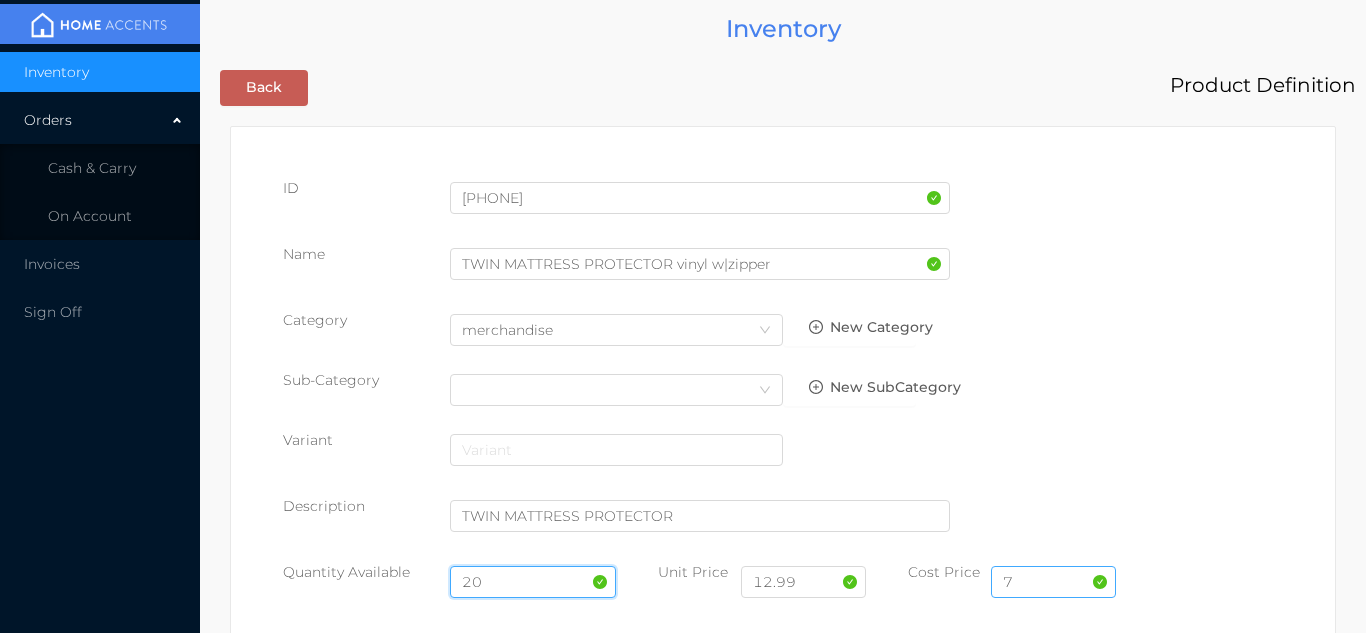 type on "20" 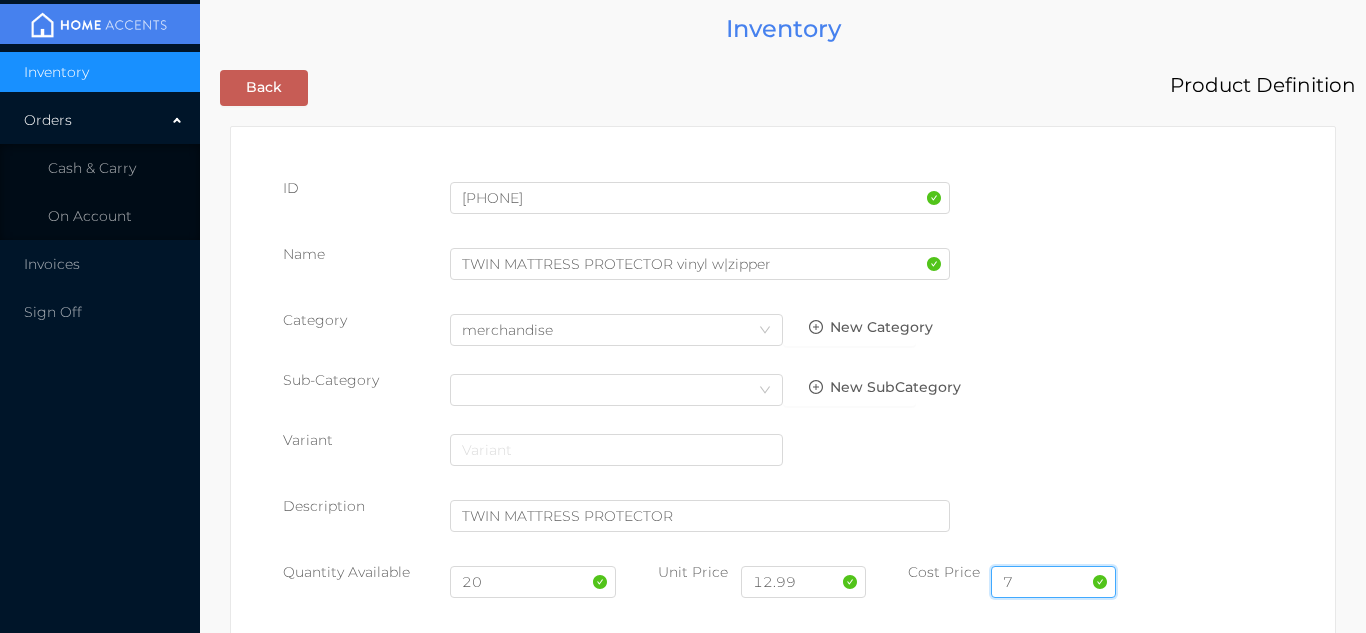 click on "7" at bounding box center (1053, 582) 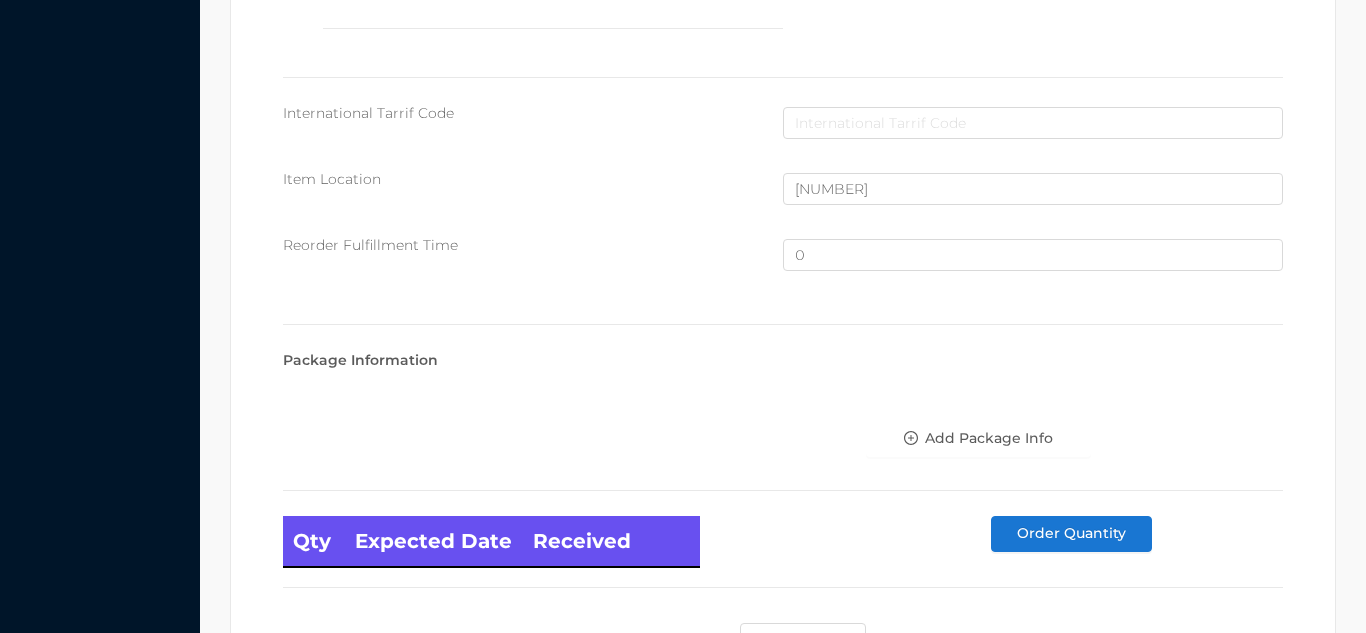 scroll, scrollTop: 1346, scrollLeft: 0, axis: vertical 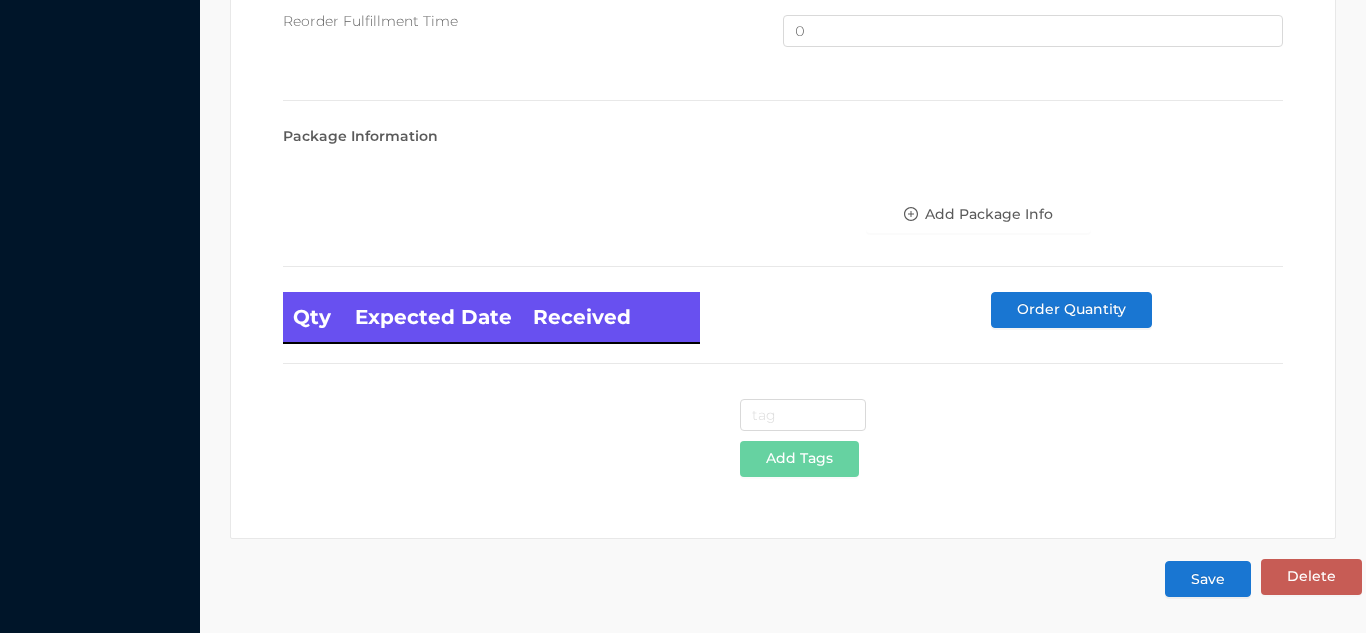 type on "7.00" 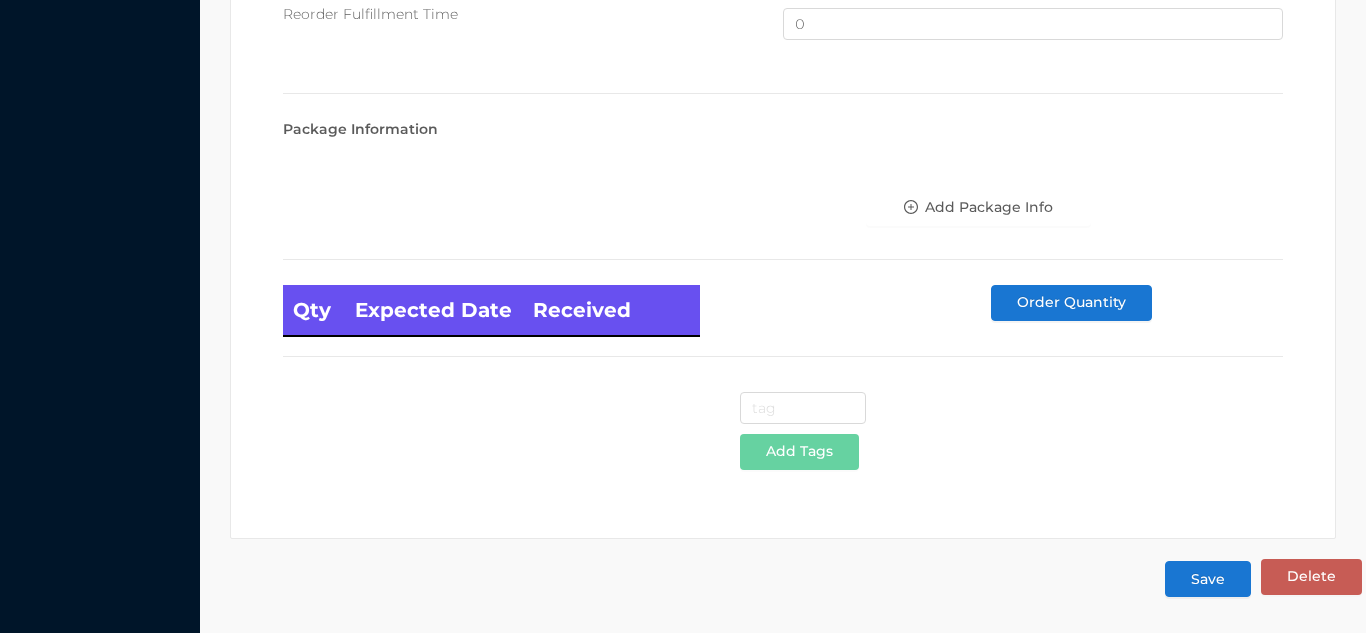 click on "Save" at bounding box center (1208, 579) 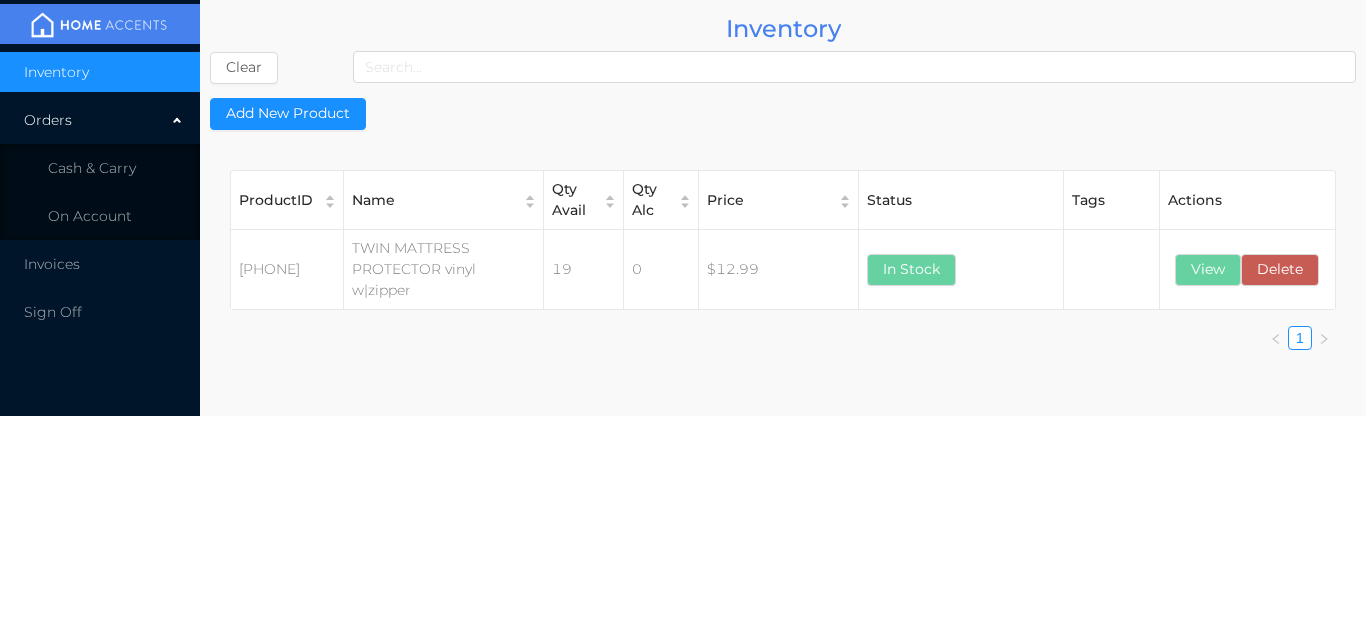 scroll, scrollTop: 0, scrollLeft: 0, axis: both 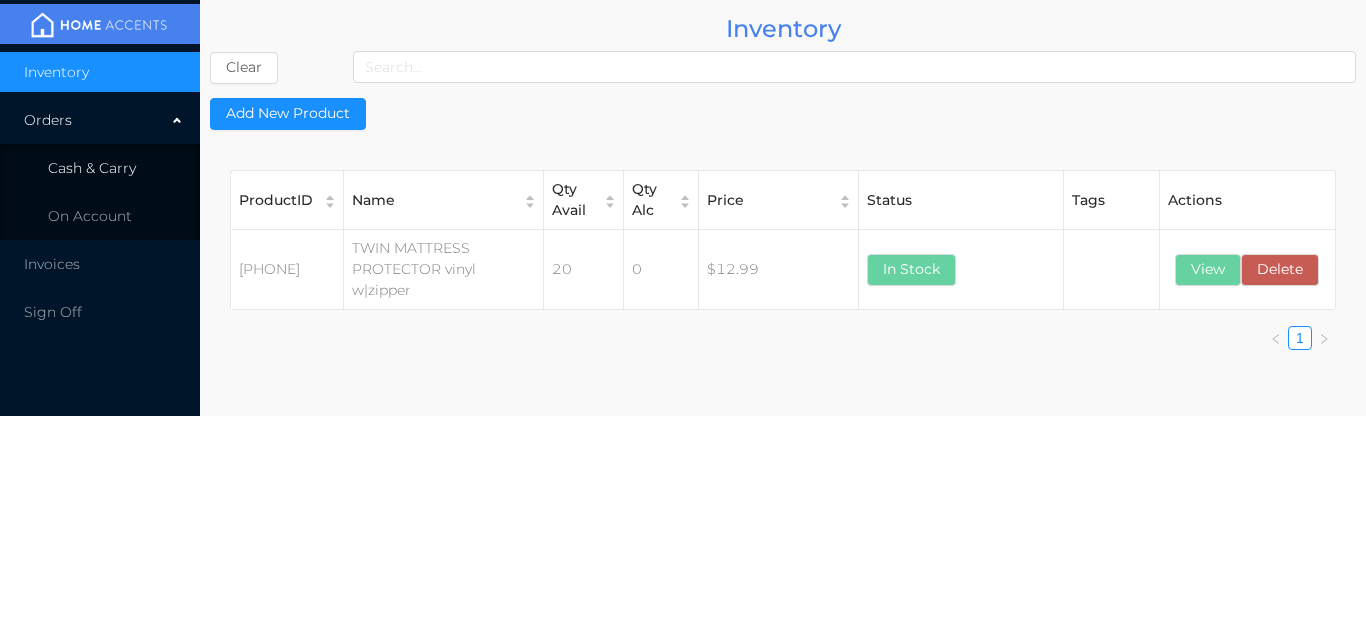 click on "Cash & Carry" at bounding box center [100, 168] 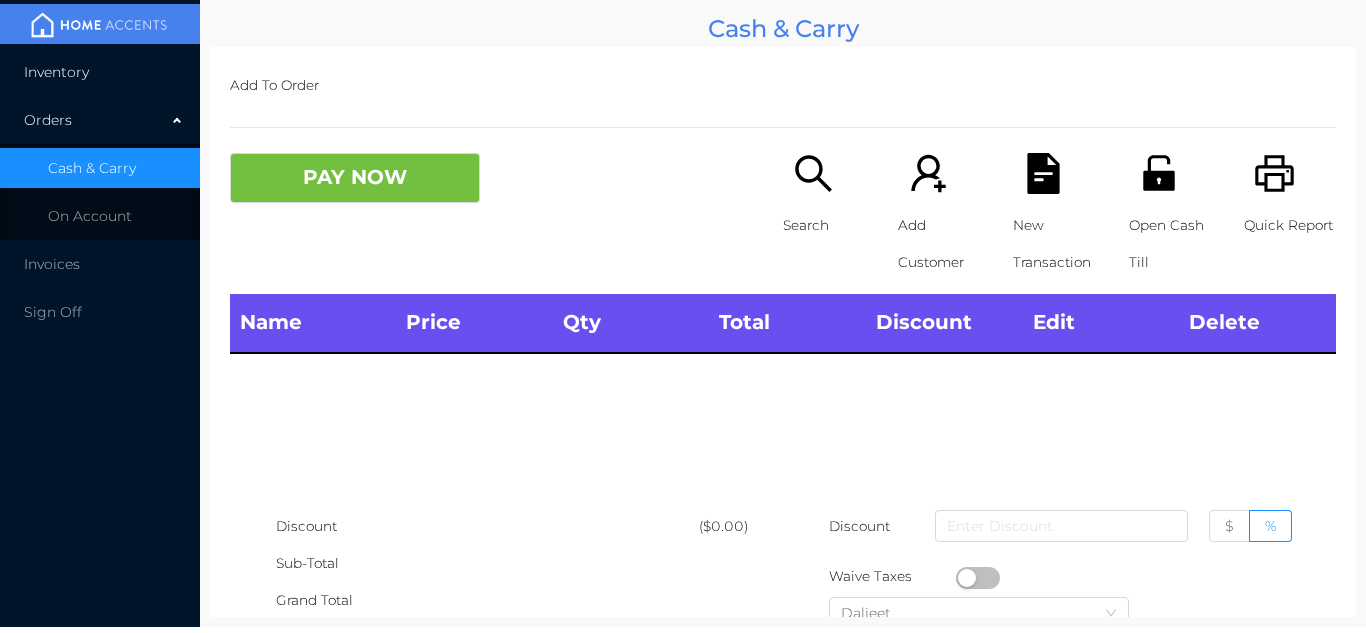 click on "Inventory" at bounding box center (100, 72) 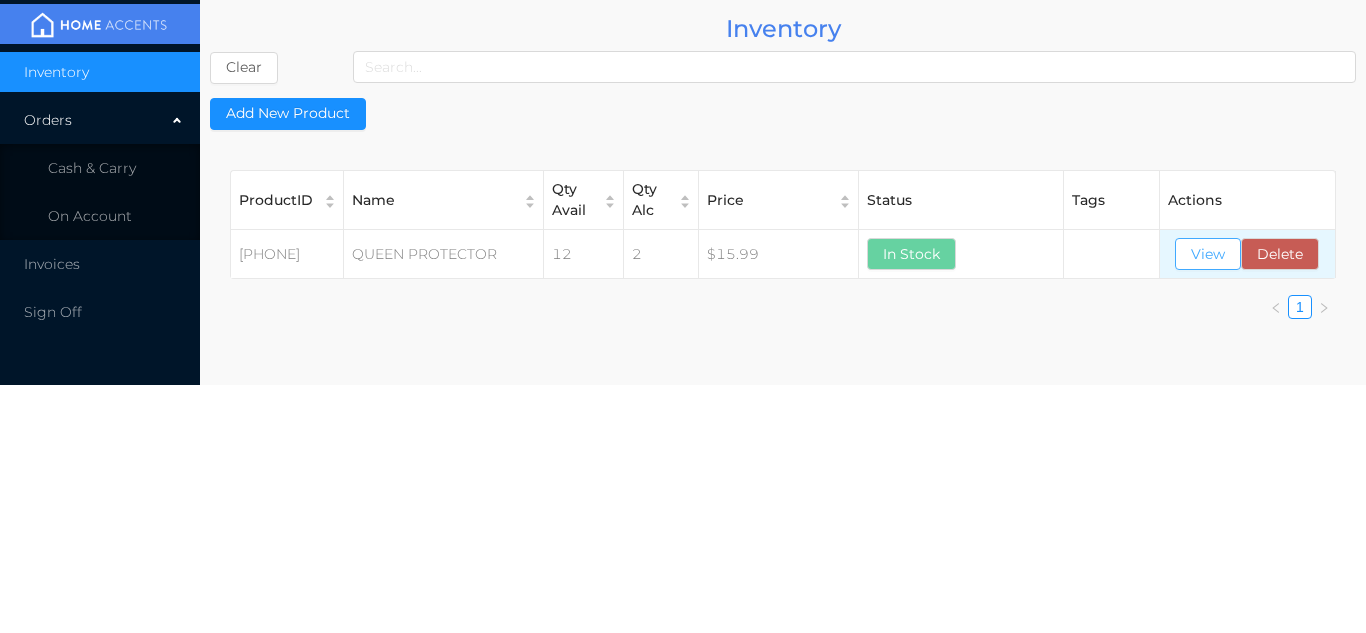 click on "View" at bounding box center (1208, 254) 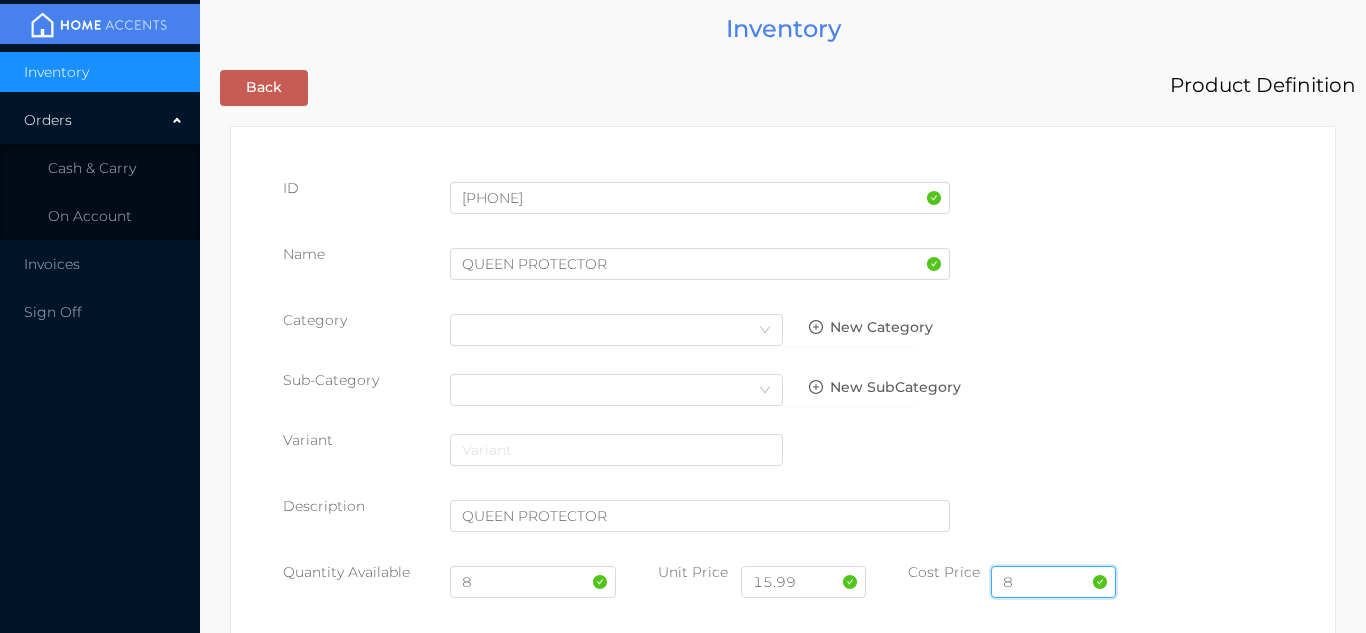 click on "8" at bounding box center (1053, 582) 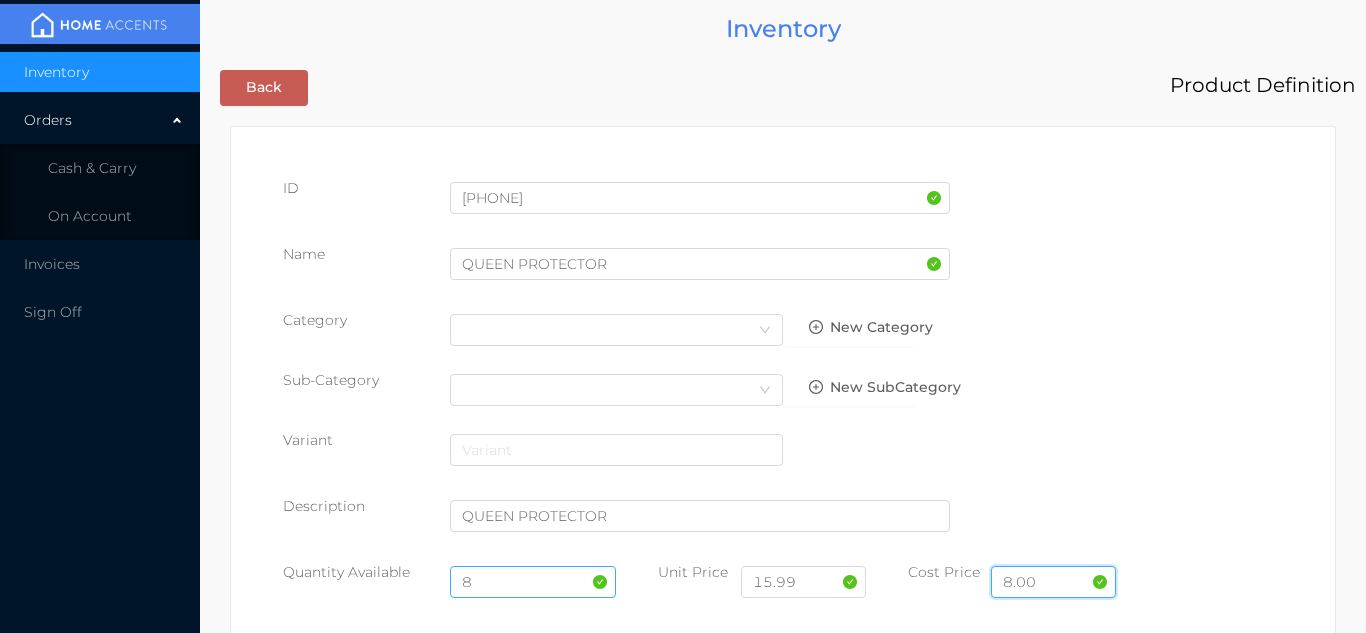 type on "8.00" 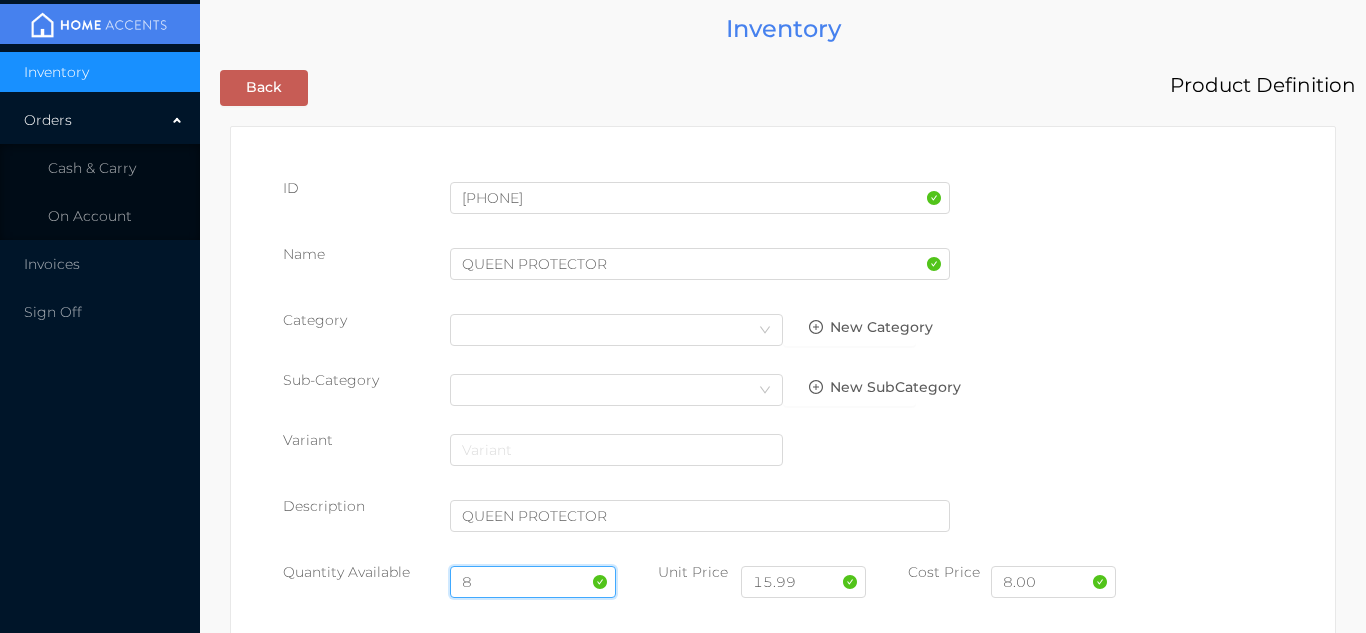 click on "8" at bounding box center (533, 582) 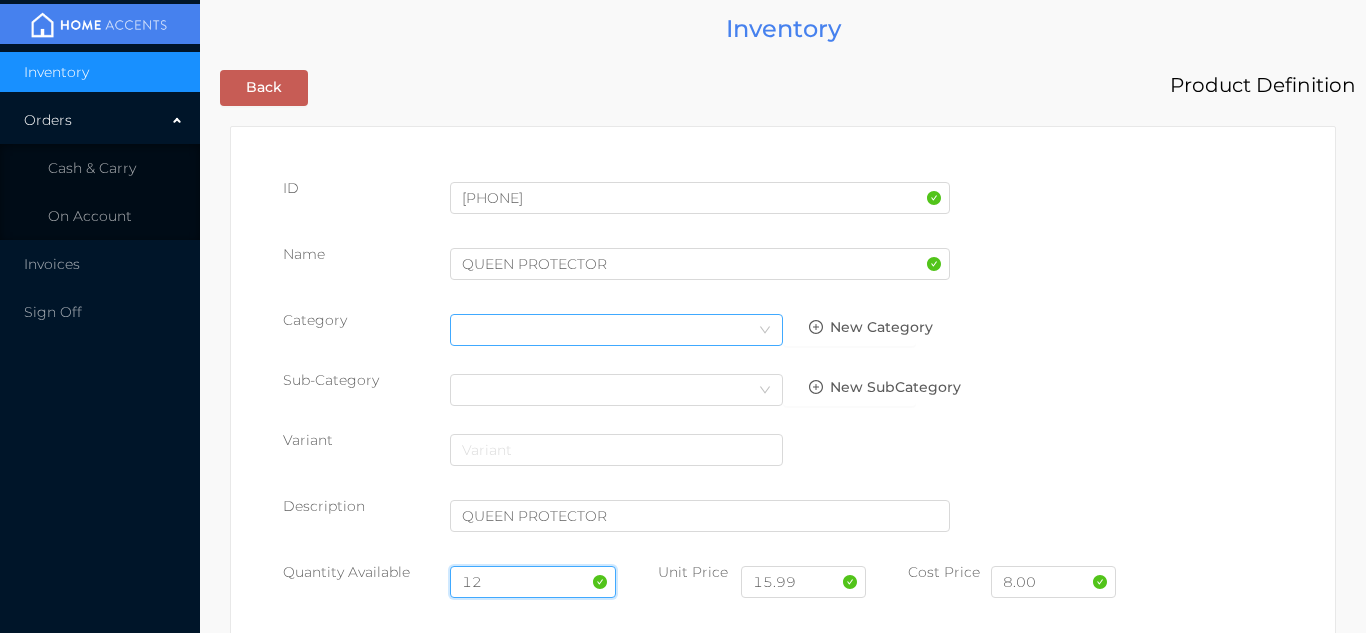 type on "12" 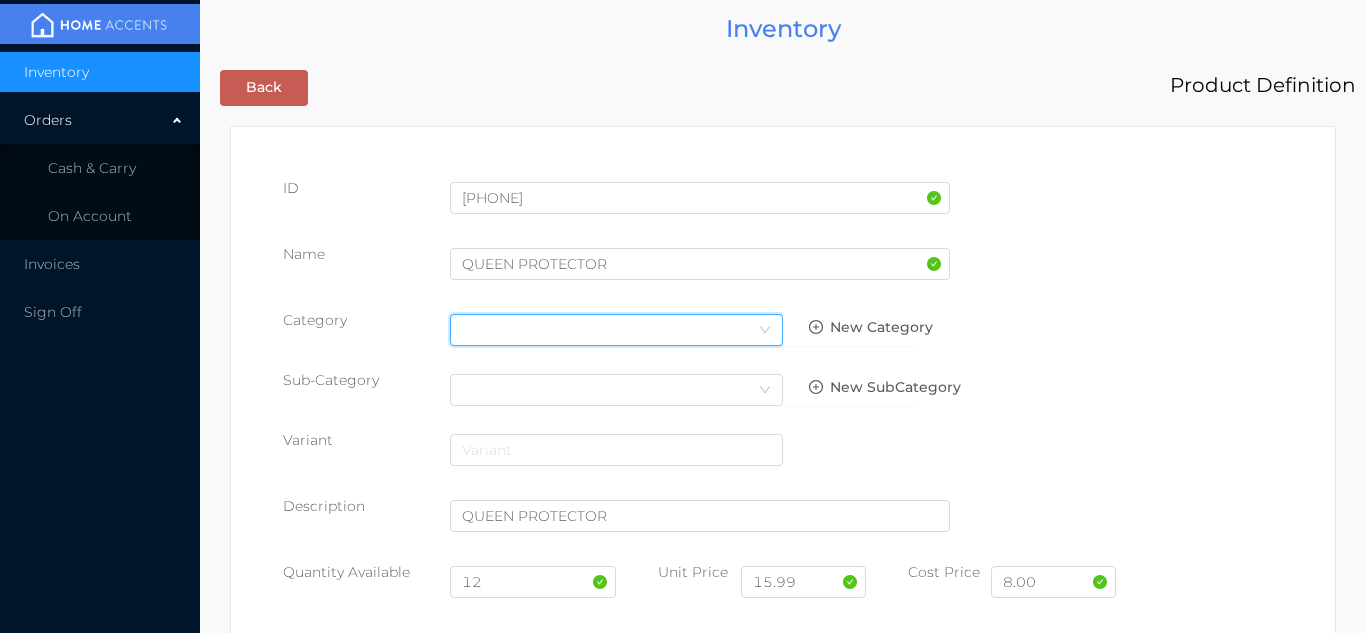 click on "Select Category" at bounding box center [616, 330] 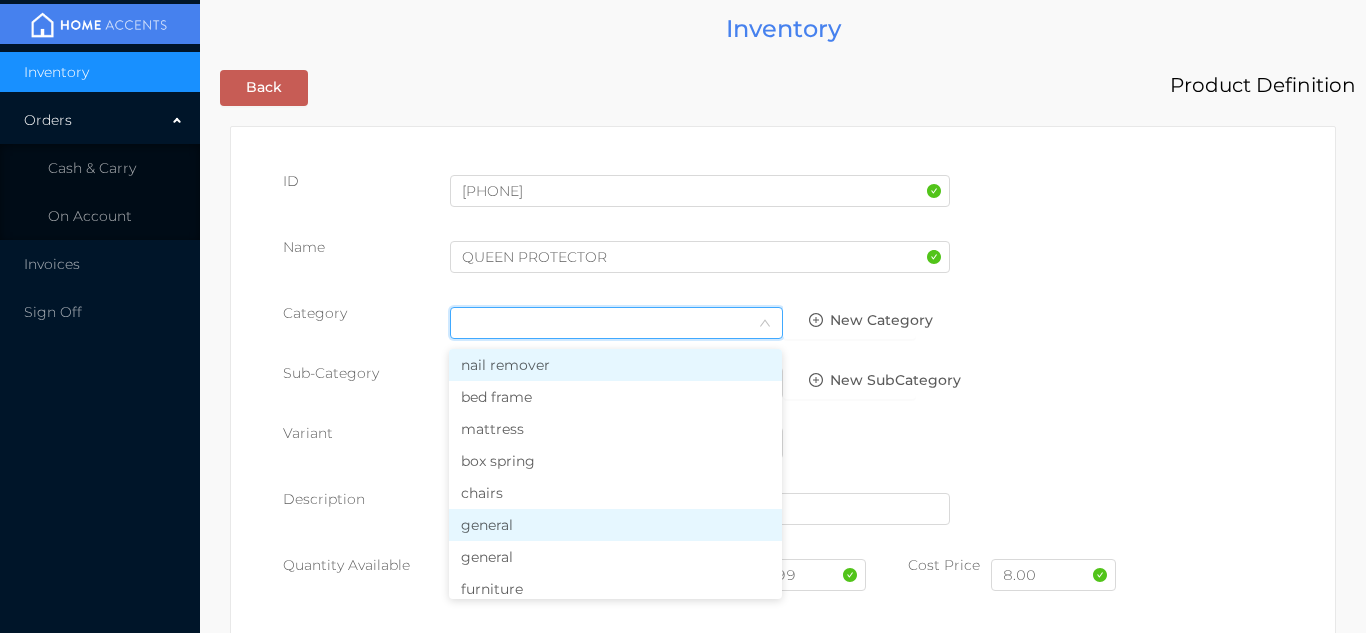 click on "general" at bounding box center (615, 525) 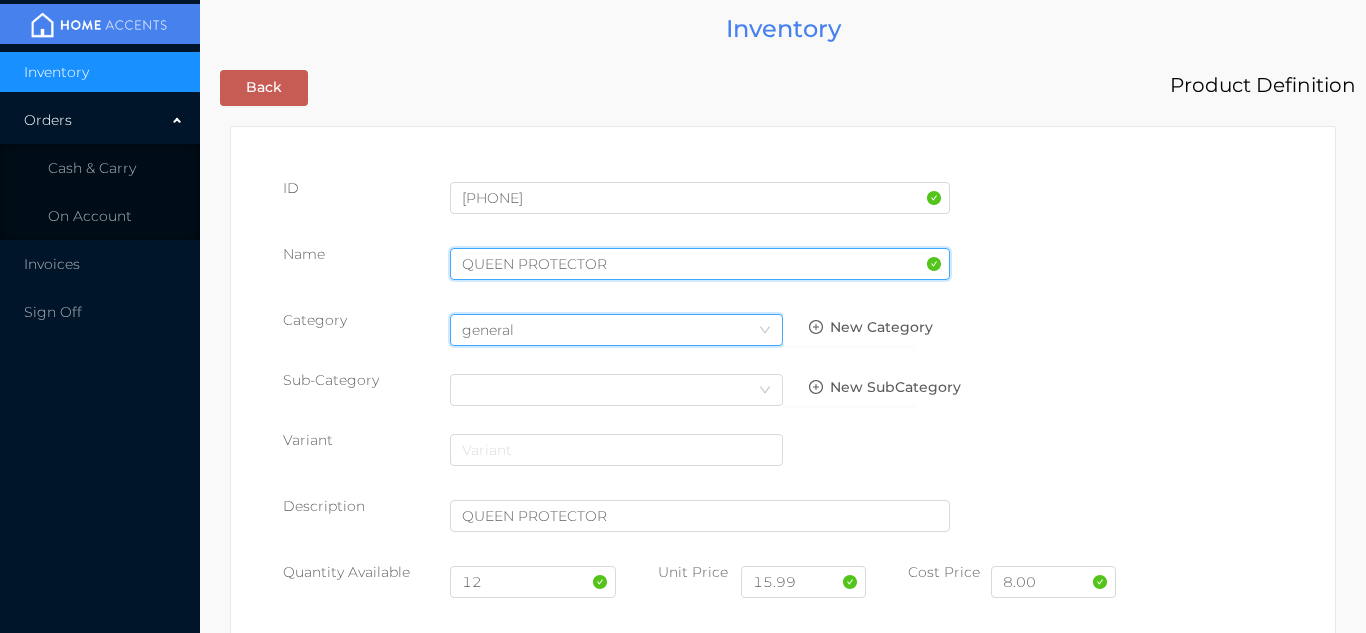 click on "QUEEN PROTECTOR" at bounding box center (700, 264) 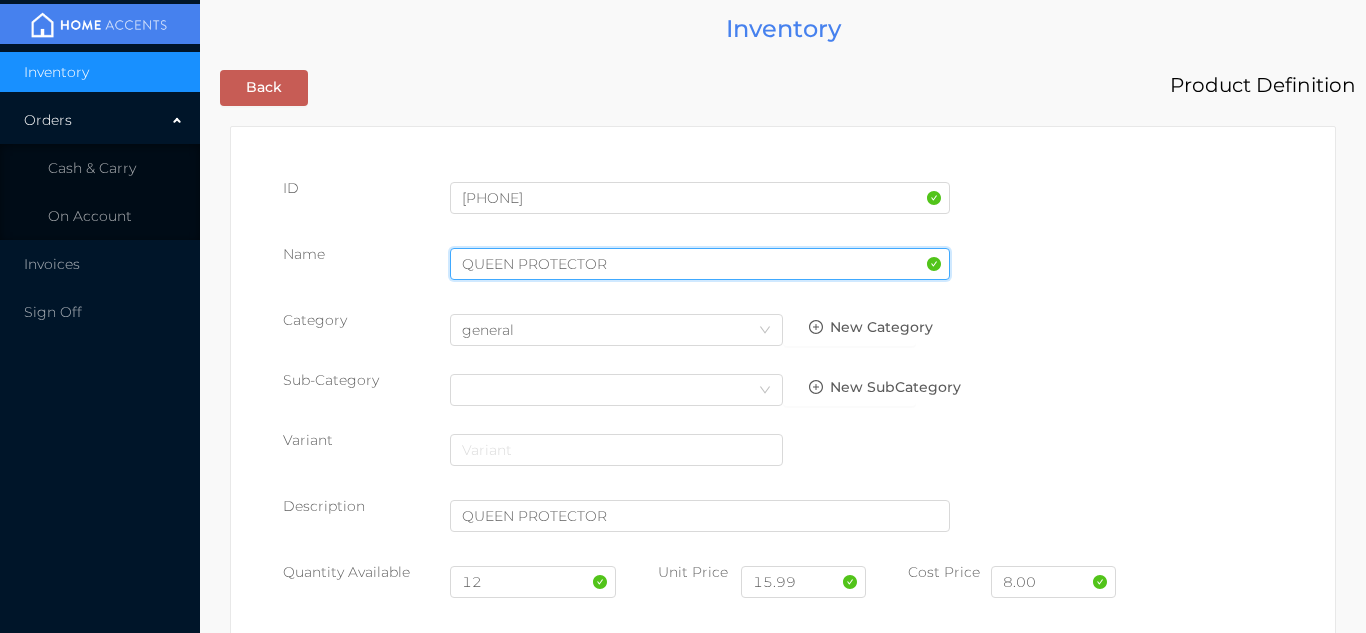 click on "QUEEN PROTECTOR" at bounding box center (700, 264) 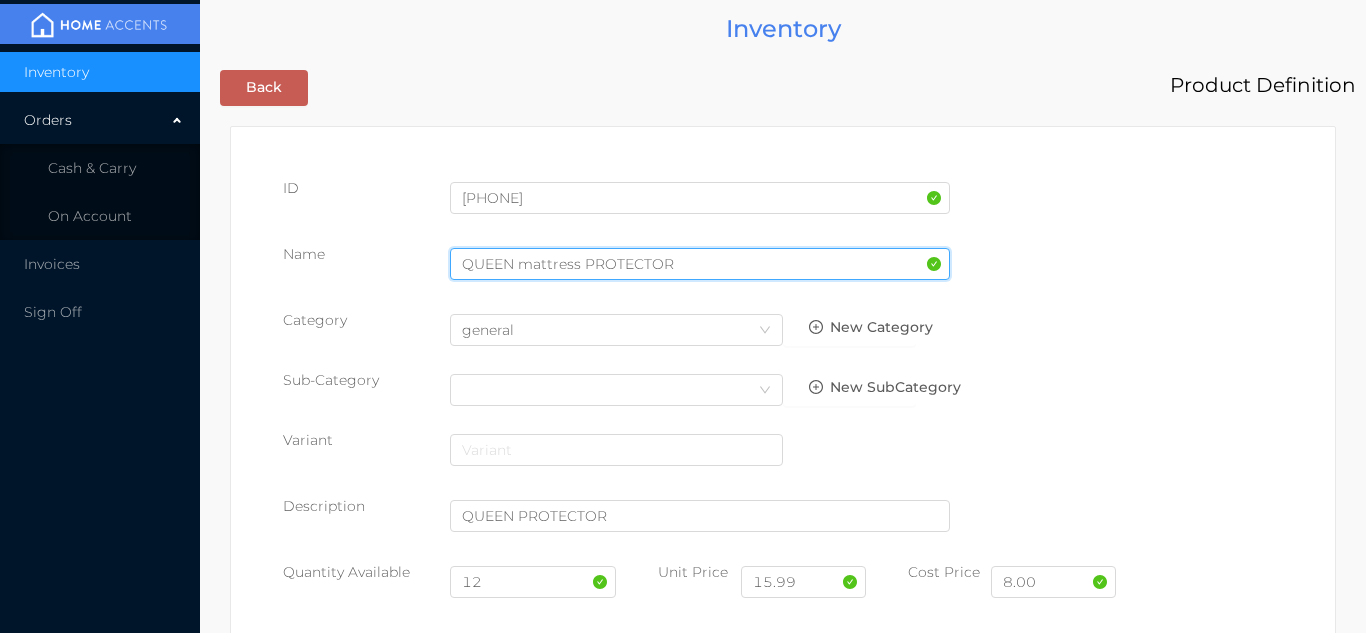 click on "QUEEN mattress PROTECTOR" at bounding box center [700, 264] 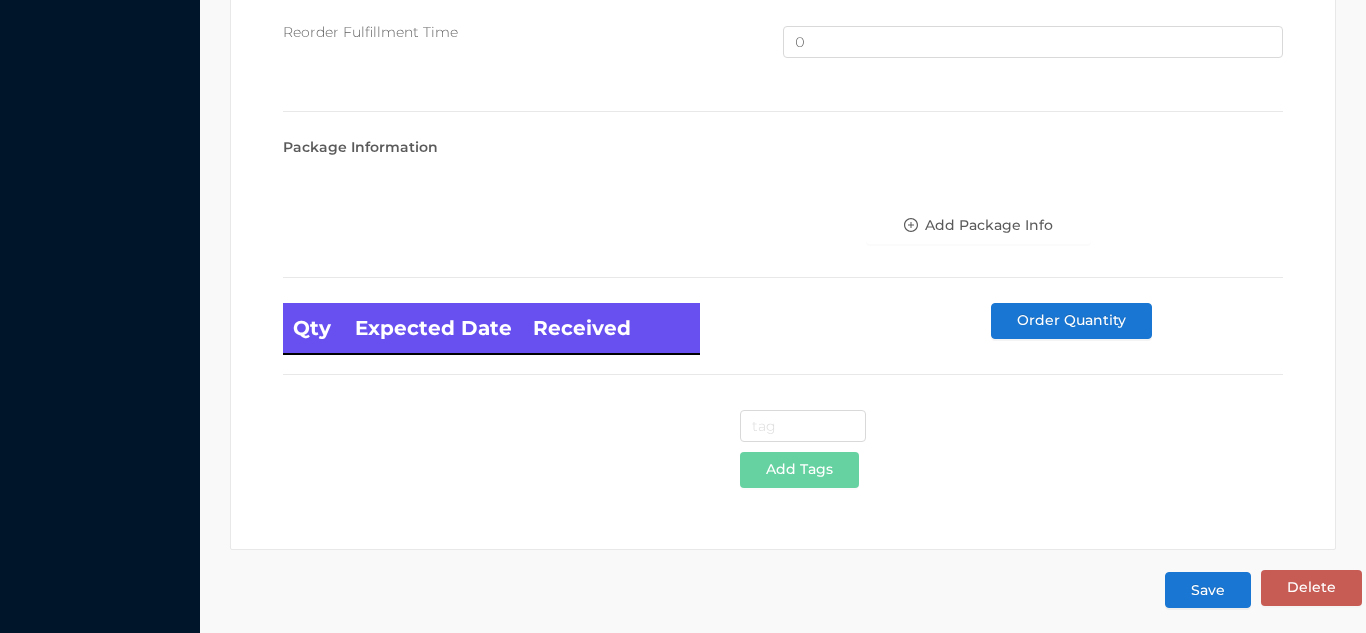 scroll, scrollTop: 1346, scrollLeft: 0, axis: vertical 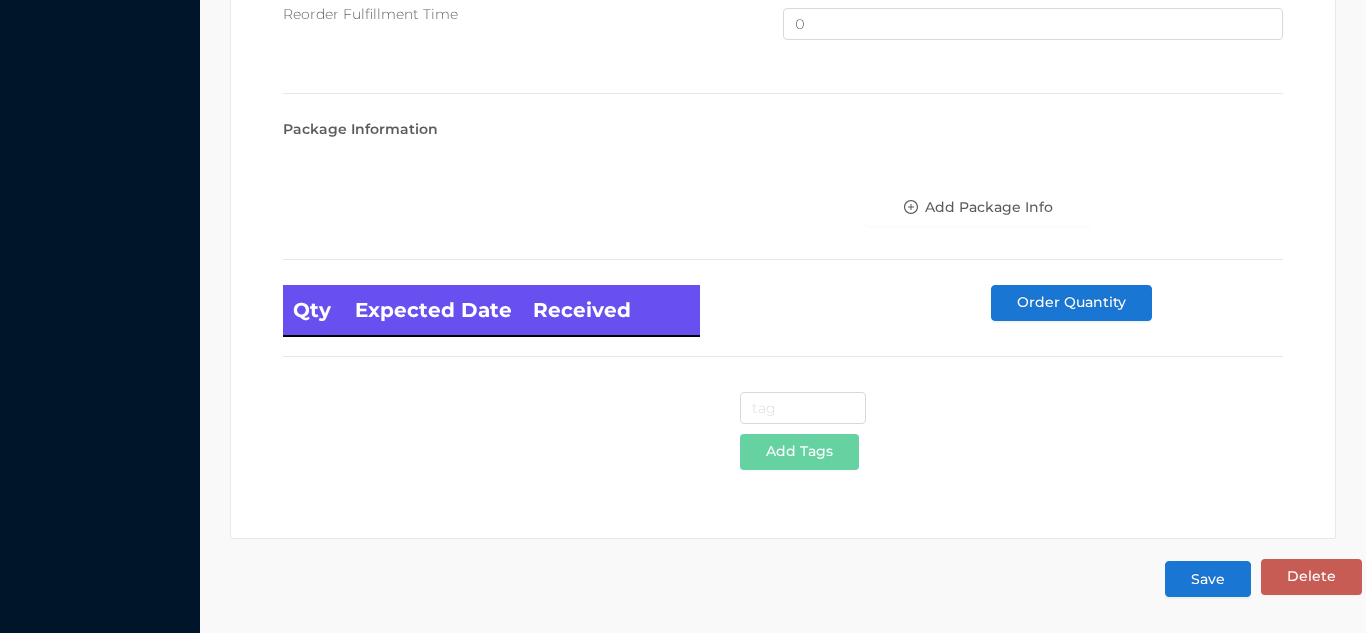 type on "QUEEN mattress PROTECTOR/vinyl zippered" 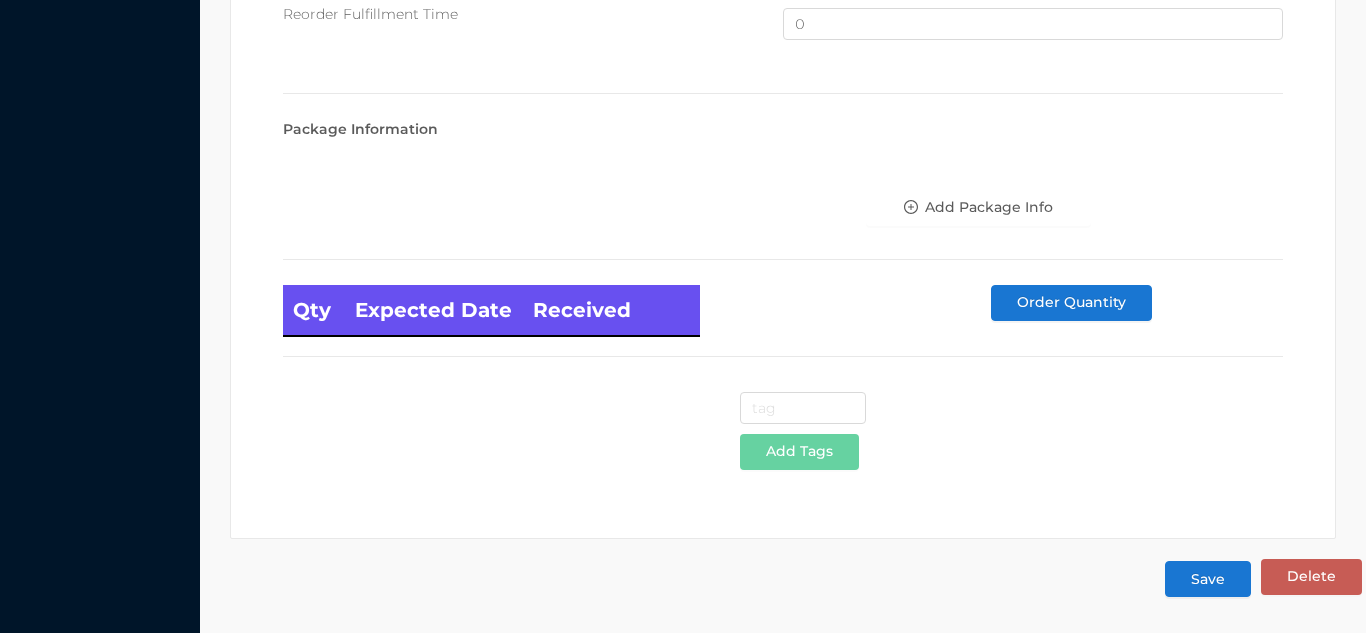 click on "Save" at bounding box center (1208, 579) 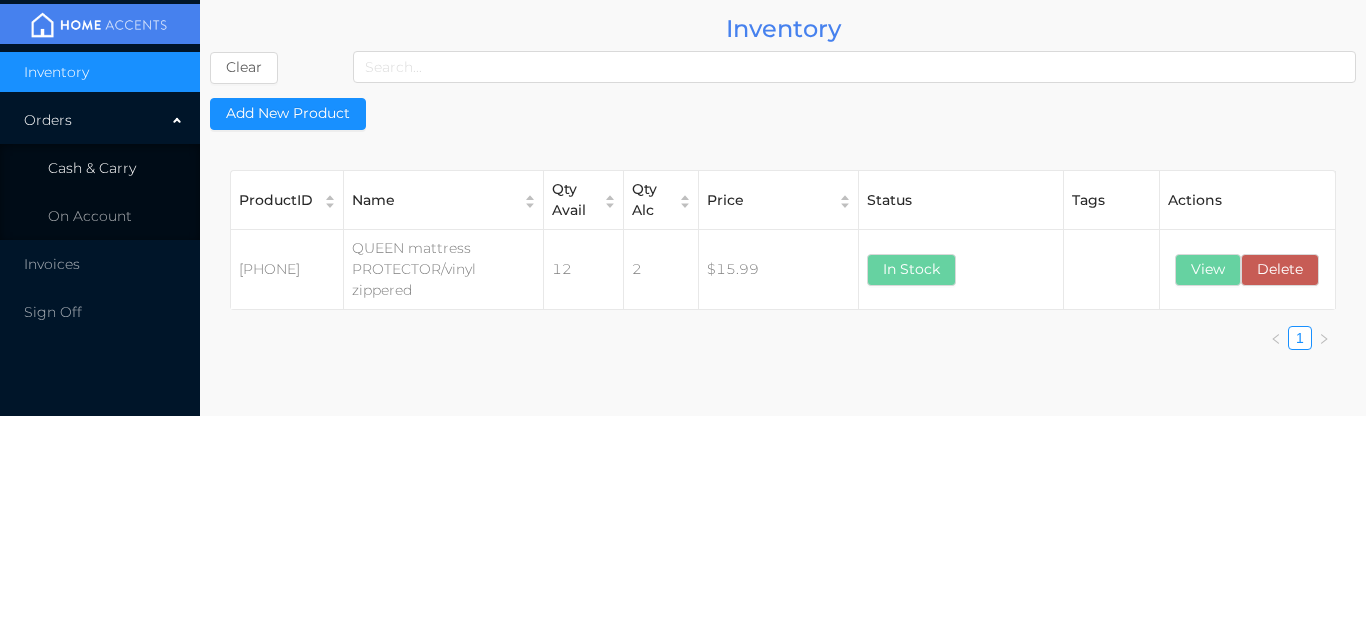 click on "Cash & Carry" at bounding box center [100, 168] 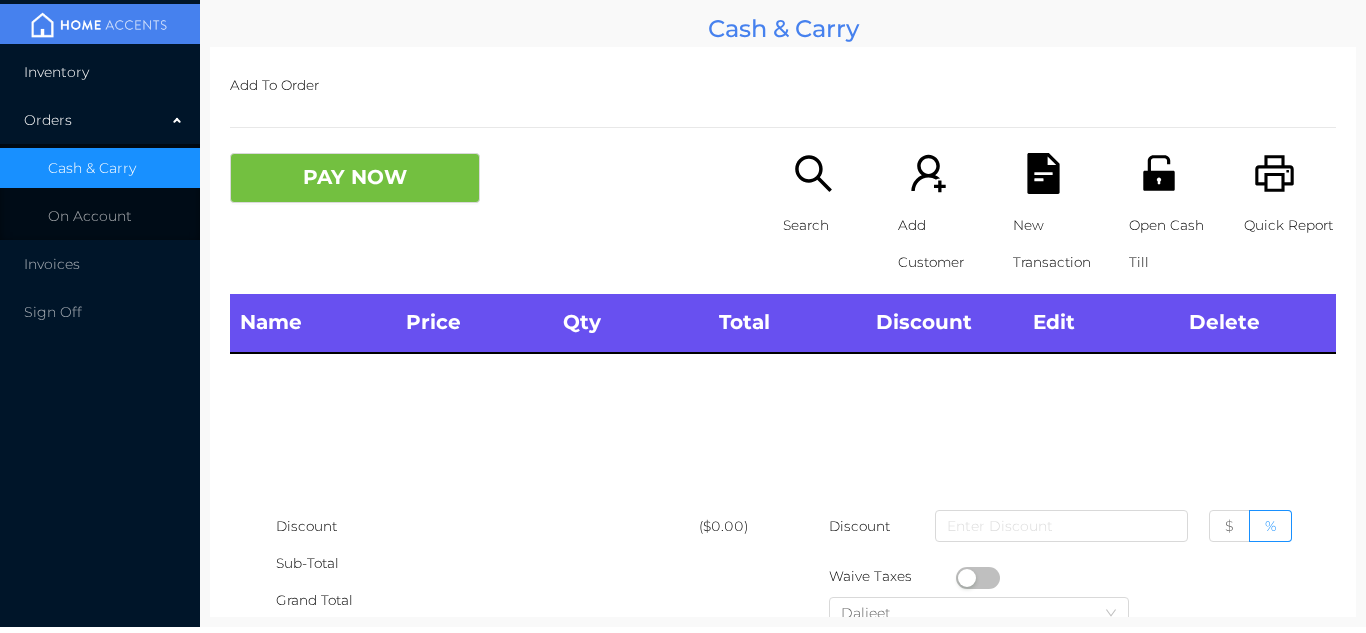 click on "Inventory" at bounding box center [100, 72] 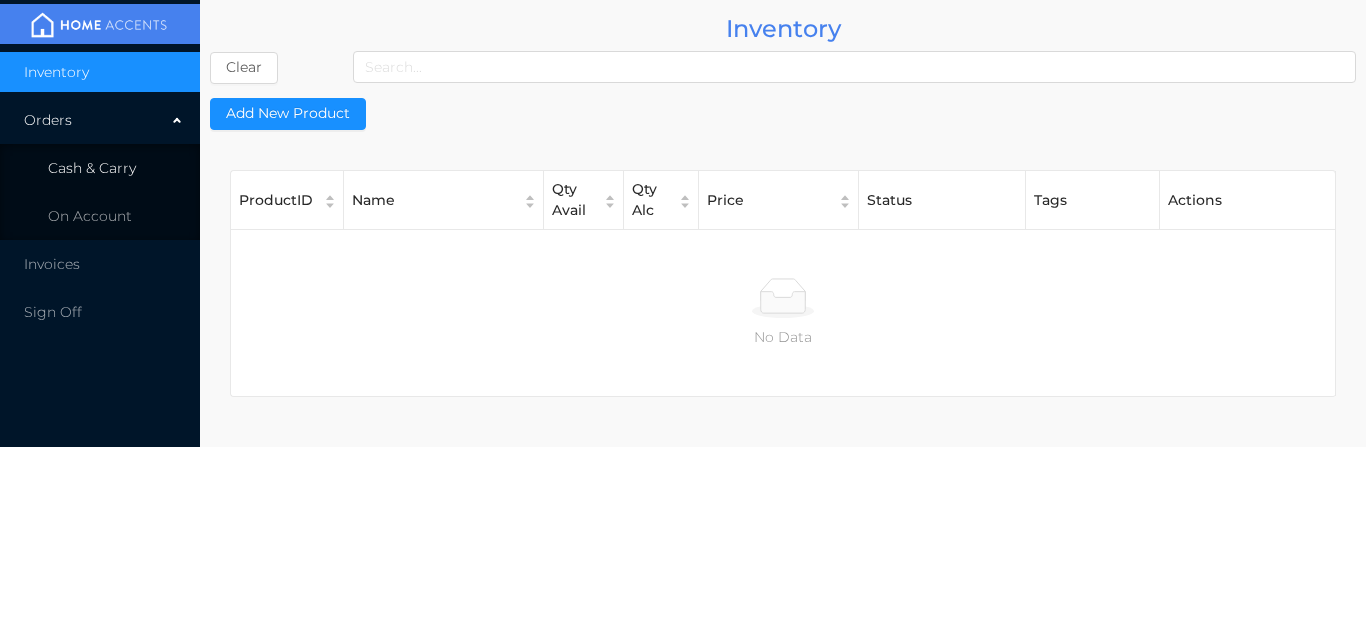 click on "Cash & Carry" at bounding box center [100, 168] 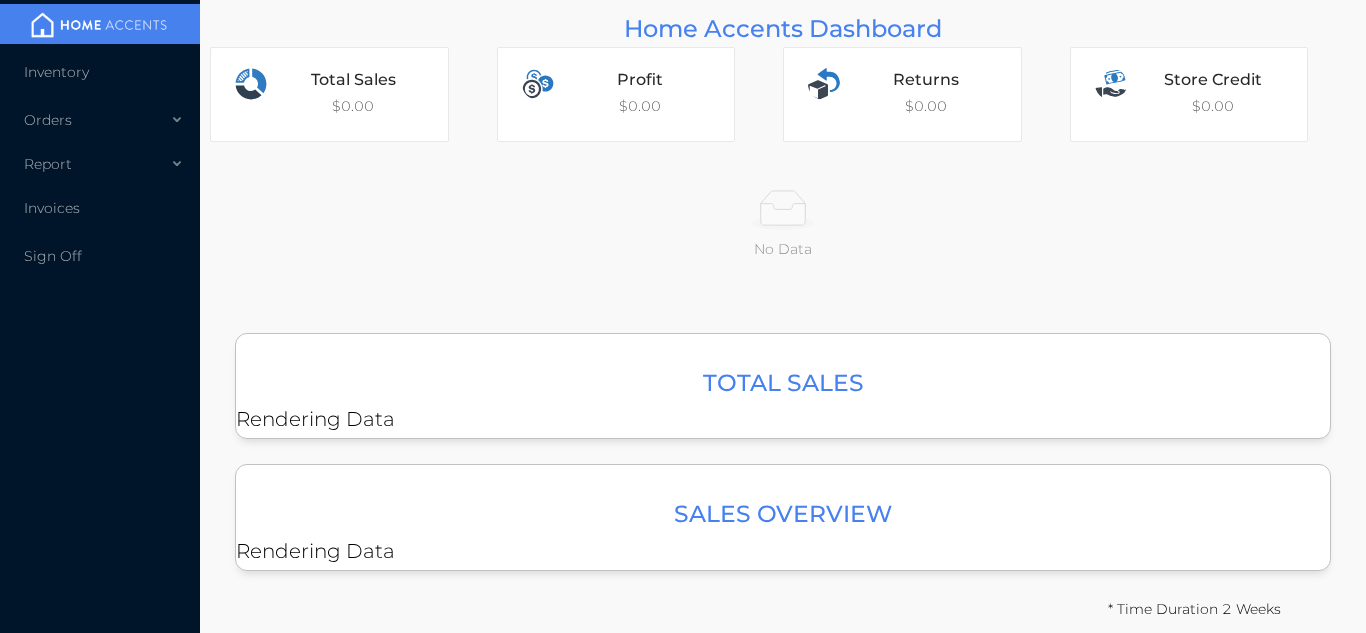 scroll, scrollTop: 0, scrollLeft: 0, axis: both 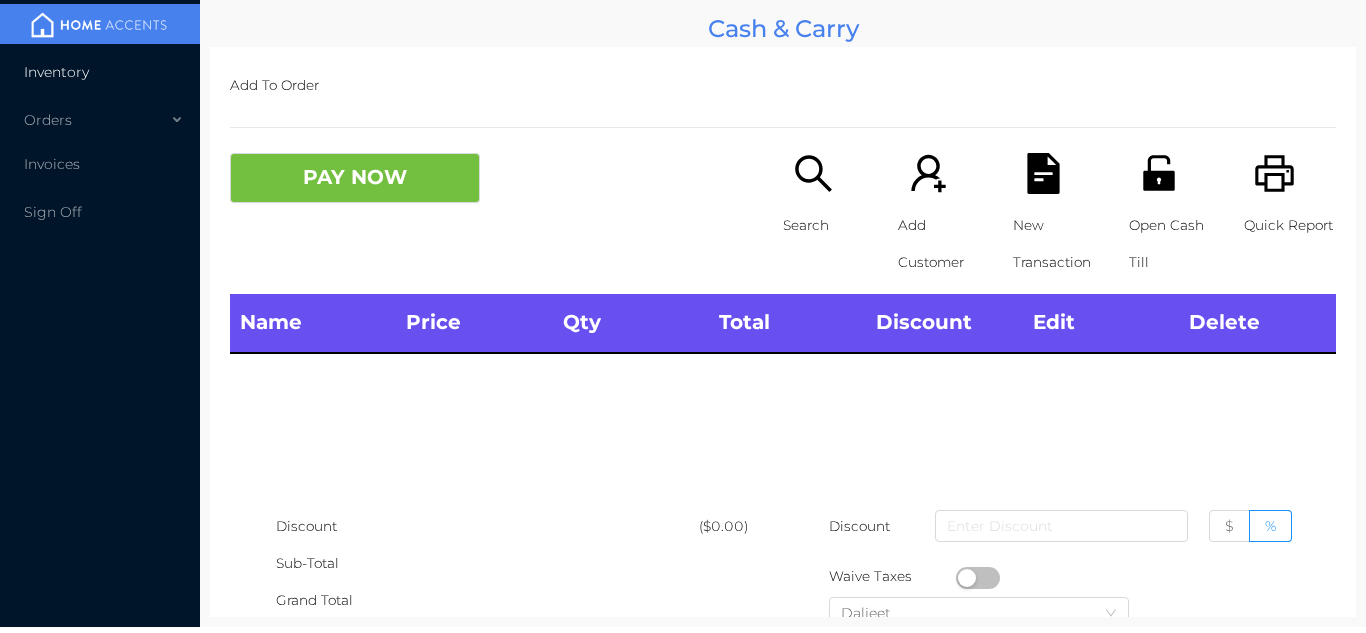 click on "Inventory" at bounding box center [100, 72] 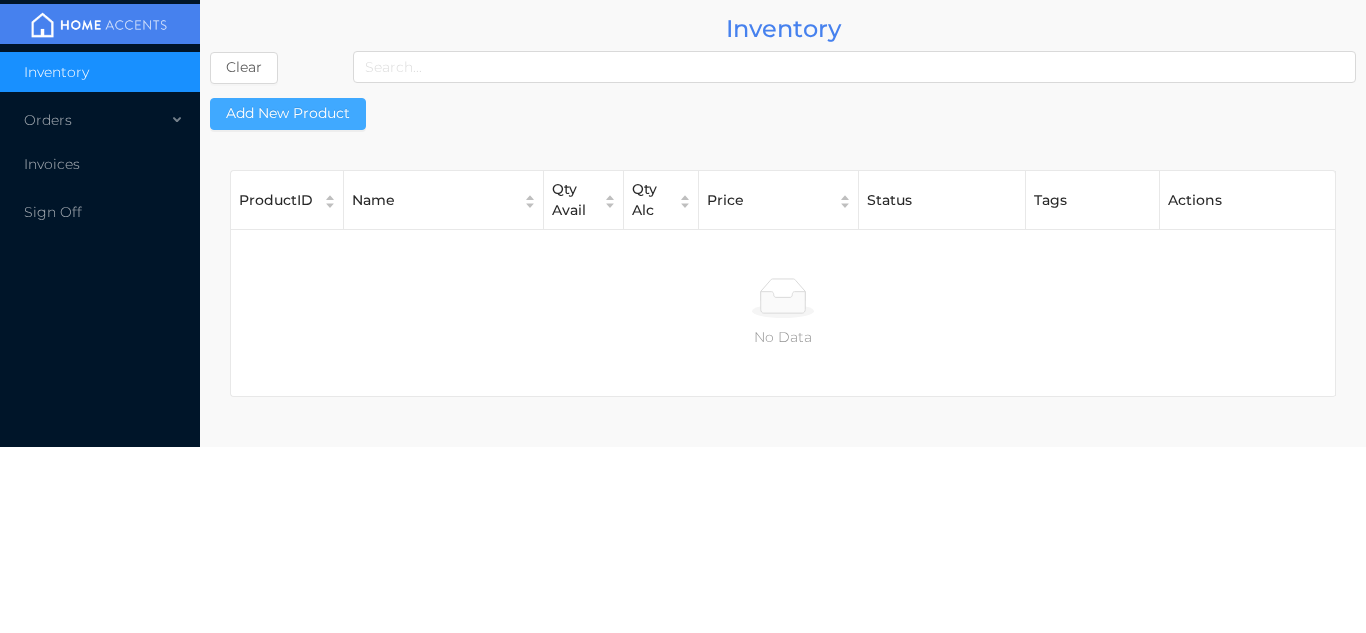 click on "Add New Product" at bounding box center [288, 114] 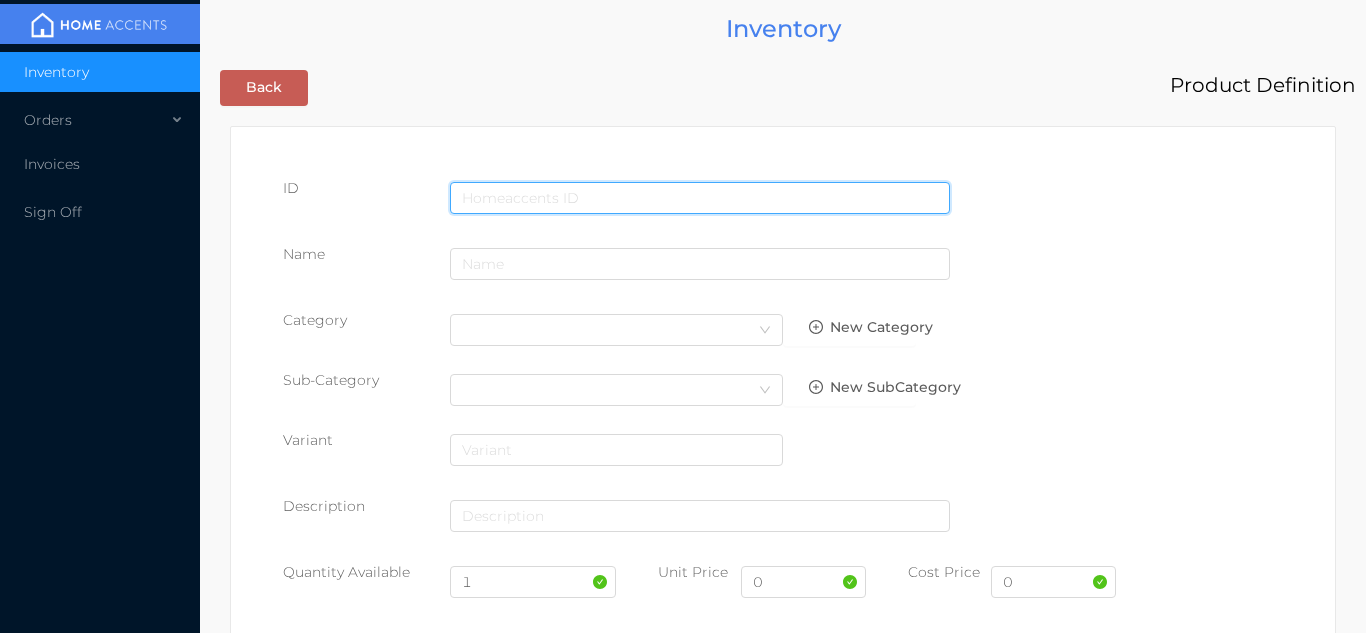 click at bounding box center [700, 198] 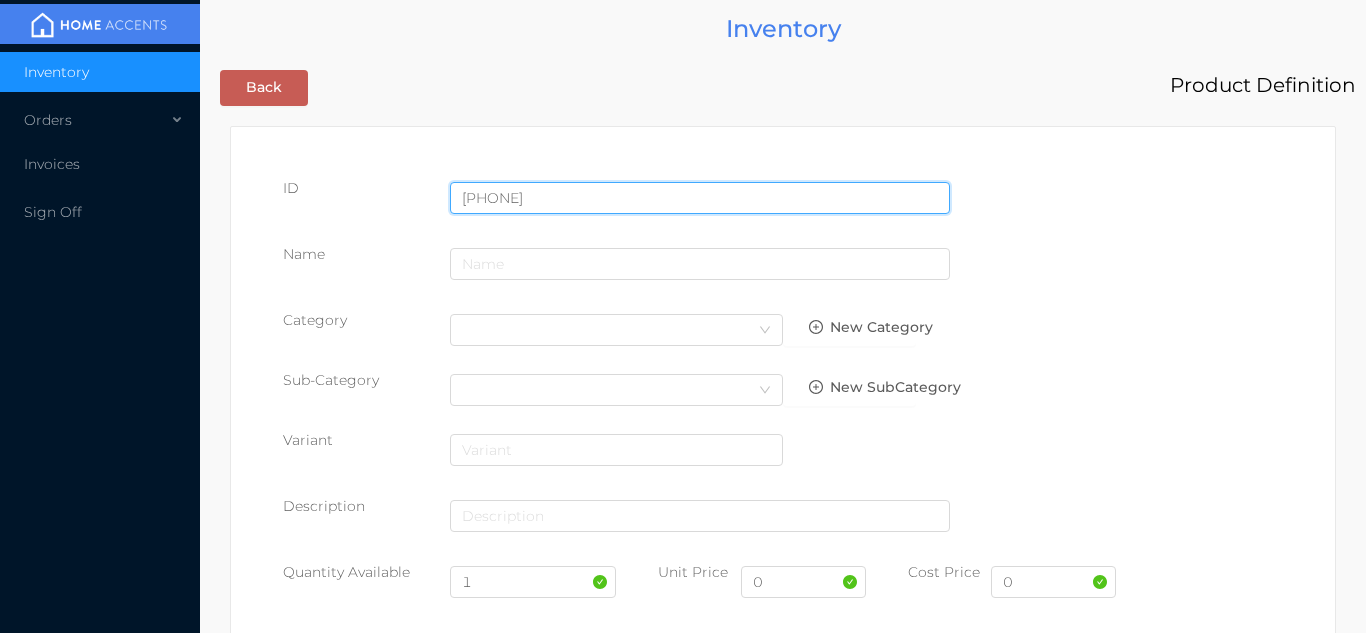 type on "[PHONE]" 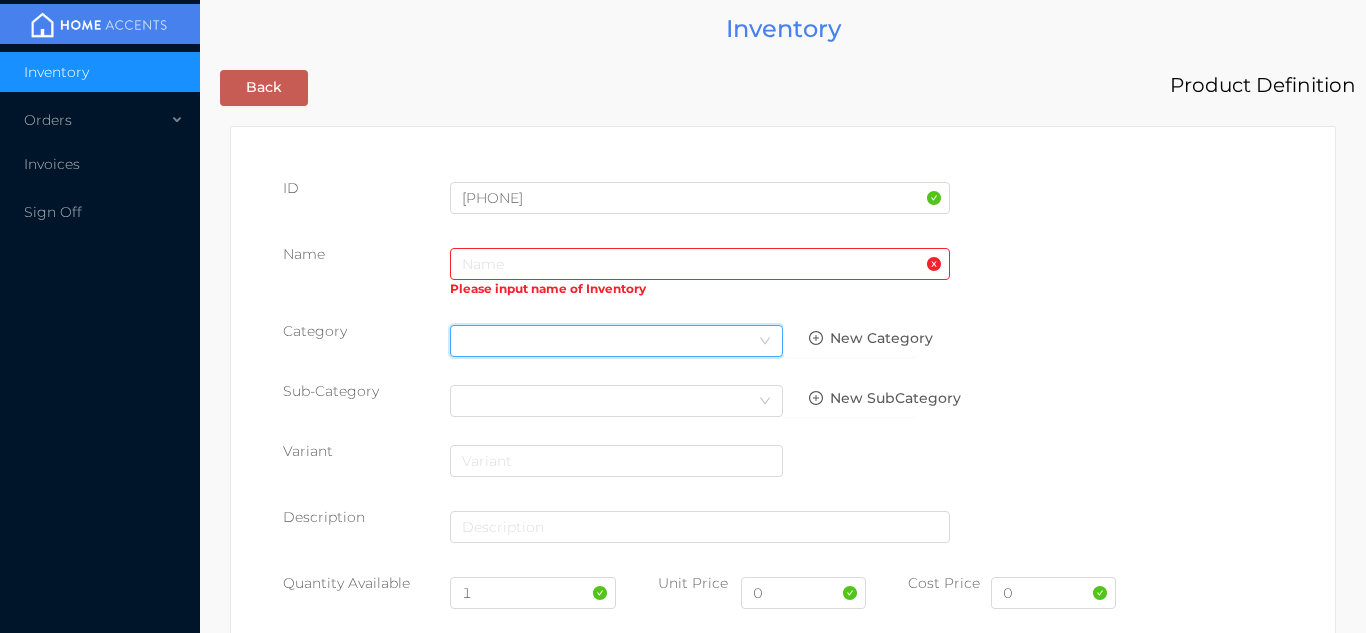 click on "Select Category" at bounding box center (616, 341) 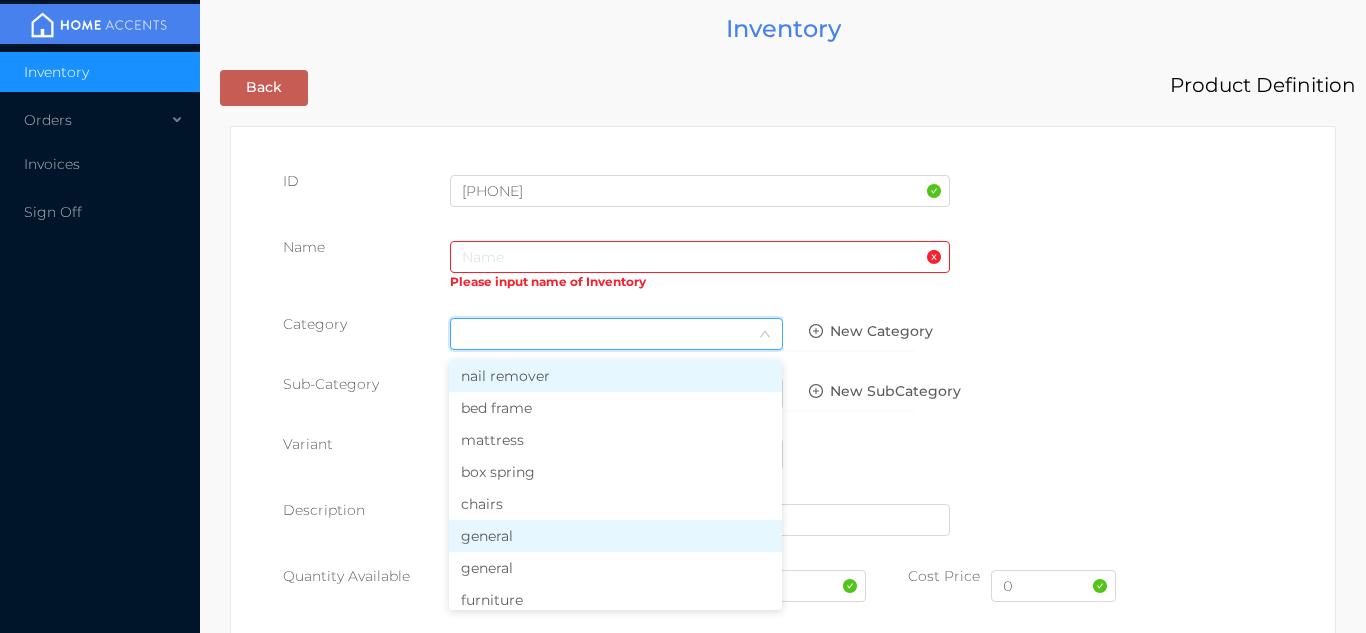 click on "general" at bounding box center (615, 536) 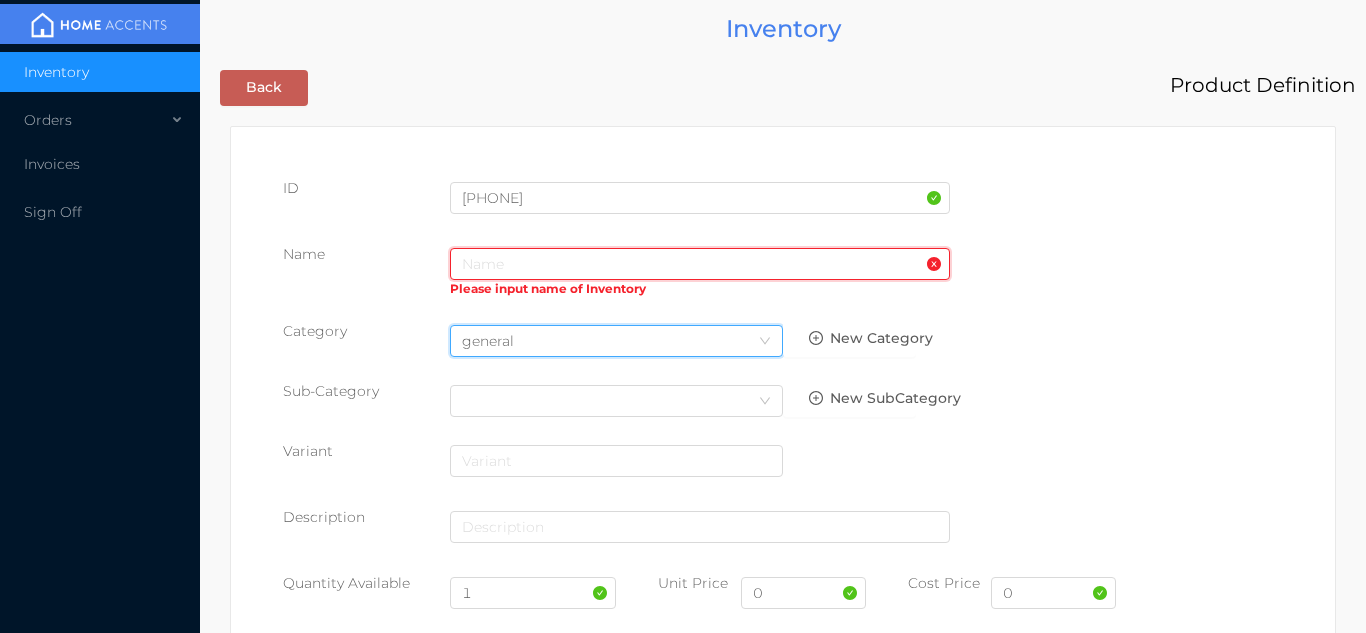 click at bounding box center [700, 264] 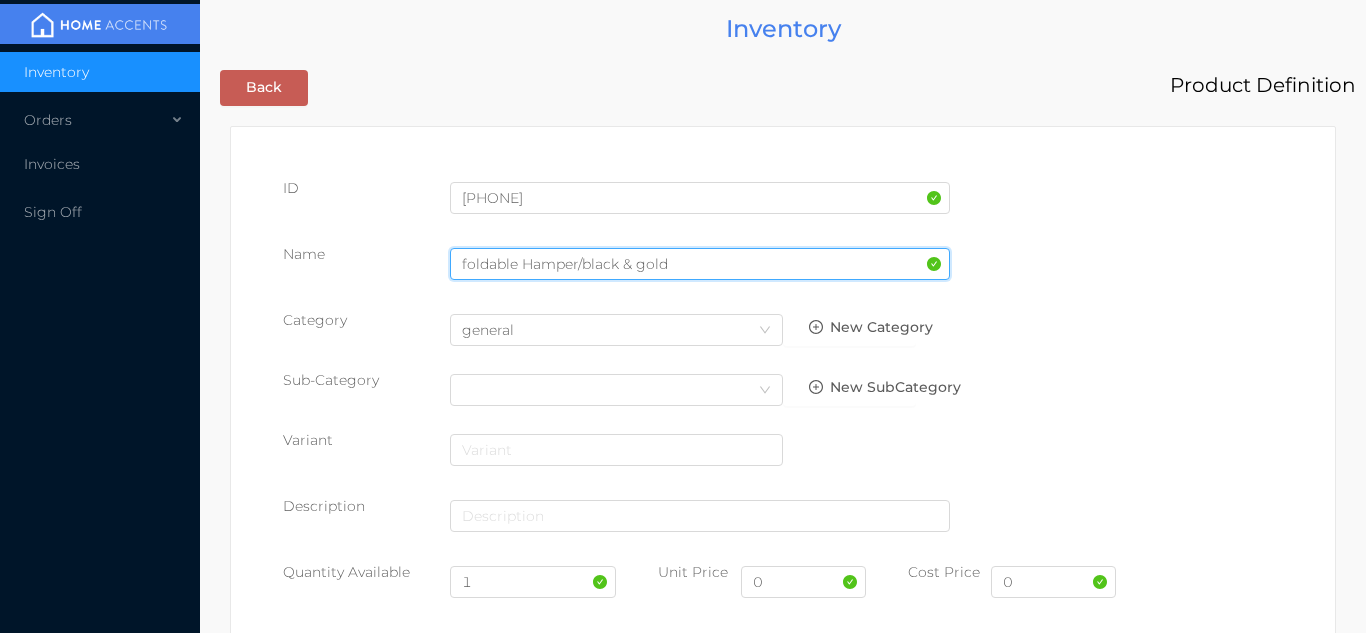 type on "foldable Hamper/black & gold" 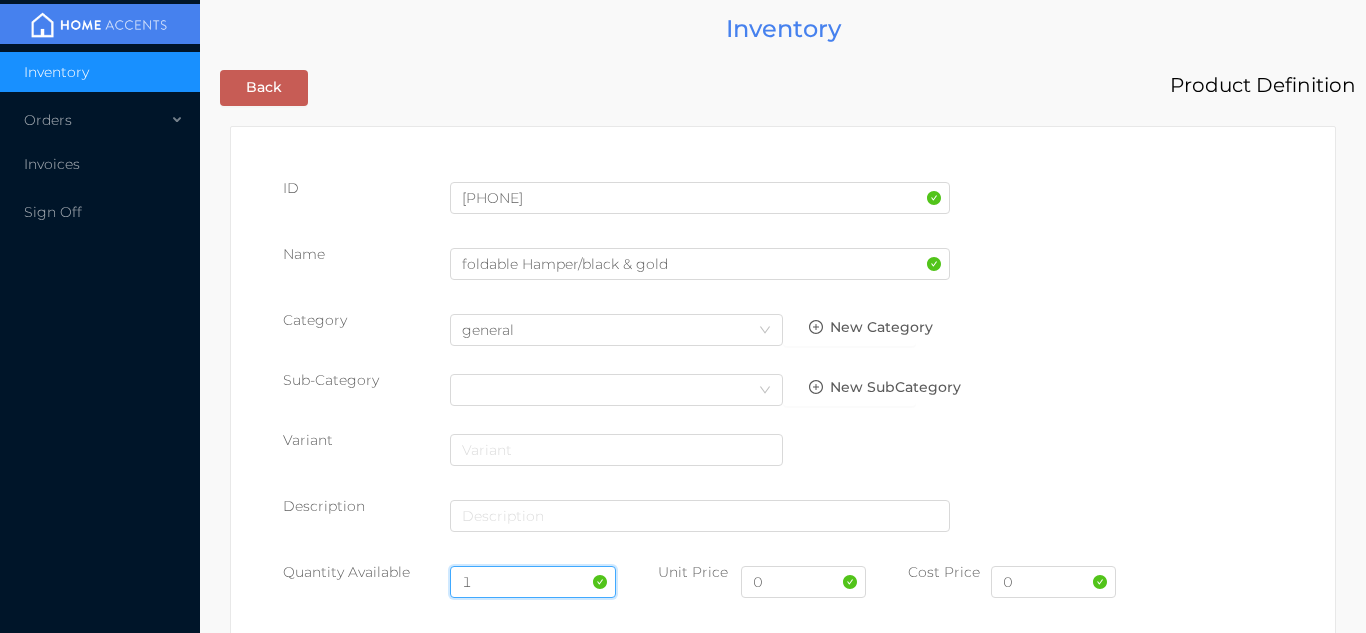 click on "1" at bounding box center [533, 582] 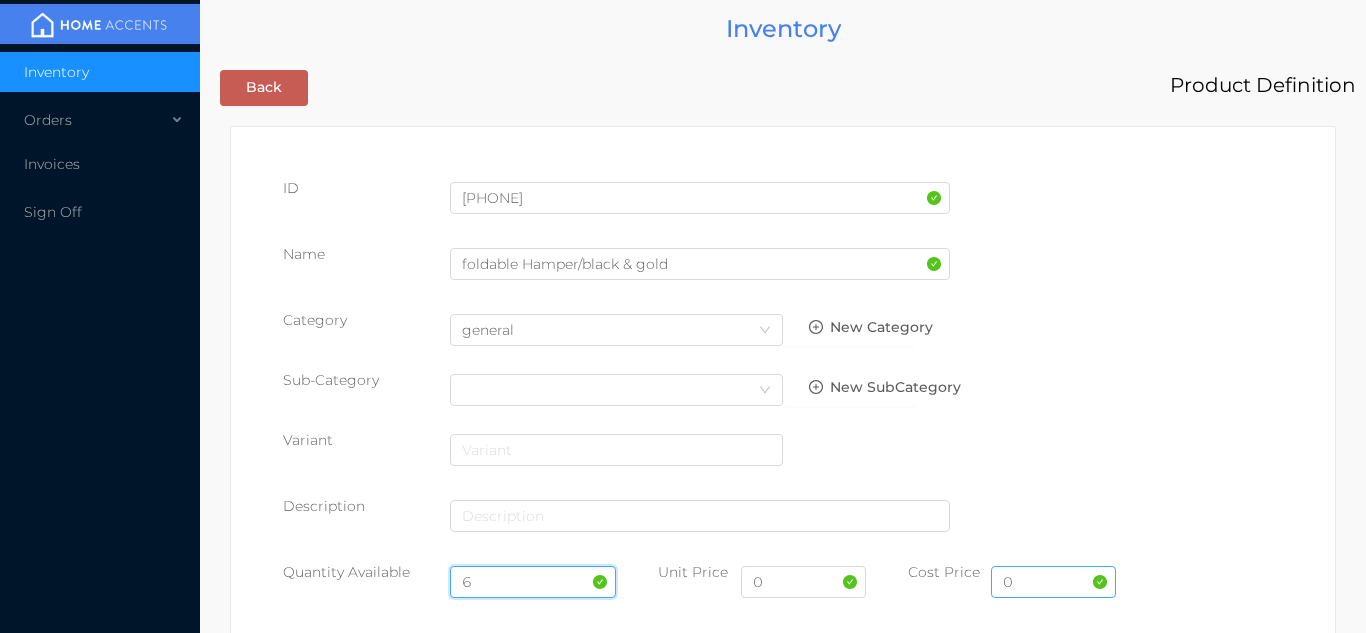 type on "6" 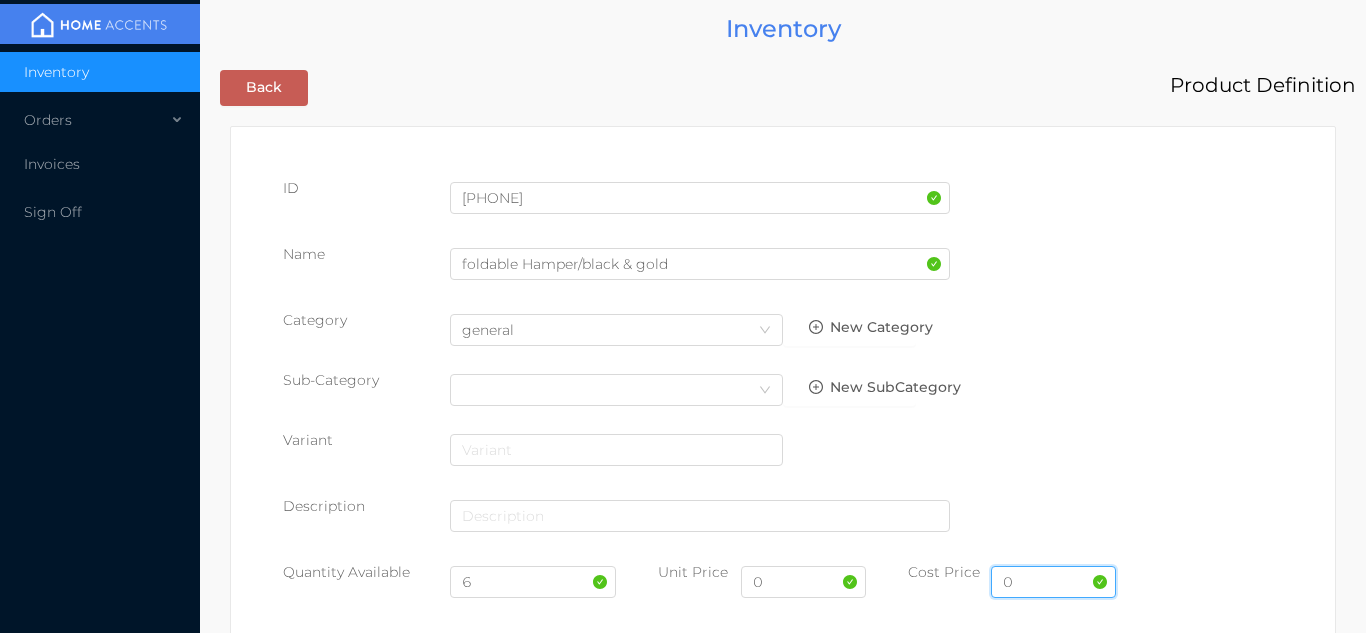 click on "0" at bounding box center [1053, 582] 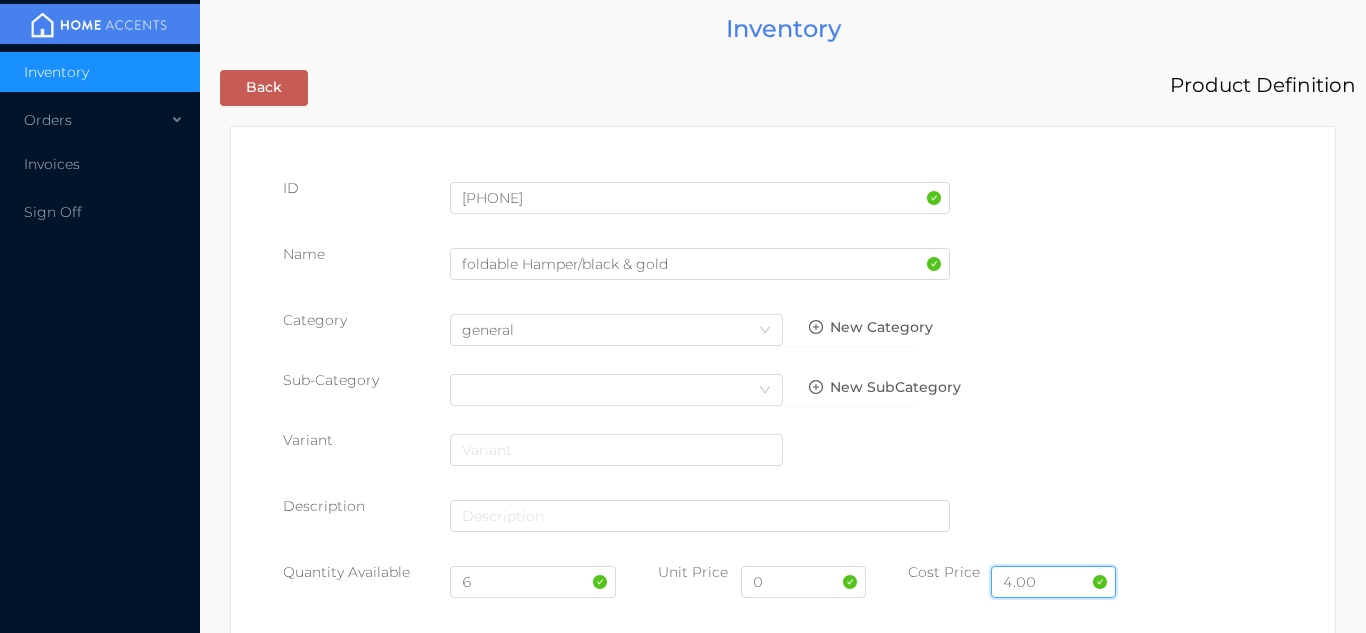 type on "4.00" 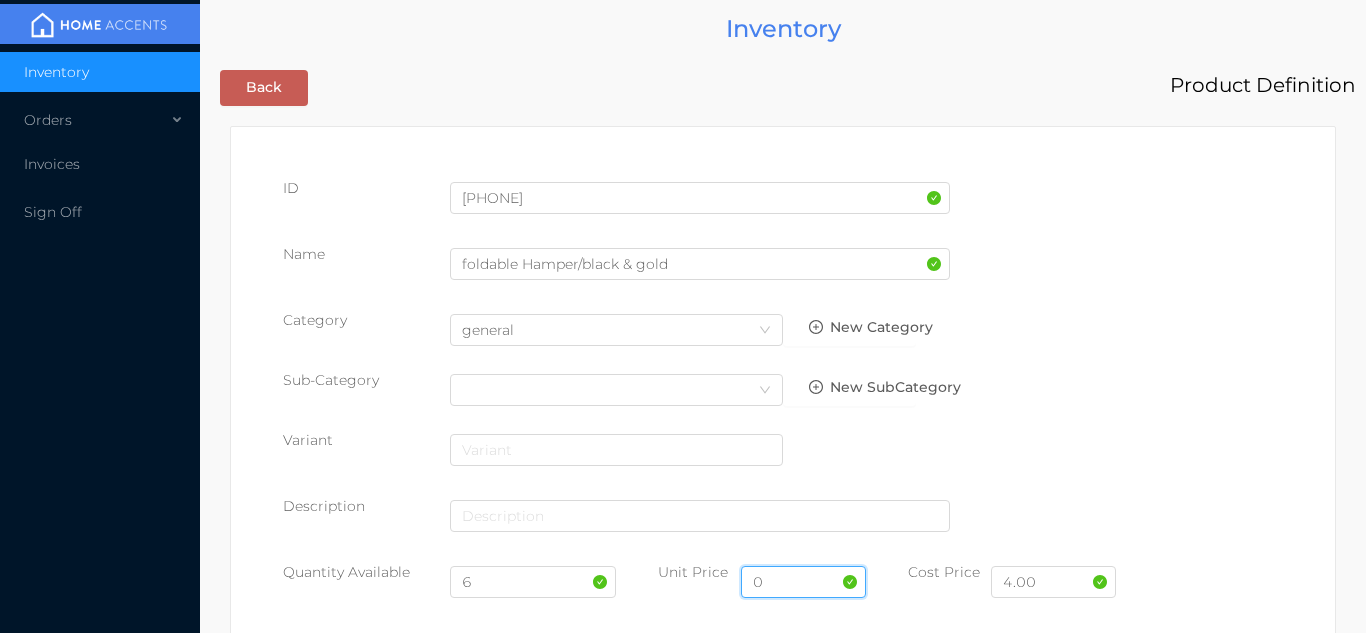 click on "0" at bounding box center [803, 582] 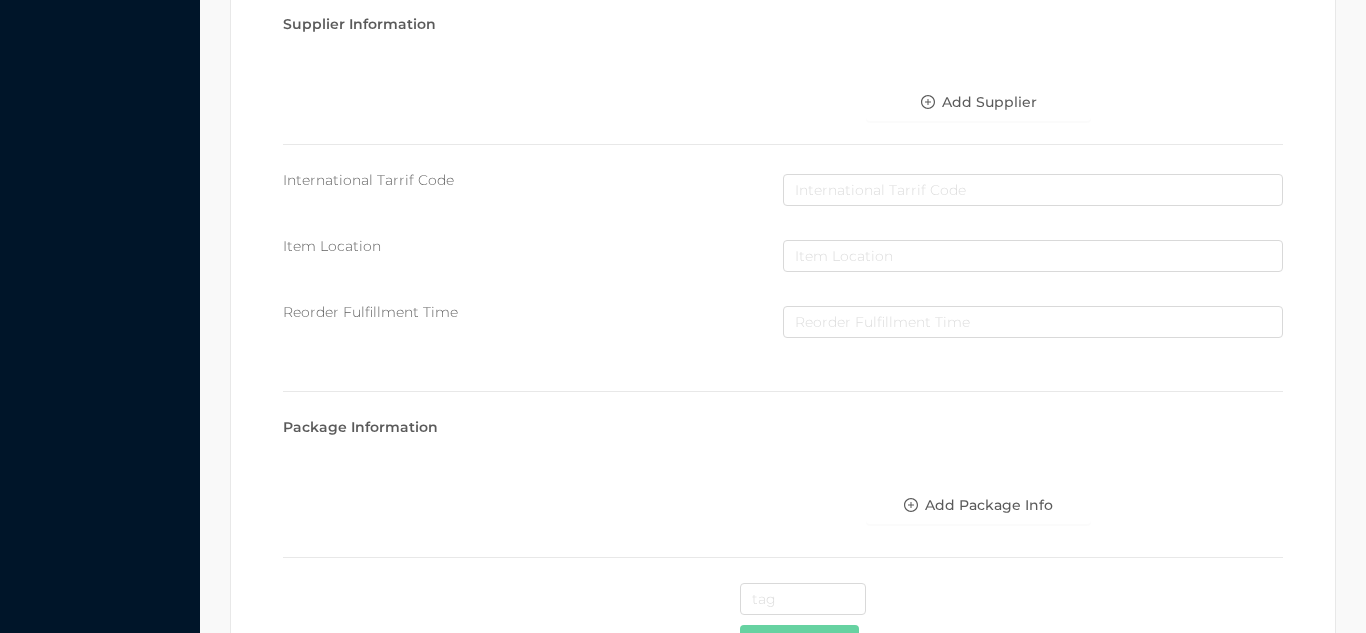 scroll, scrollTop: 1028, scrollLeft: 0, axis: vertical 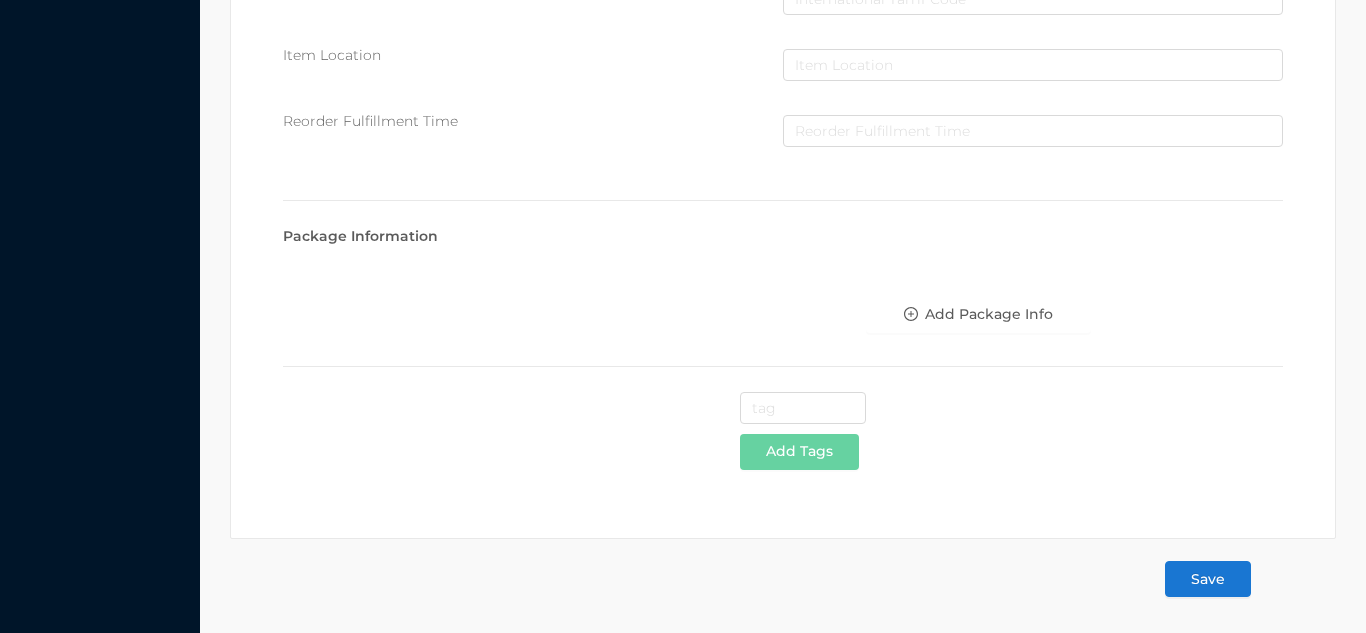 type on "7.99" 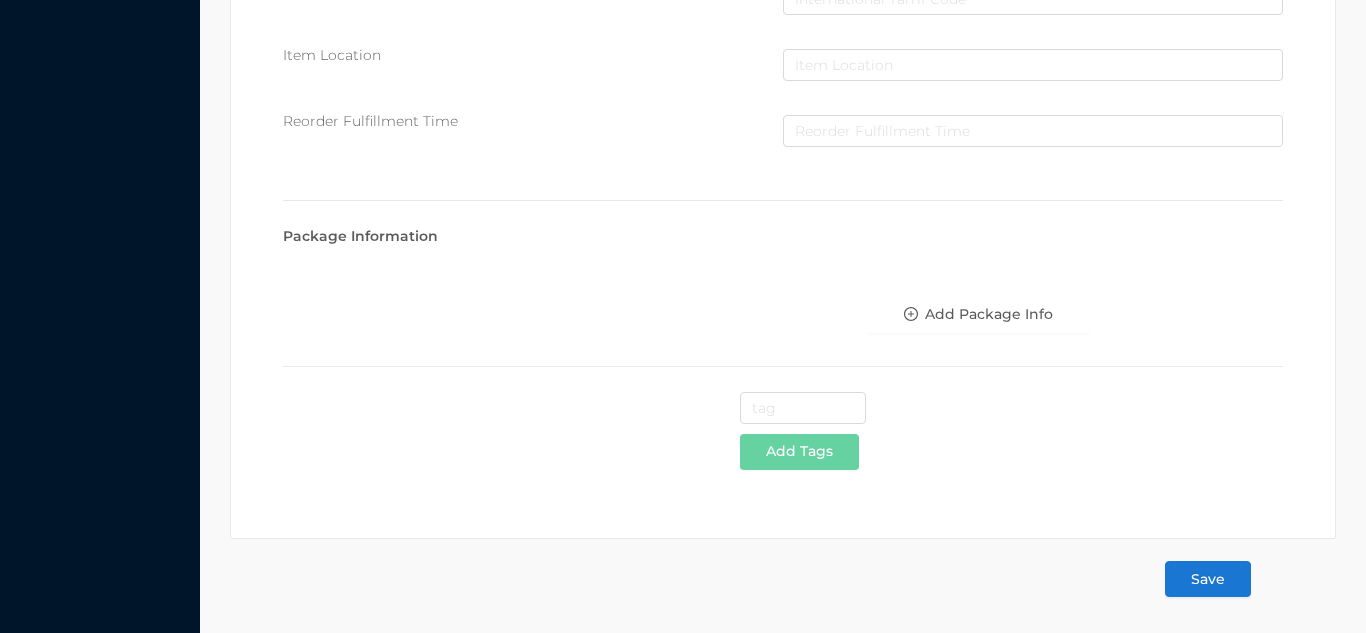 click on "Save" at bounding box center (1208, 579) 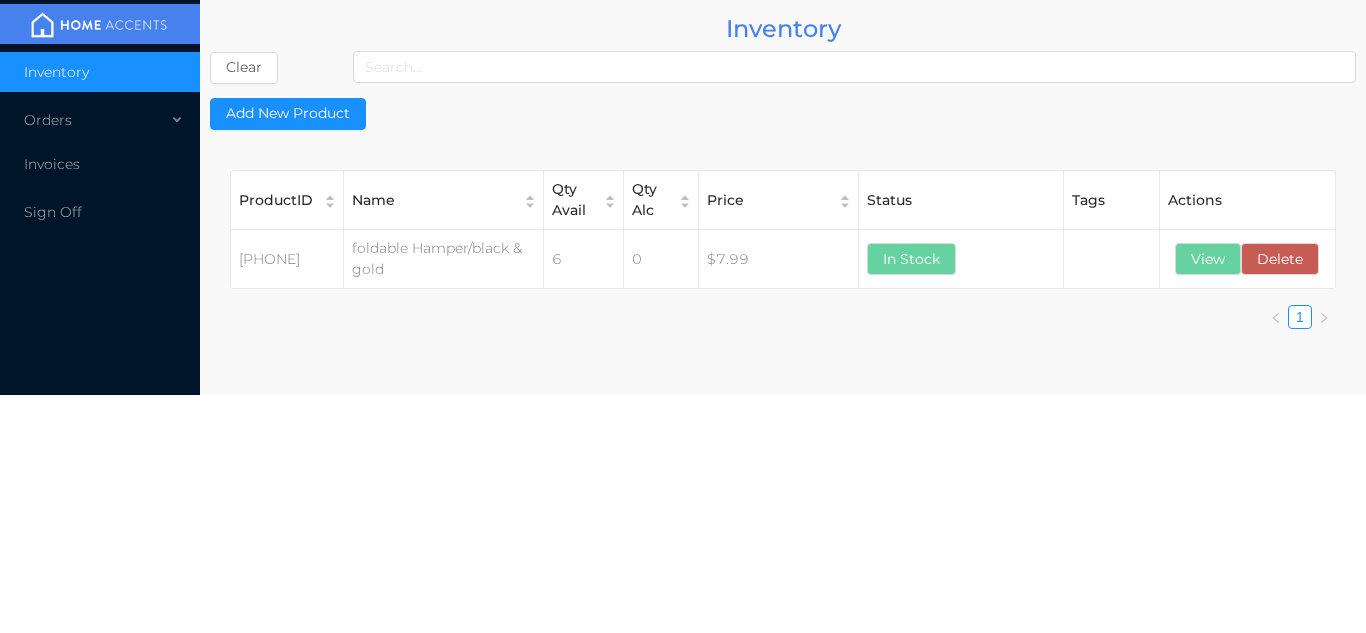 scroll, scrollTop: 0, scrollLeft: 0, axis: both 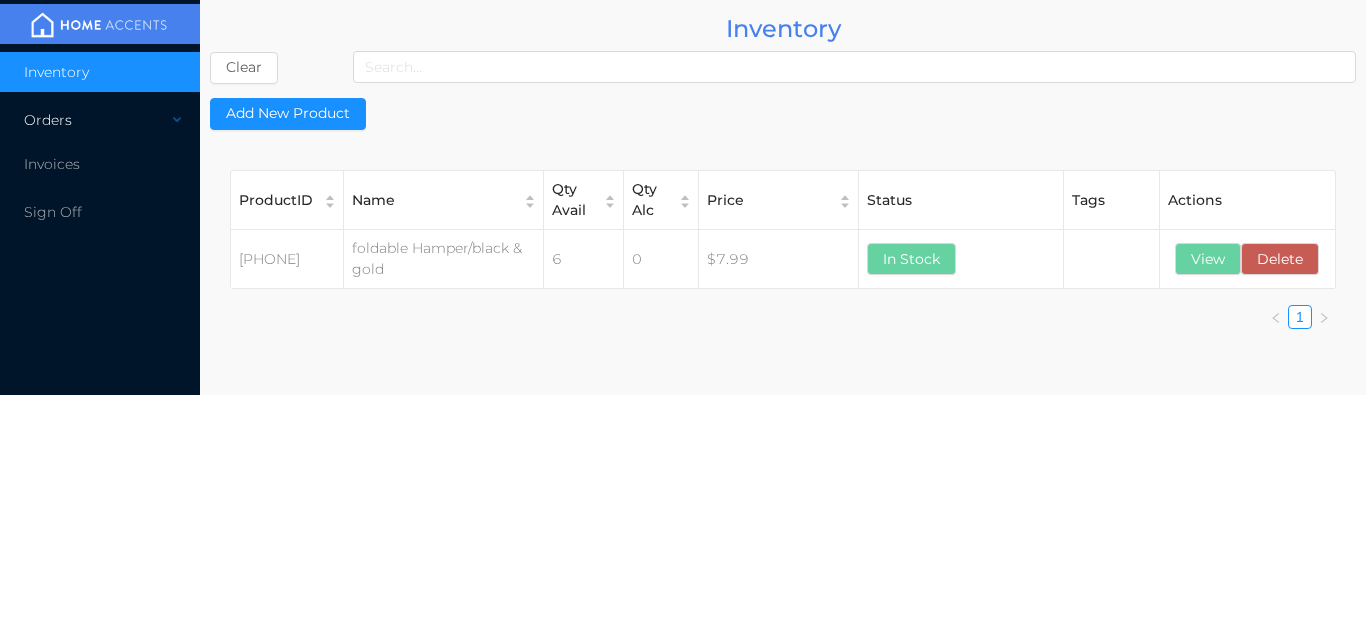 click on "Orders" at bounding box center (100, 120) 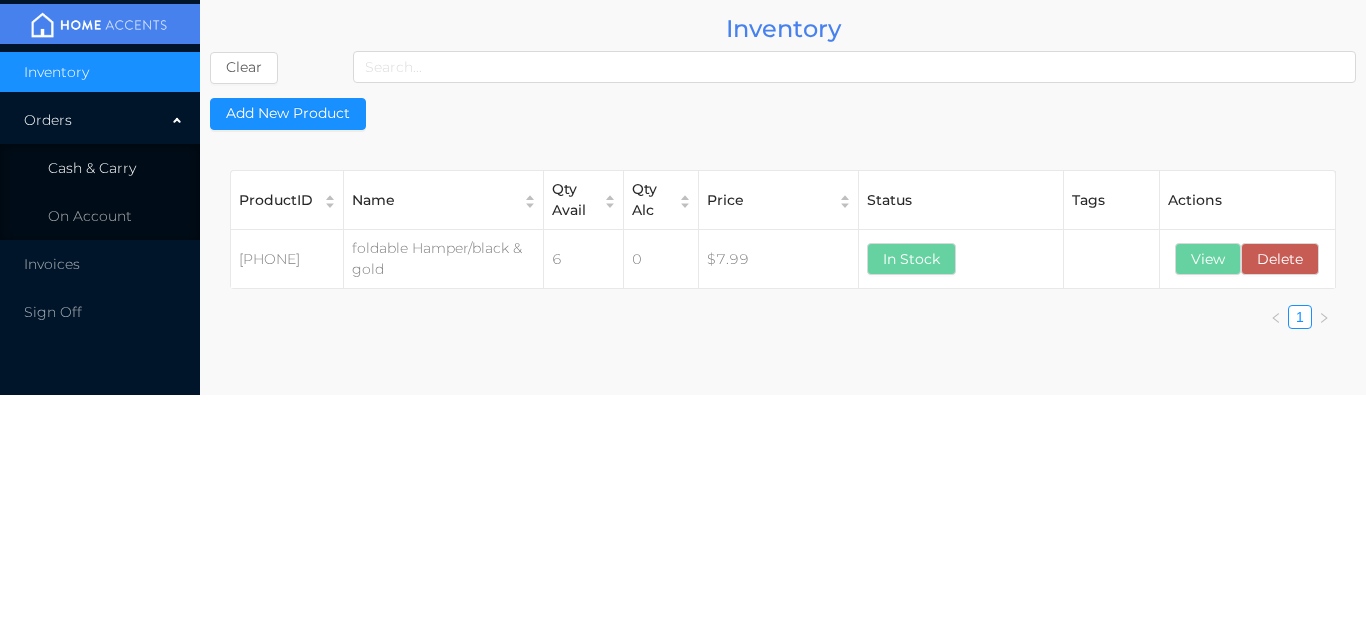 click on "Cash & Carry" at bounding box center (92, 168) 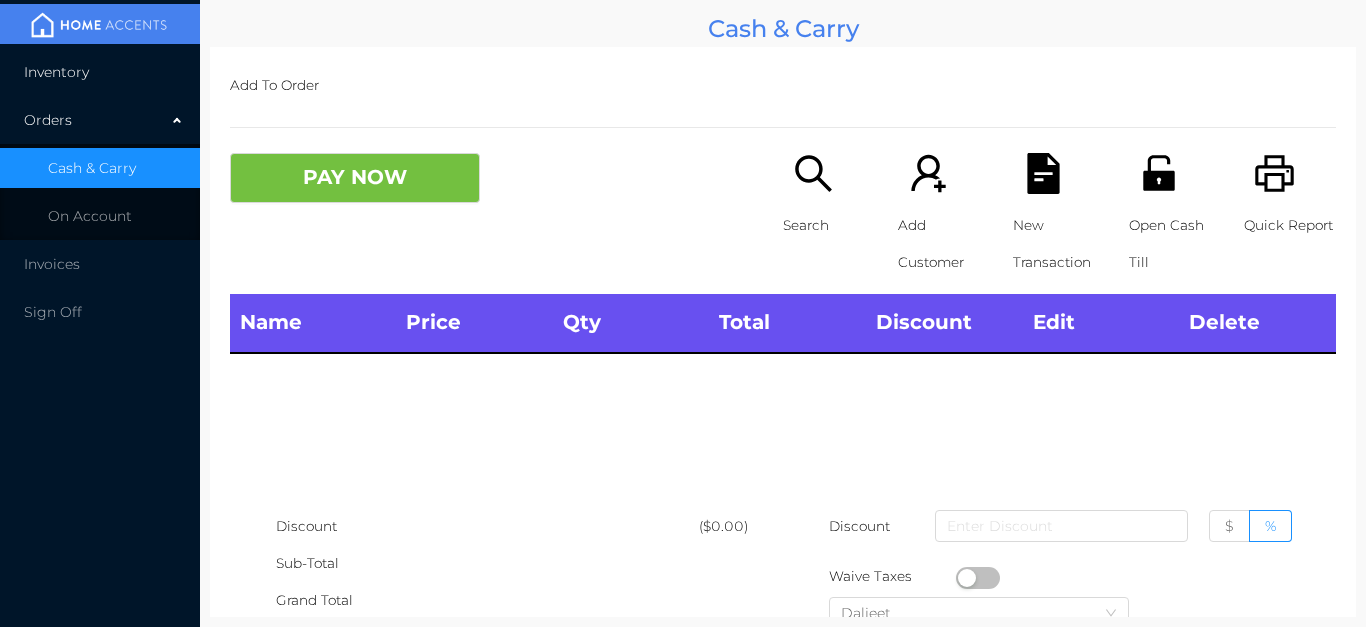 click on "Inventory" at bounding box center [100, 72] 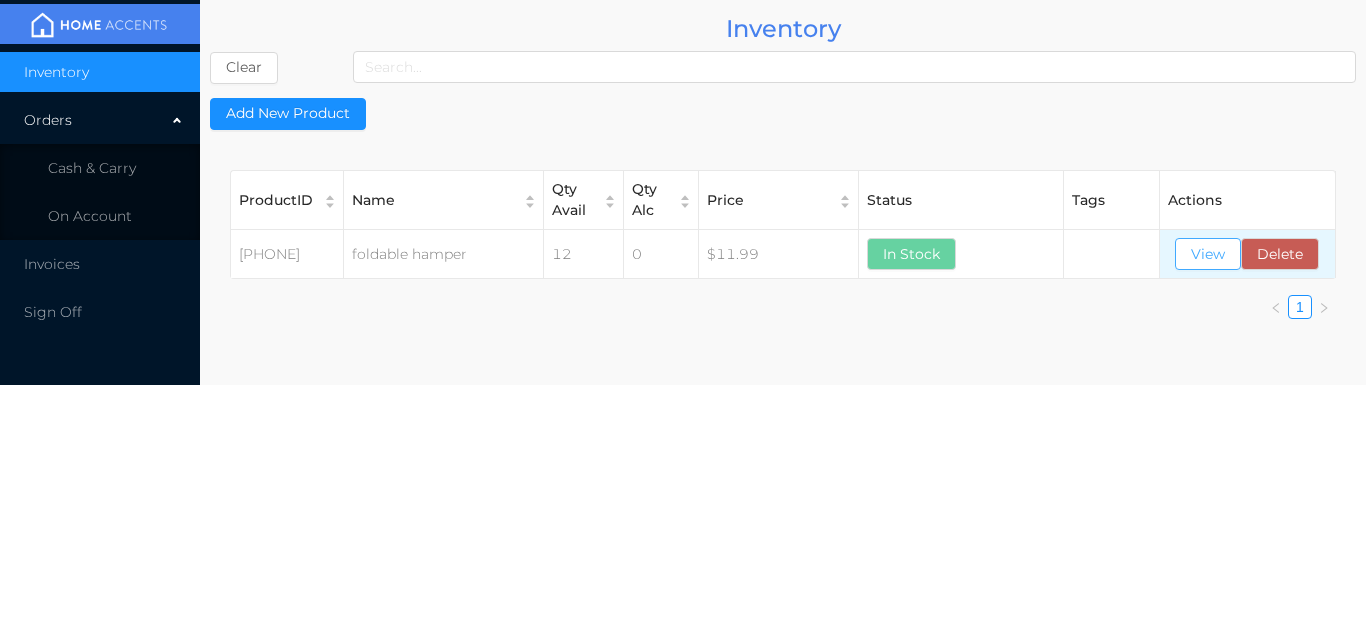 click on "View" at bounding box center (1208, 254) 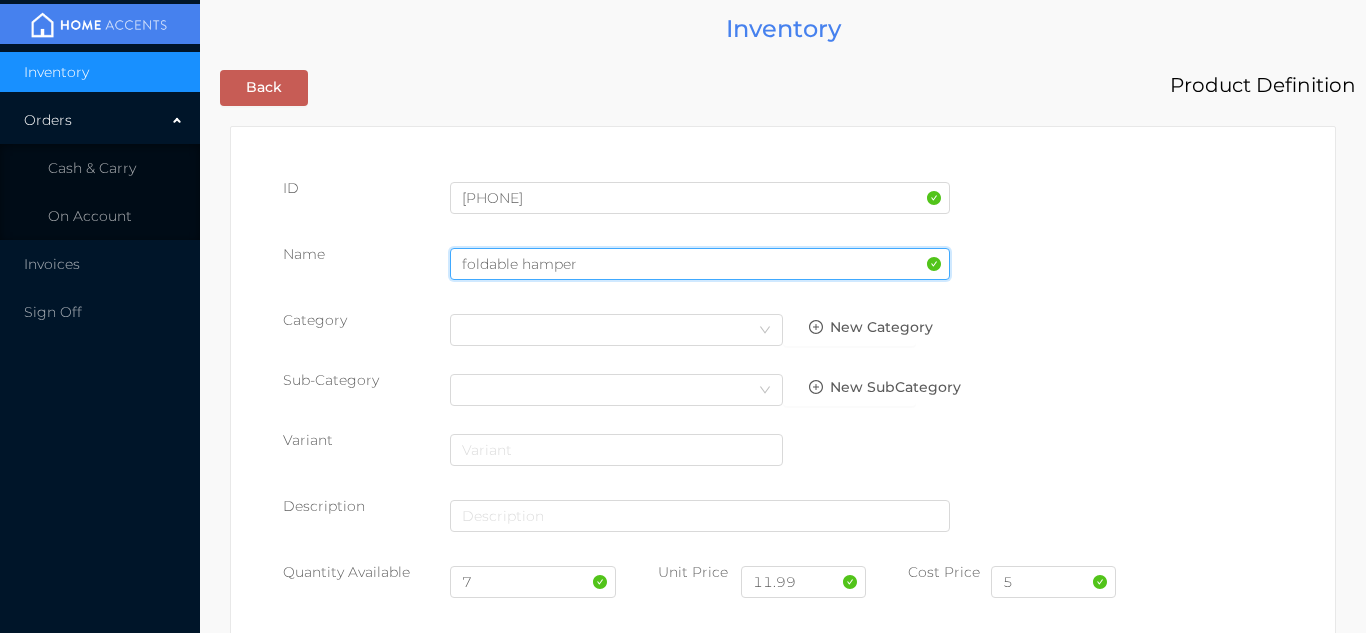 click on "foldable hamper" at bounding box center [700, 264] 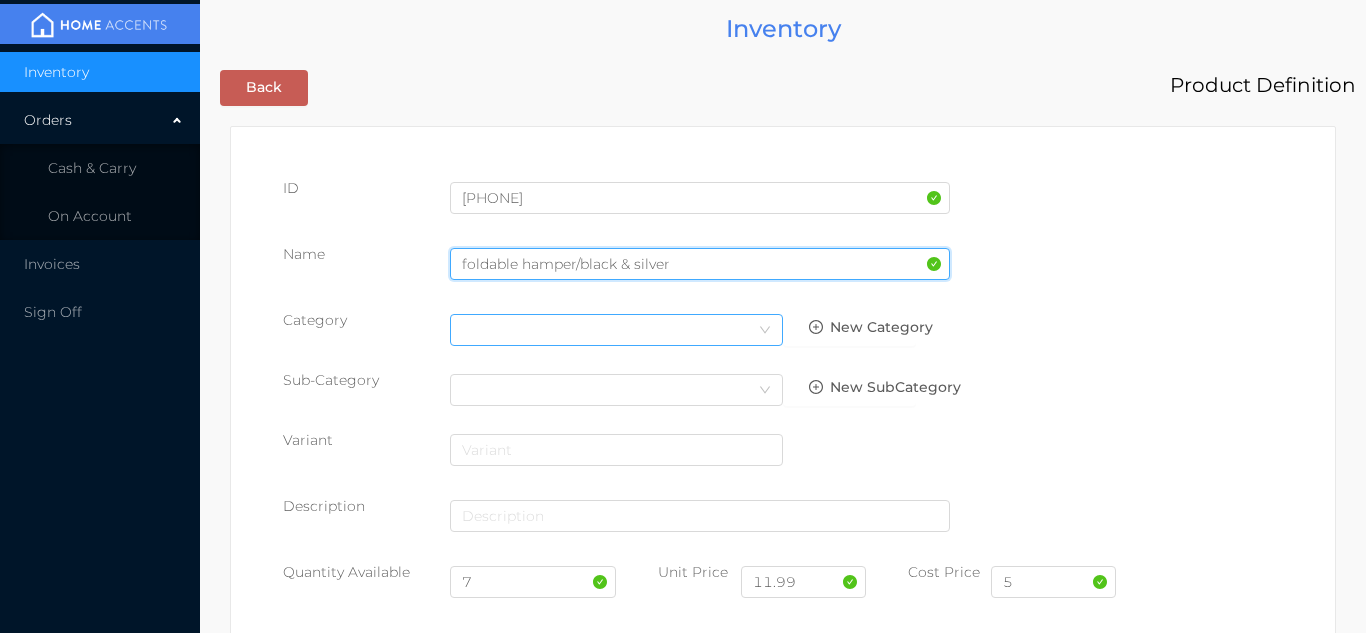type on "foldable hamper/black & silver" 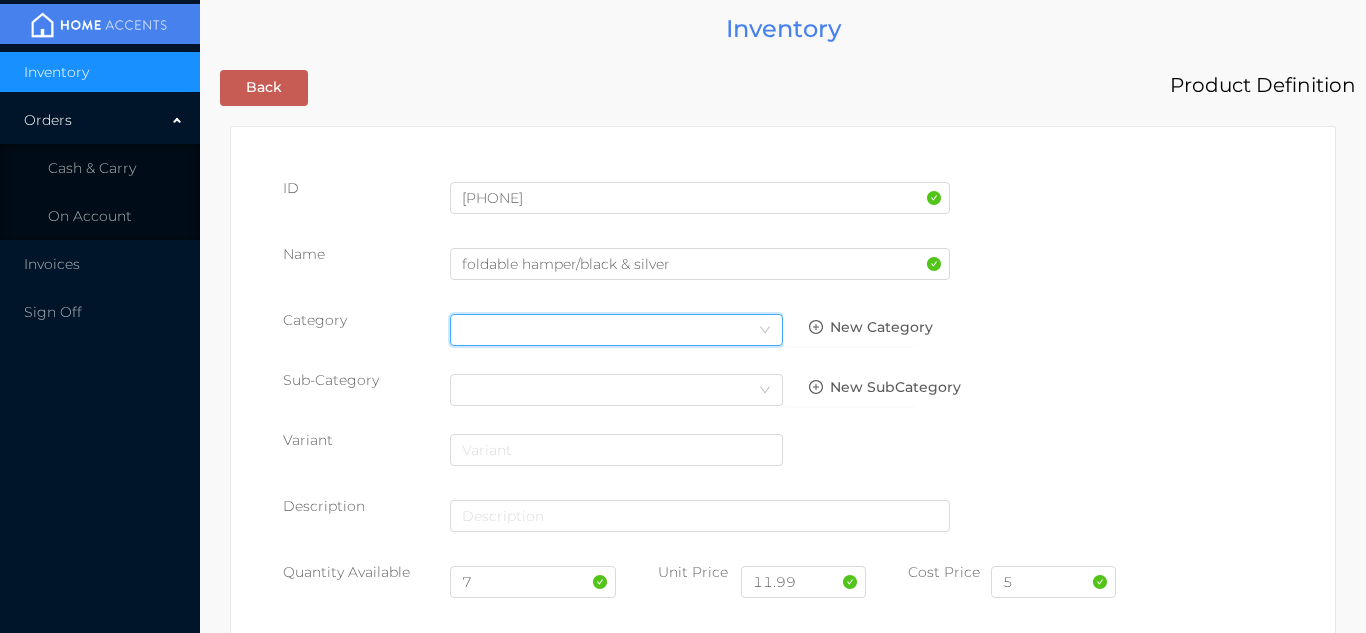 click on "Select Category" at bounding box center [616, 330] 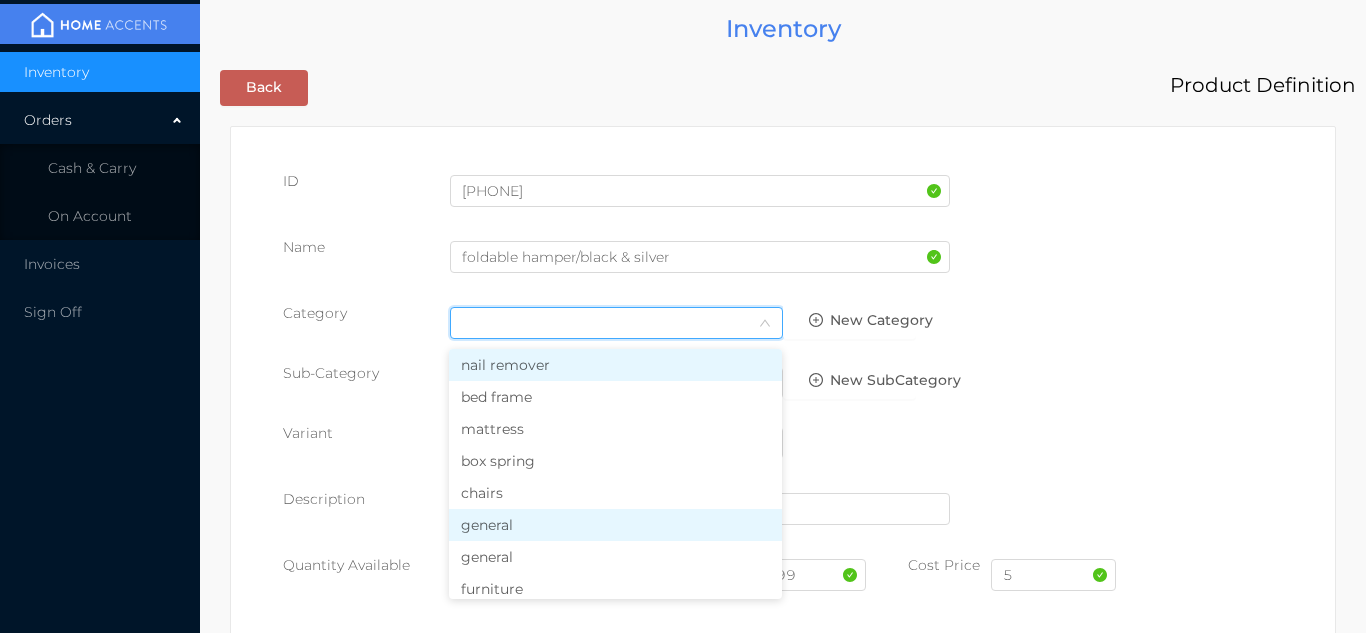 click on "general" at bounding box center (615, 525) 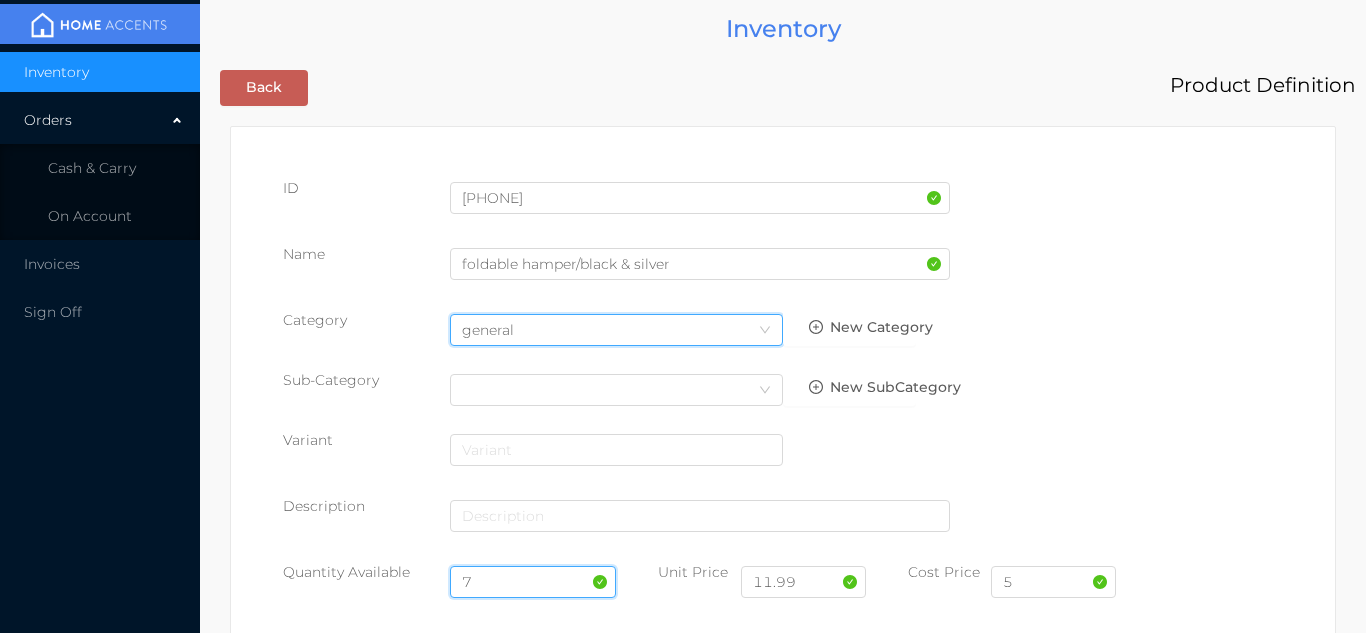 click on "7" at bounding box center [533, 582] 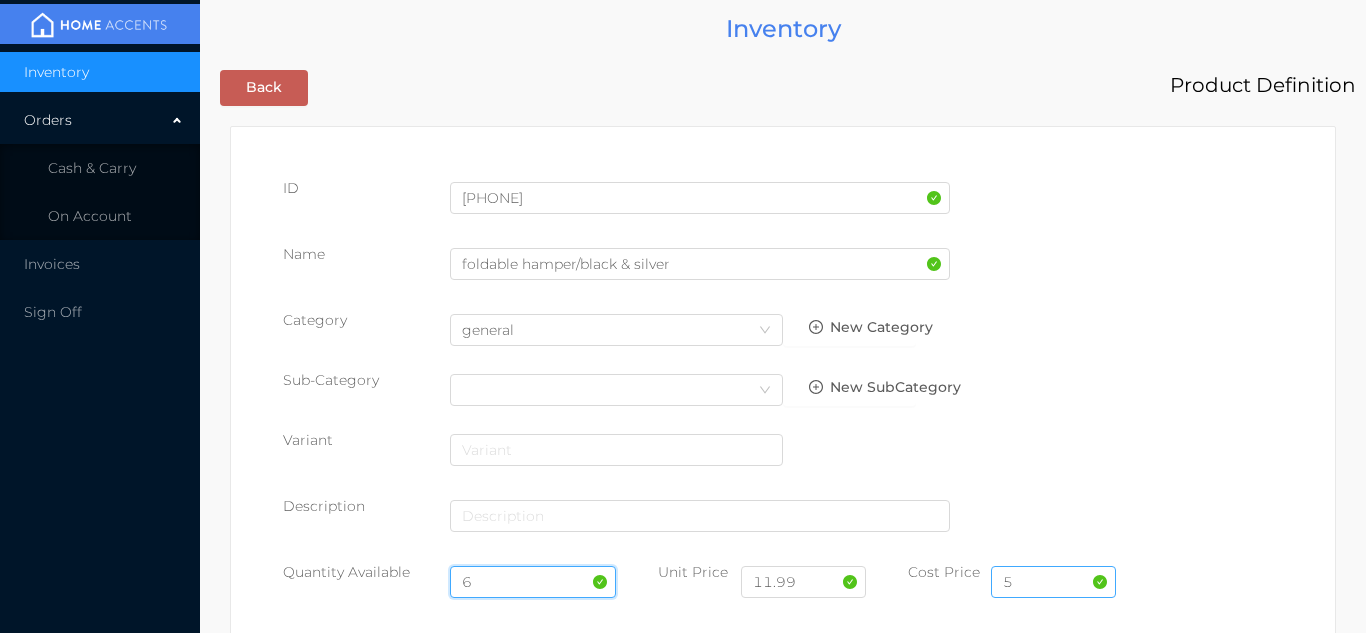 type on "6" 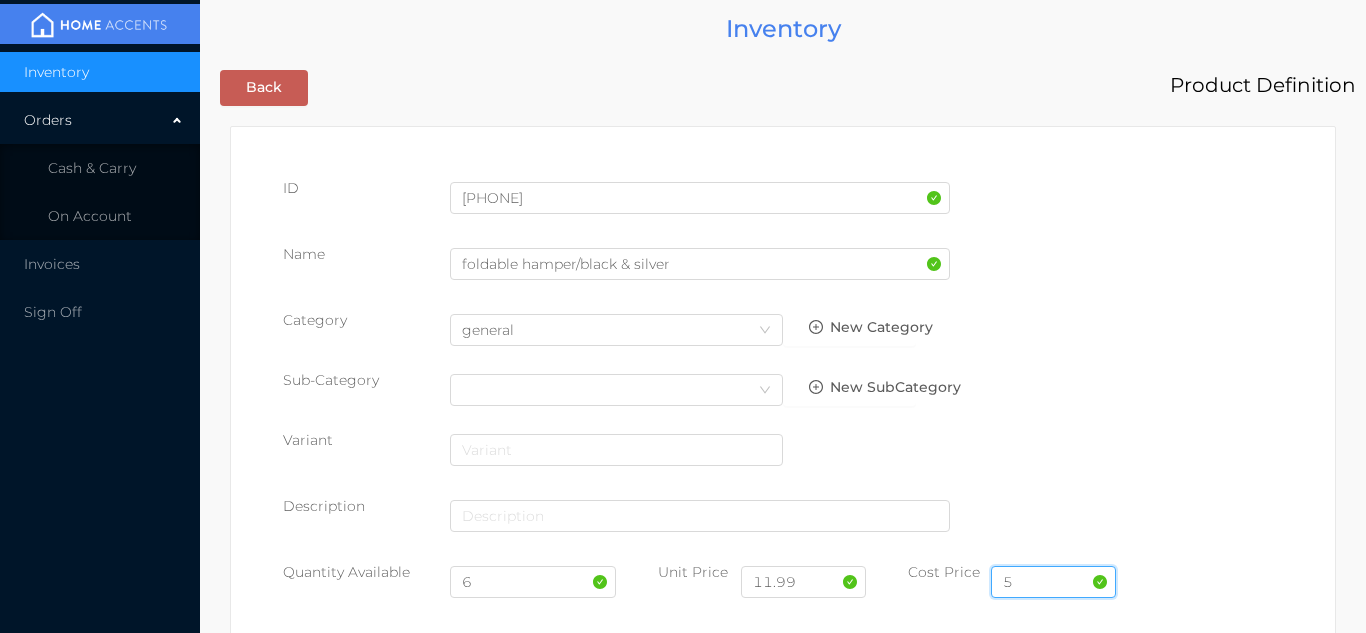 click on "5" at bounding box center [1053, 582] 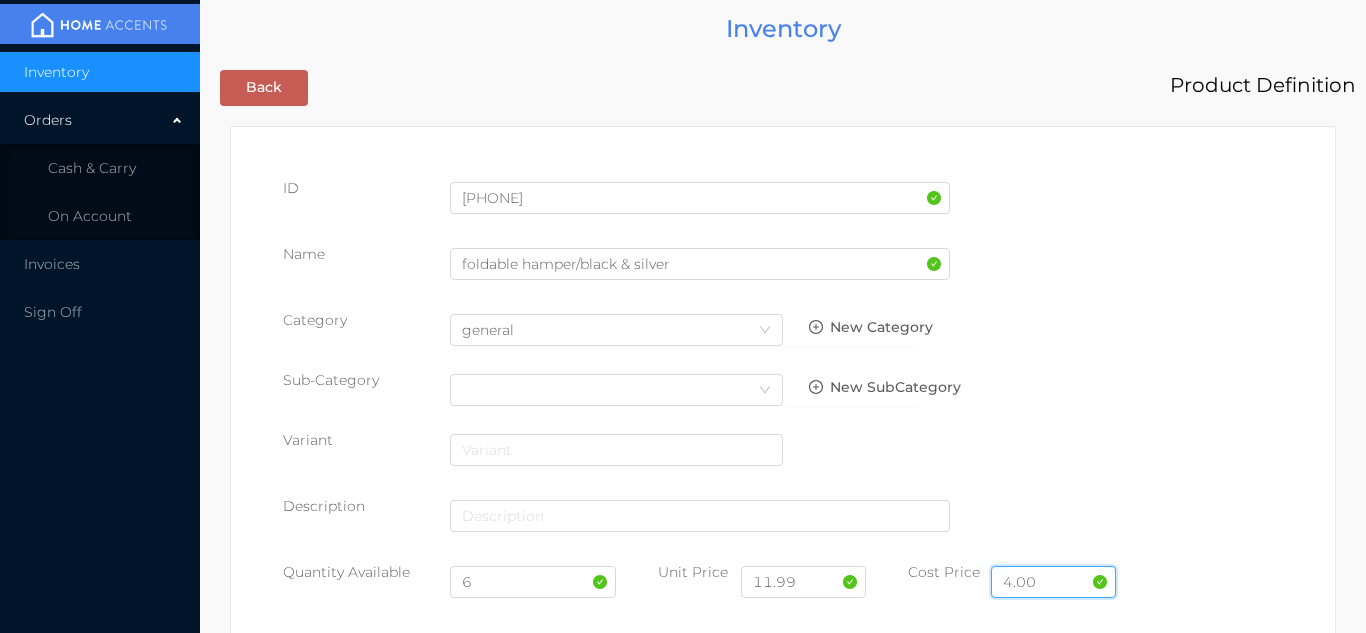 type on "4.00" 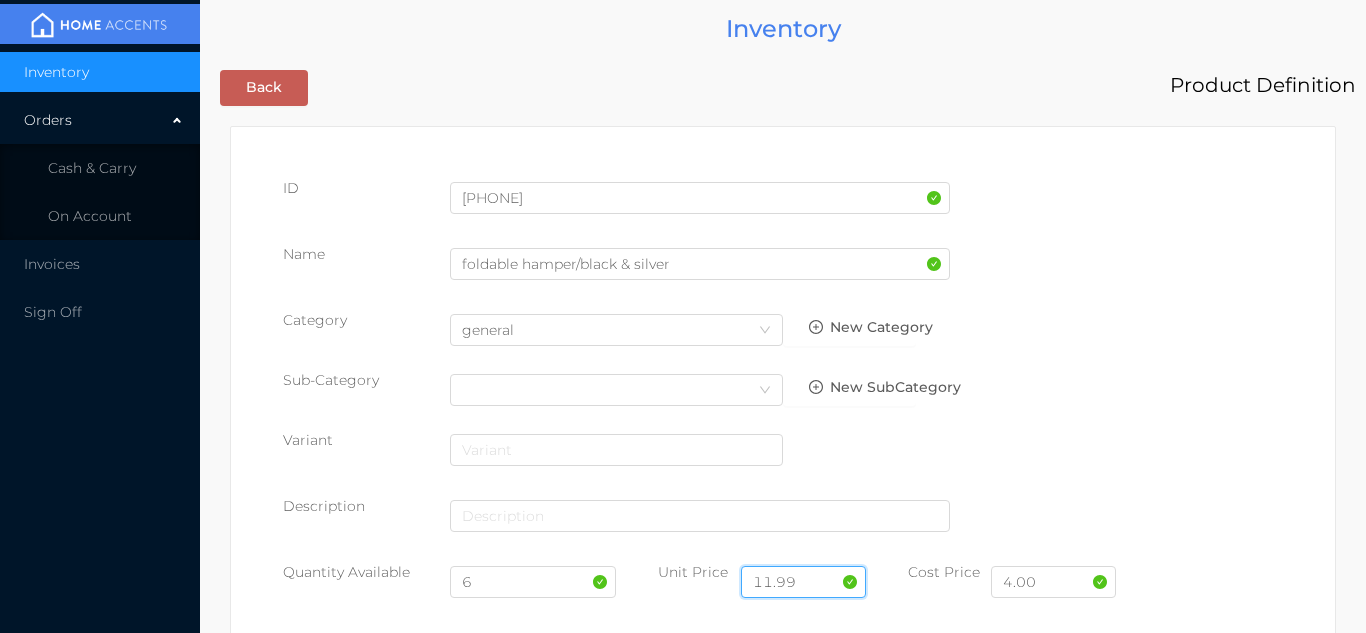 click on "11.99" at bounding box center (803, 582) 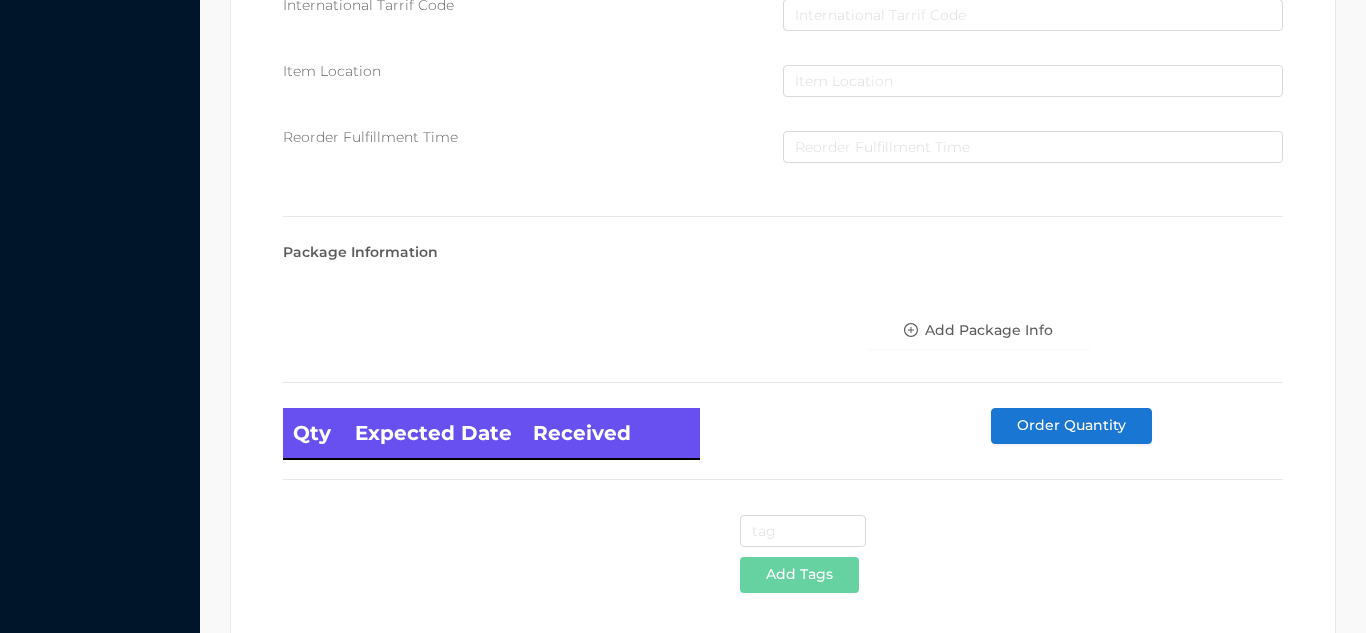 scroll, scrollTop: 1135, scrollLeft: 0, axis: vertical 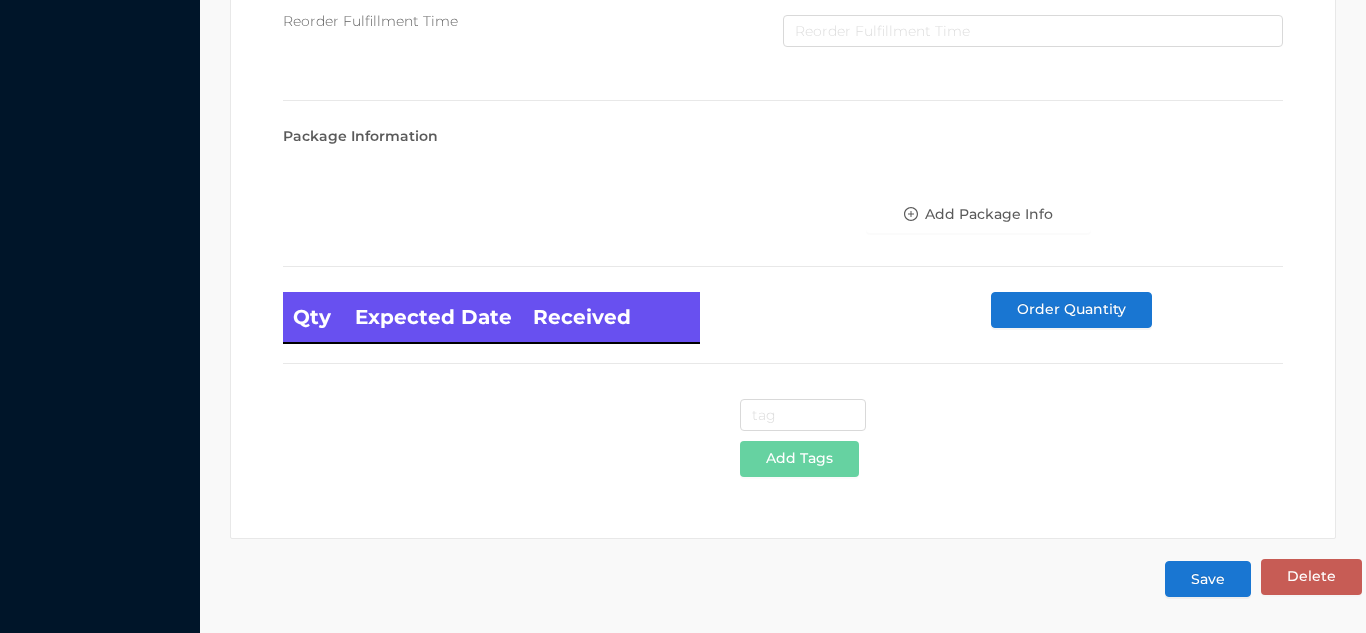 type on "7.99" 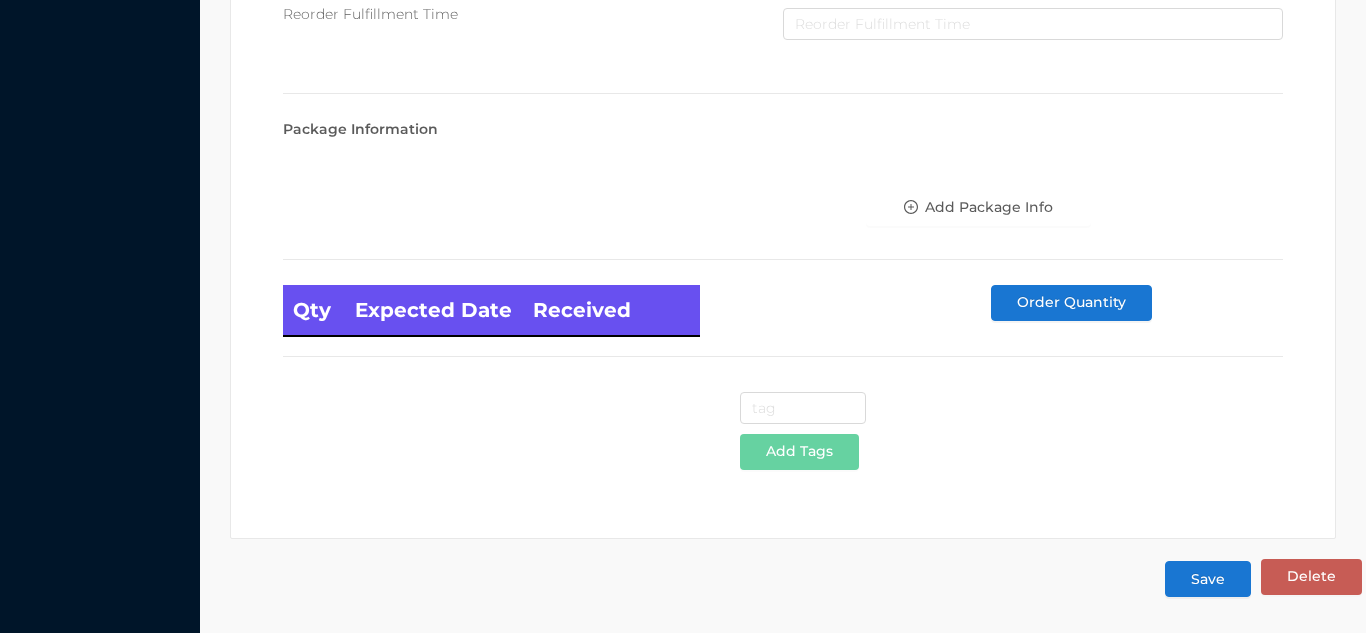 click on "Save" at bounding box center [1208, 579] 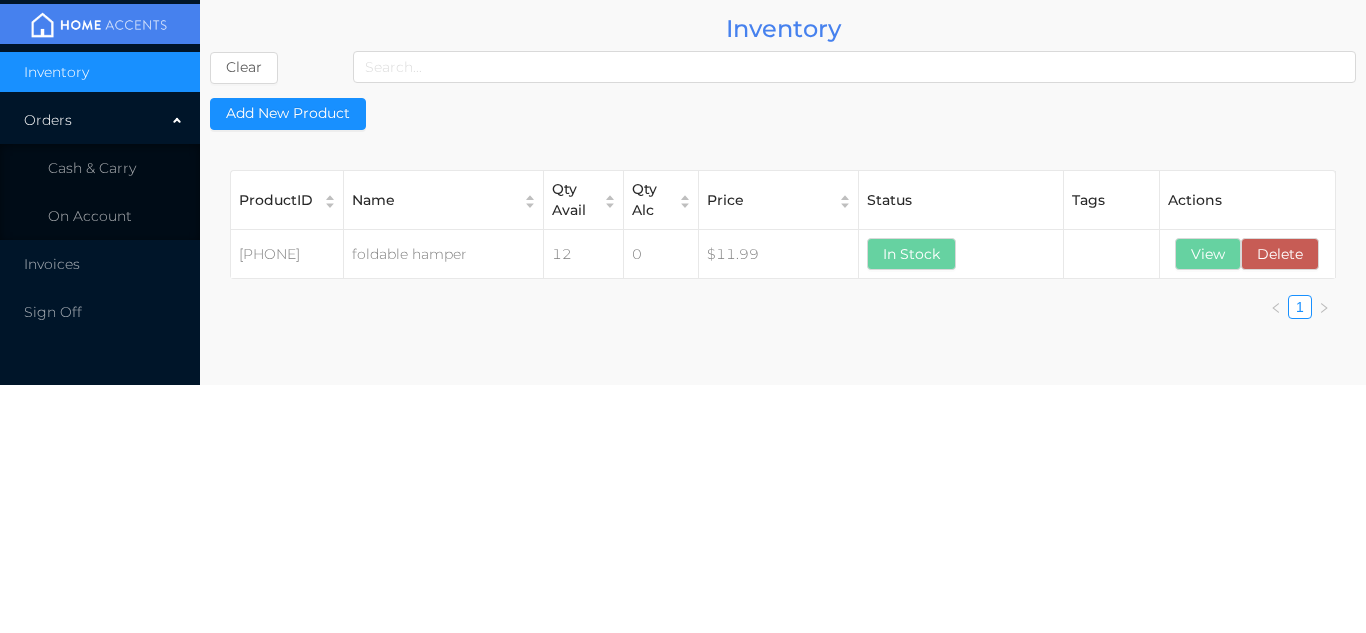 scroll, scrollTop: 0, scrollLeft: 0, axis: both 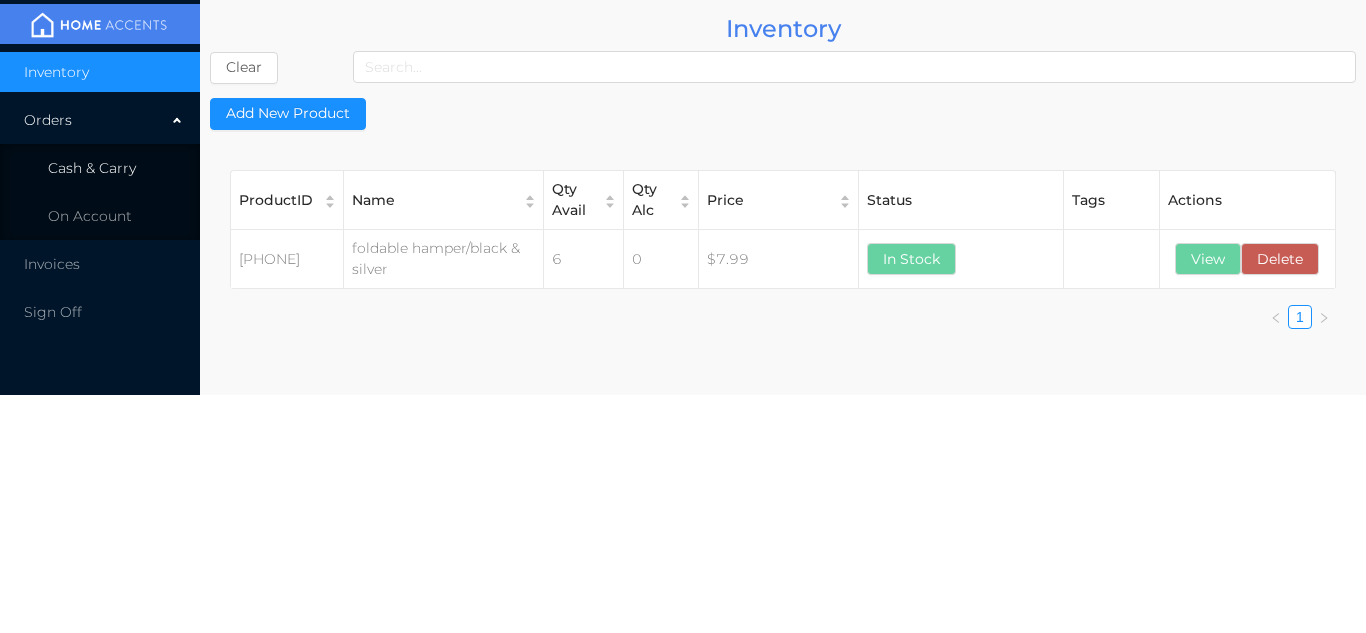 click on "Cash & Carry" at bounding box center (100, 168) 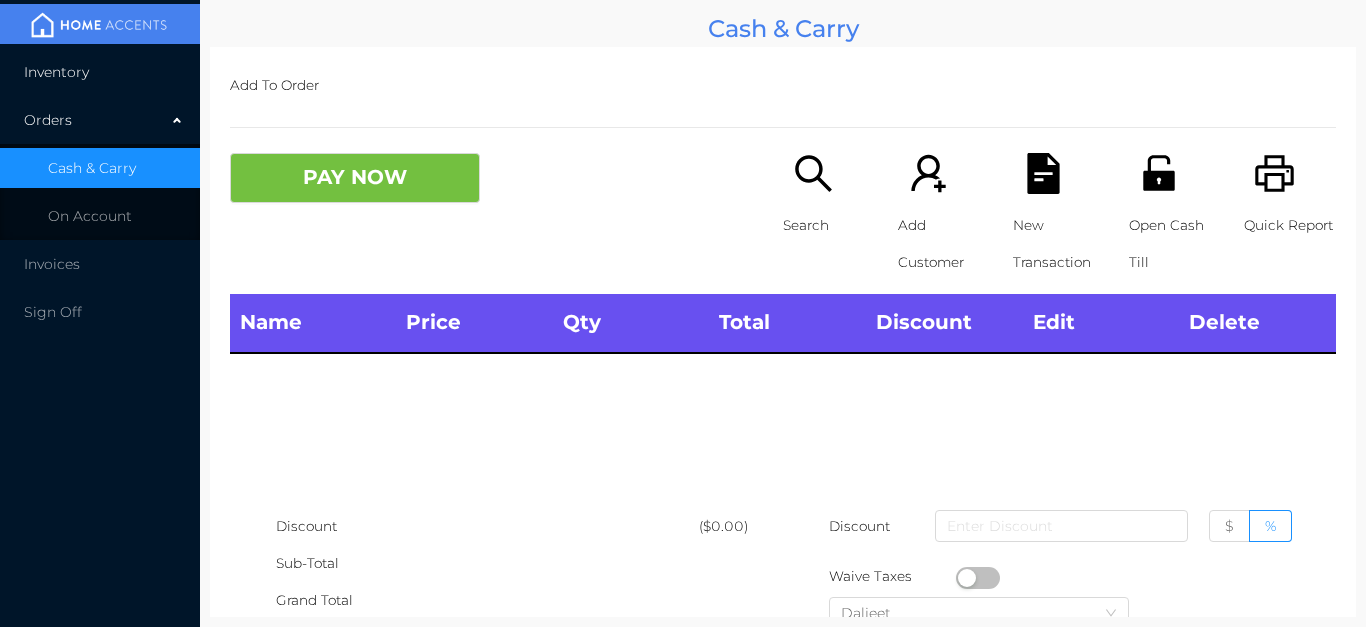 click on "Inventory" at bounding box center (100, 72) 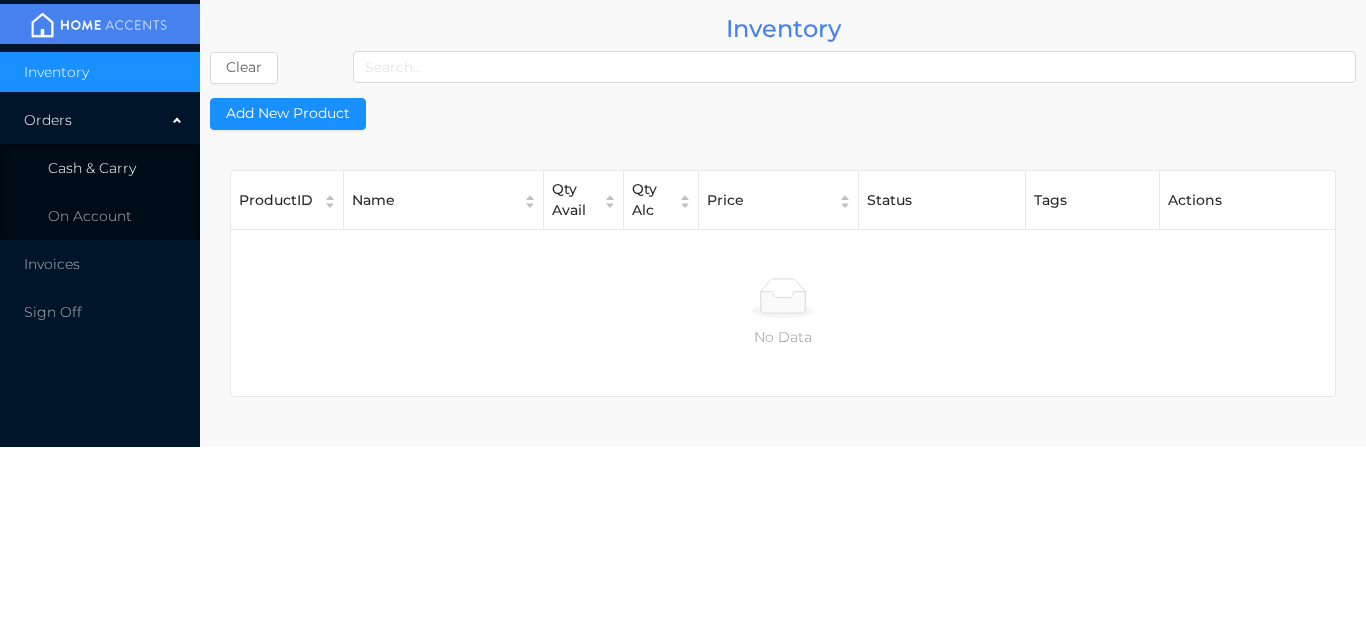 click on "Cash & Carry" at bounding box center (100, 168) 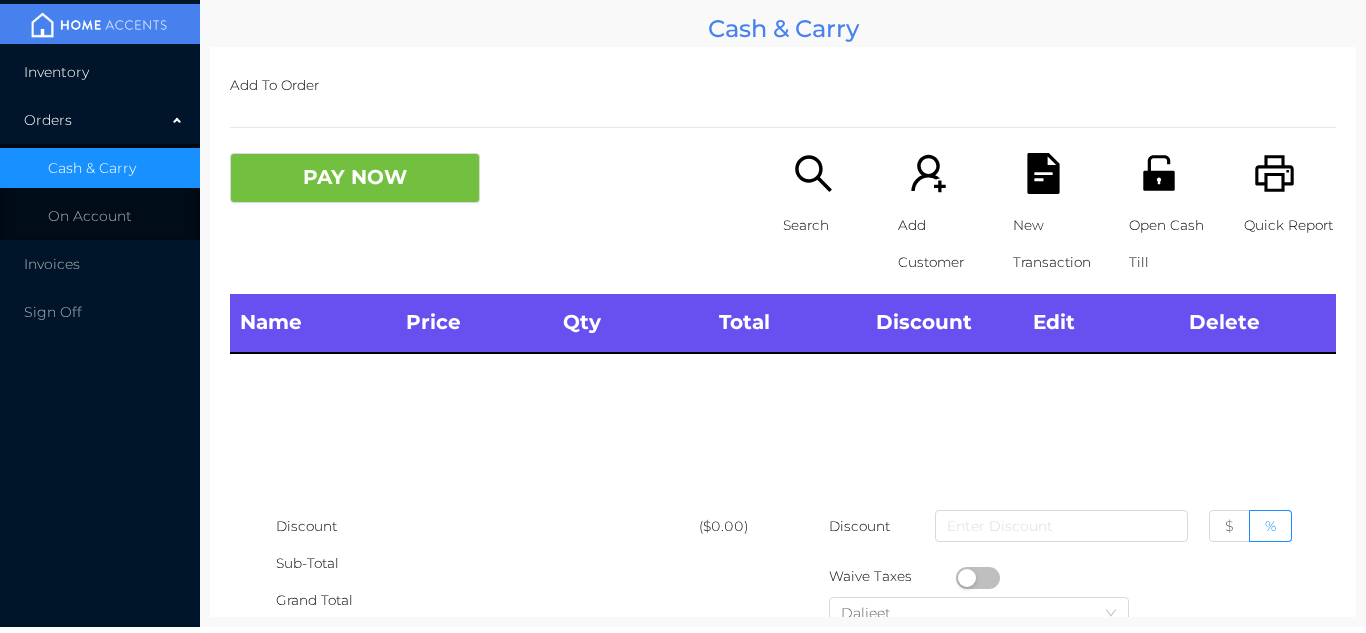 click on "Inventory" at bounding box center [100, 72] 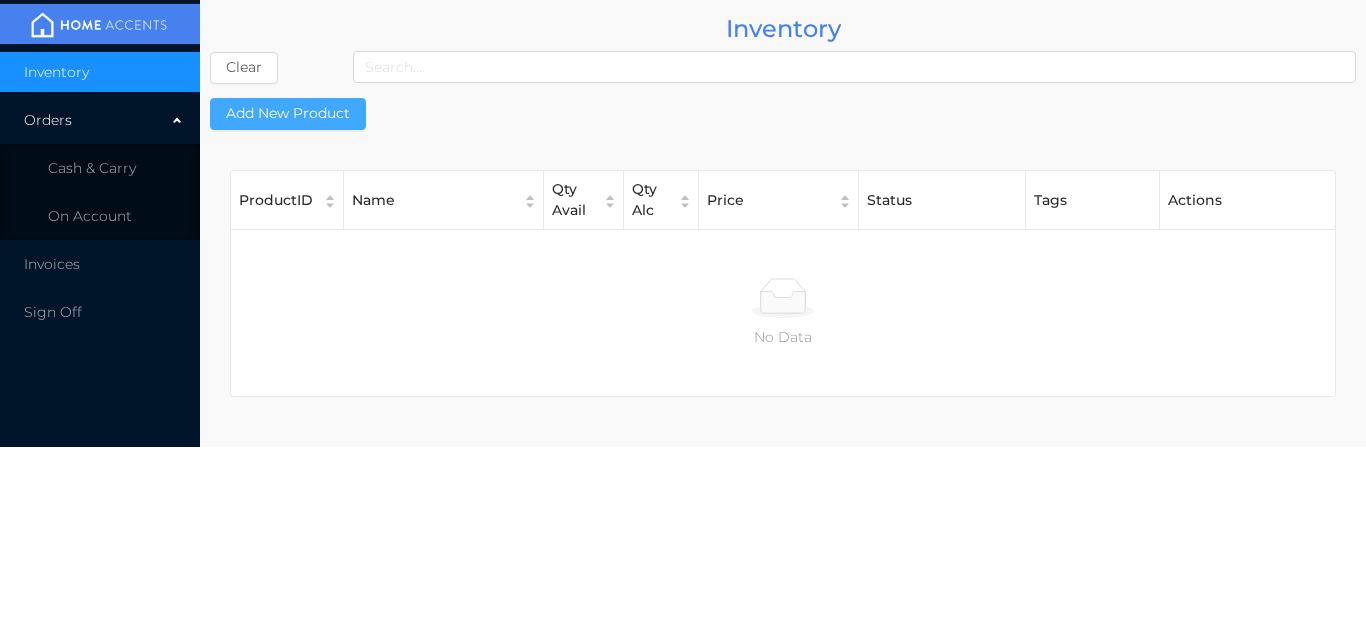 click on "Add New Product" at bounding box center [288, 114] 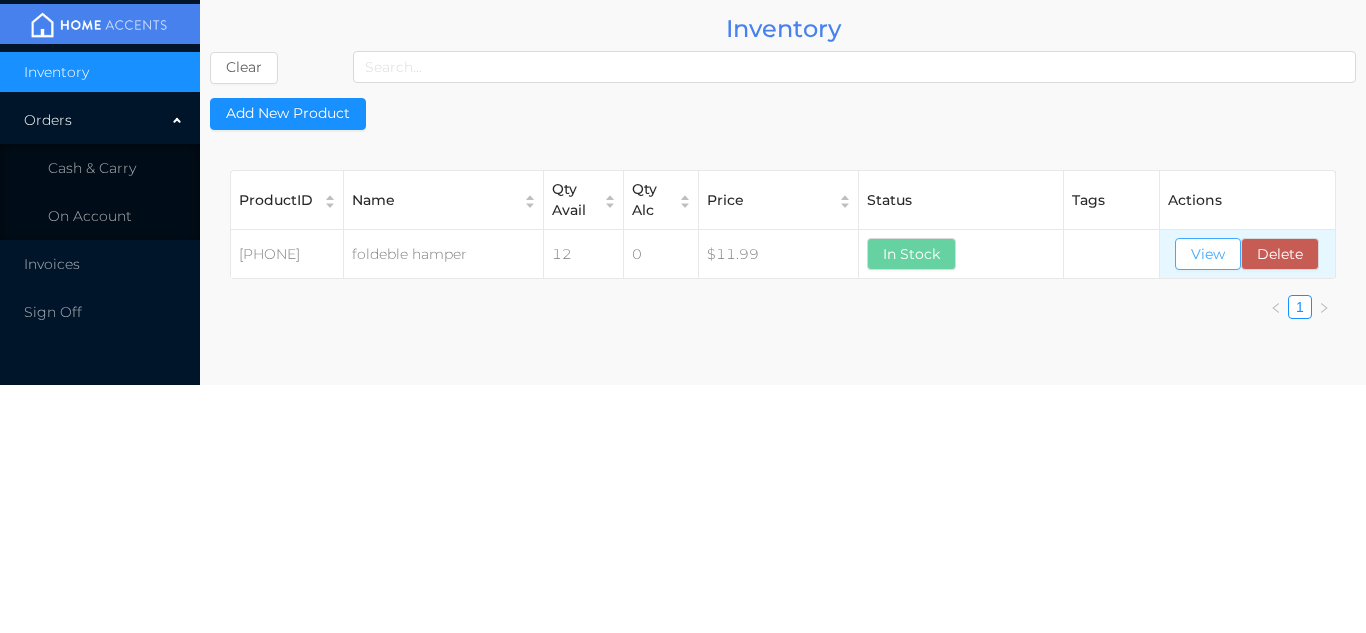 click on "View" at bounding box center (1208, 254) 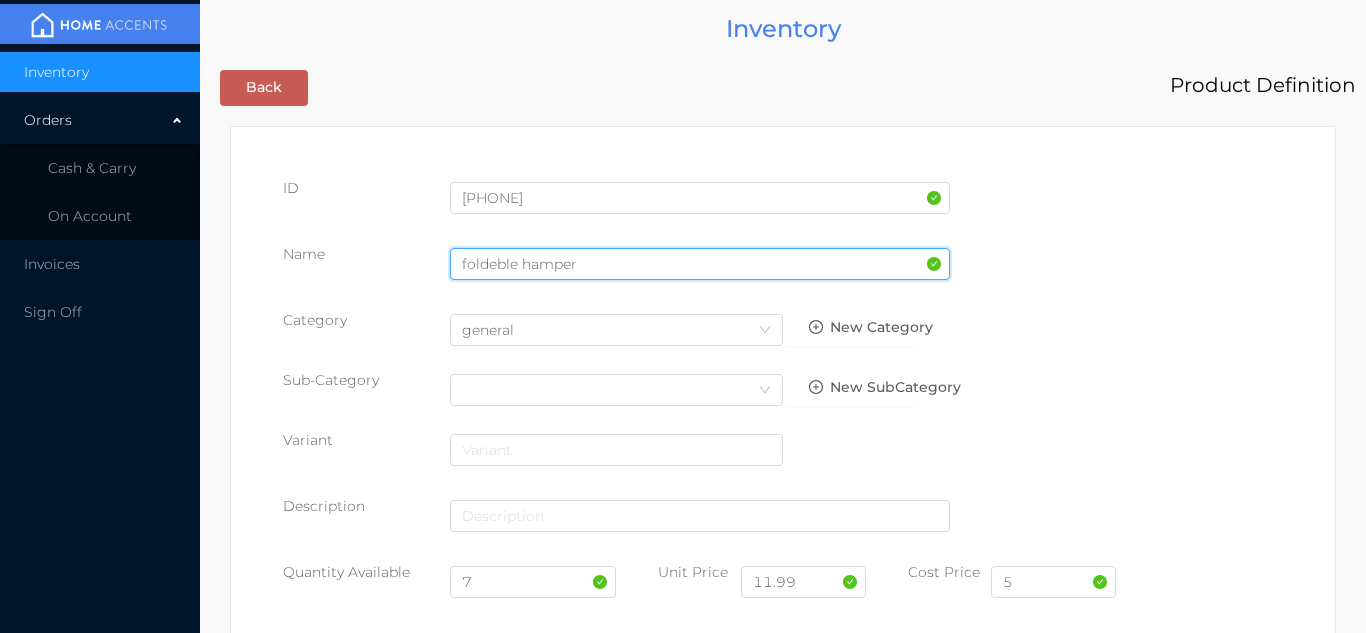 click on "foldeble hamper" at bounding box center [700, 264] 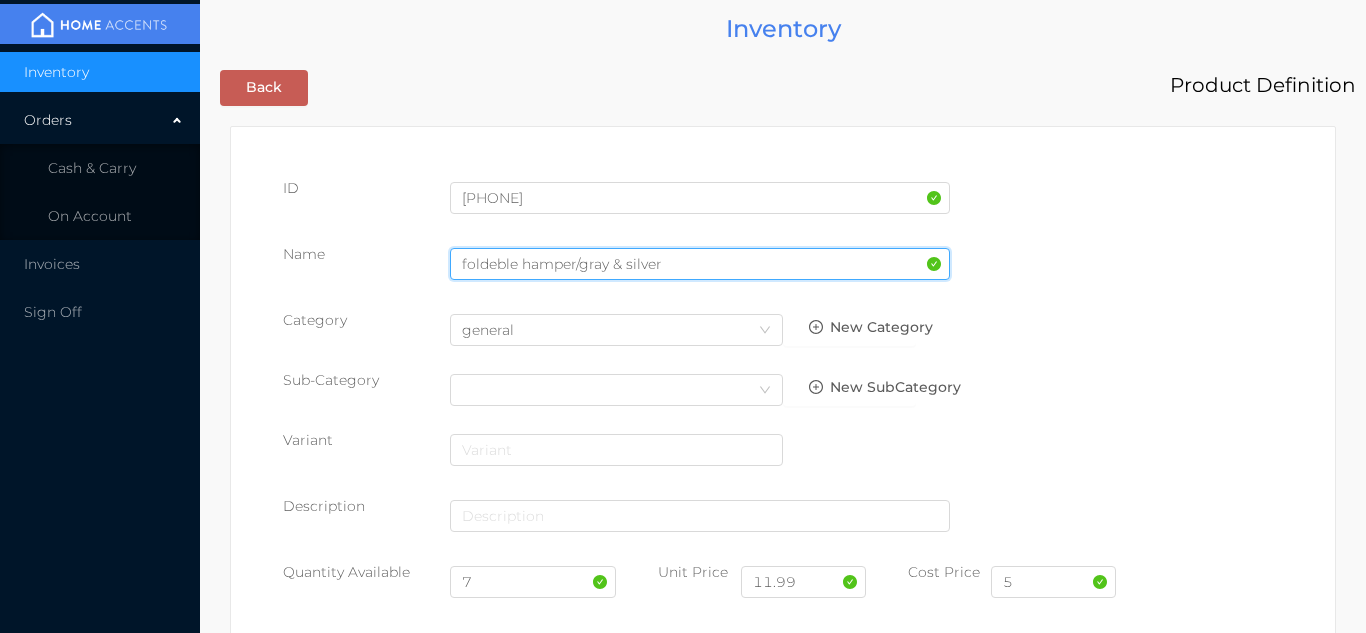 click on "foldeble hamper/gray & silver" at bounding box center (700, 264) 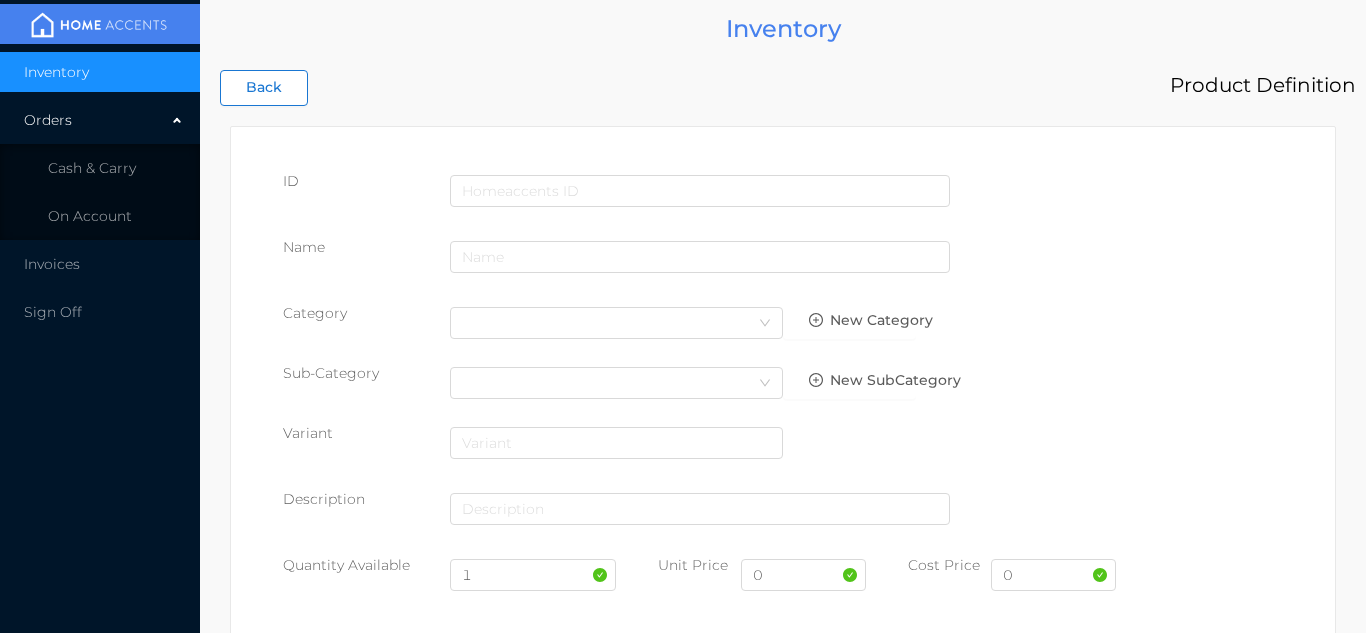 click on "Back" at bounding box center (264, 88) 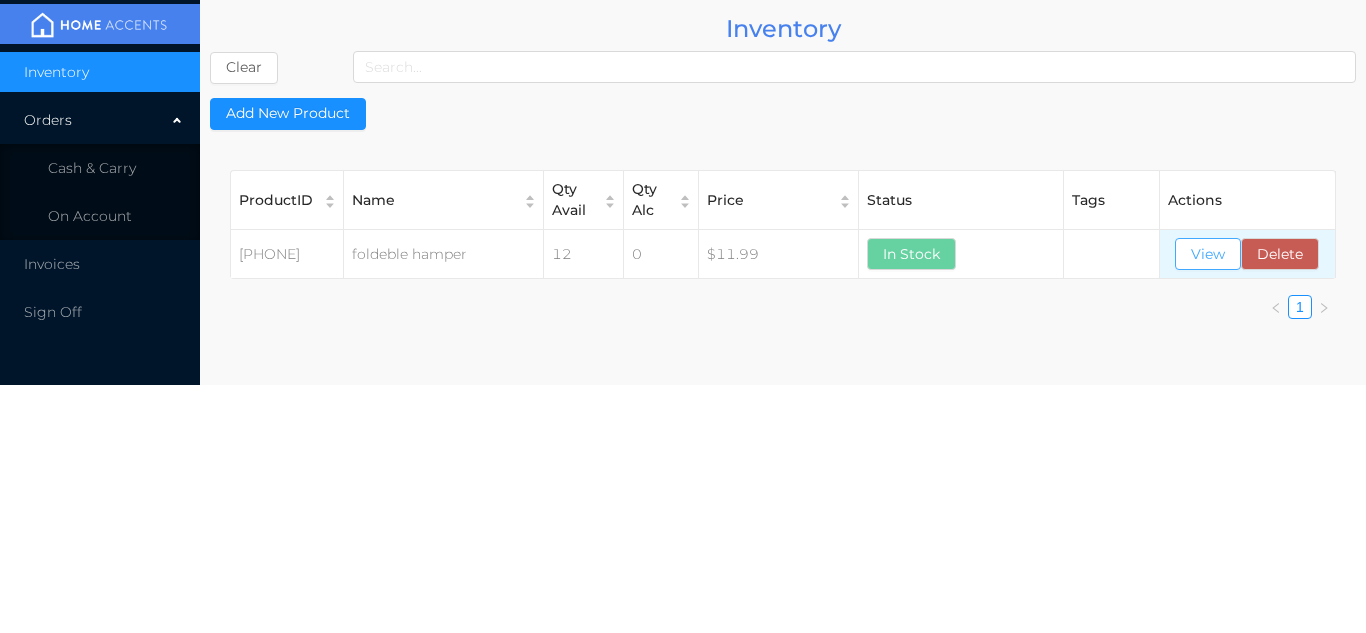 click on "View" at bounding box center [1208, 254] 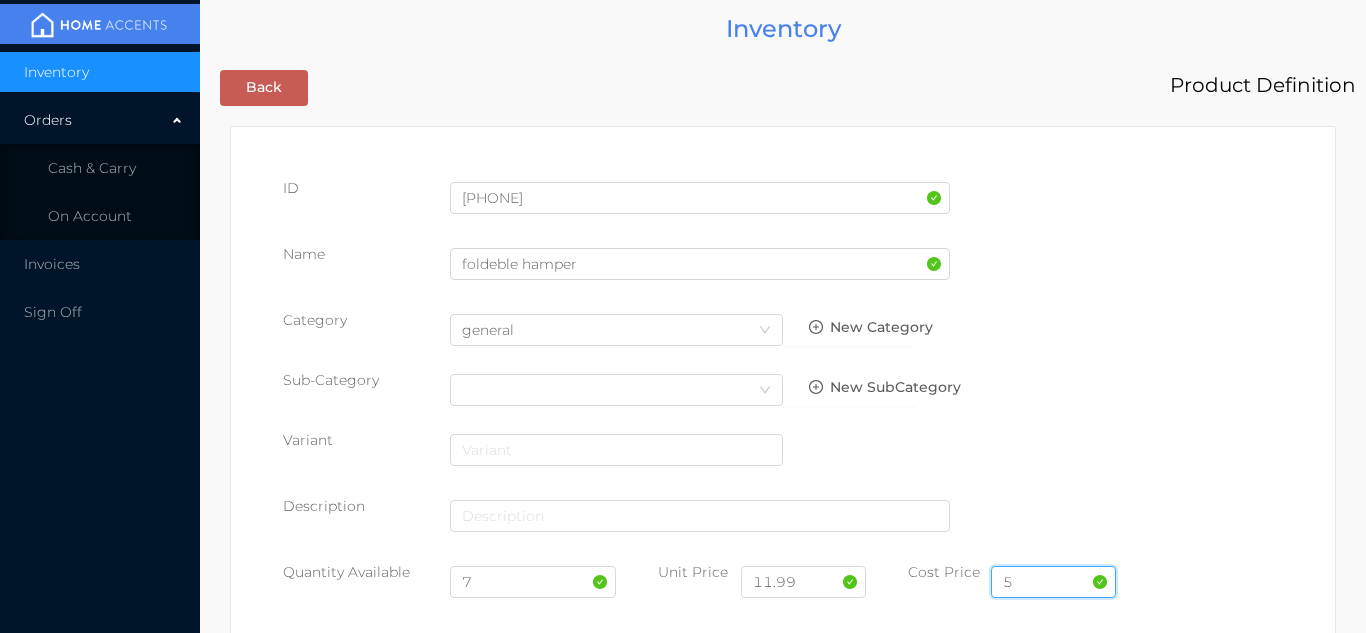click on "5" at bounding box center (1053, 582) 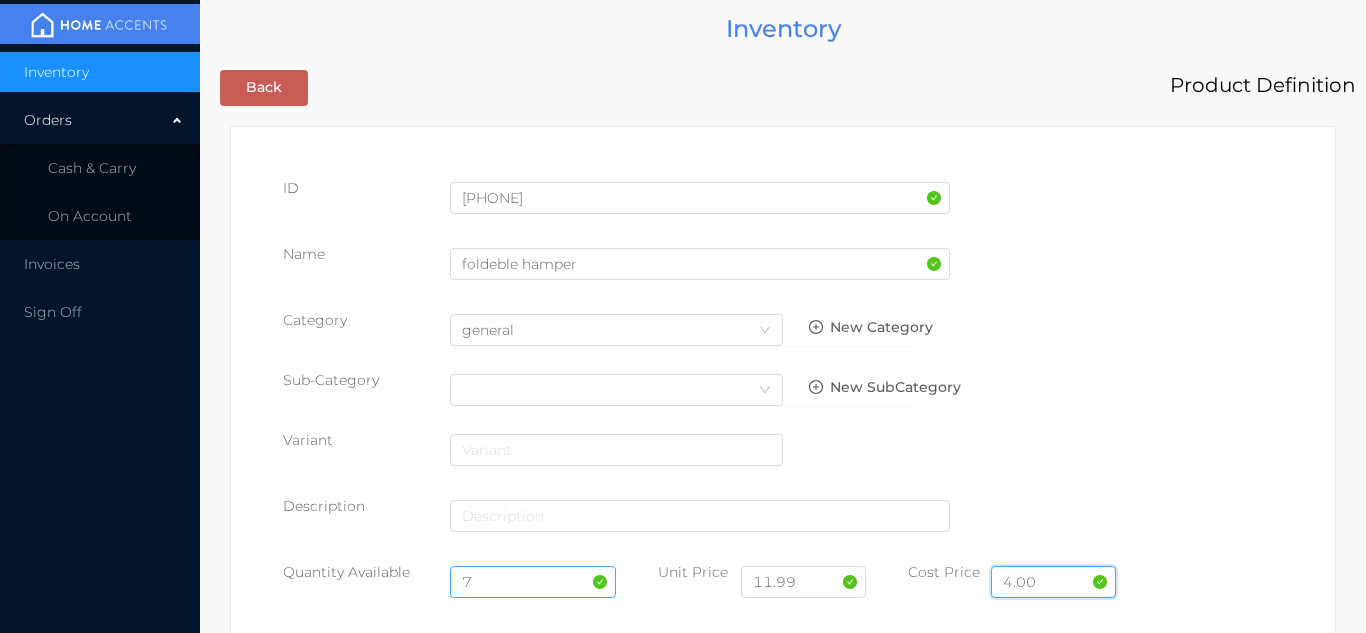 type on "4.00" 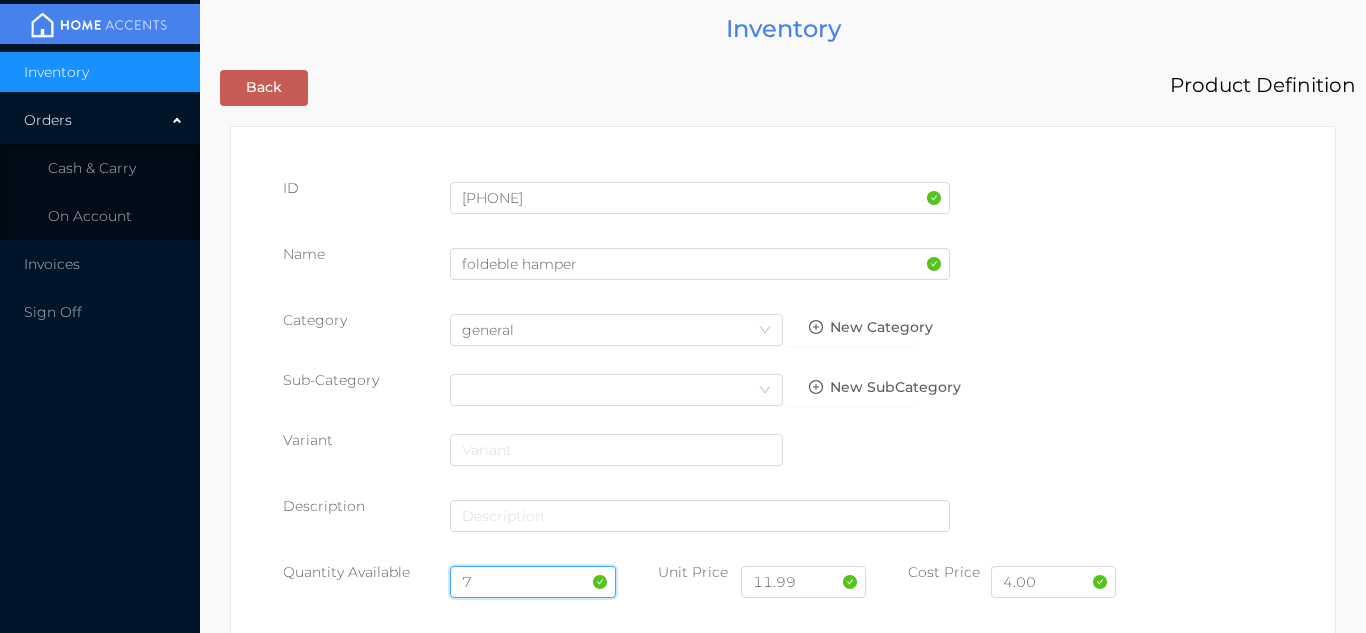 click on "7" at bounding box center (533, 582) 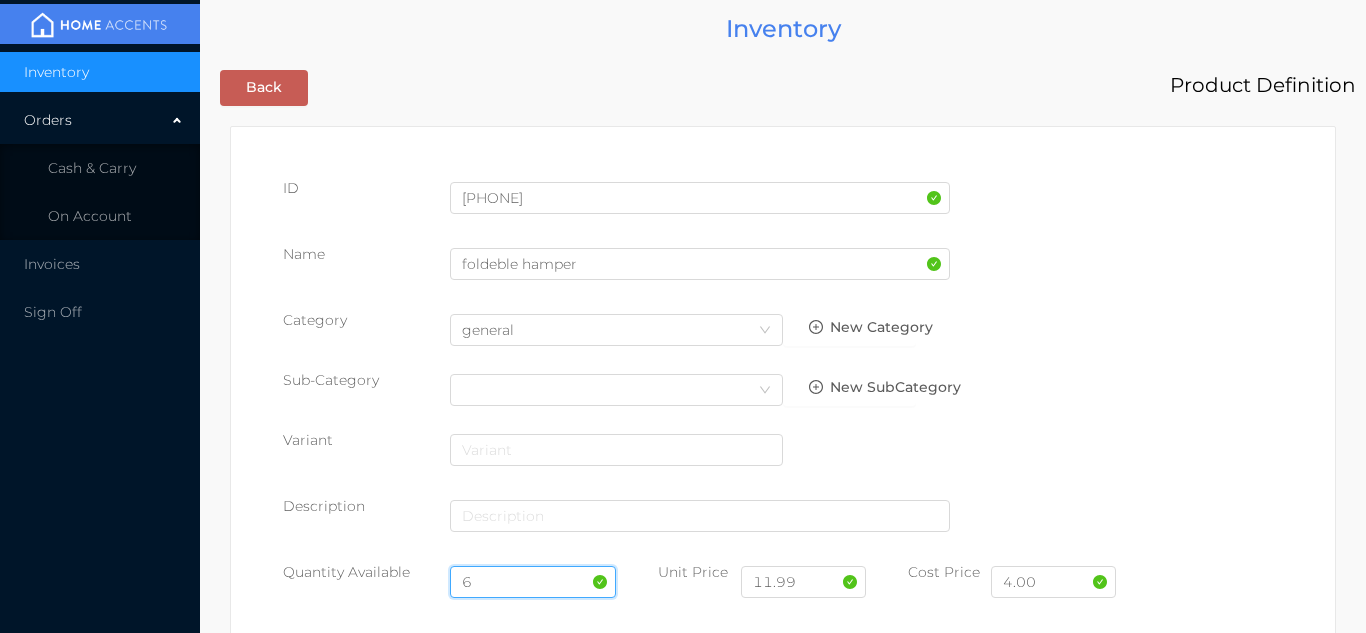type on "6" 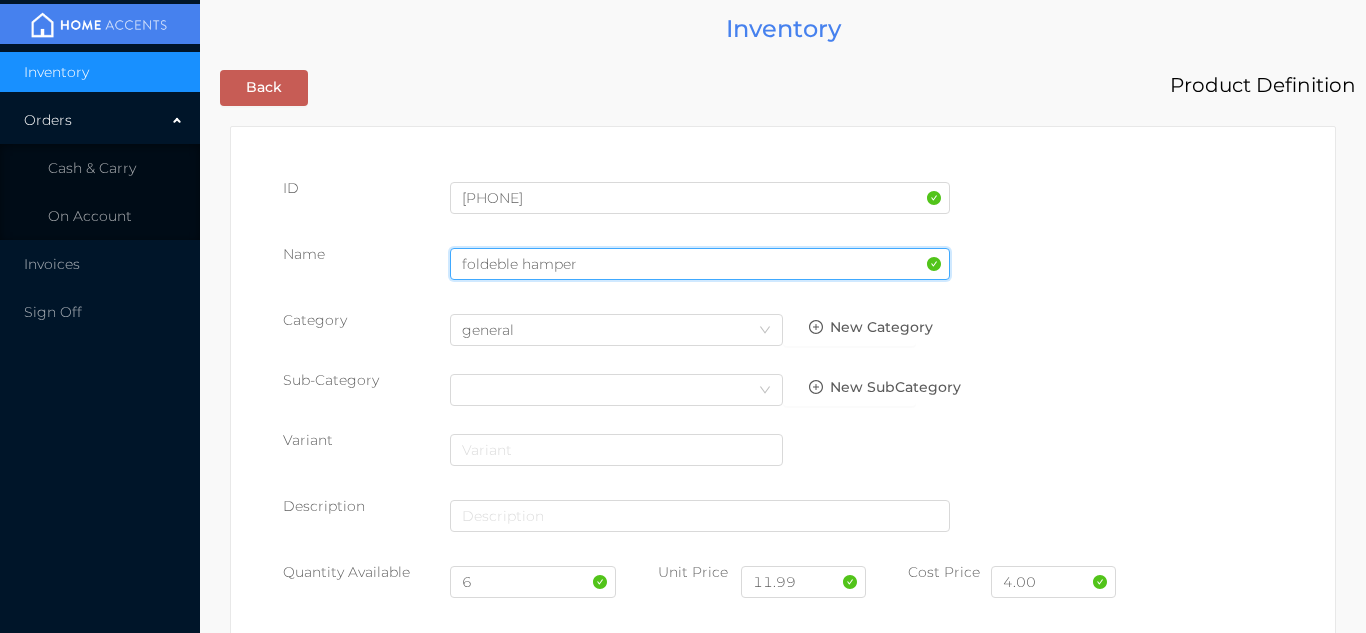 click on "foldeble hamper" at bounding box center (700, 264) 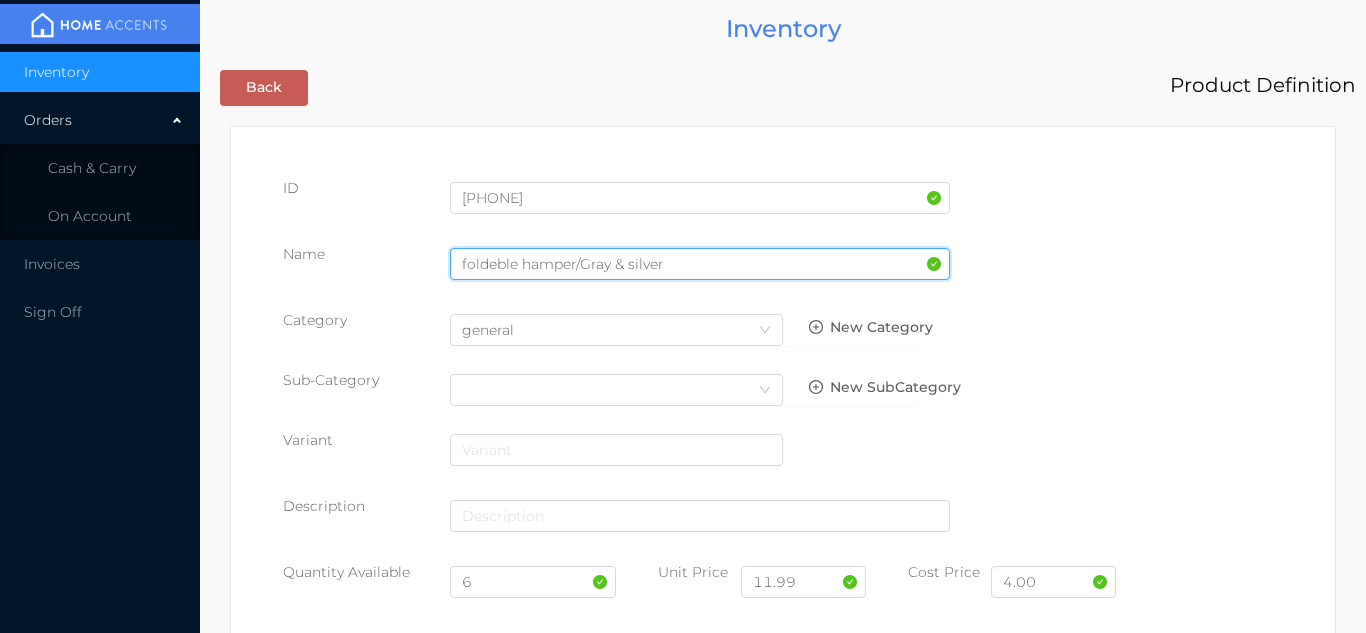 type on "foldeble hamper/gray & silver" 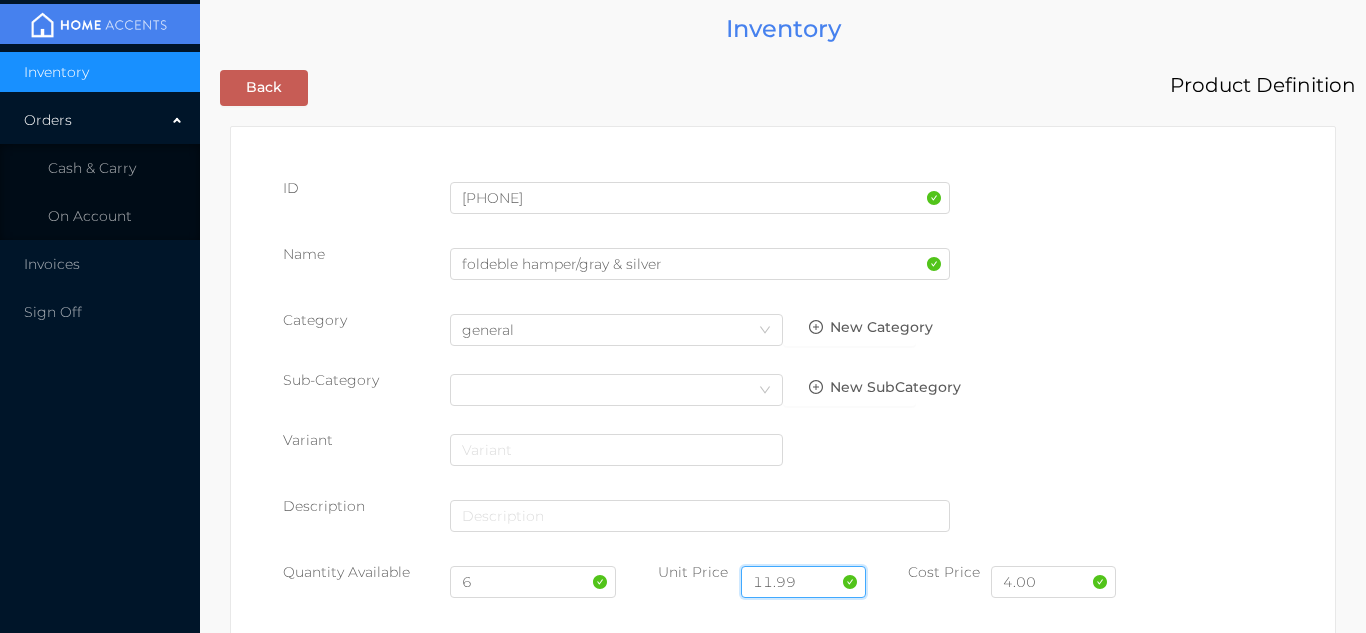click on "11.99" at bounding box center [803, 582] 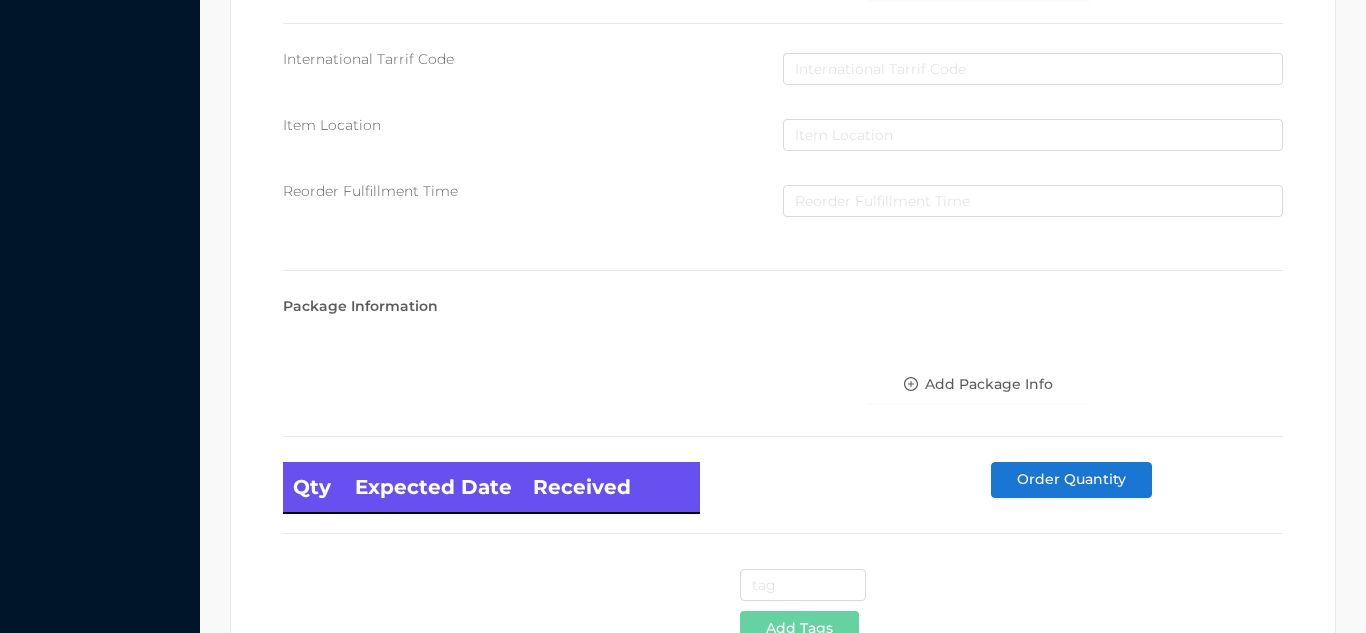 scroll, scrollTop: 1135, scrollLeft: 0, axis: vertical 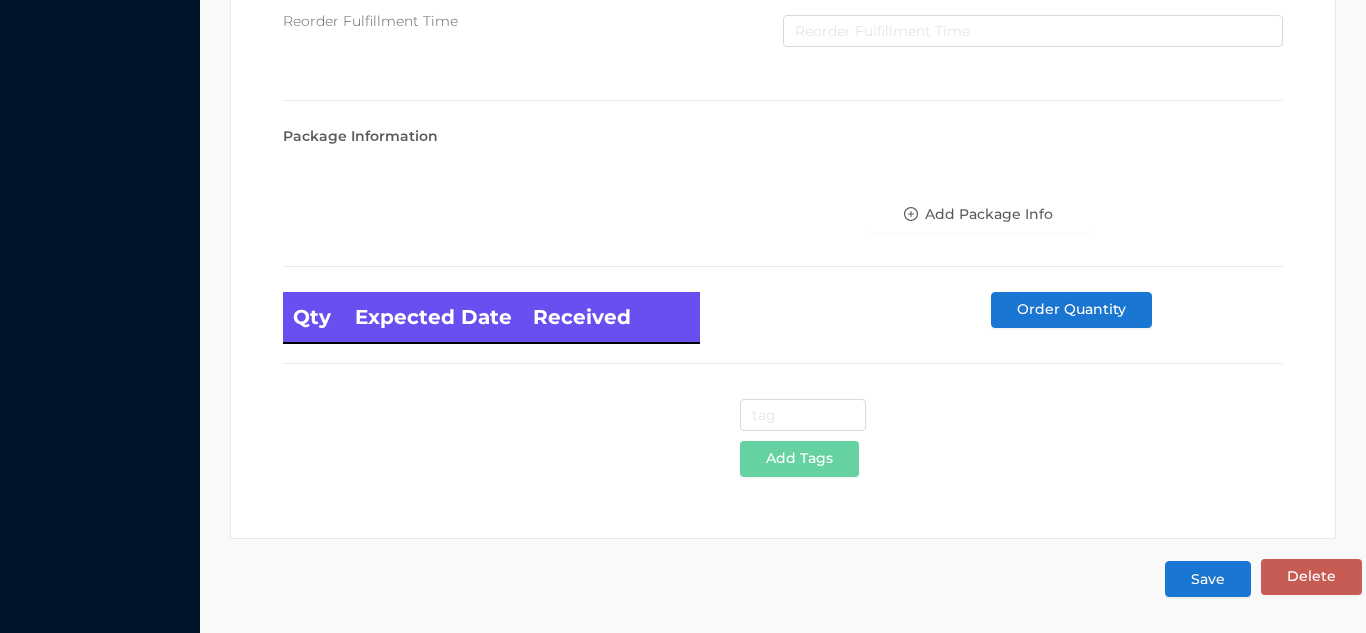 type on "7.99" 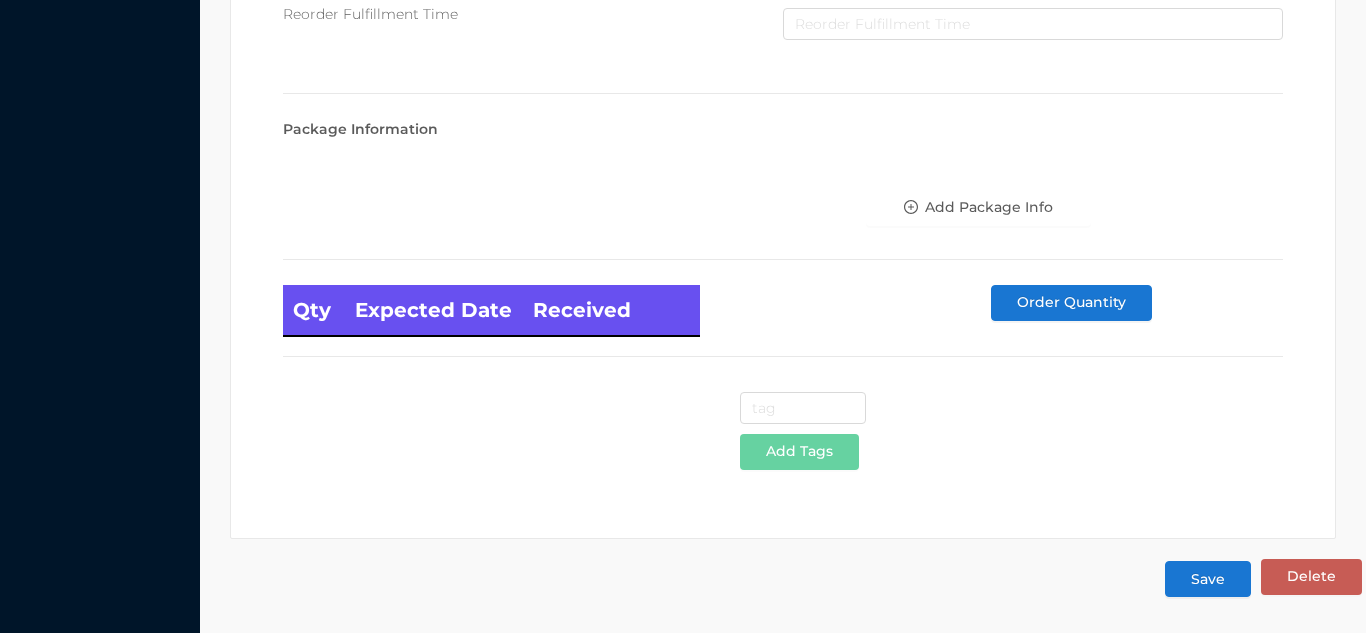 click on "Save" at bounding box center (1208, 579) 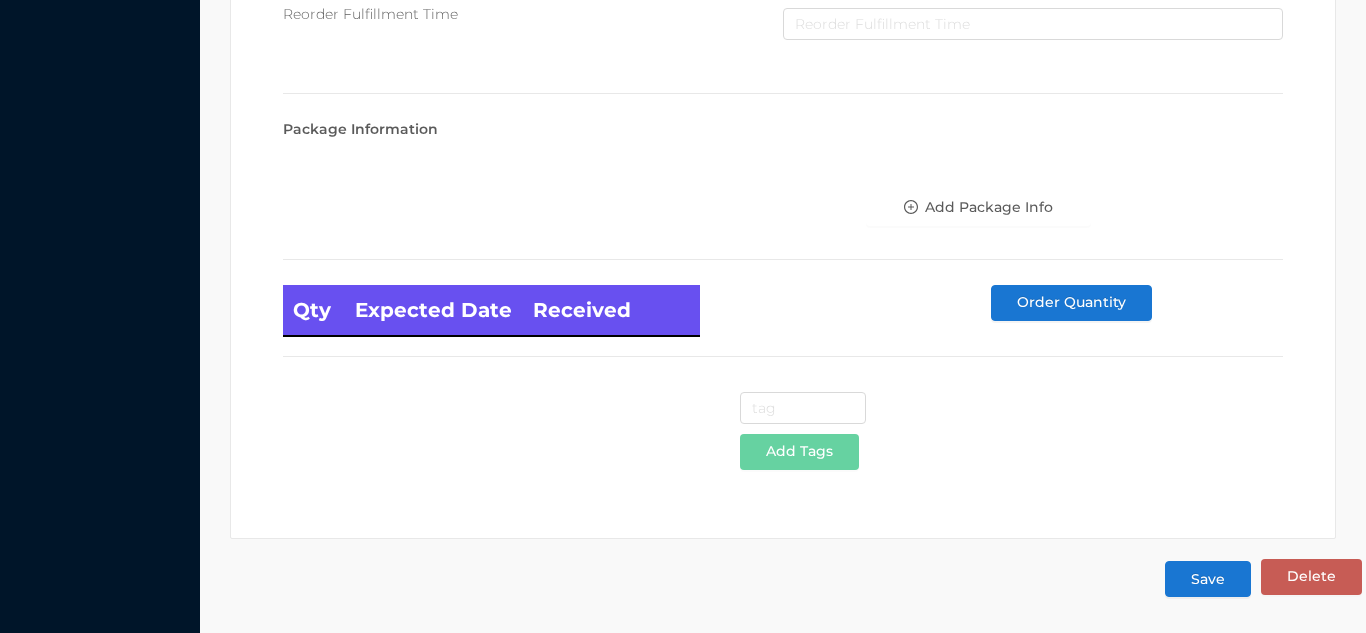 scroll, scrollTop: 0, scrollLeft: 0, axis: both 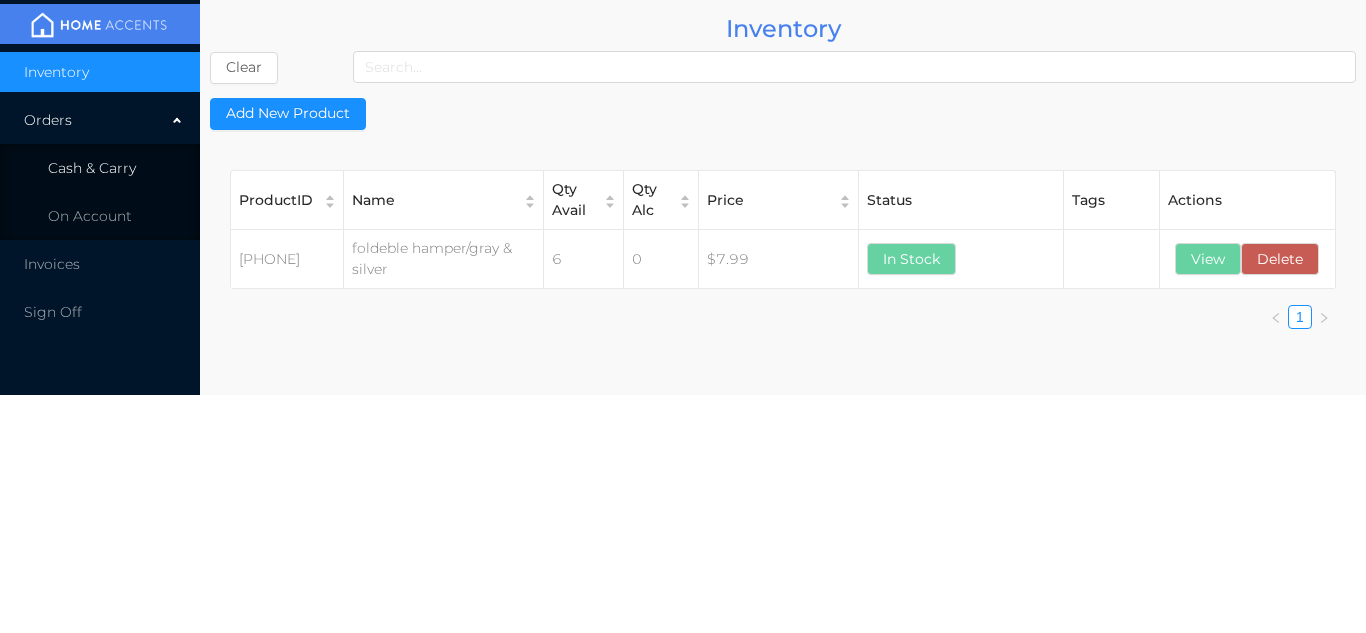 click on "Cash & Carry" at bounding box center [100, 168] 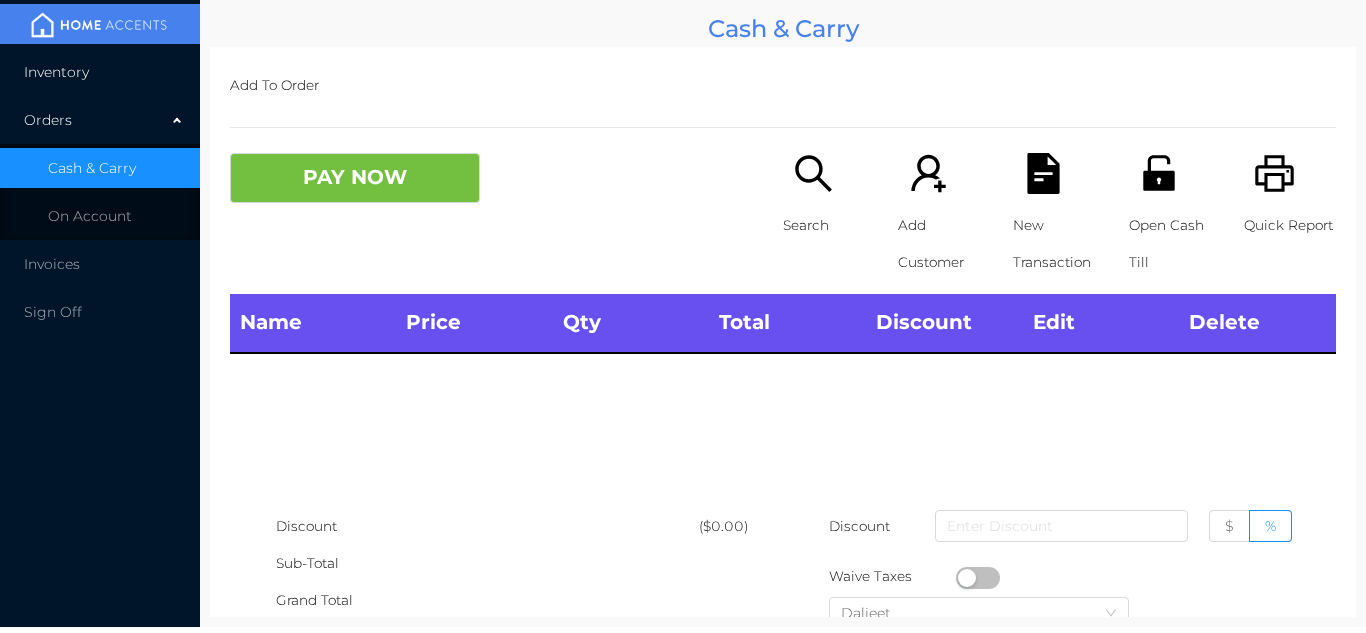 click on "Inventory" at bounding box center [100, 72] 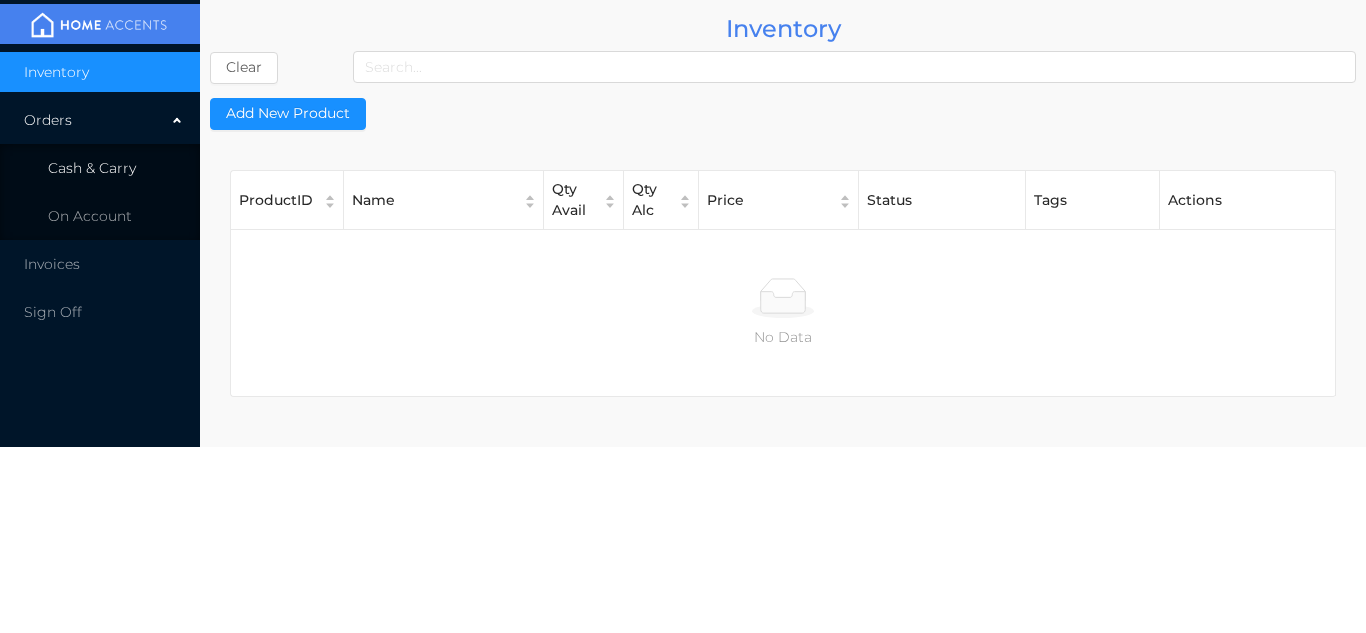 click on "Cash & Carry" at bounding box center [100, 168] 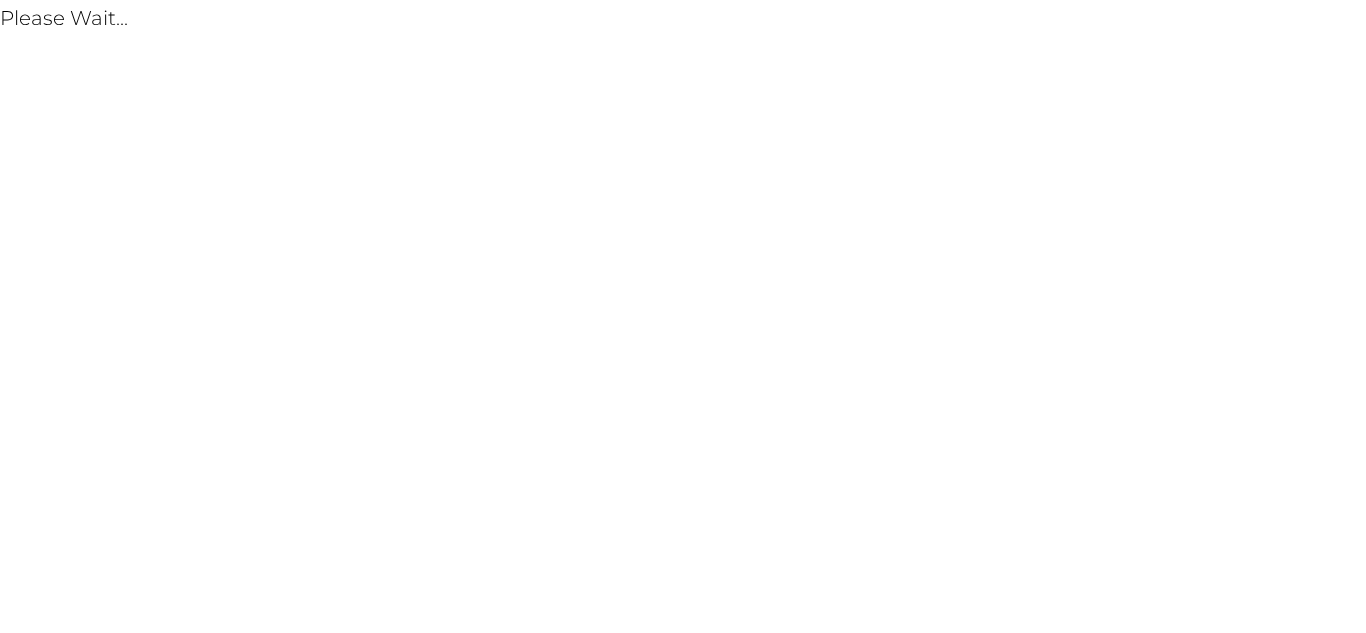 scroll, scrollTop: 0, scrollLeft: 0, axis: both 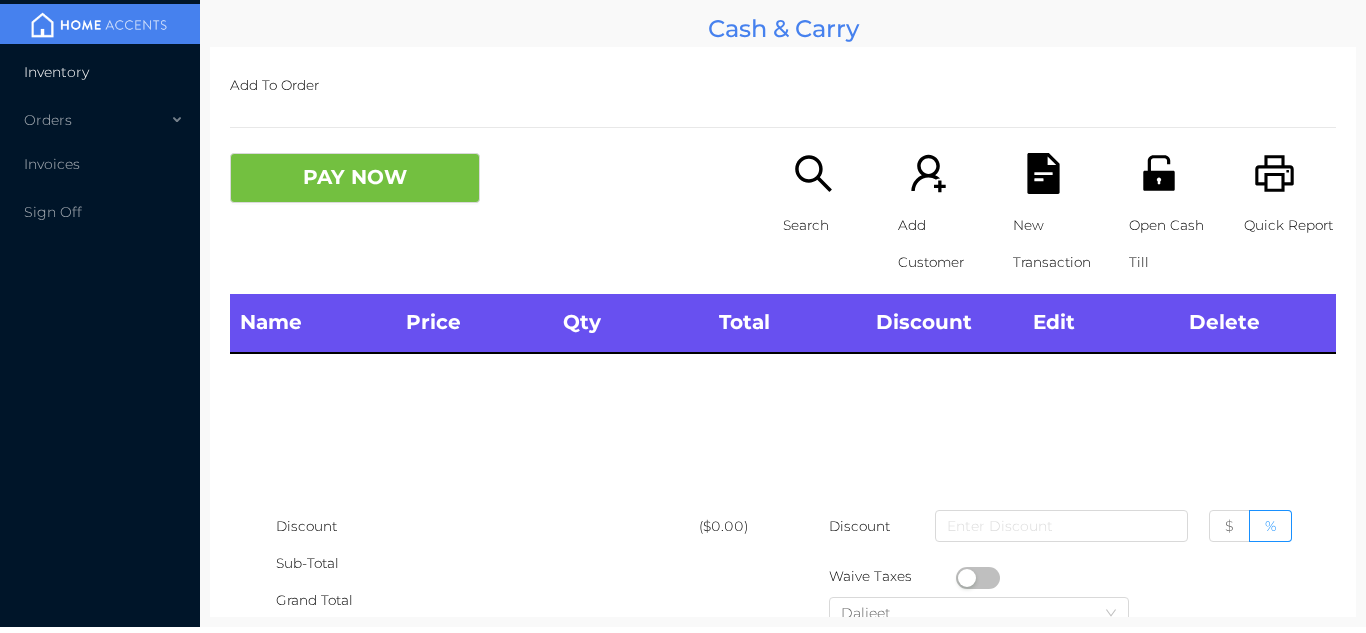 click on "Inventory" at bounding box center [100, 72] 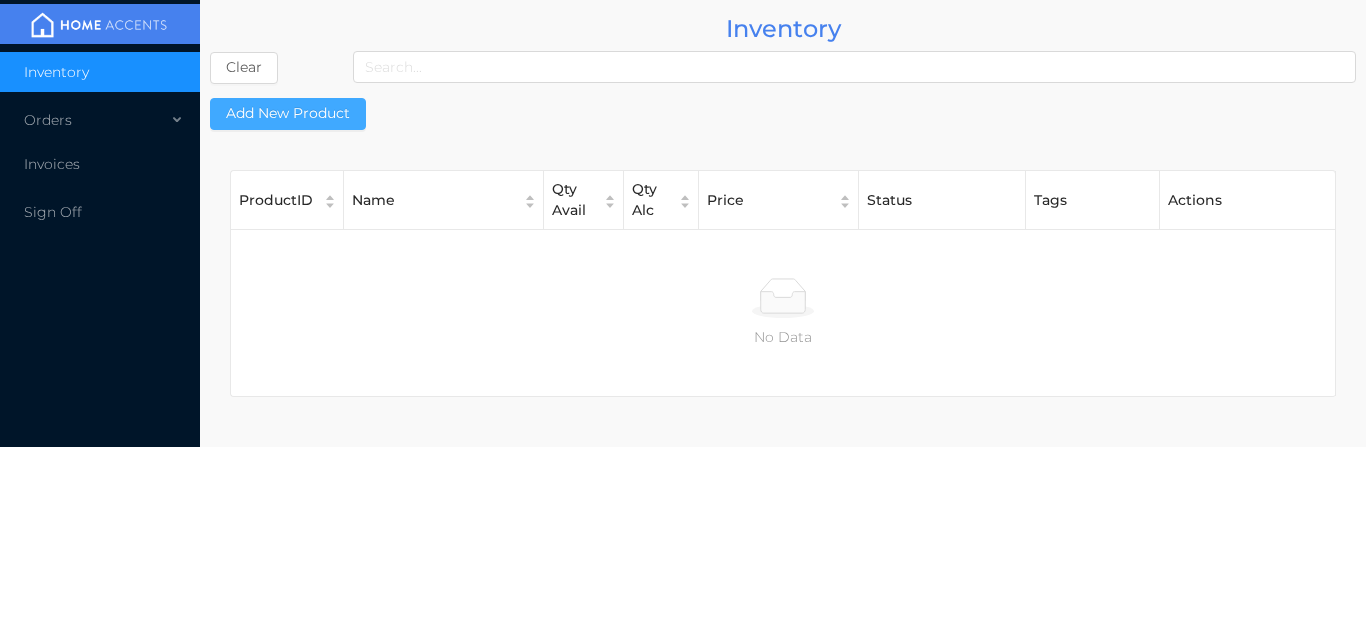 click on "Add New Product" at bounding box center (288, 114) 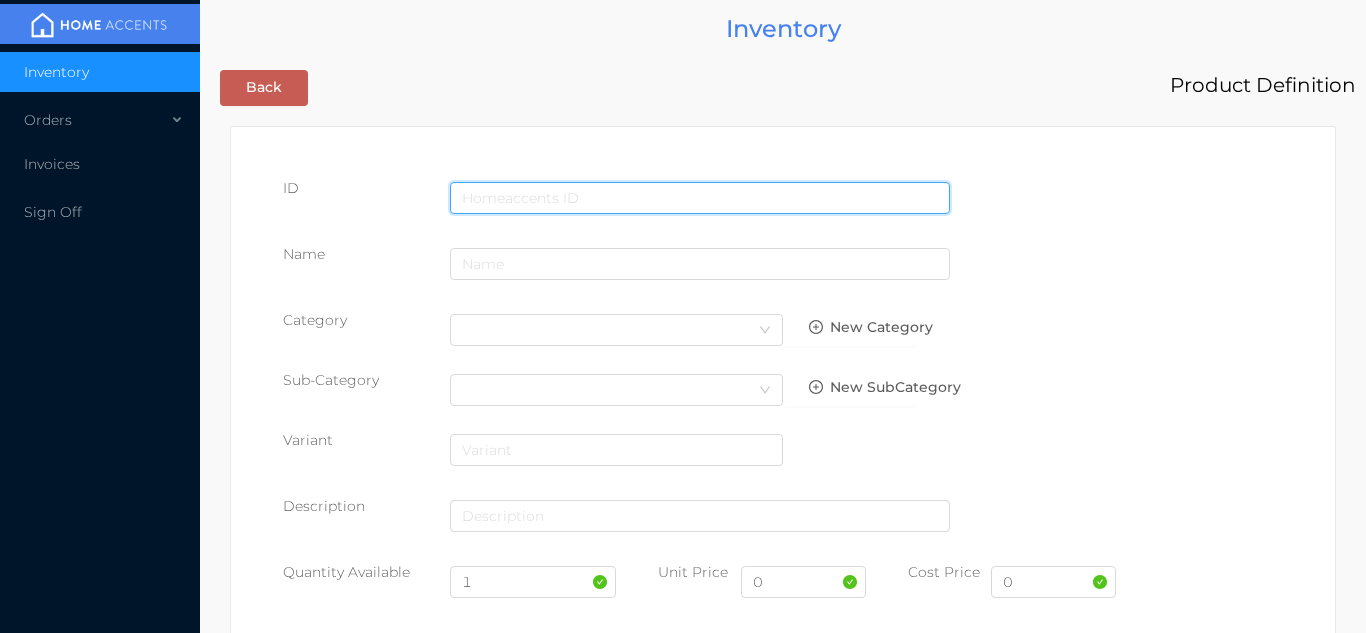 click at bounding box center [700, 198] 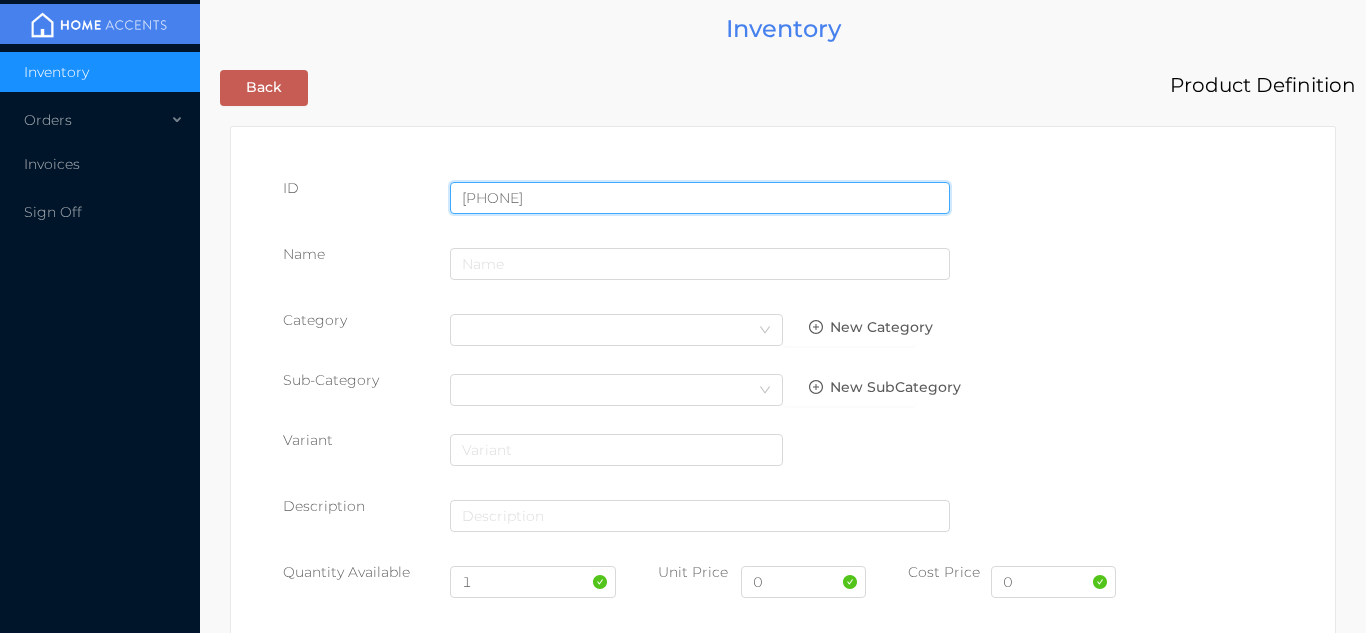 type on "[PHONE]" 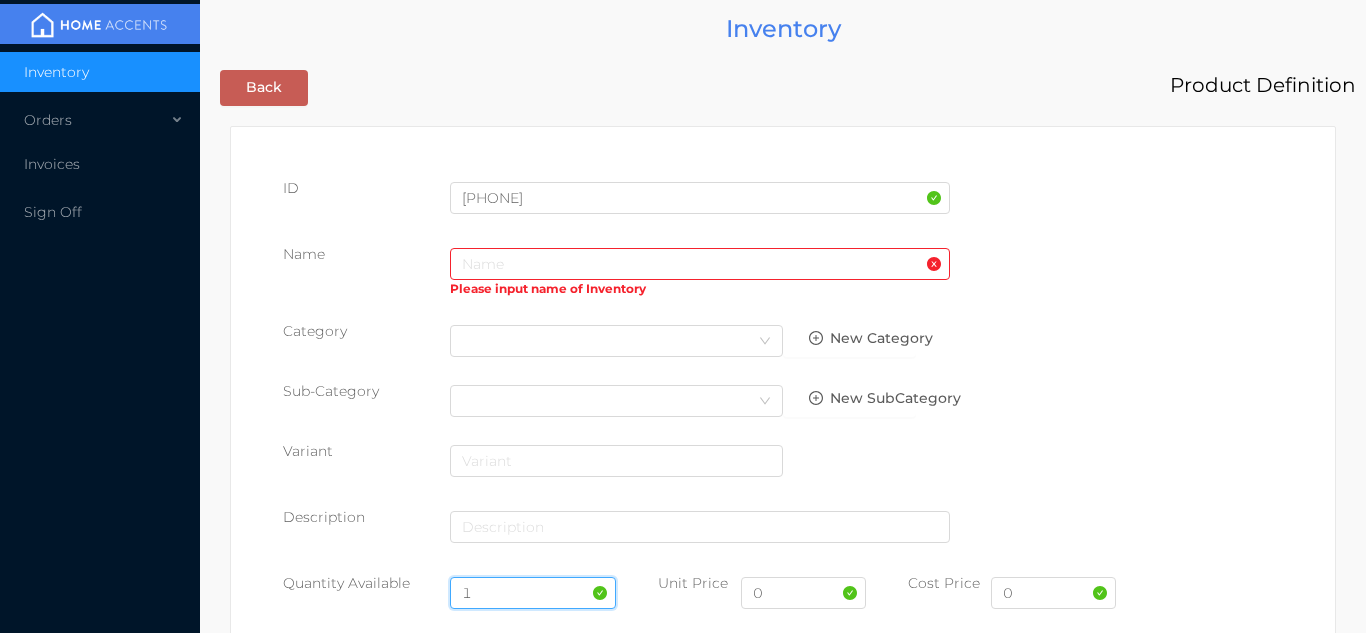 click on "1" at bounding box center [533, 593] 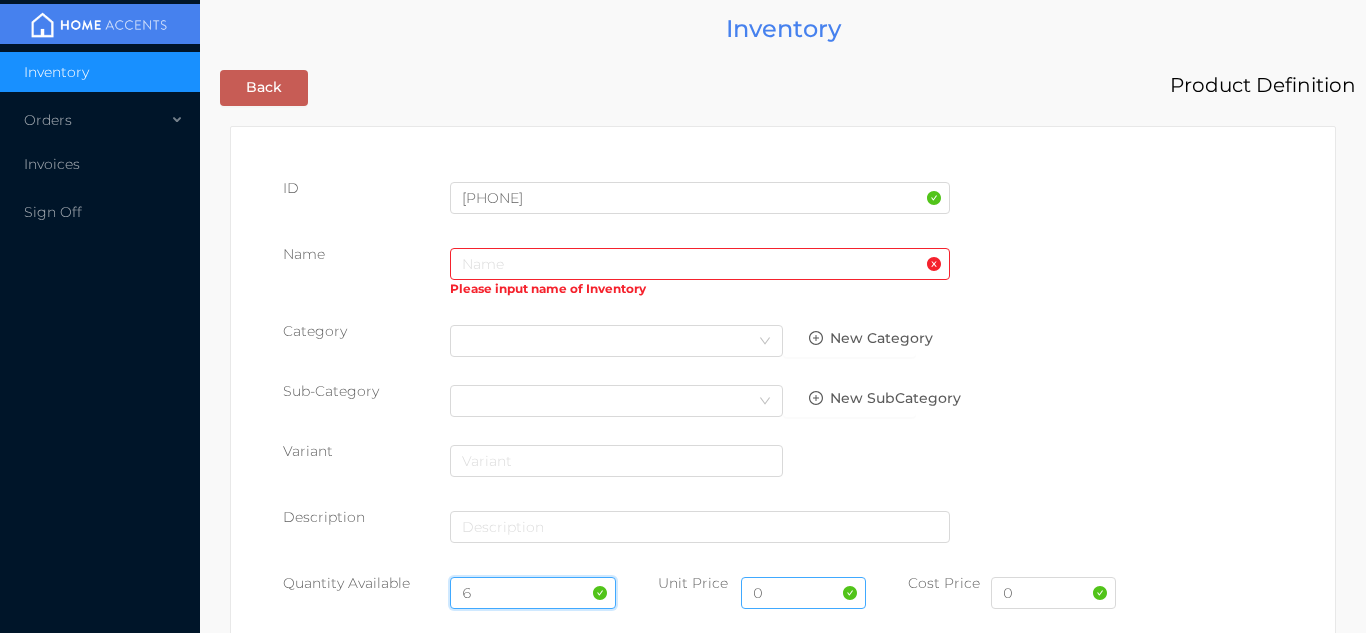 type on "6" 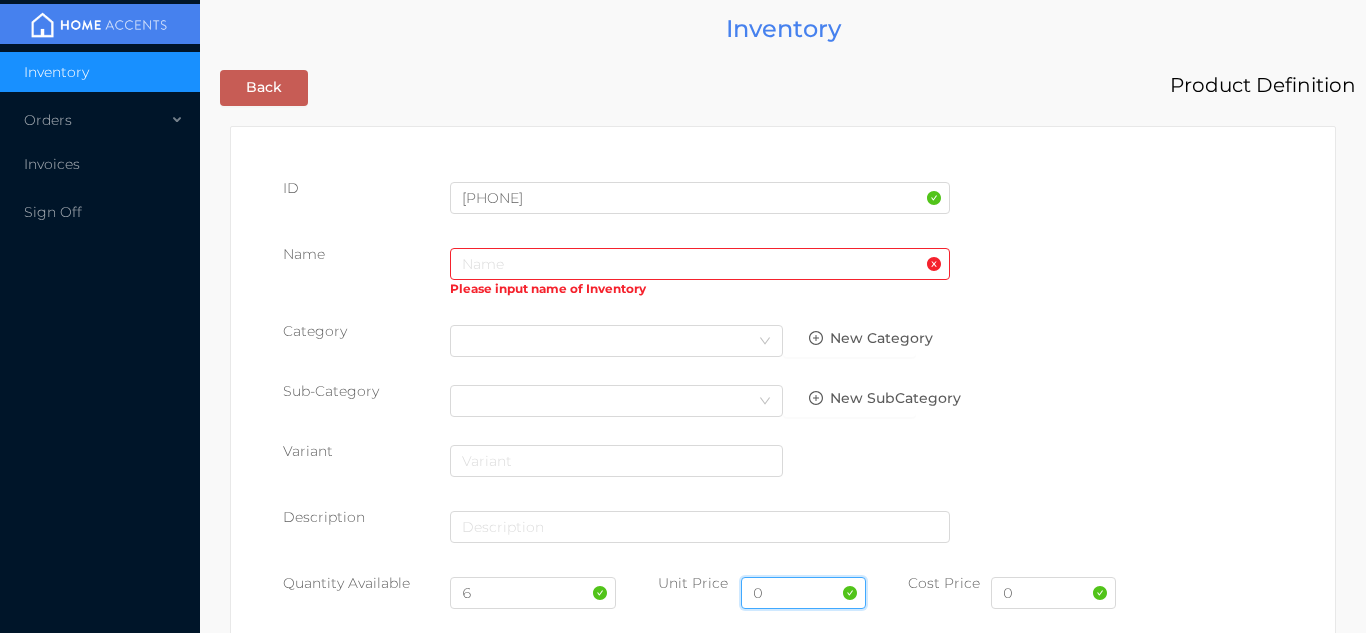 click on "0" at bounding box center (803, 593) 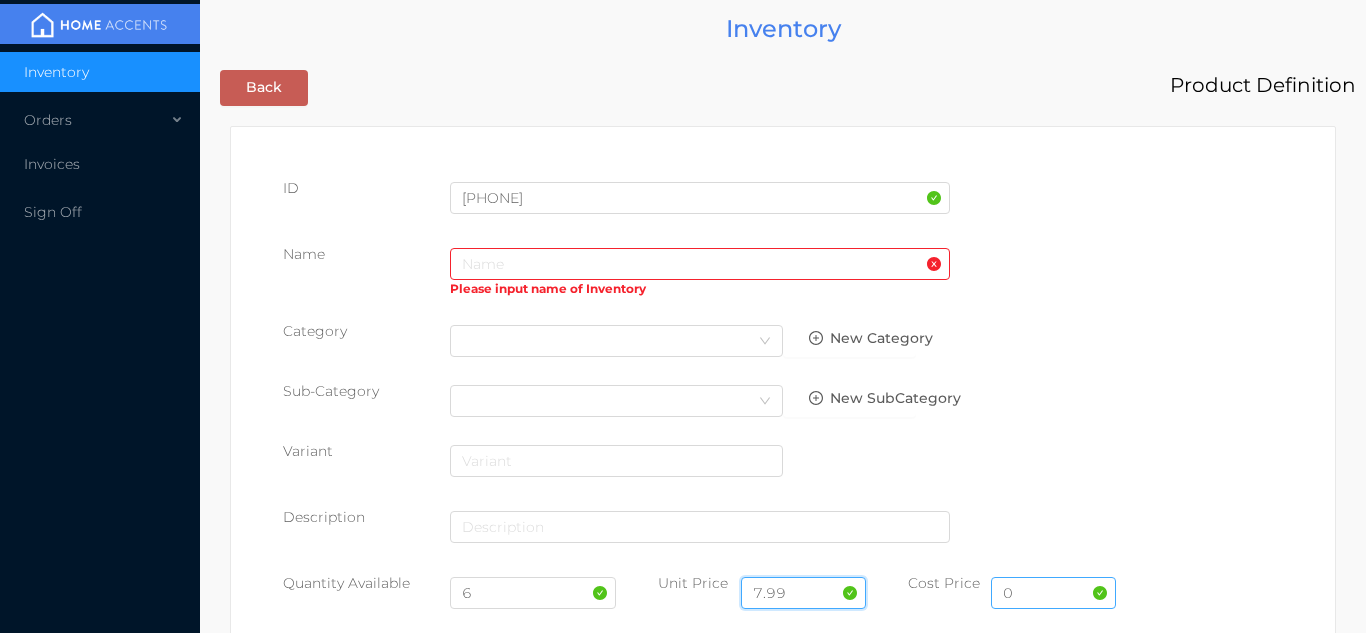 type on "7.99" 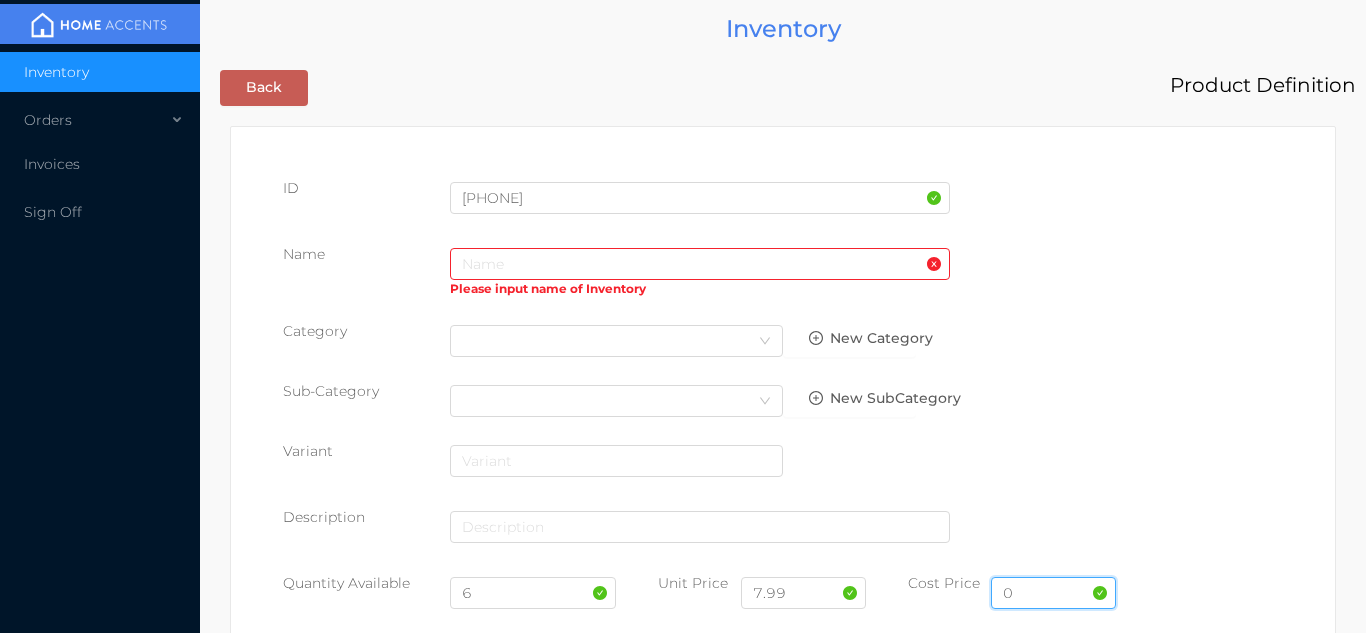 click on "0" at bounding box center [1053, 593] 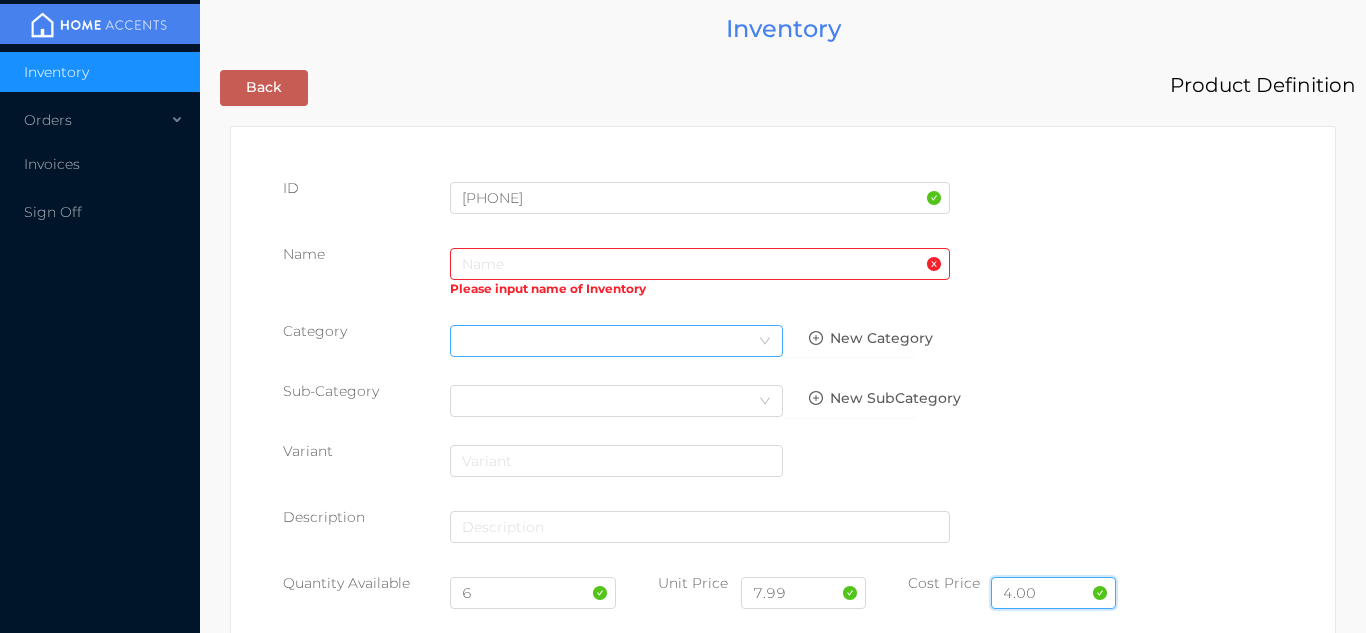 type on "4.00" 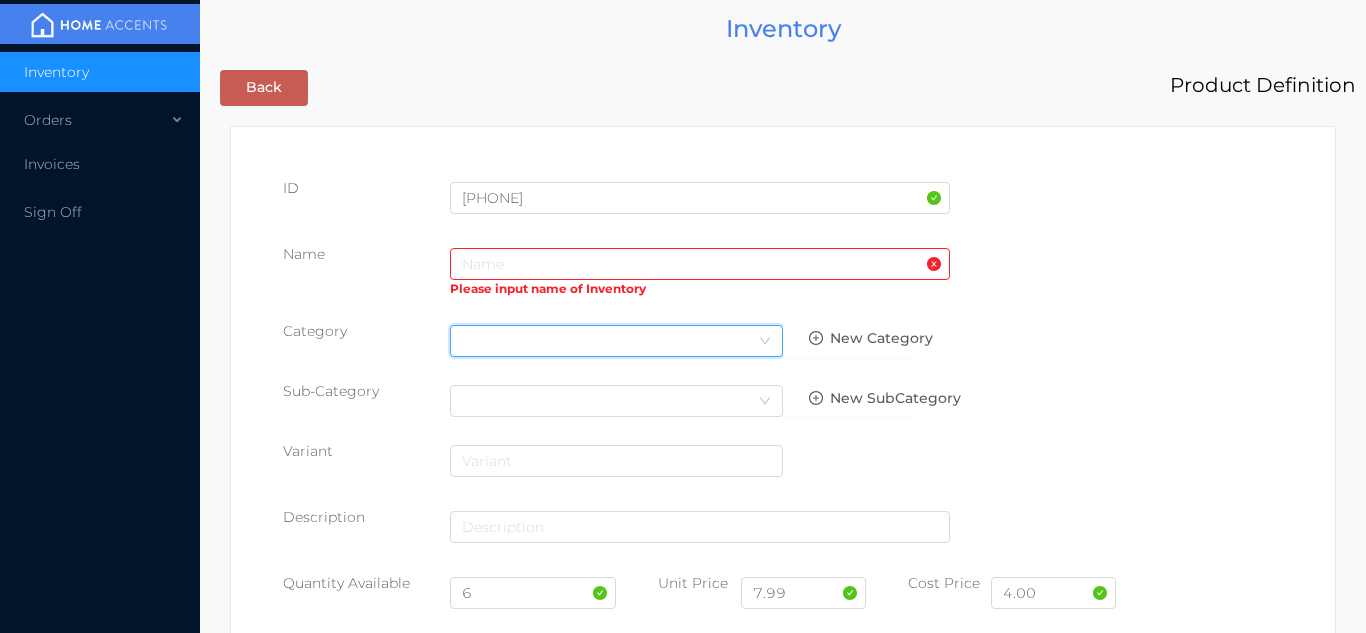 click on "Select Category" at bounding box center [616, 341] 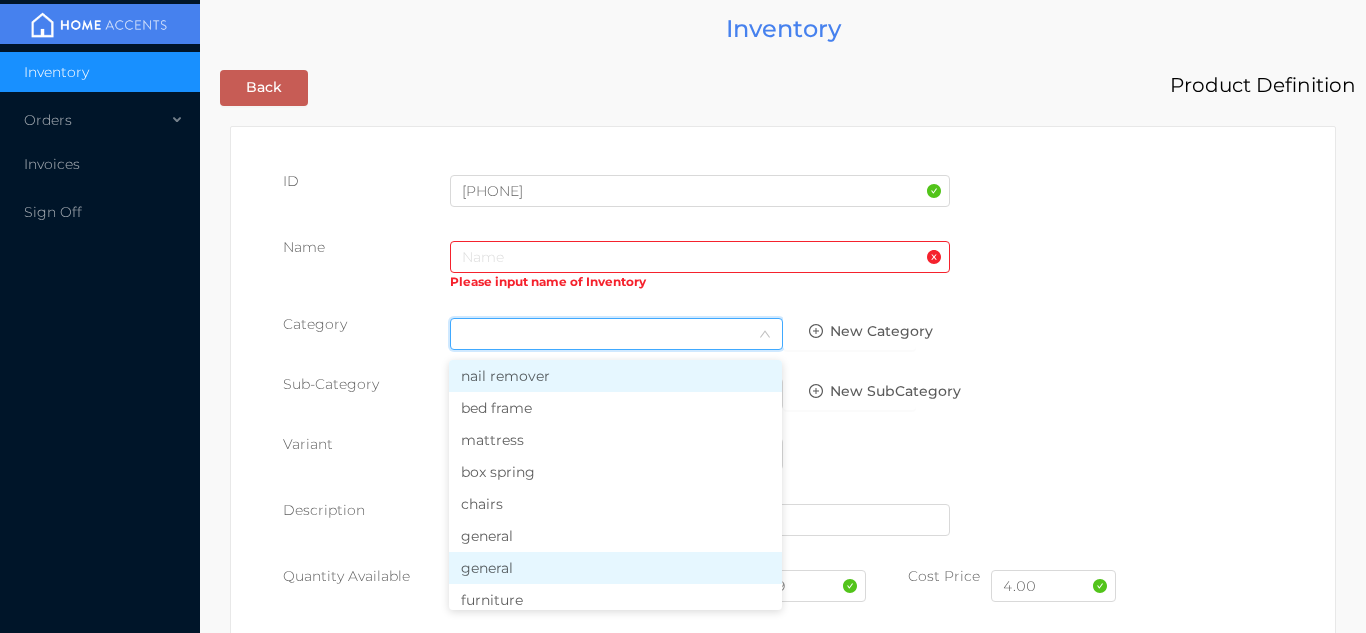 click on "general" at bounding box center [615, 568] 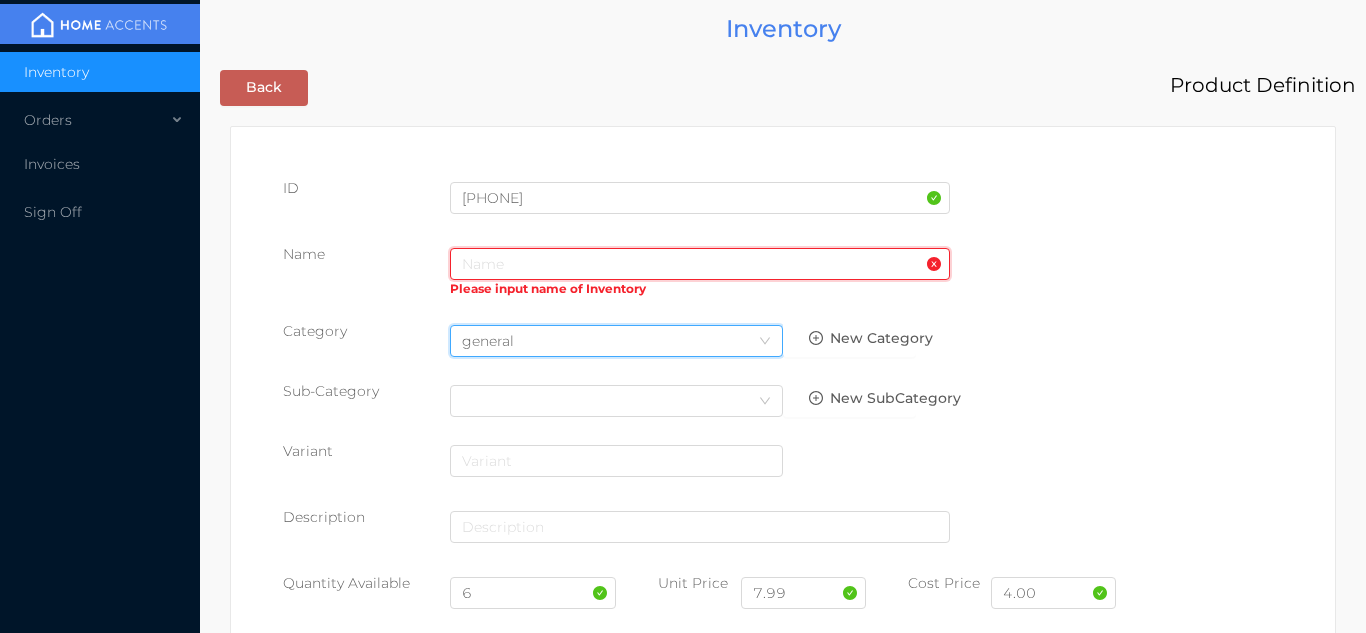 click at bounding box center [700, 264] 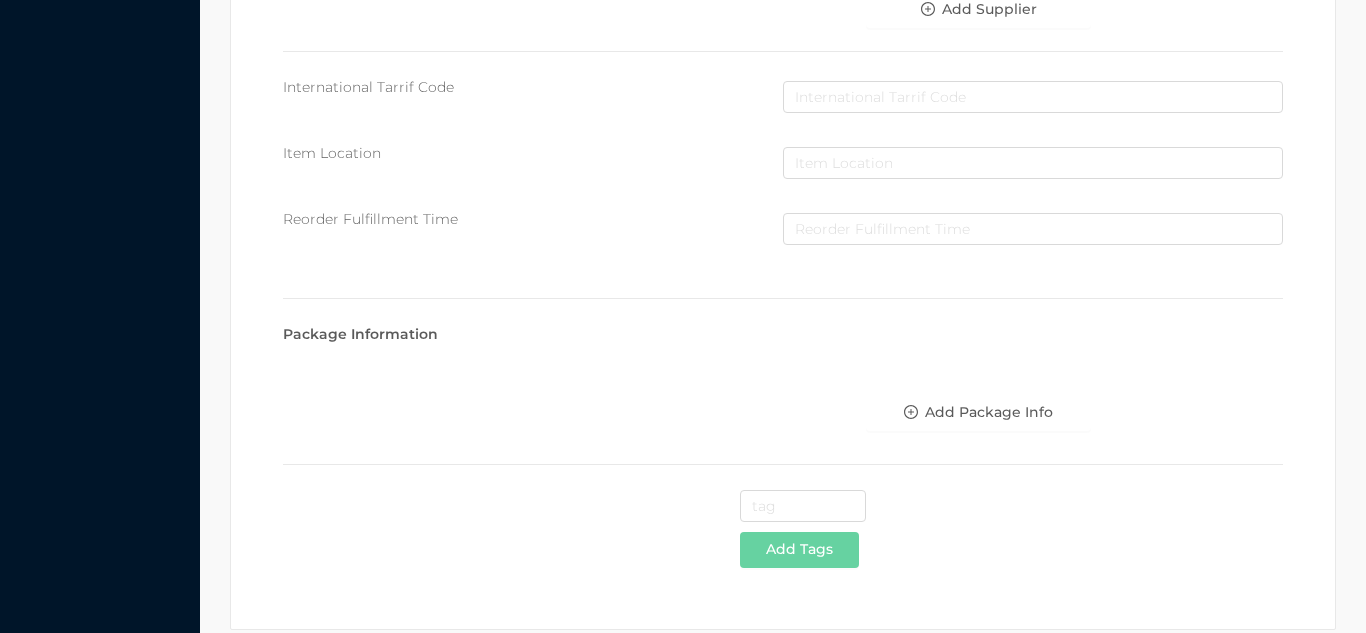 scroll, scrollTop: 1028, scrollLeft: 0, axis: vertical 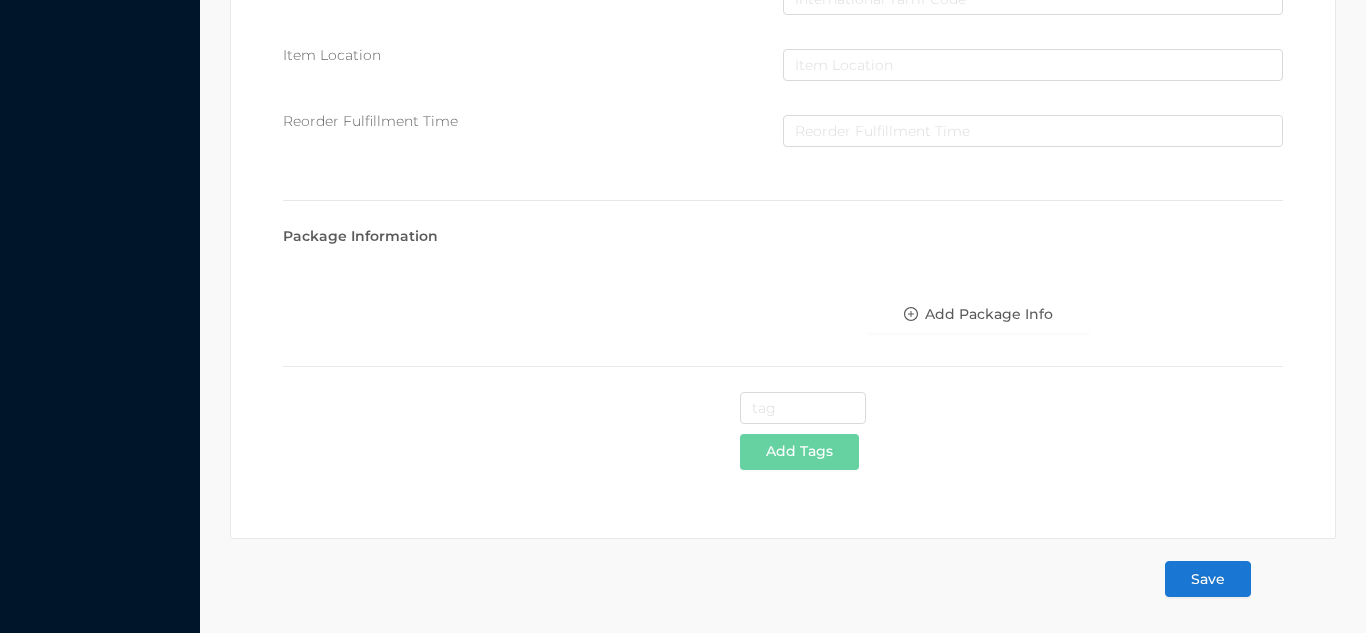 type on "foldable Hamper/Silver & gold" 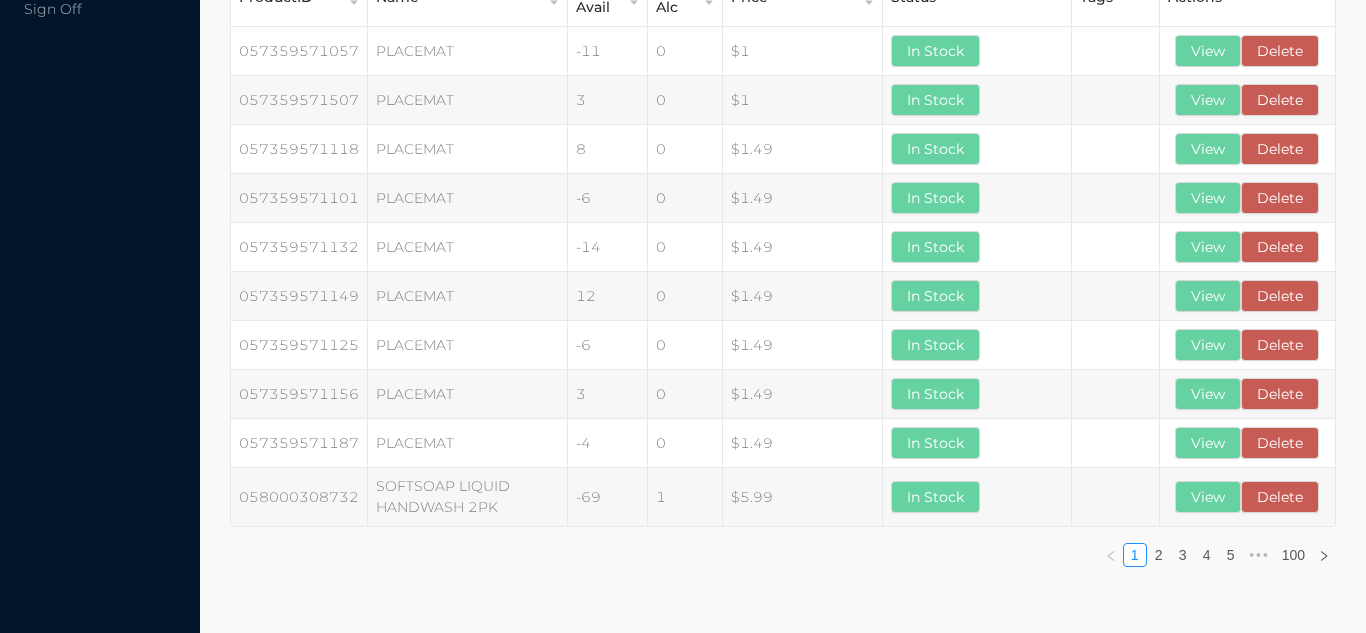 scroll, scrollTop: 0, scrollLeft: 0, axis: both 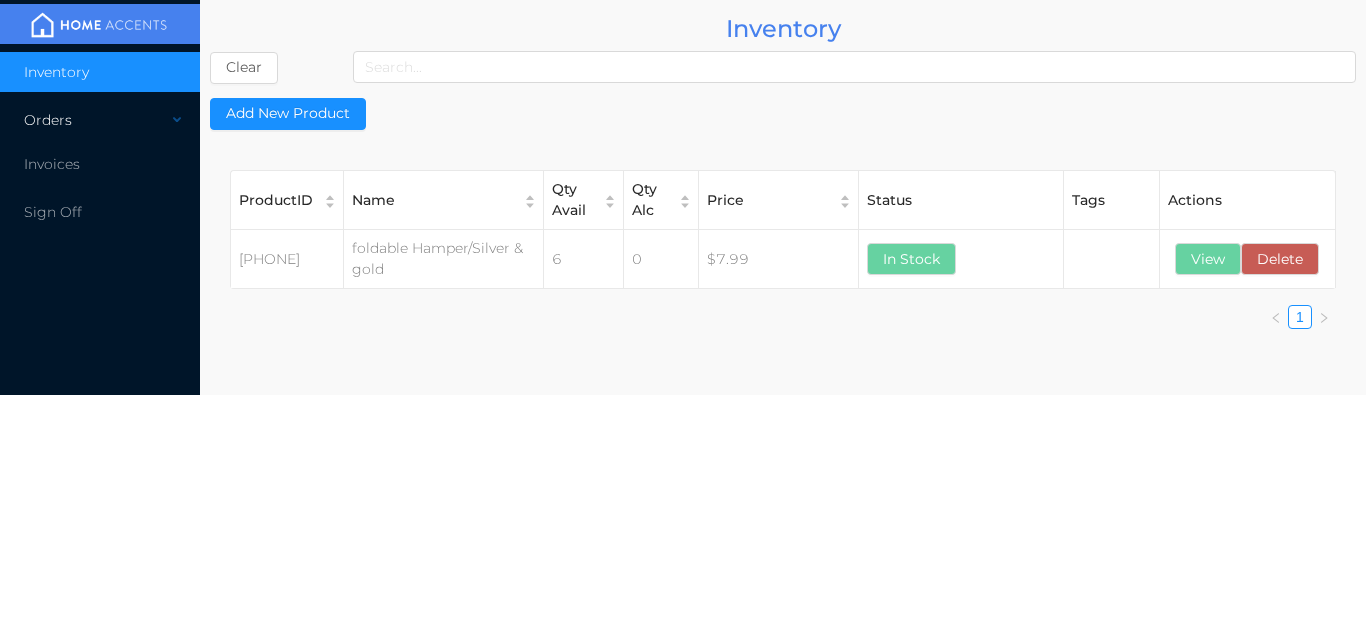 click on "Orders" at bounding box center [100, 120] 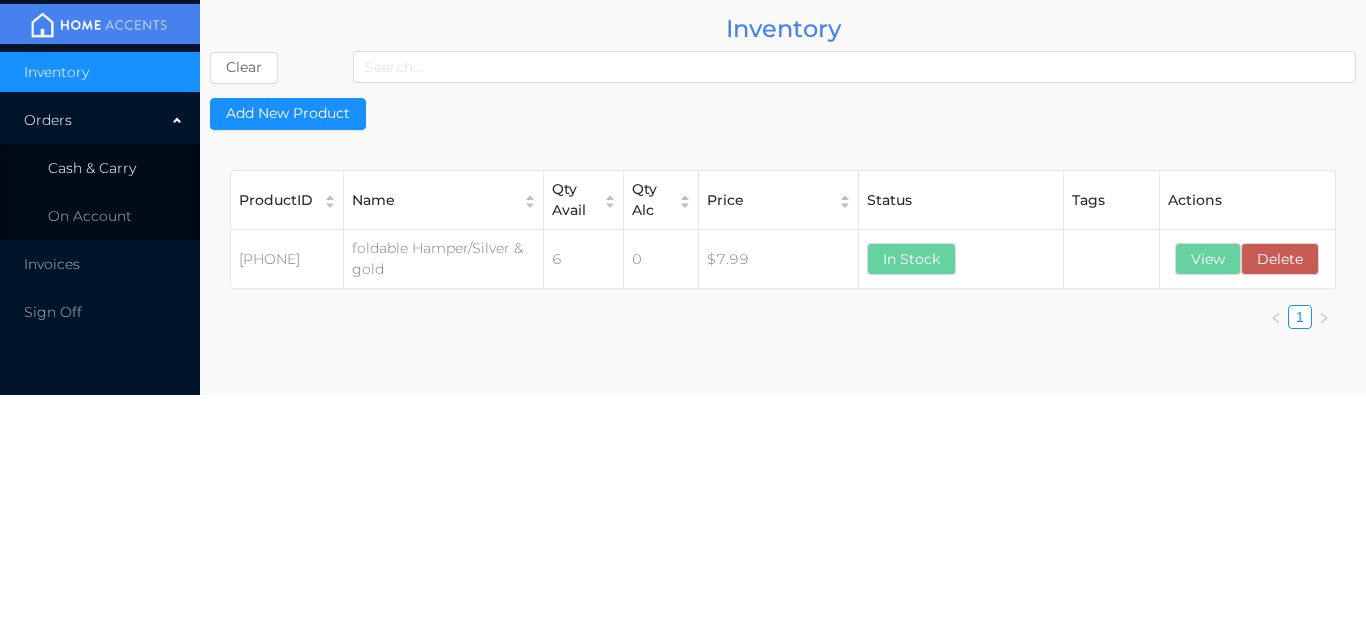 click on "Cash & Carry" at bounding box center [100, 168] 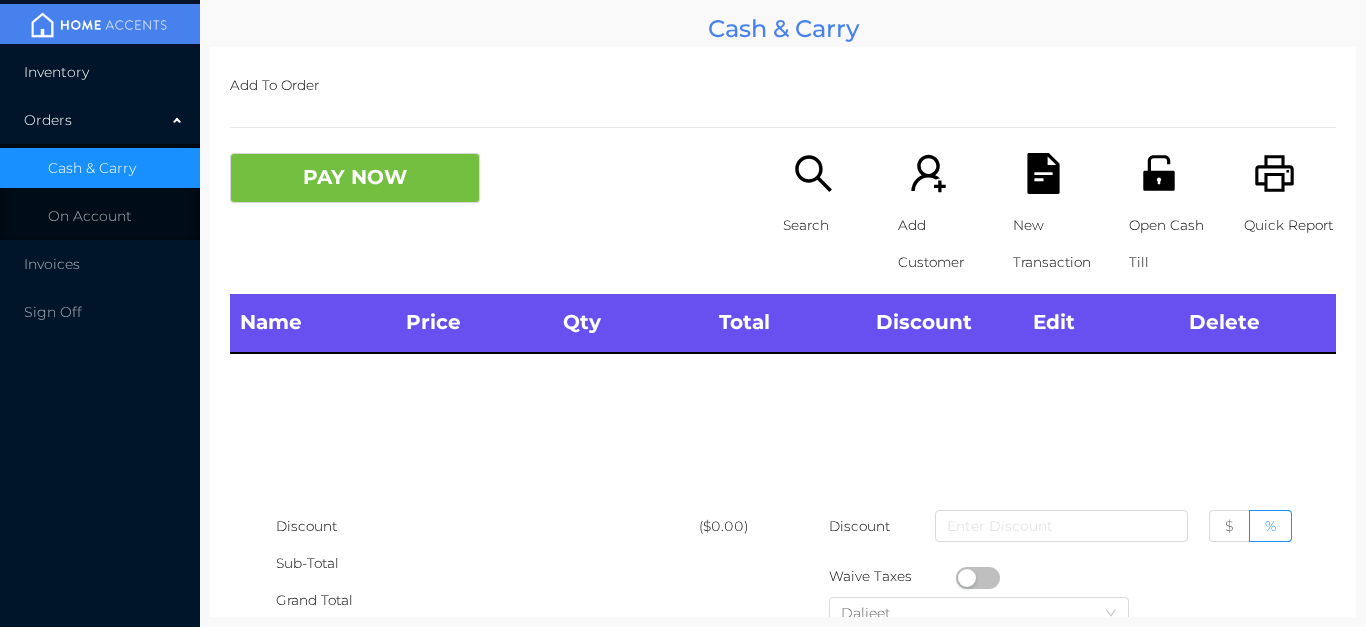 click on "Inventory" at bounding box center (100, 72) 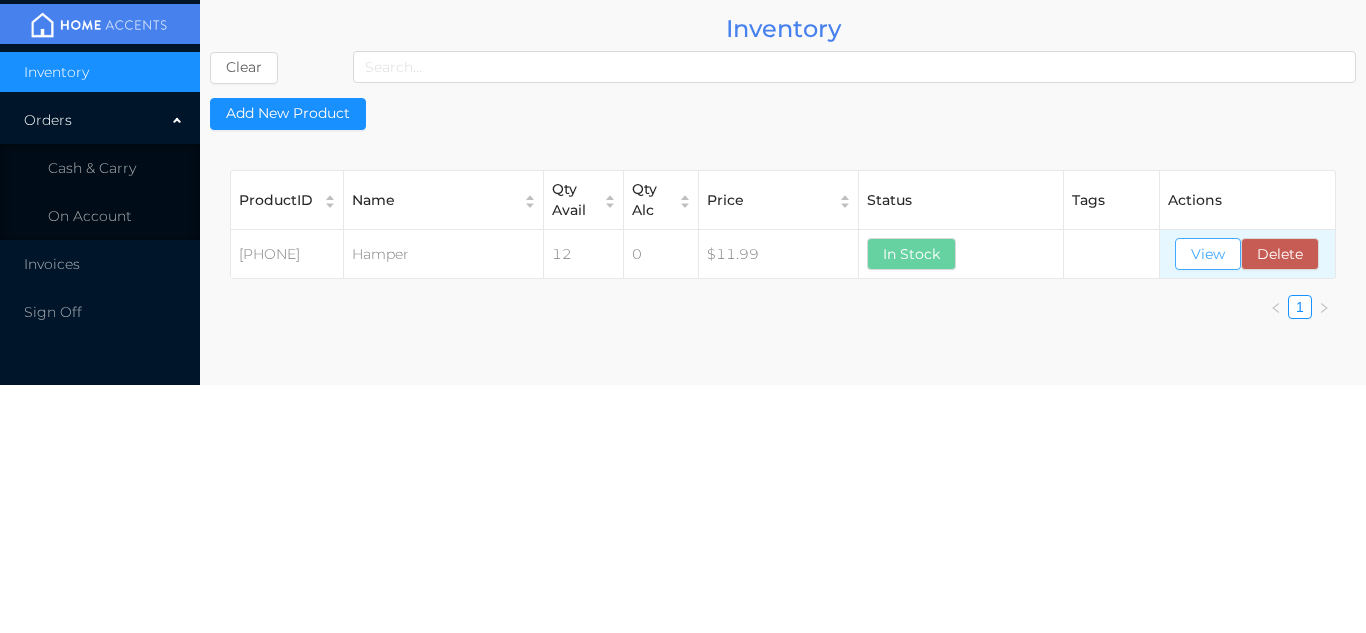 click on "View" at bounding box center [1208, 254] 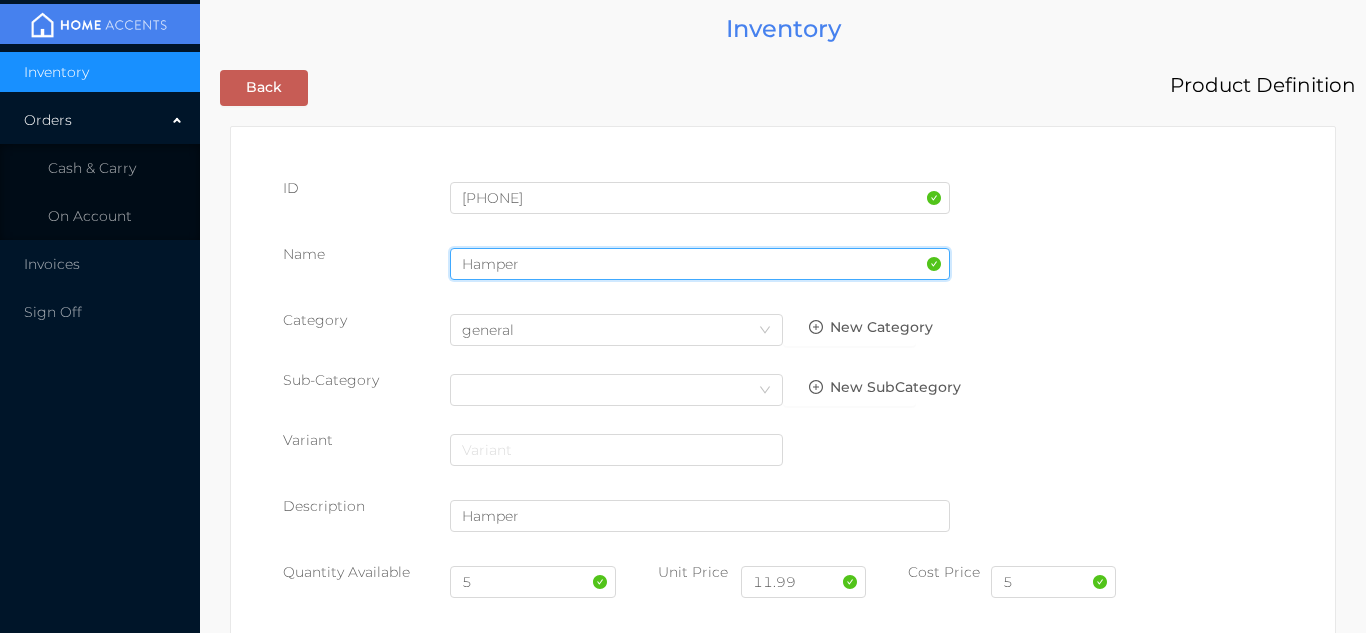 click on "Hamper" at bounding box center [700, 264] 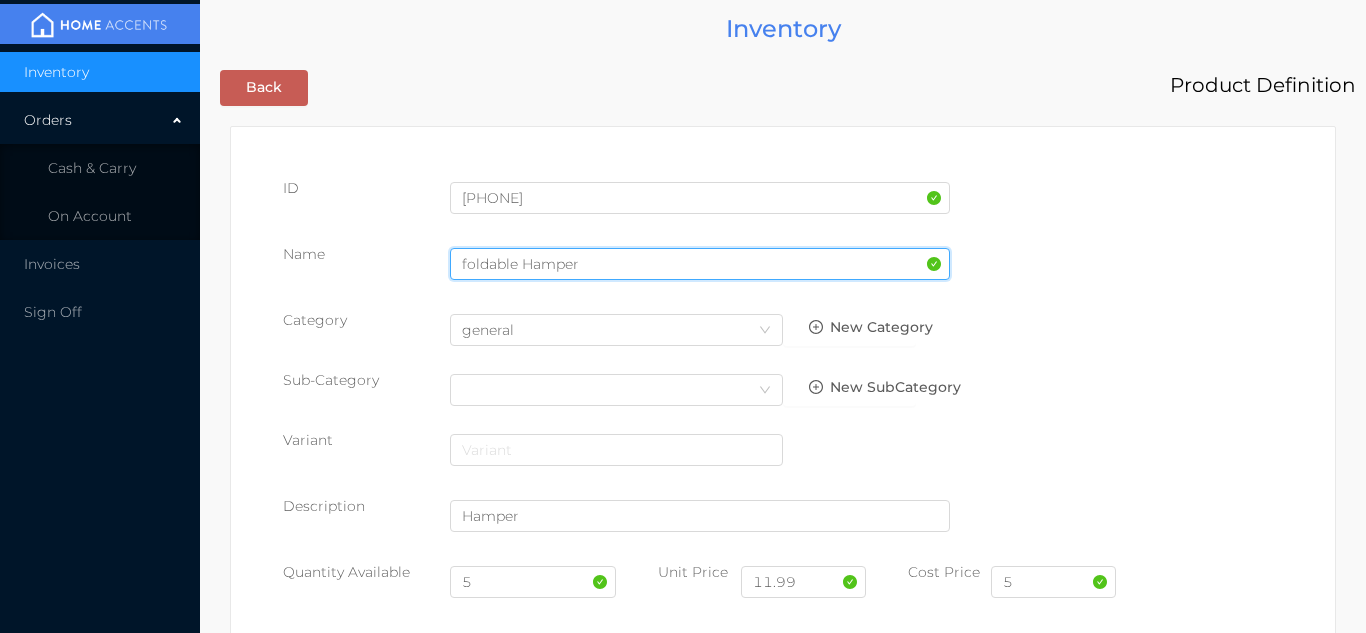 click on "foldable Hamper" at bounding box center (700, 264) 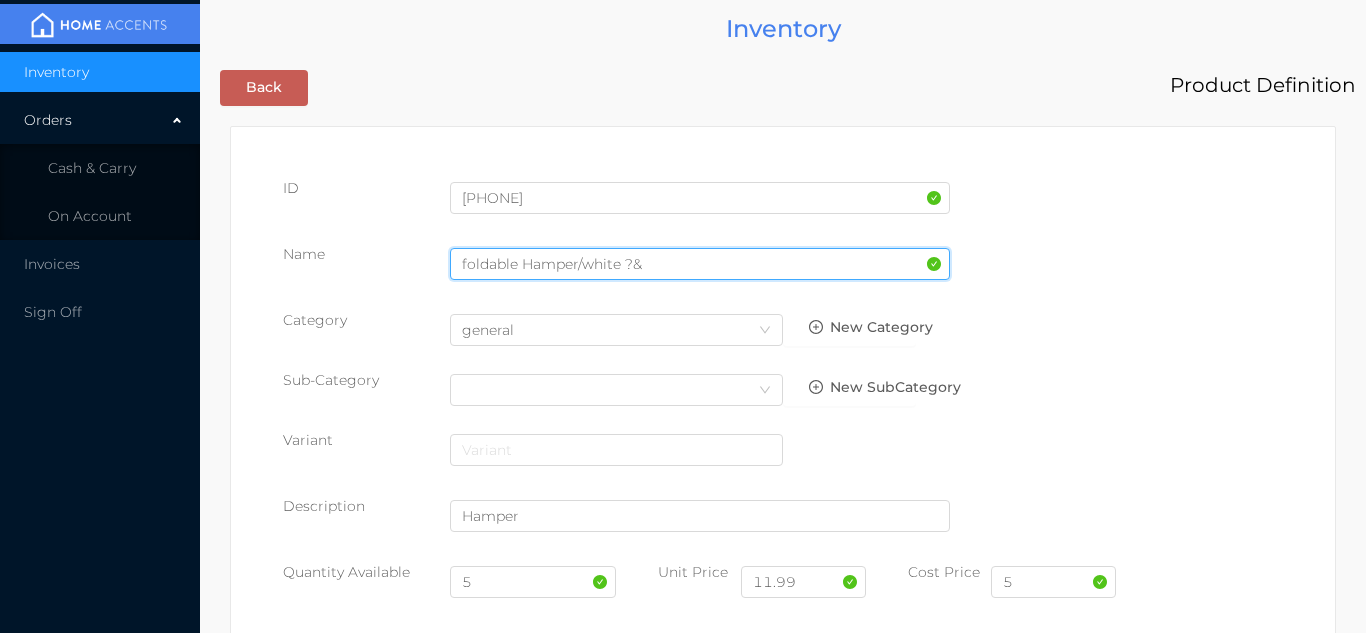 click on "foldable Hamper/white ?&" at bounding box center (700, 264) 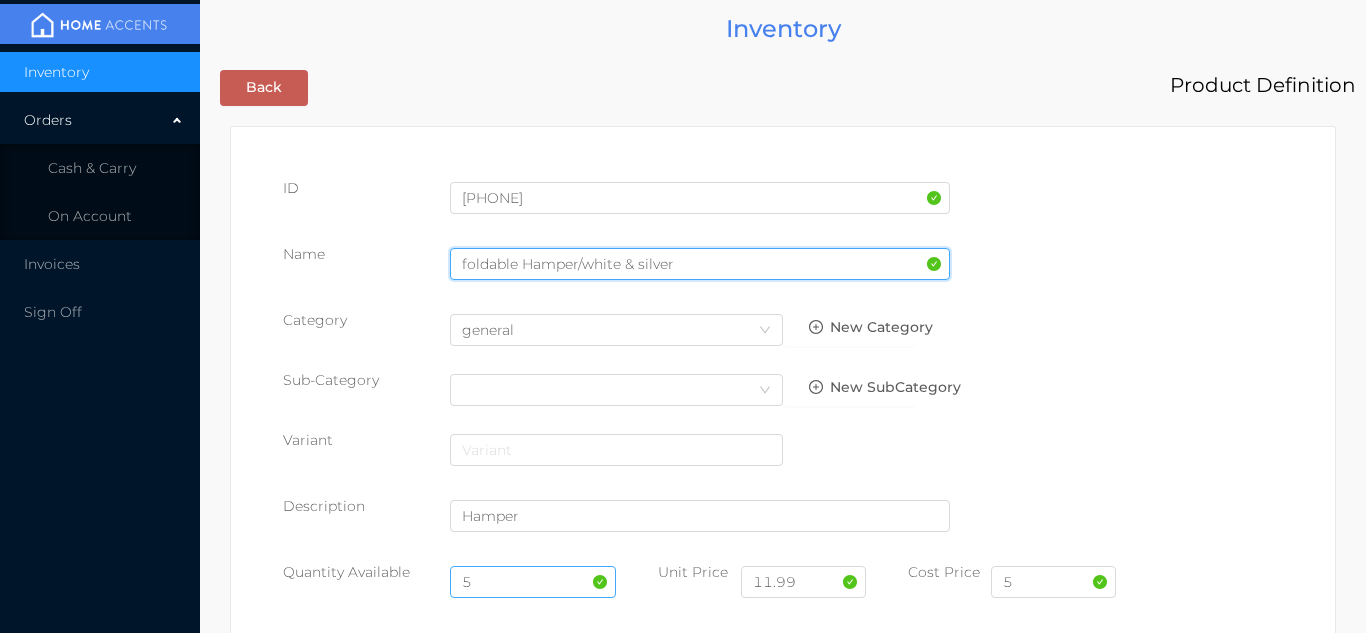 type on "foldable Hamper/white & silver" 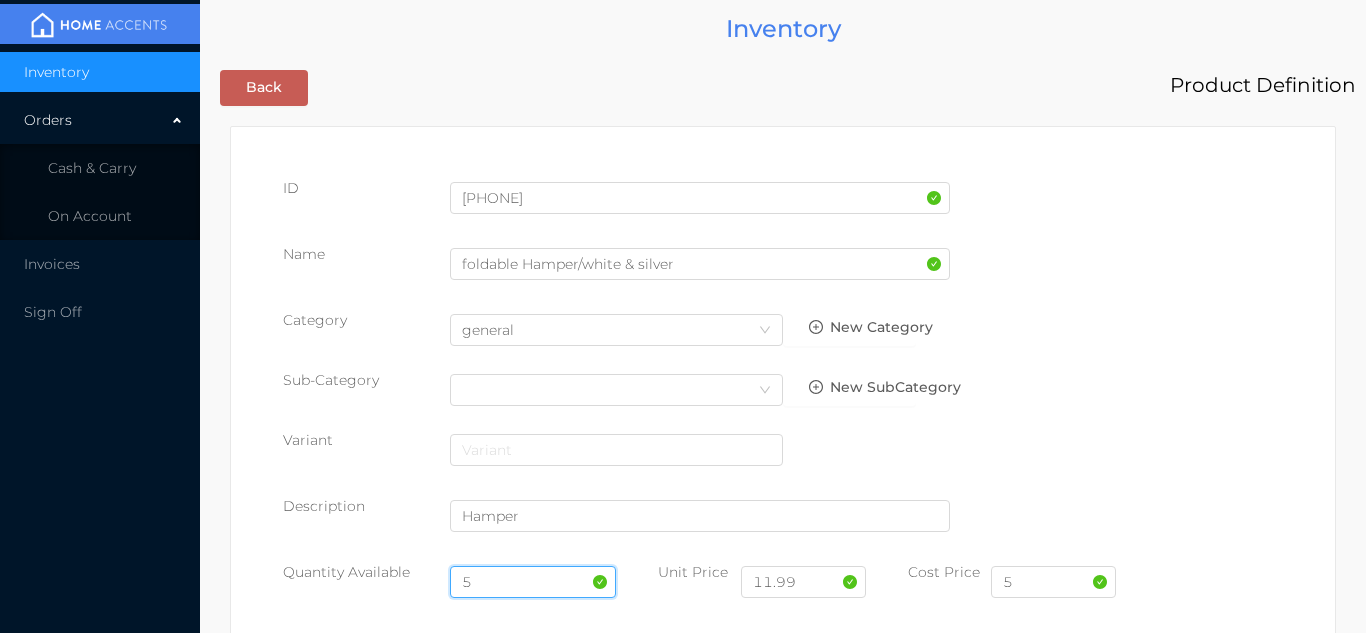 click on "5" at bounding box center [533, 582] 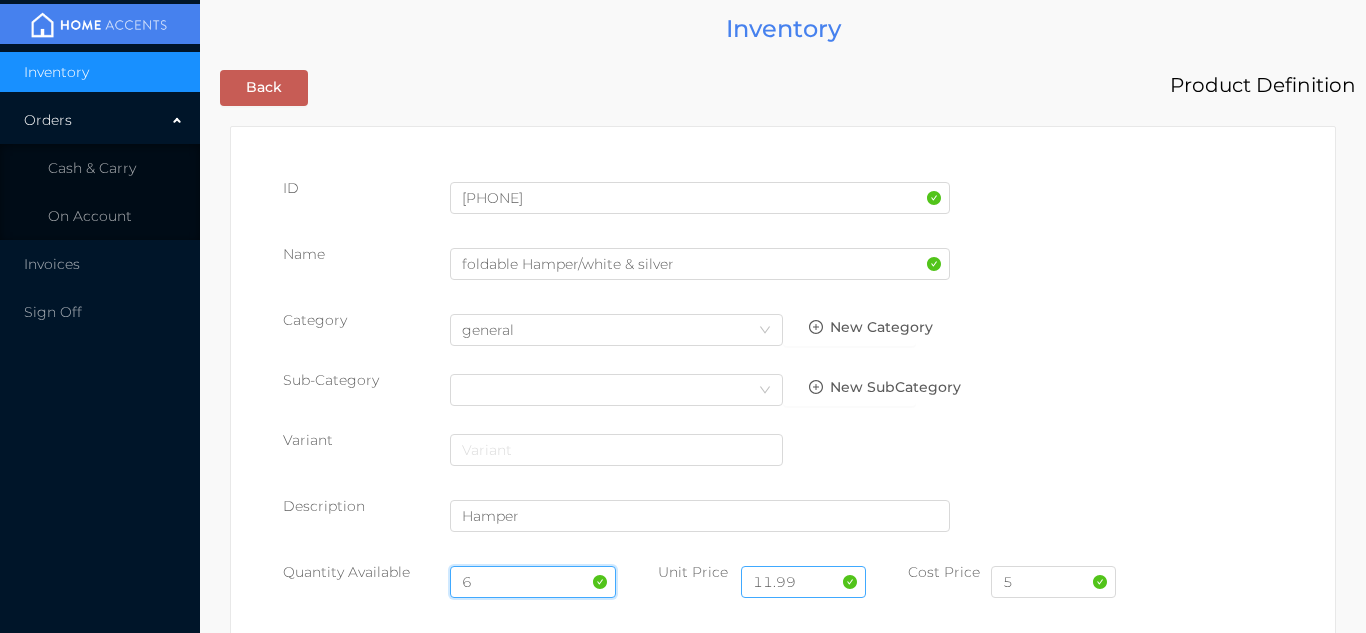 type on "6" 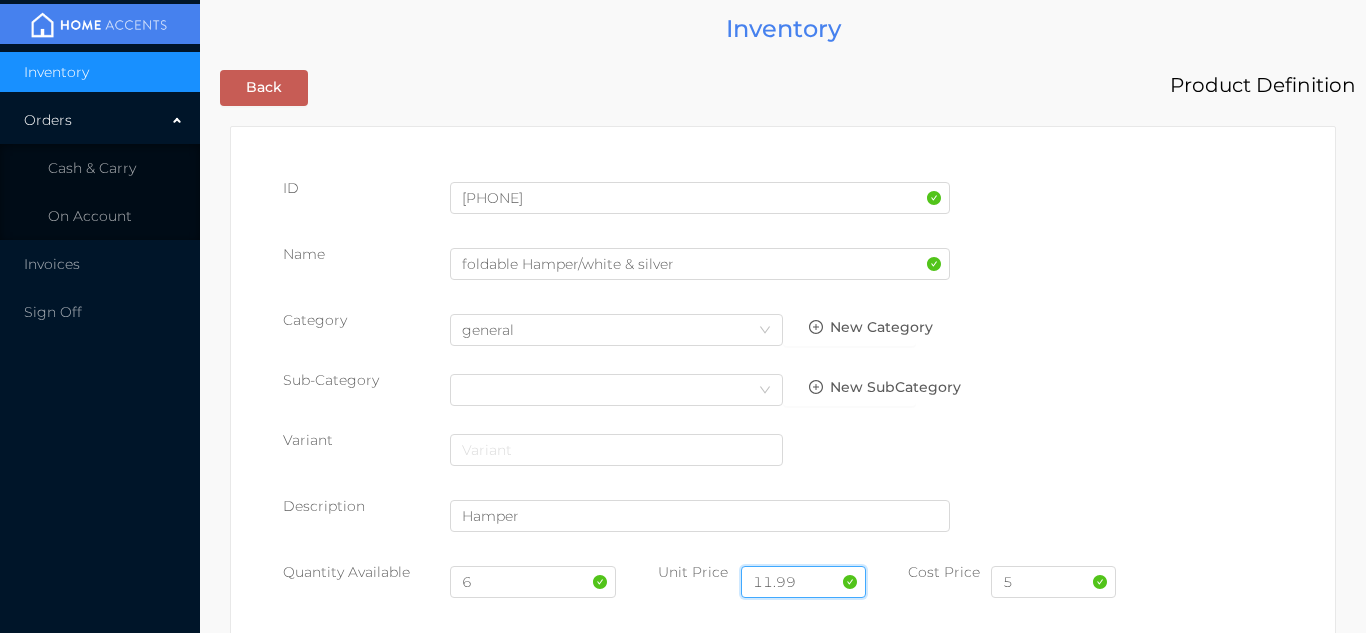 click on "11.99" at bounding box center [803, 582] 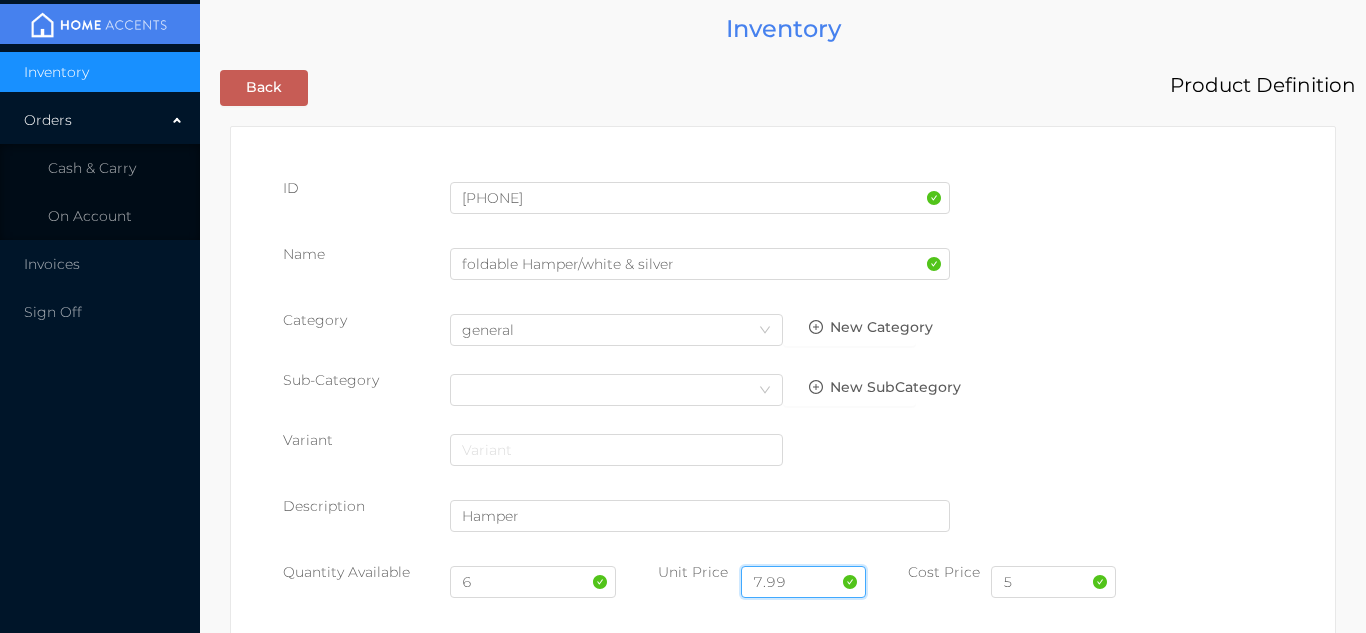 type on "7.99" 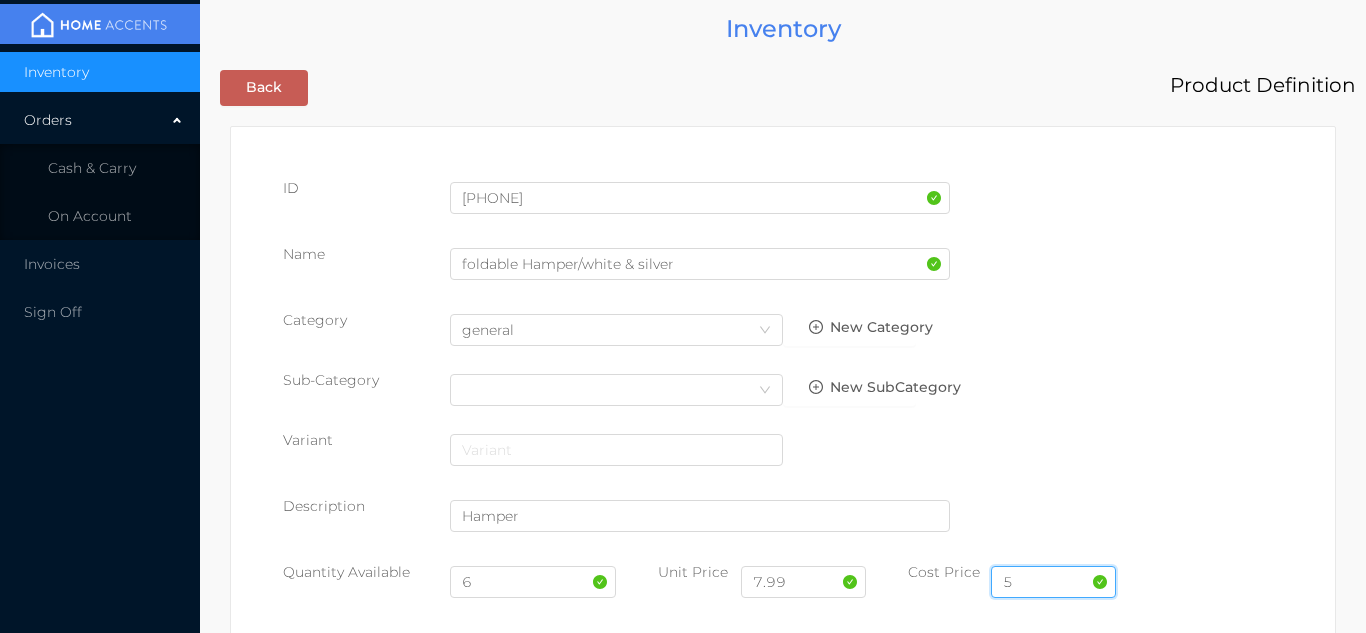 click on "5" at bounding box center (1053, 582) 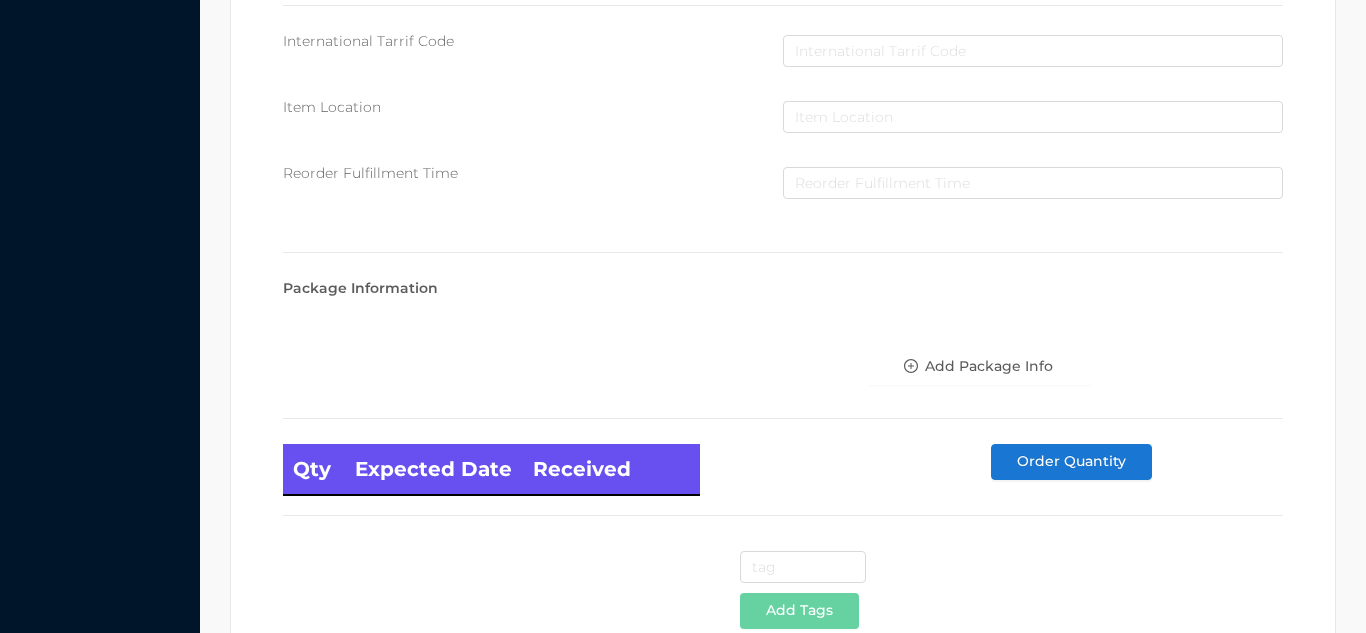 scroll, scrollTop: 1135, scrollLeft: 0, axis: vertical 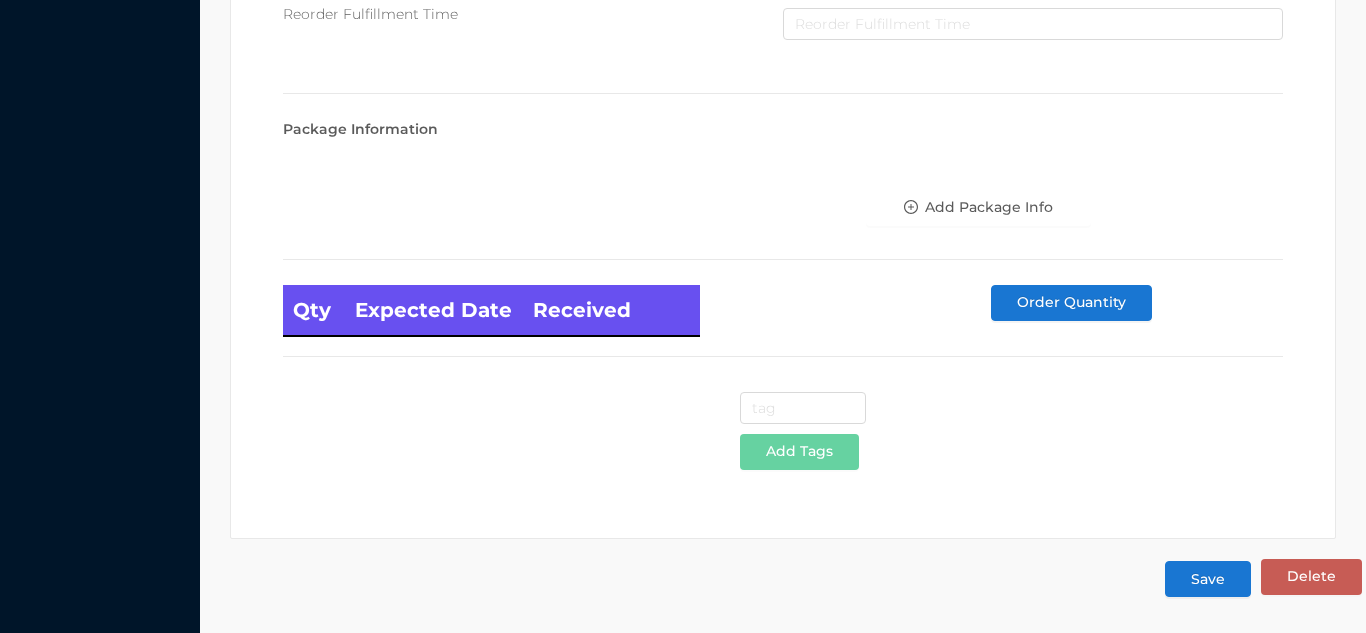 type on "4.00" 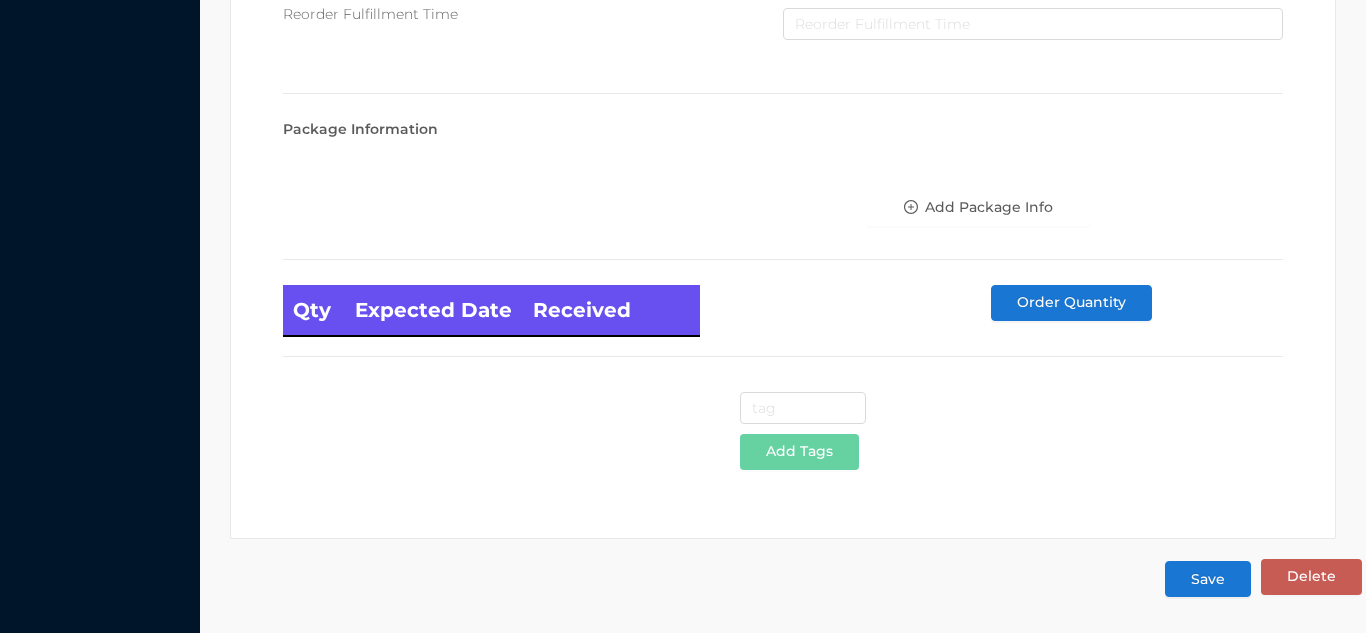click on "Save" at bounding box center [1208, 579] 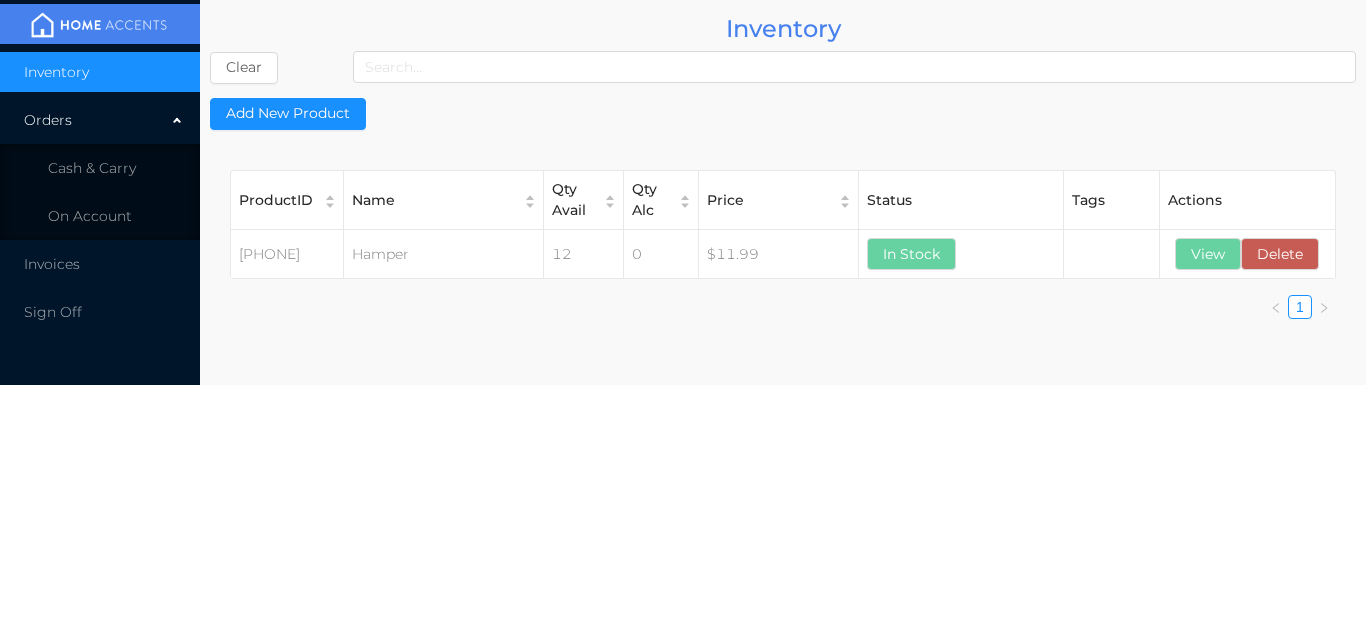 scroll, scrollTop: 0, scrollLeft: 0, axis: both 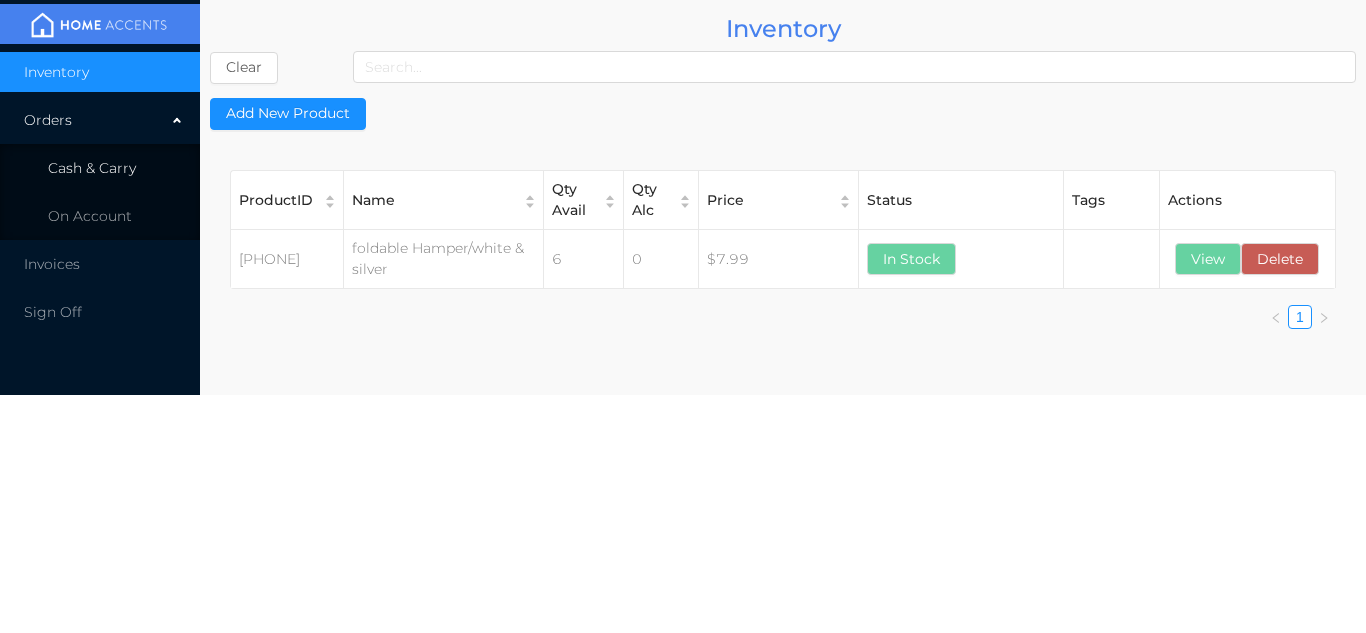 click on "Cash & Carry" at bounding box center [100, 168] 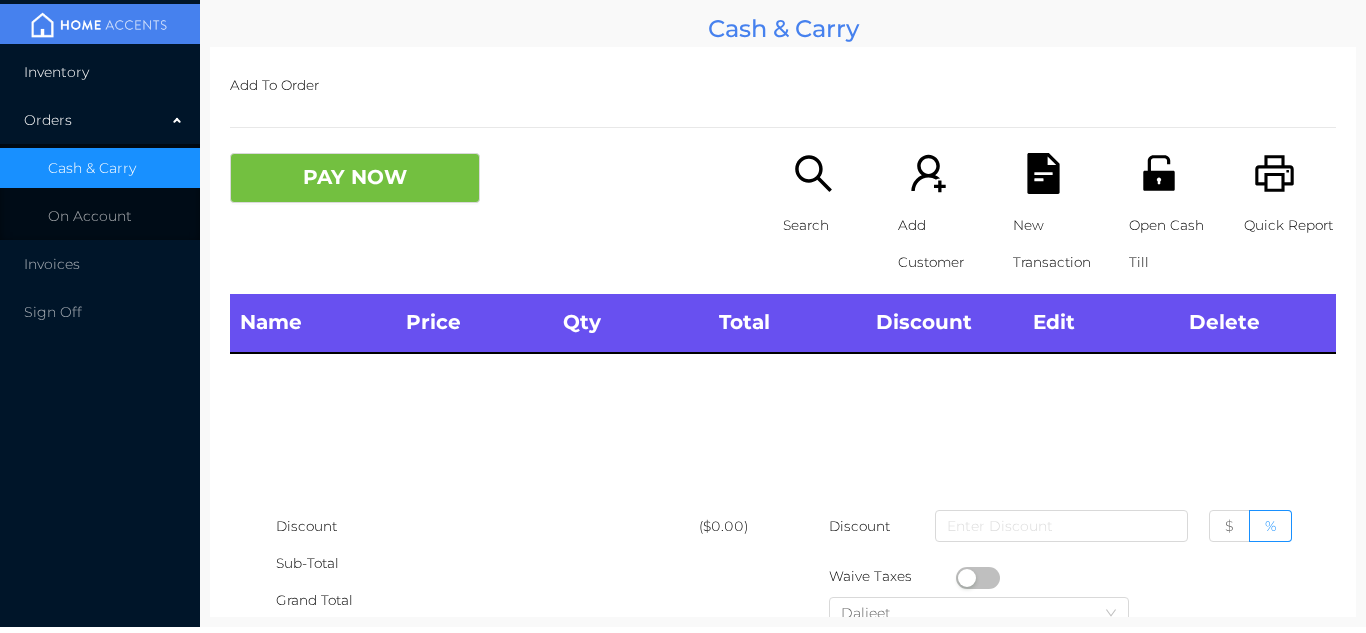 click on "Inventory" at bounding box center (100, 72) 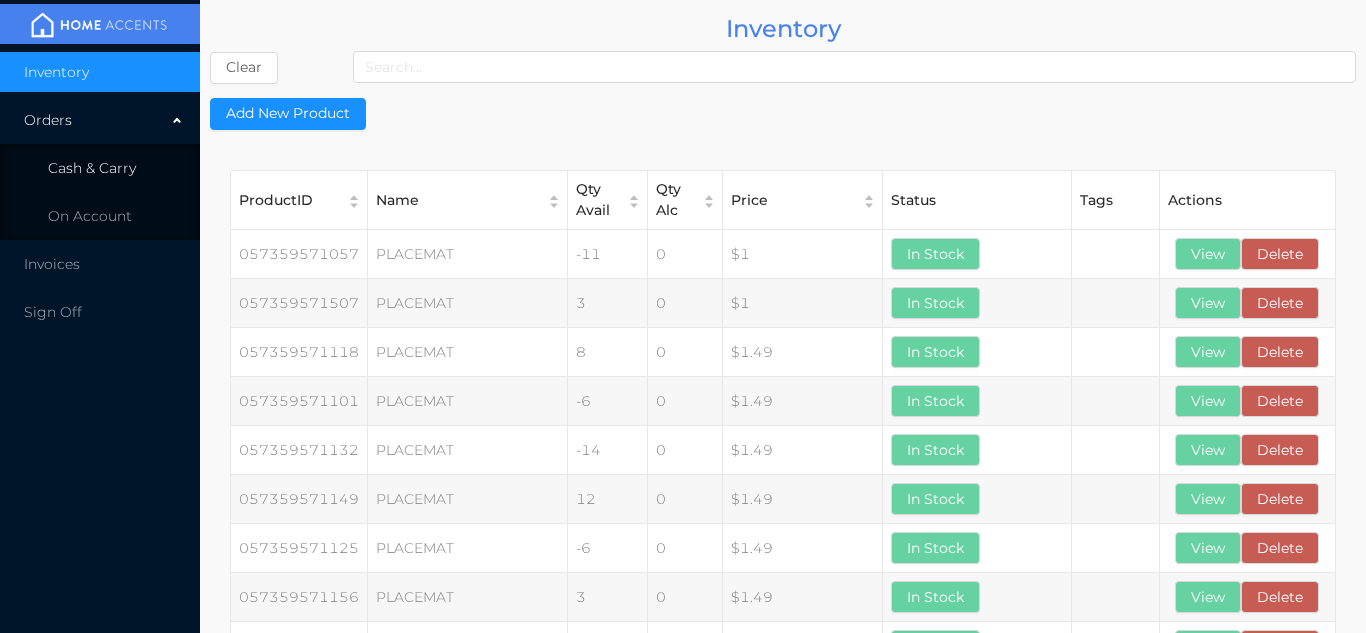 click on "Cash & Carry" at bounding box center [100, 168] 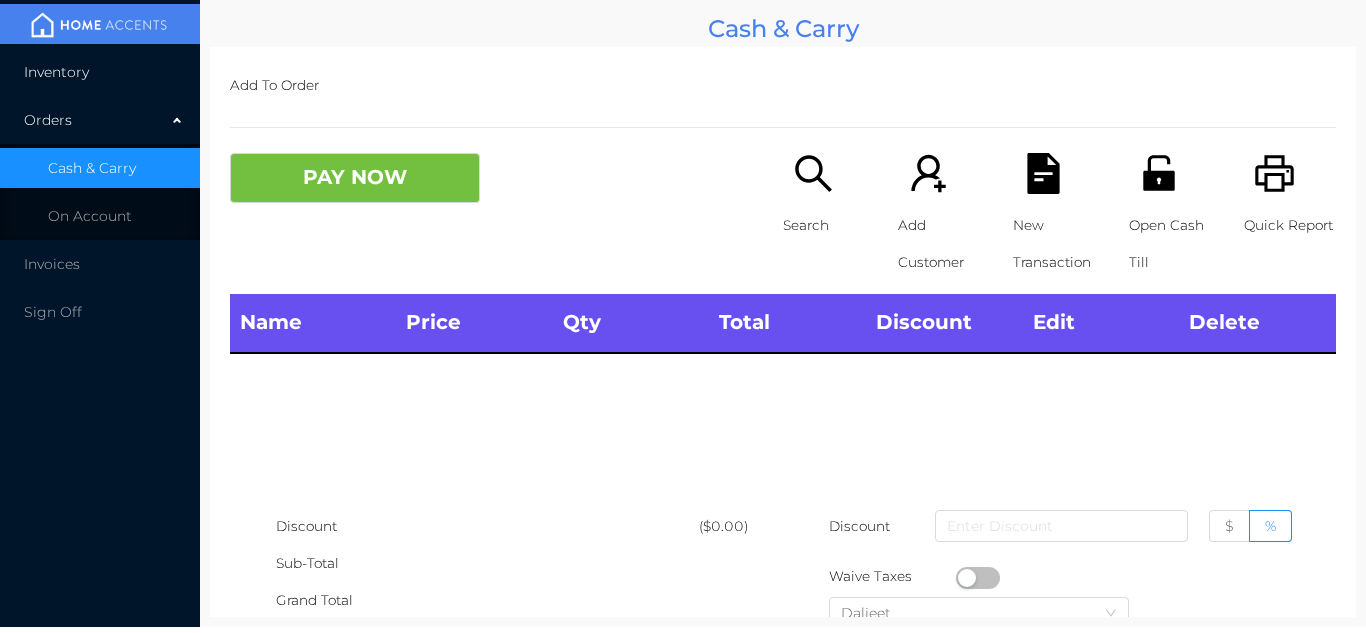 click on "Inventory" at bounding box center (100, 72) 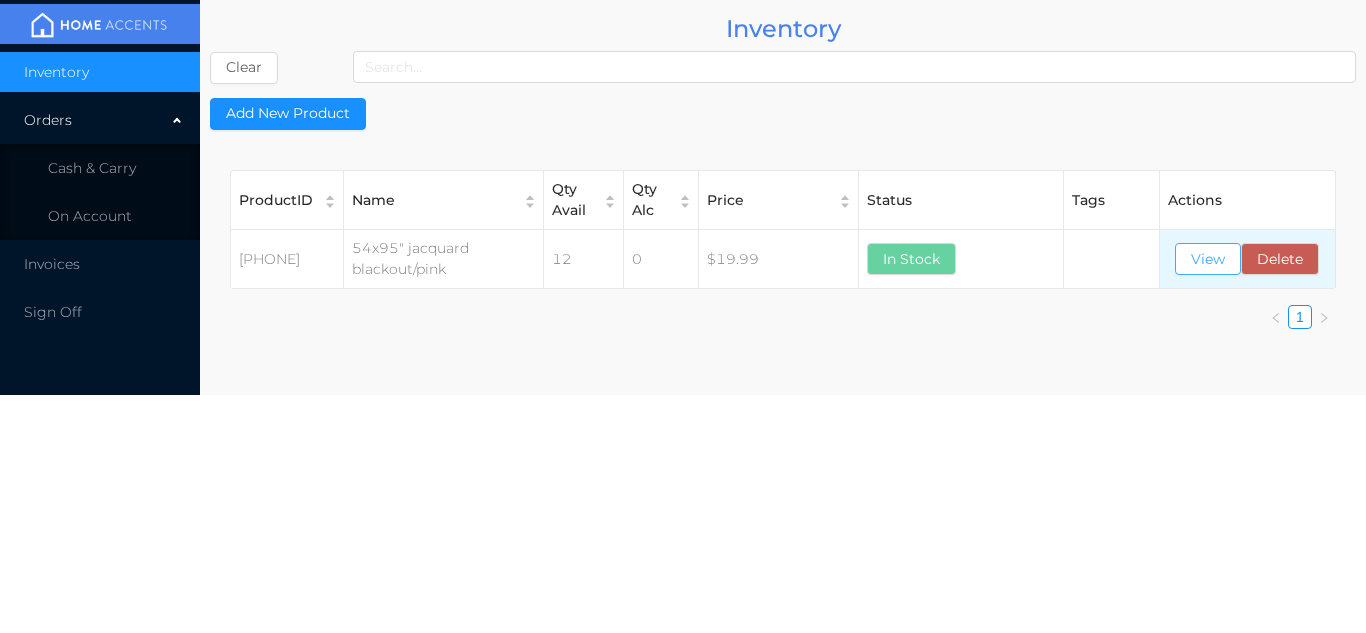 click on "View" at bounding box center (1208, 259) 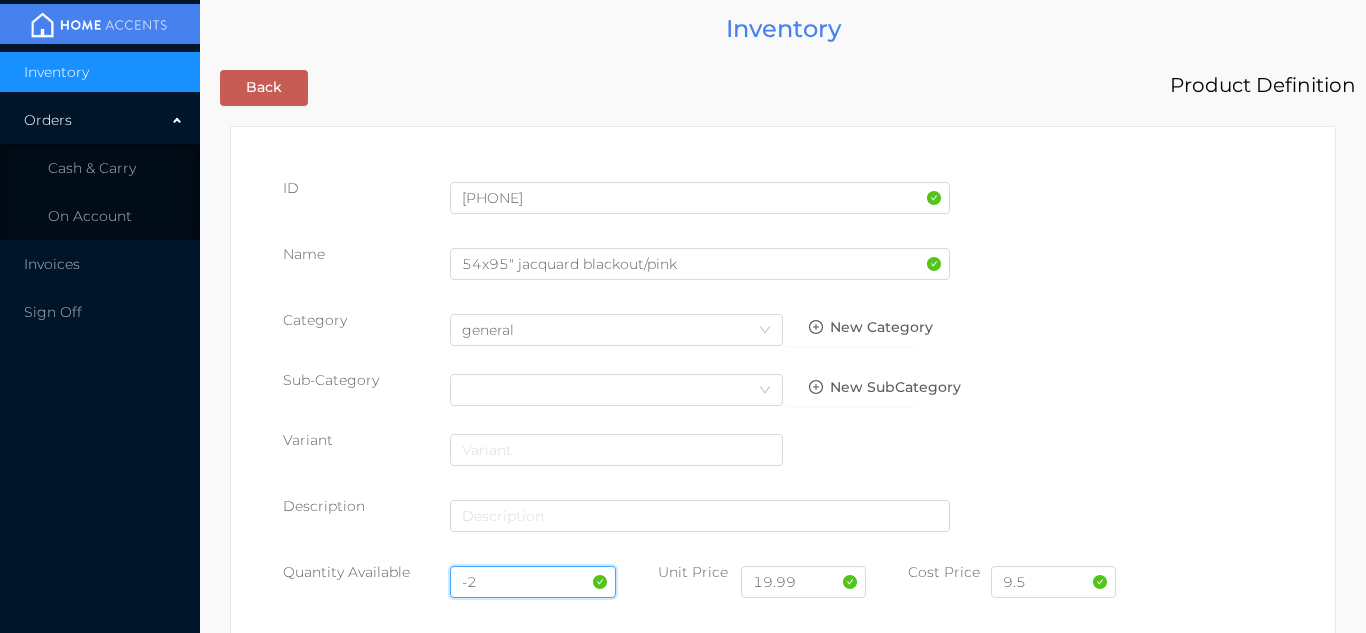 click on "-2" at bounding box center [533, 582] 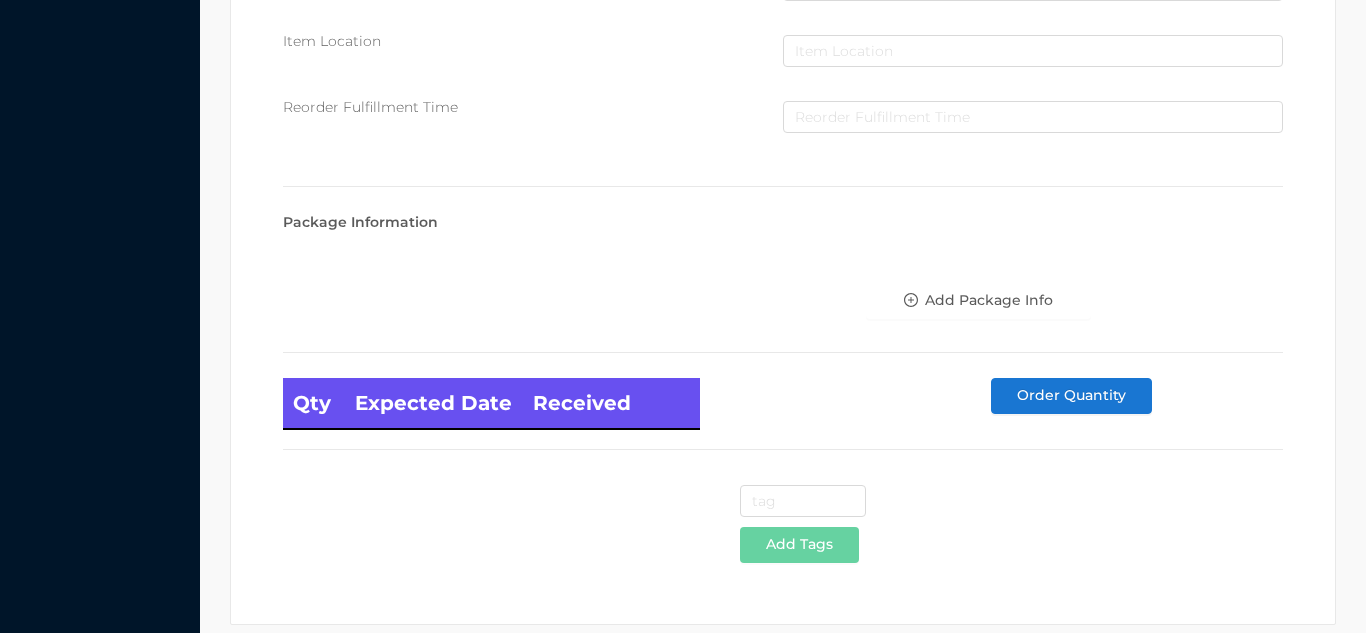 scroll, scrollTop: 1135, scrollLeft: 0, axis: vertical 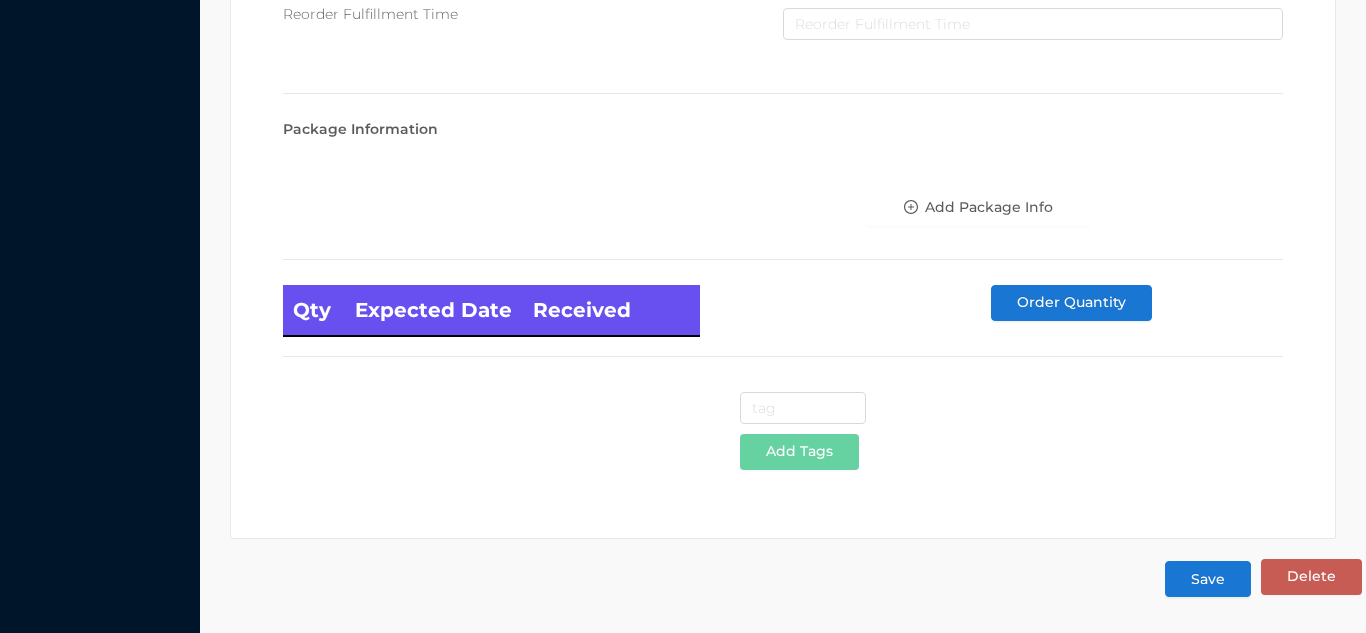 type on "14" 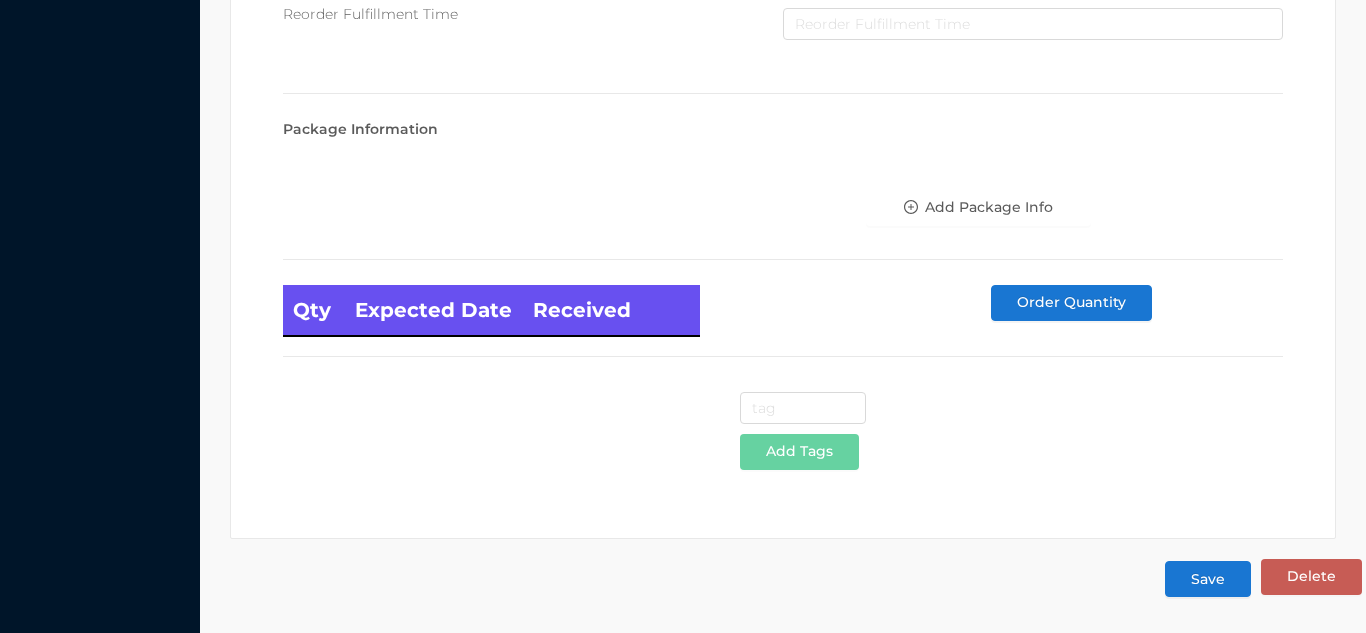 click on "Save" at bounding box center [1208, 579] 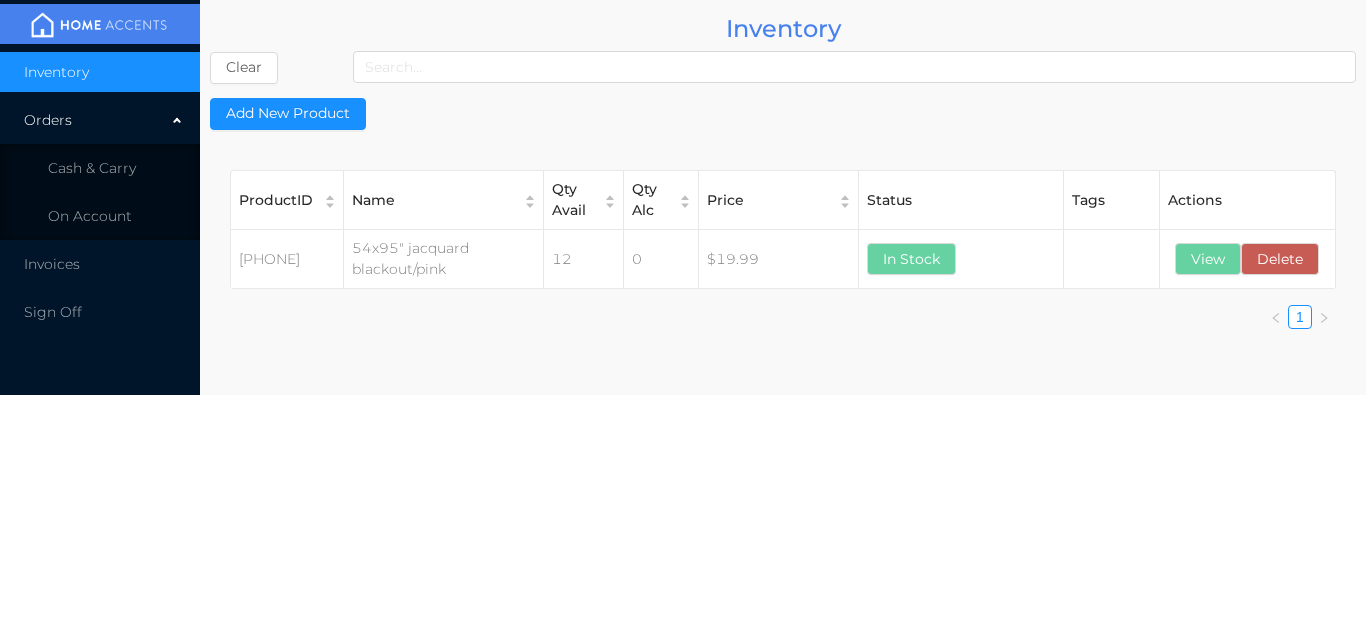 scroll, scrollTop: 0, scrollLeft: 0, axis: both 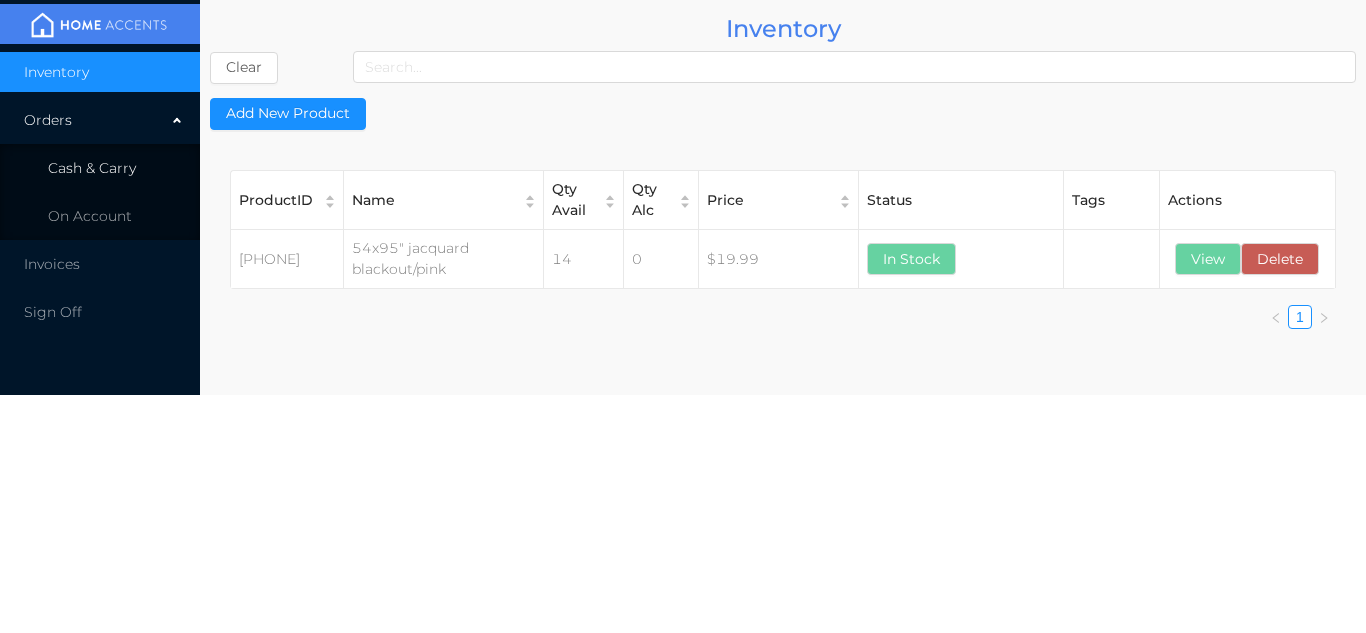 click on "Cash & Carry" at bounding box center [100, 168] 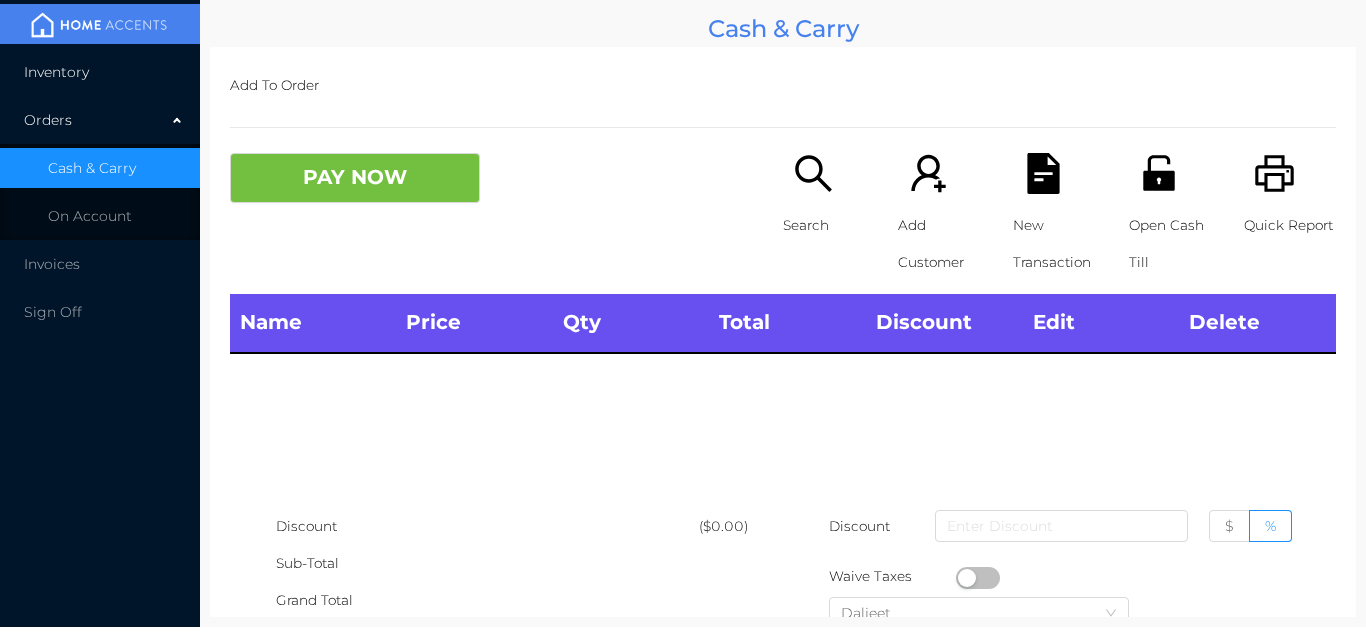 click on "Inventory" at bounding box center [100, 72] 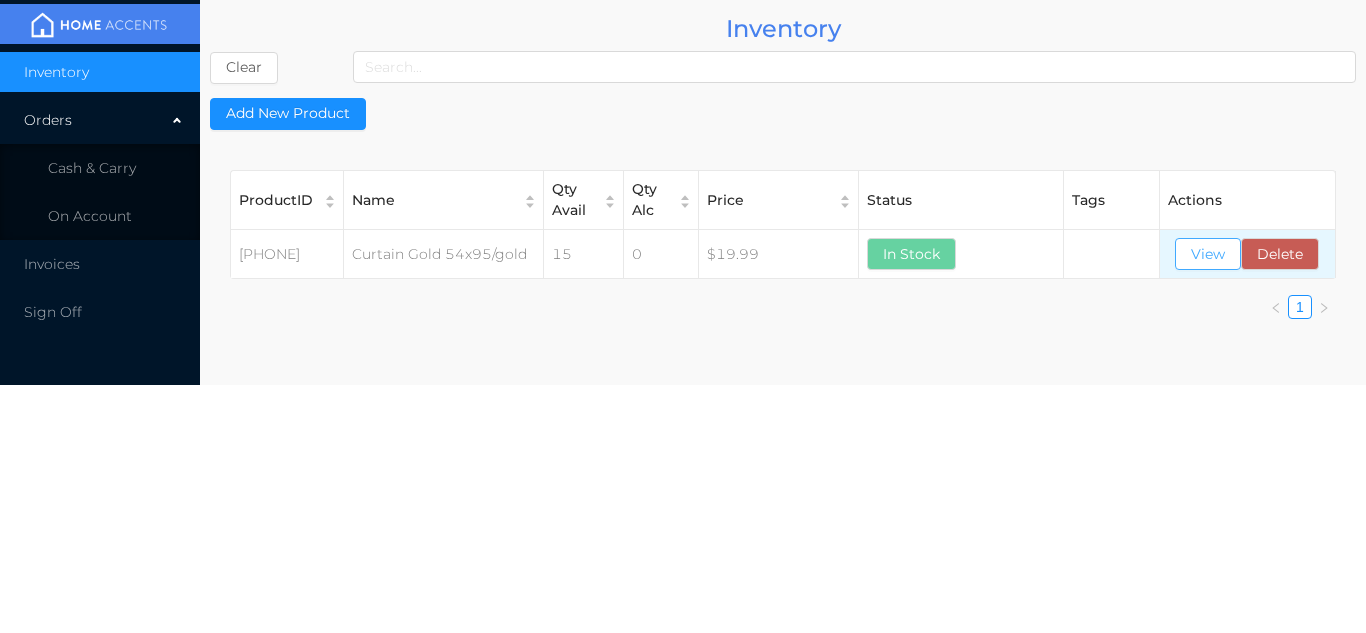 click on "View" at bounding box center [1208, 254] 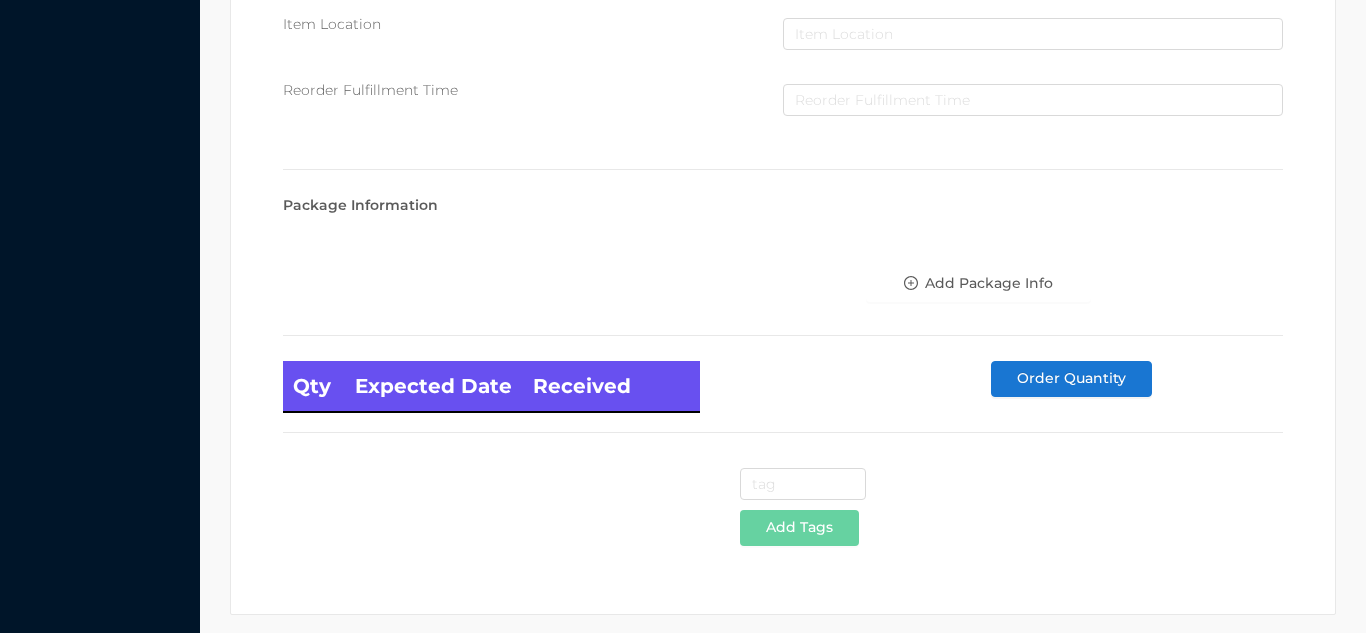 scroll, scrollTop: 1135, scrollLeft: 0, axis: vertical 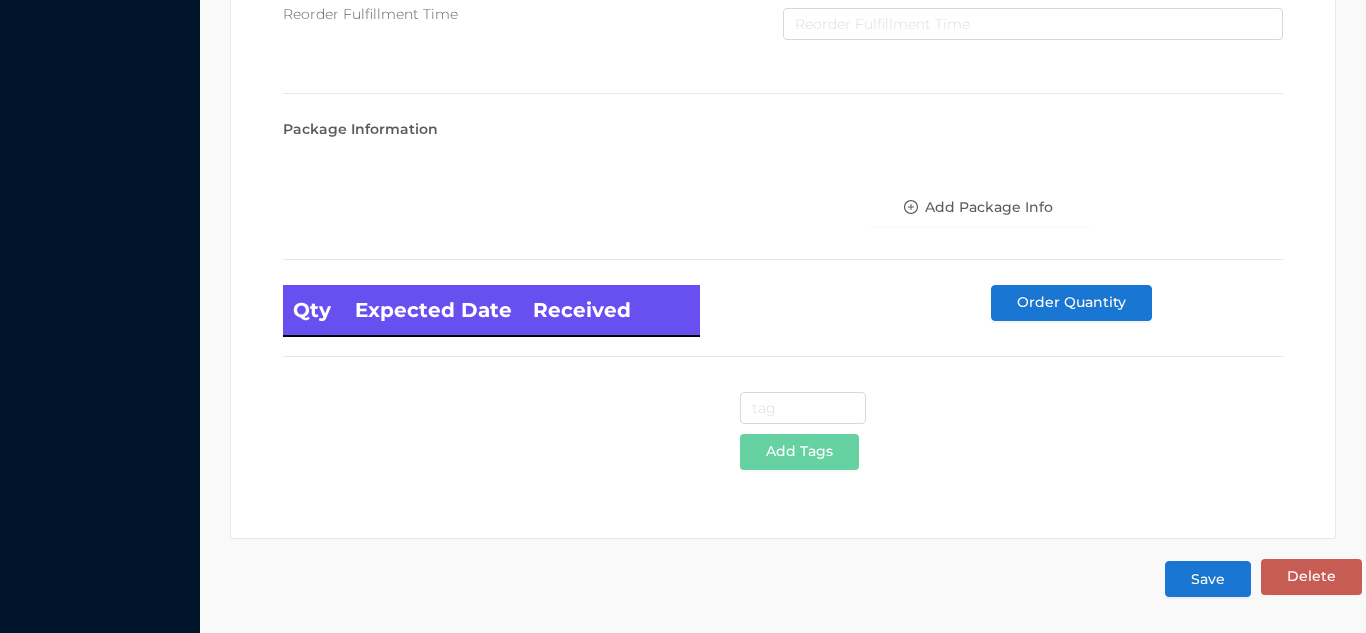 click on "Save" at bounding box center [1208, 579] 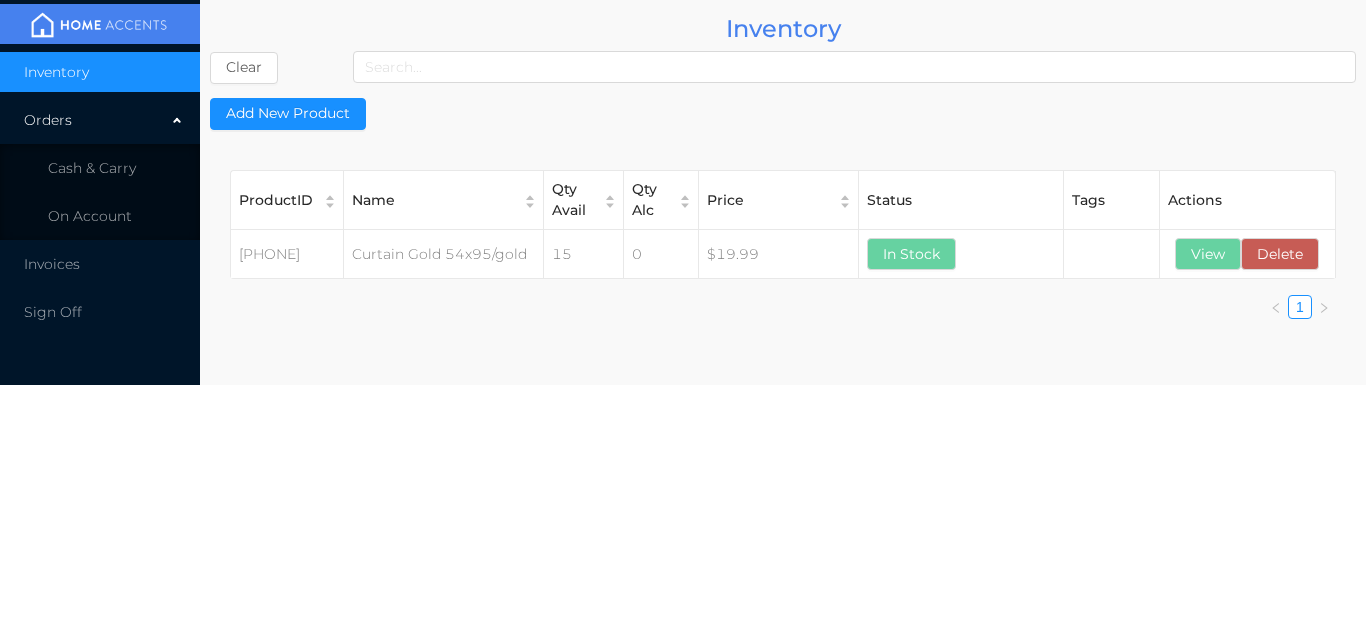 scroll, scrollTop: 0, scrollLeft: 0, axis: both 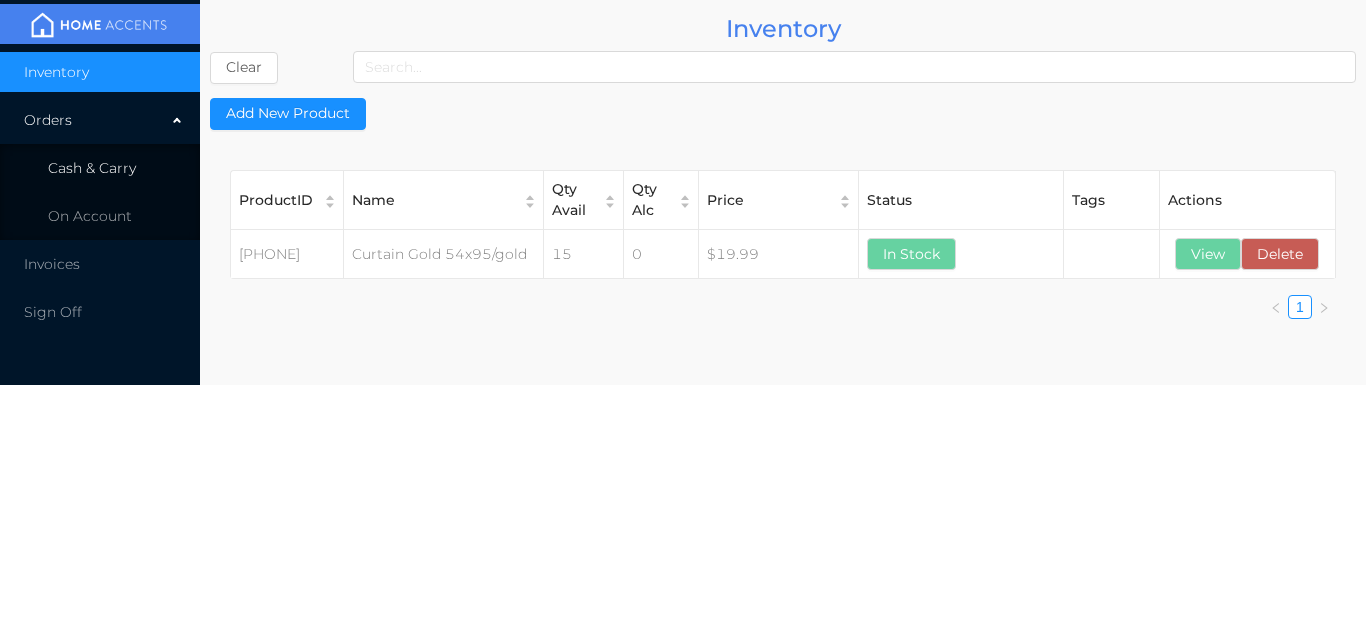 click on "Cash & Carry" at bounding box center (100, 168) 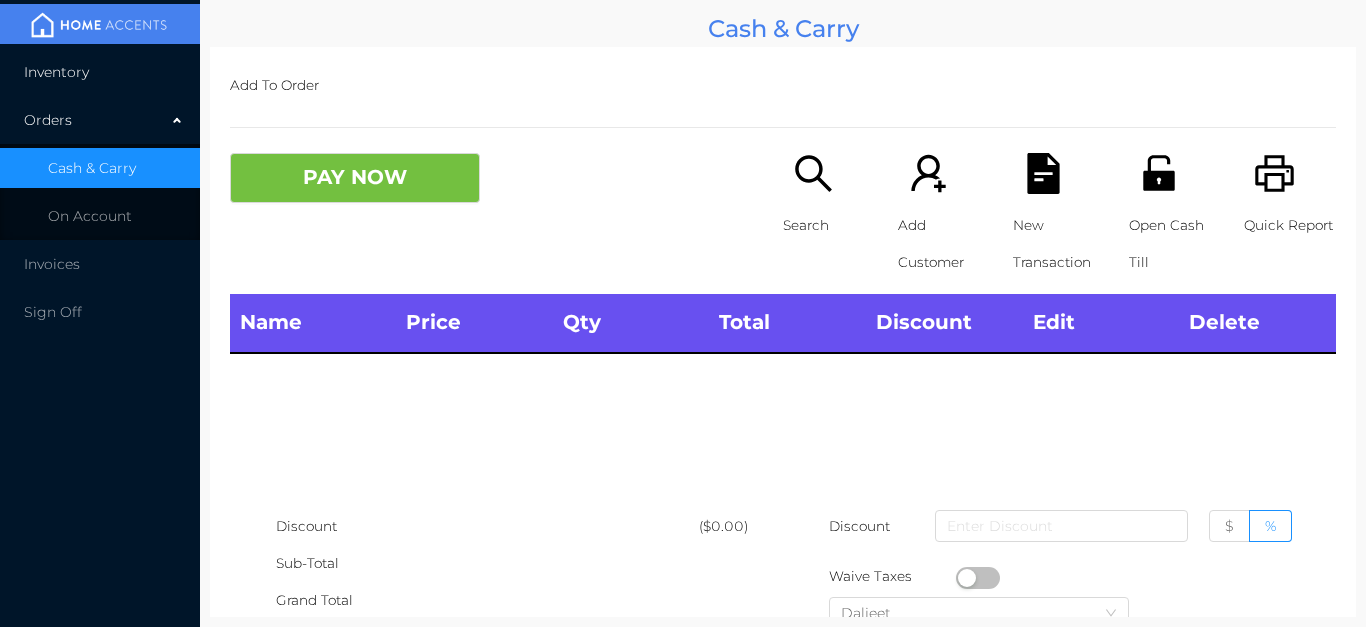 click on "Inventory" at bounding box center [100, 72] 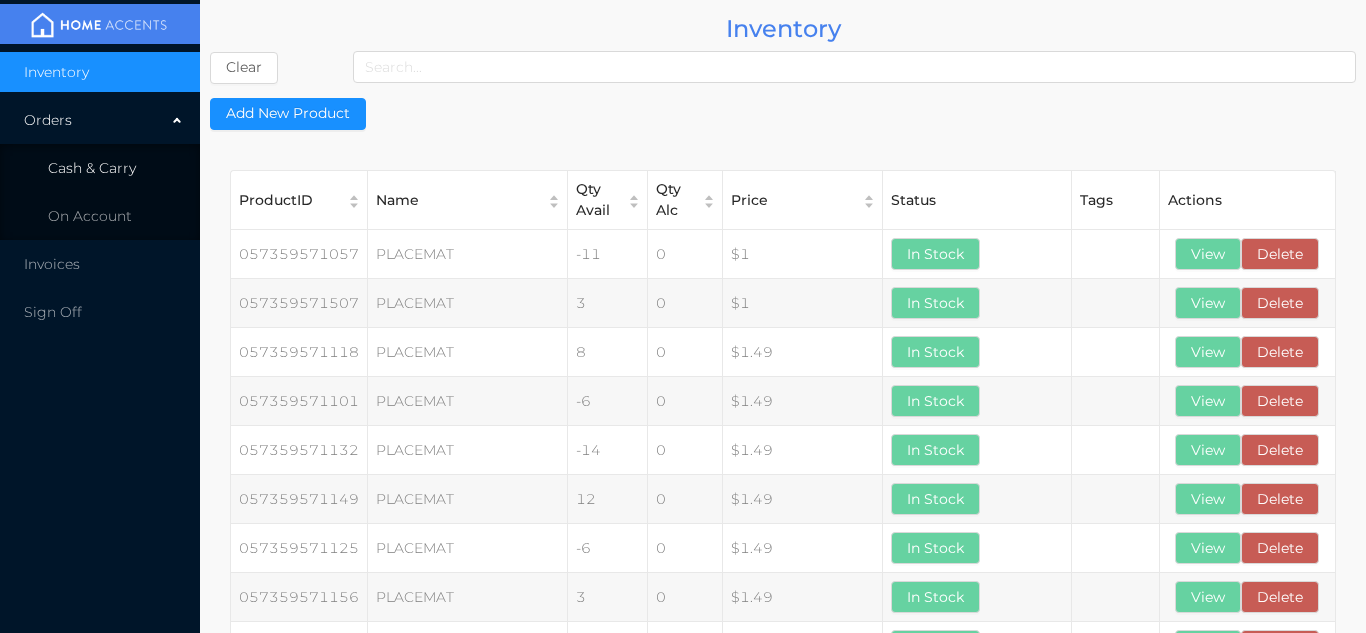 click on "Cash & Carry" at bounding box center [92, 168] 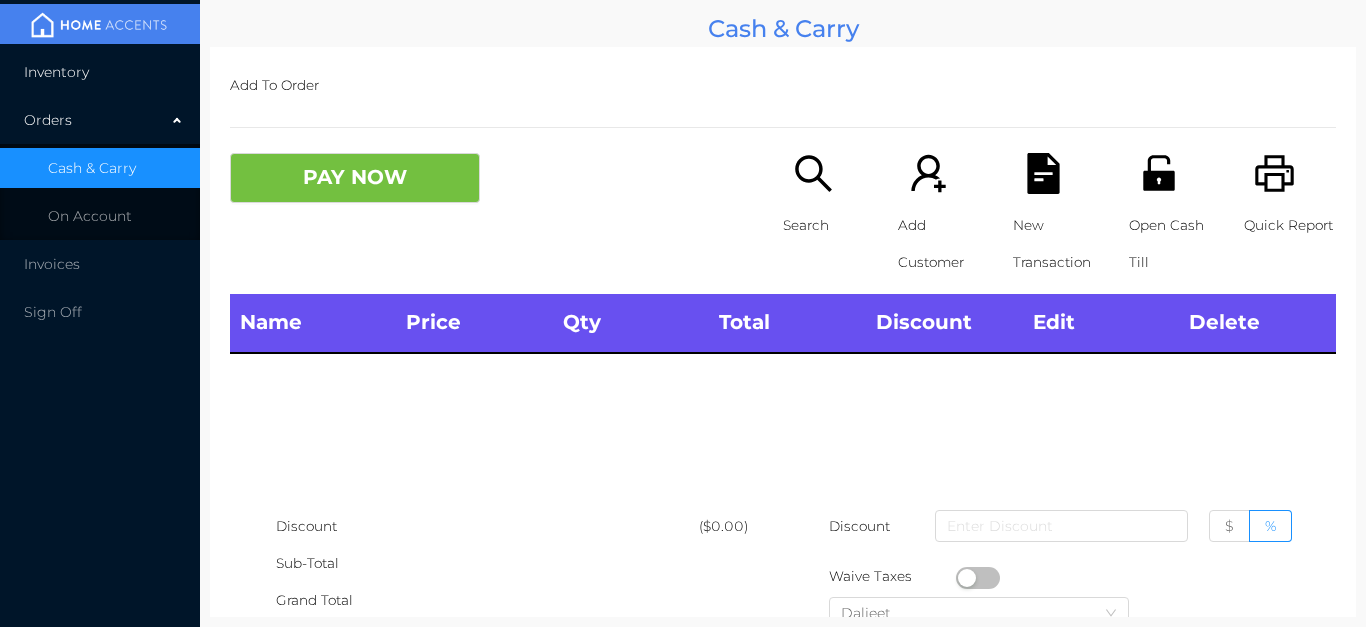 click on "Inventory" at bounding box center (100, 72) 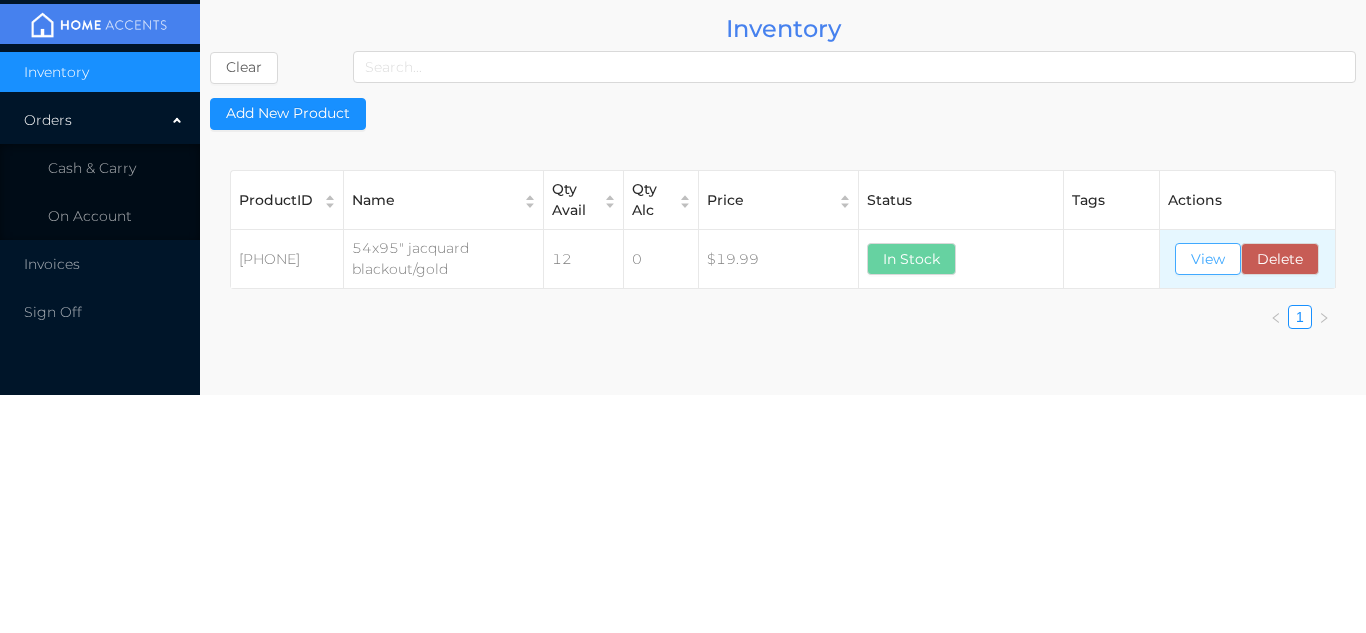 click on "View" at bounding box center [1208, 259] 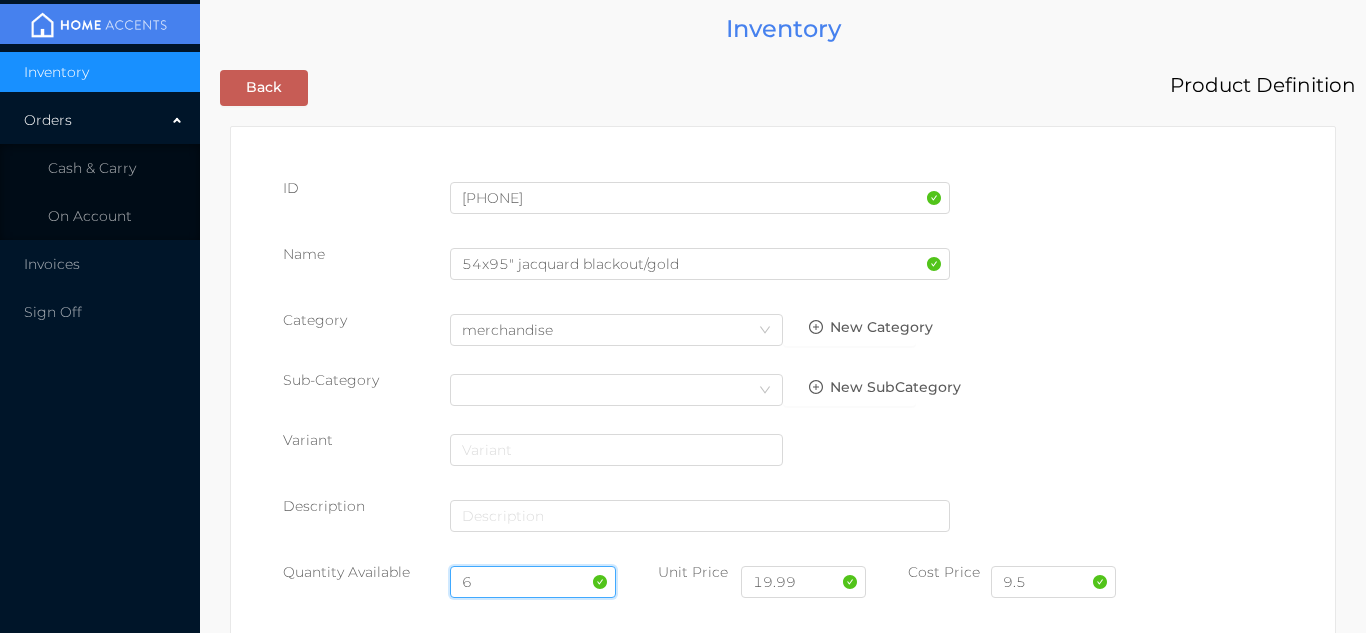 click on "6" at bounding box center (533, 582) 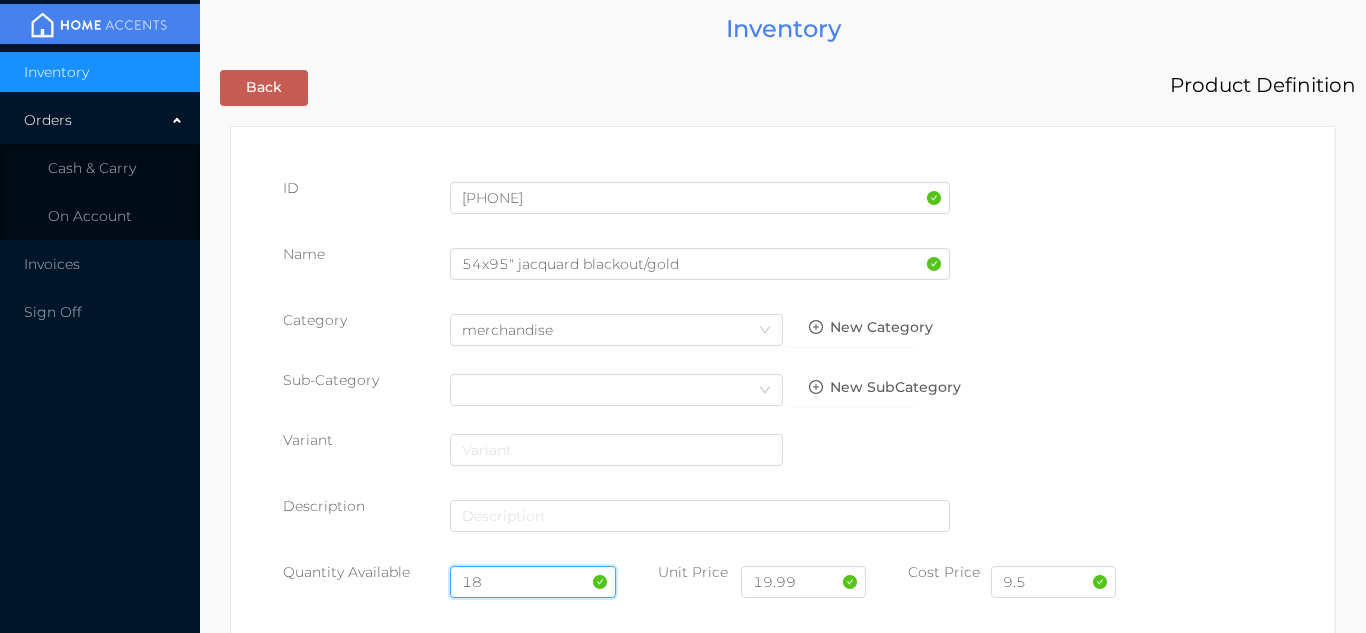 type on "18" 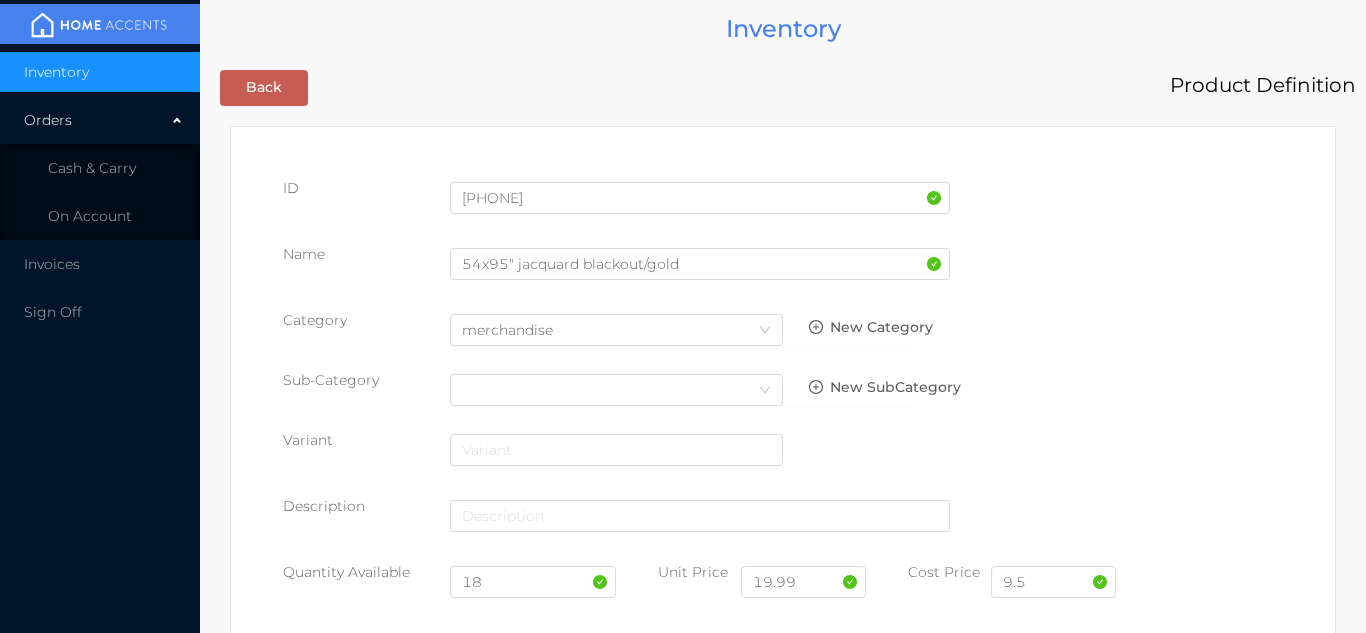 click on "9.5" at bounding box center (1053, 590) 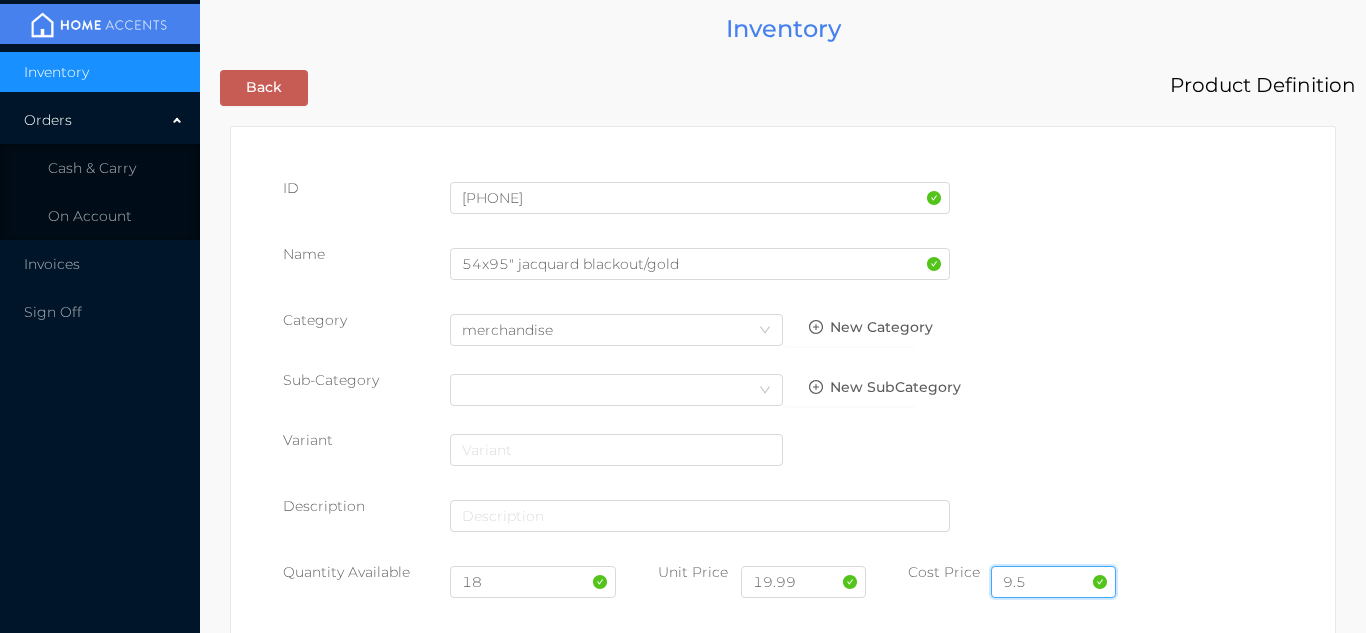 click on "9.5" at bounding box center (1053, 582) 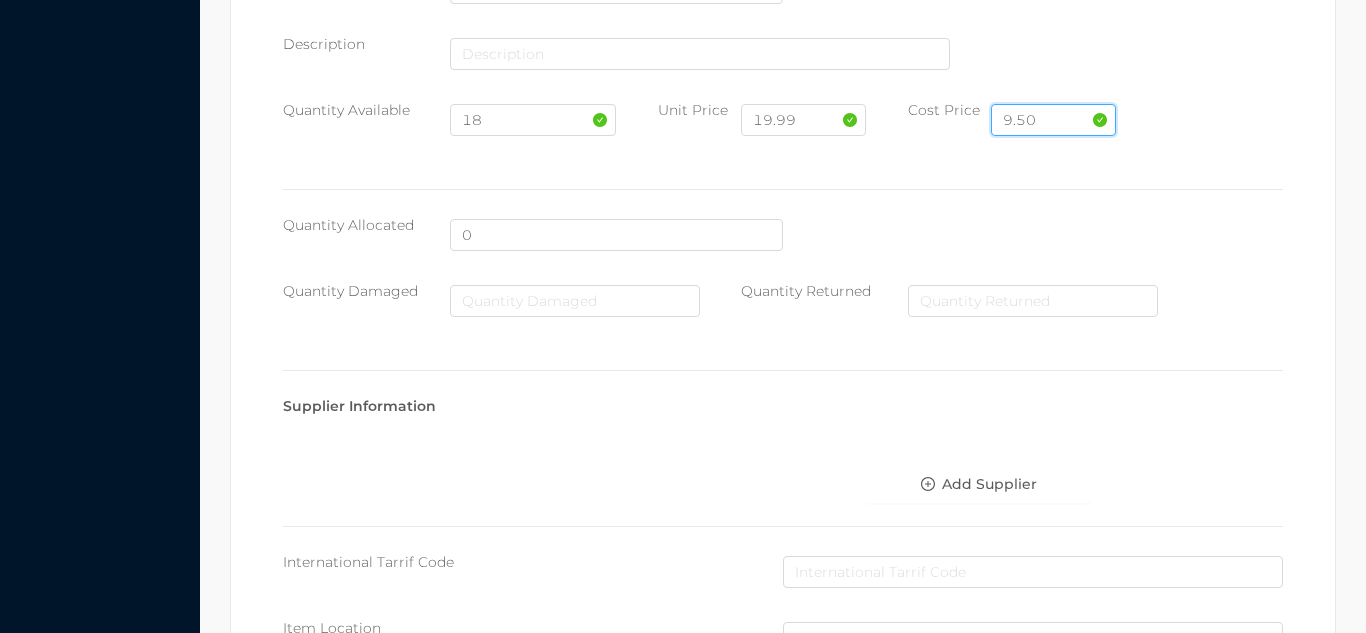 scroll, scrollTop: 1135, scrollLeft: 0, axis: vertical 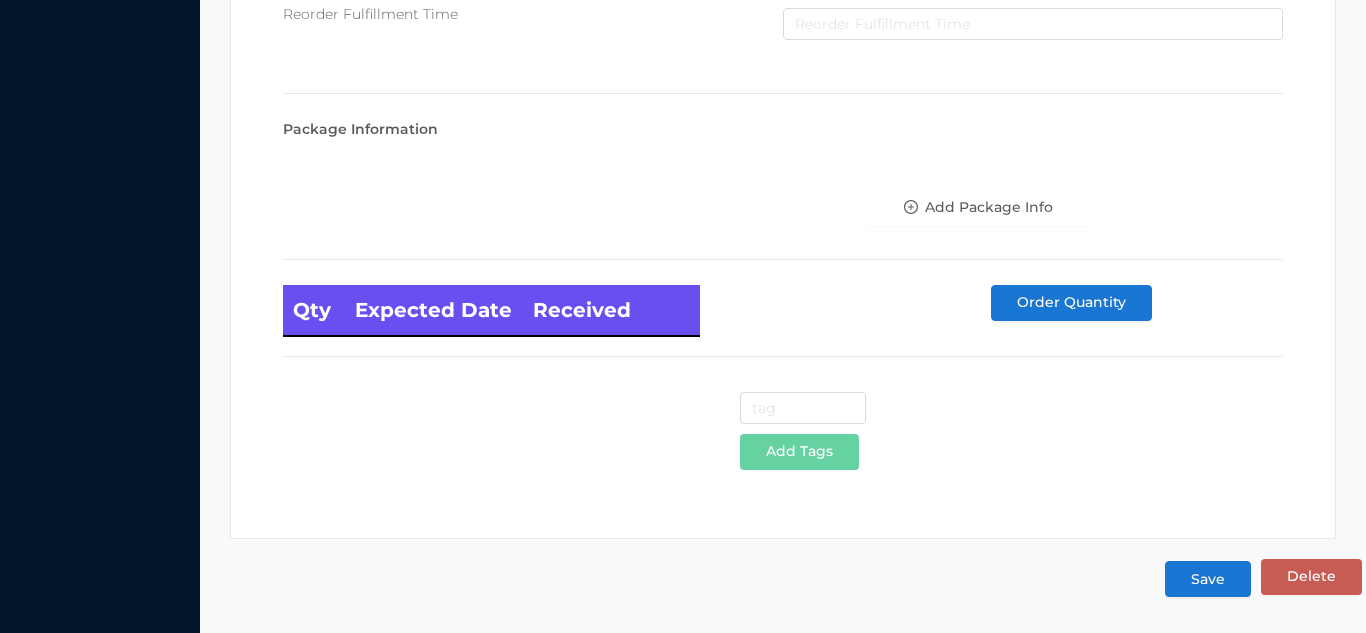 type on "9.50" 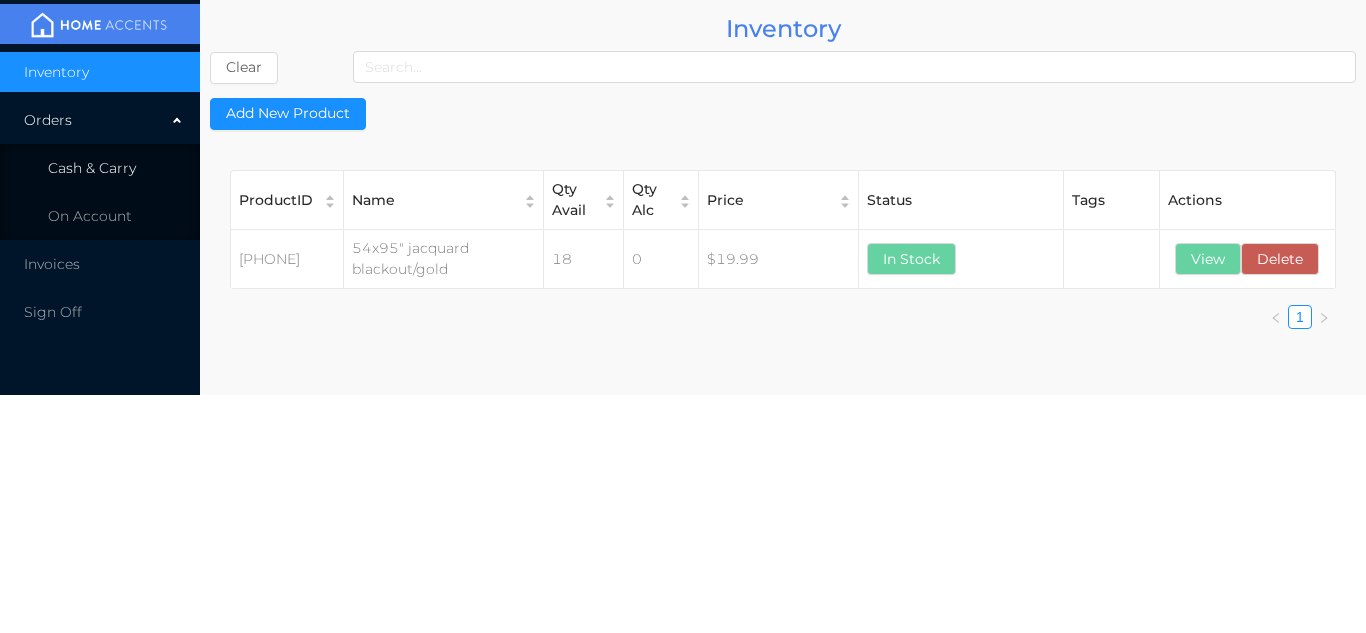 click on "Cash & Carry" at bounding box center (100, 168) 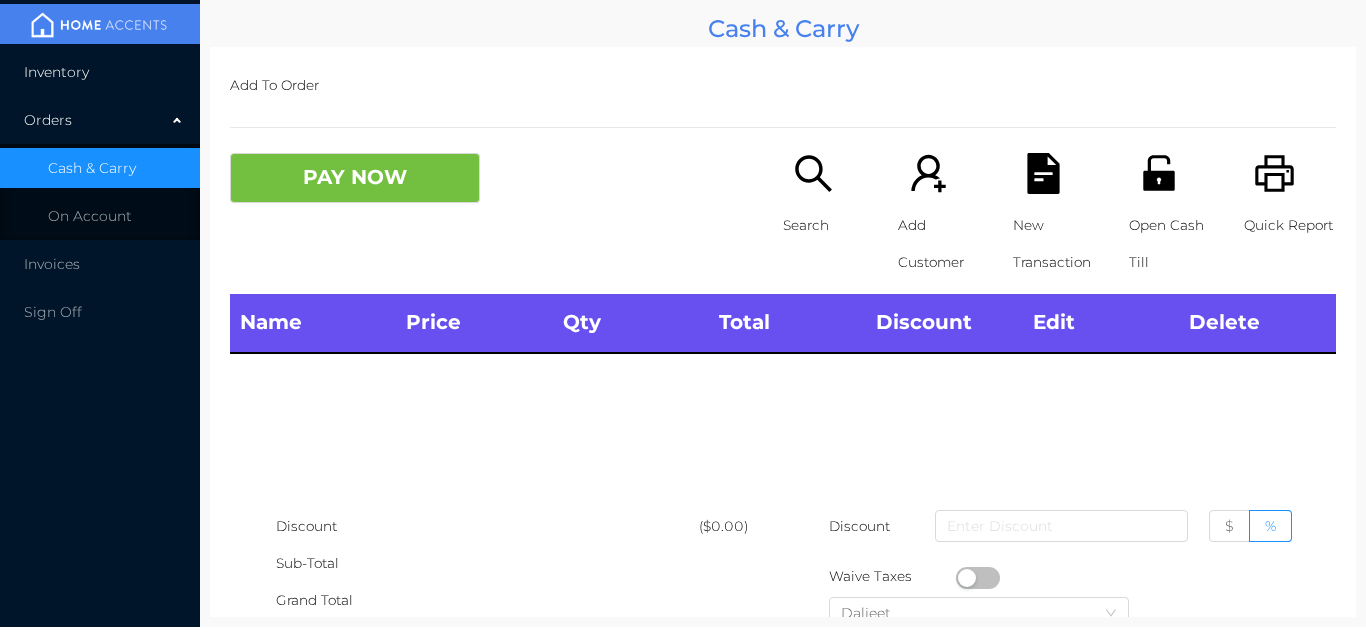 click on "Inventory" at bounding box center [100, 72] 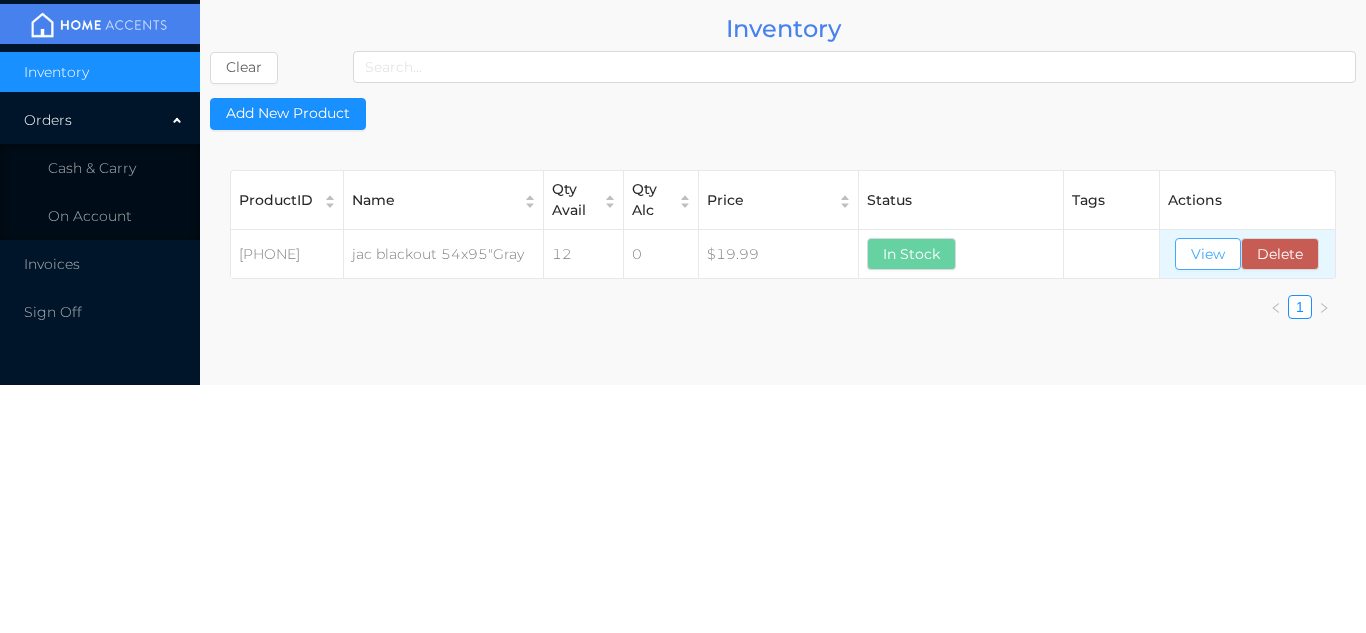 click on "View" at bounding box center [1208, 254] 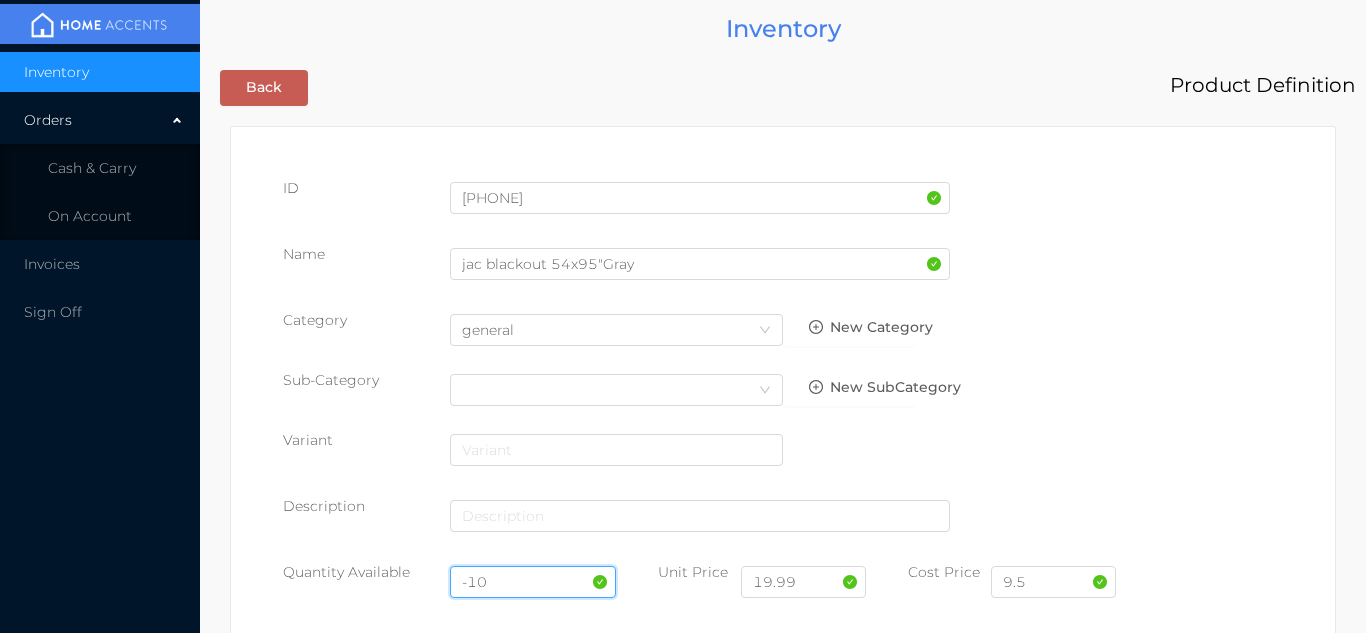 click on "-10" at bounding box center [533, 582] 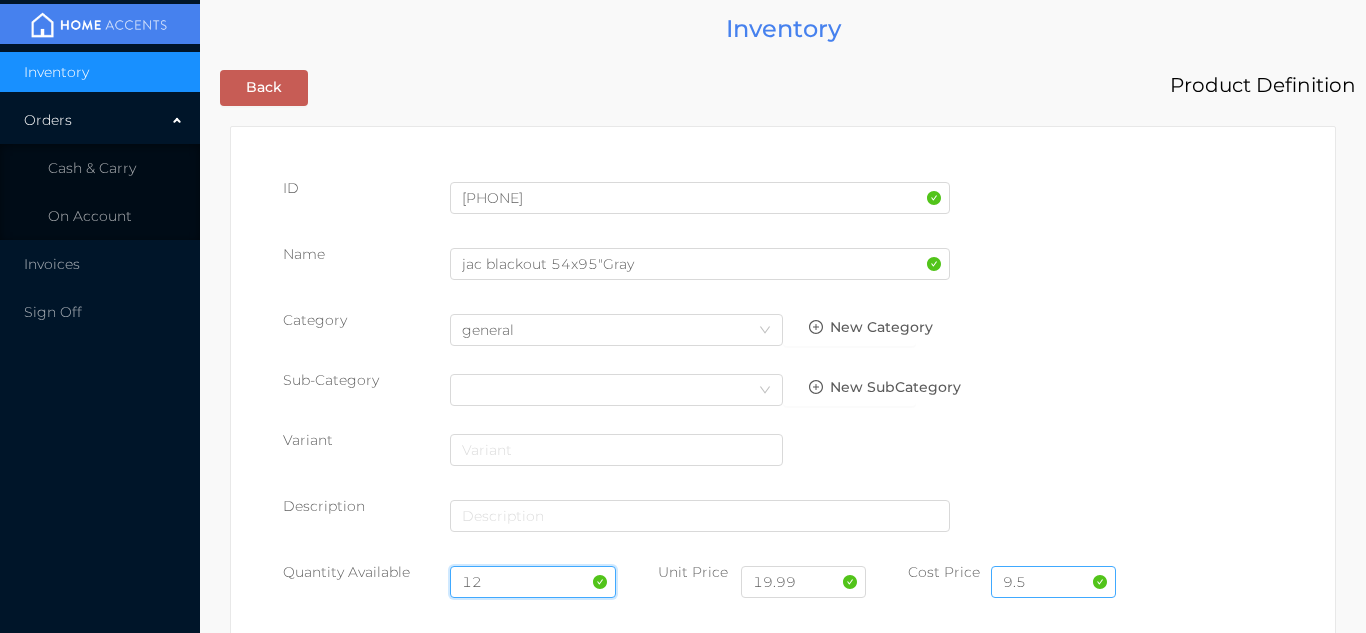 type on "12" 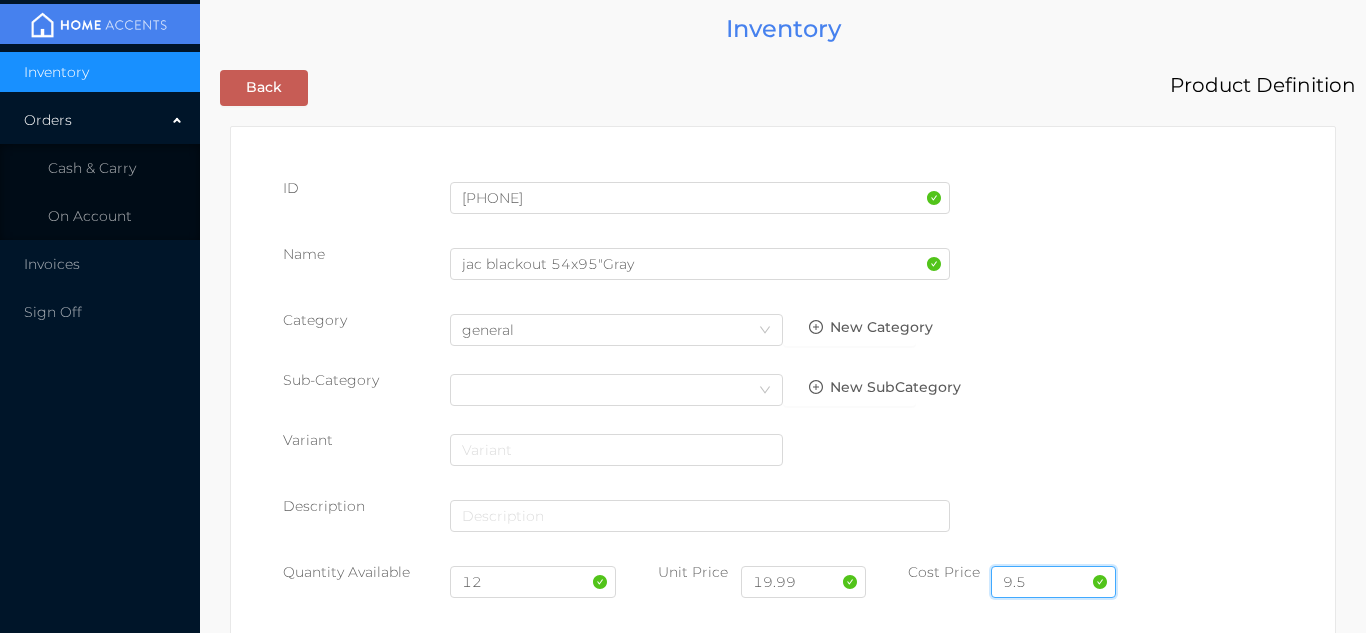 click on "9.5" at bounding box center (1053, 582) 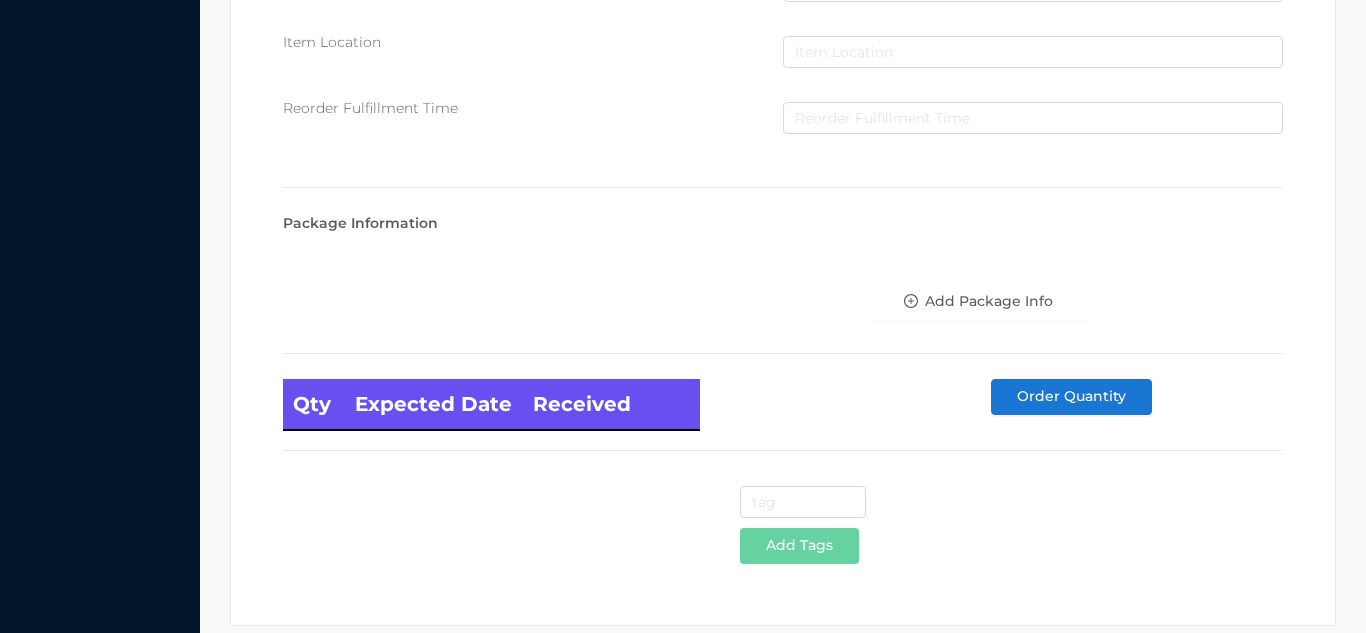 scroll, scrollTop: 1135, scrollLeft: 0, axis: vertical 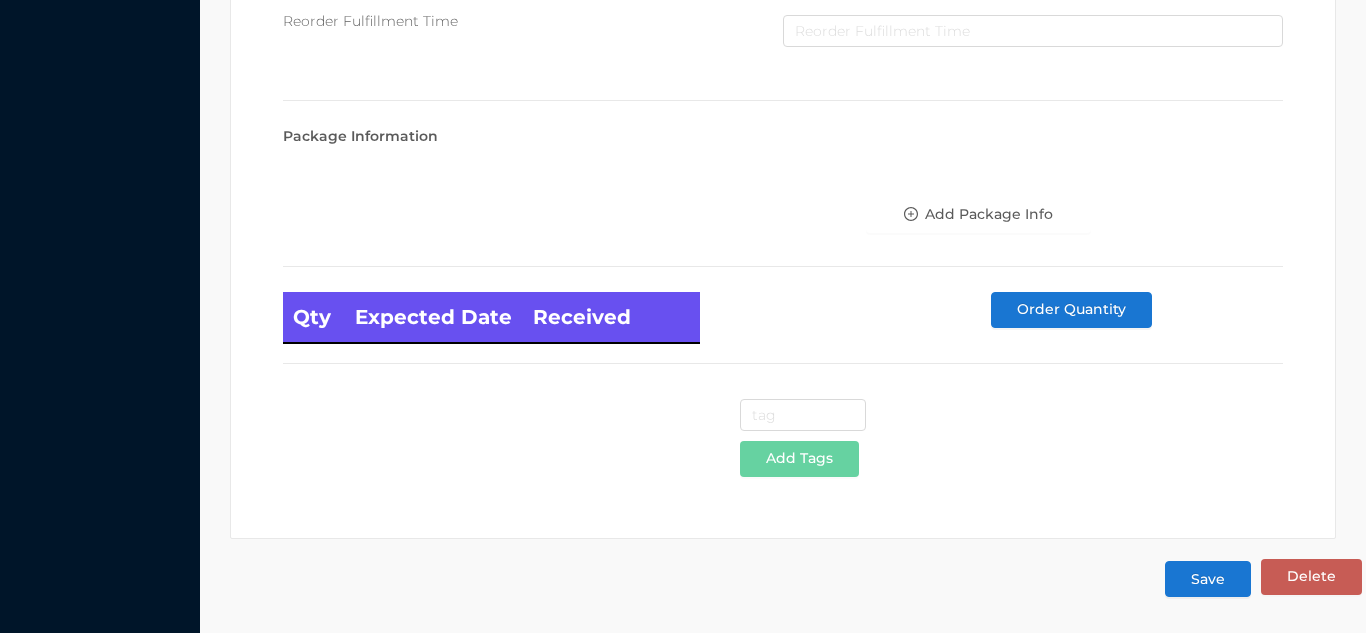 type on "9.50" 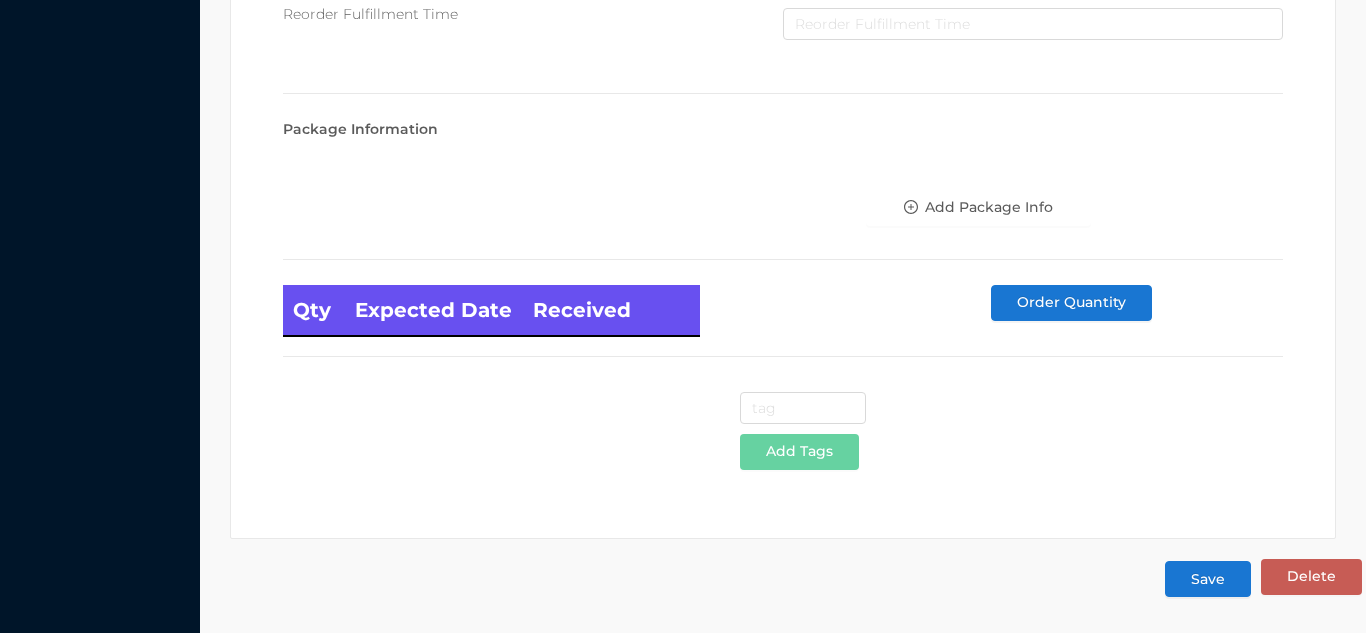 click on "Save" at bounding box center [1208, 579] 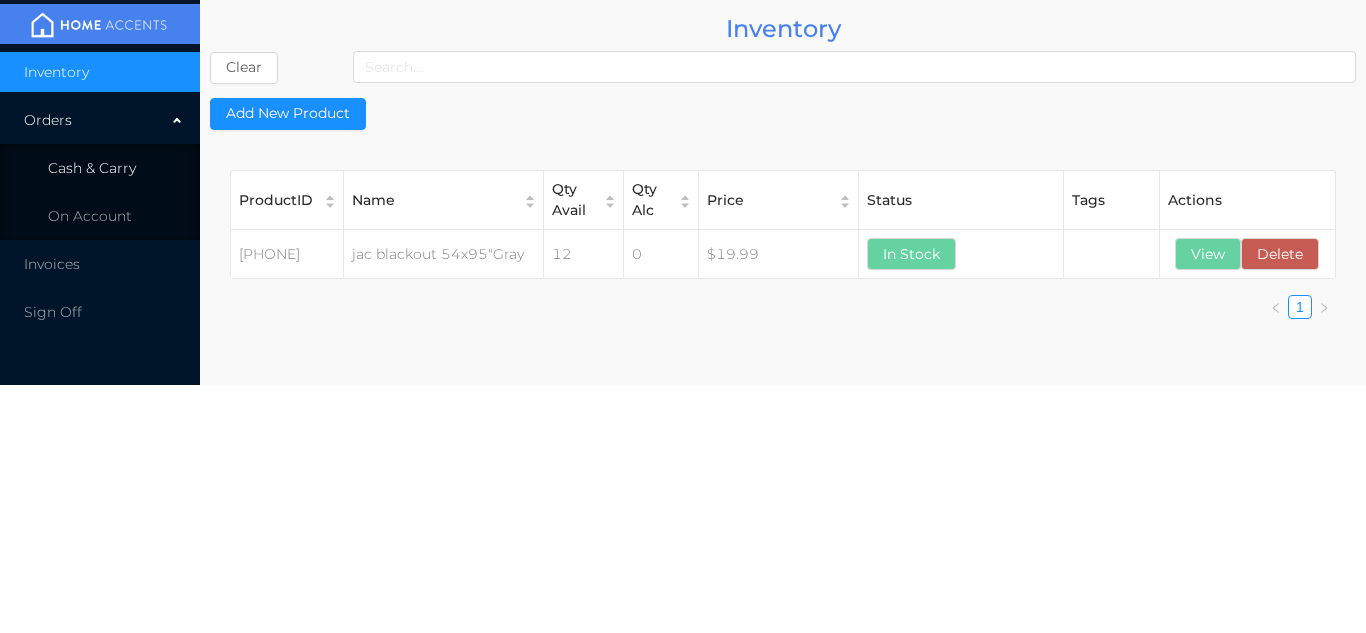 click on "Cash & Carry" at bounding box center [92, 168] 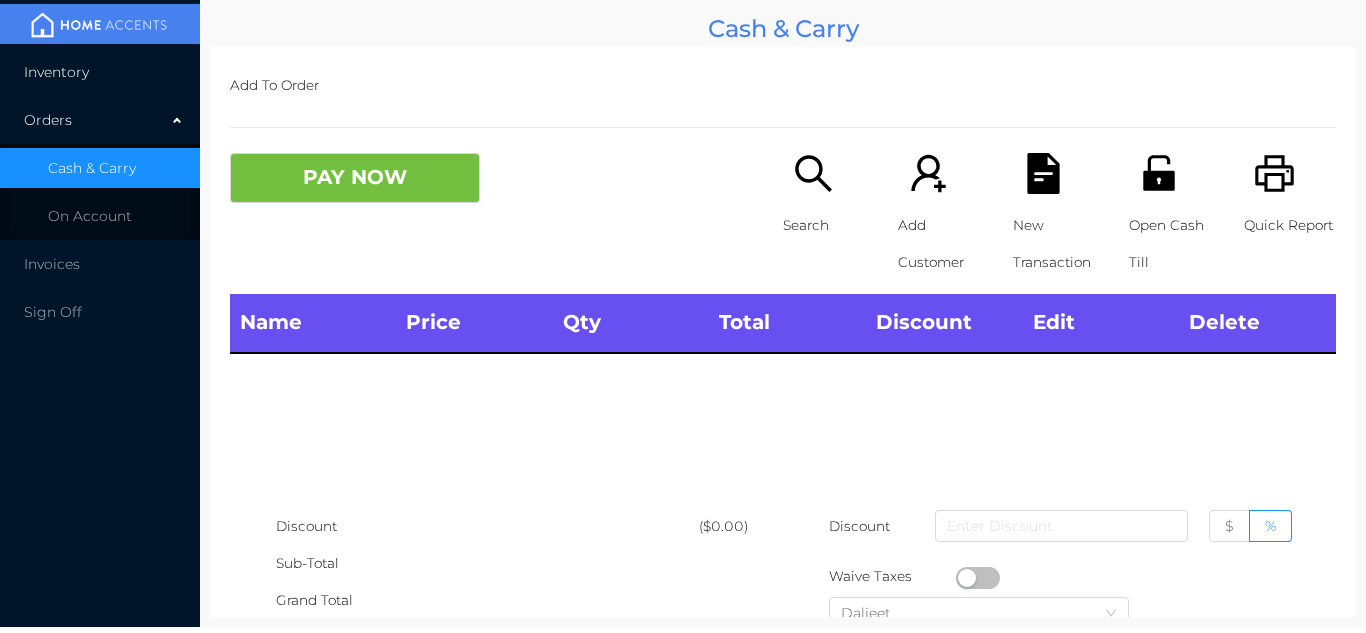 click on "Inventory" at bounding box center (100, 72) 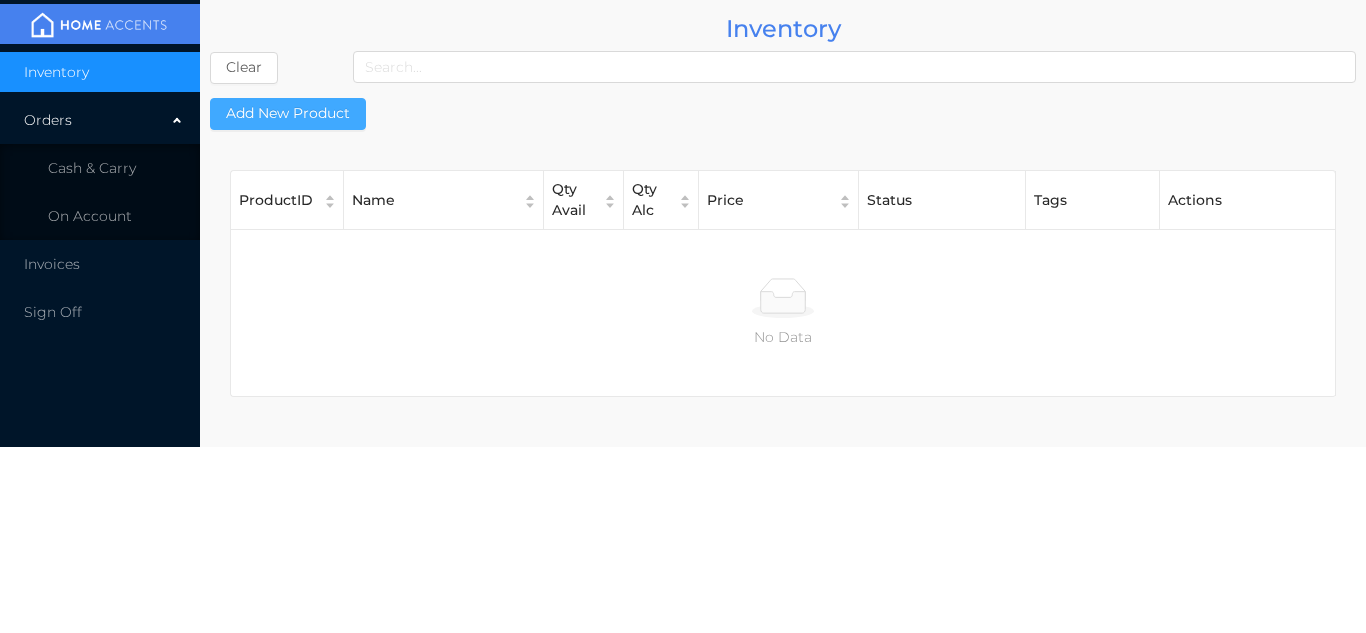 click on "Add New Product" at bounding box center [288, 114] 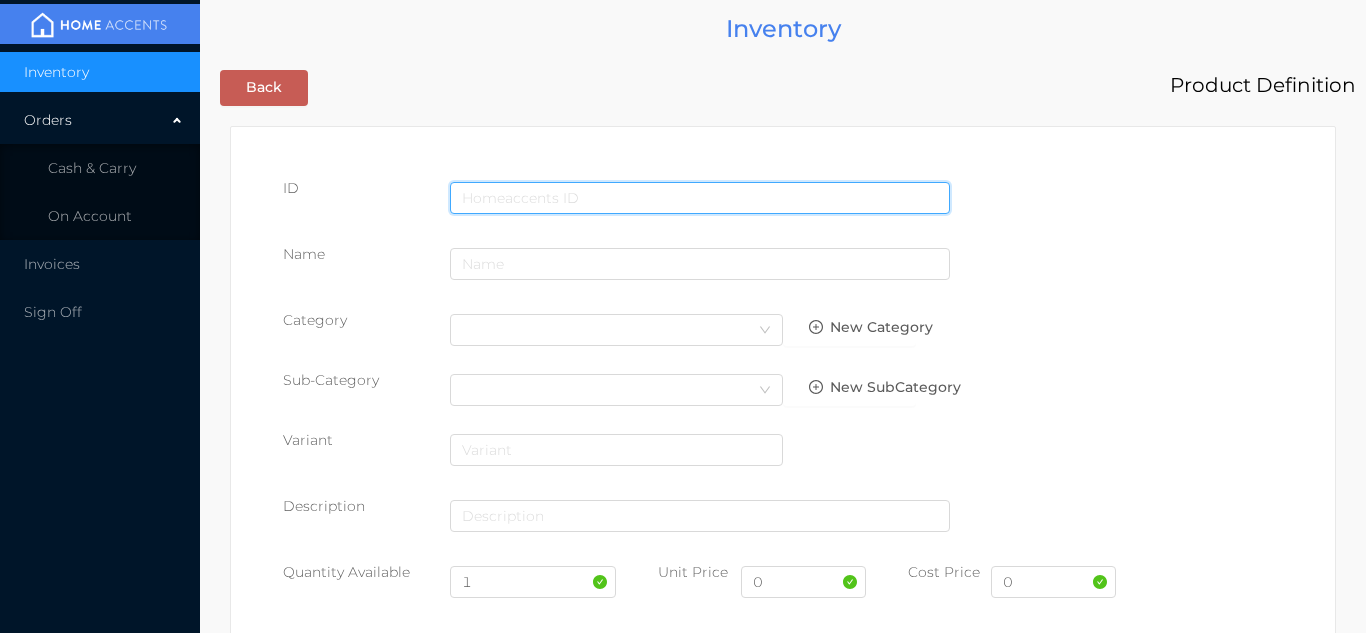 click at bounding box center (700, 198) 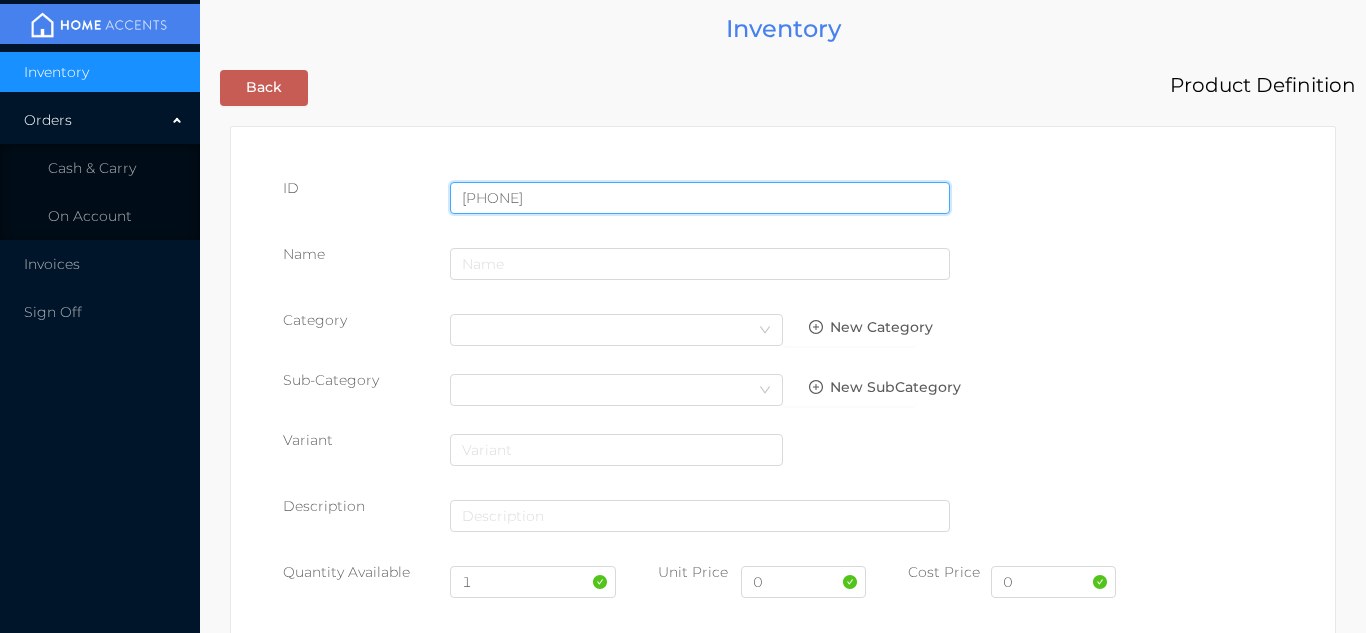 type on "057359485002" 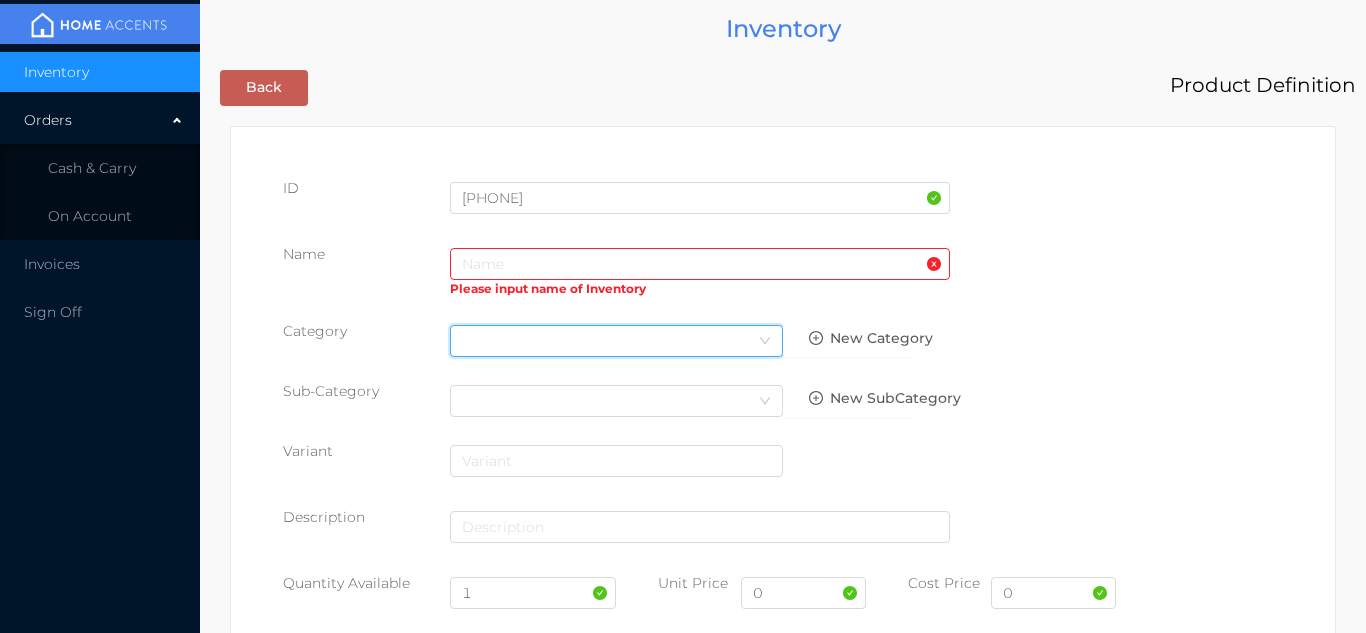 click on "Select Category" at bounding box center [616, 341] 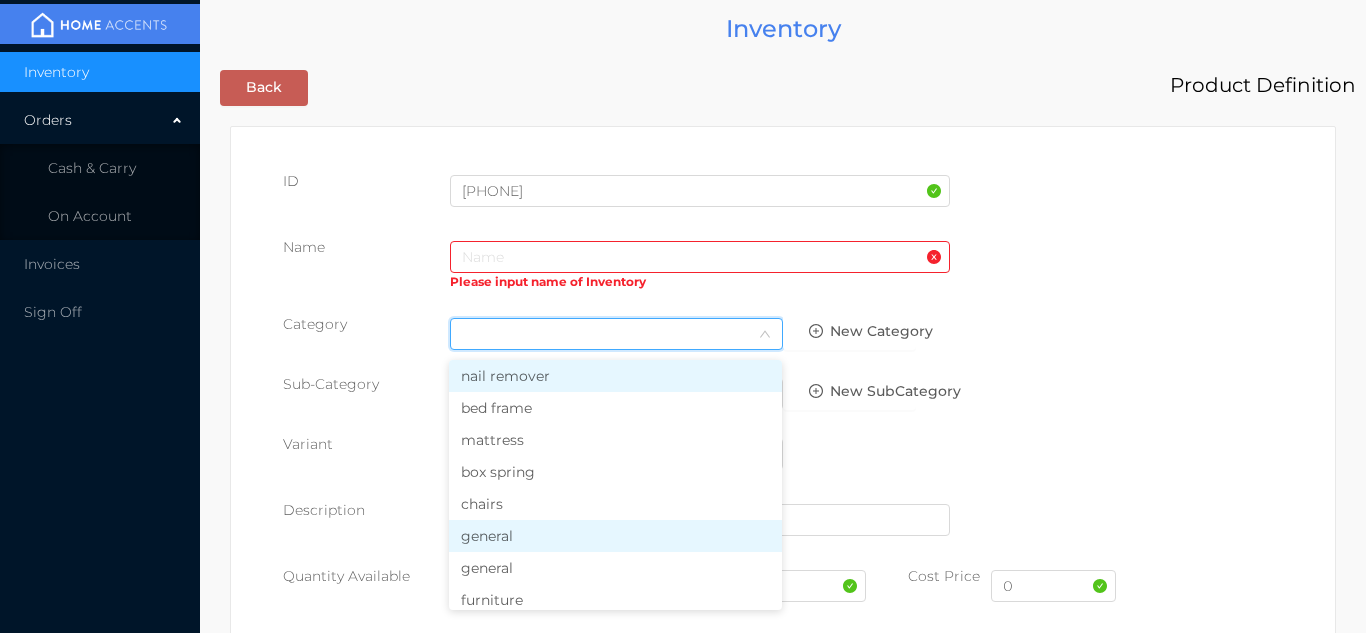 click on "general" at bounding box center (615, 536) 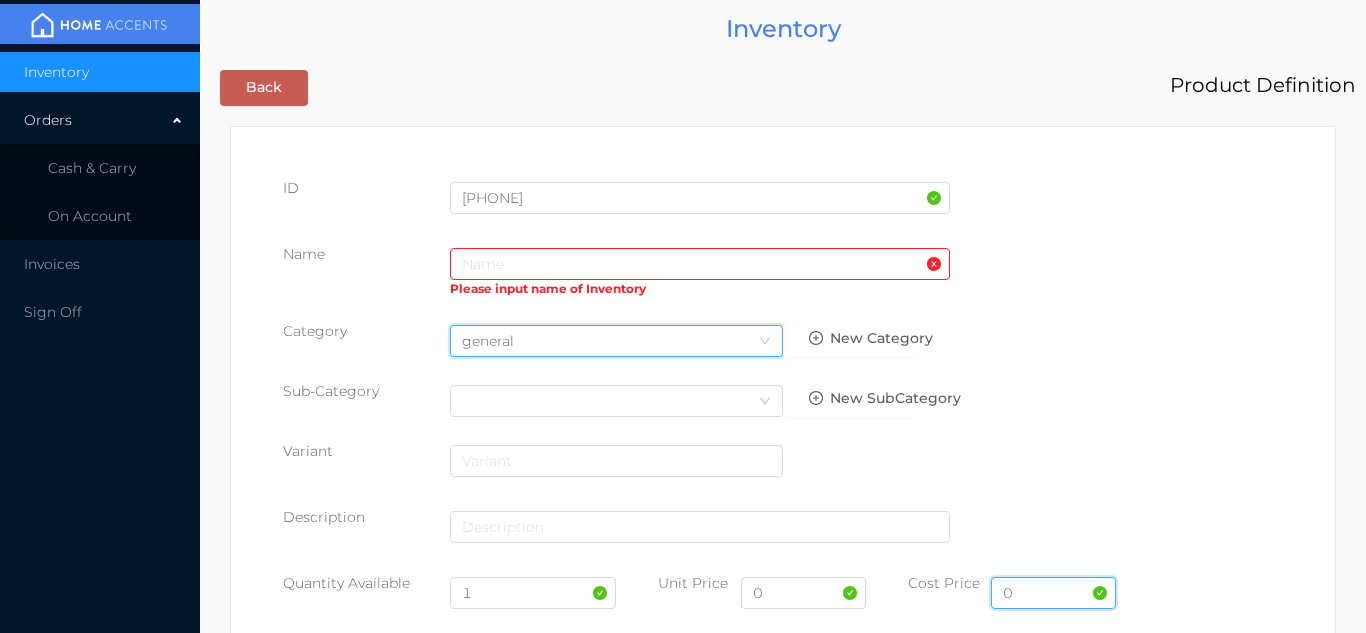 click on "0" at bounding box center [1053, 593] 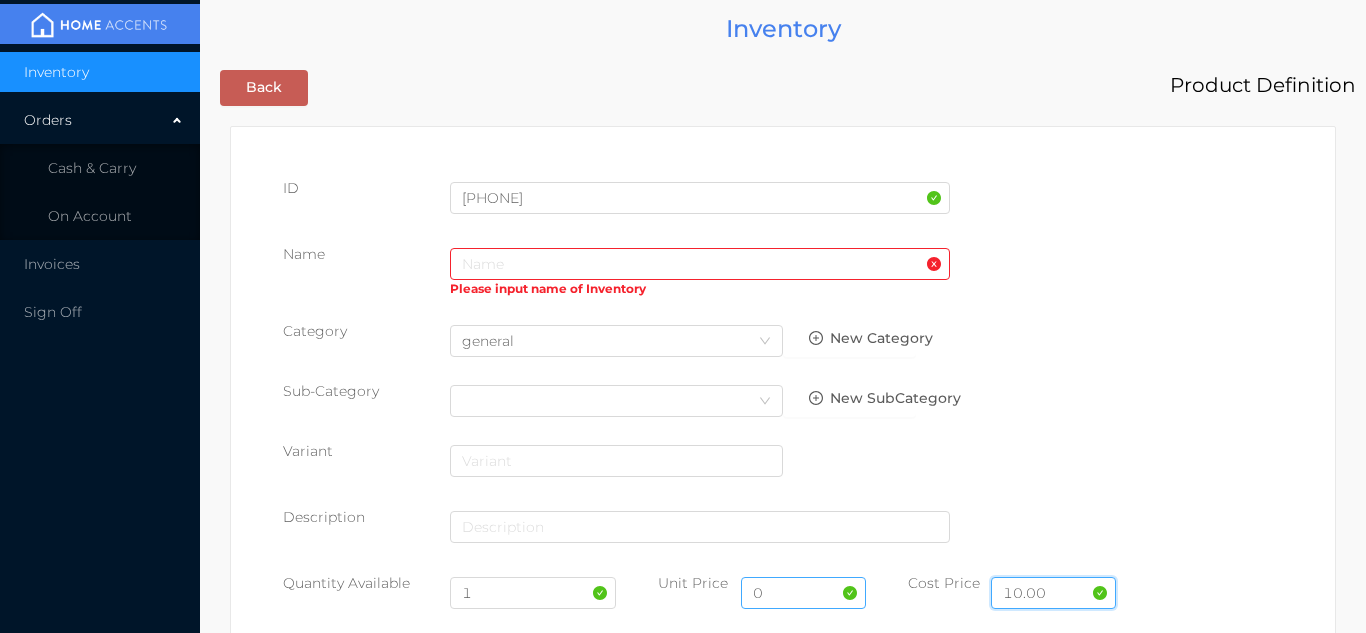 type on "10.00" 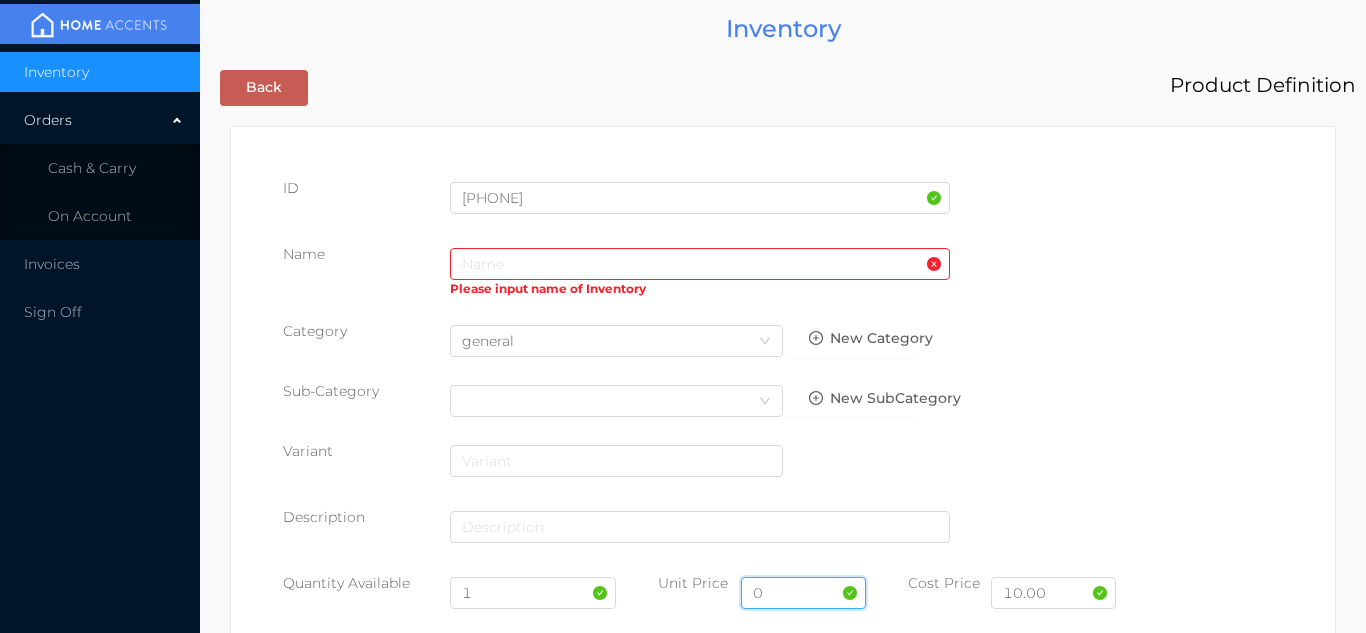 click on "0" at bounding box center (803, 593) 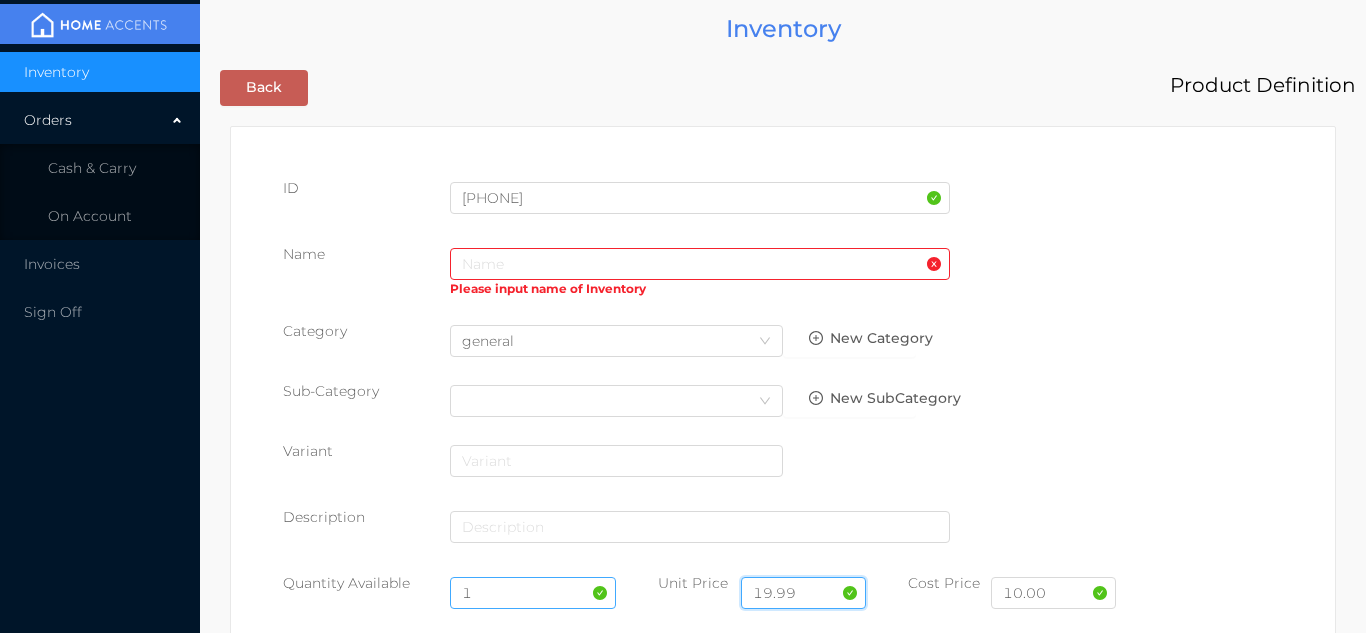 type on "19.99" 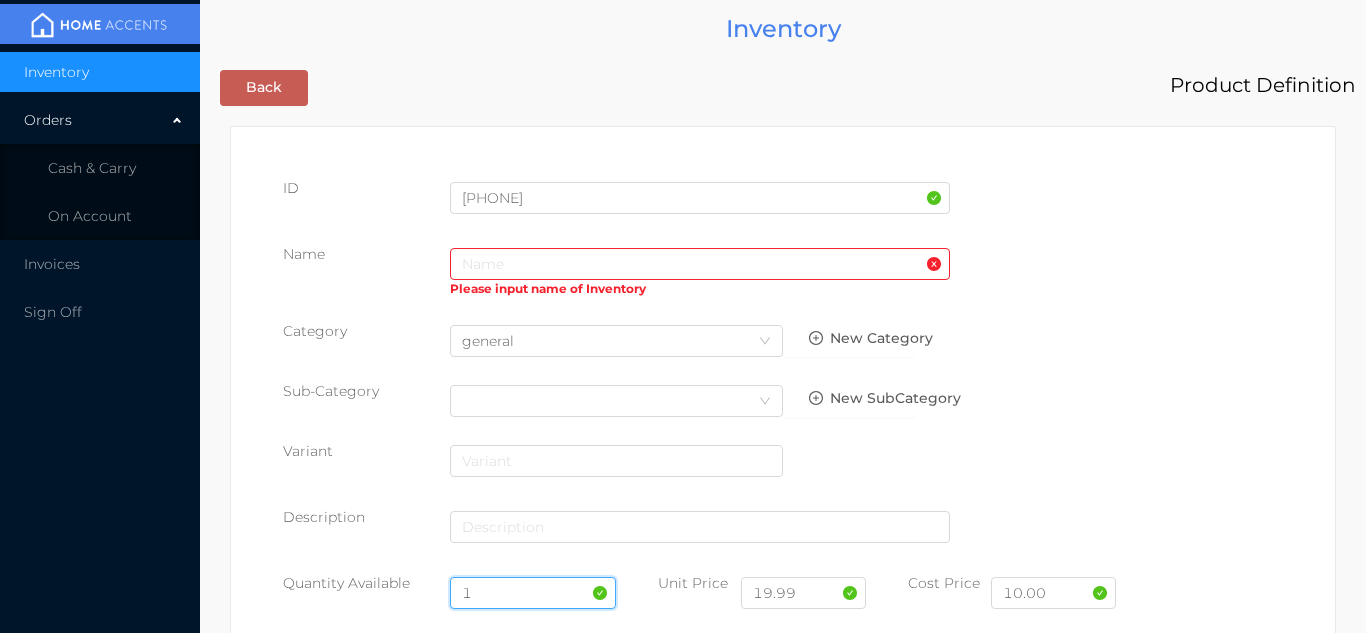 click on "1" at bounding box center [533, 593] 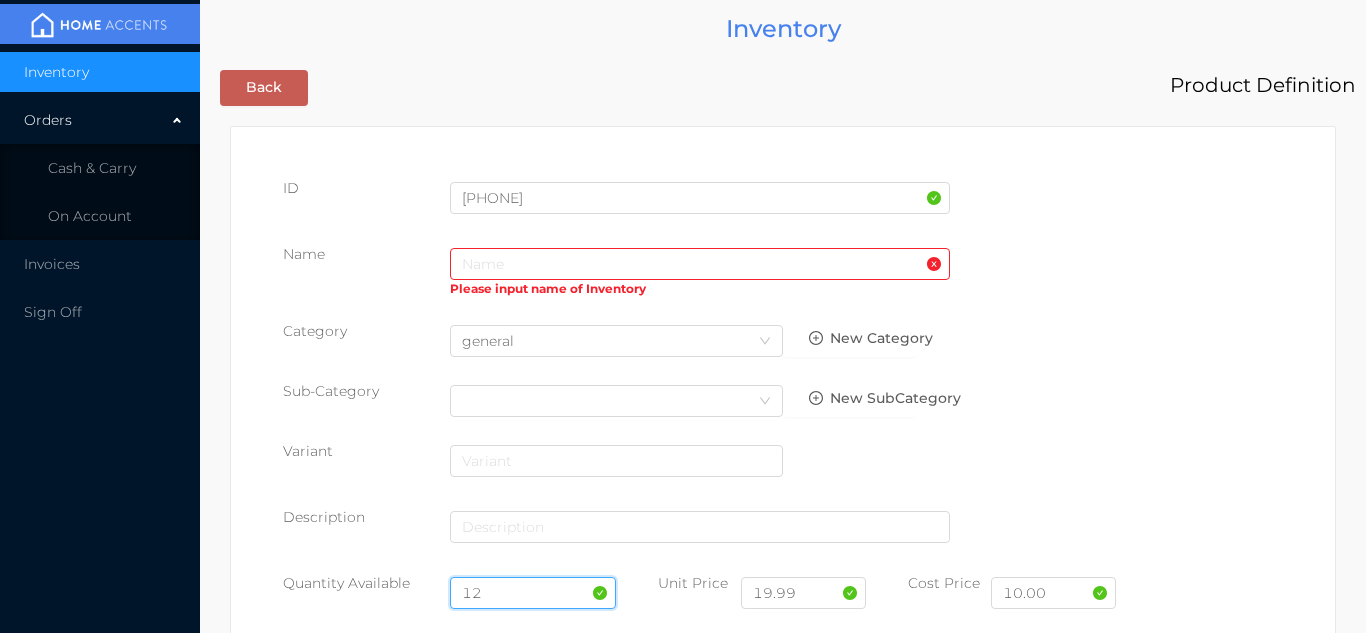 type on "12" 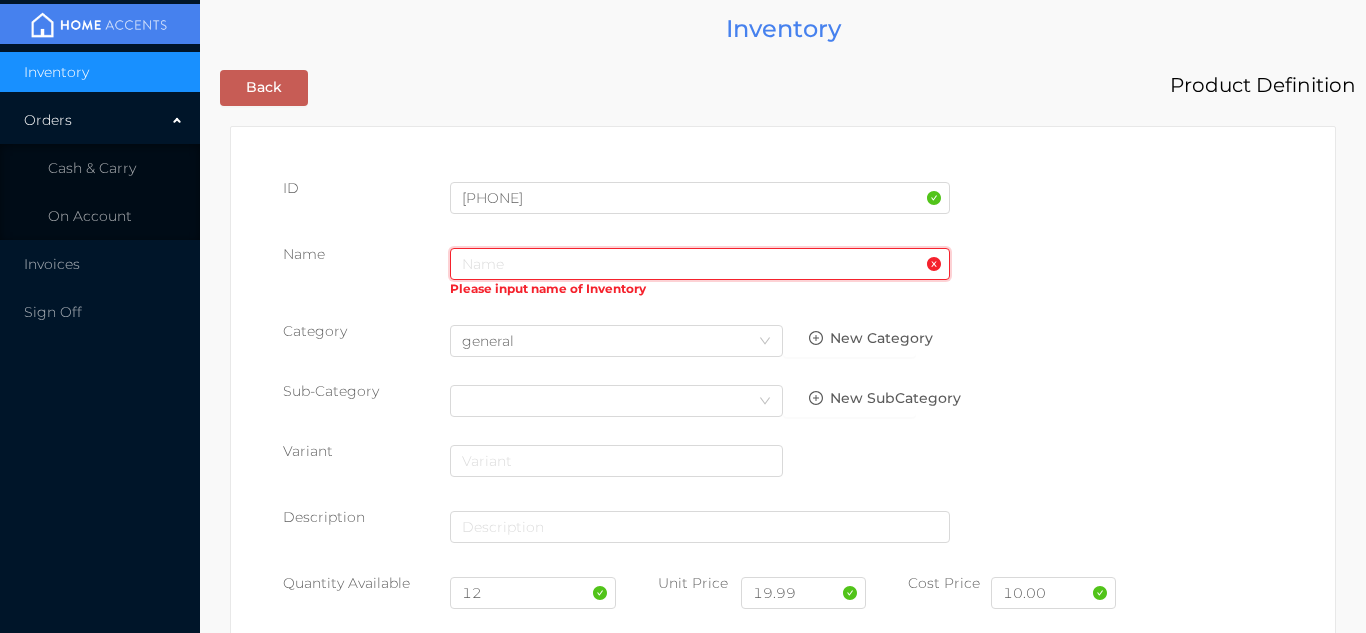 click at bounding box center [700, 264] 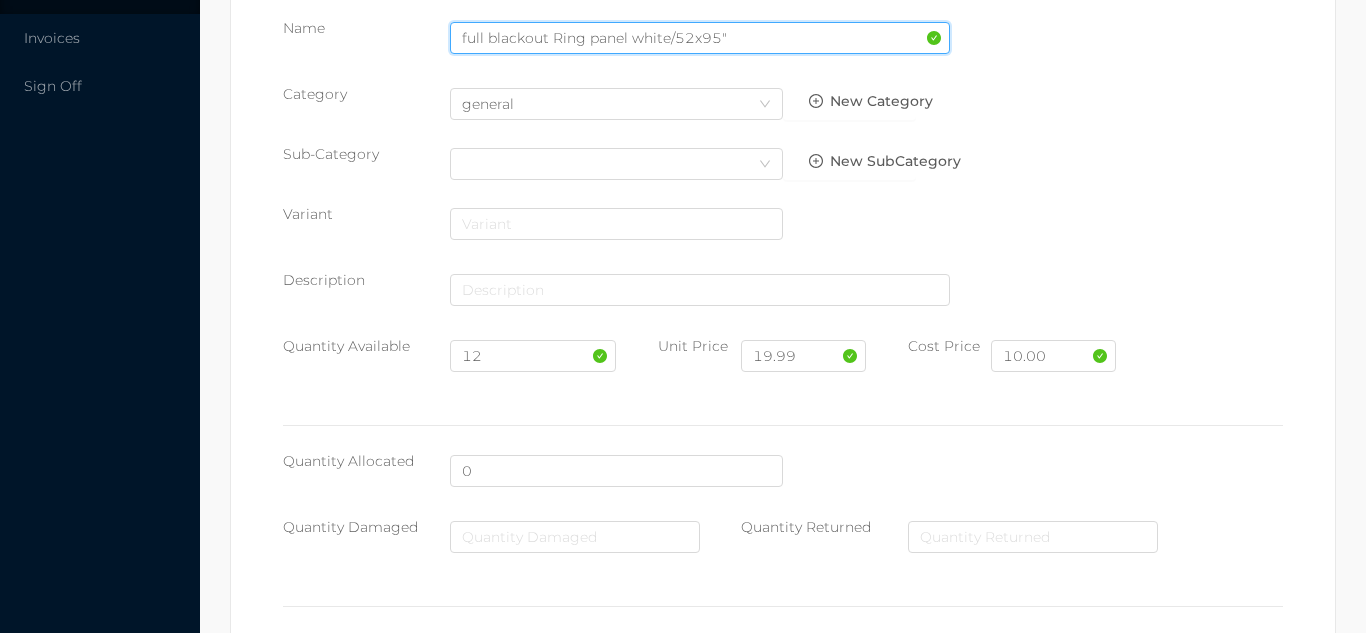 scroll, scrollTop: 1028, scrollLeft: 0, axis: vertical 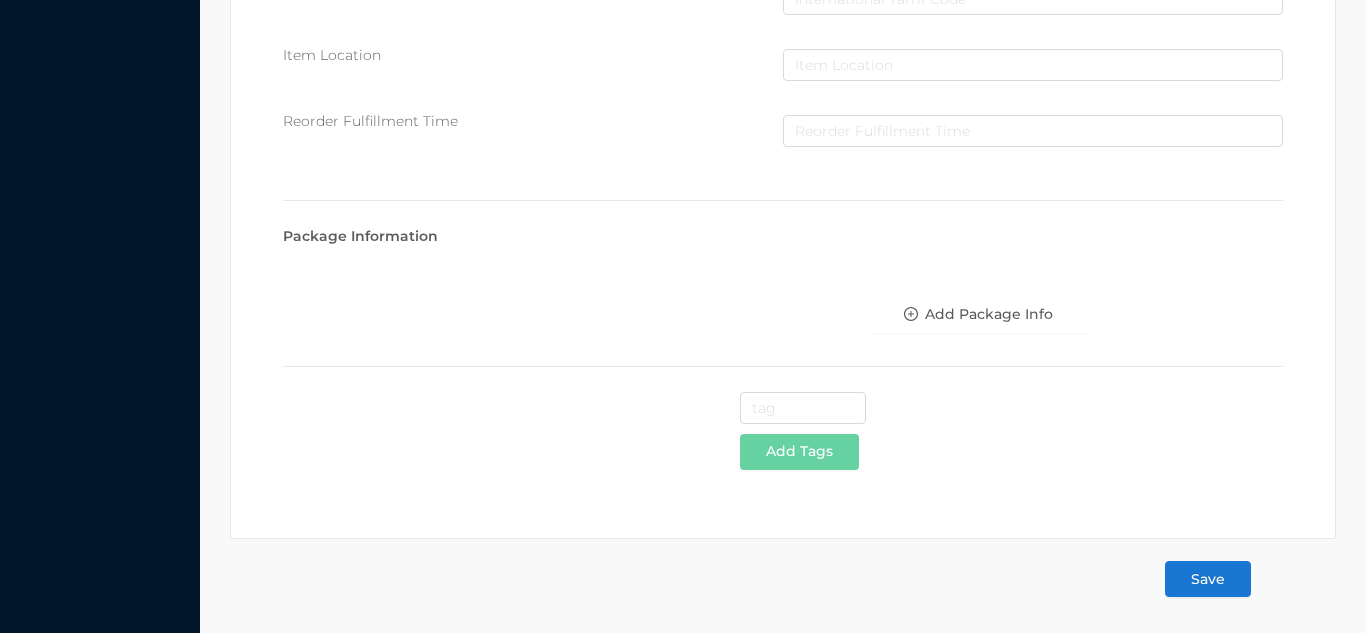type on "full blackout Ring panel white/52x95"" 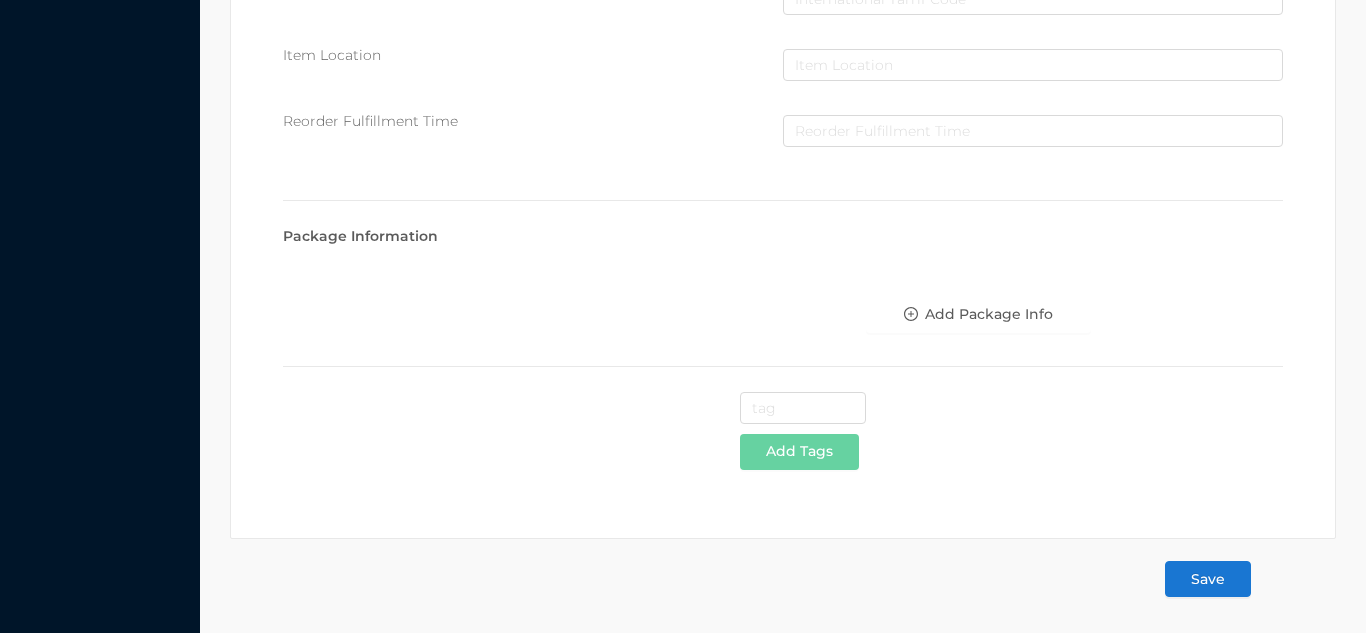 click on "Save" at bounding box center [1208, 579] 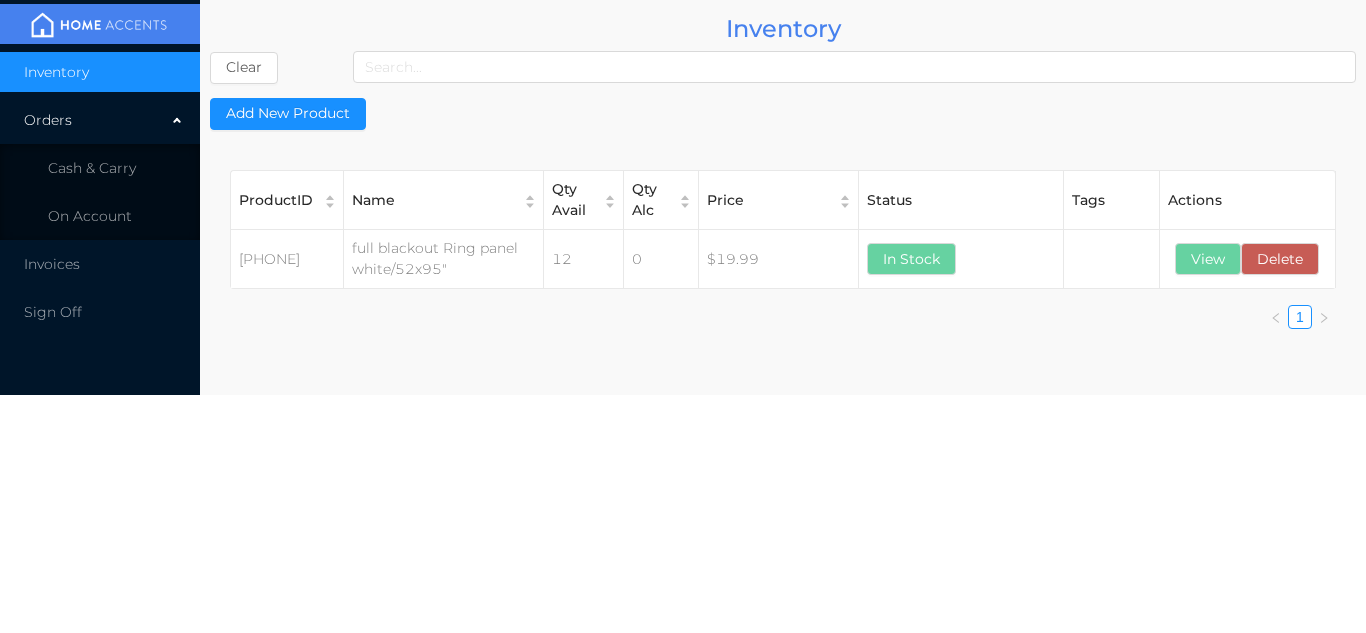 scroll, scrollTop: 0, scrollLeft: 0, axis: both 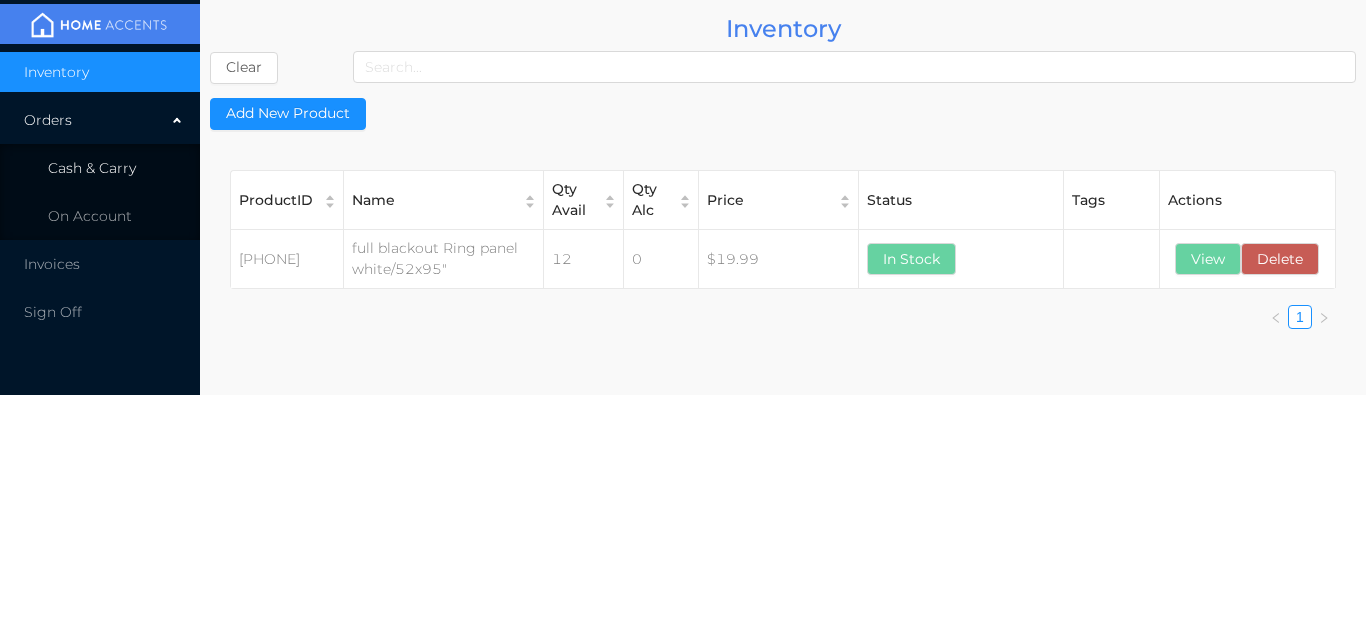 click on "Cash & Carry" at bounding box center (92, 168) 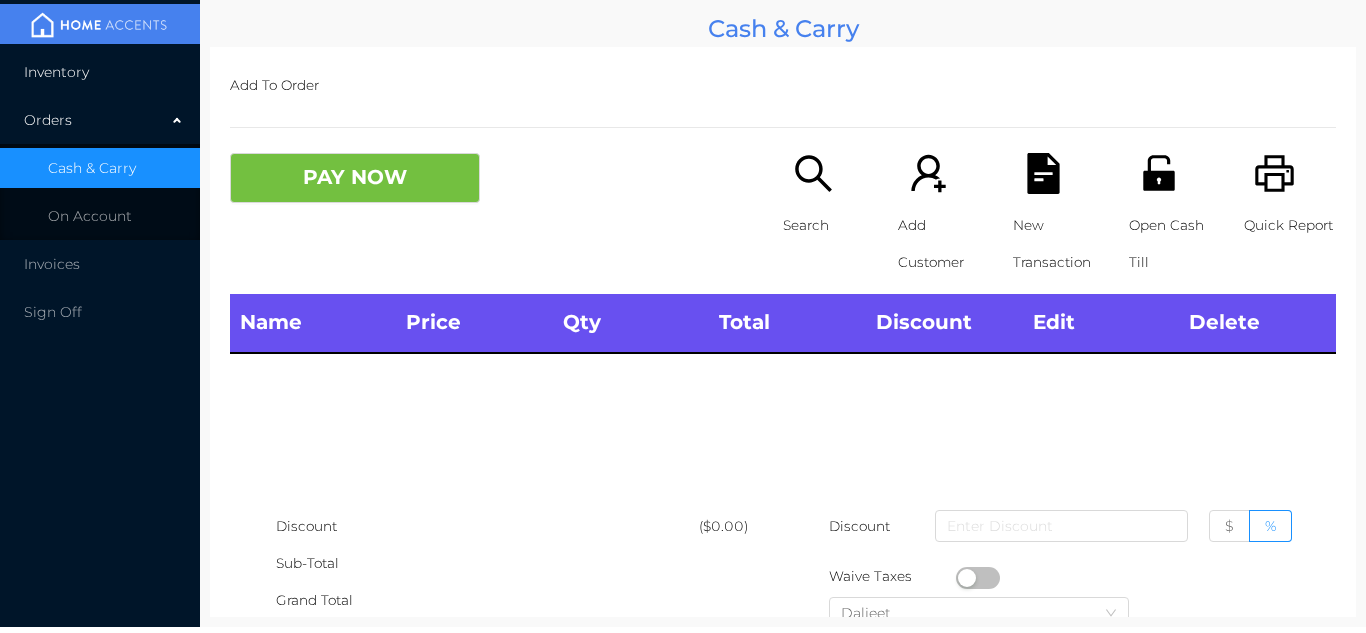 click on "Inventory" at bounding box center [100, 72] 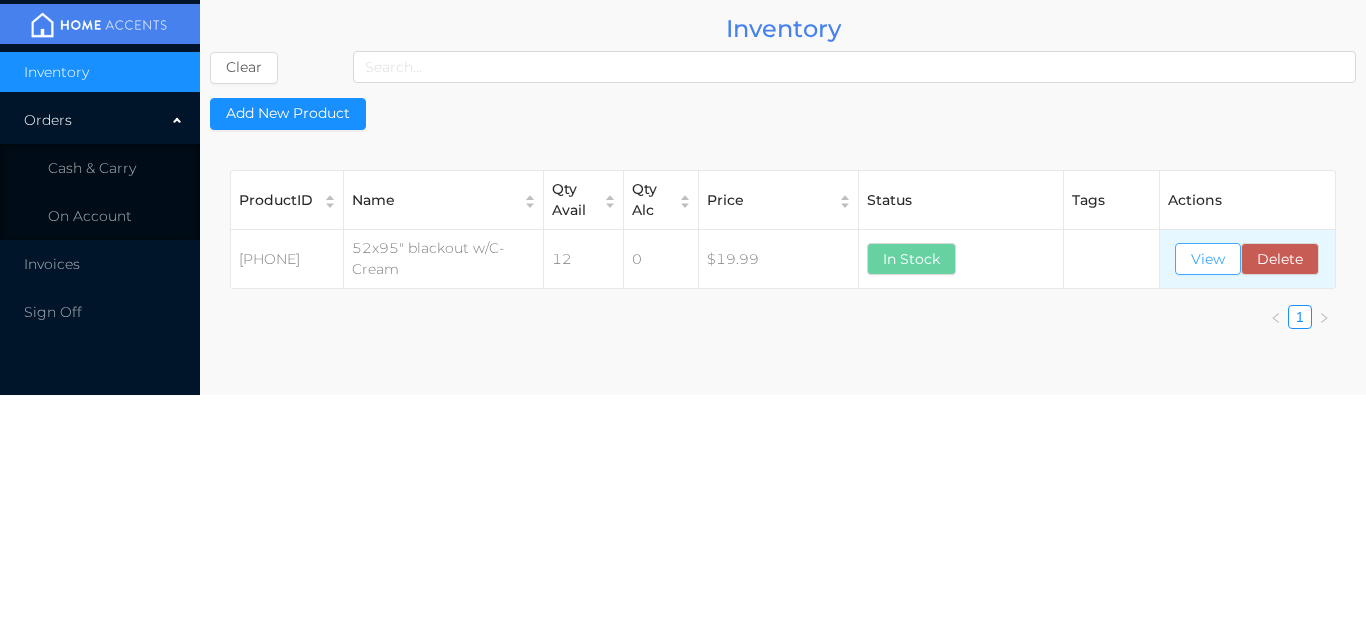 click on "View" at bounding box center (1208, 259) 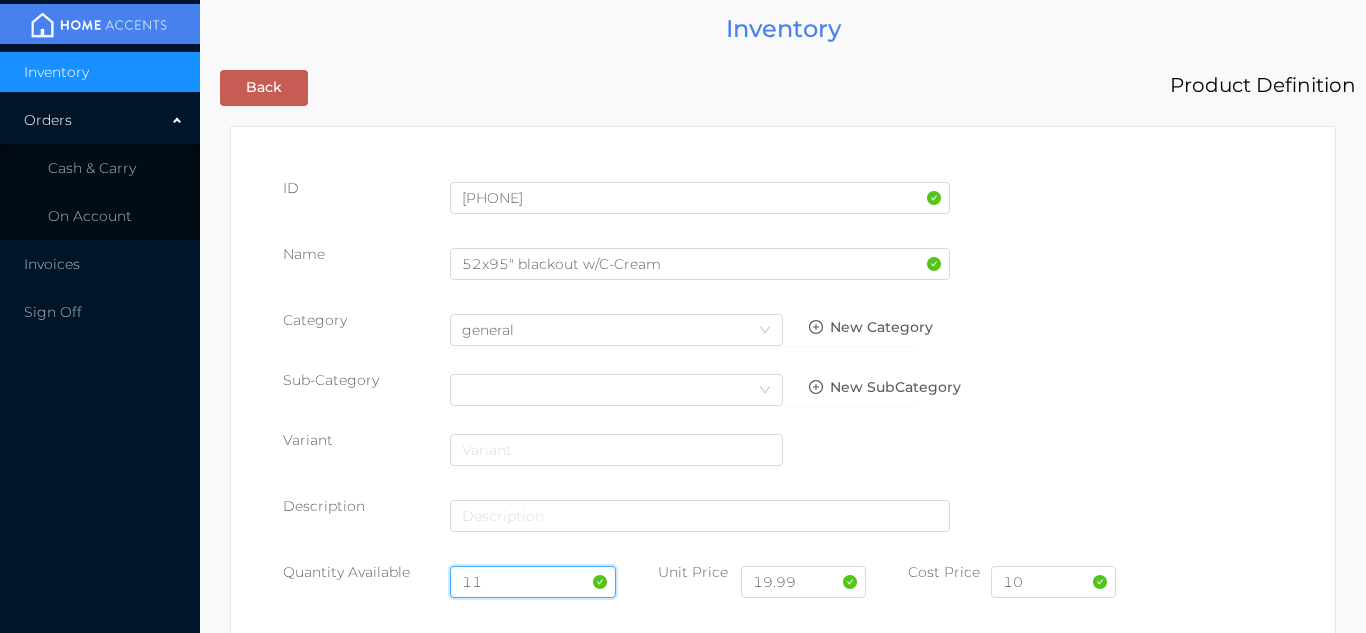 click on "11" at bounding box center (533, 582) 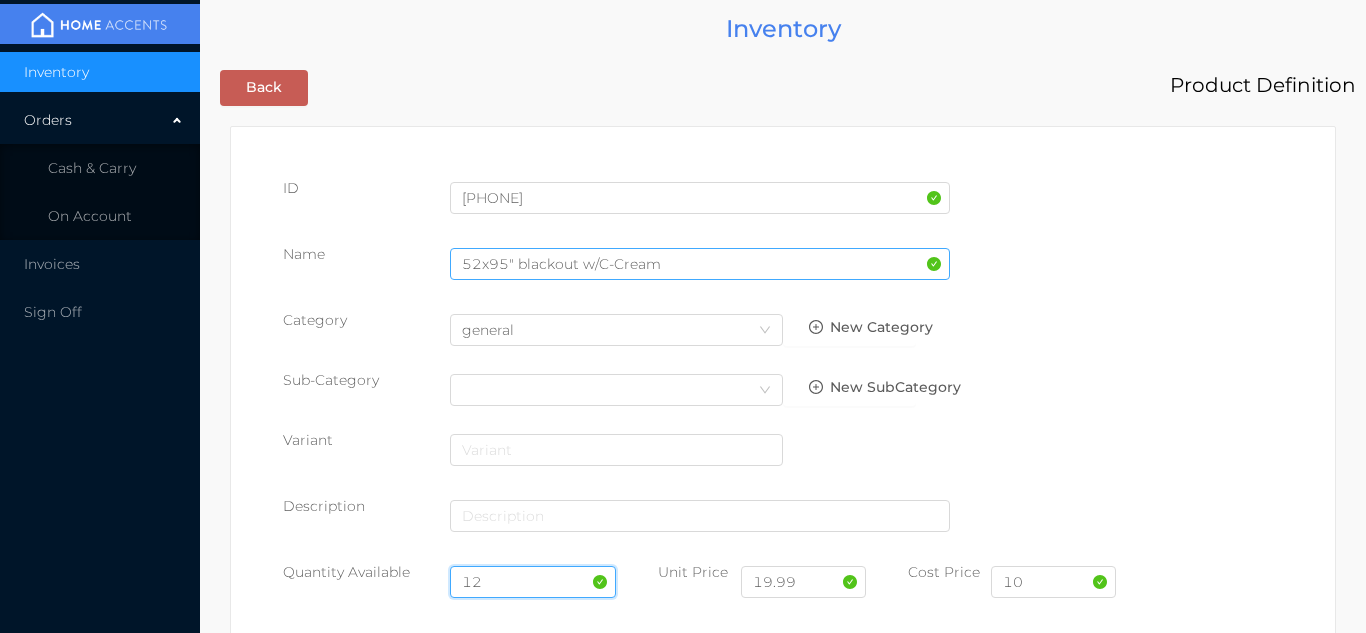 type on "12" 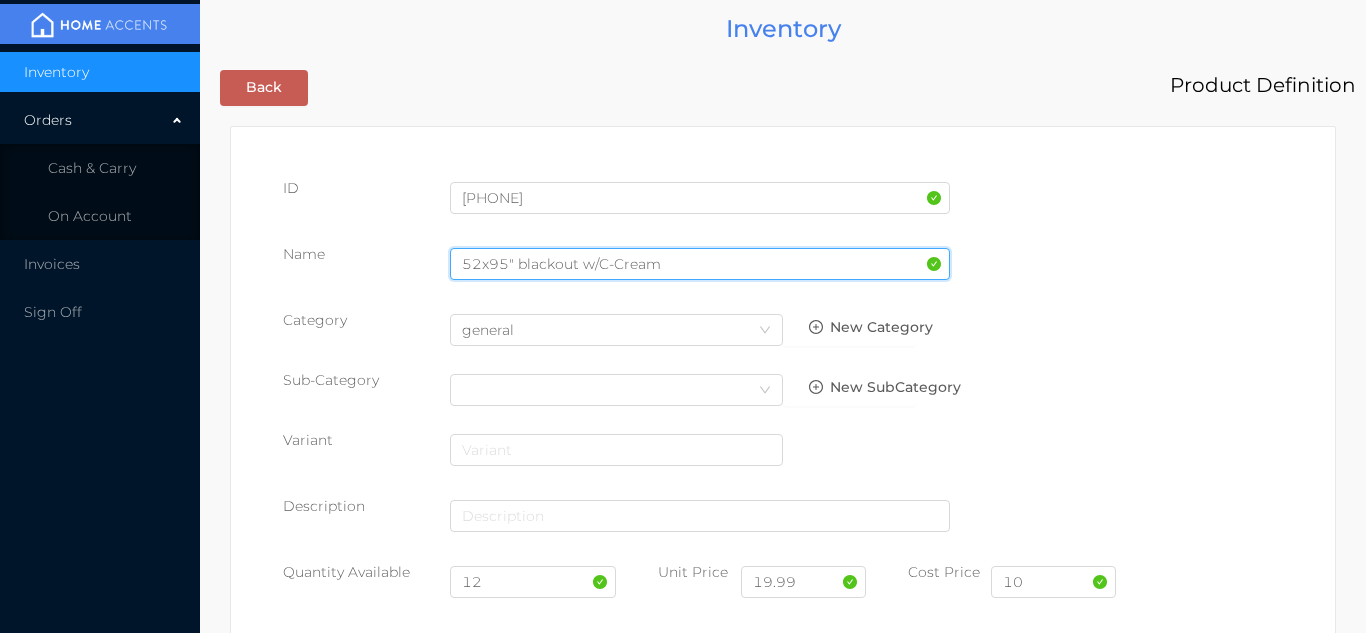 click on "52x95" blackout w/C-Cream" at bounding box center [700, 264] 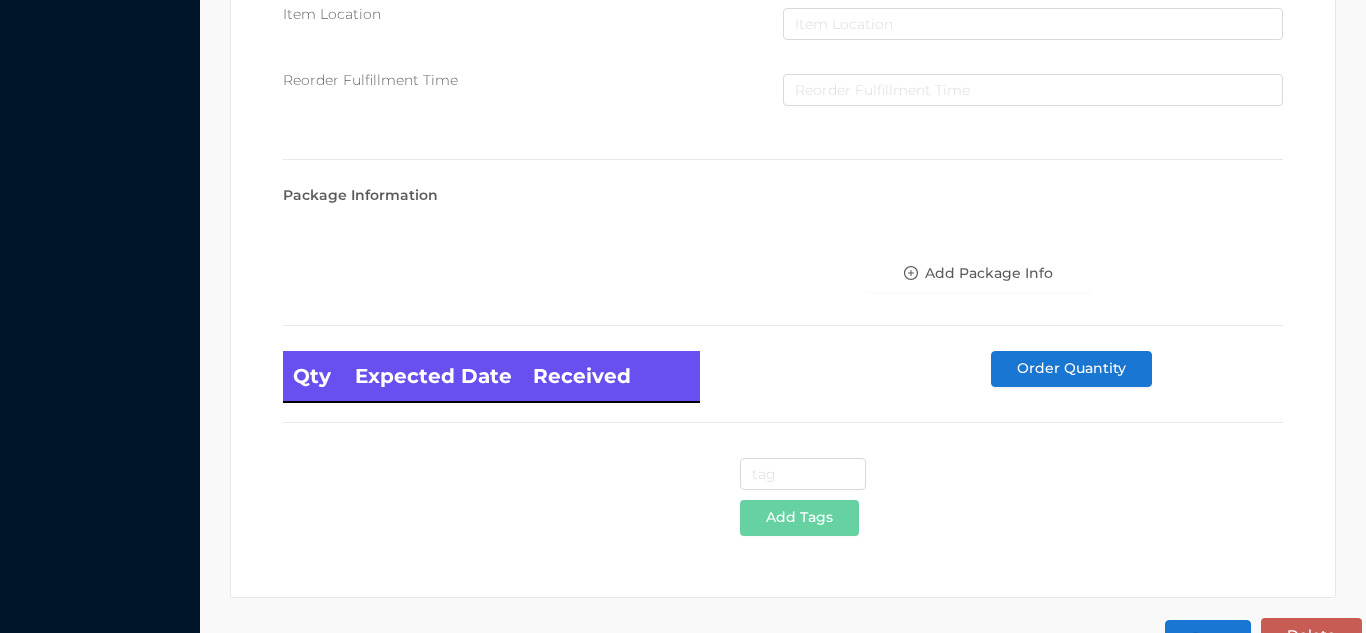 scroll, scrollTop: 1135, scrollLeft: 0, axis: vertical 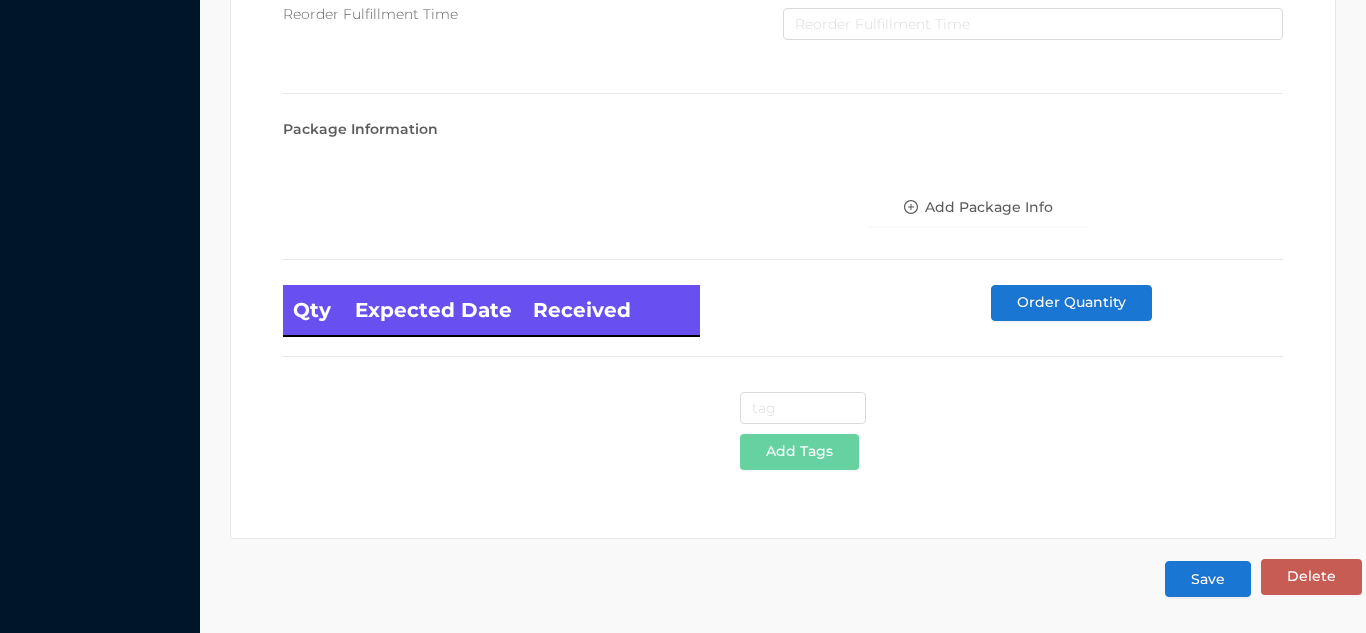 type on "52x95" full blackout w/C-Cream" 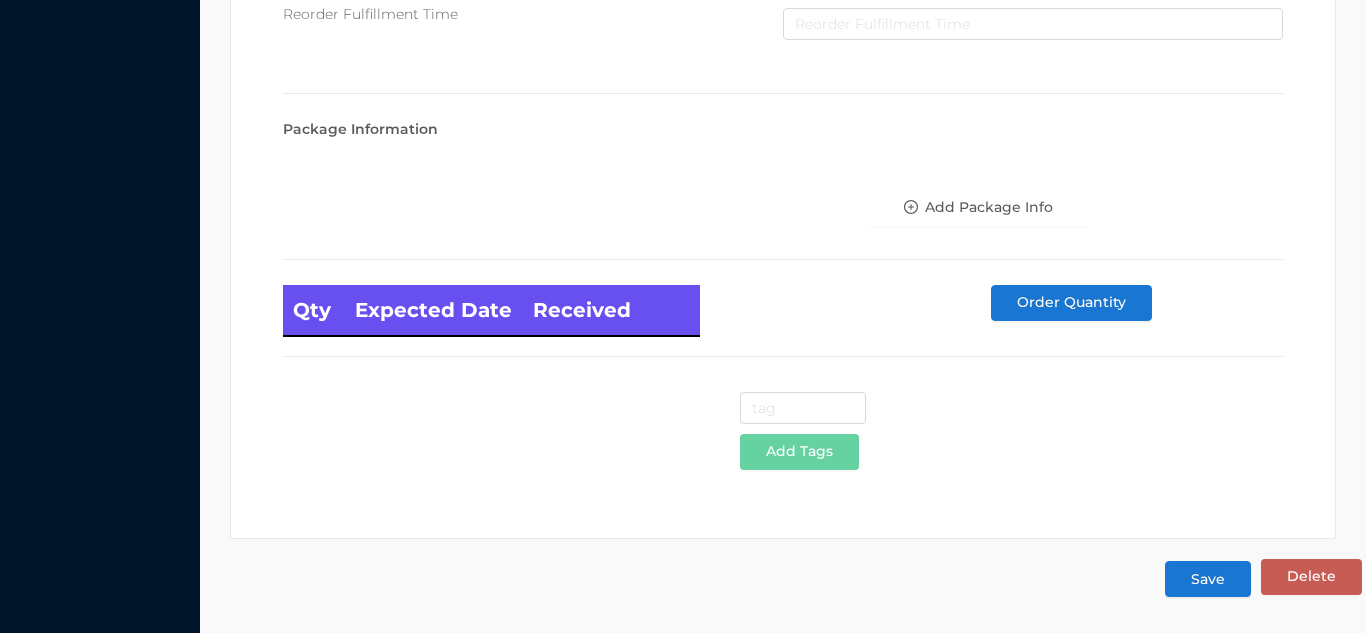click on "Save" at bounding box center (1208, 579) 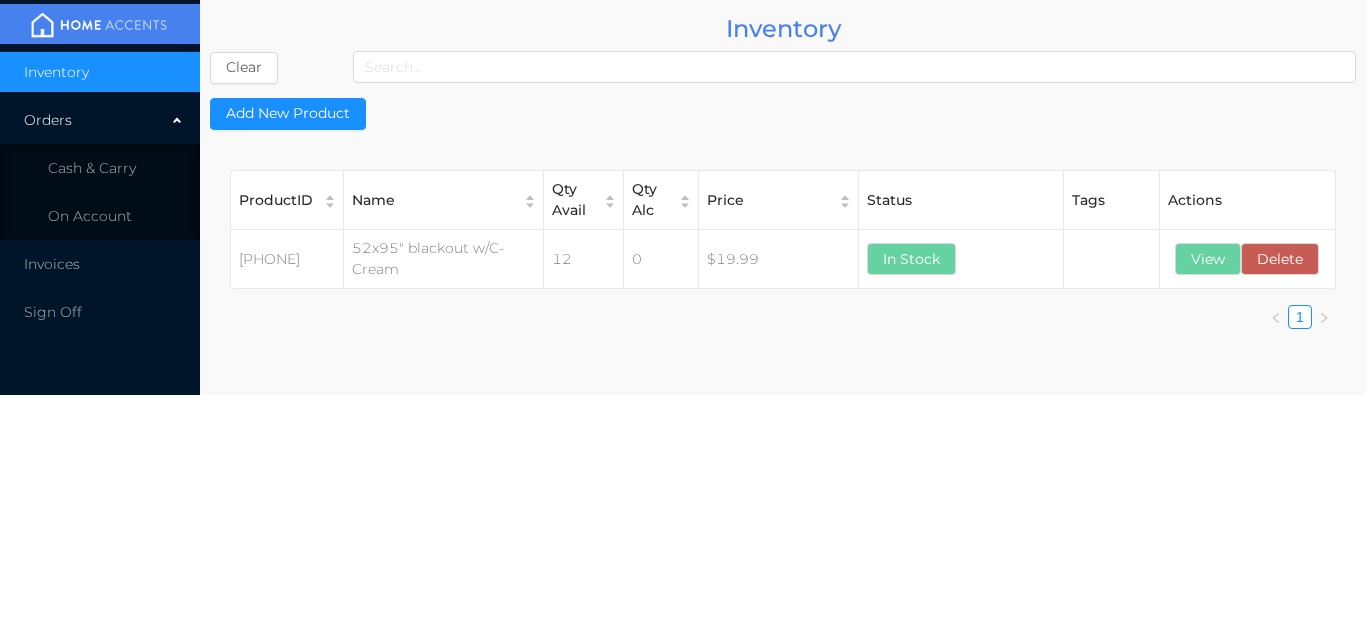 scroll, scrollTop: 0, scrollLeft: 0, axis: both 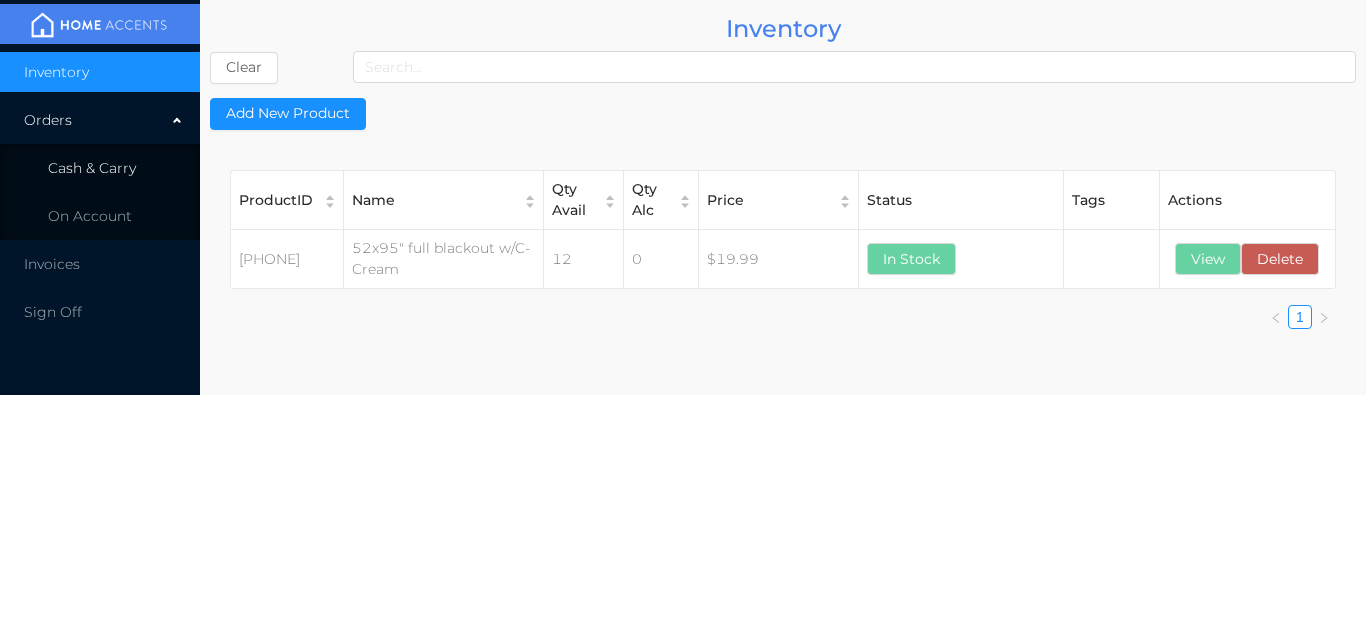 click on "Cash & Carry" at bounding box center [100, 168] 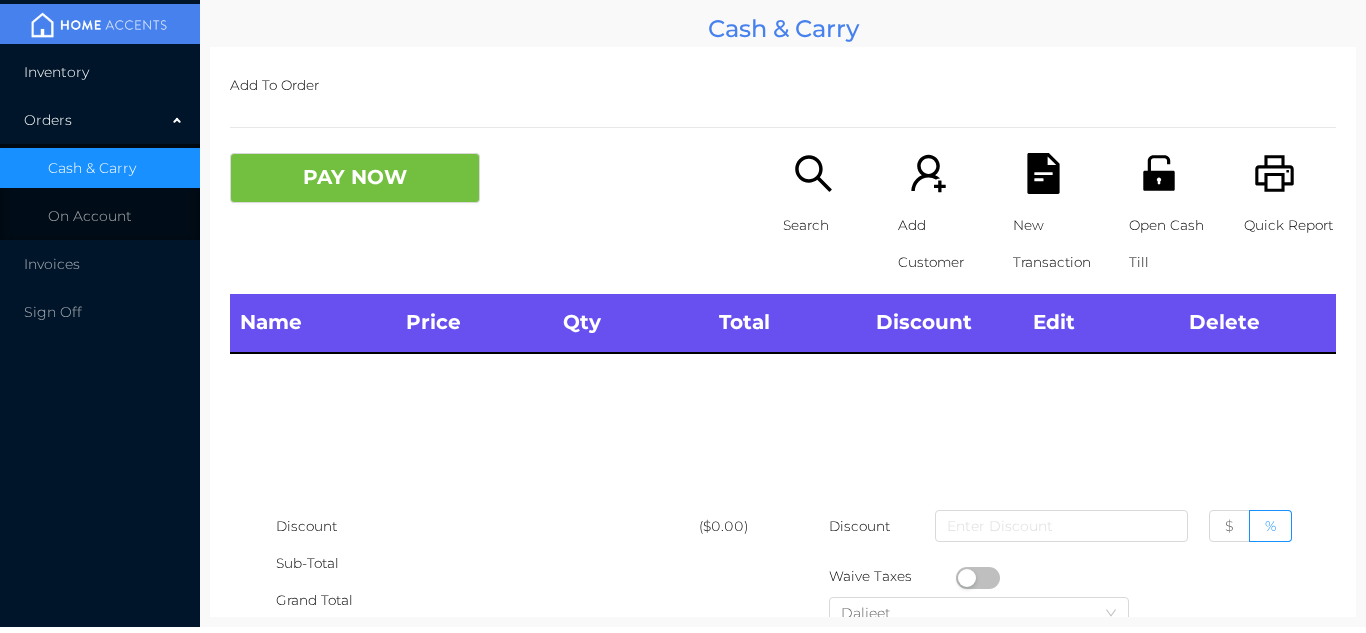 click on "Inventory" at bounding box center (100, 72) 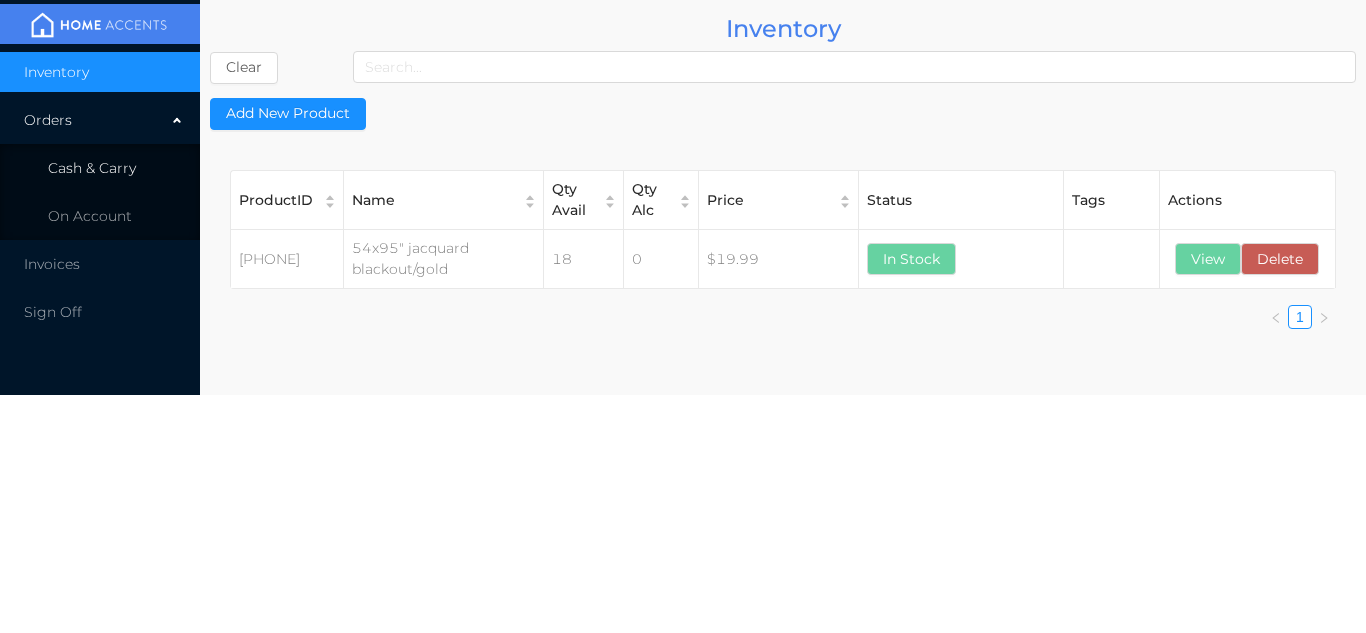 click on "Cash & Carry" at bounding box center [92, 168] 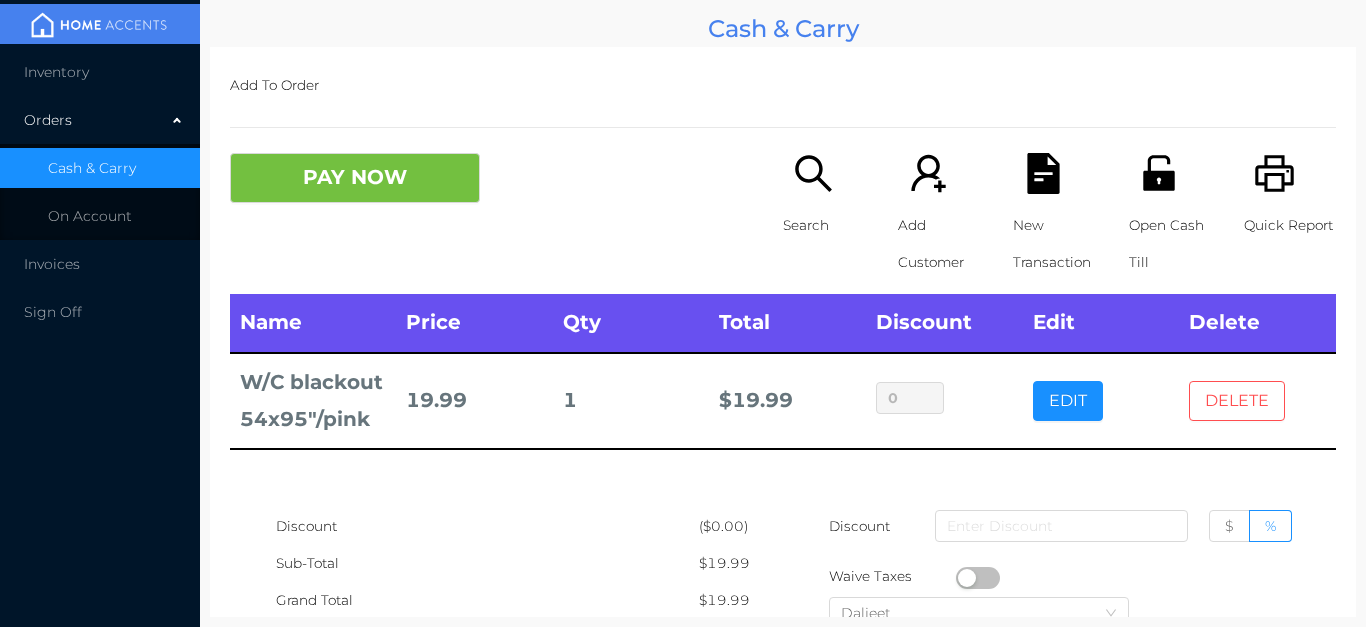click on "DELETE" at bounding box center (1237, 401) 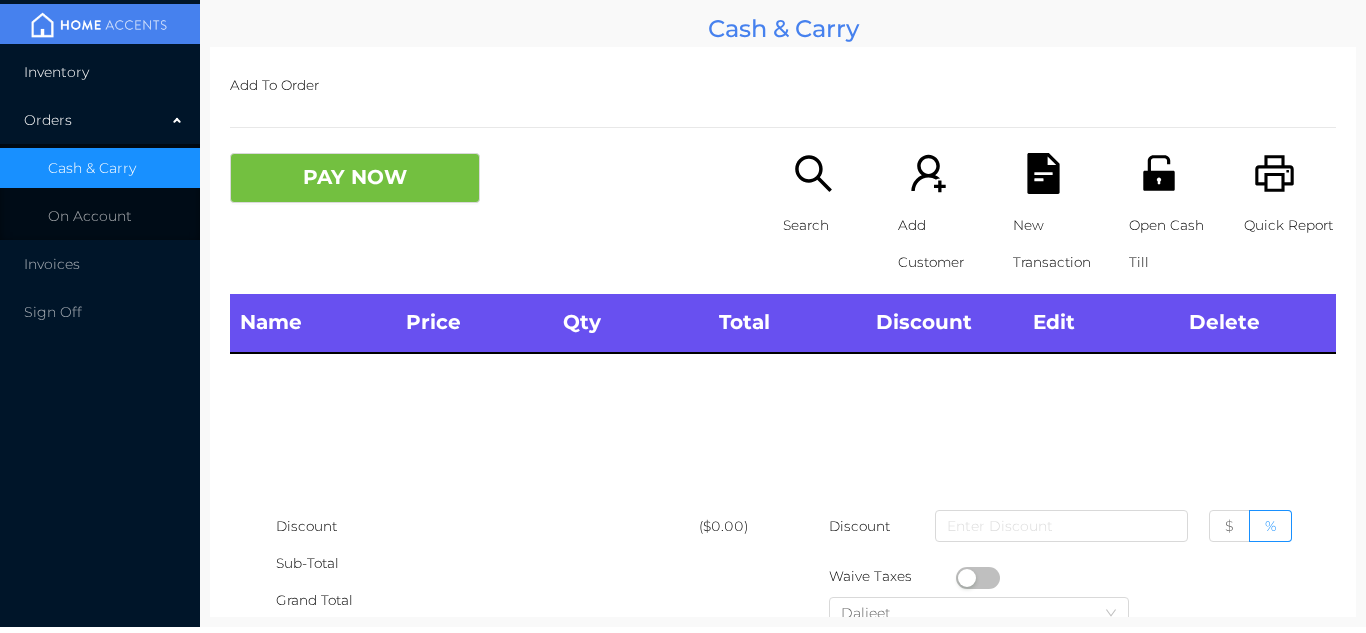 click on "Inventory" at bounding box center (100, 72) 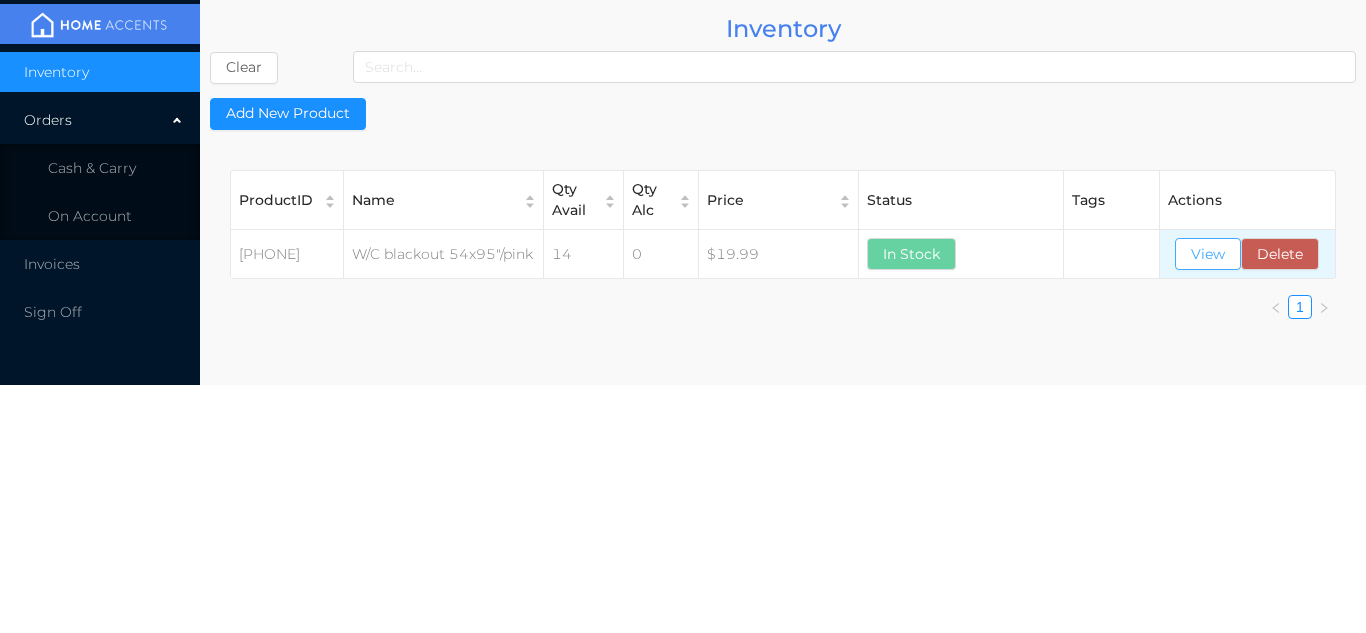click on "View" at bounding box center (1208, 254) 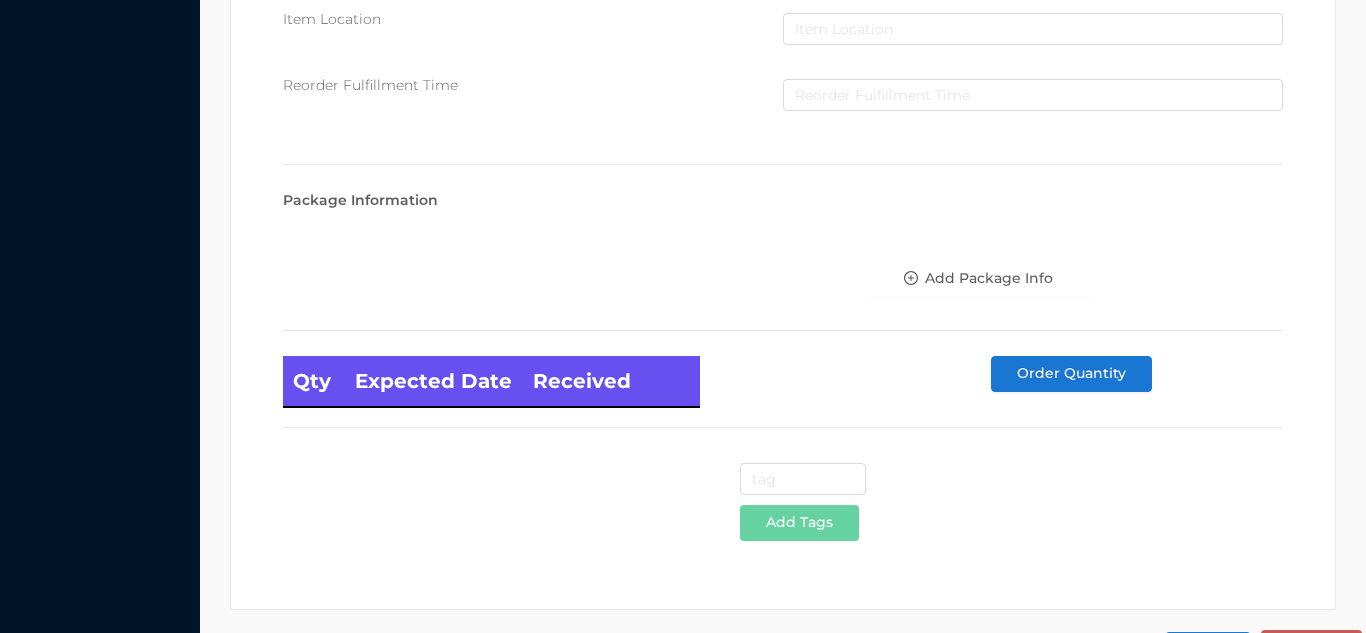 scroll, scrollTop: 1135, scrollLeft: 0, axis: vertical 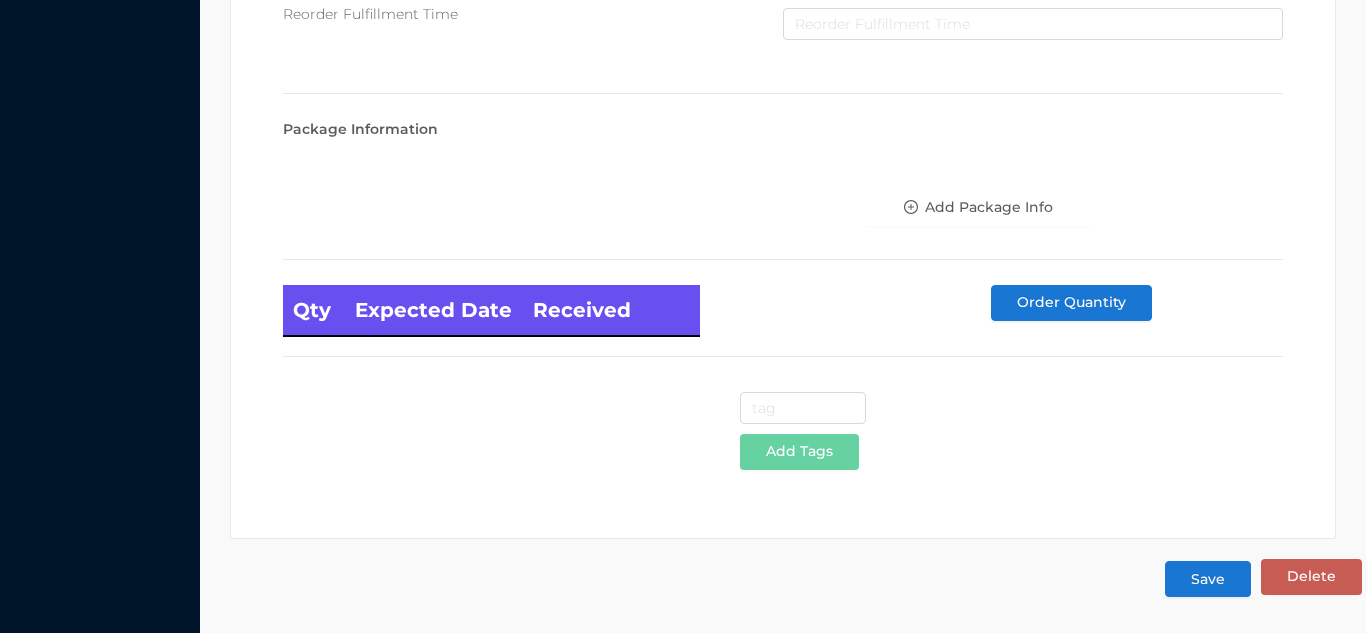 click on "Save" at bounding box center (1208, 579) 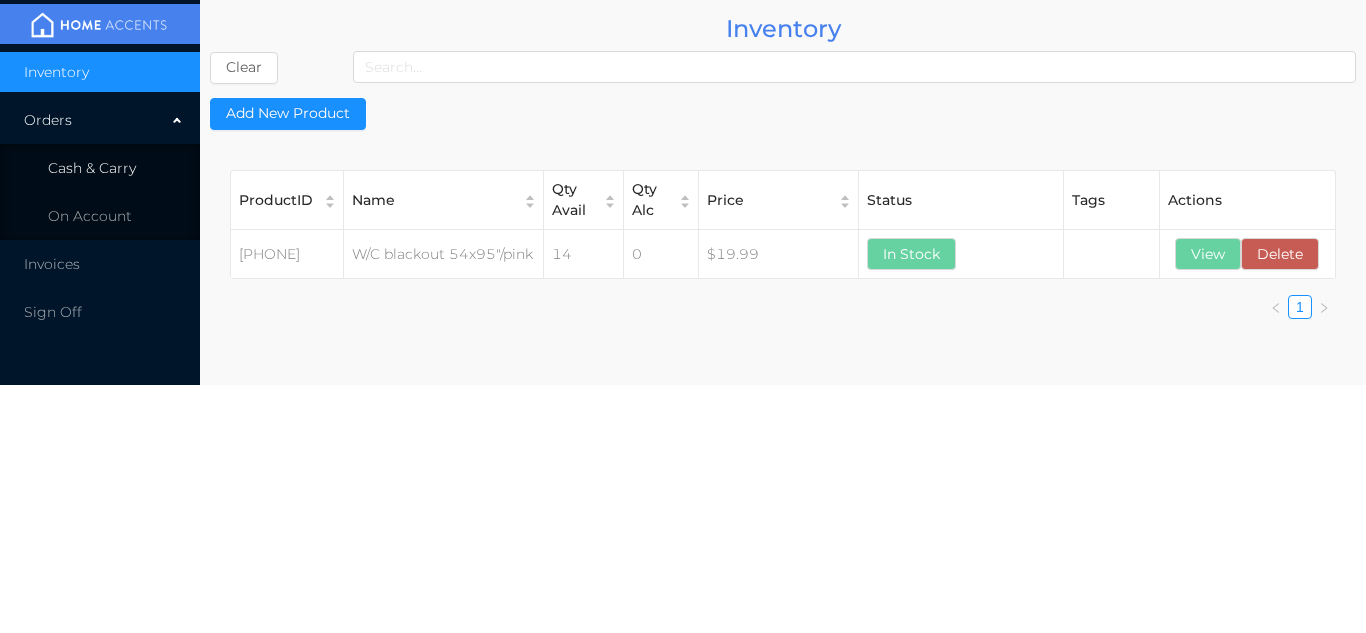 click on "Cash & Carry" at bounding box center (100, 168) 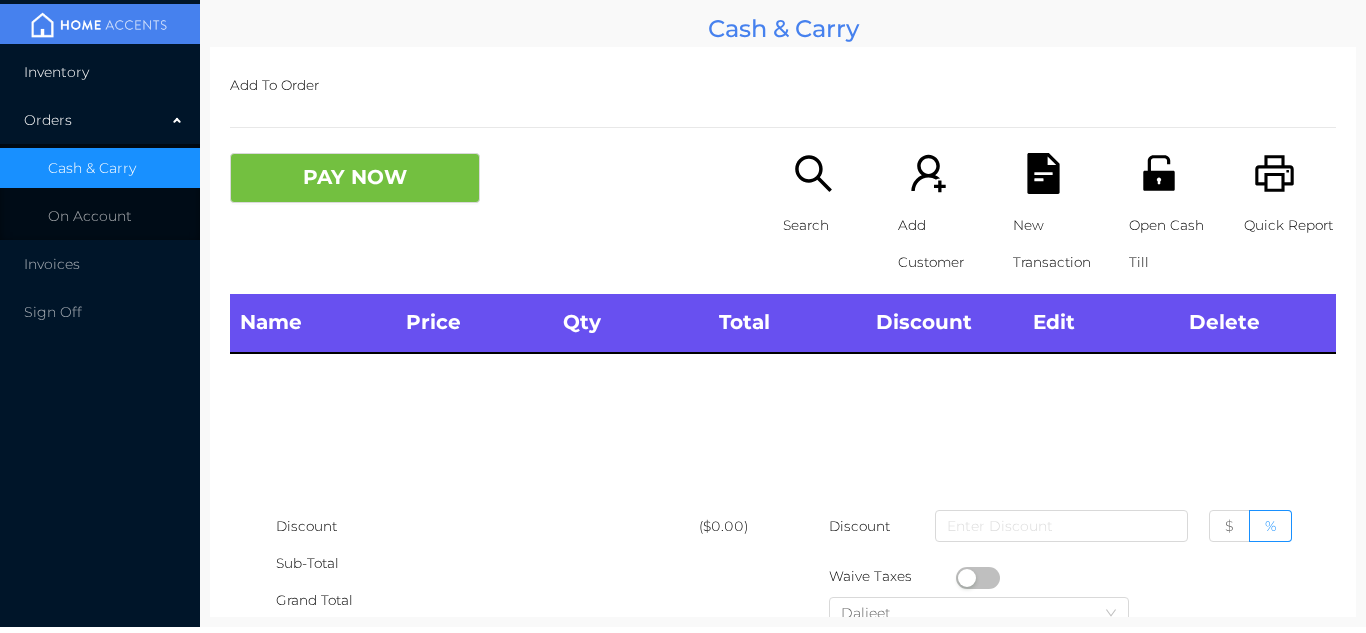 click on "Inventory" at bounding box center (100, 72) 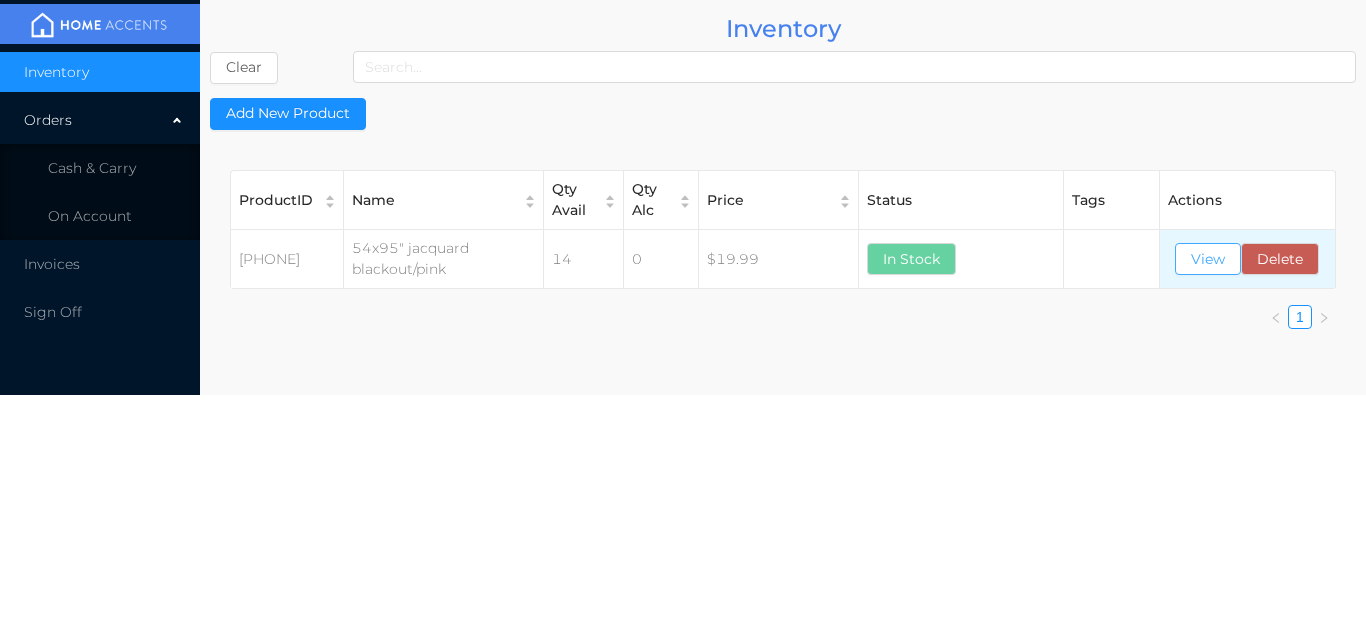 click on "View" at bounding box center [1208, 259] 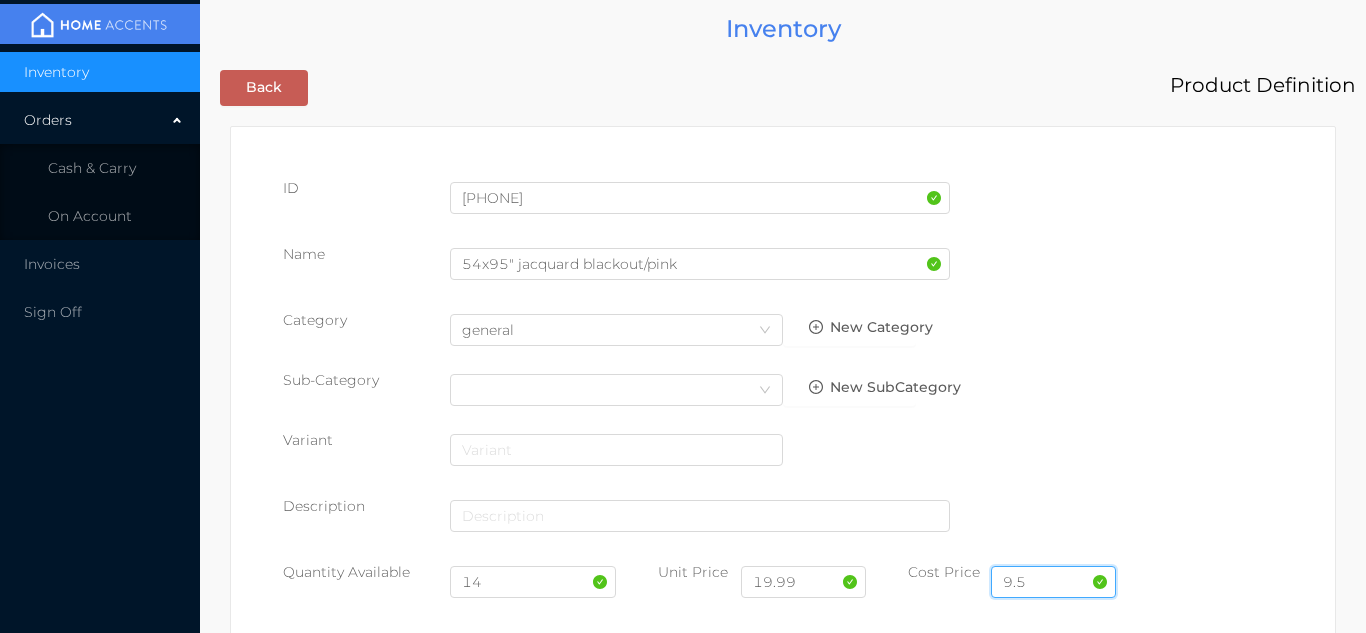 click on "9.5" at bounding box center (1053, 582) 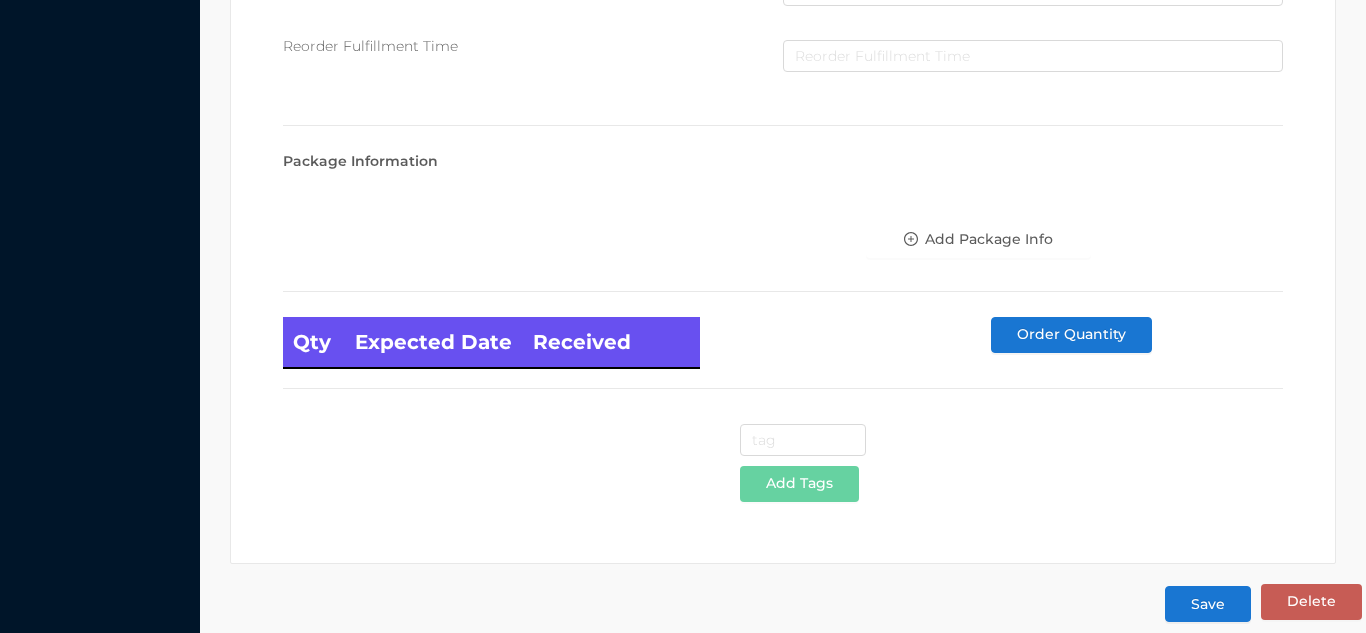 scroll, scrollTop: 1135, scrollLeft: 0, axis: vertical 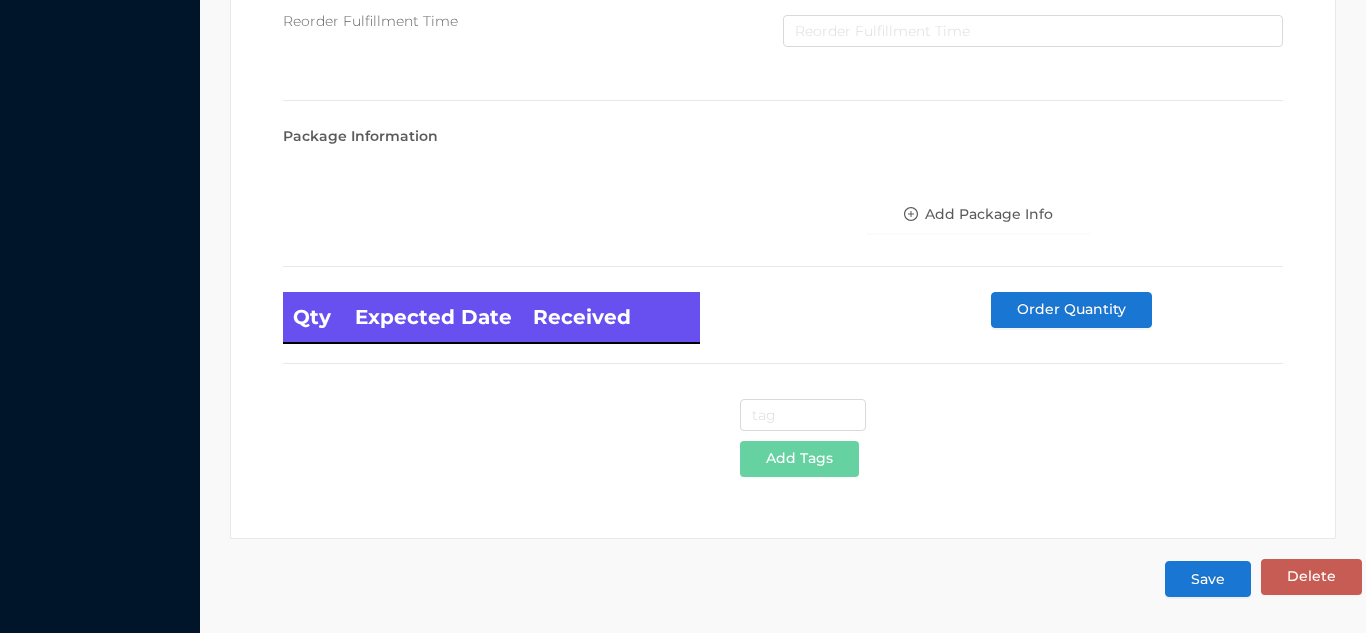 type on "9.50" 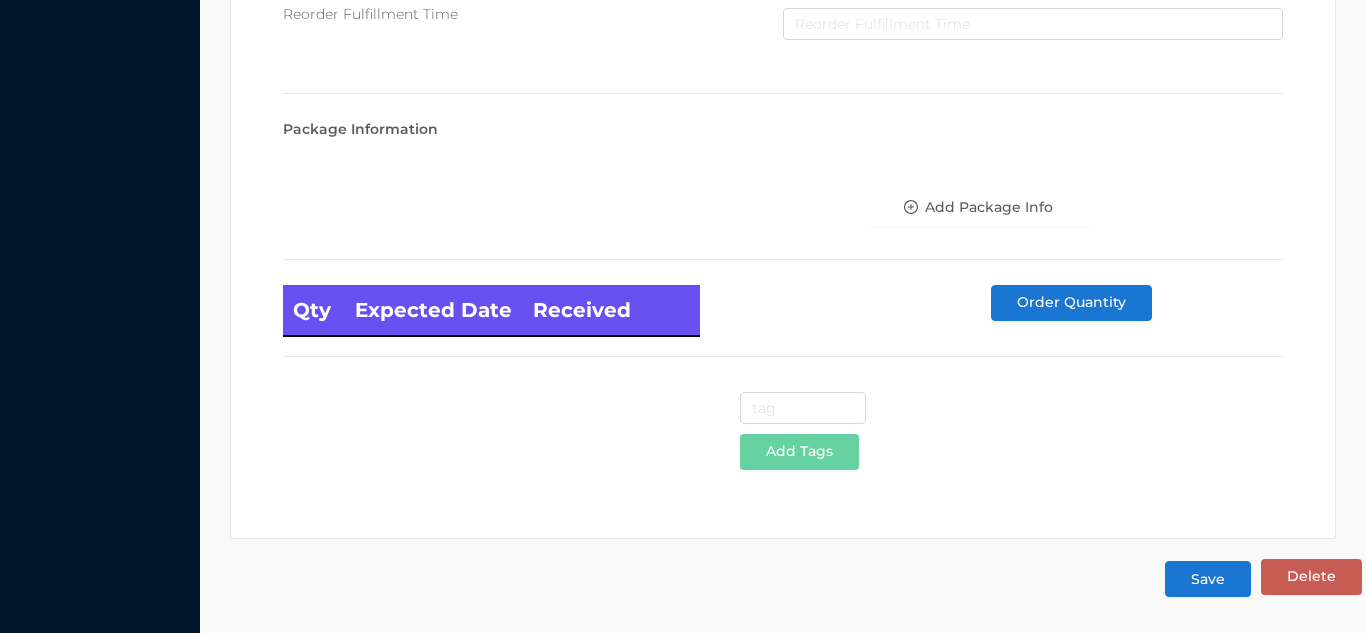 click on "Save" at bounding box center [1208, 579] 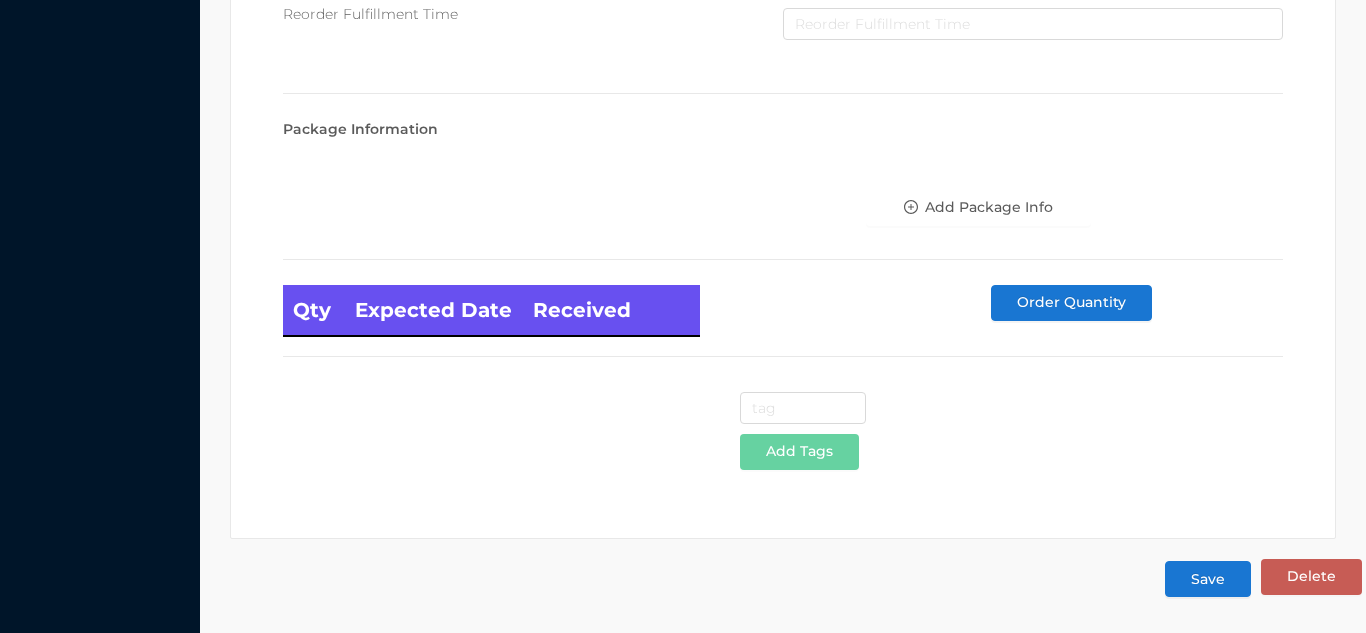 scroll, scrollTop: 0, scrollLeft: 0, axis: both 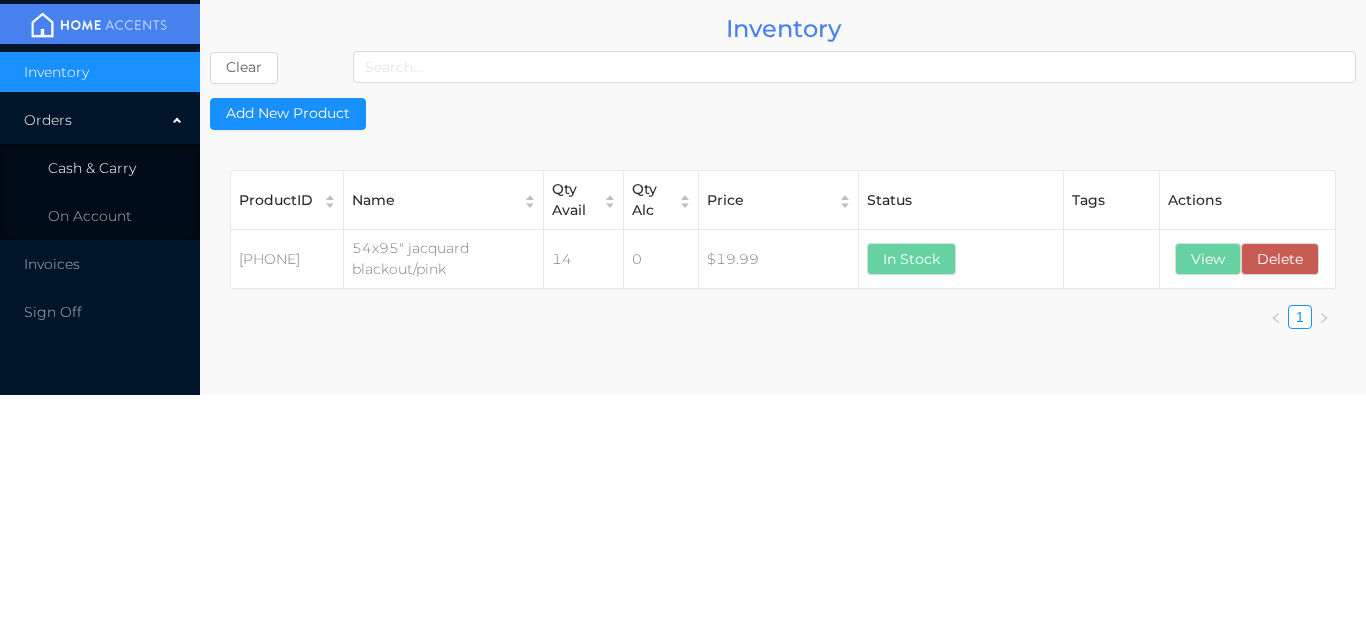 click on "Cash & Carry" at bounding box center (100, 168) 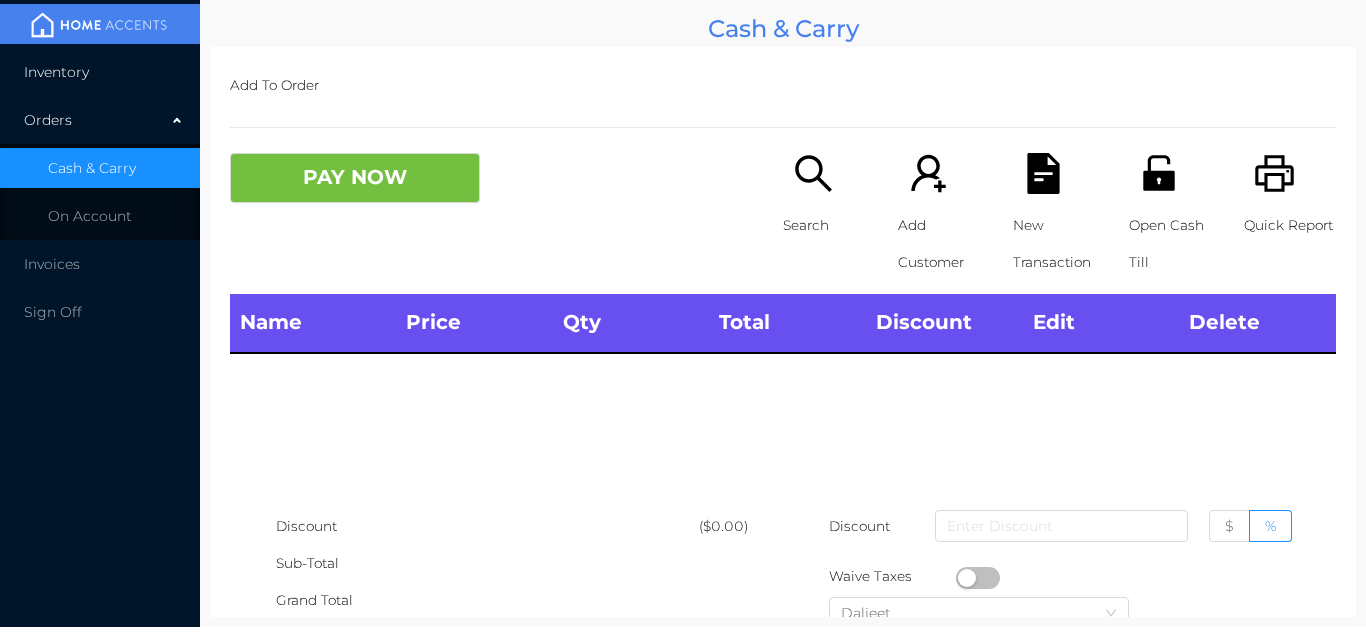 click on "Inventory" at bounding box center (100, 72) 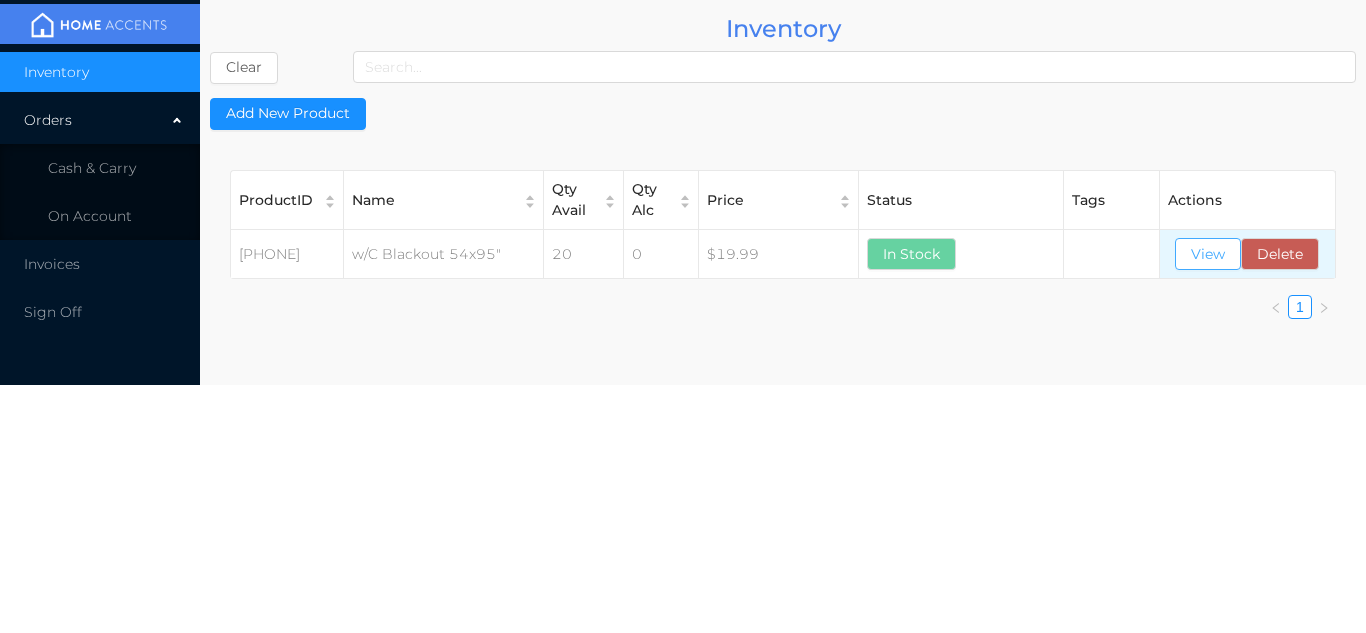 click on "View" at bounding box center (1208, 254) 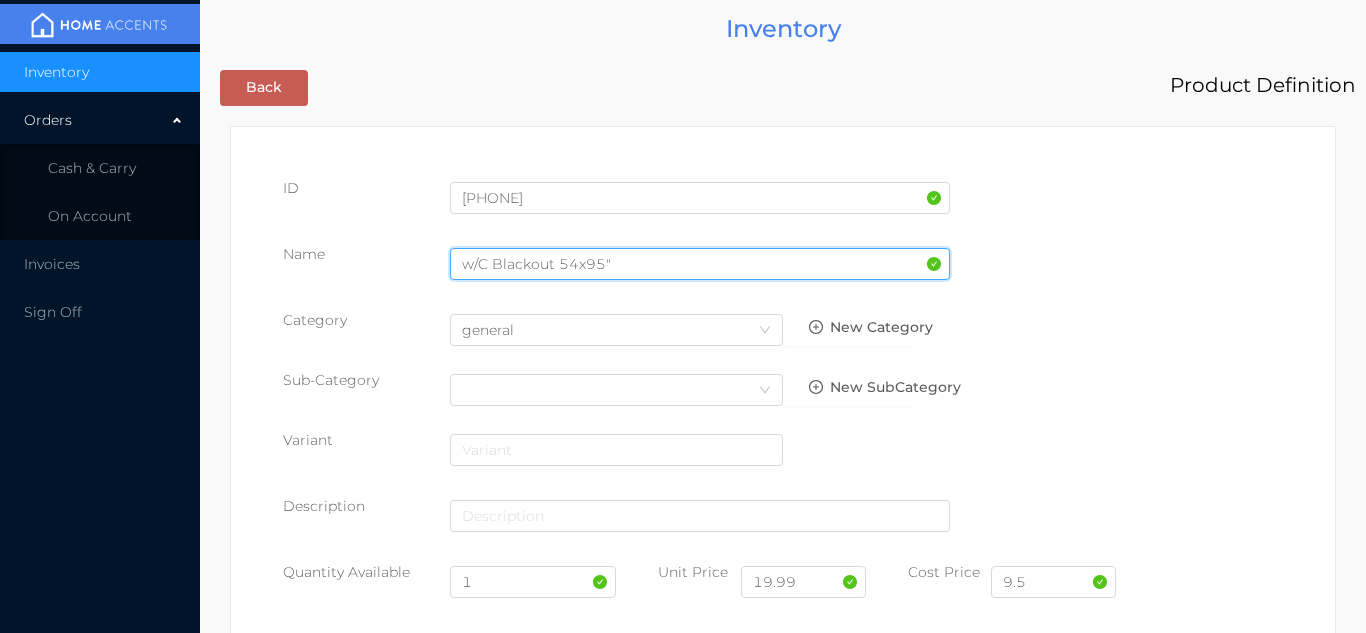 click on "w/C Blackout 54x95"" at bounding box center [700, 264] 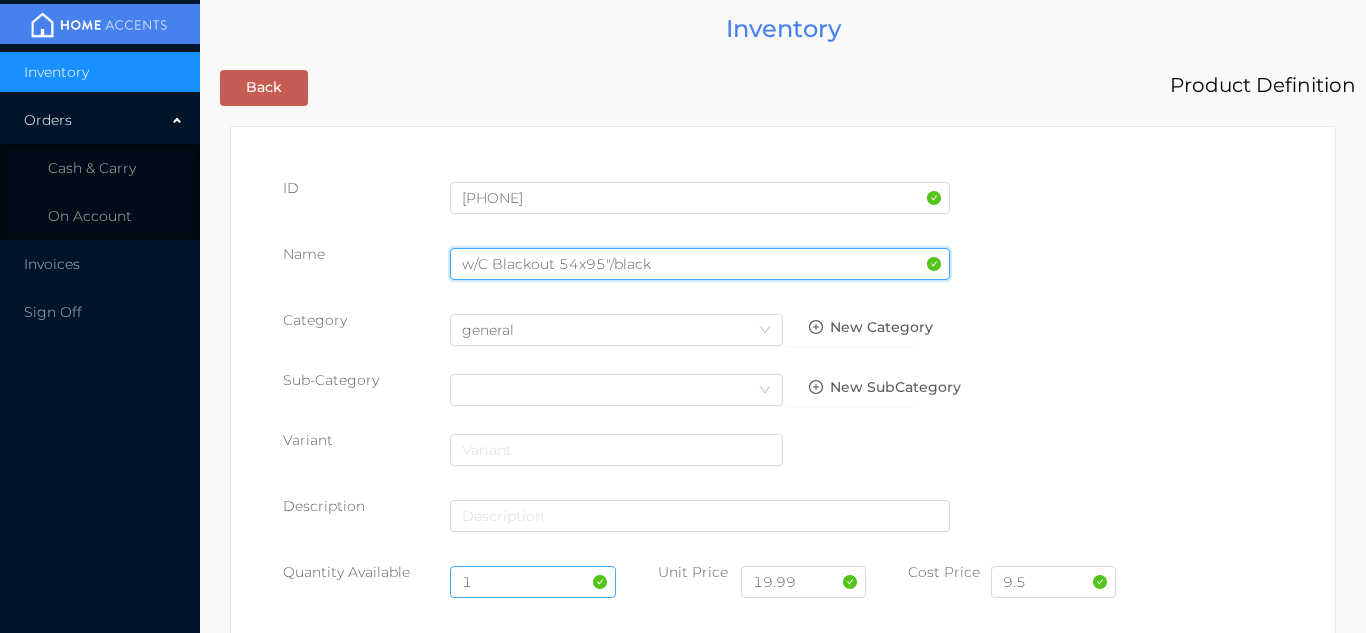 type on "w/C Blackout 54x95"/black" 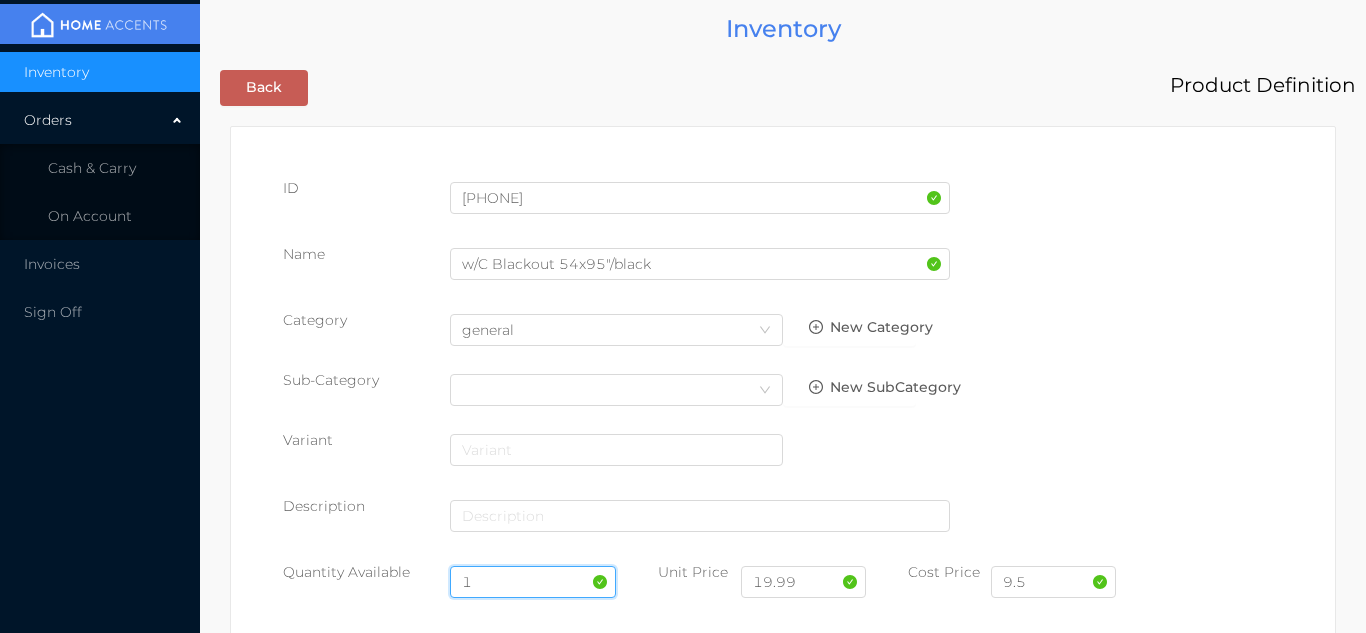 click on "1" at bounding box center (533, 582) 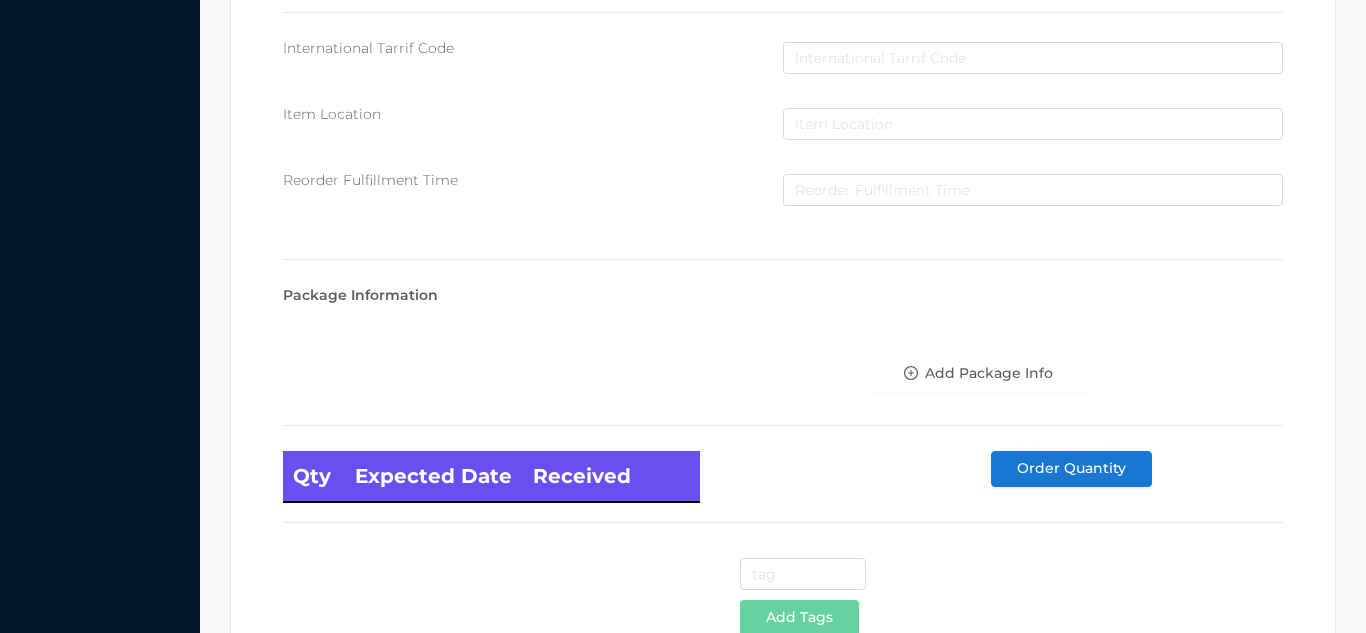 scroll, scrollTop: 1135, scrollLeft: 0, axis: vertical 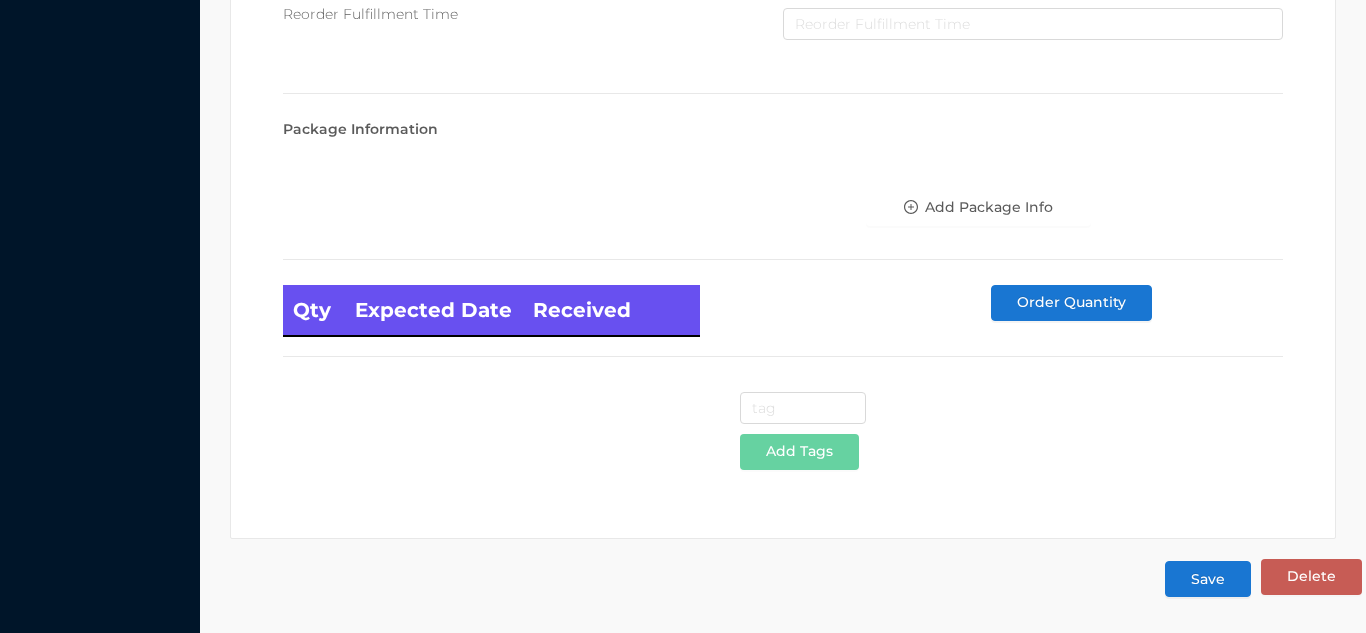 type on "12" 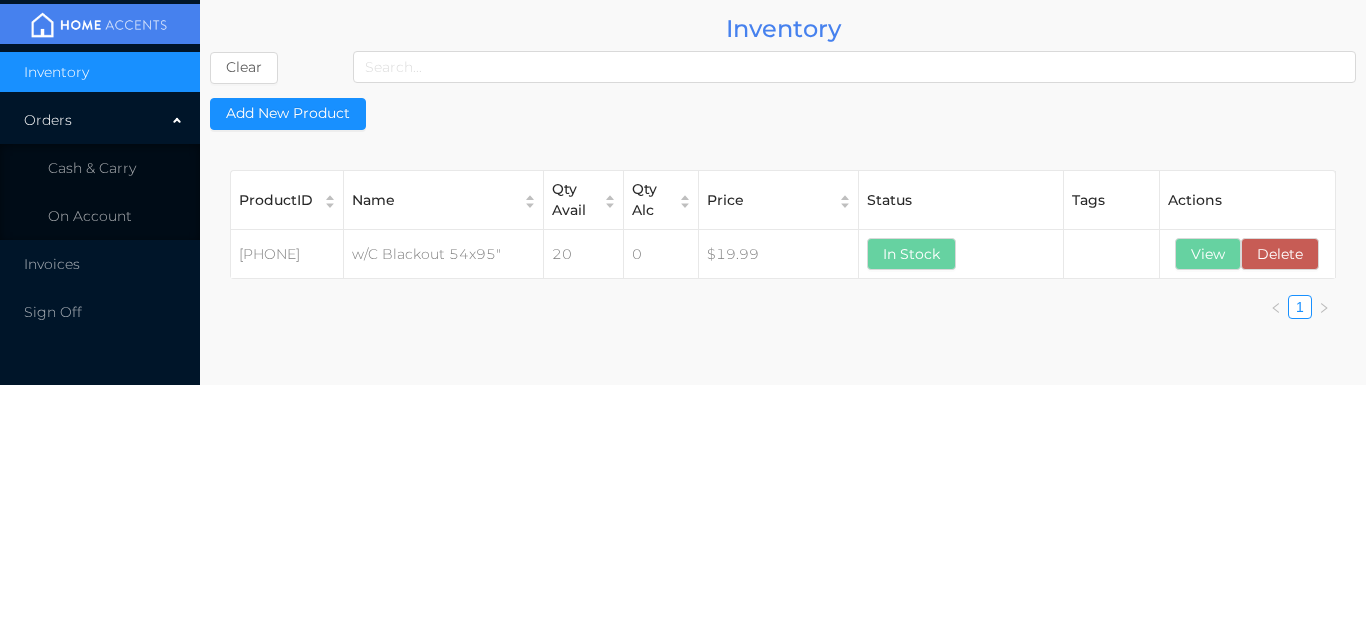scroll, scrollTop: 0, scrollLeft: 0, axis: both 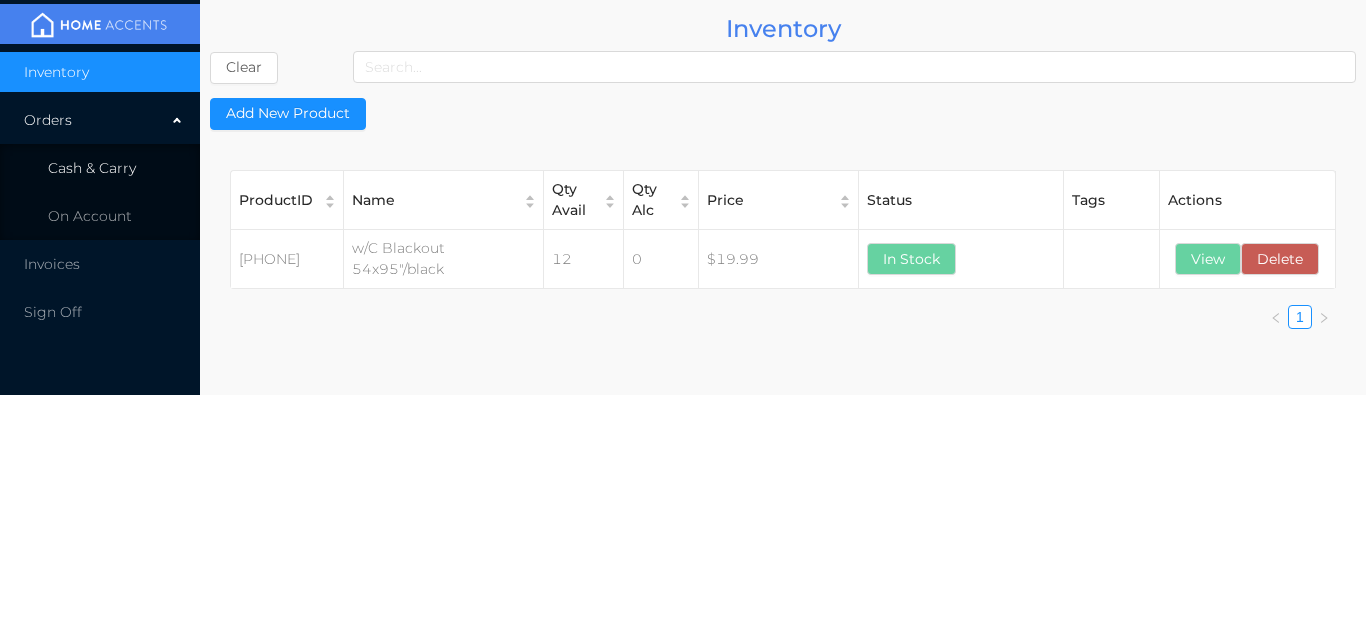 click on "Cash & Carry" at bounding box center (100, 168) 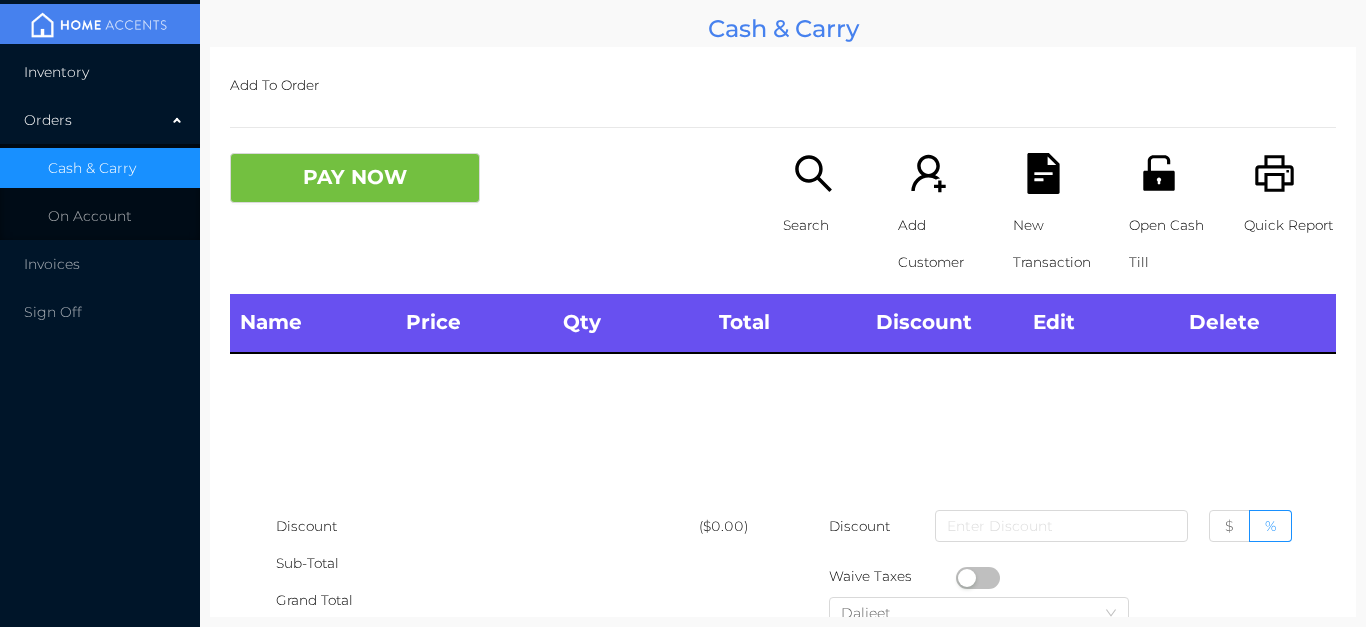 click on "Inventory" at bounding box center [100, 72] 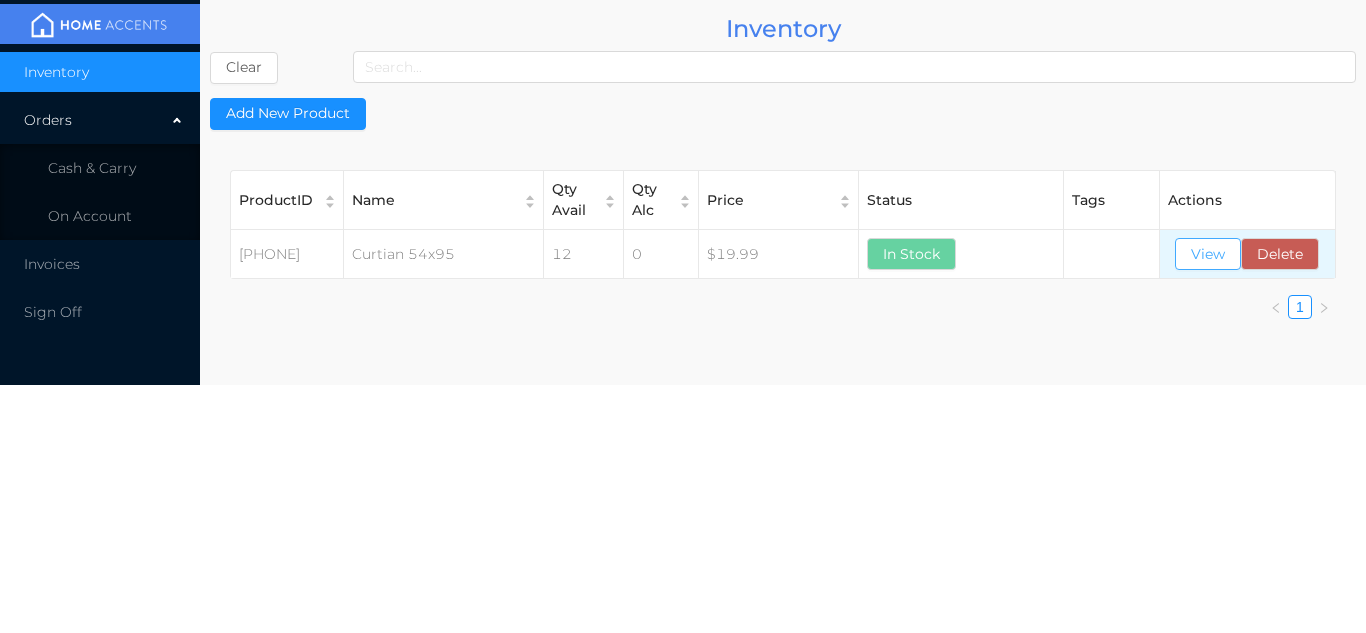 click on "View" at bounding box center (1208, 254) 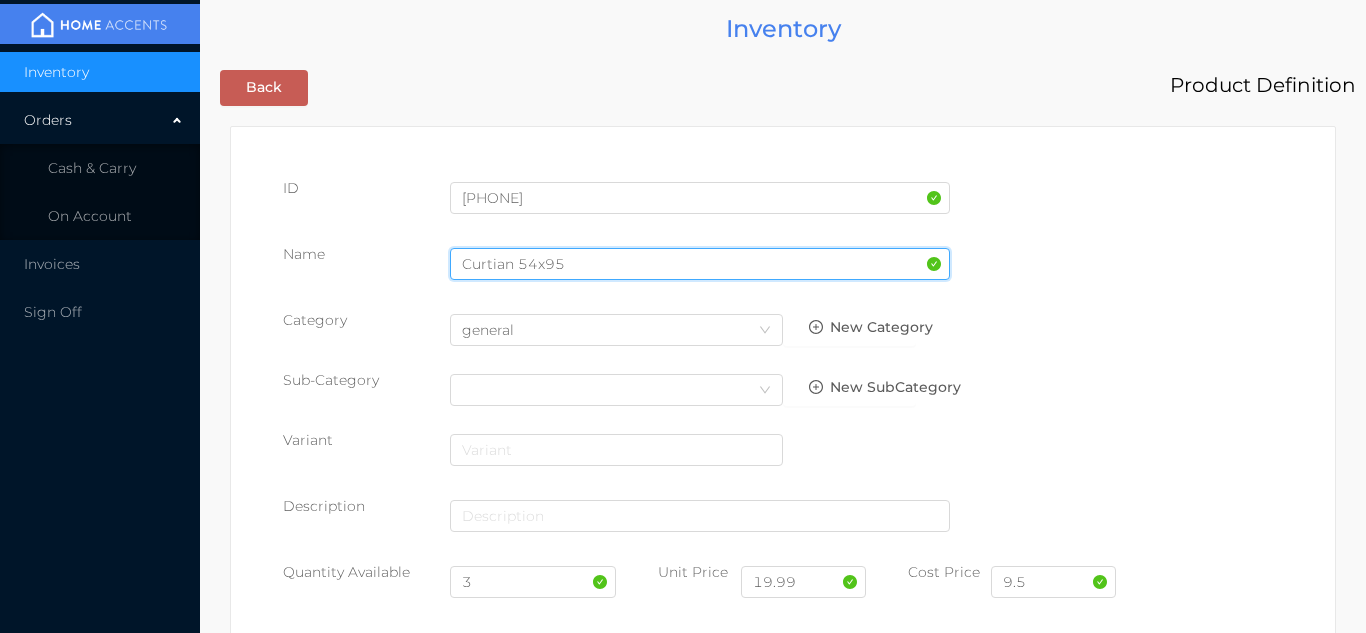 click on "Curtian 54x95" at bounding box center [700, 264] 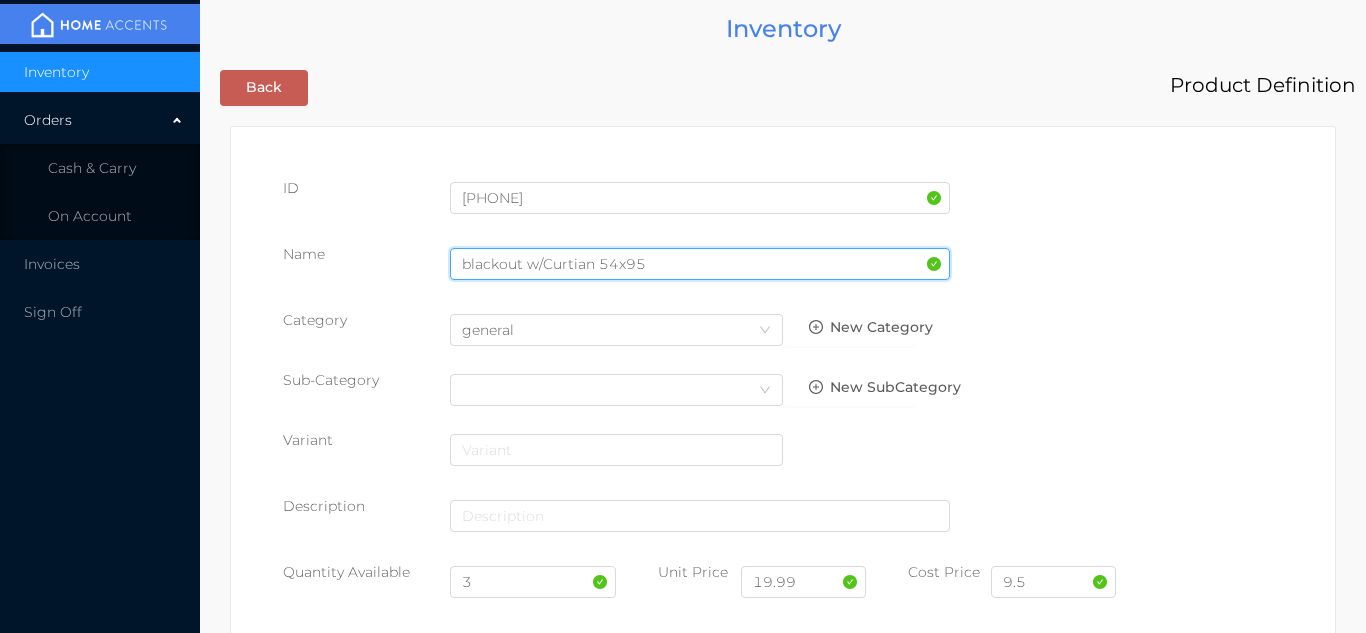 click on "blackout w/Curtian 54x95" at bounding box center (700, 264) 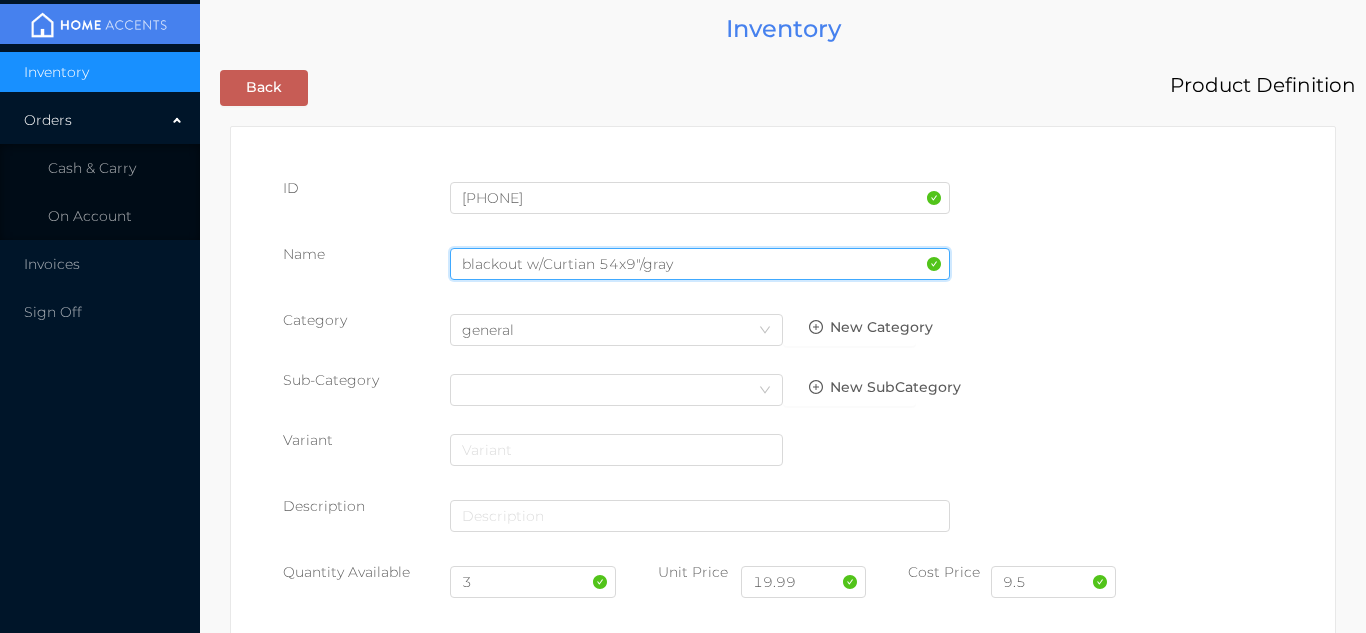 type on "blackout w/Curtian 54x9"/gray" 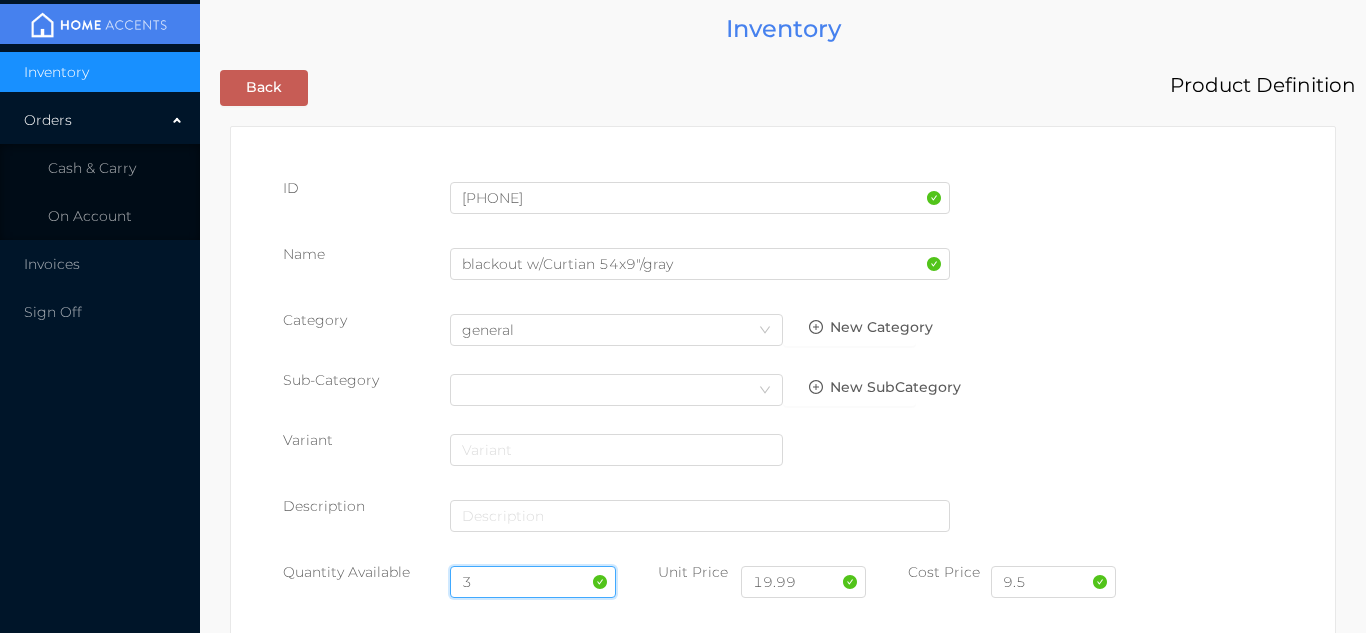 click on "3" at bounding box center [533, 582] 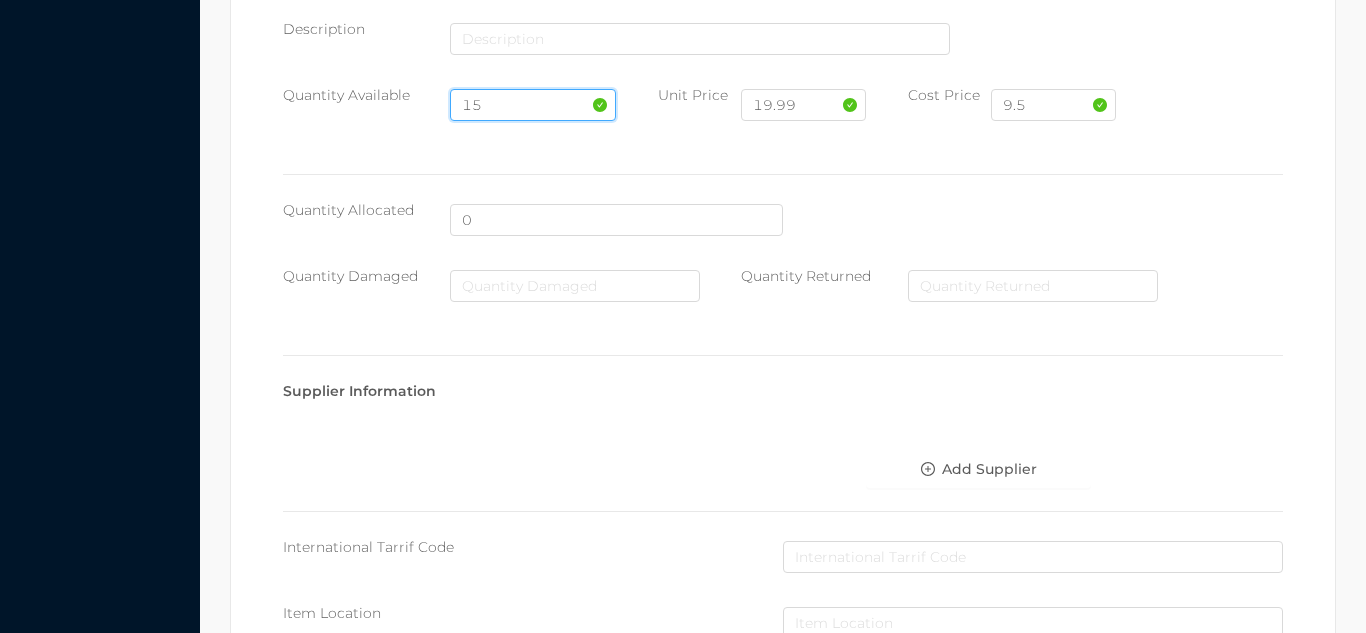 scroll, scrollTop: 1135, scrollLeft: 0, axis: vertical 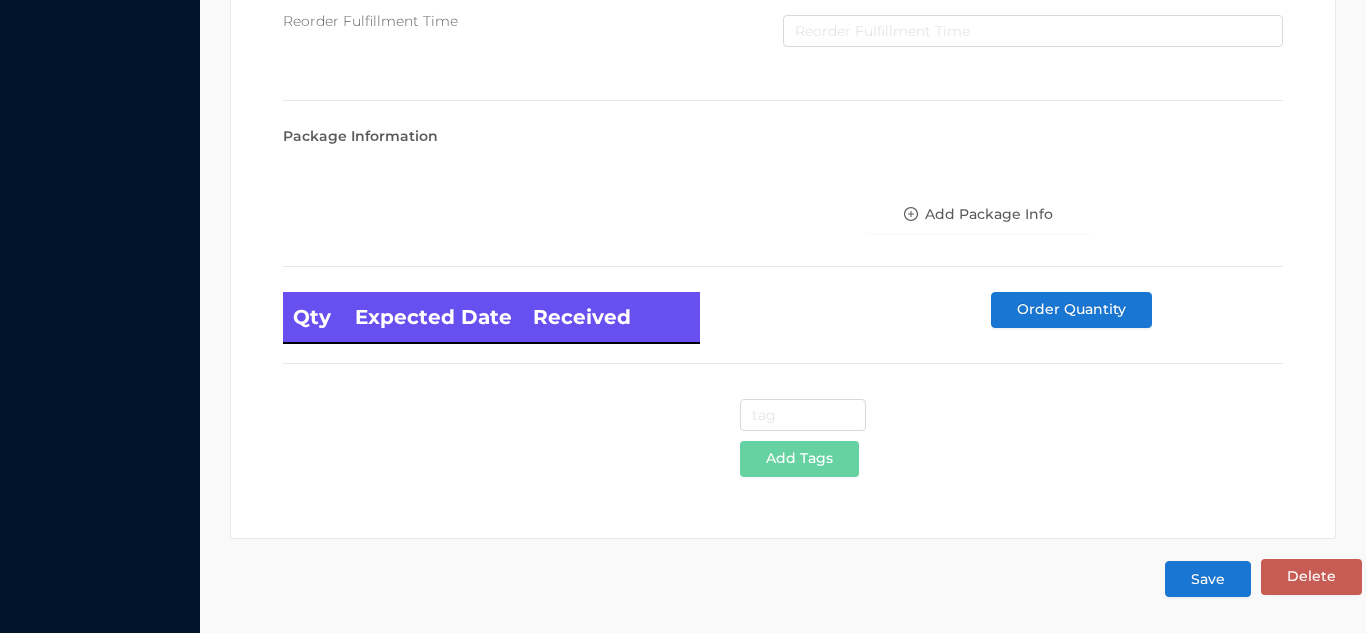 type on "15" 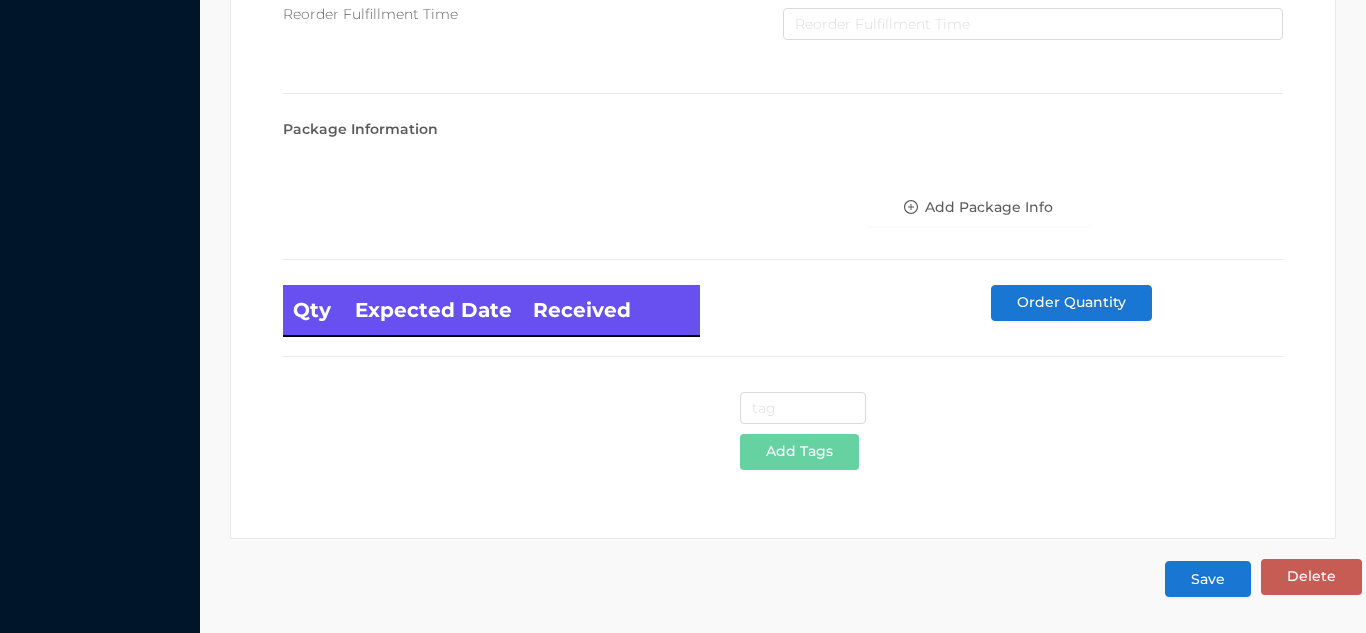 click on "Save" at bounding box center (1208, 579) 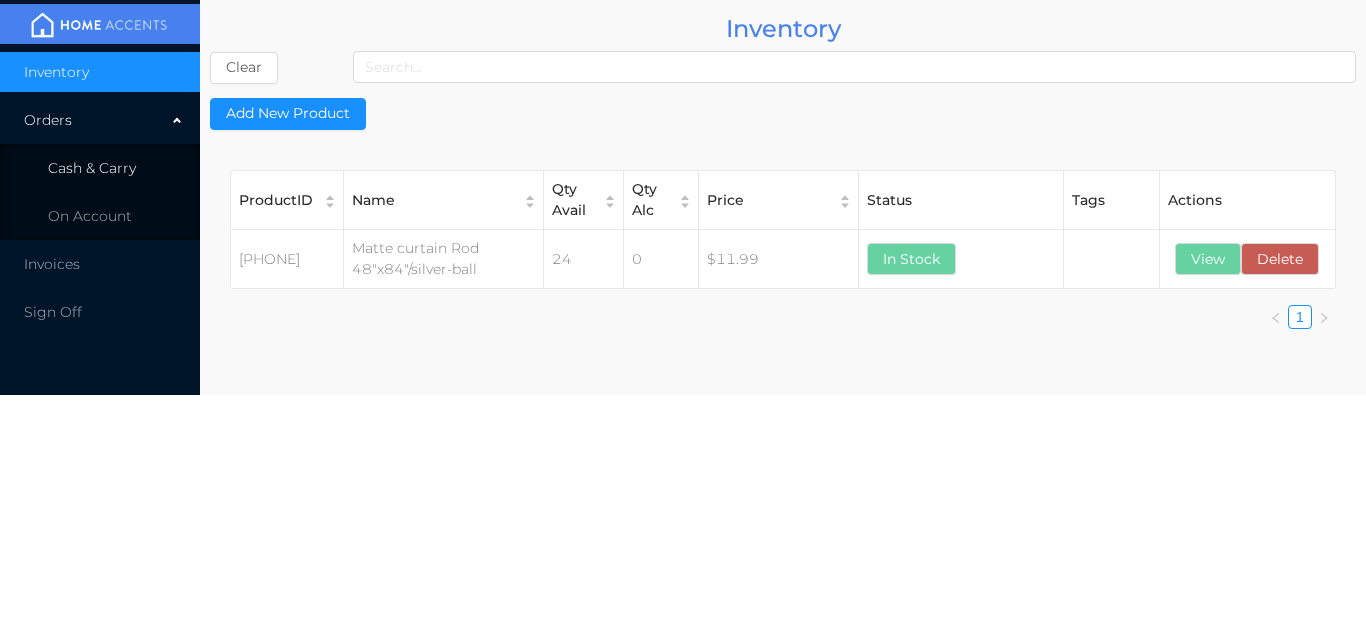 click on "Cash & Carry" at bounding box center (92, 168) 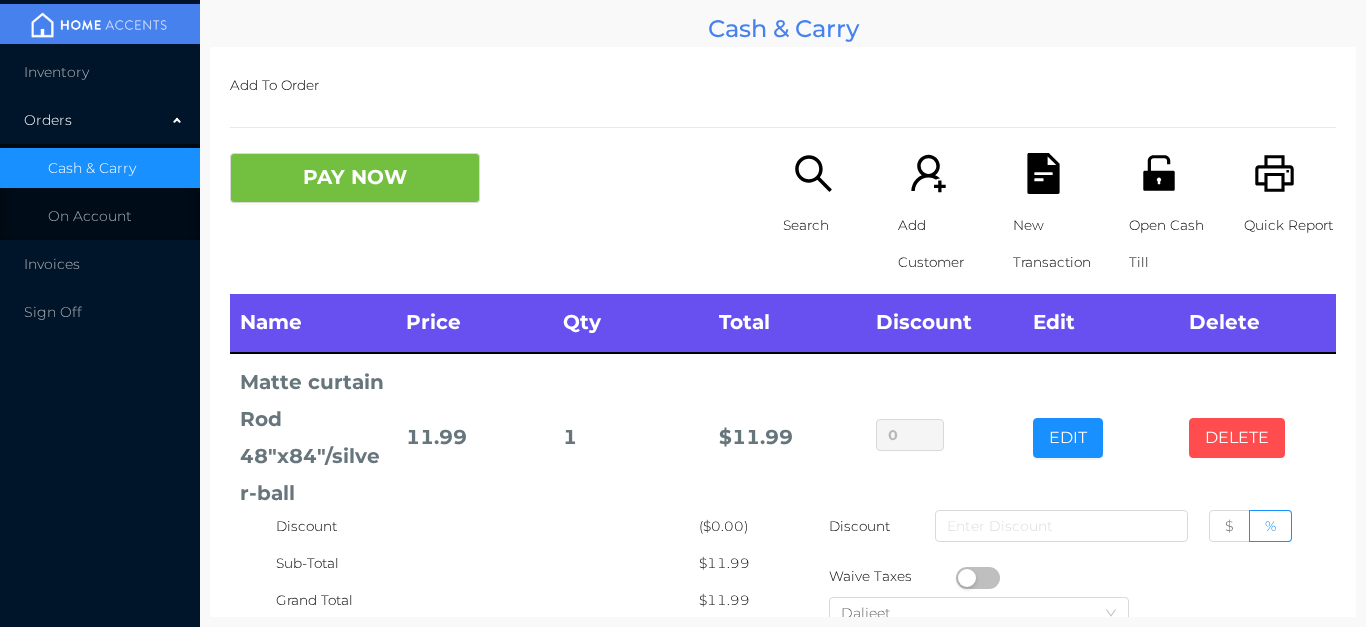 click on "DELETE" at bounding box center (1237, 438) 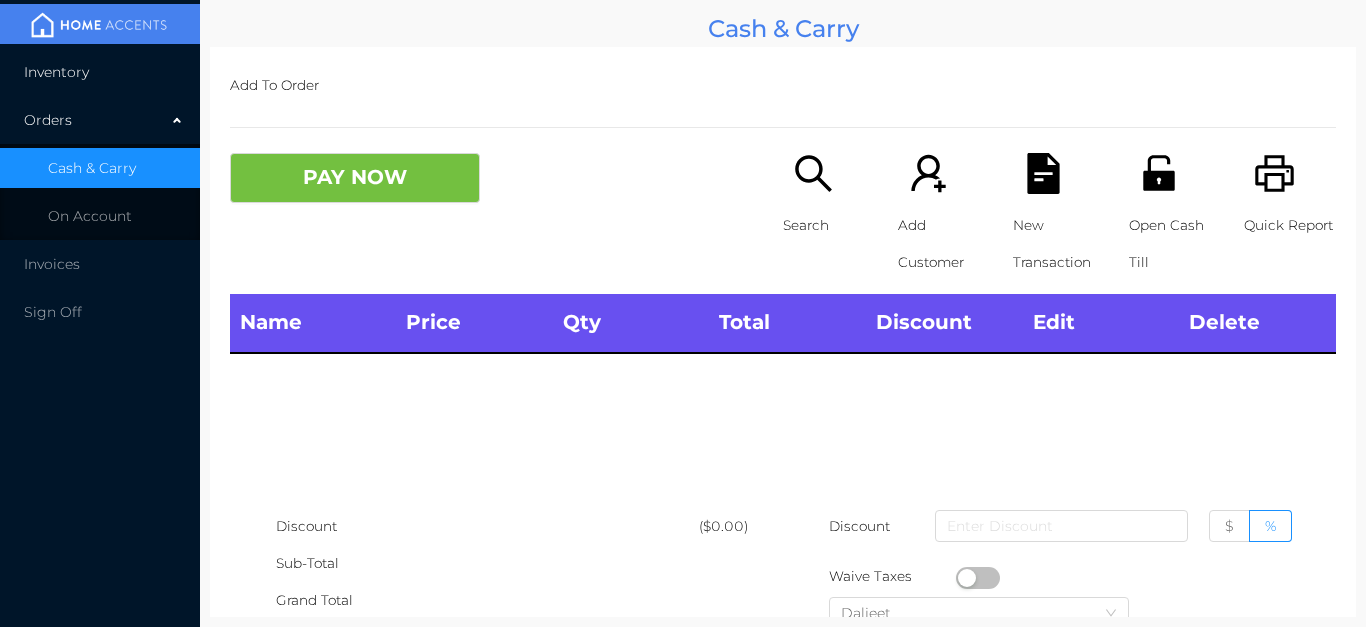 click on "Inventory" at bounding box center [100, 72] 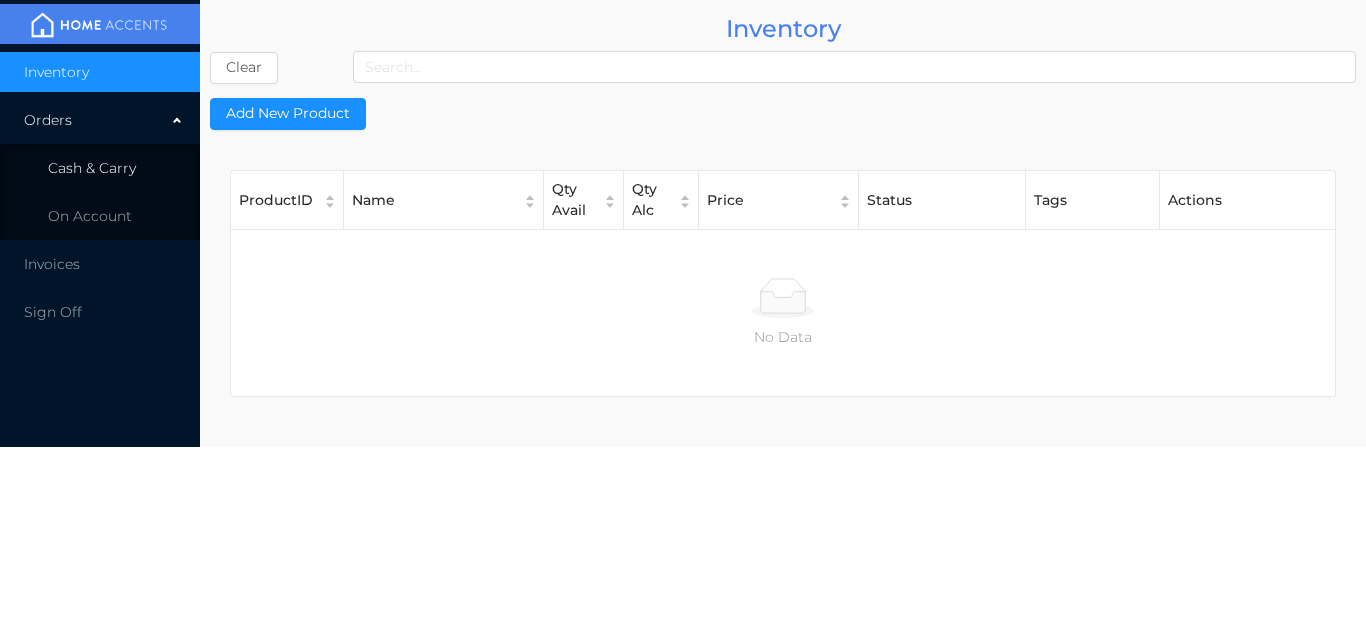 click on "Cash & Carry" at bounding box center (100, 168) 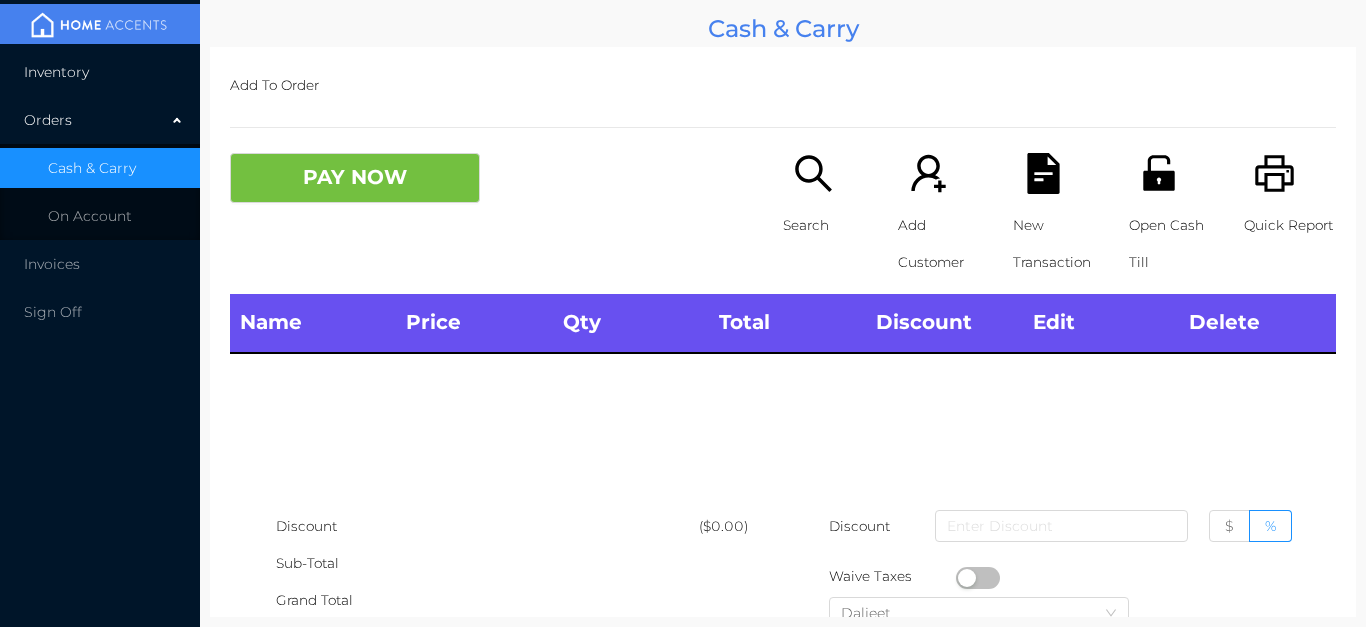 click on "Inventory" at bounding box center [100, 72] 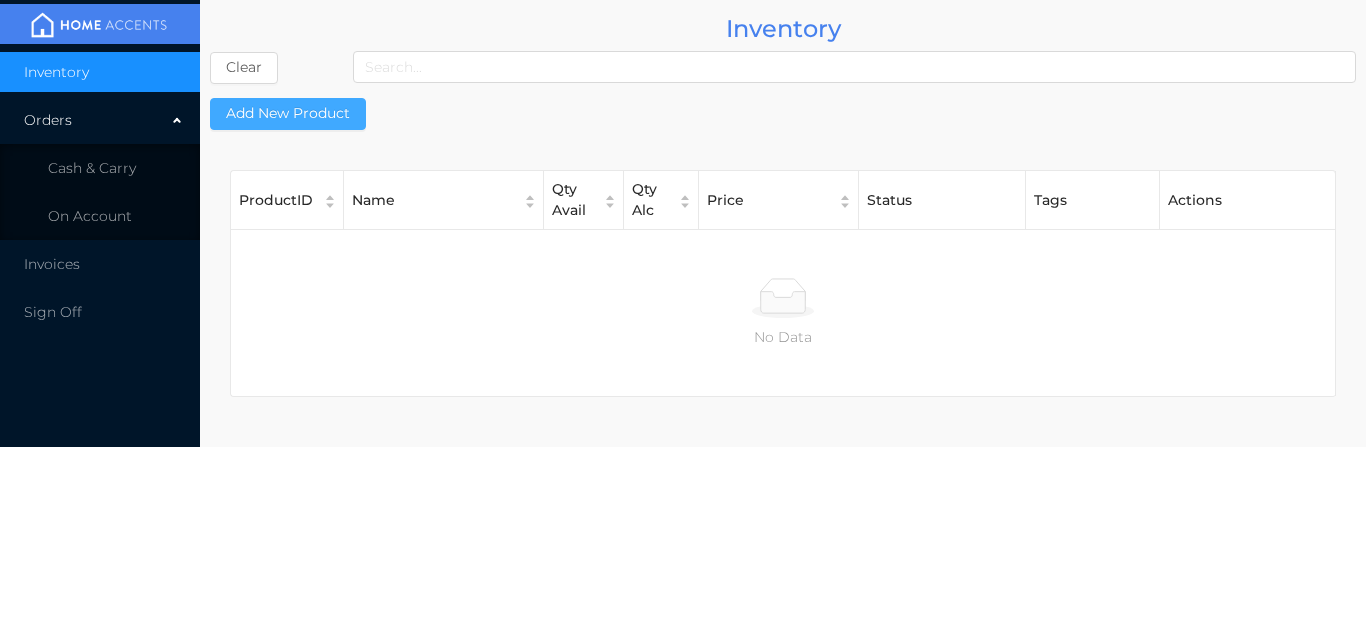 click on "Add New Product" at bounding box center (288, 114) 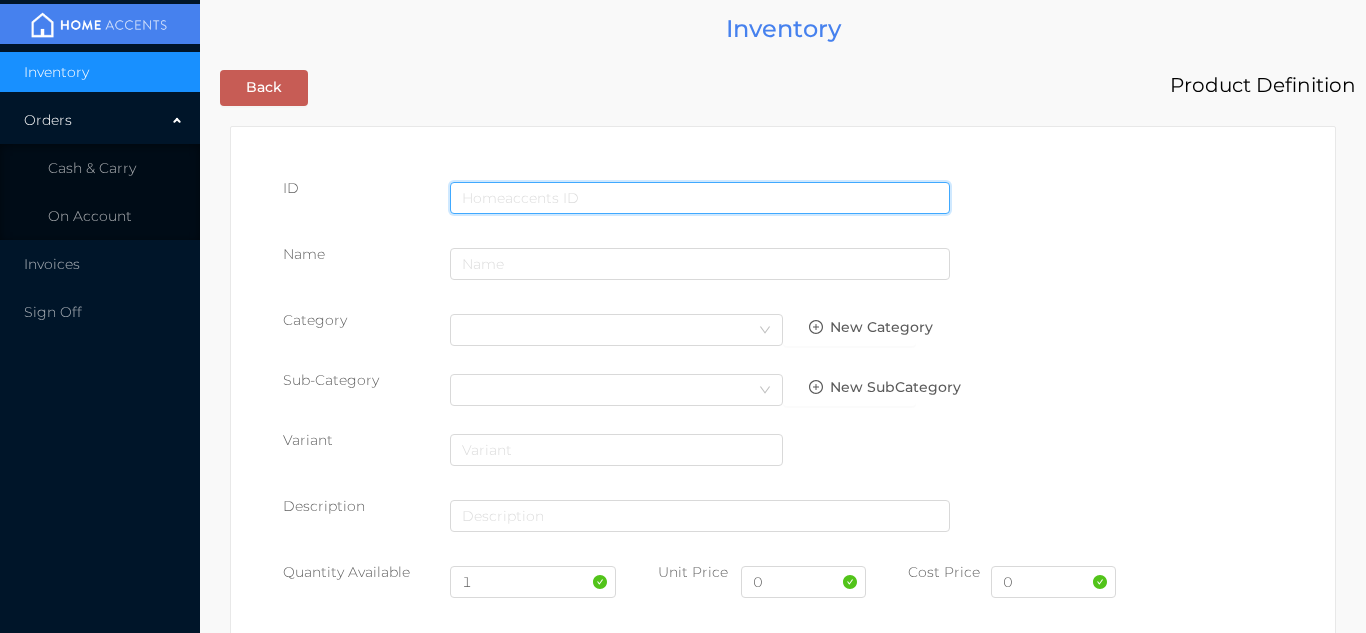 click at bounding box center (700, 198) 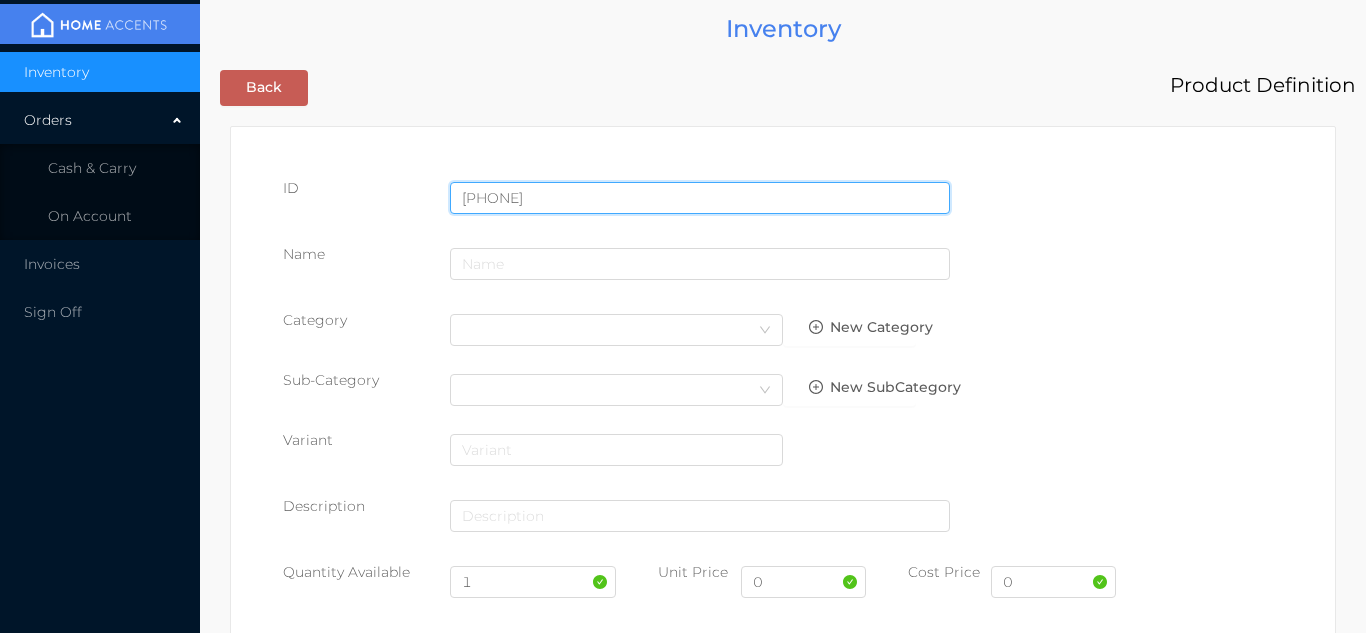 type on "057359553152" 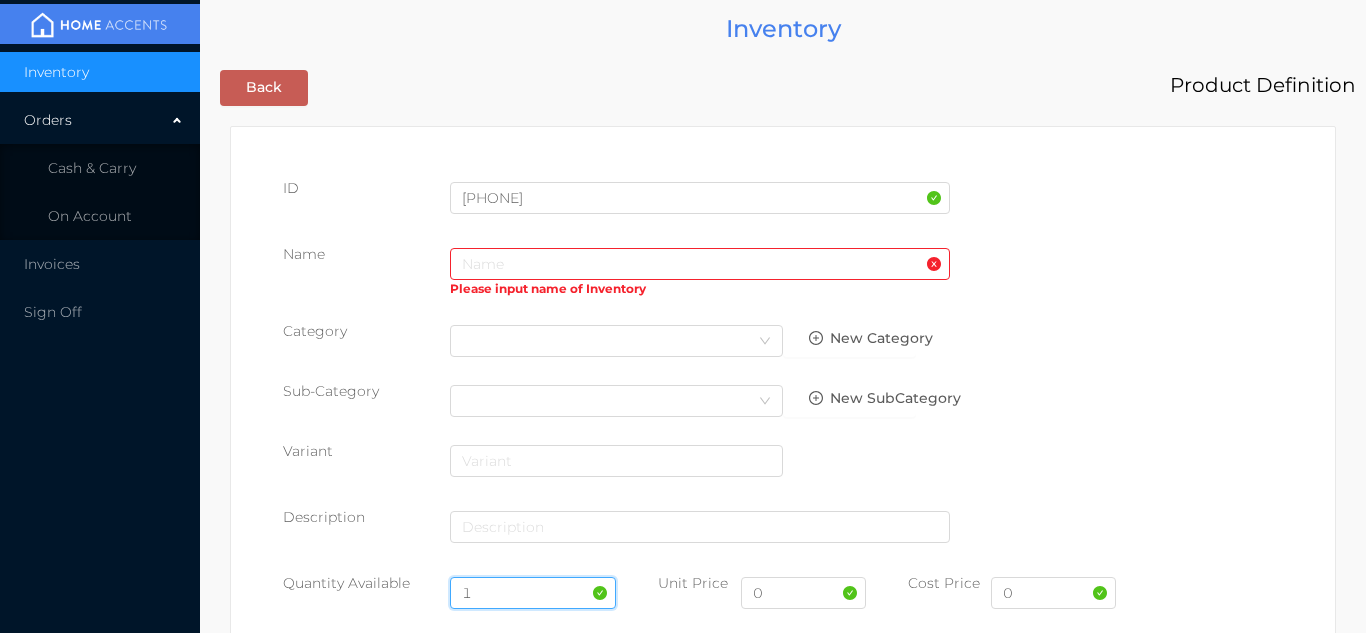 click on "1" at bounding box center [533, 593] 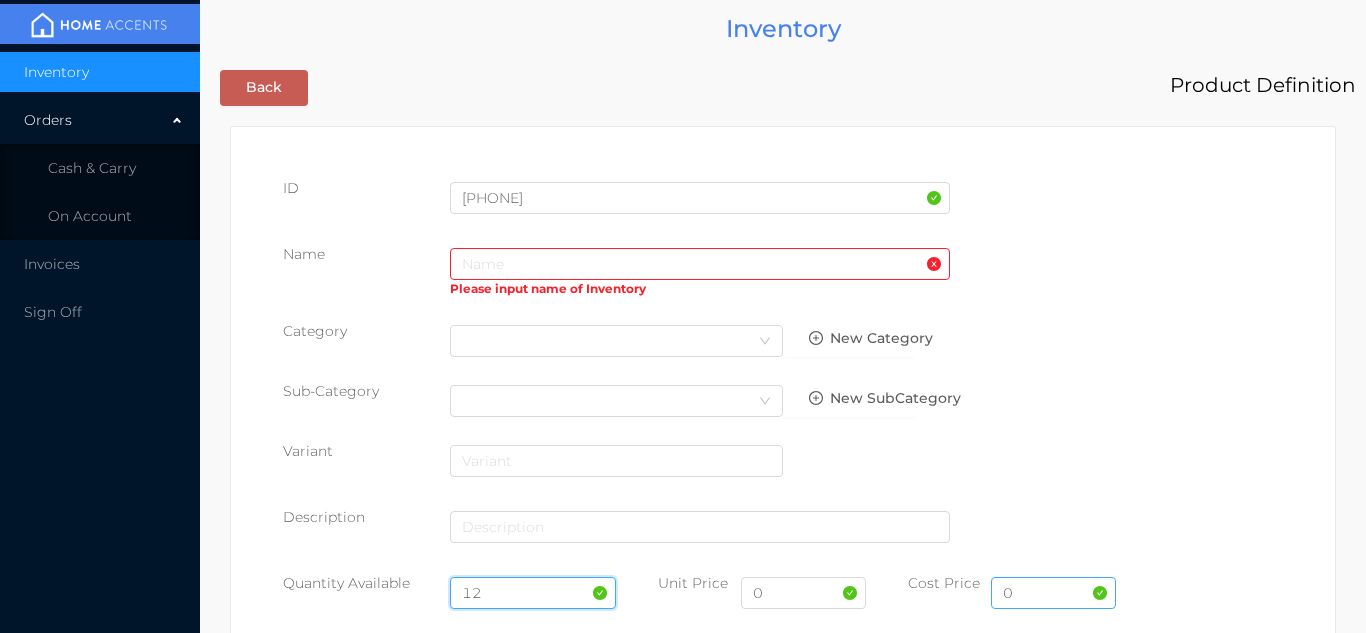type on "12" 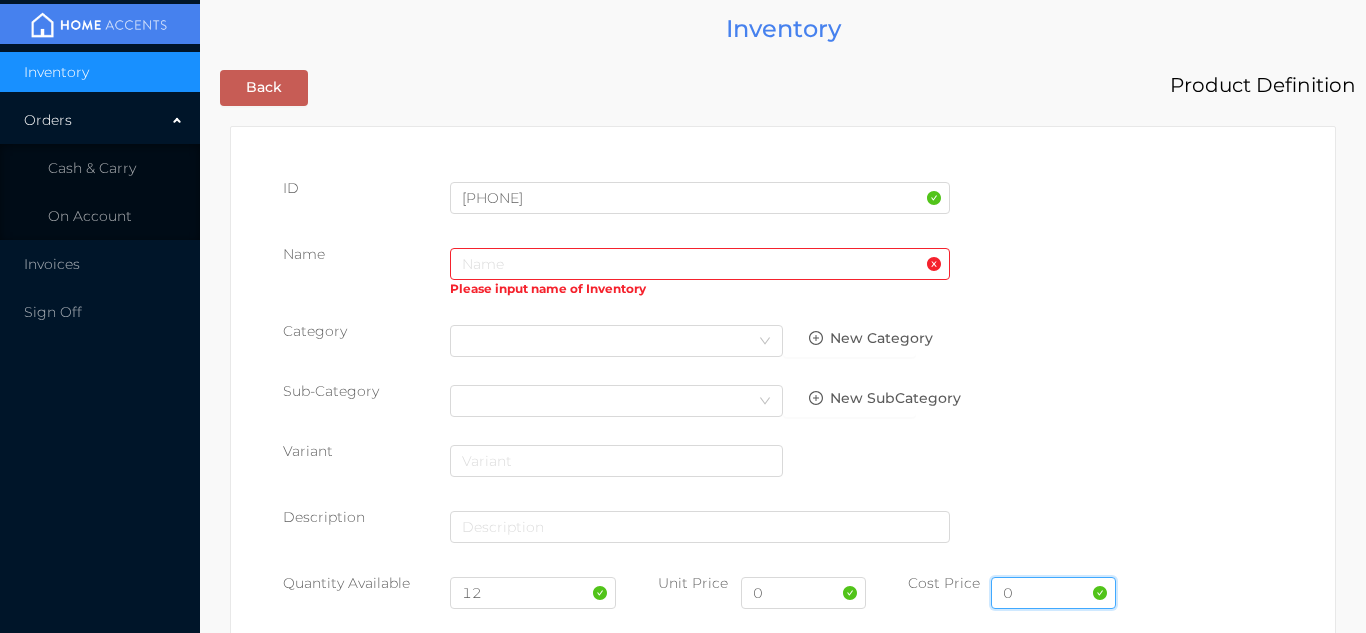 click on "0" at bounding box center (1053, 593) 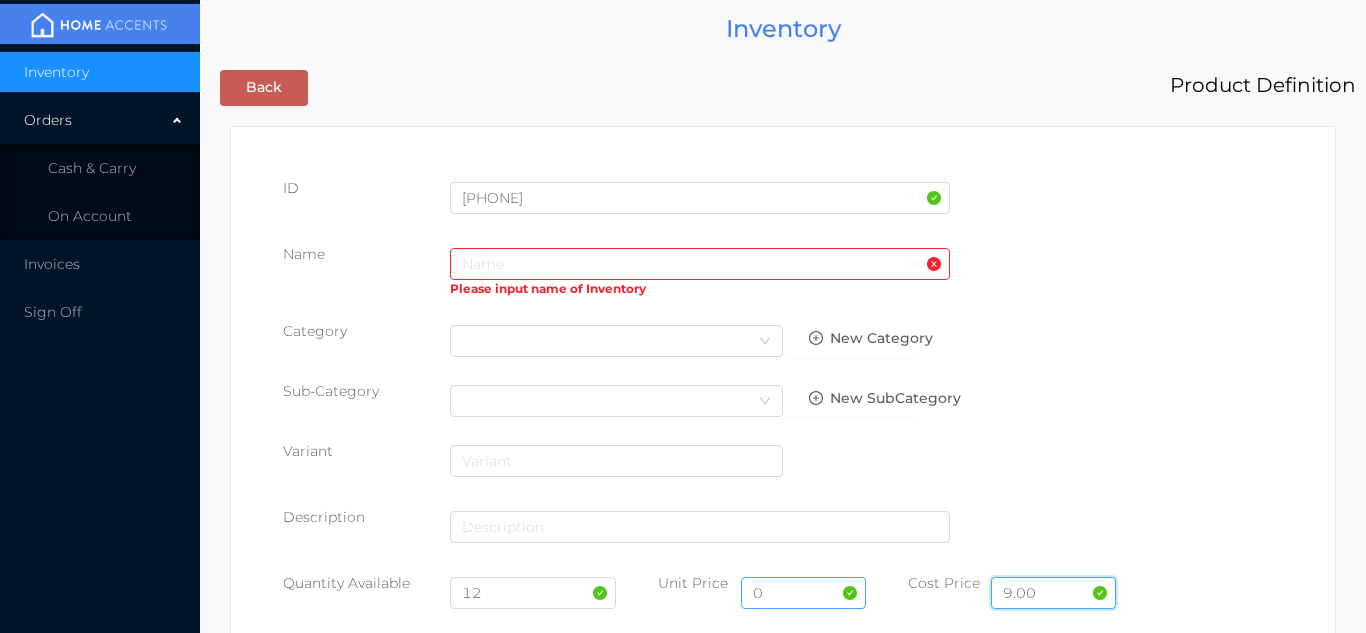 type on "9.00" 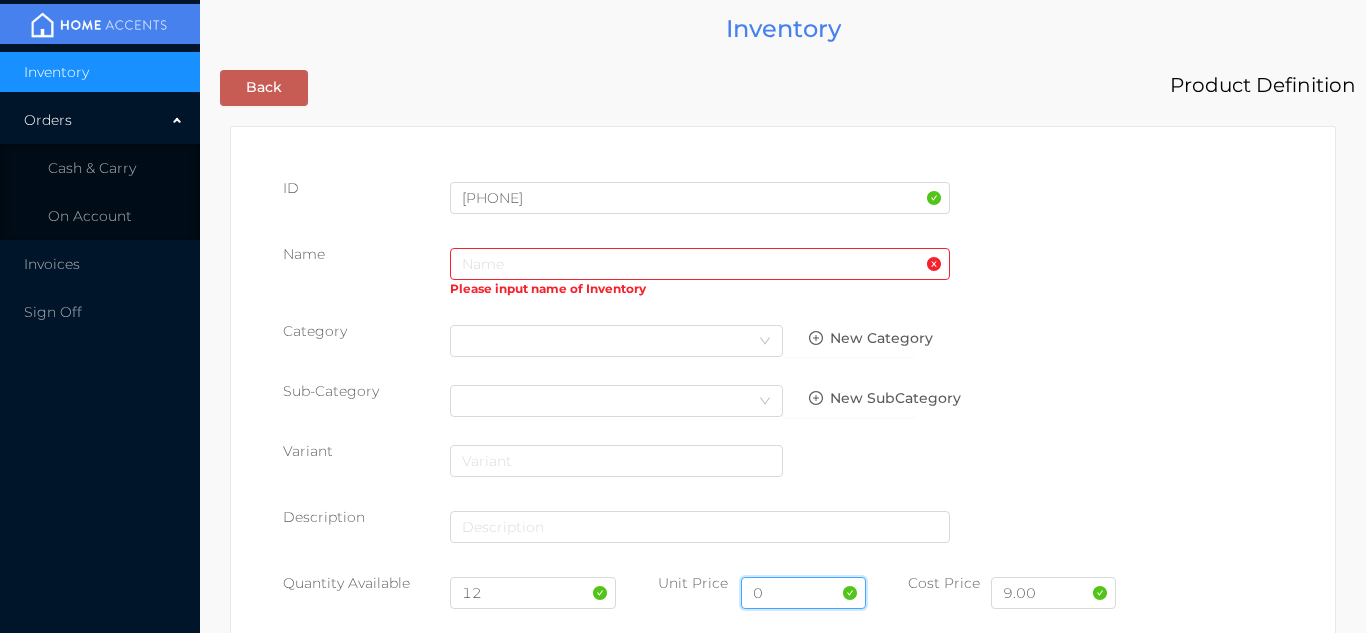 click on "0" at bounding box center [803, 593] 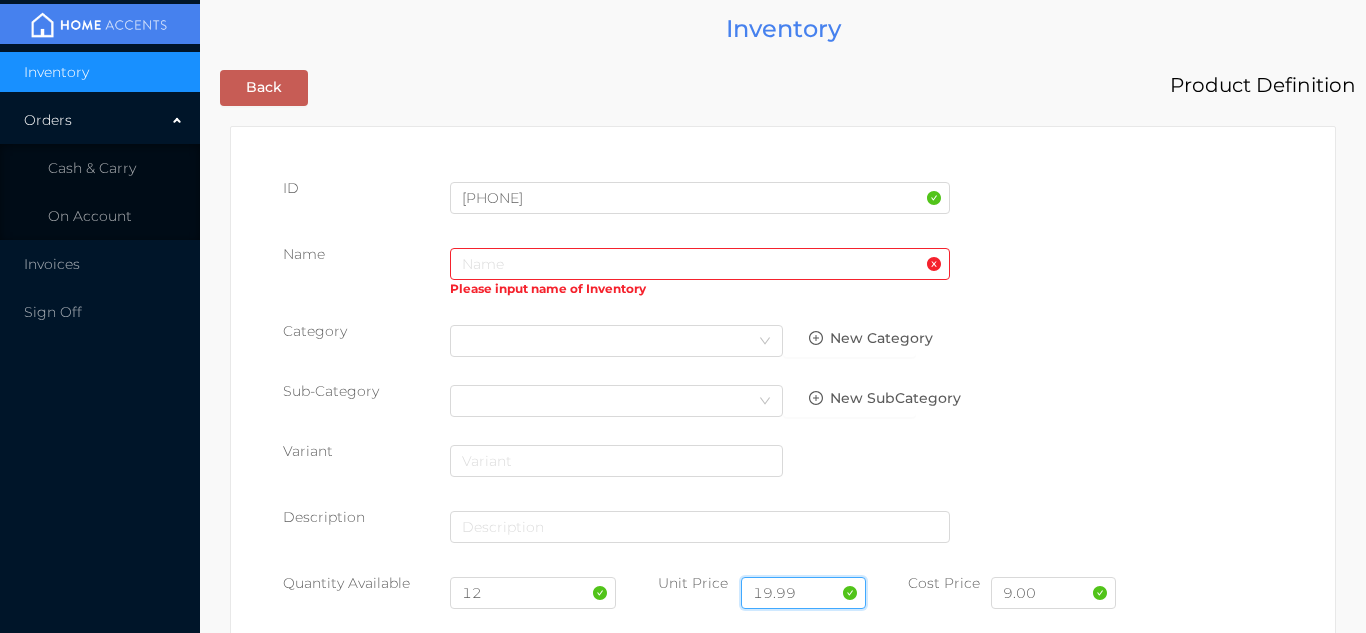 type on "19.99" 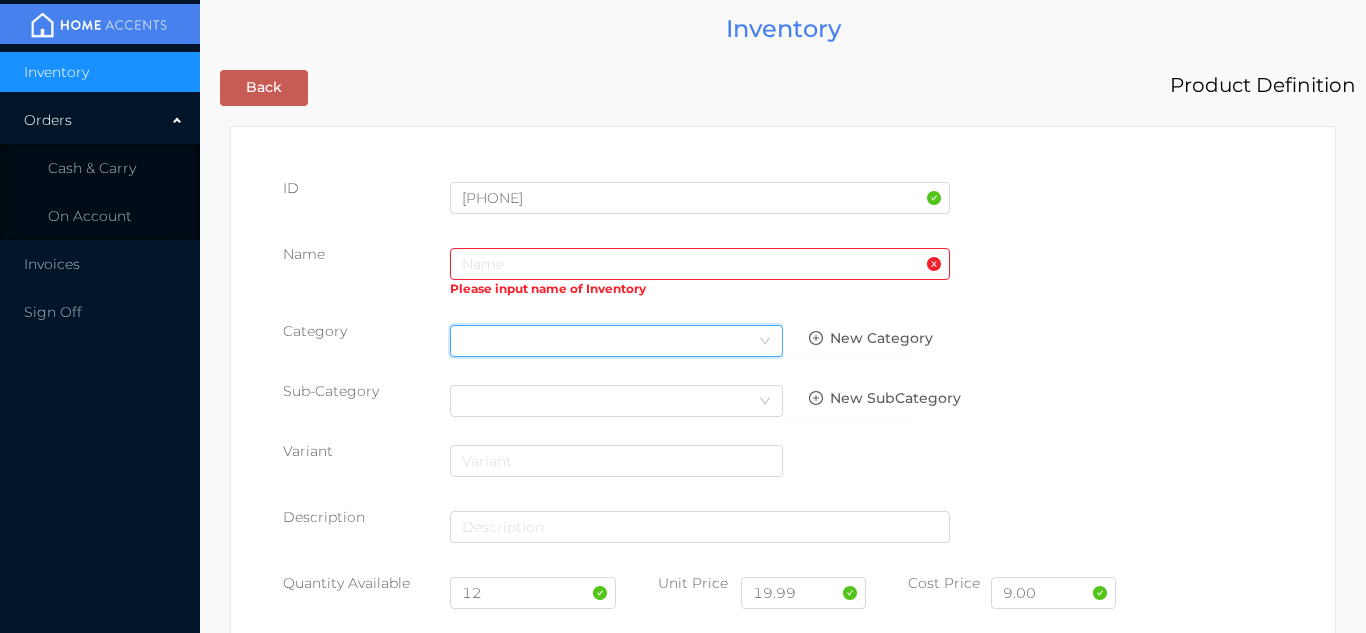 click on "Select Category" at bounding box center [616, 341] 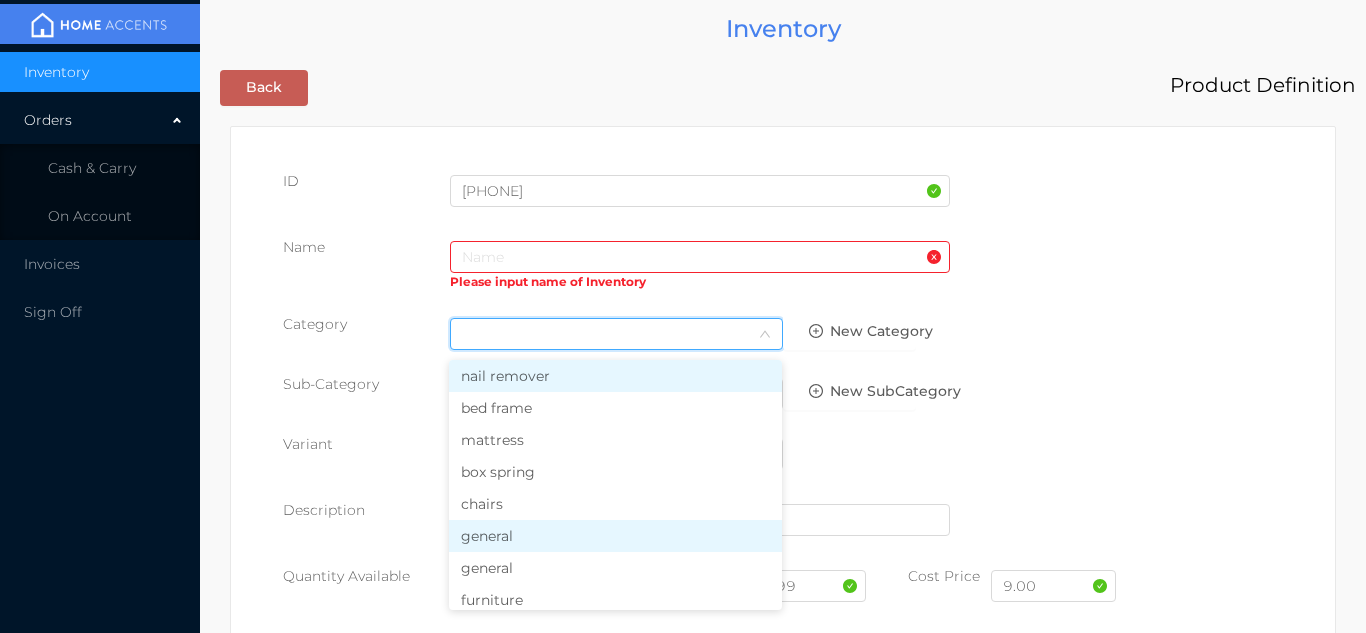 click on "general" at bounding box center (615, 536) 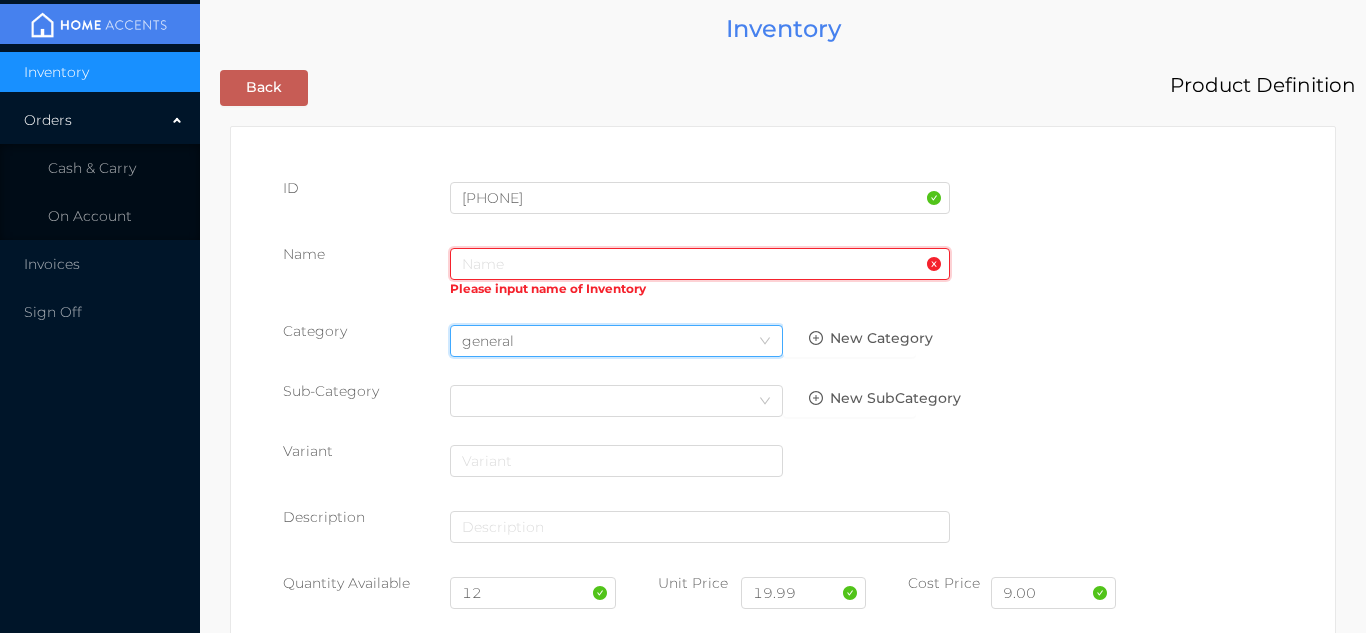 click at bounding box center [700, 264] 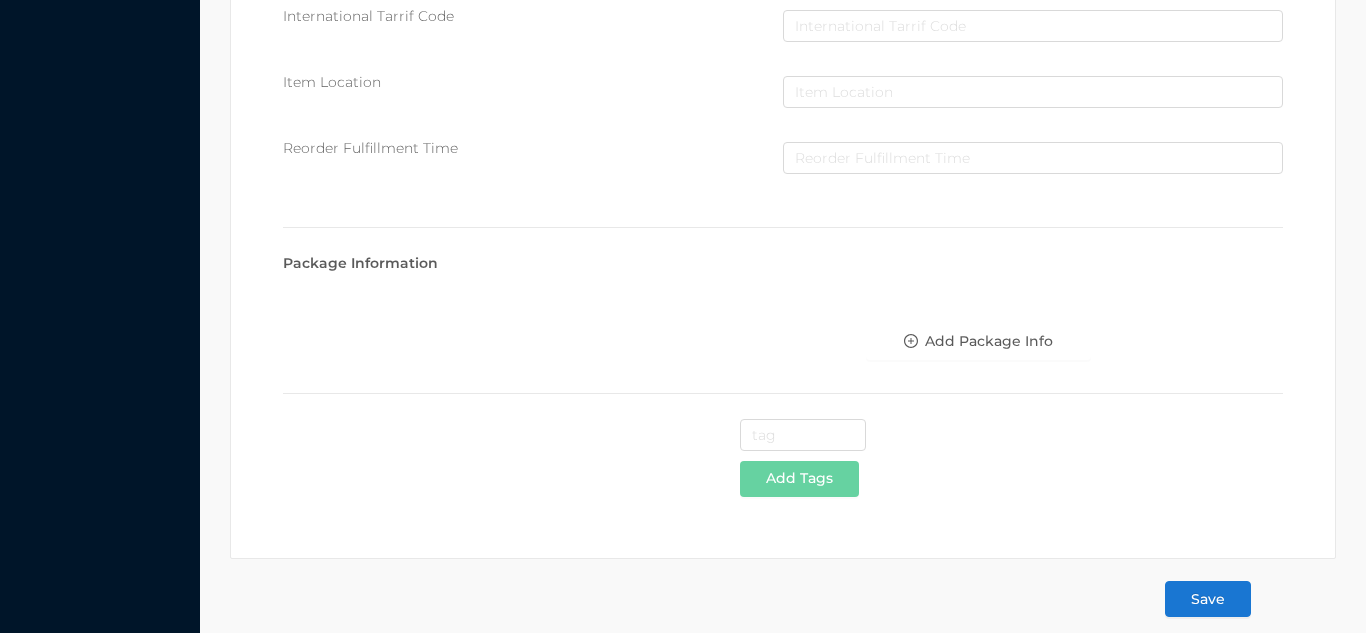 scroll, scrollTop: 1028, scrollLeft: 0, axis: vertical 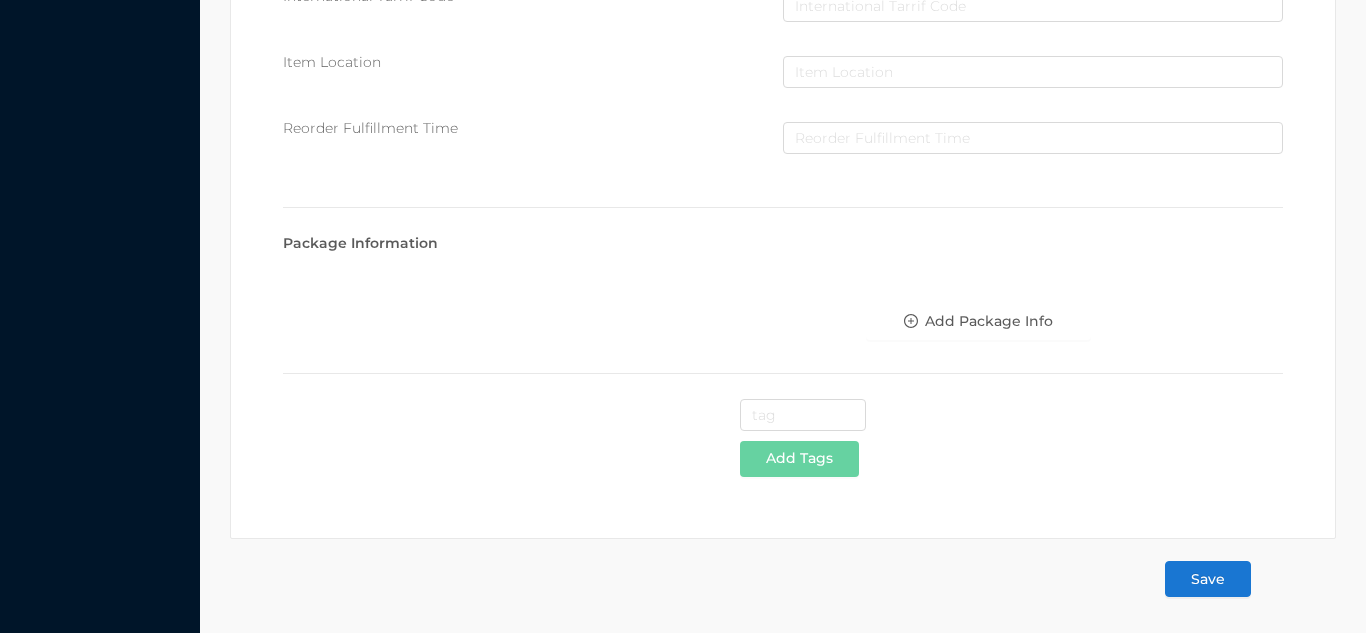 type on "52x95" solid blackout/Sage" 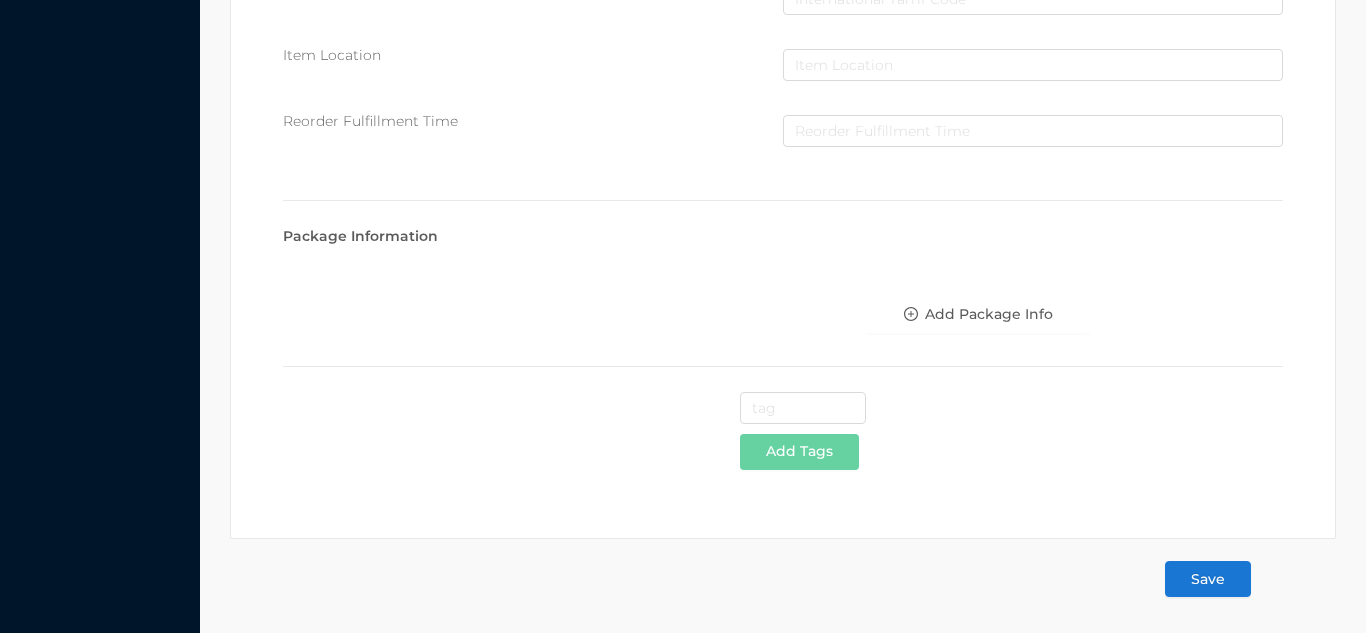 click on "Save" at bounding box center [1208, 579] 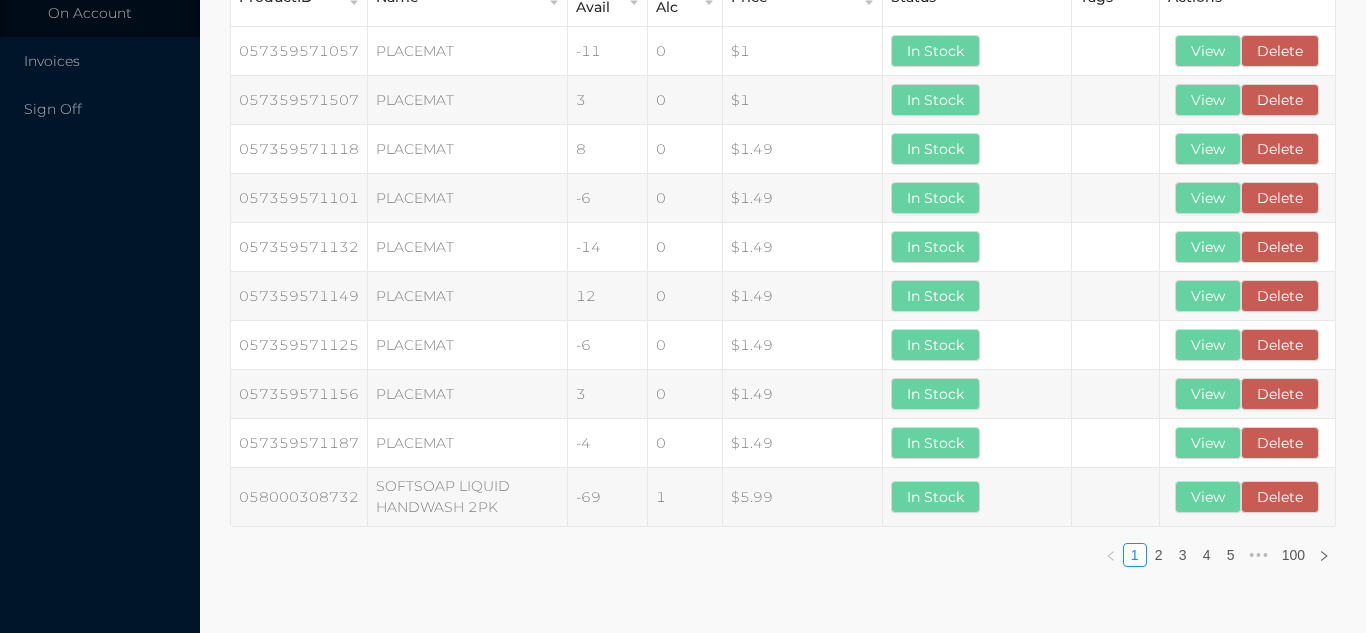 scroll, scrollTop: 0, scrollLeft: 0, axis: both 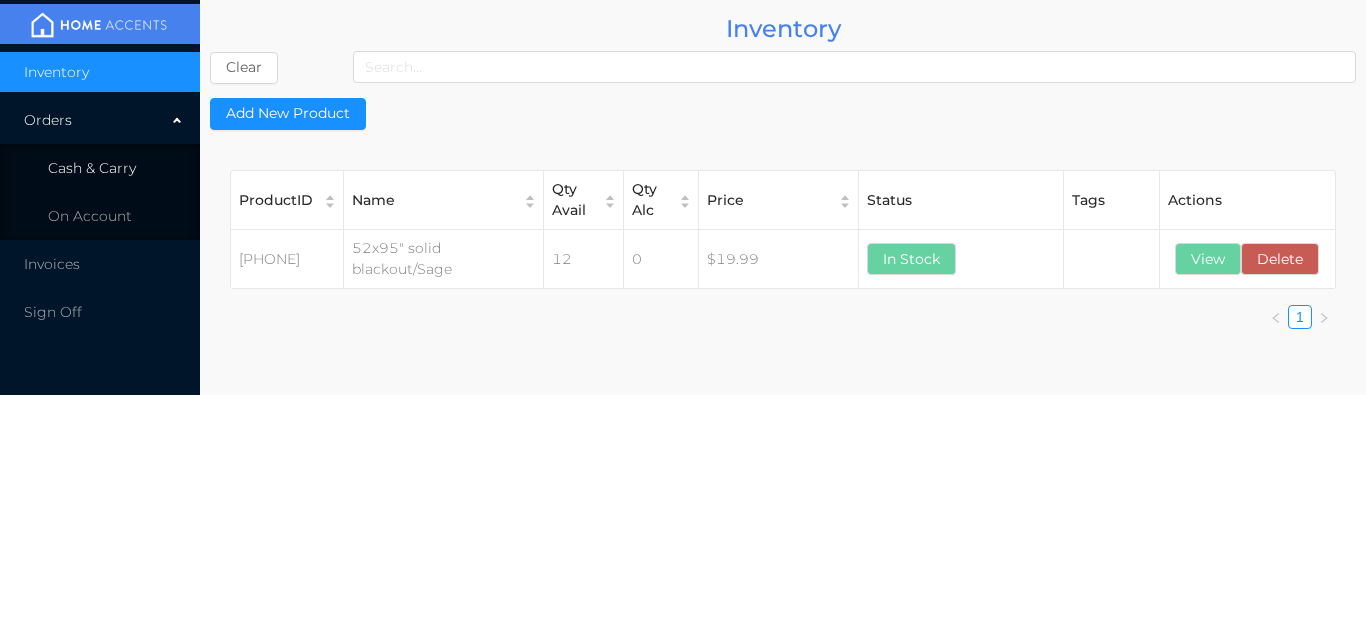 click on "Cash & Carry" at bounding box center (100, 168) 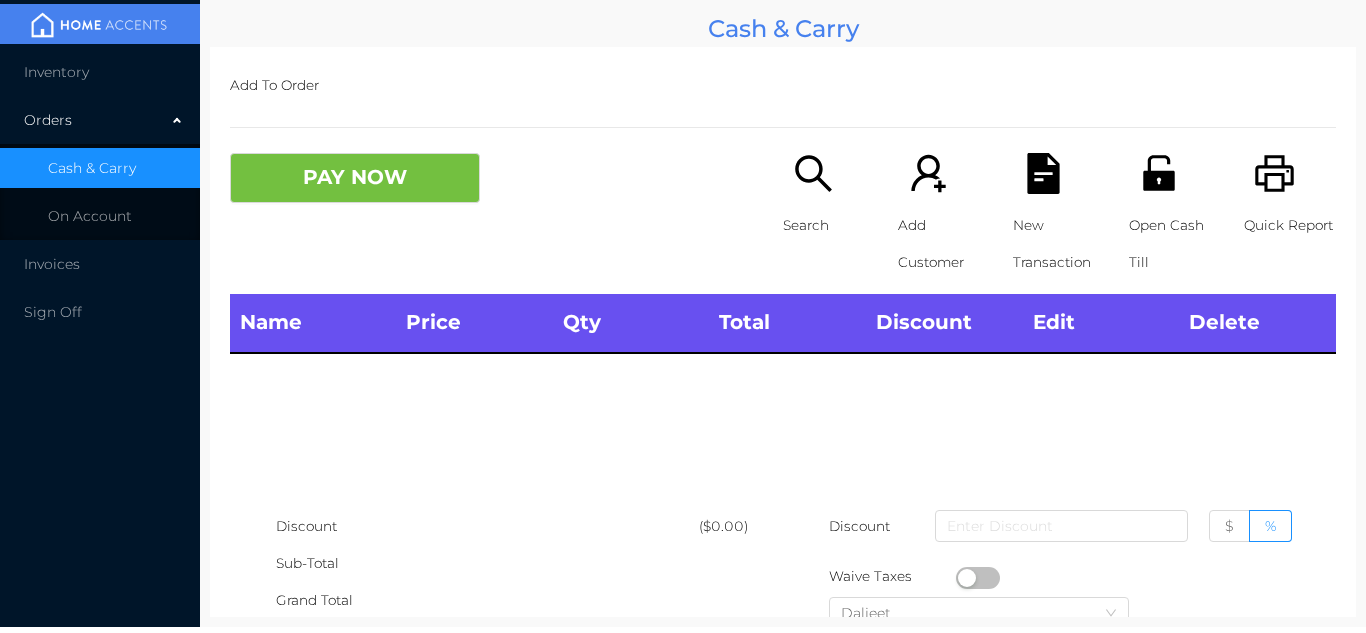 click on "Orders" at bounding box center [100, 120] 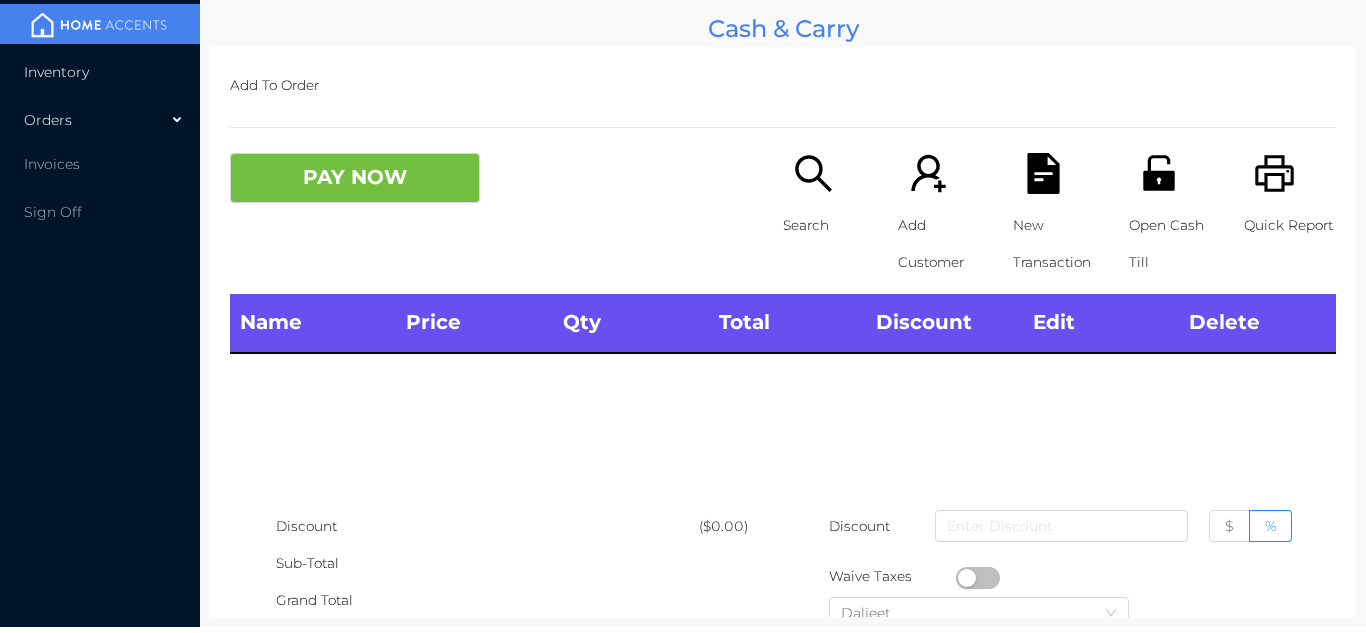 click on "Inventory" at bounding box center [100, 72] 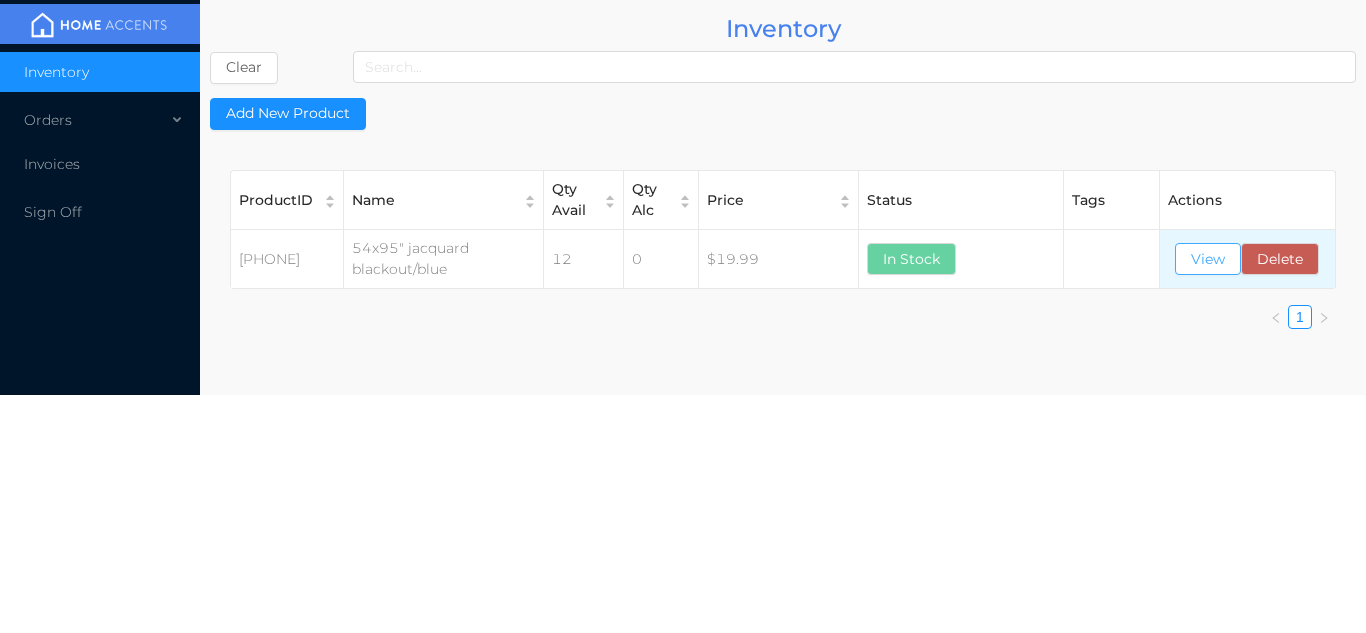 click on "View" at bounding box center [1208, 259] 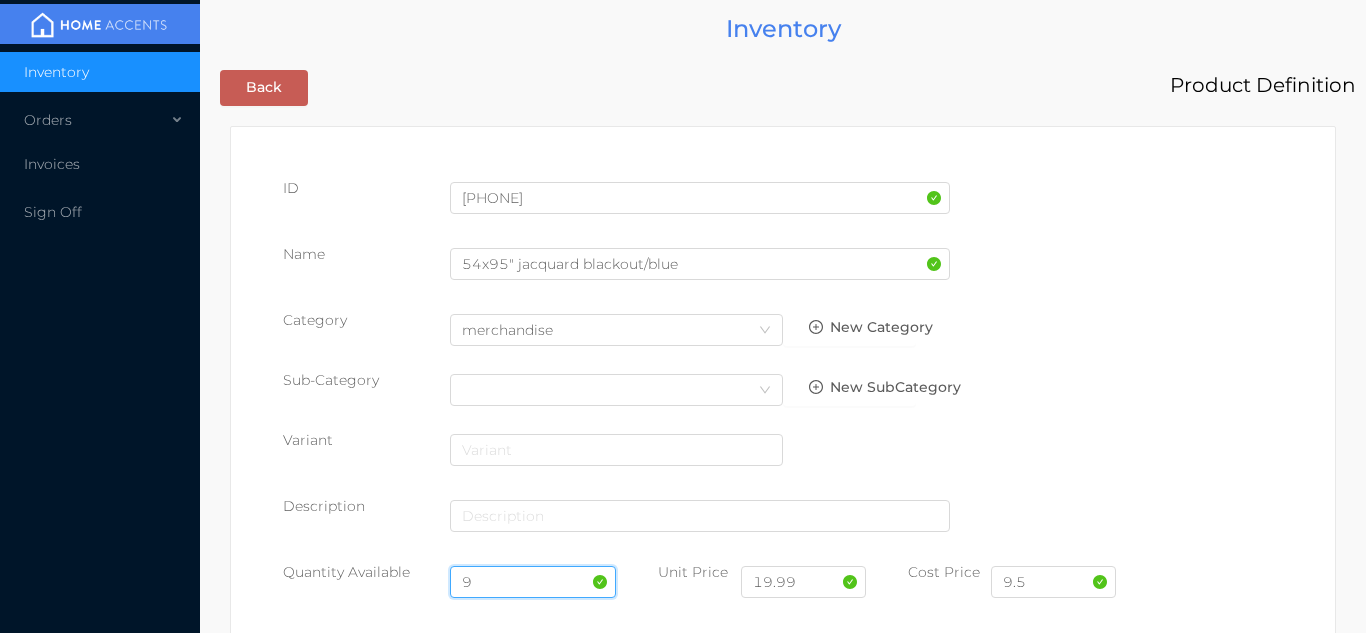 click on "9" at bounding box center (533, 582) 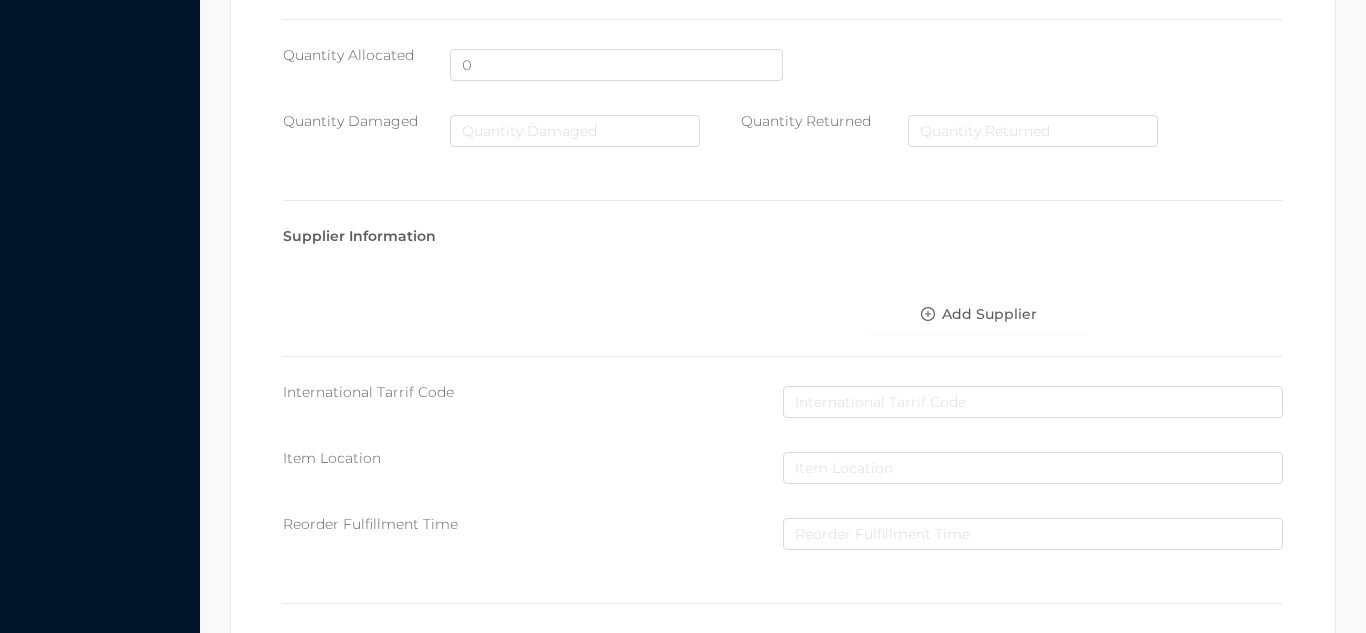 scroll, scrollTop: 1135, scrollLeft: 0, axis: vertical 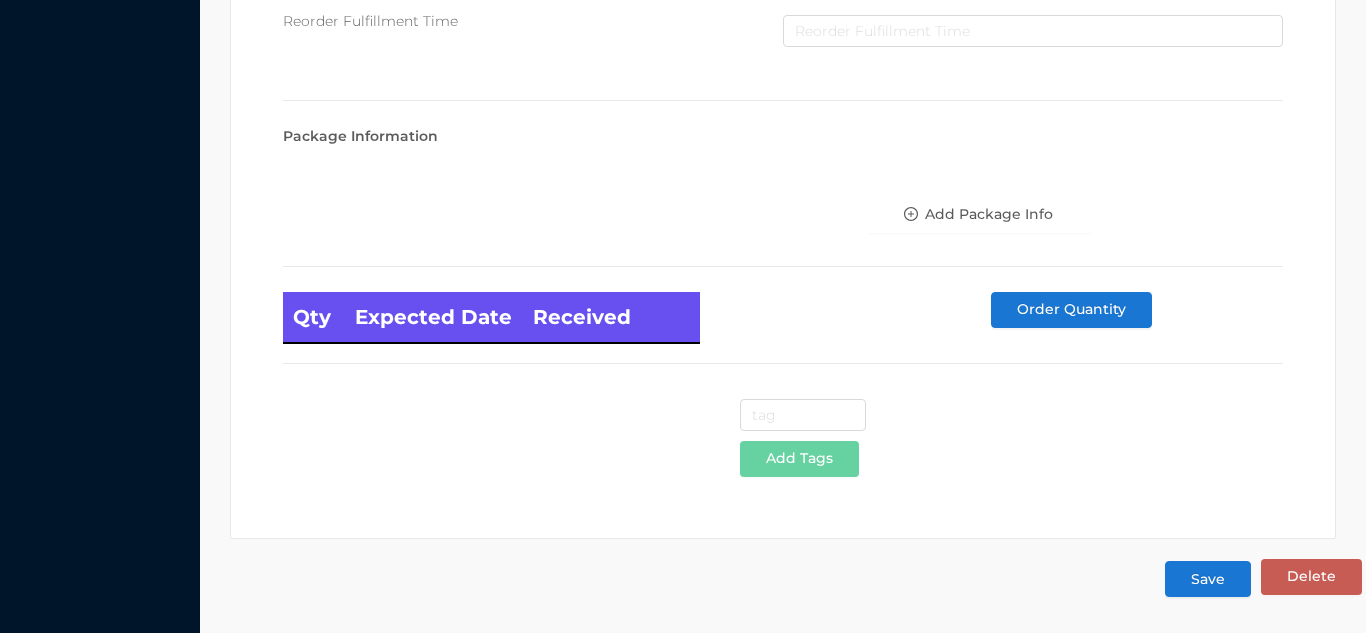 type on "21" 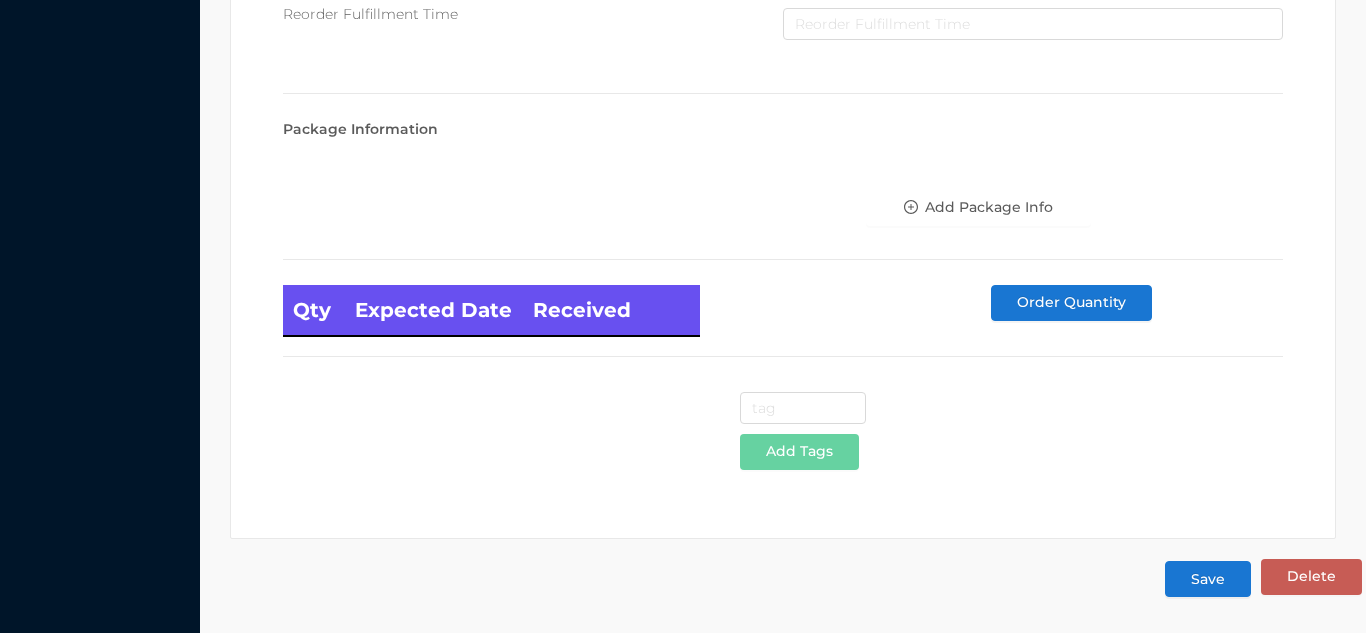 click on "Save" at bounding box center (1208, 579) 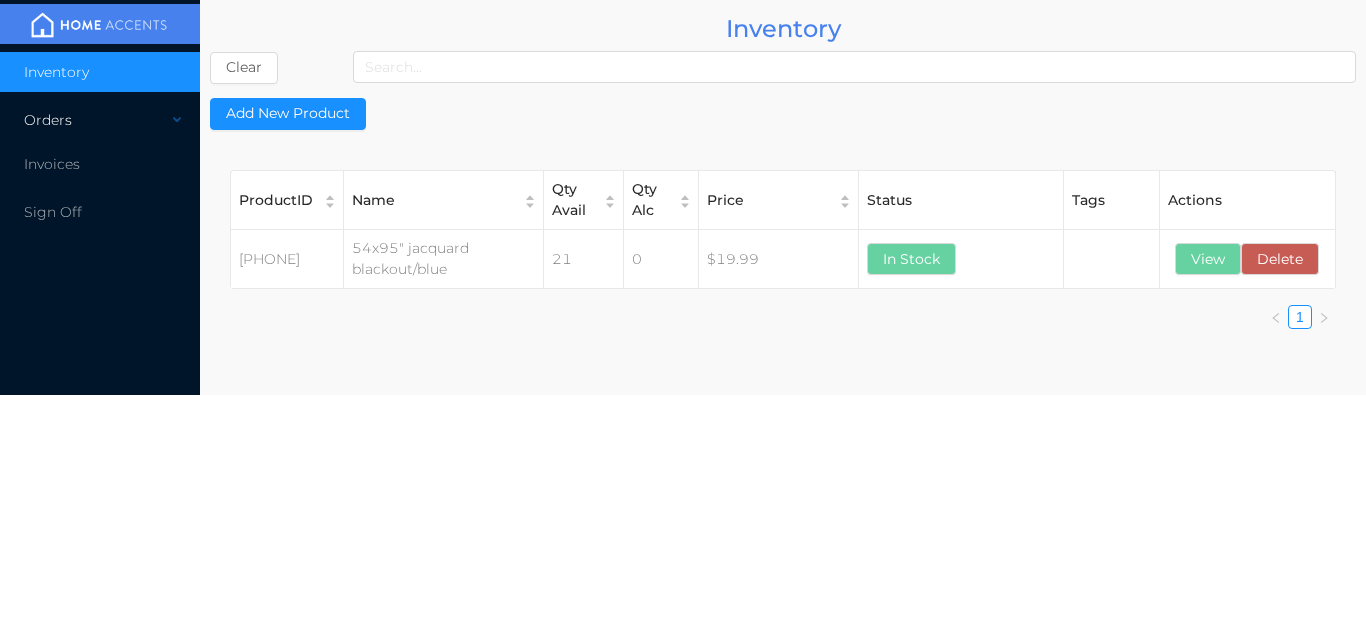 click on "Orders" at bounding box center (100, 120) 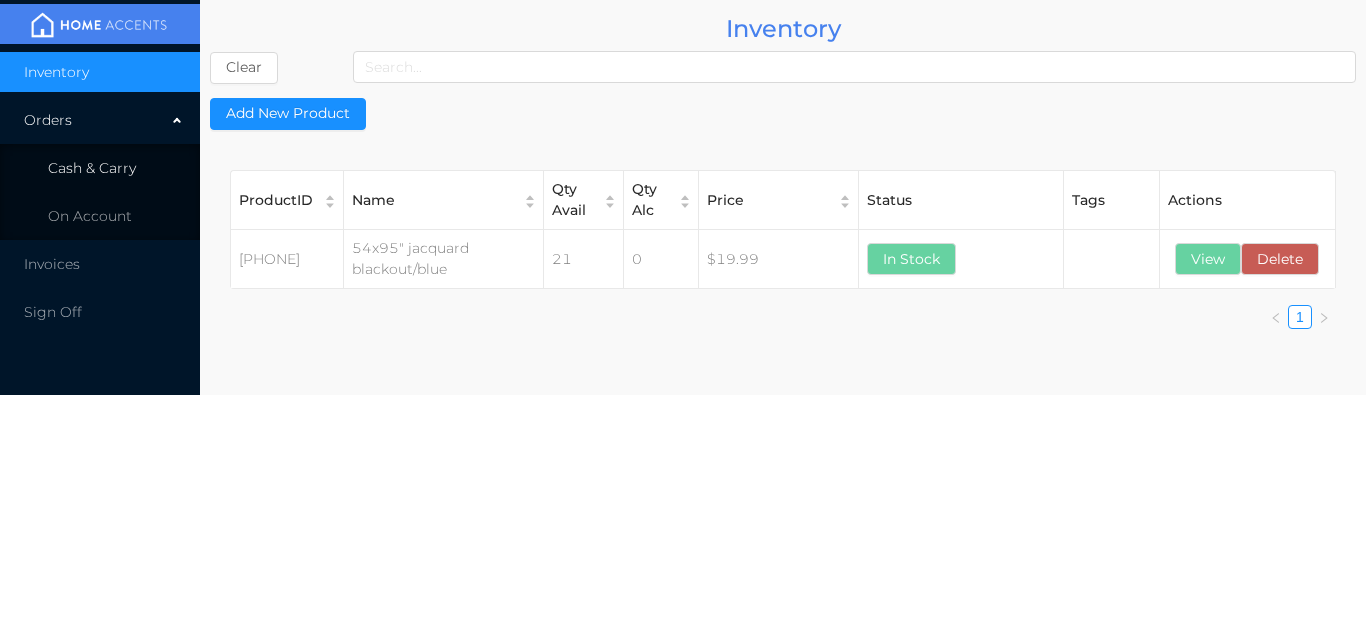 click on "Cash & Carry" at bounding box center [92, 168] 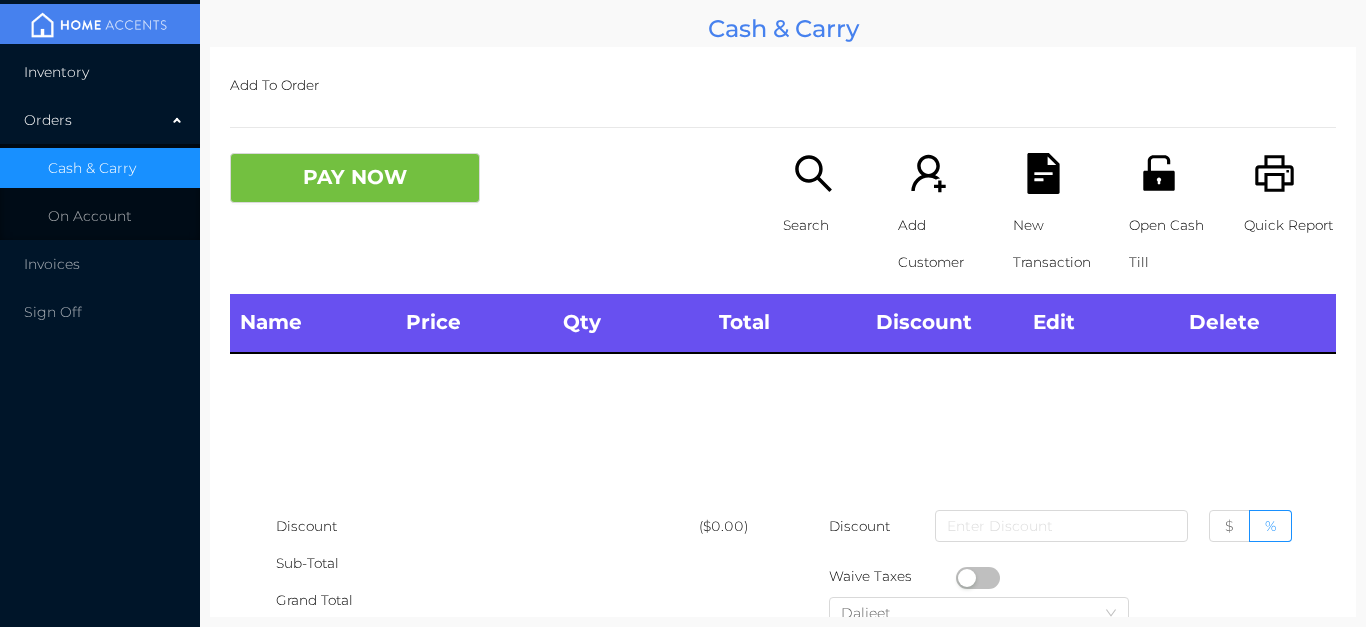 click on "Inventory" at bounding box center (100, 72) 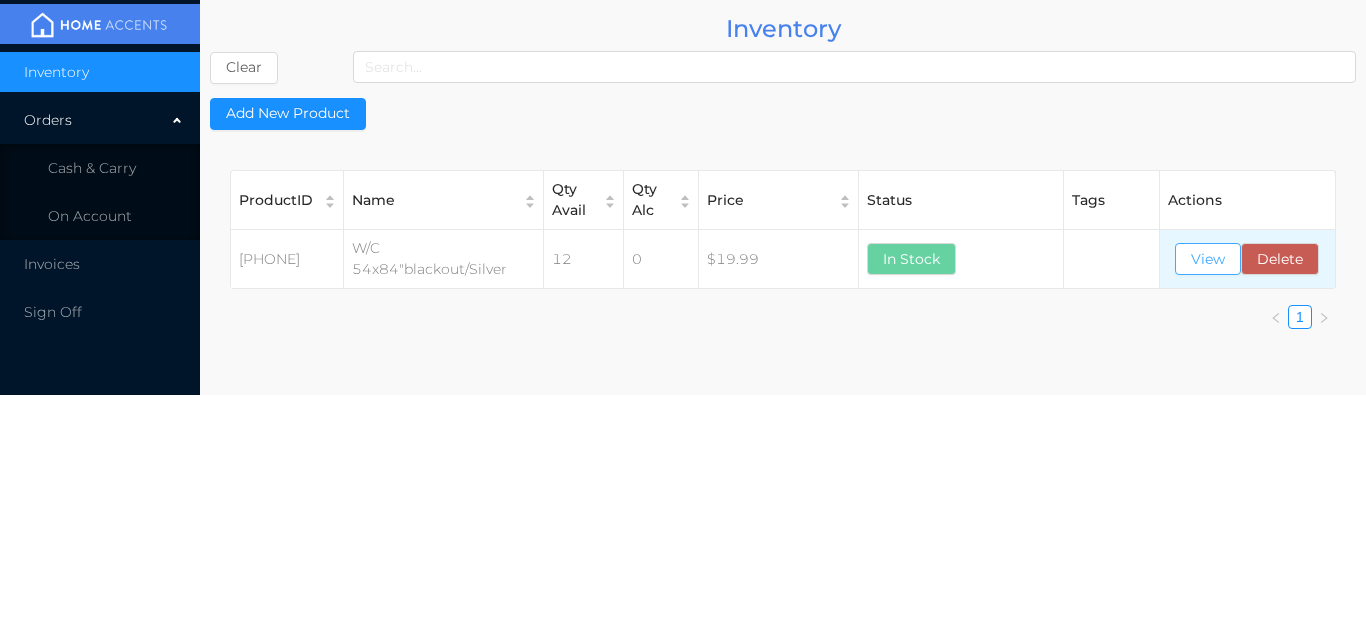 click on "View" at bounding box center (1208, 259) 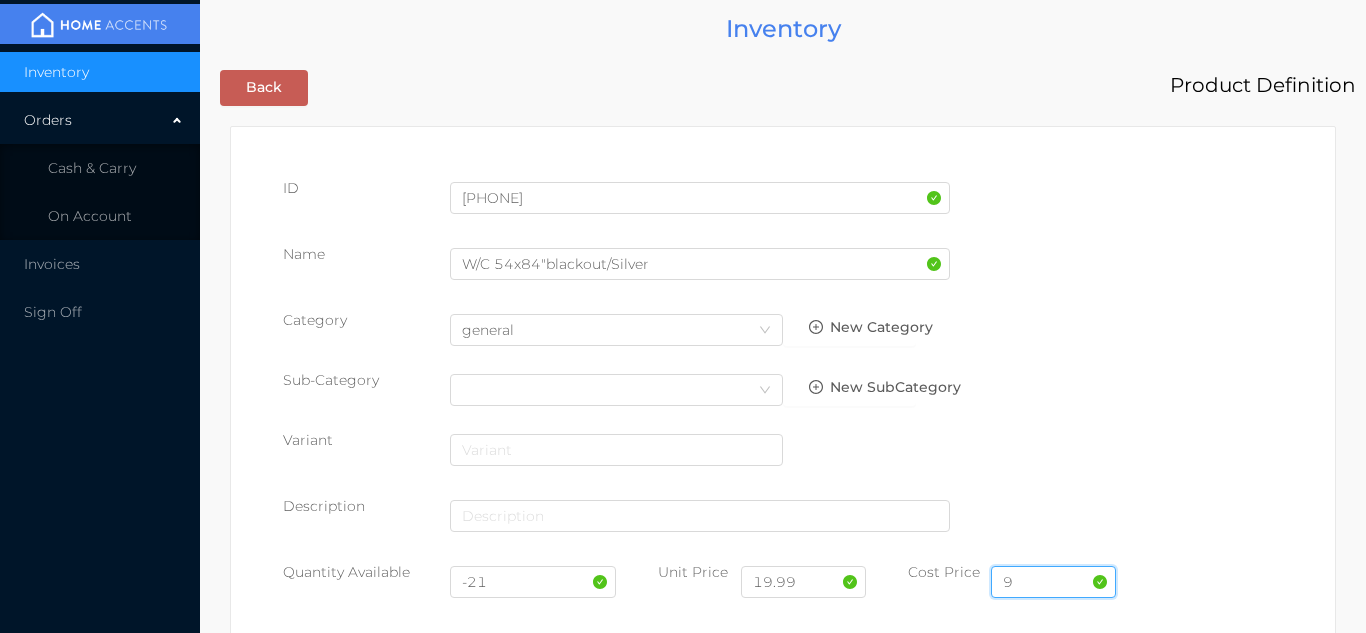 click on "9" at bounding box center (1053, 582) 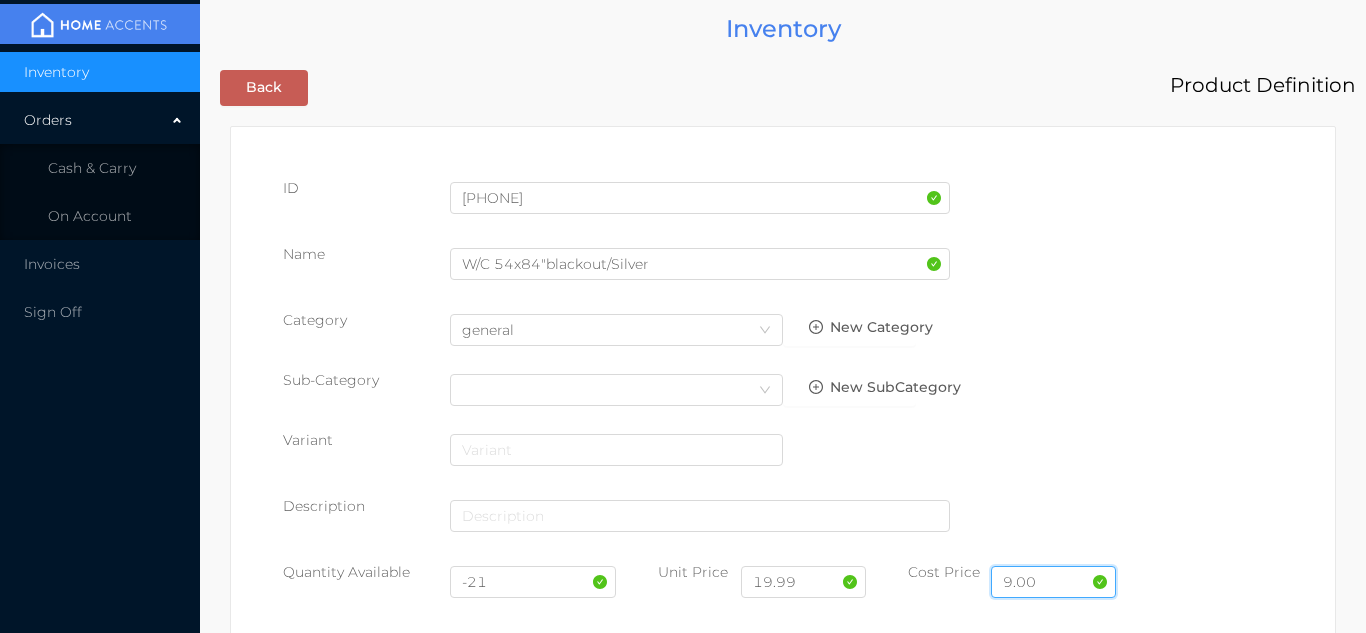 type on "9.00" 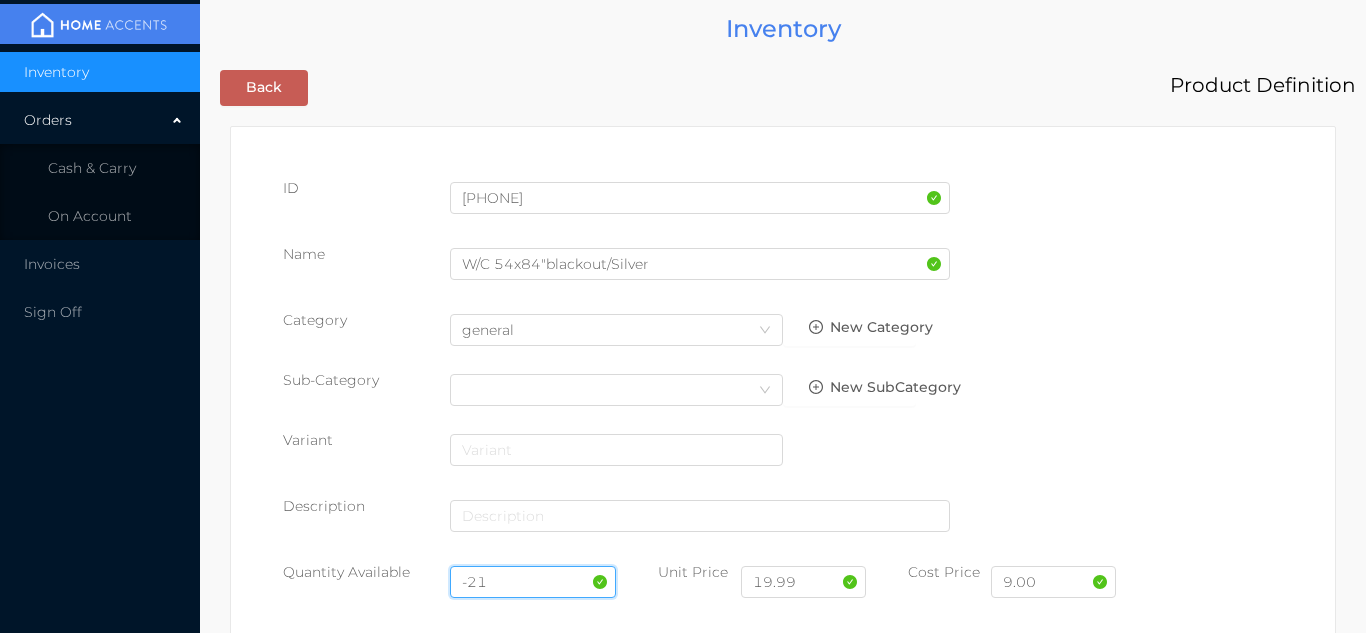 click on "-21" at bounding box center (533, 582) 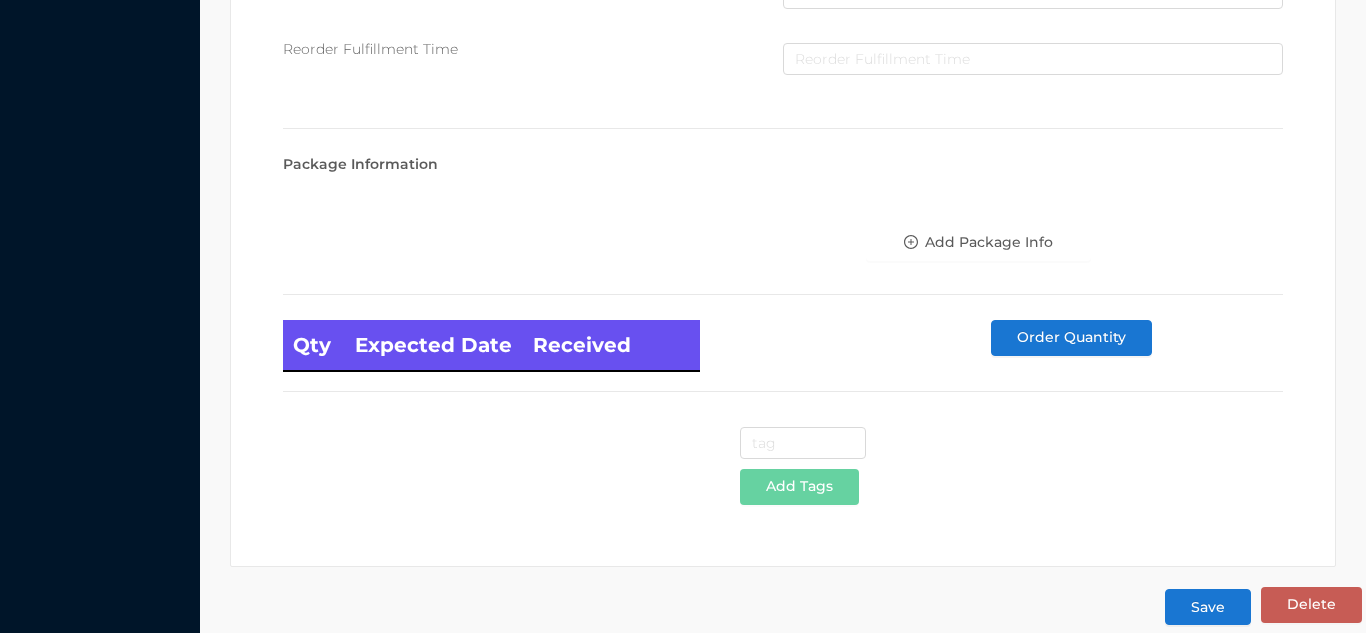 scroll, scrollTop: 1135, scrollLeft: 0, axis: vertical 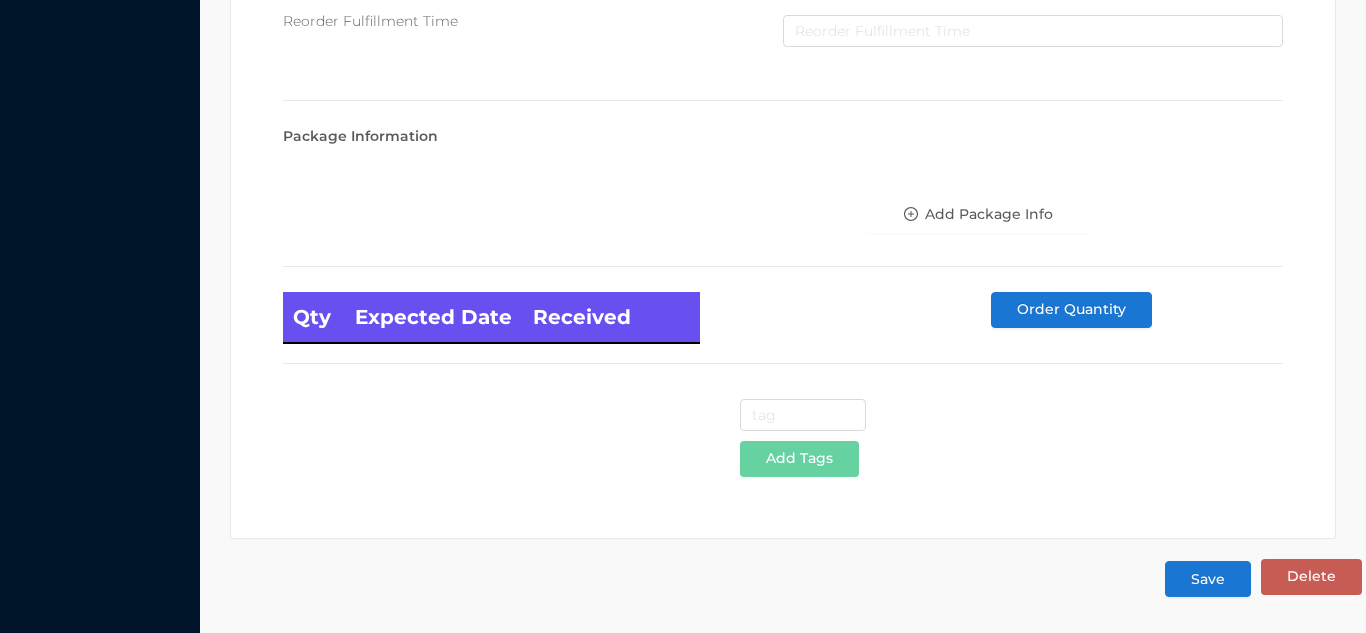 type on "20" 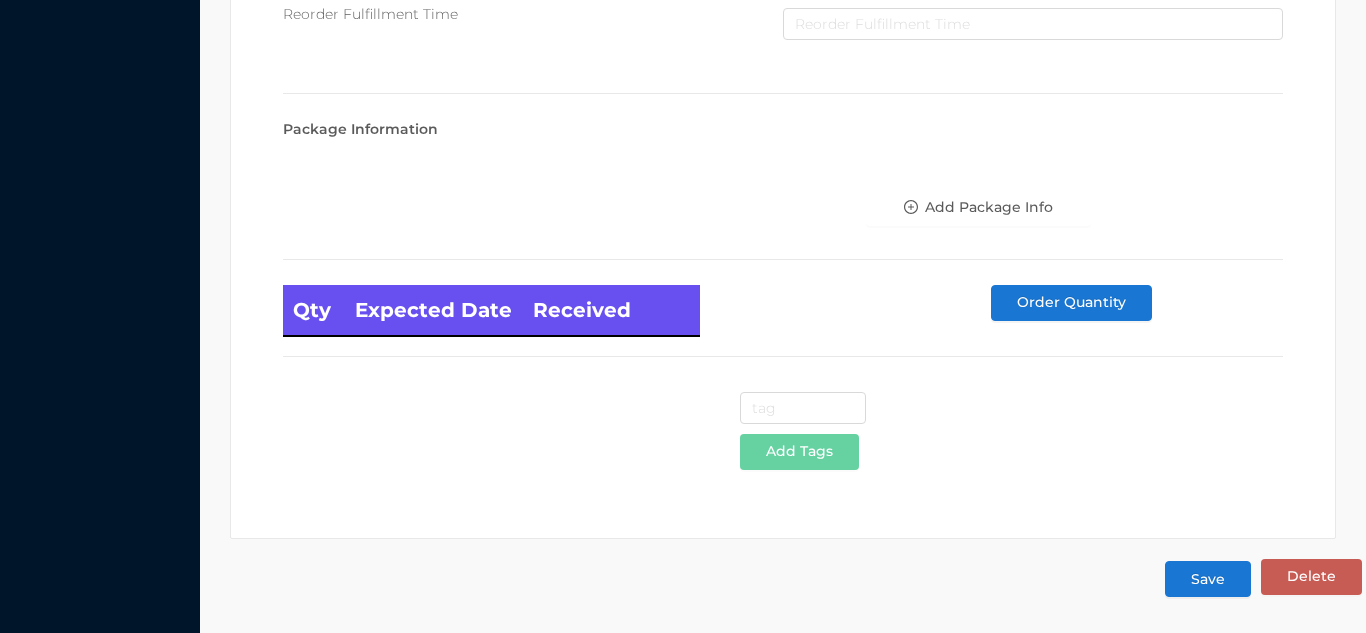 click on "Save" at bounding box center (1208, 579) 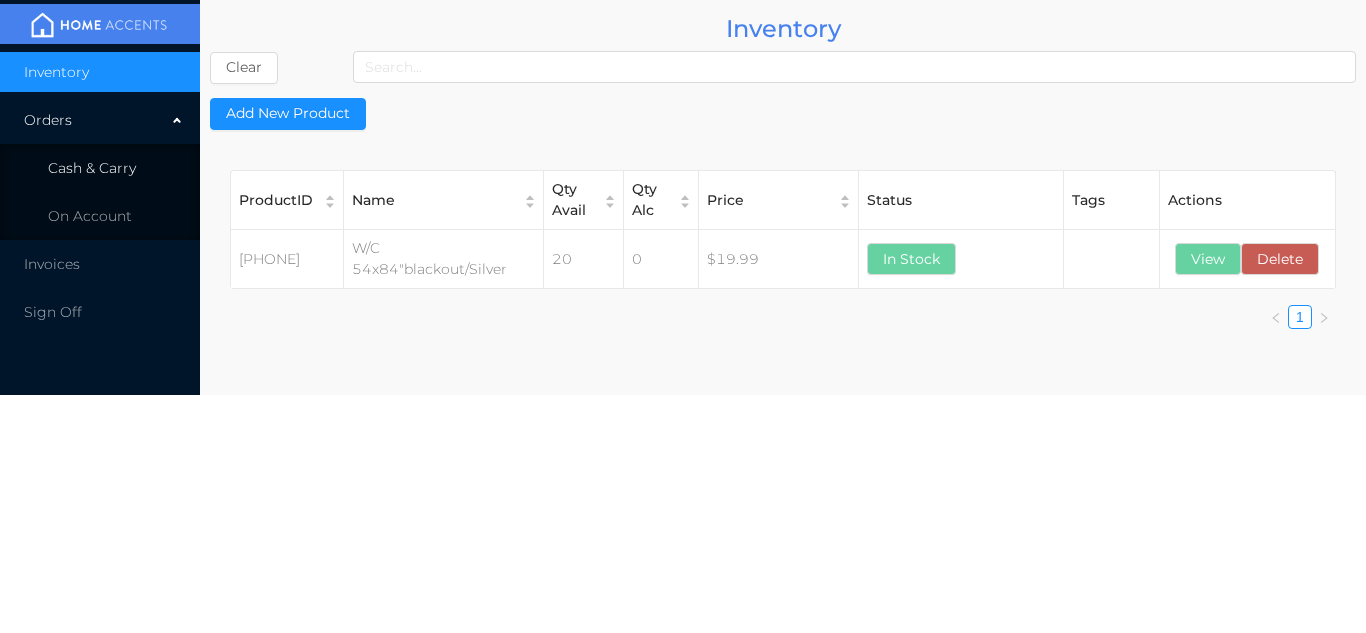 click on "Cash & Carry" at bounding box center (100, 168) 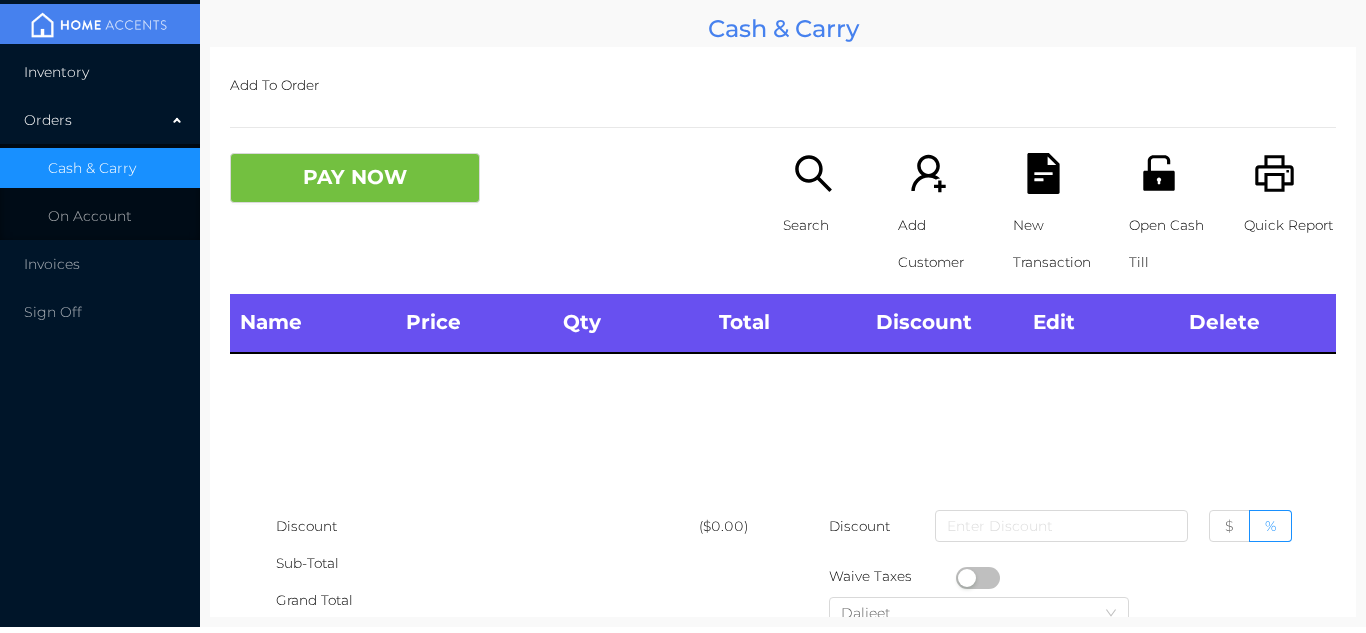 click on "Inventory" at bounding box center (100, 72) 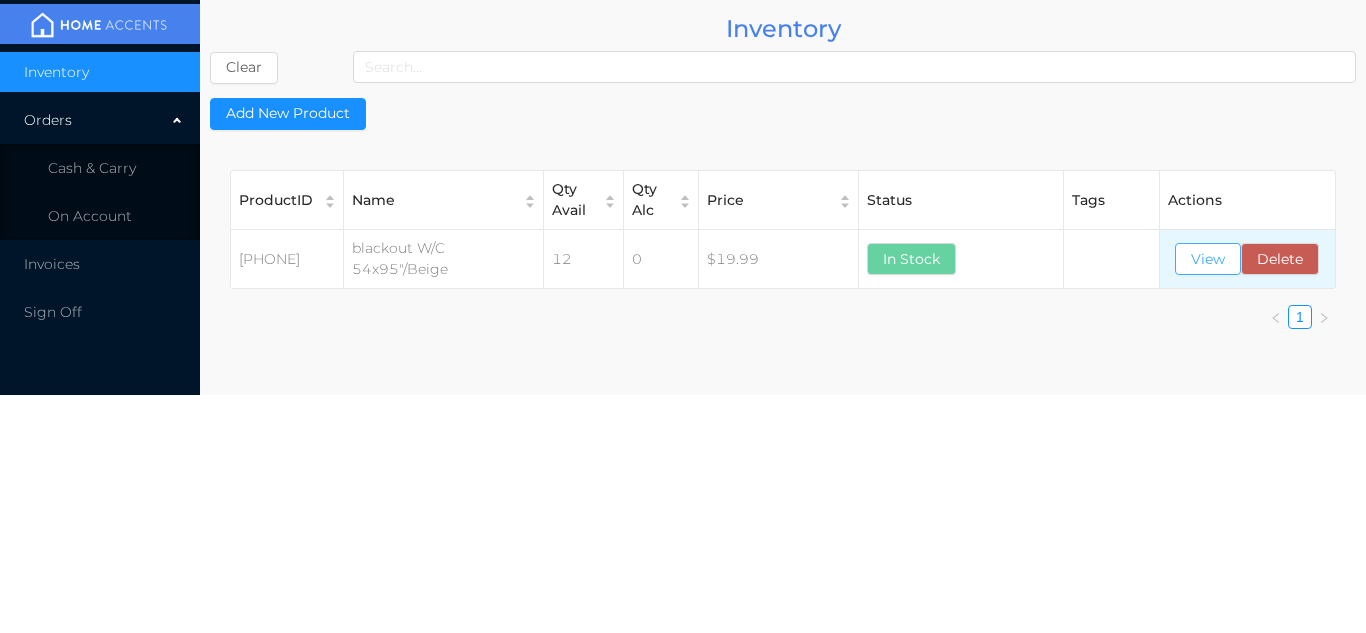 click on "View" at bounding box center (1208, 259) 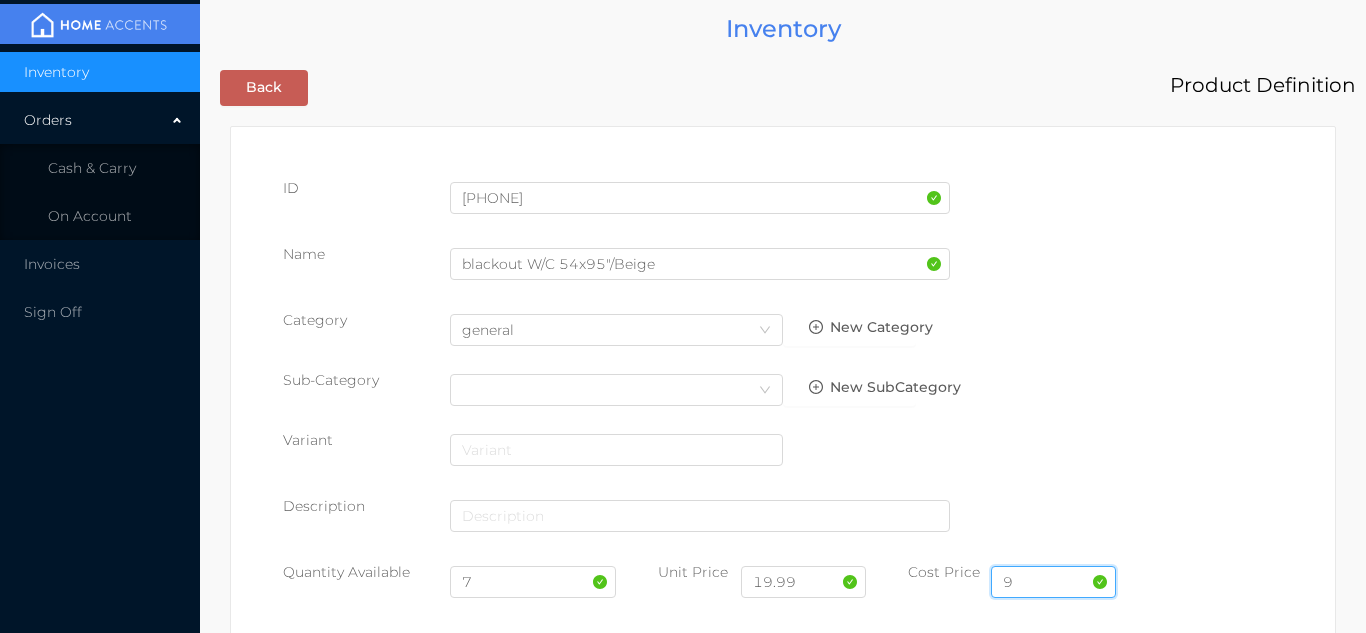 click on "9" at bounding box center (1053, 582) 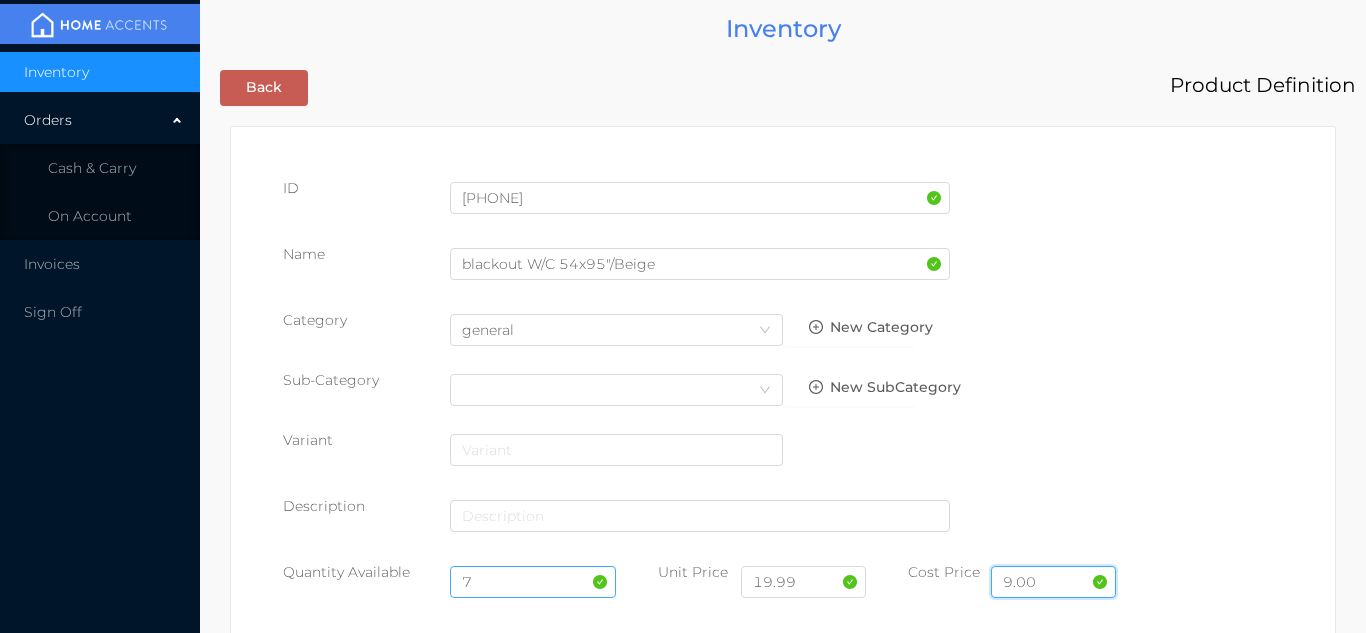 type on "9.00" 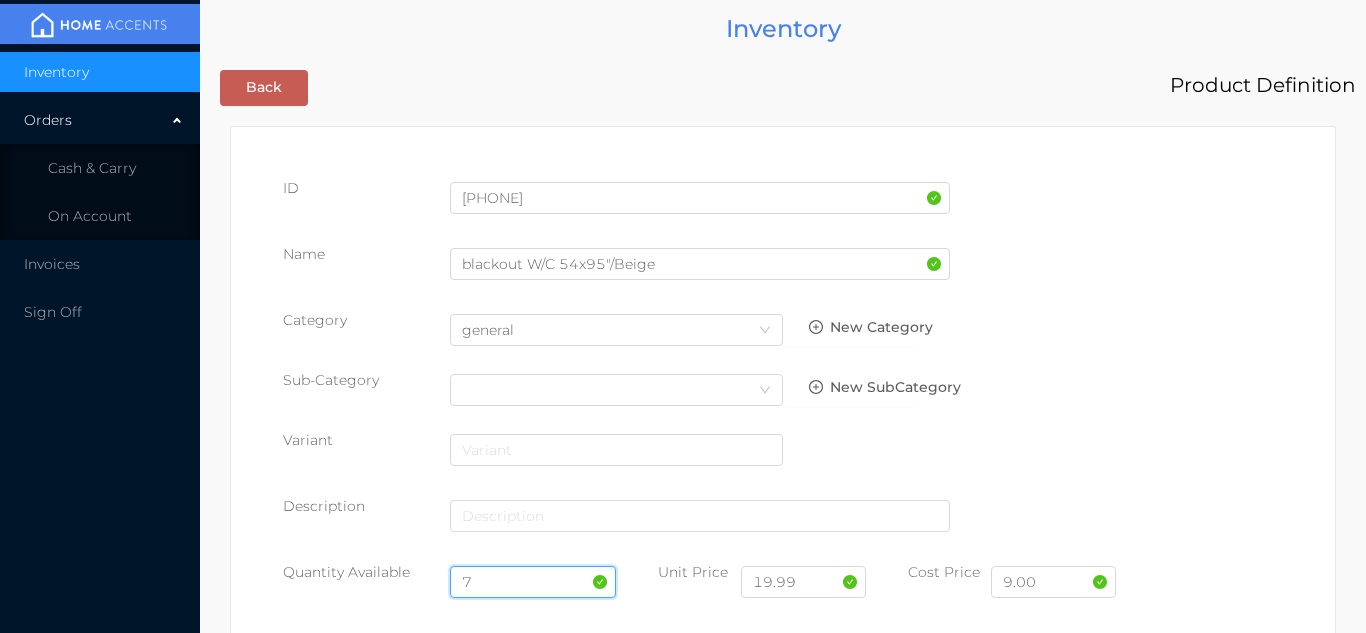 click on "7" at bounding box center (533, 582) 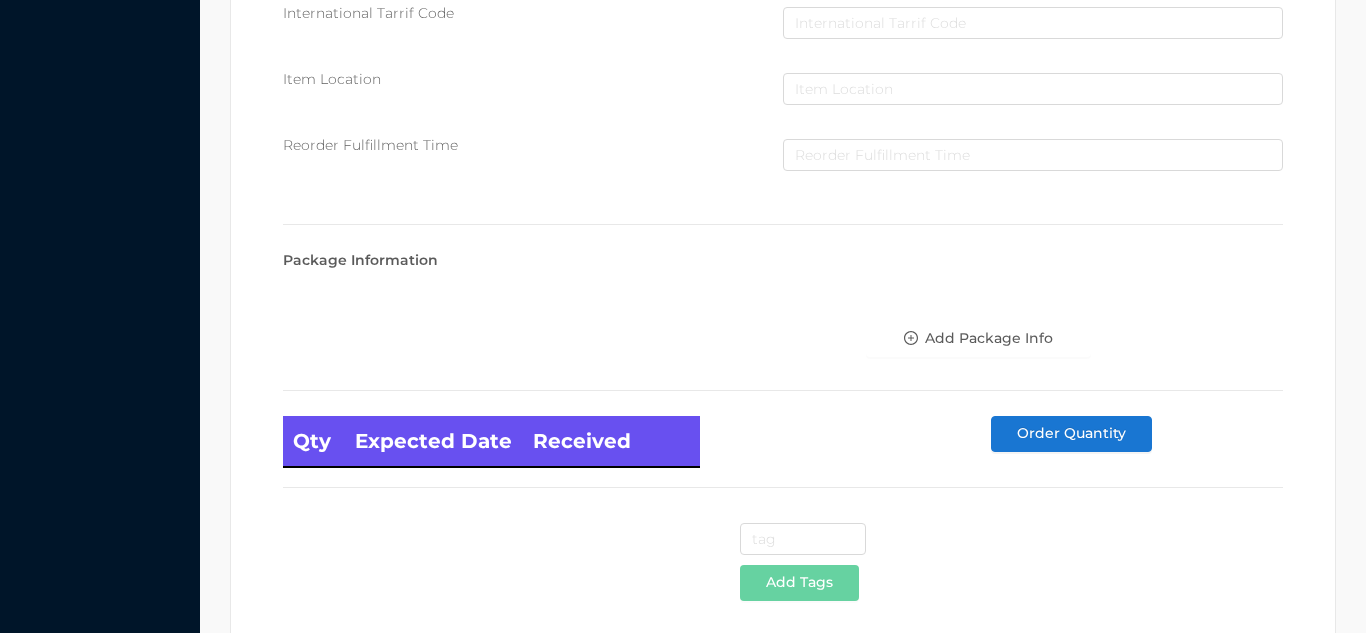scroll, scrollTop: 1135, scrollLeft: 0, axis: vertical 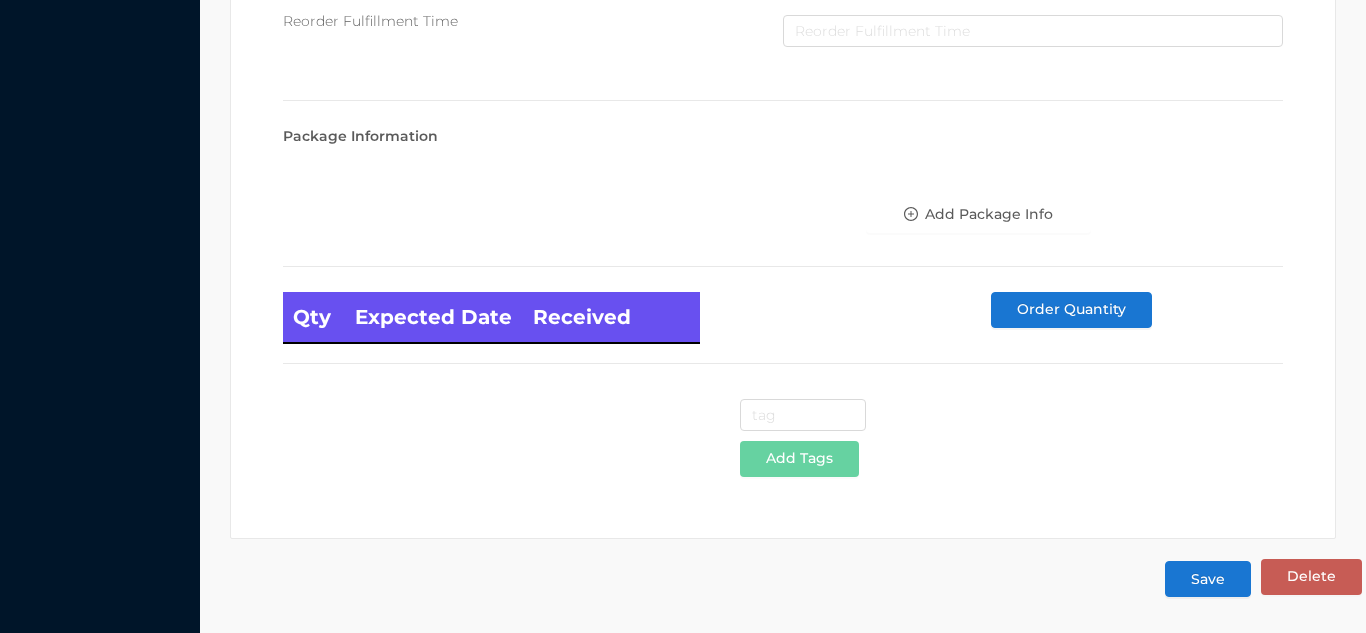 type on "19" 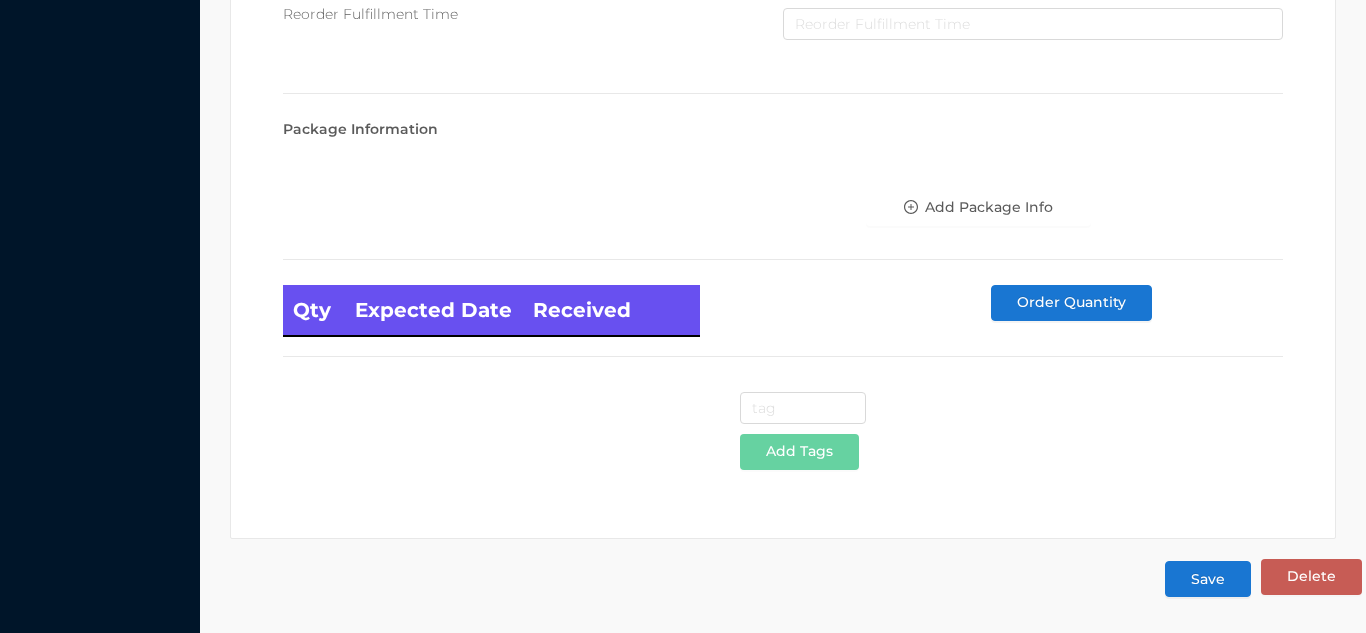 click on "Save" at bounding box center [1208, 579] 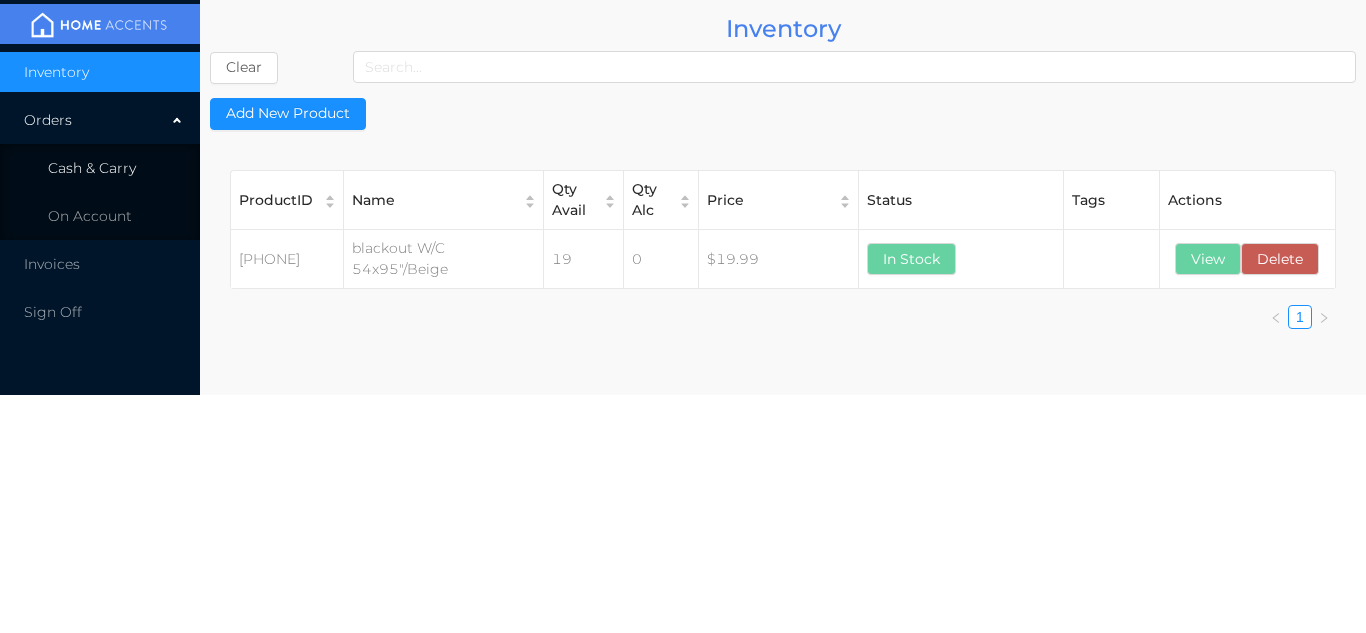 click on "Cash & Carry" at bounding box center [92, 168] 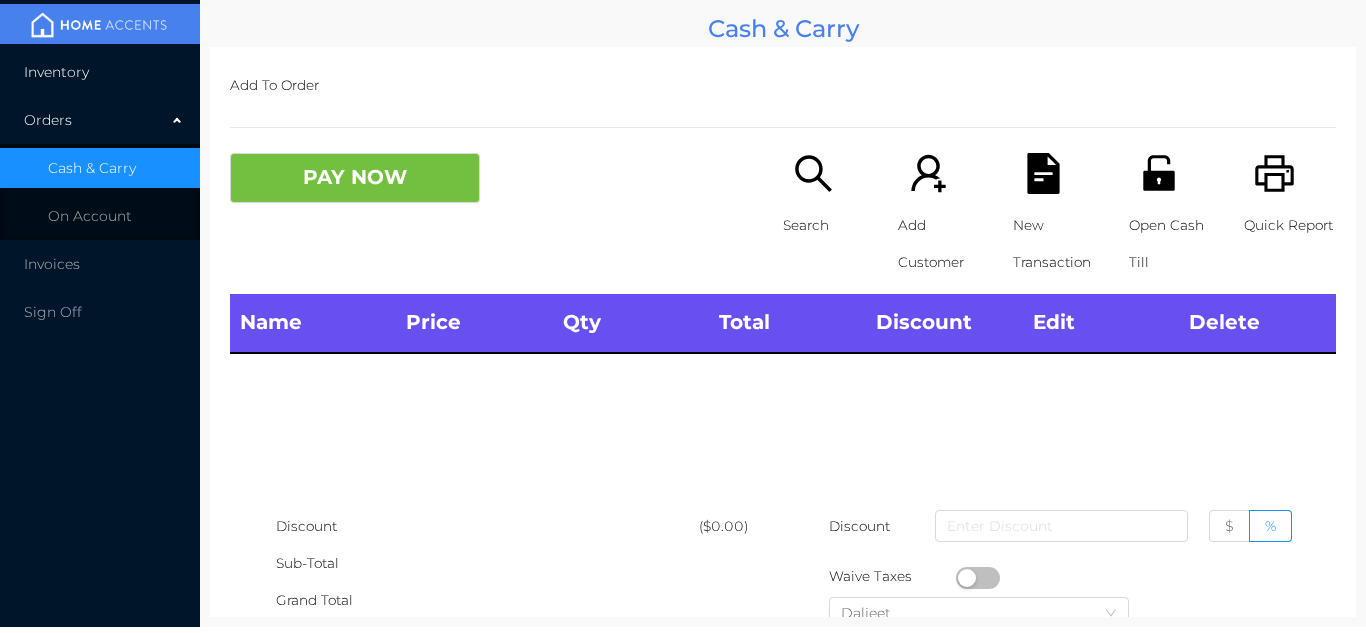 click on "Inventory" at bounding box center [100, 72] 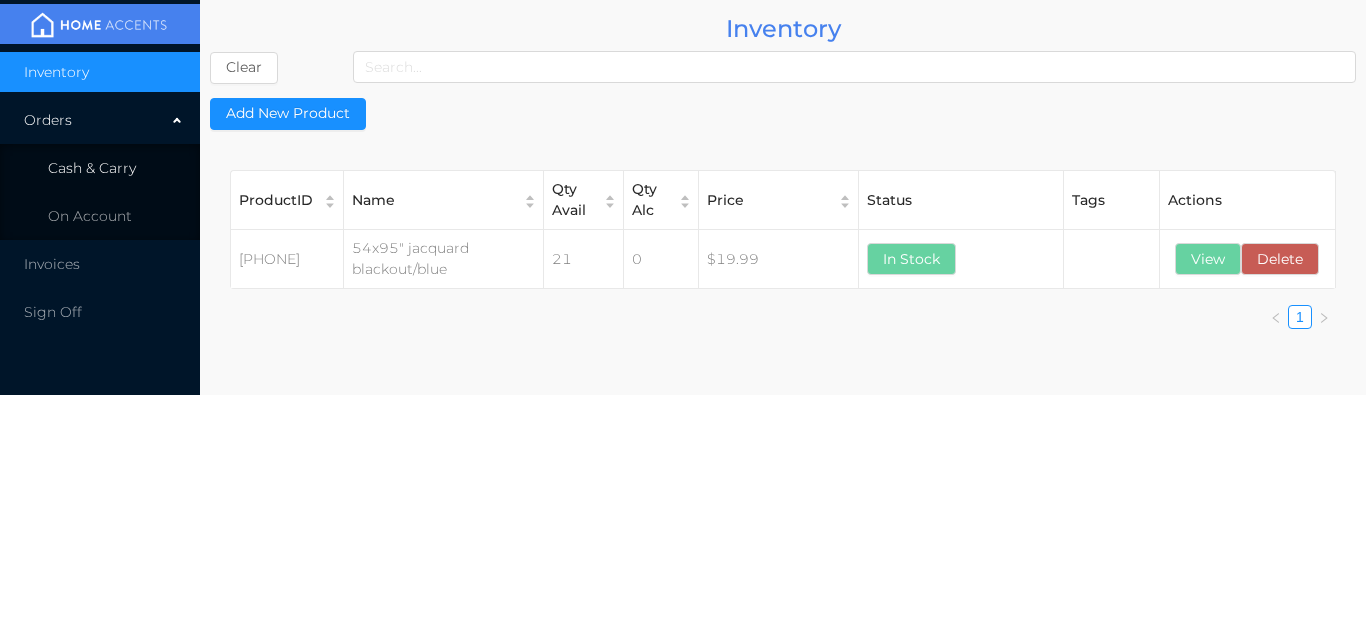 click on "Cash & Carry" at bounding box center (92, 168) 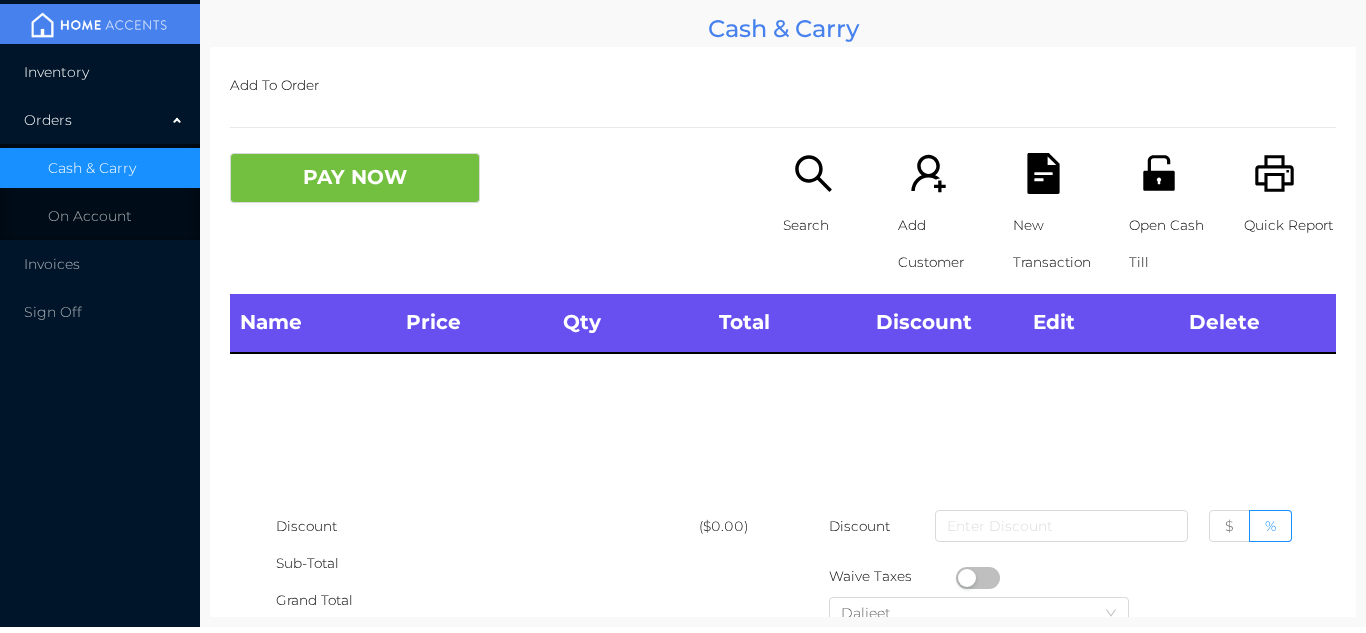 click on "Inventory" at bounding box center [100, 72] 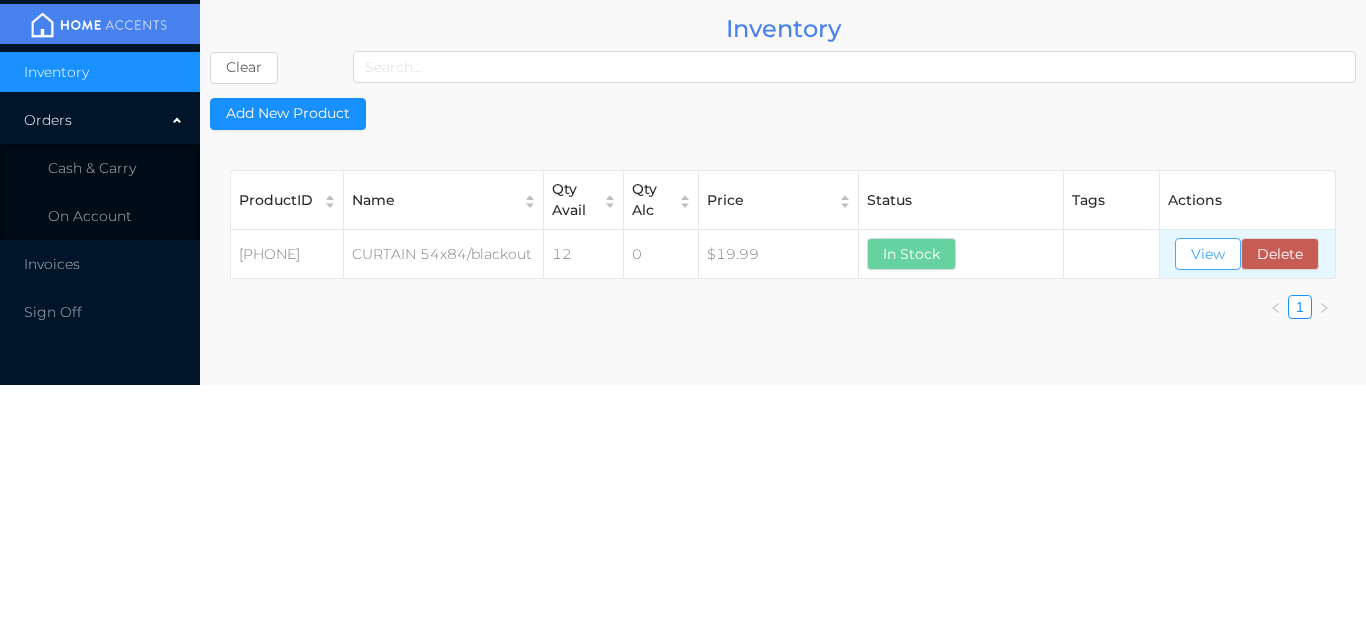 click on "View" at bounding box center (1208, 254) 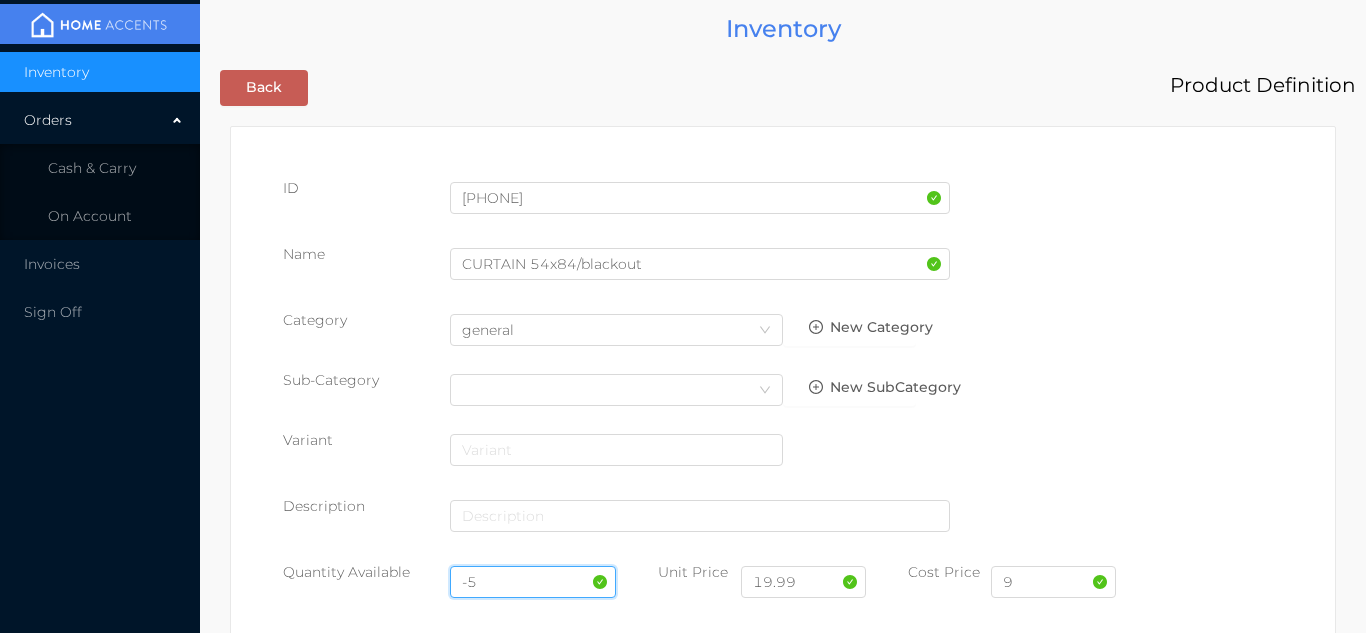click on "-5" at bounding box center (533, 582) 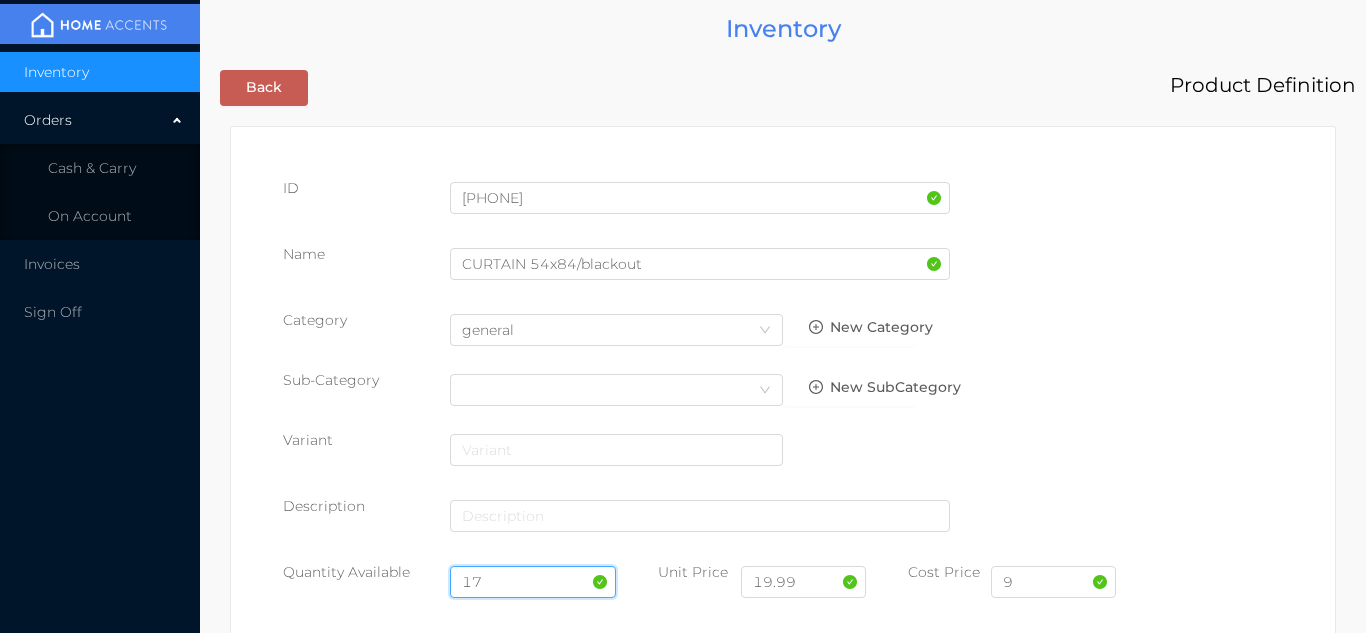 type on "17" 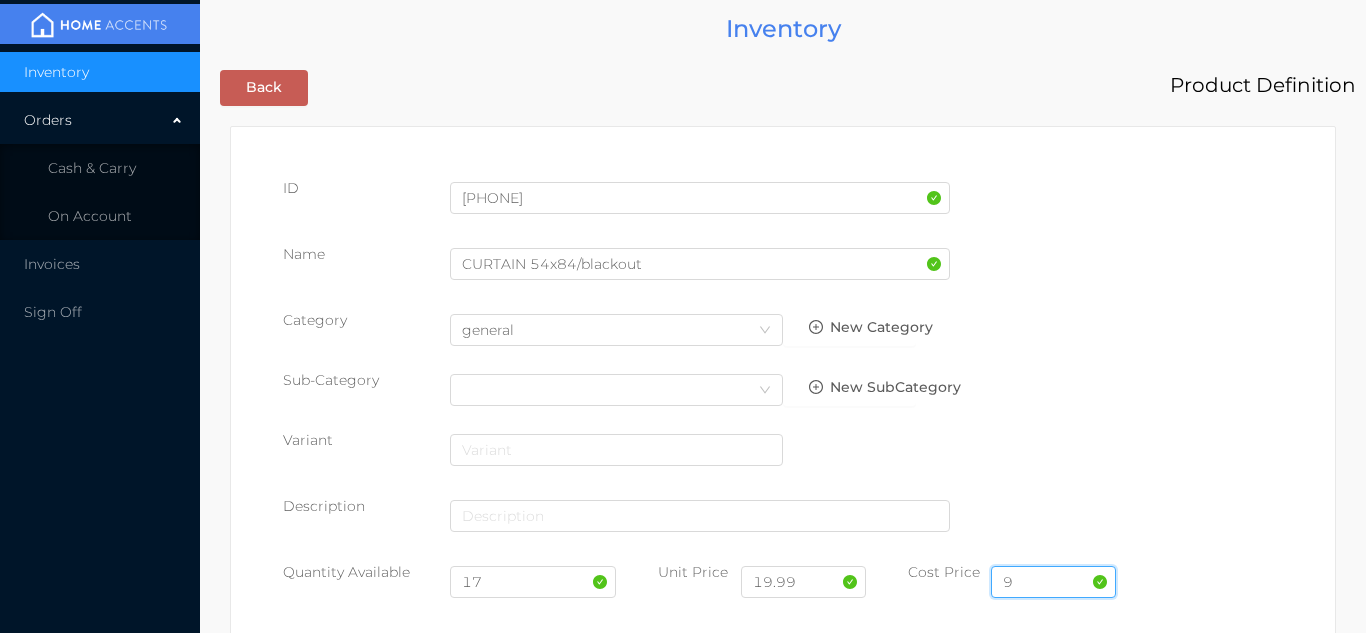 click on "9" at bounding box center (1053, 582) 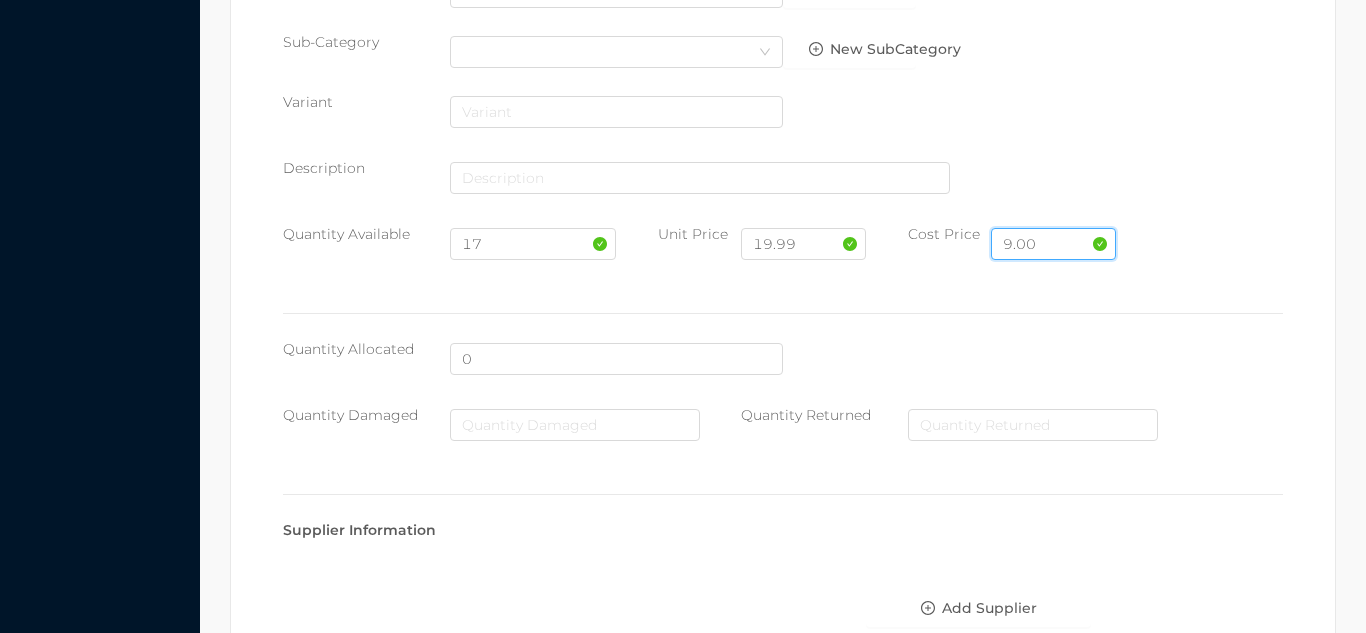 scroll, scrollTop: 1135, scrollLeft: 0, axis: vertical 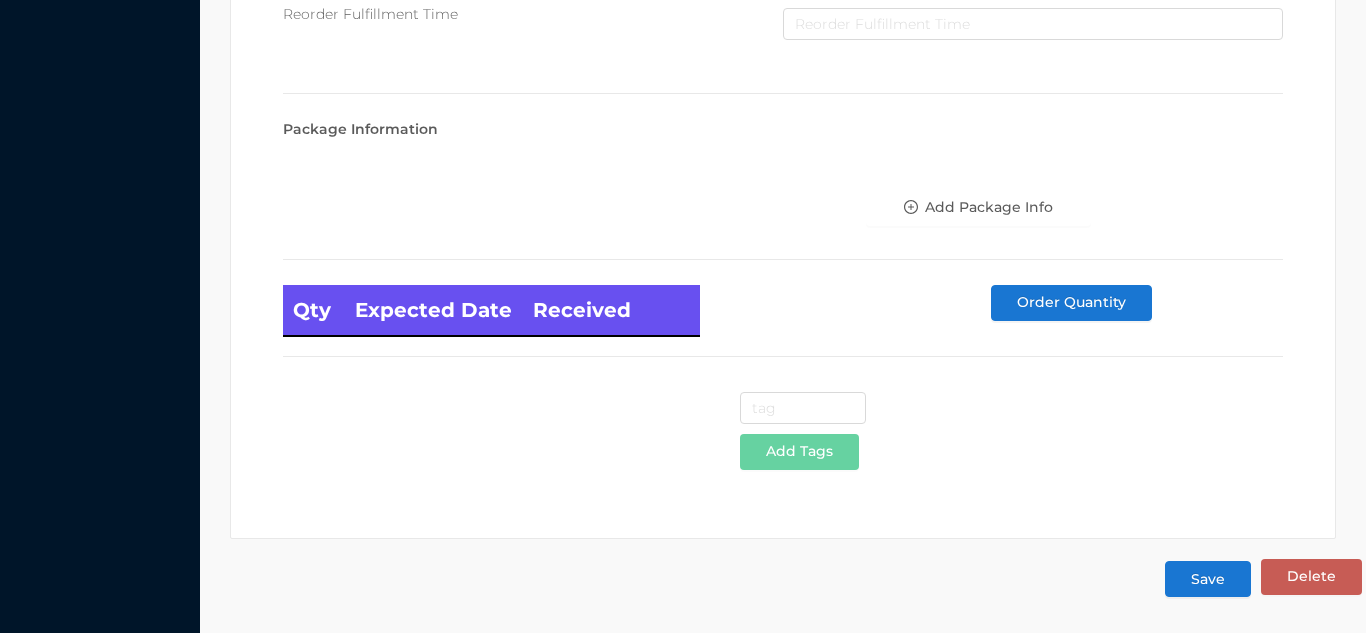 type on "9.00" 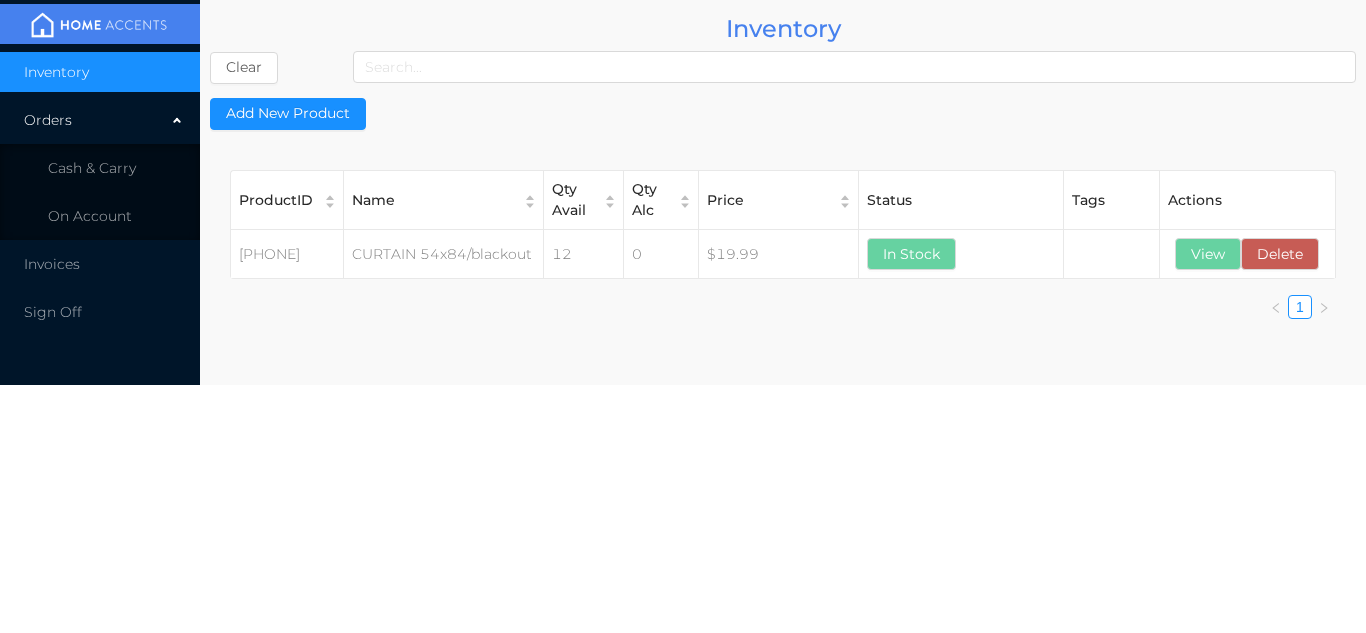scroll, scrollTop: 0, scrollLeft: 0, axis: both 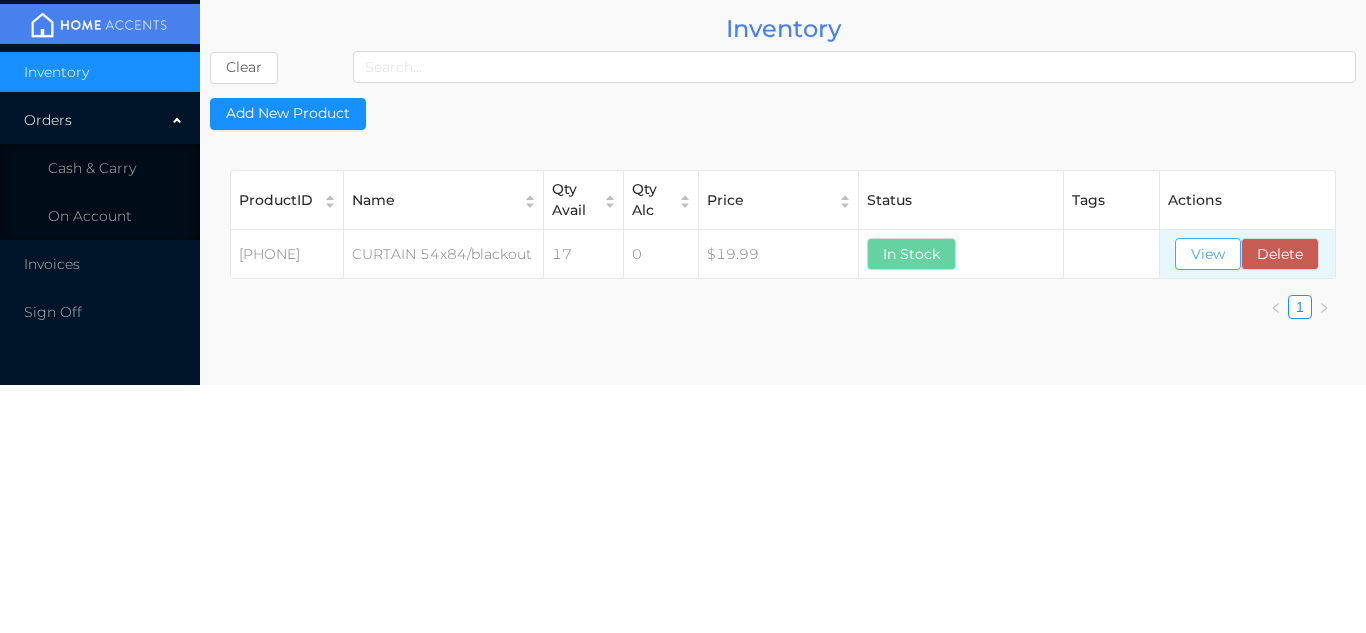 click on "View" at bounding box center [1208, 254] 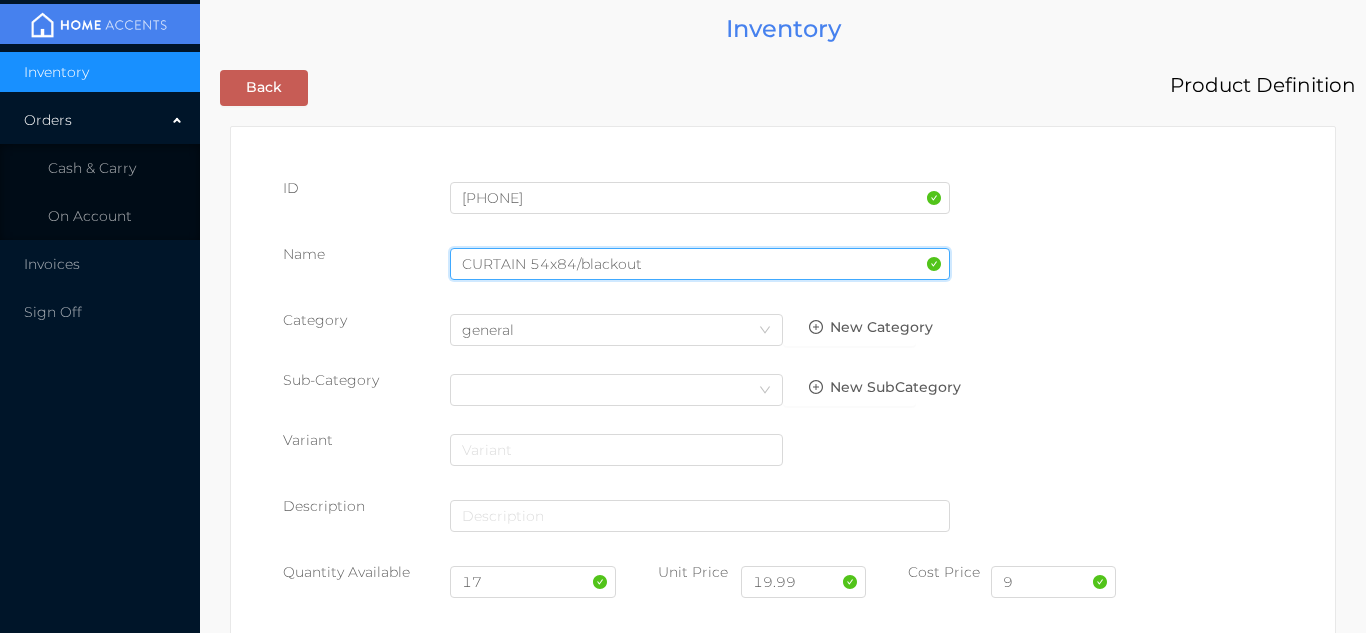 click on "CURTAIN 54x84/blackout" at bounding box center [700, 264] 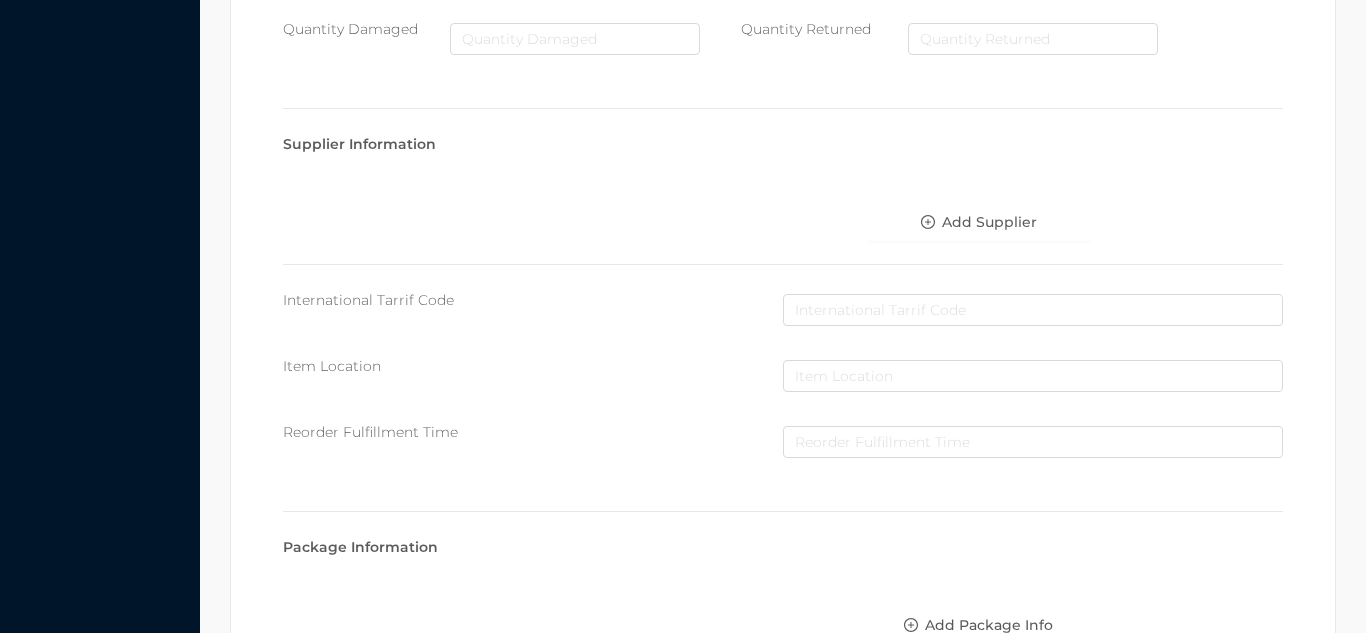 scroll, scrollTop: 1135, scrollLeft: 0, axis: vertical 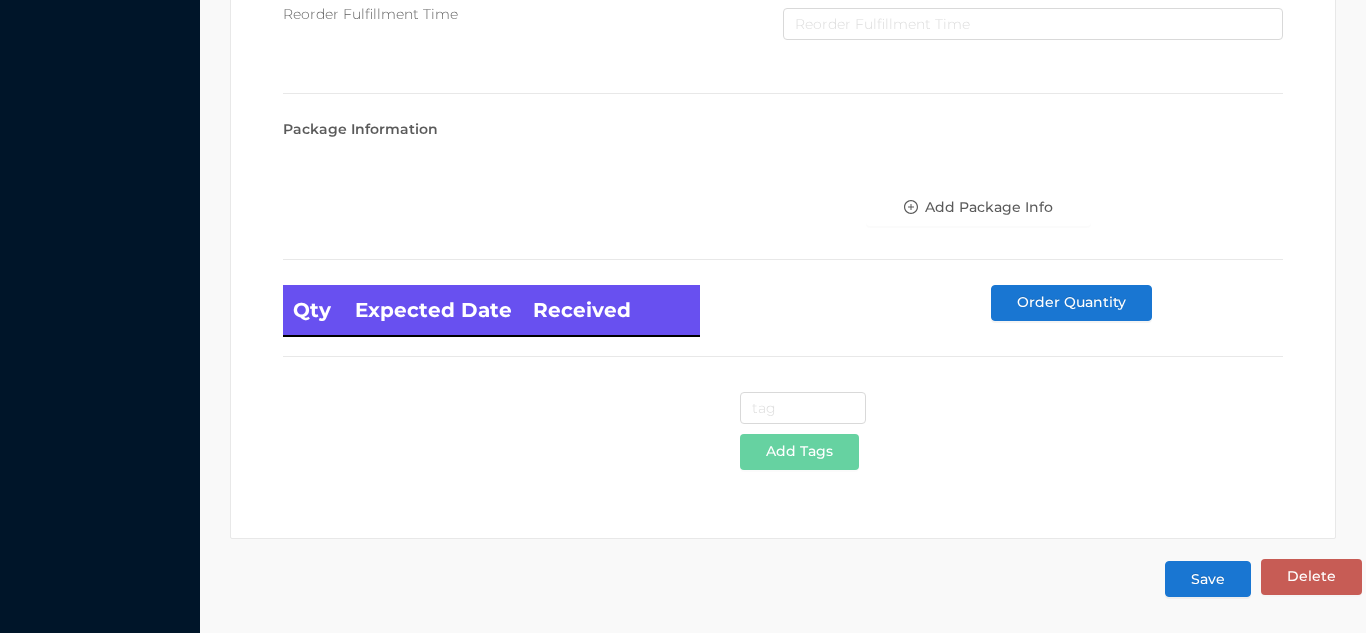 type on "CURTAIN 54x84/blackout/pink" 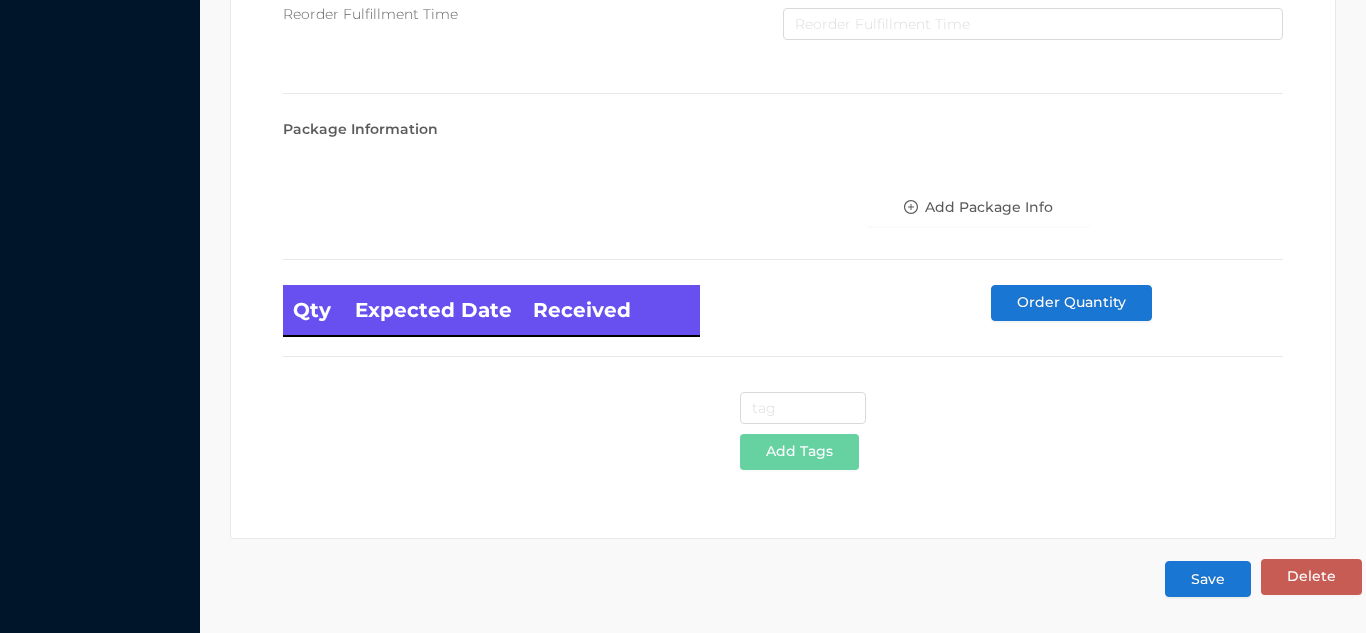 click on "Save" at bounding box center [1208, 579] 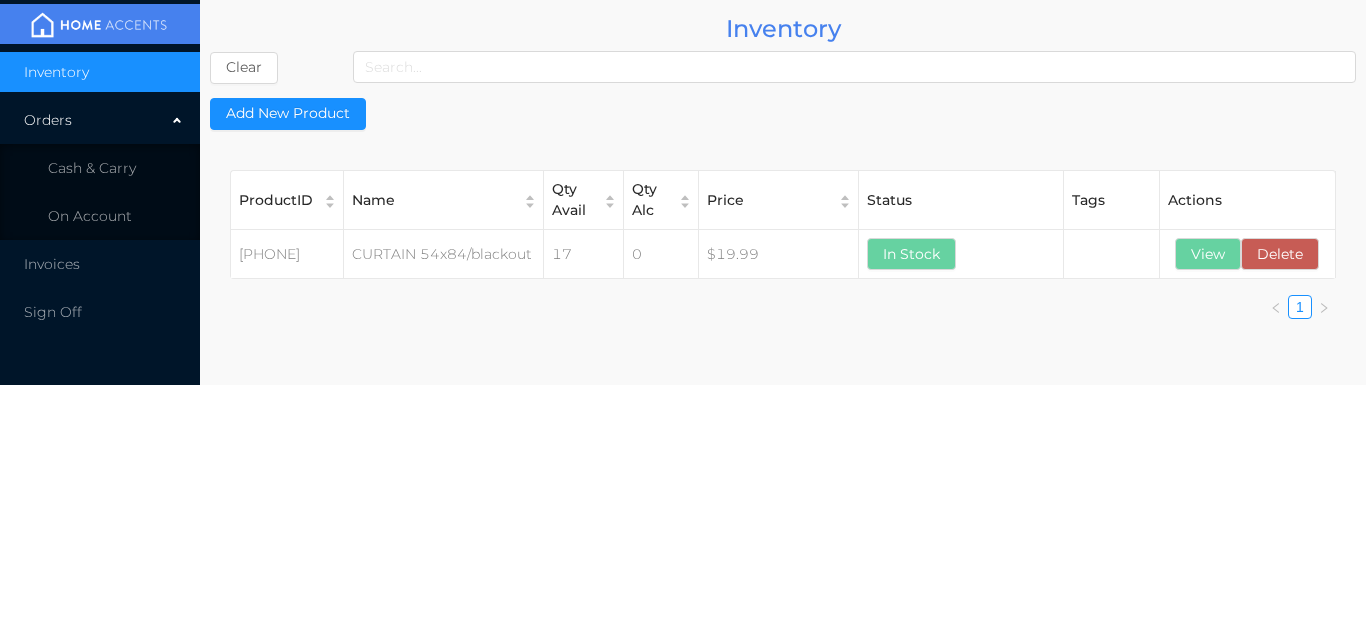 scroll, scrollTop: 0, scrollLeft: 0, axis: both 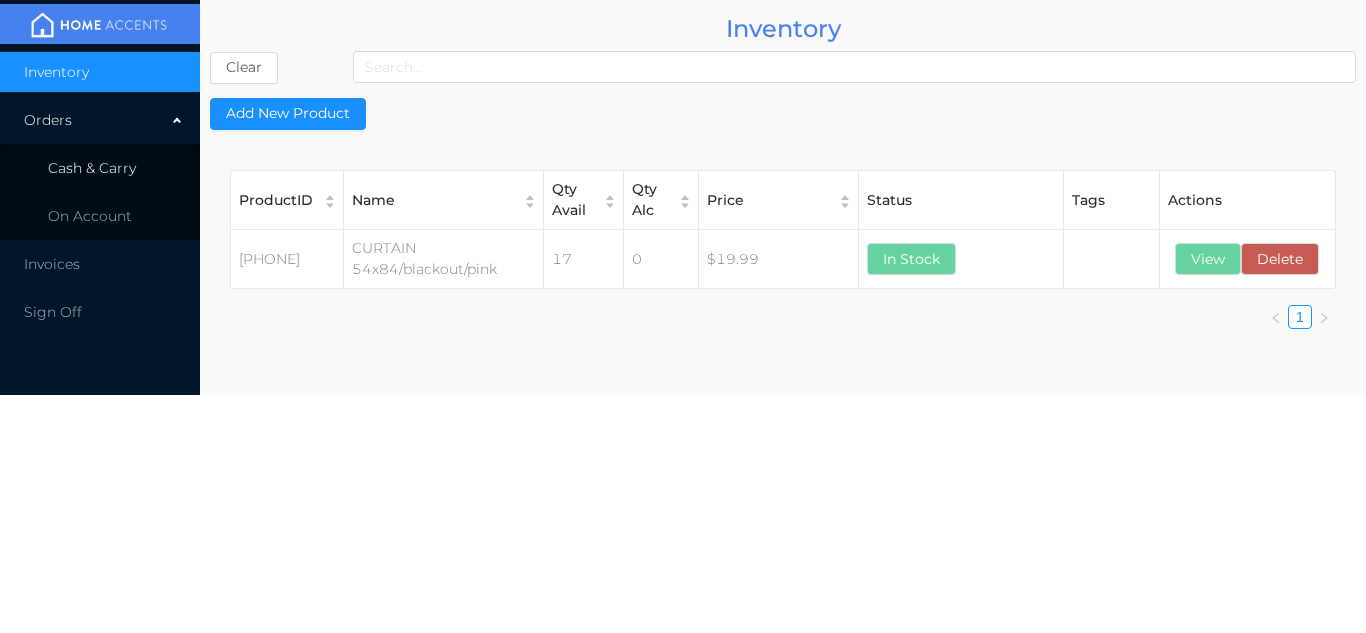 click on "Cash & Carry" at bounding box center (92, 168) 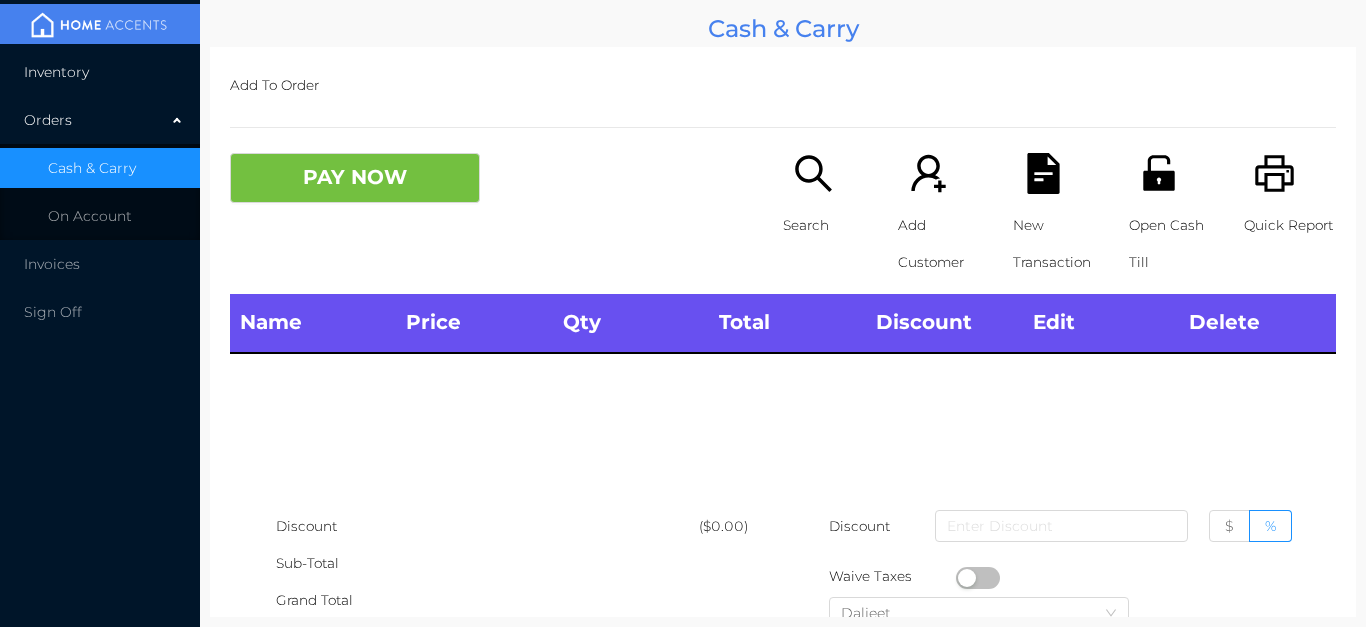 click on "Inventory" at bounding box center [100, 72] 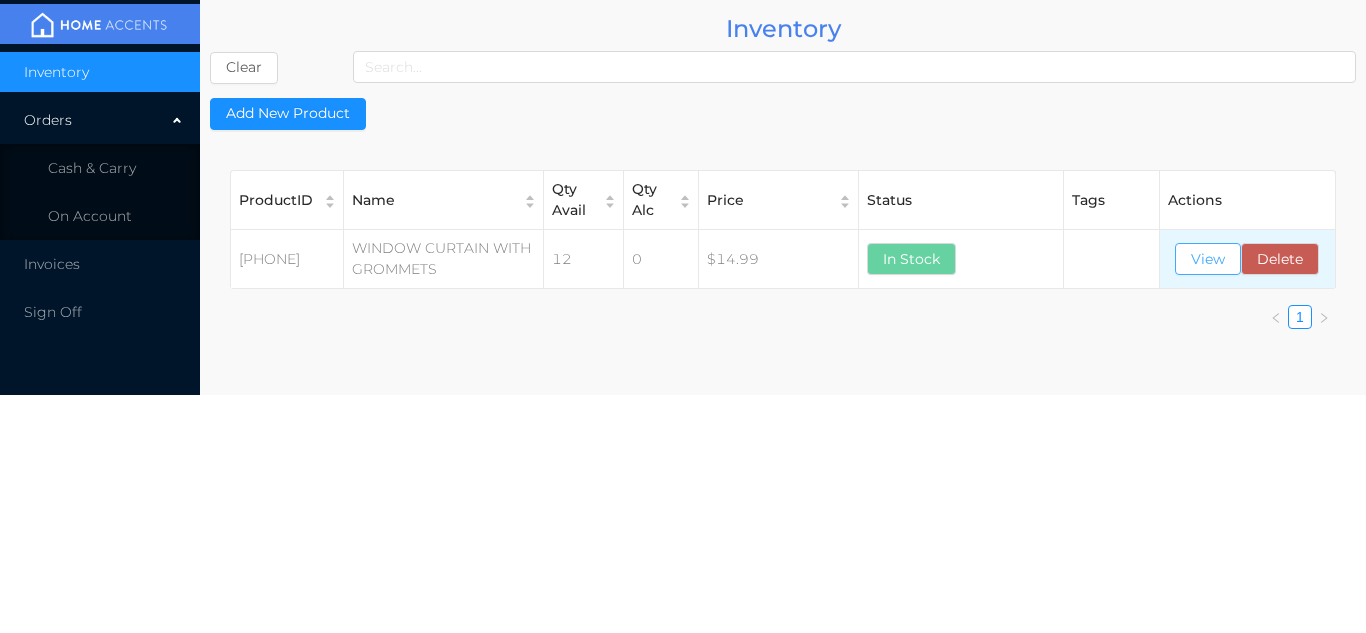 click on "View" at bounding box center [1208, 259] 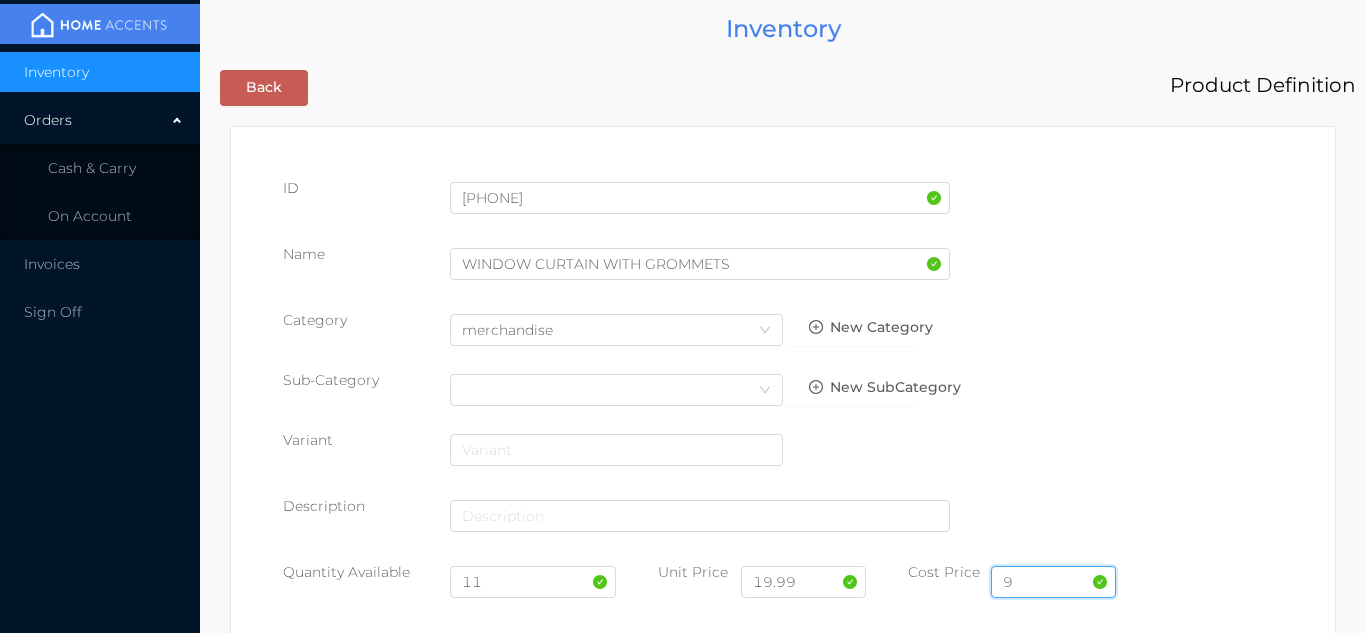 click on "9" at bounding box center [1053, 582] 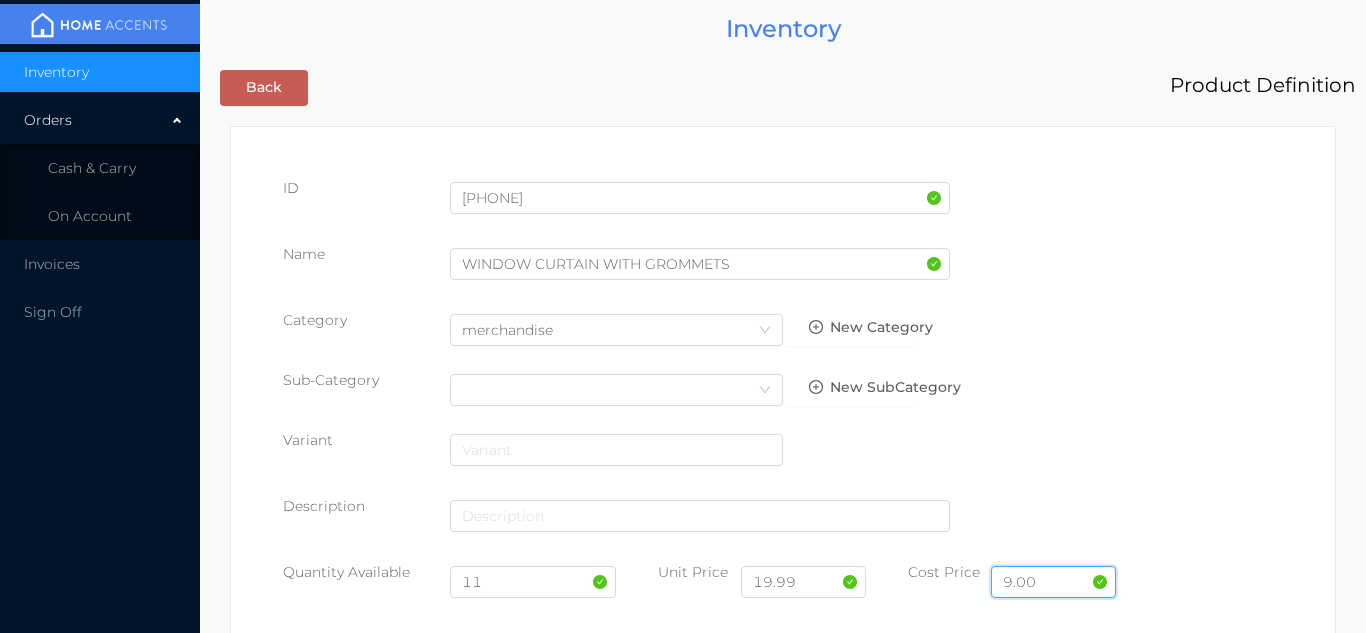 type on "9.00" 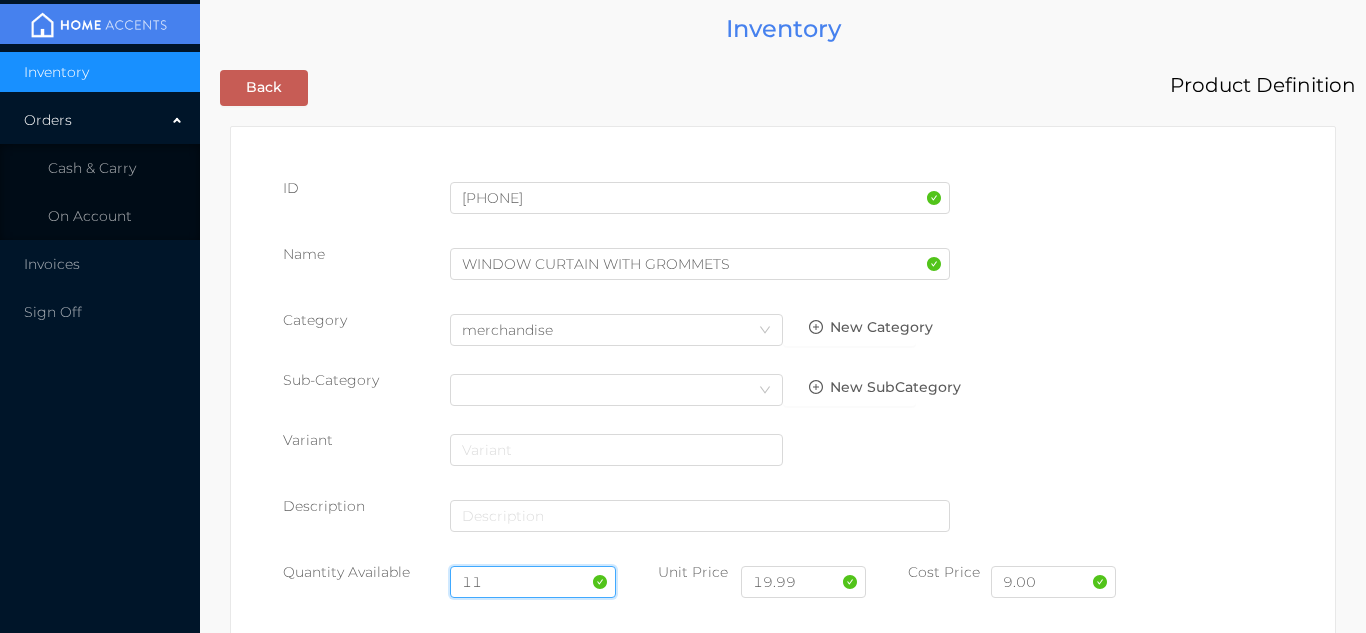 click on "11" at bounding box center (533, 582) 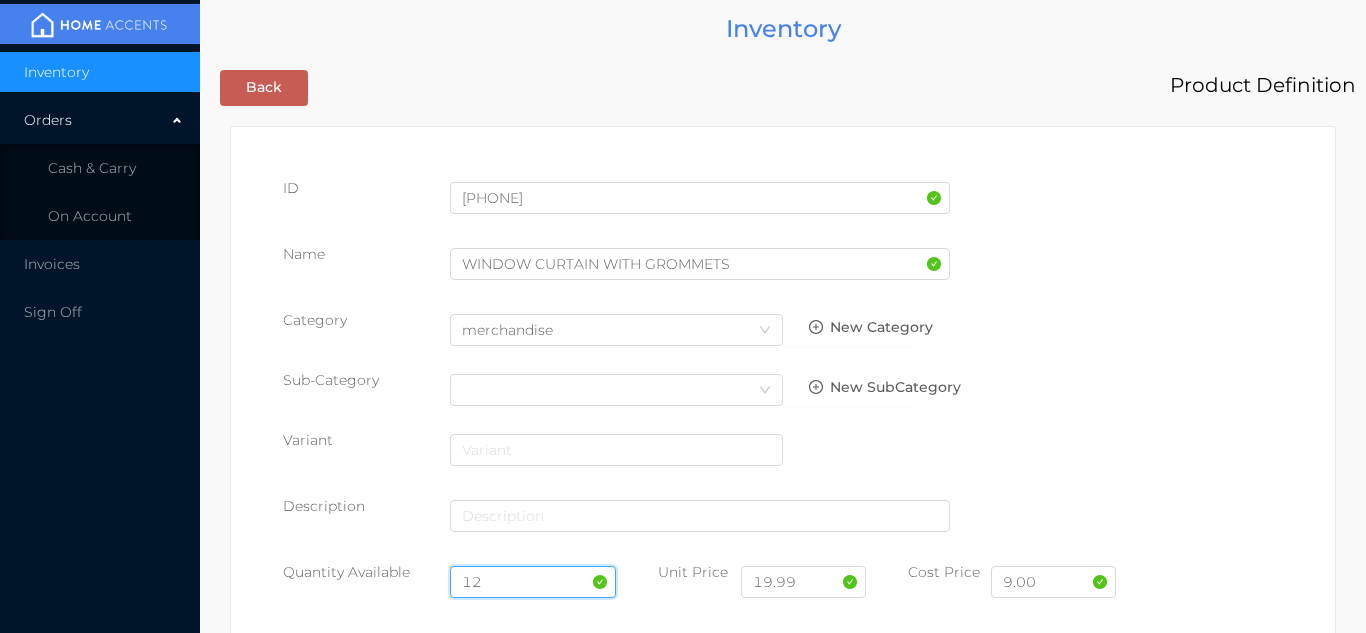 type on "12" 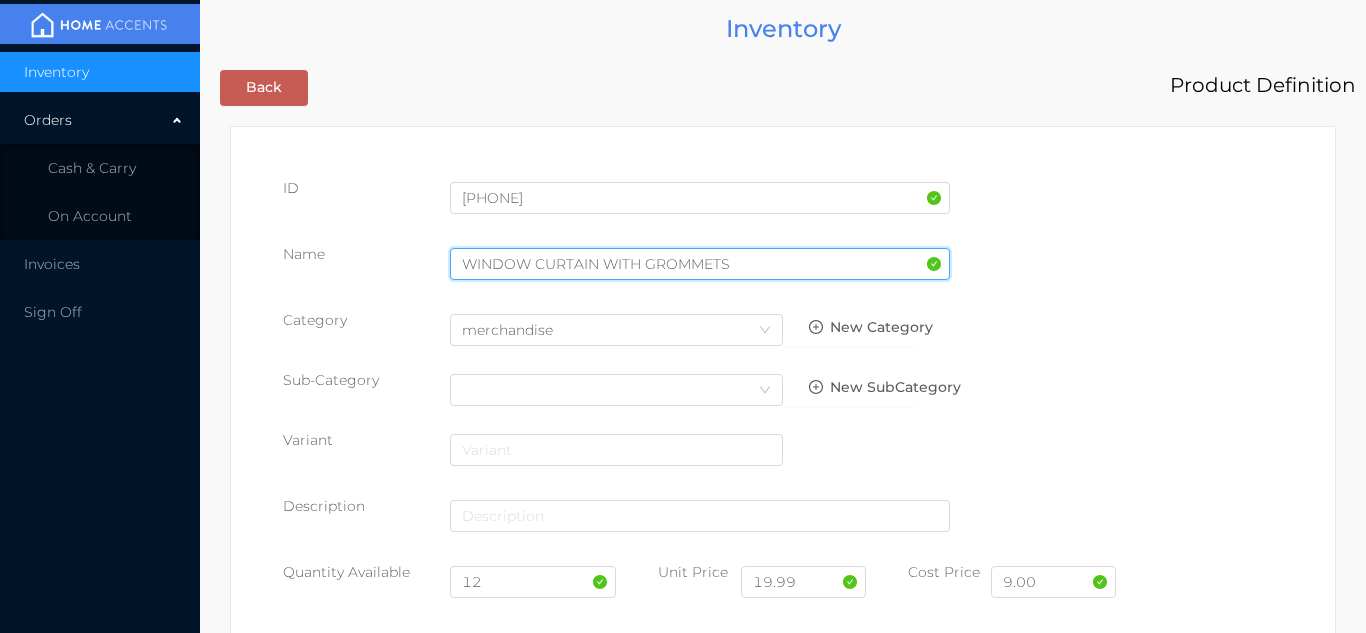 click on "WINDOW CURTAIN WITH GROMMETS" at bounding box center (700, 264) 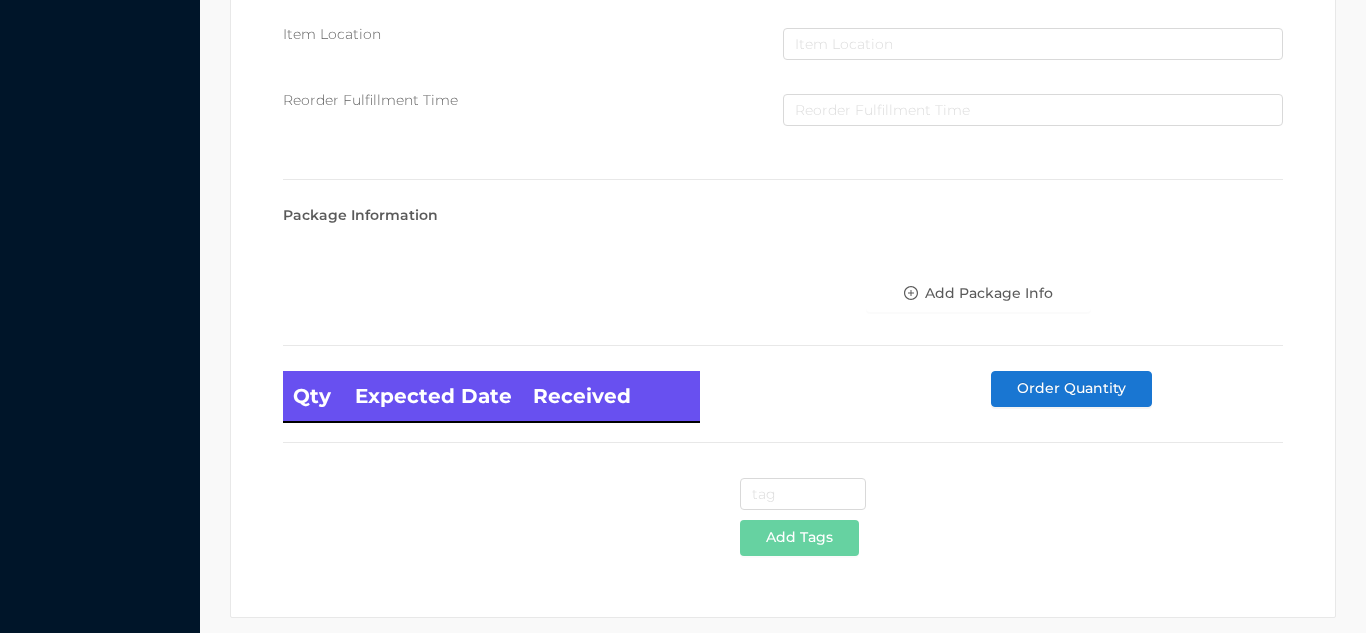 scroll, scrollTop: 1135, scrollLeft: 0, axis: vertical 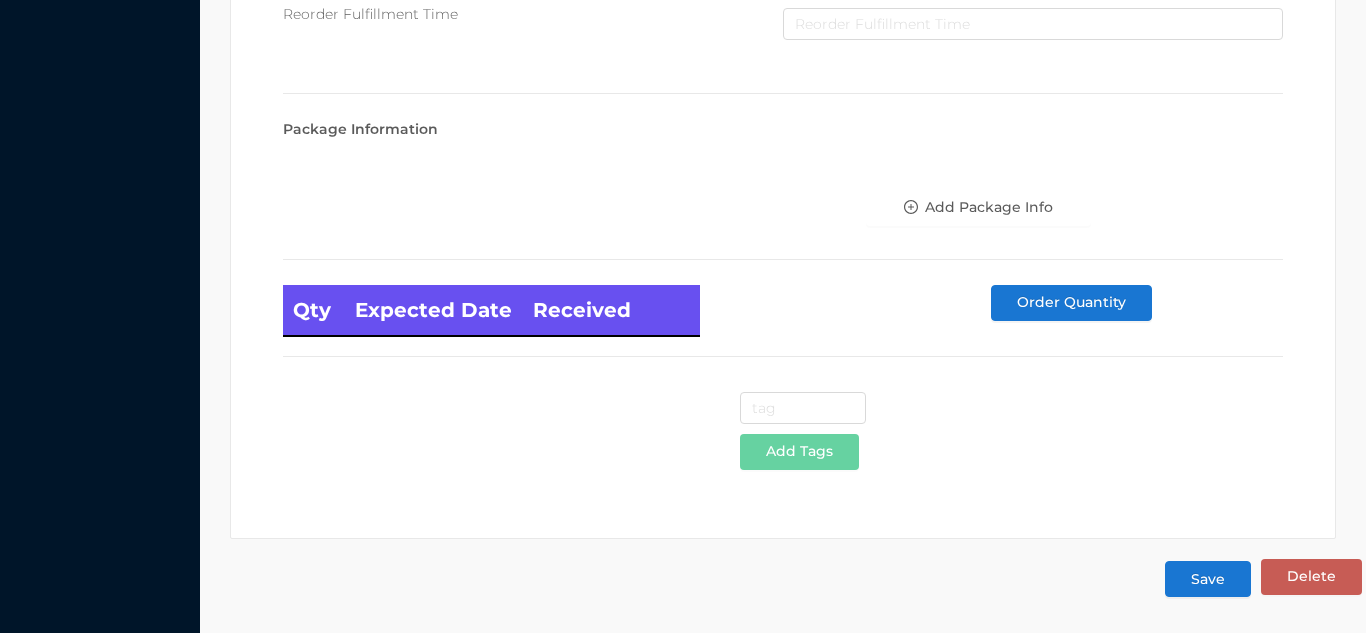 type on "WINDOW CURTAIN 54x84"/gold" 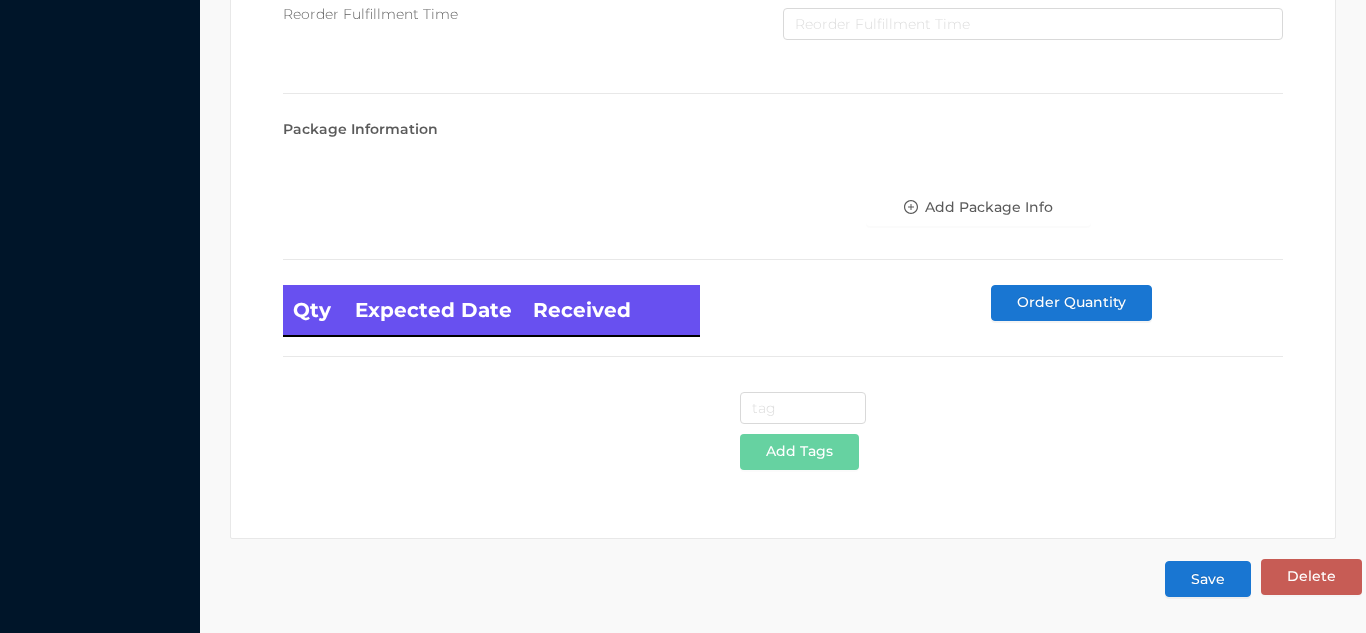 click on "Save" at bounding box center [1208, 579] 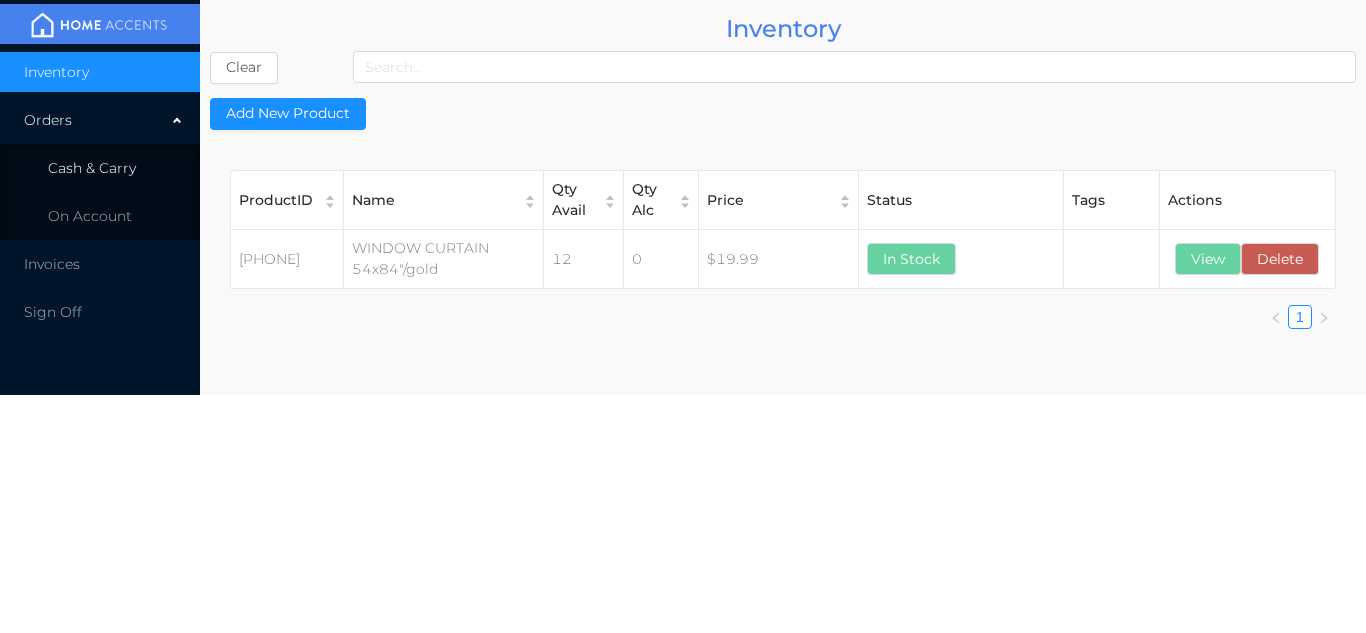 click on "Cash & Carry" at bounding box center (100, 168) 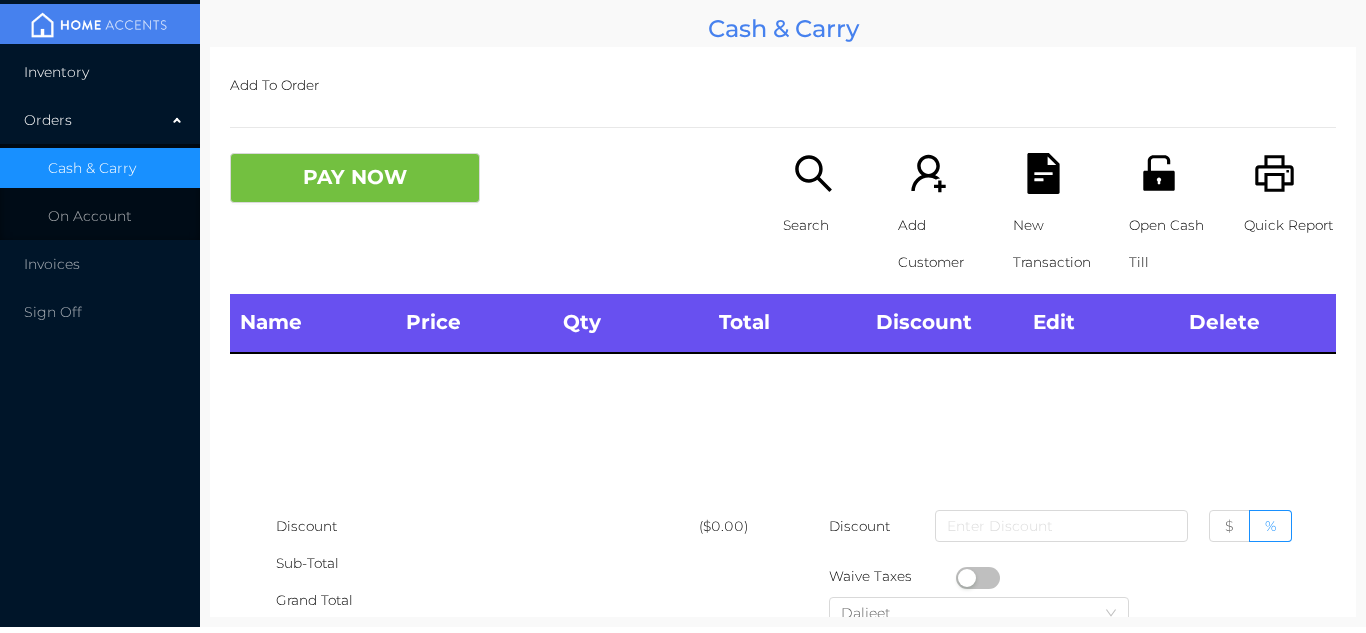 click on "Inventory" at bounding box center (100, 72) 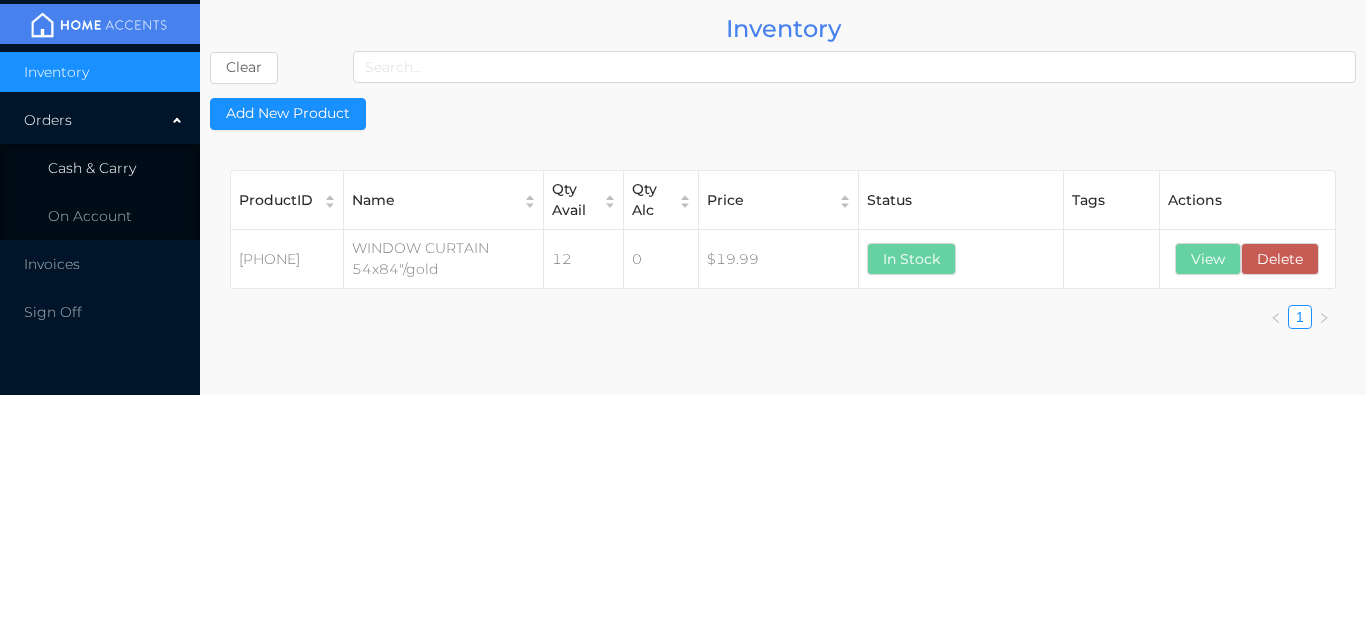 click on "Cash & Carry" at bounding box center (100, 168) 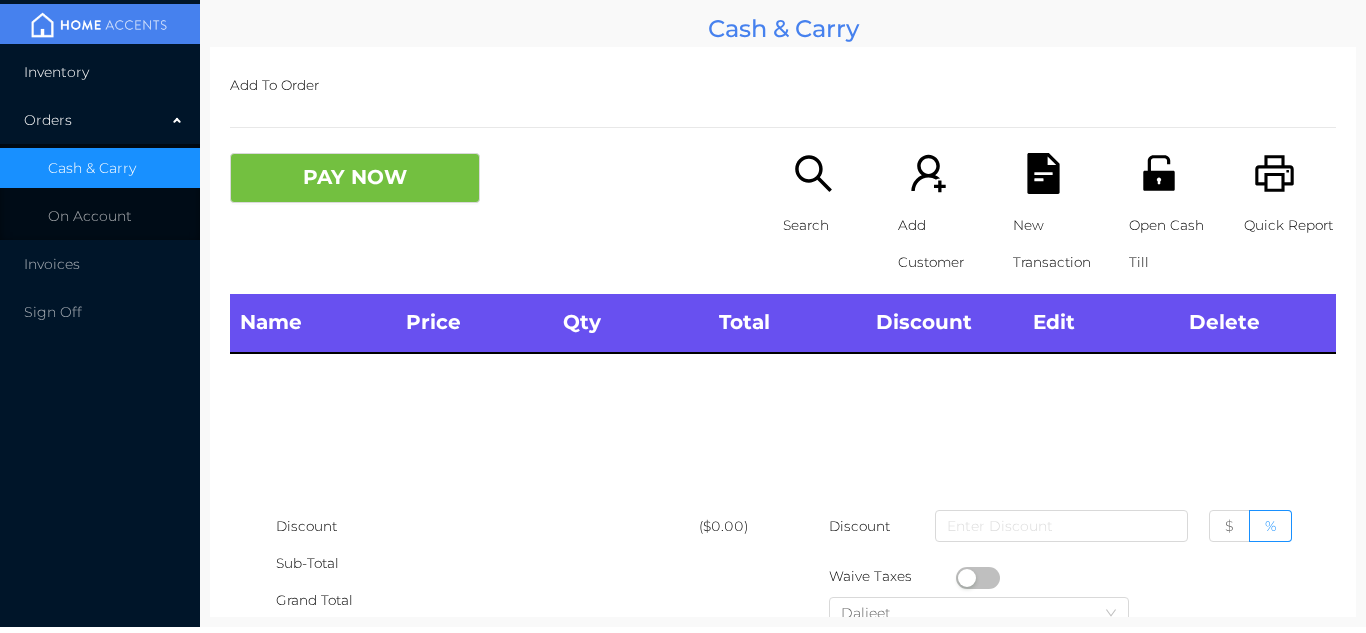 click on "Inventory" at bounding box center [100, 72] 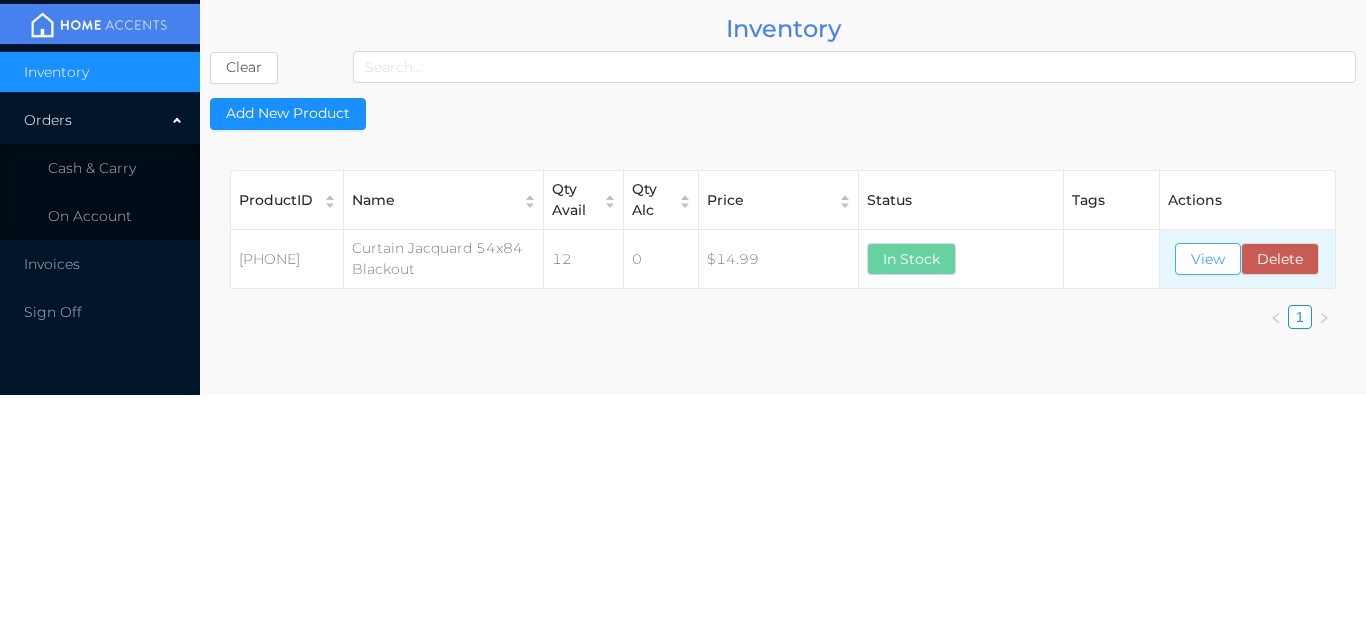 click on "View" at bounding box center [1208, 259] 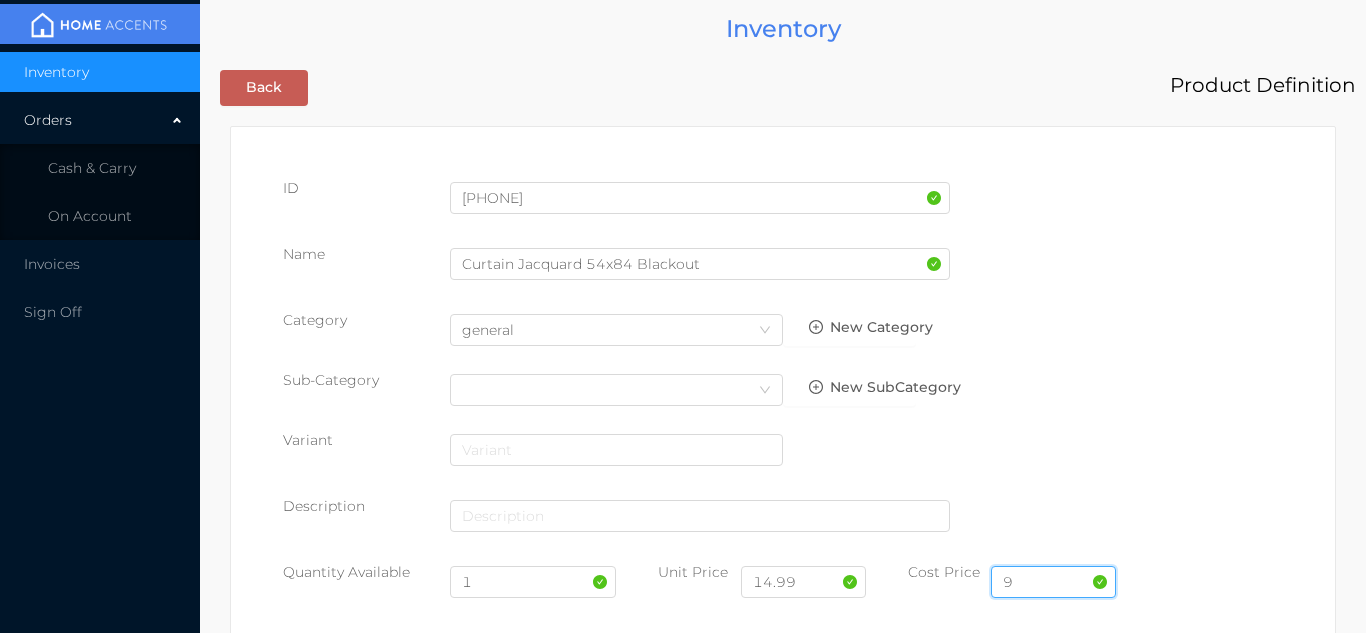 click on "9" at bounding box center [1053, 582] 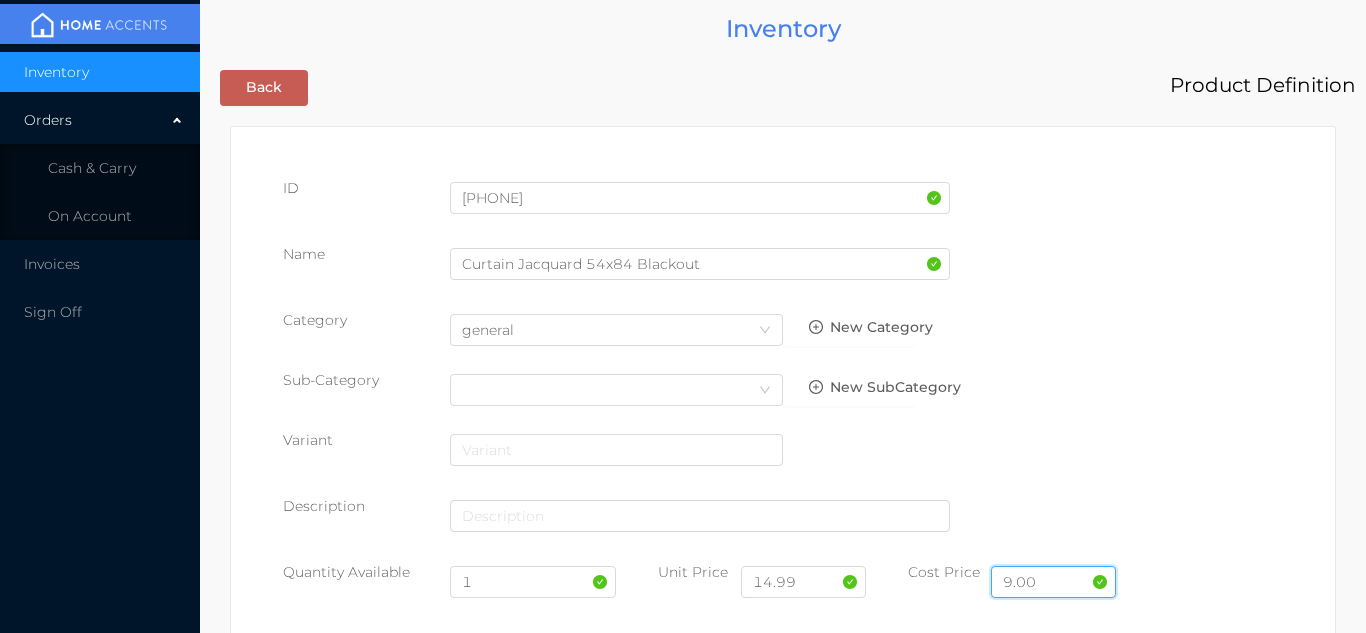 type on "9.00" 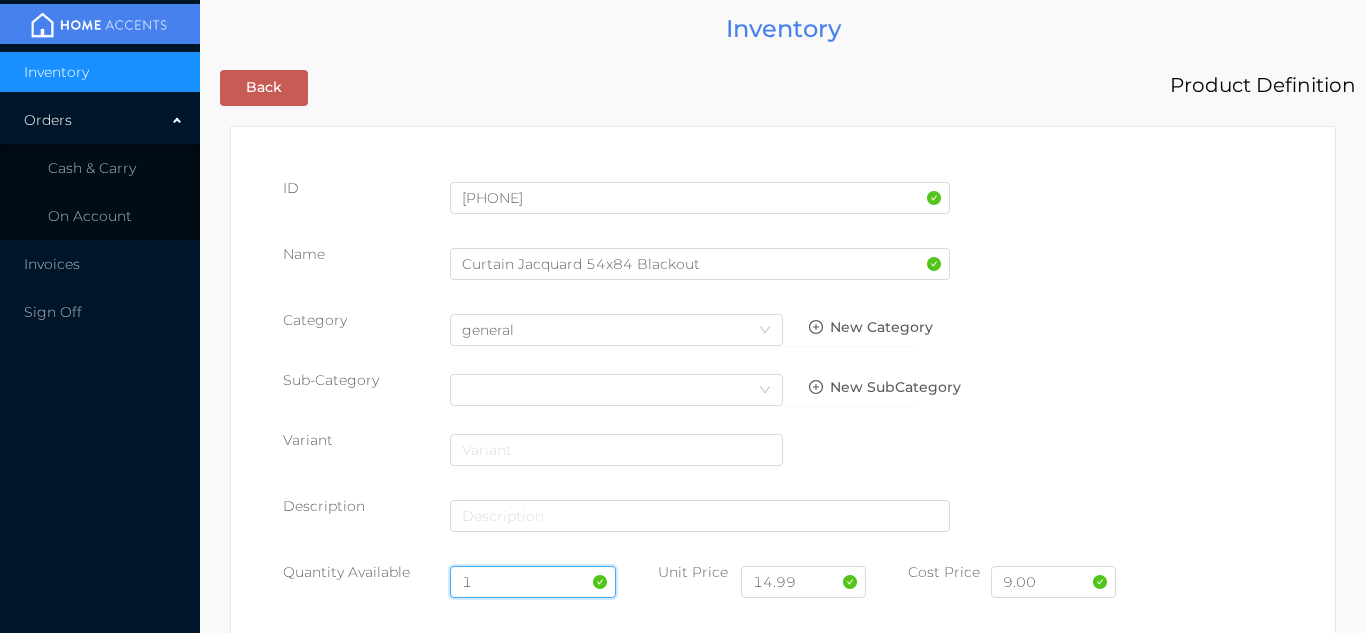 click on "1" at bounding box center (533, 582) 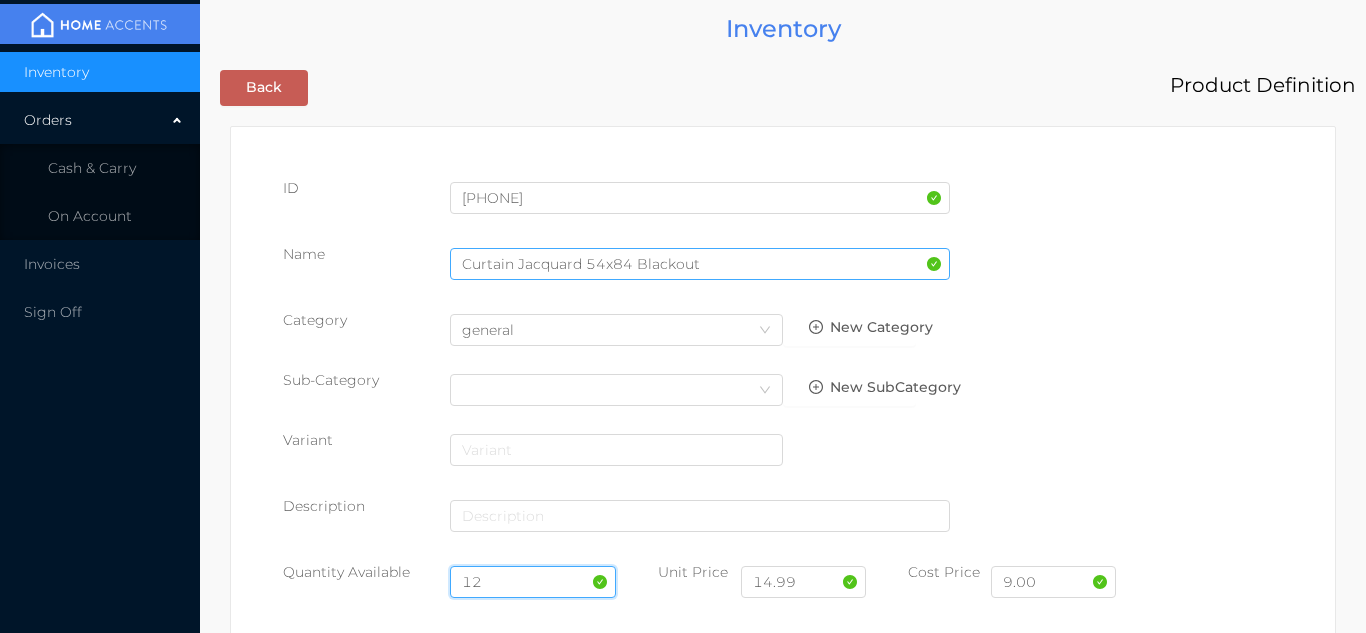 type on "12" 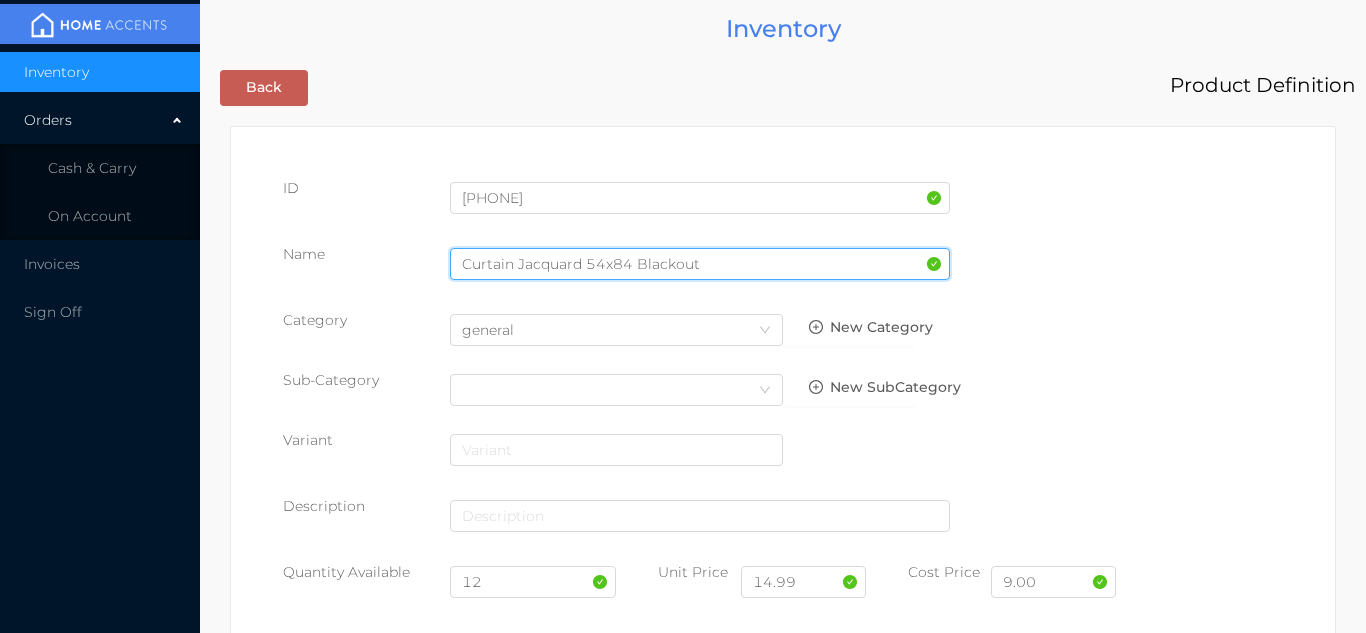 click on "Curtain Jacquard 54x84 Blackout" at bounding box center [700, 264] 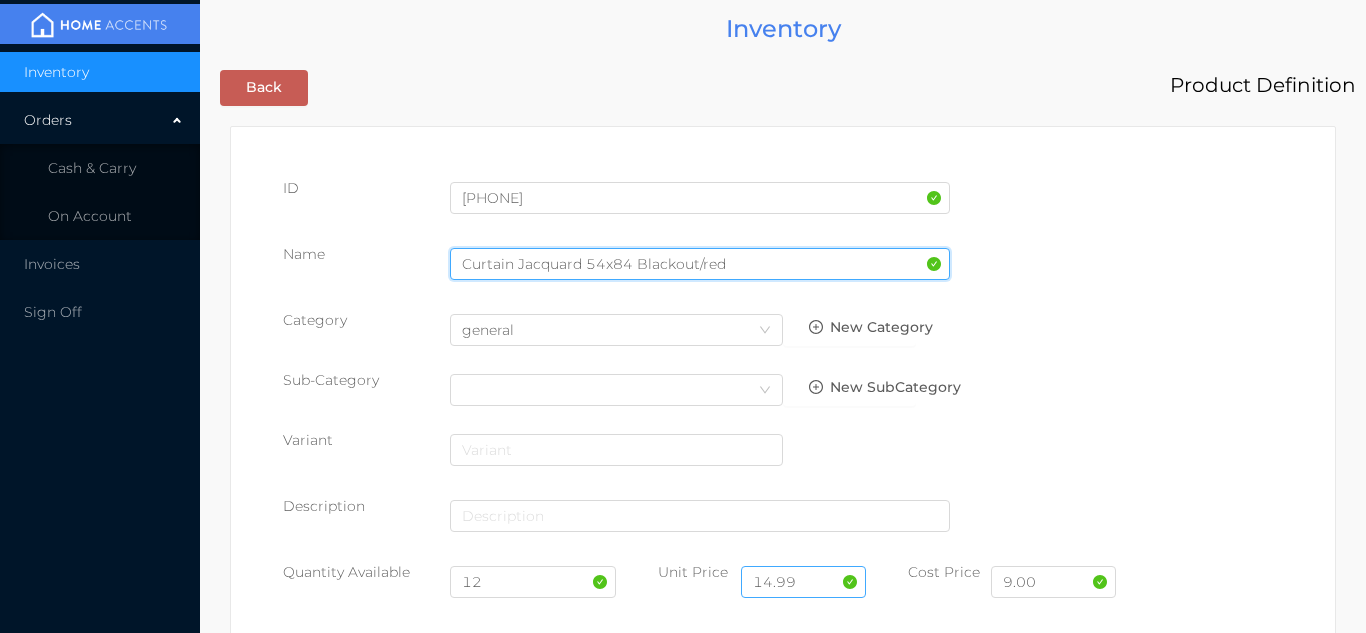 type on "Curtain Jacquard 54x84 Blackout/red" 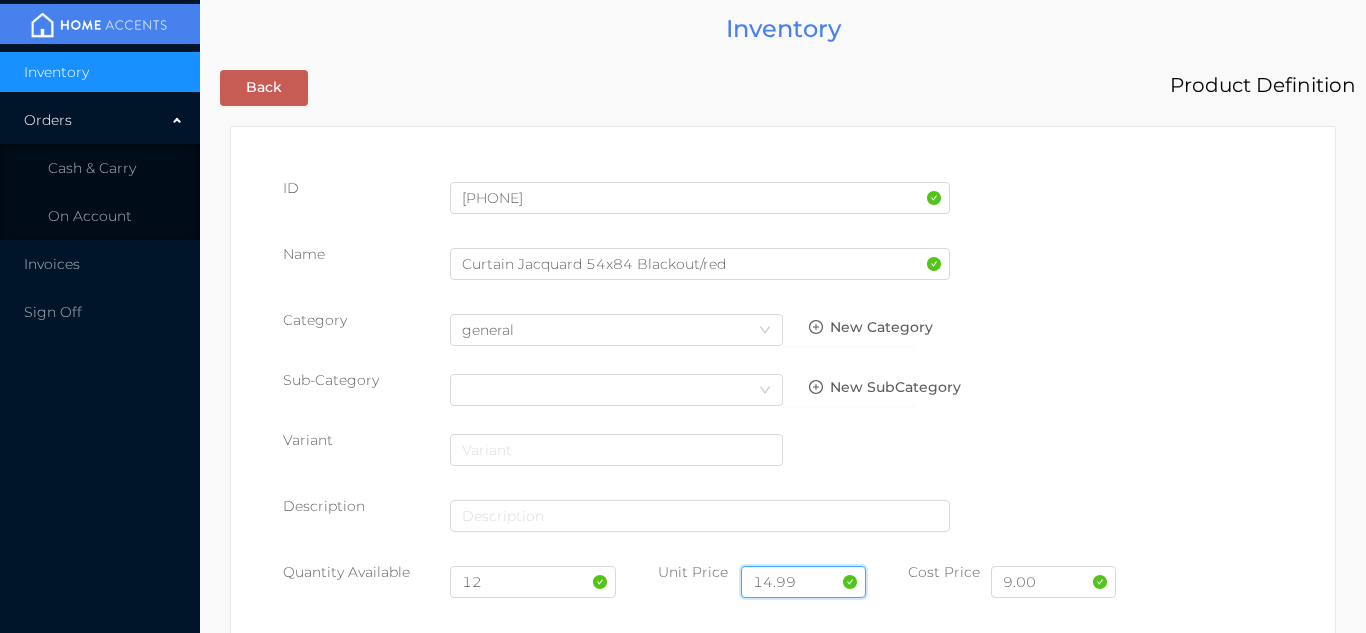 click on "14.99" at bounding box center (803, 582) 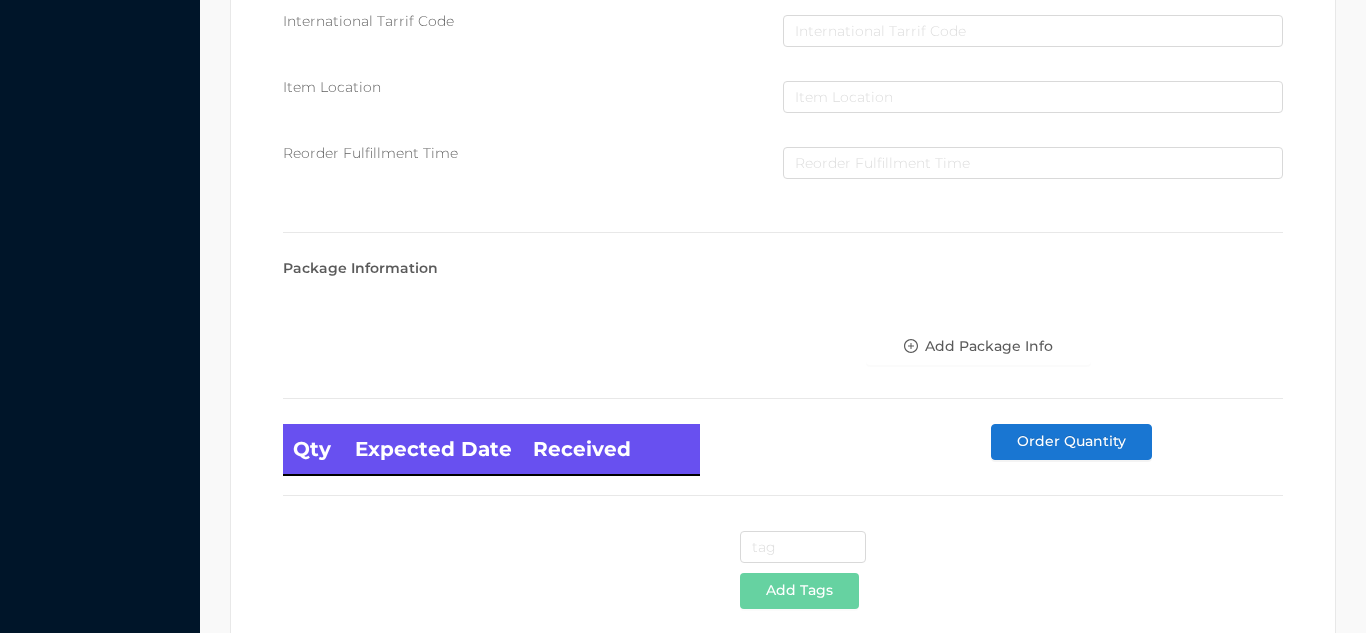 scroll, scrollTop: 1135, scrollLeft: 0, axis: vertical 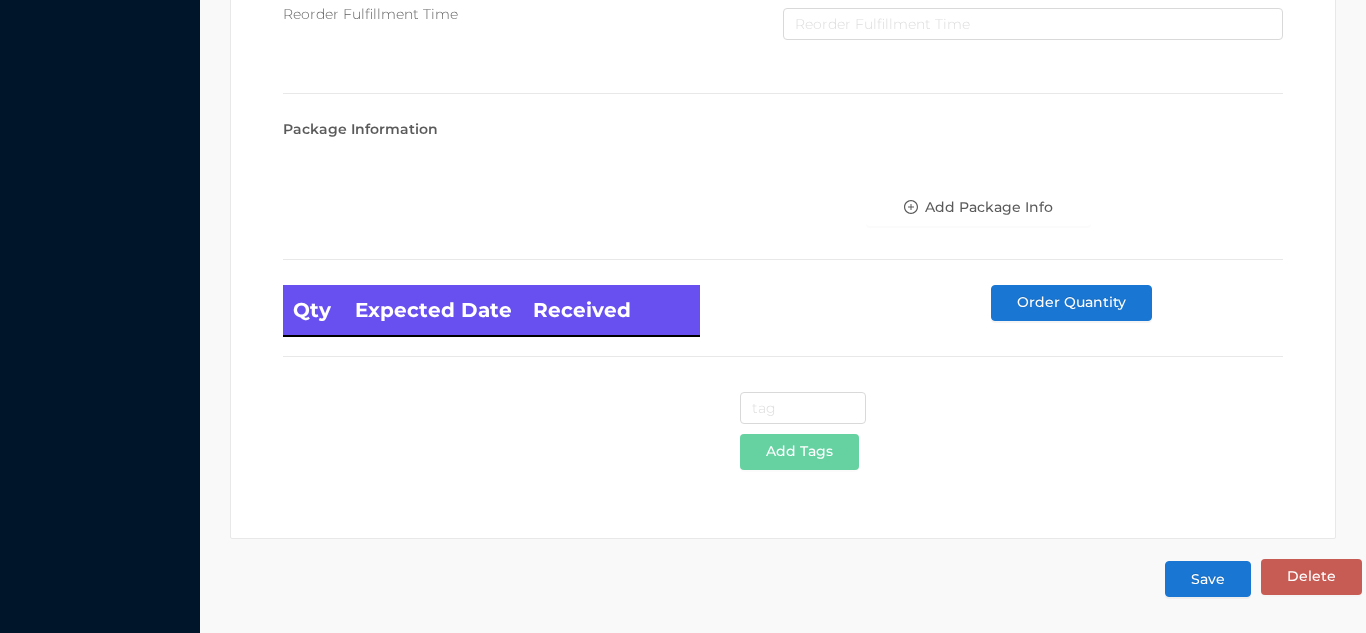 type on "19.99" 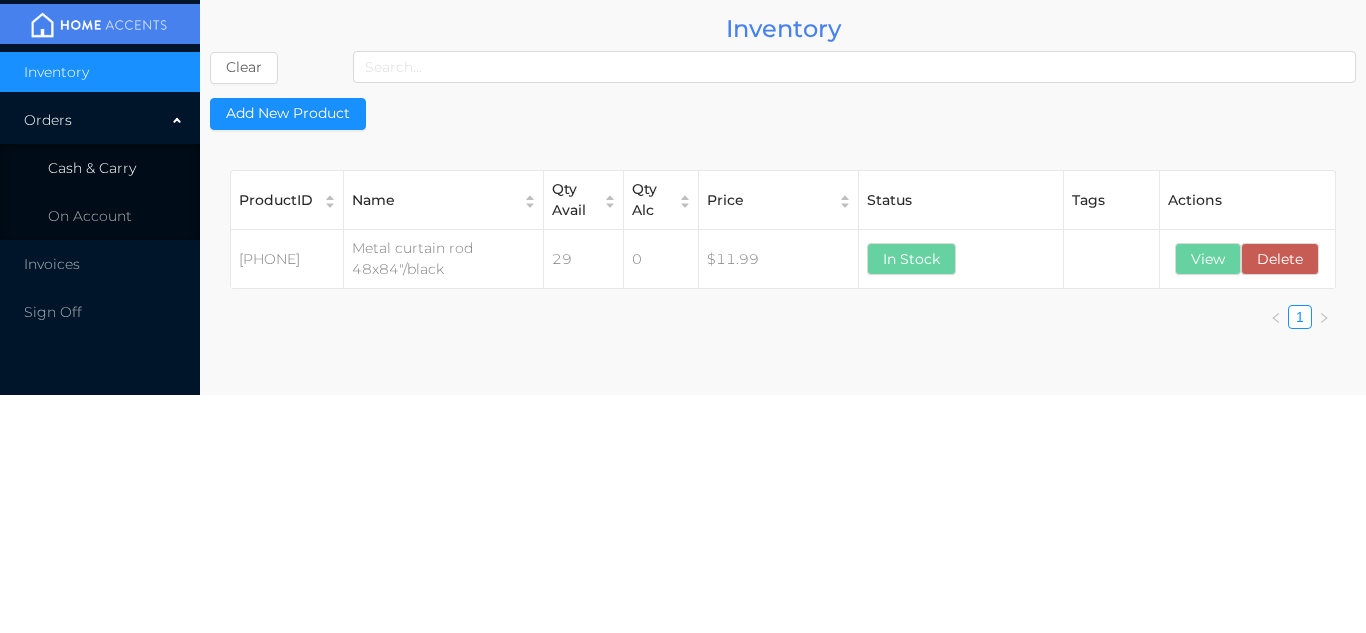 click on "Cash & Carry" at bounding box center (92, 168) 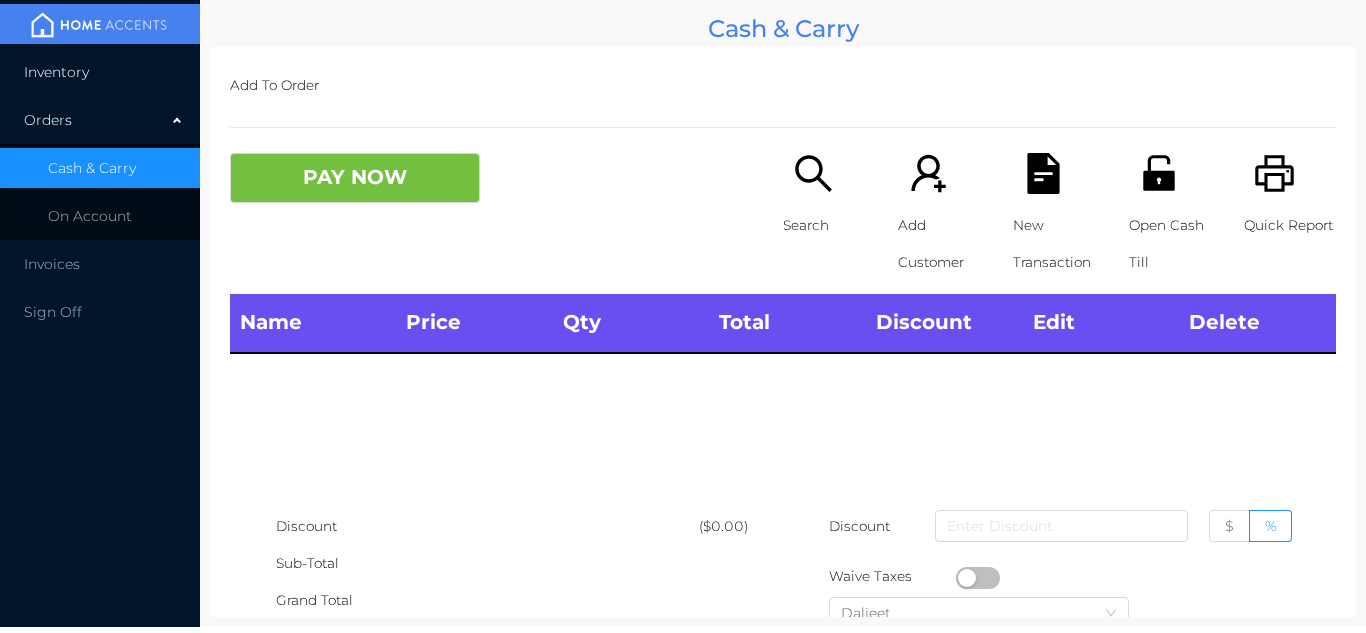 click on "Inventory" at bounding box center [100, 72] 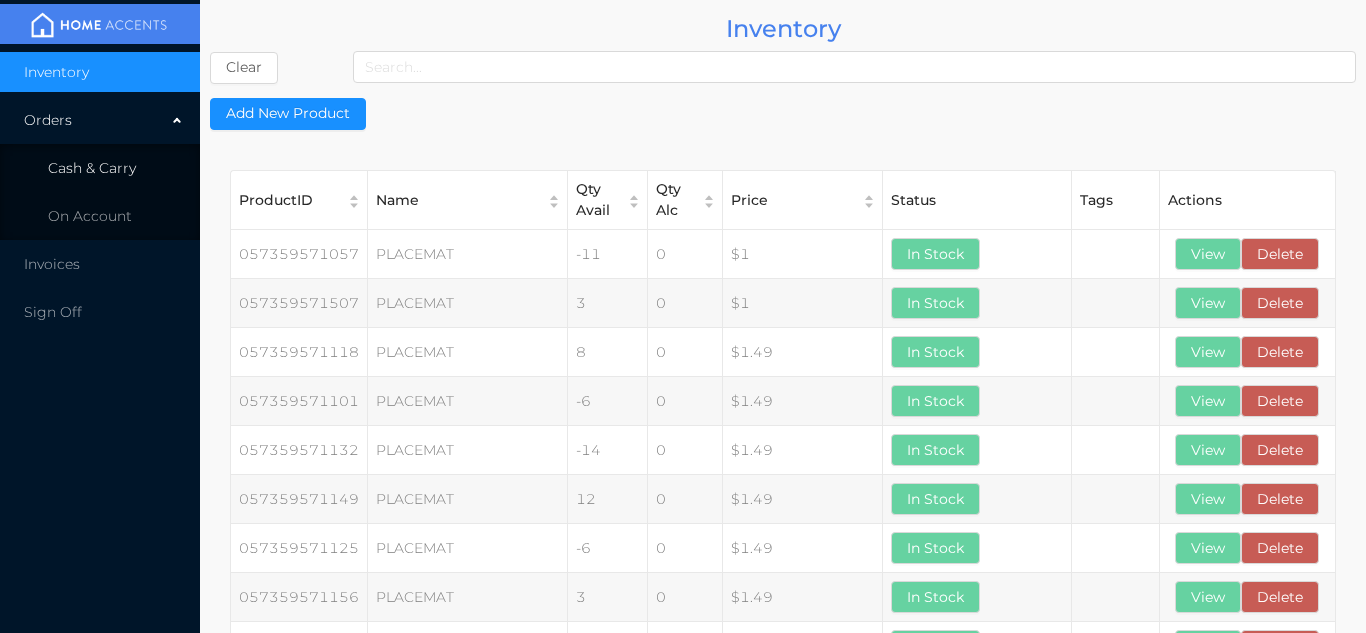 click on "Cash & Carry" at bounding box center [100, 168] 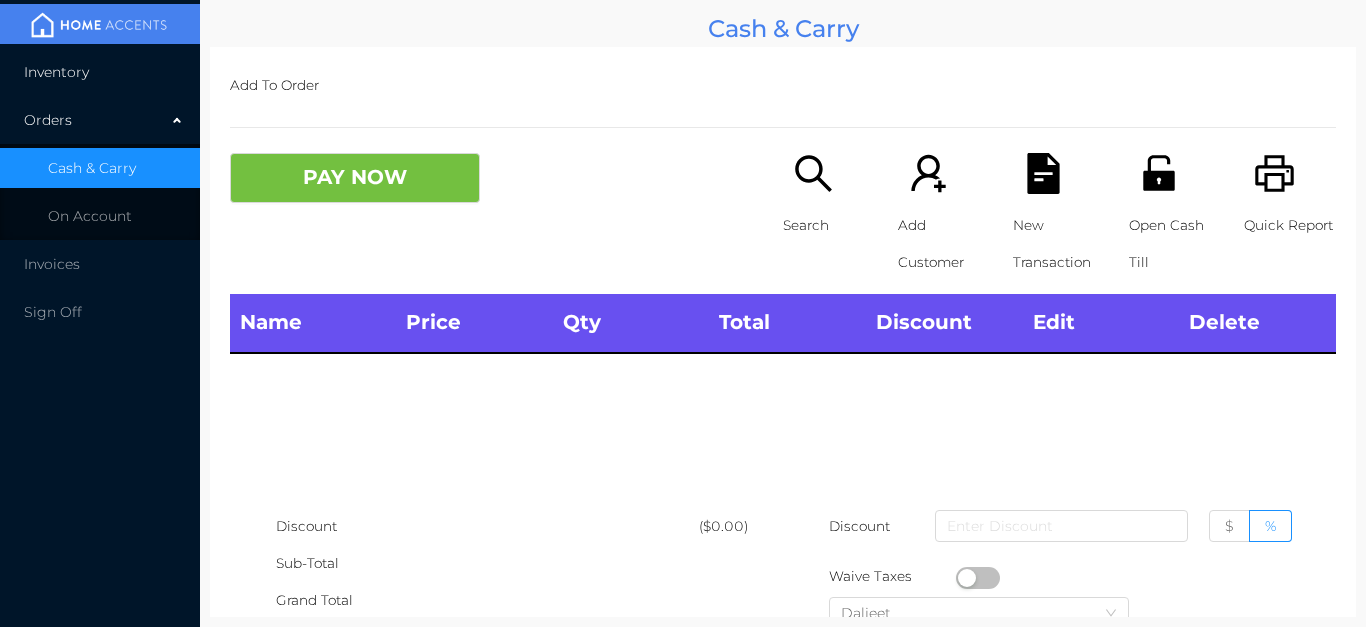 click on "Inventory" at bounding box center [100, 72] 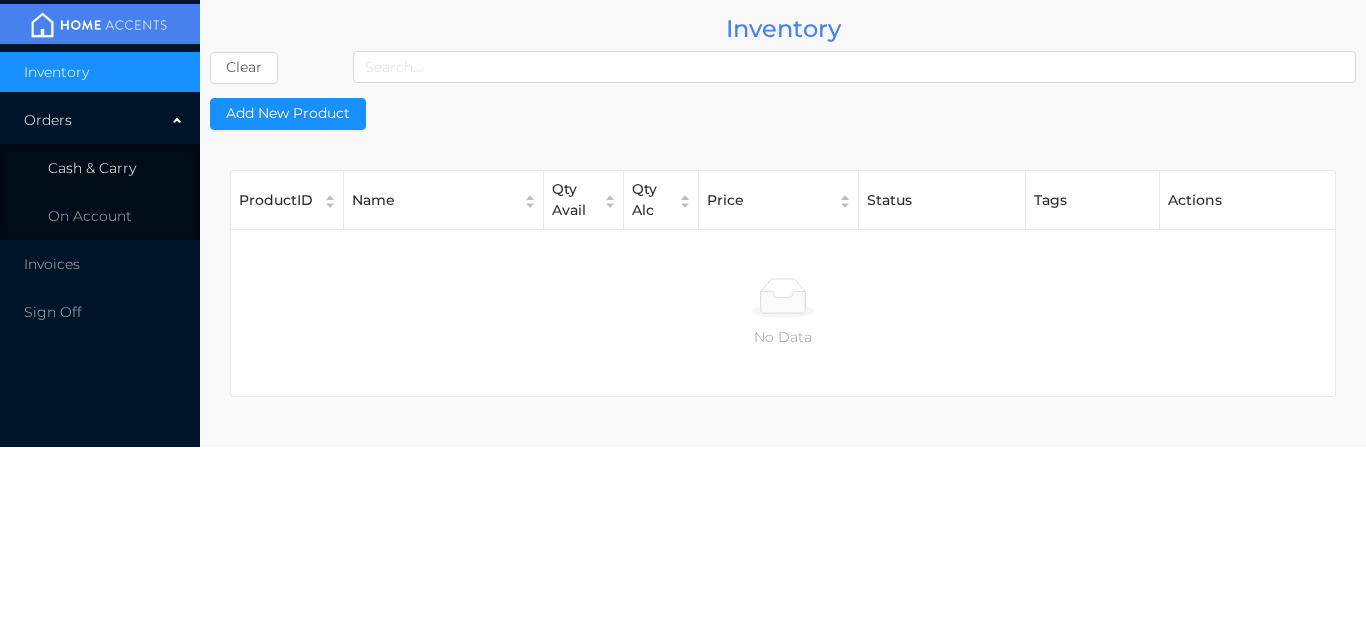 click on "Cash & Carry" at bounding box center [100, 168] 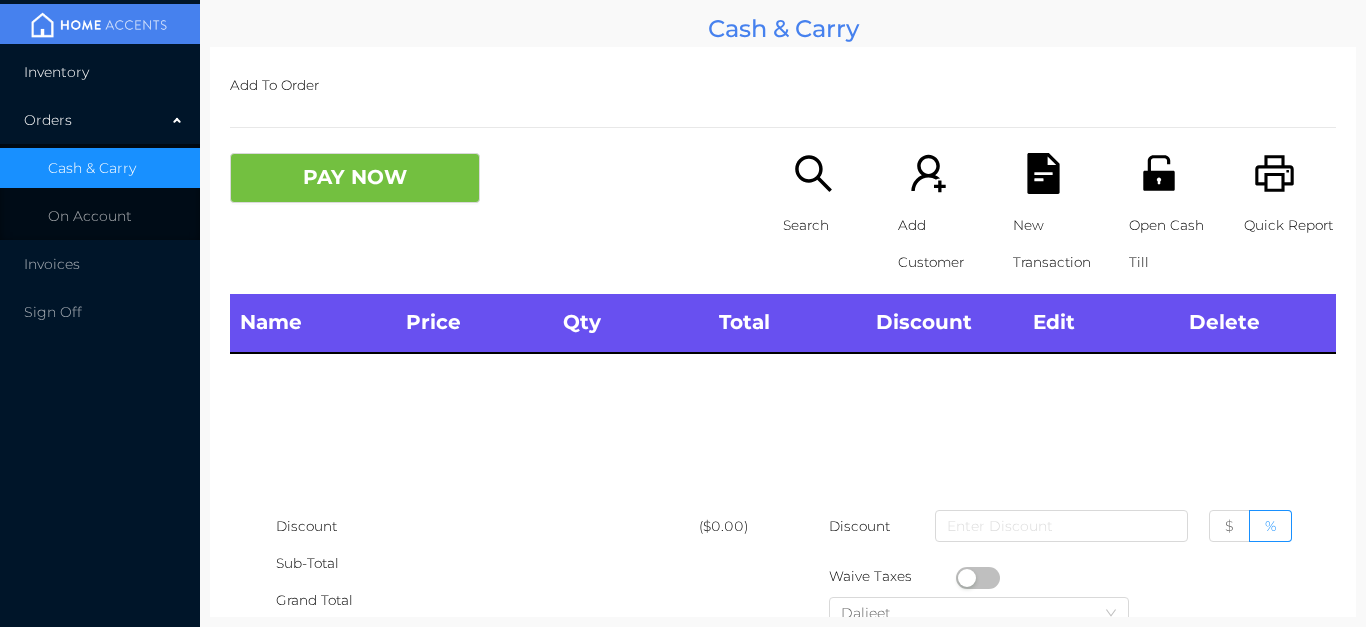 click on "Inventory" at bounding box center [100, 72] 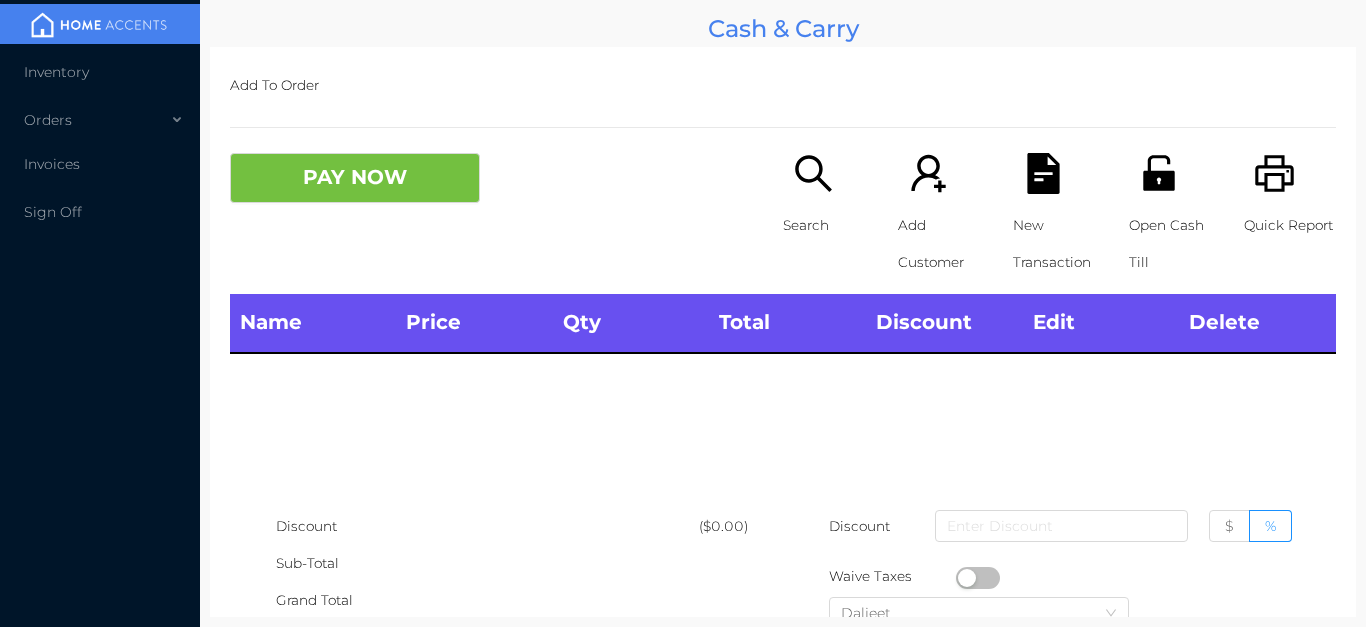 scroll, scrollTop: 0, scrollLeft: 0, axis: both 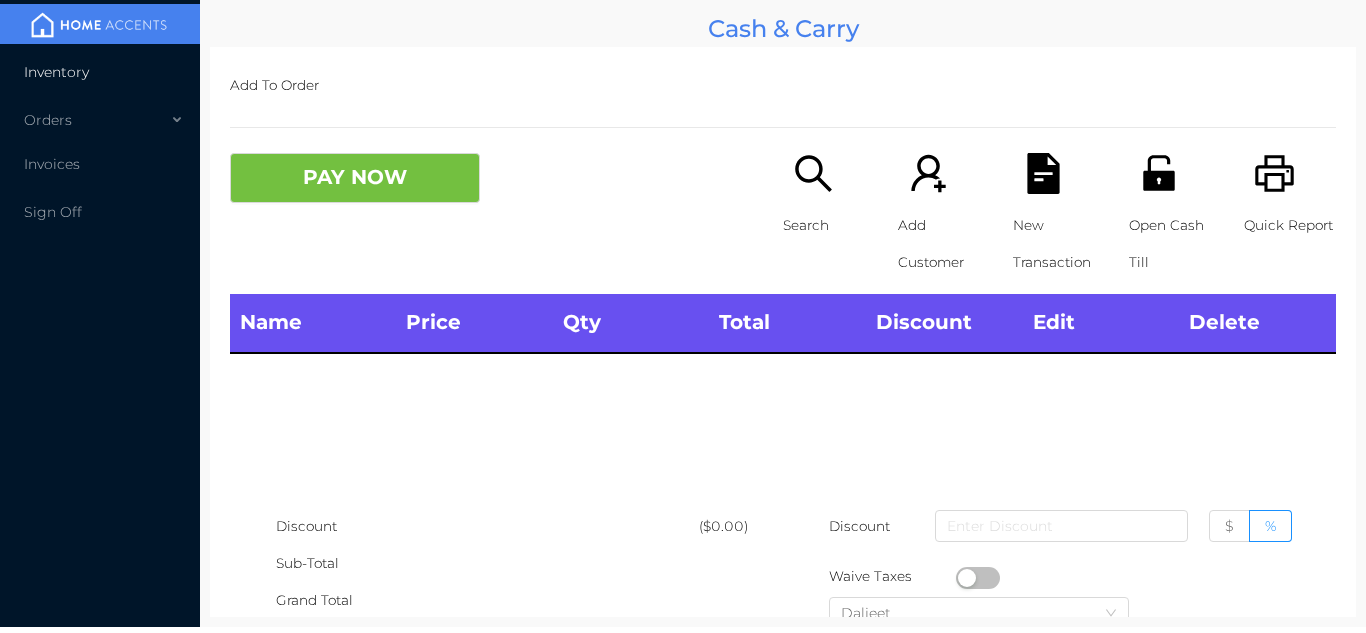 click on "Inventory" at bounding box center [100, 72] 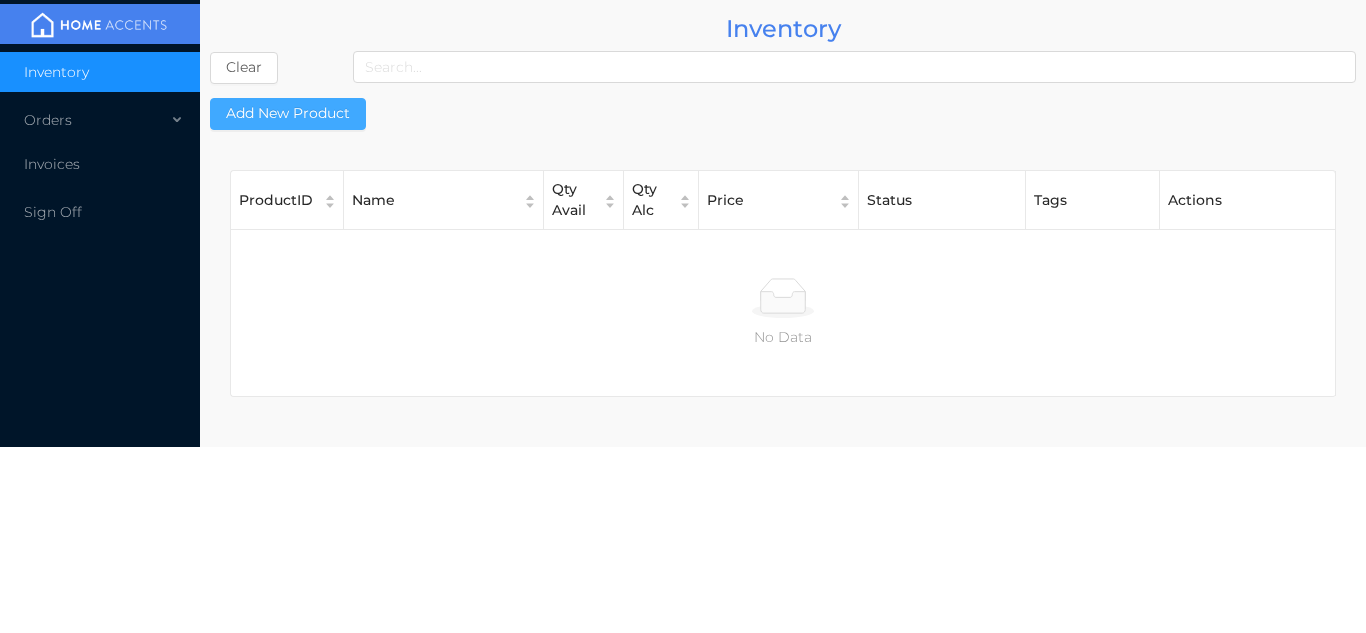 click on "Add New Product" at bounding box center [288, 114] 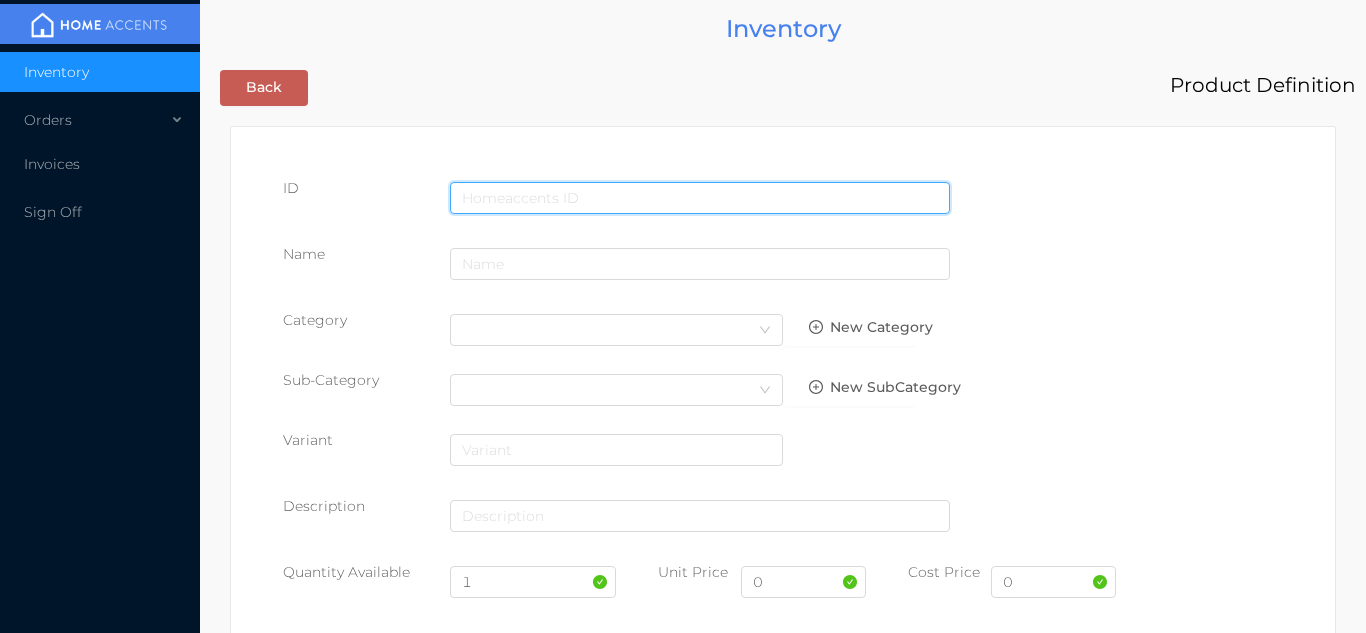 click at bounding box center (700, 198) 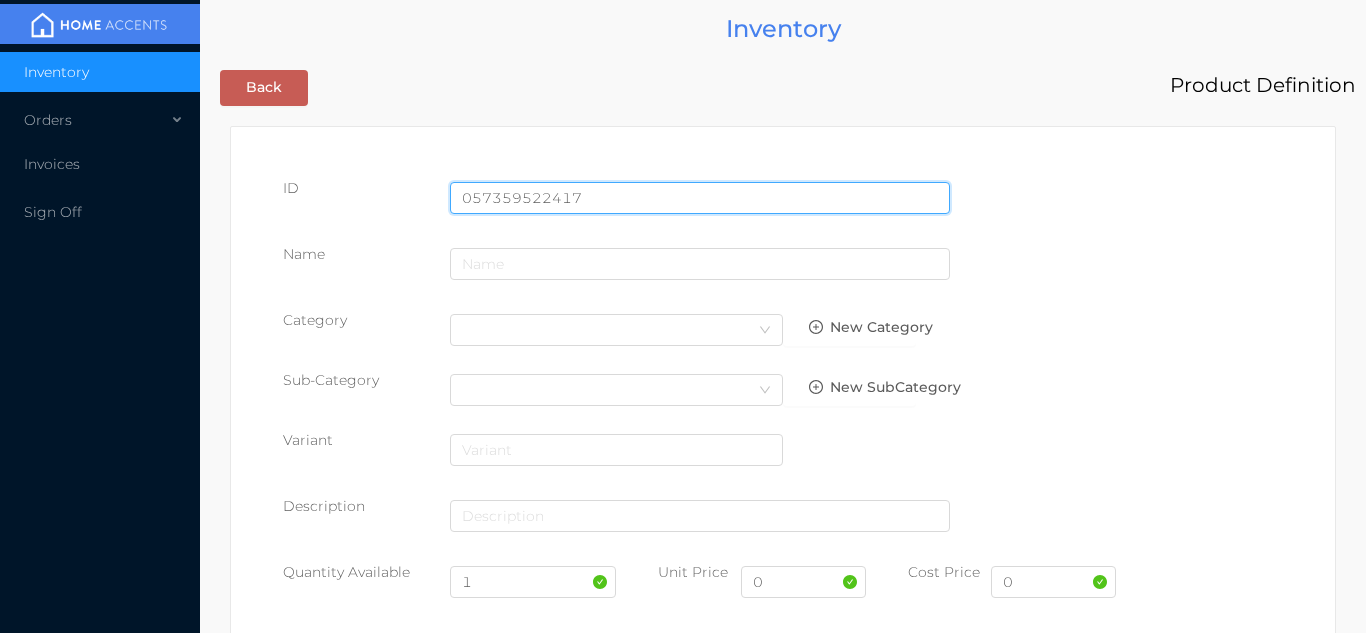 type on "057359522417" 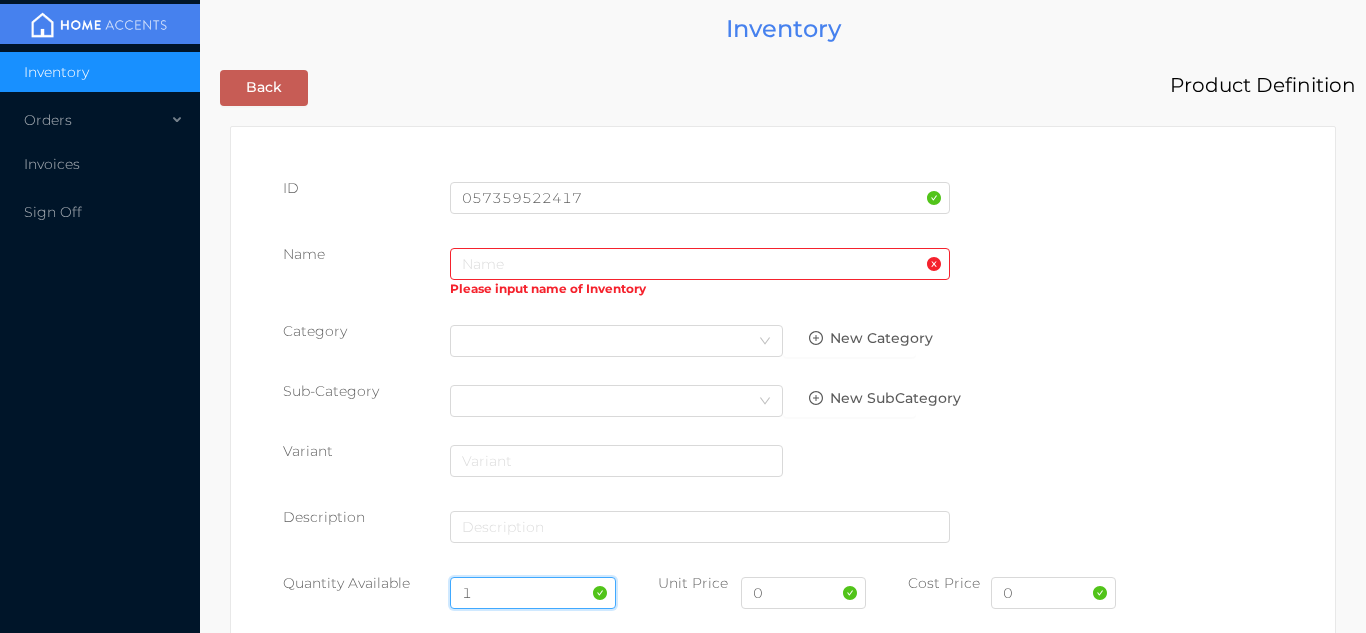 click on "1" at bounding box center (533, 593) 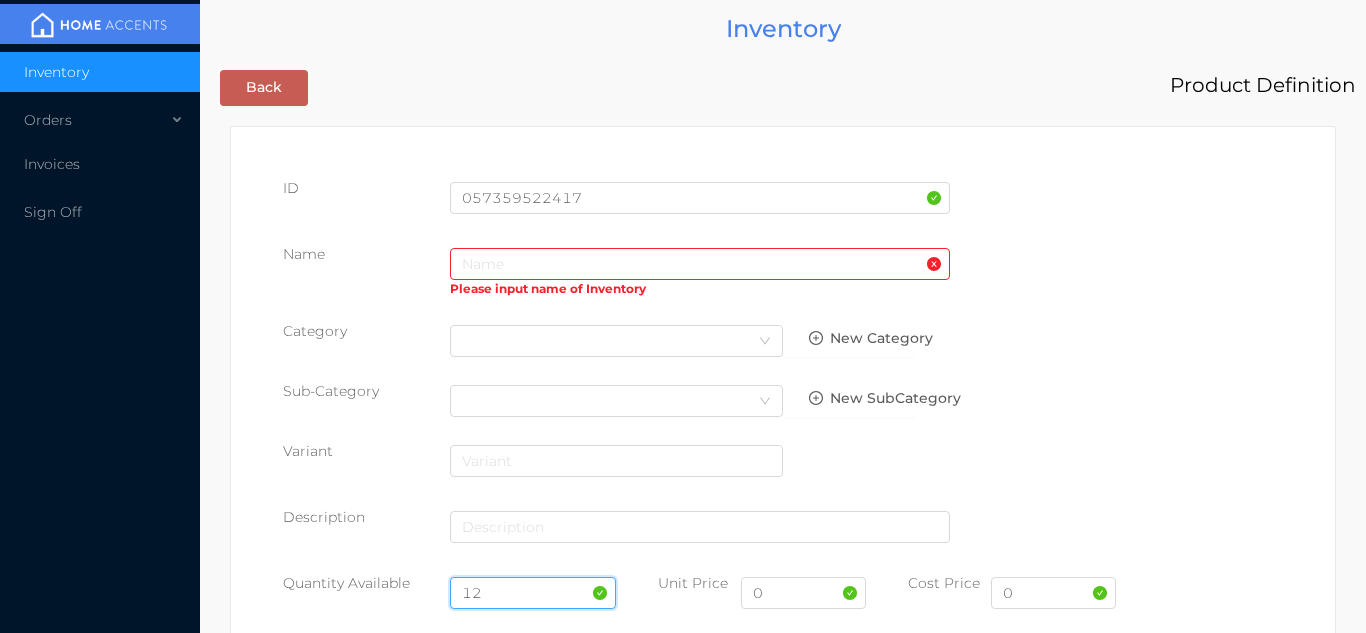 type on "12" 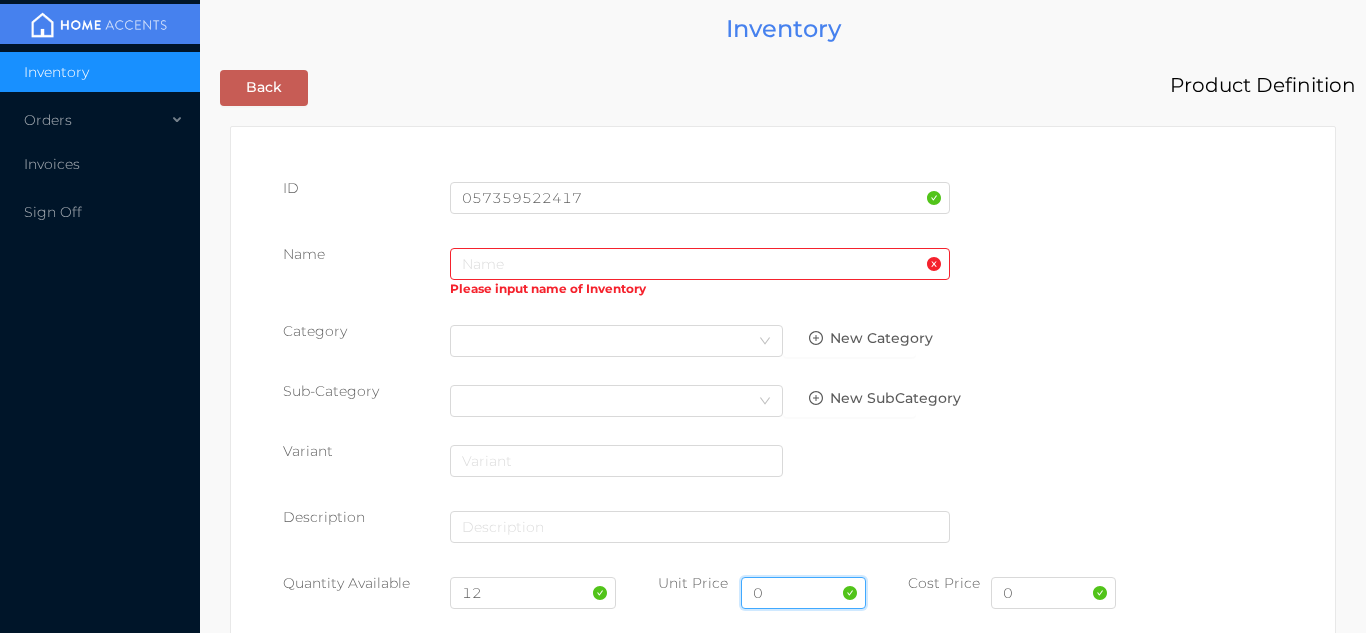 click on "0" at bounding box center (803, 593) 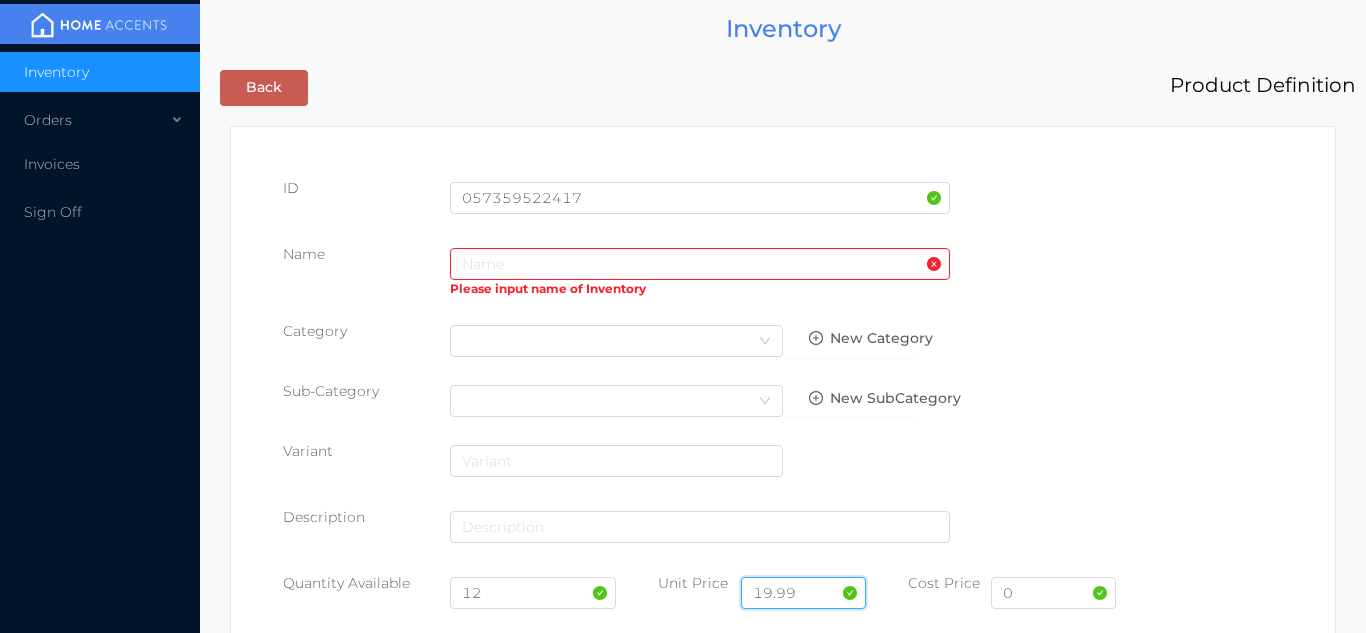 type on "19.99" 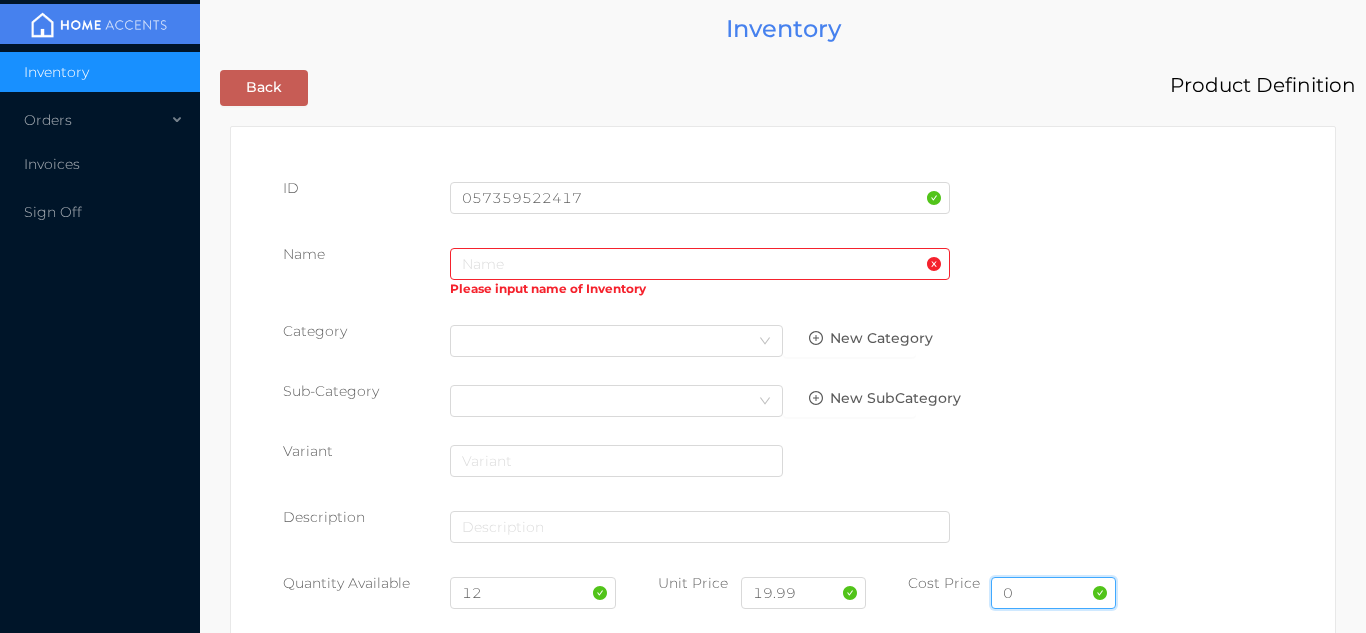 click on "0" at bounding box center (1053, 593) 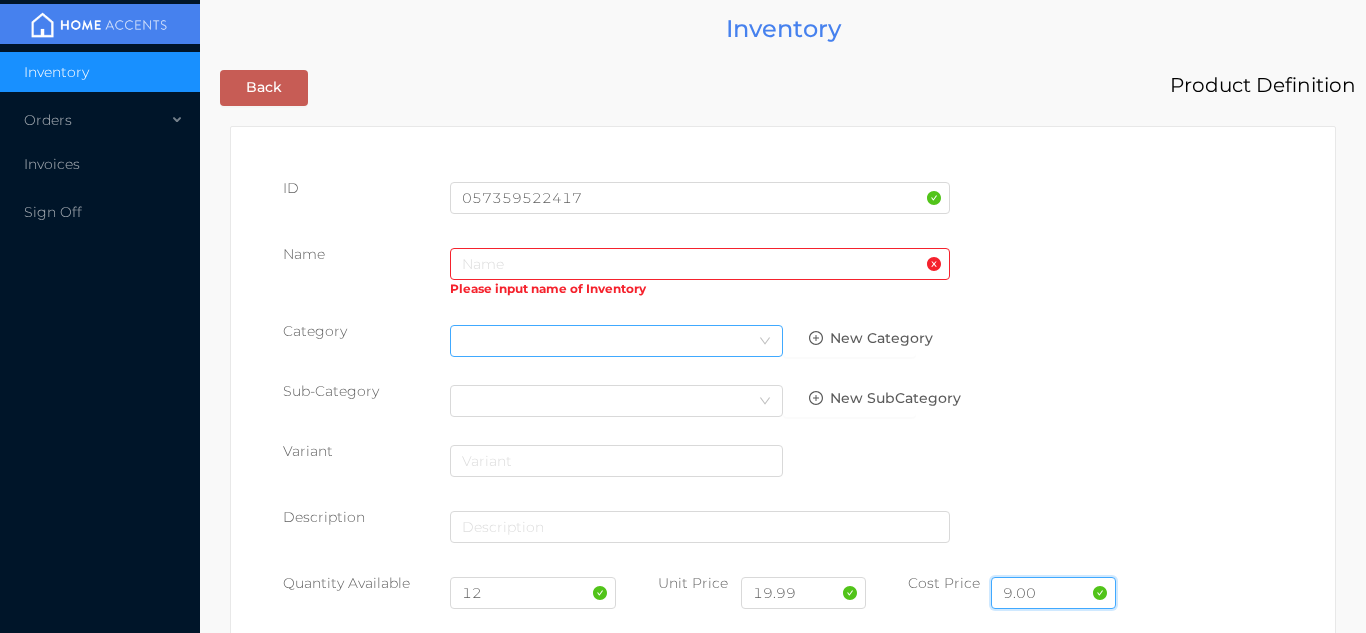type on "9.00" 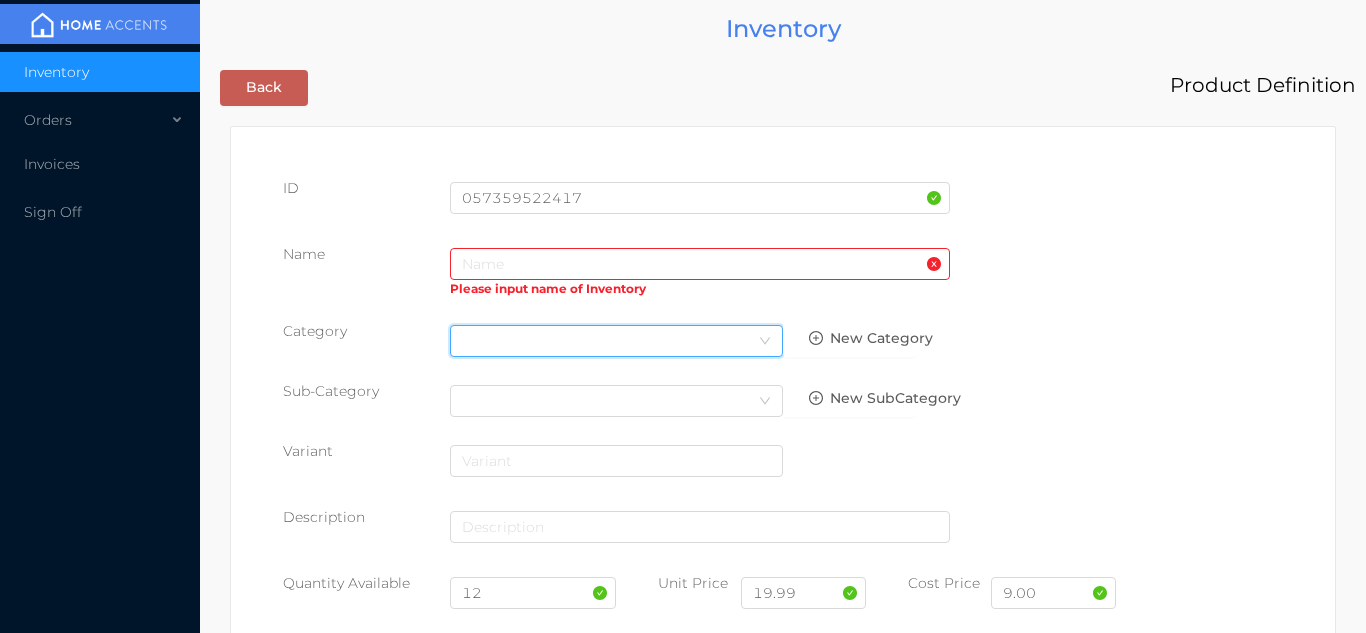 click on "Select Category" at bounding box center [616, 341] 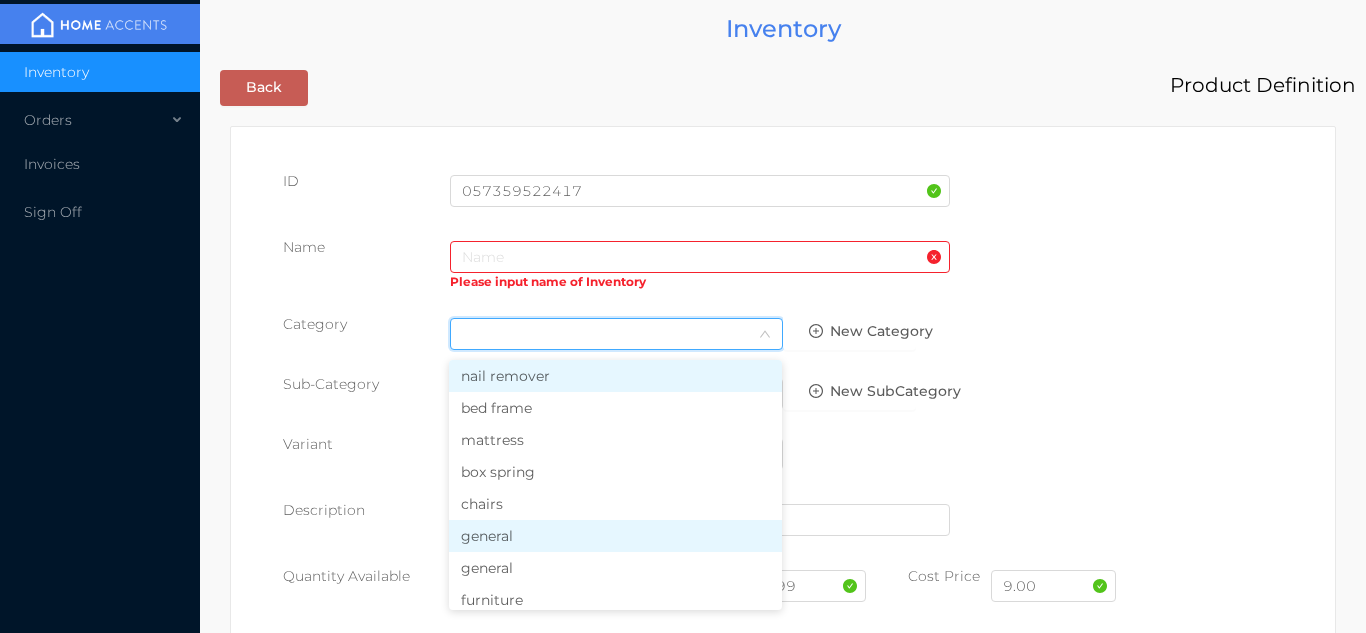click on "general" at bounding box center (615, 536) 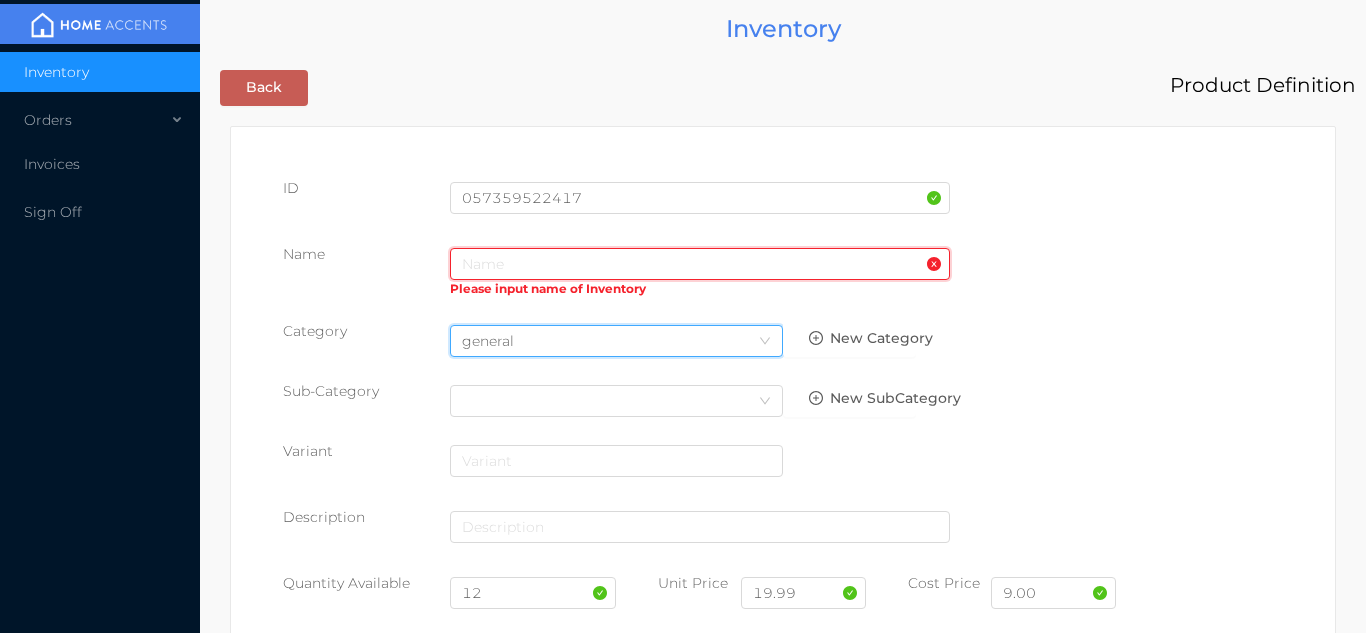click at bounding box center [700, 264] 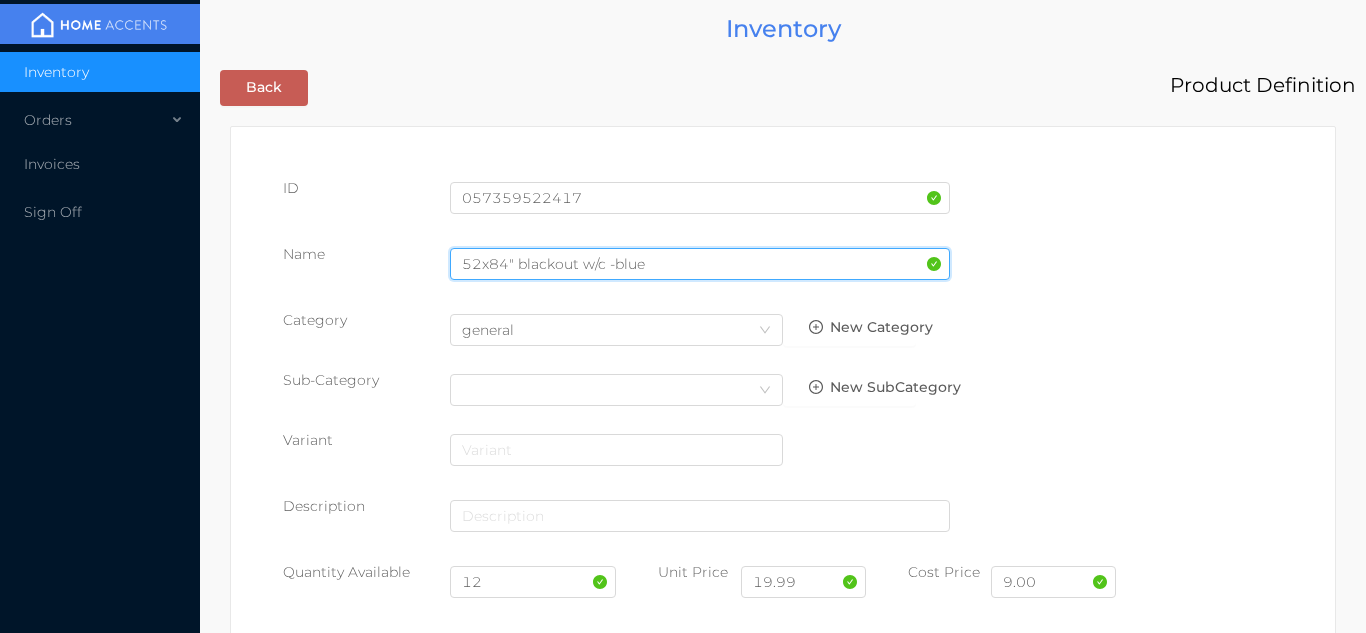 click on "52x84" blackout w/c -blue" at bounding box center [700, 264] 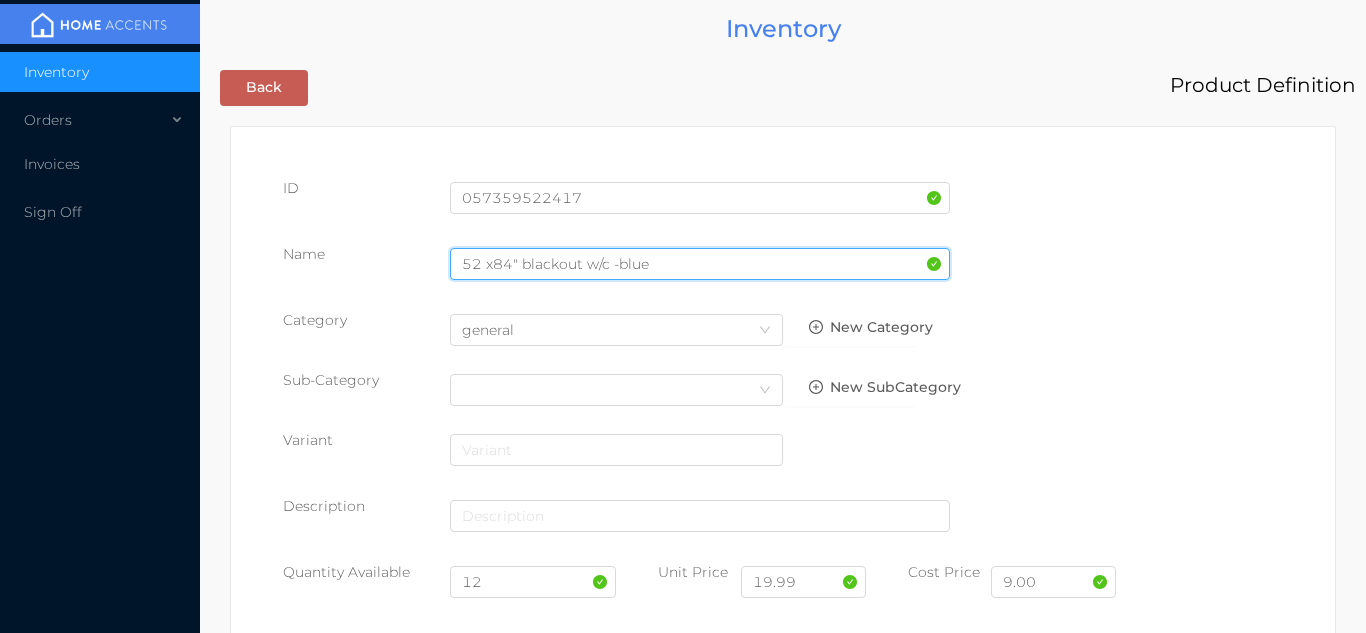 click on "52 x84" blackout w/c -blue" at bounding box center (700, 264) 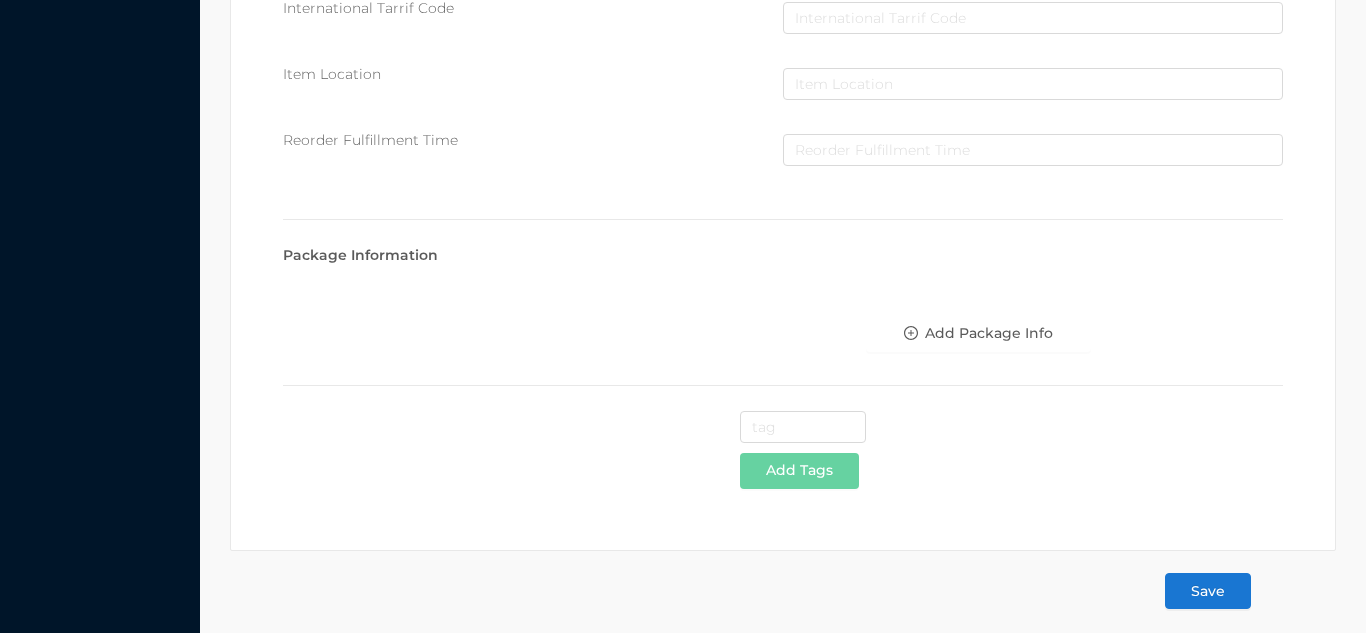 scroll, scrollTop: 1028, scrollLeft: 0, axis: vertical 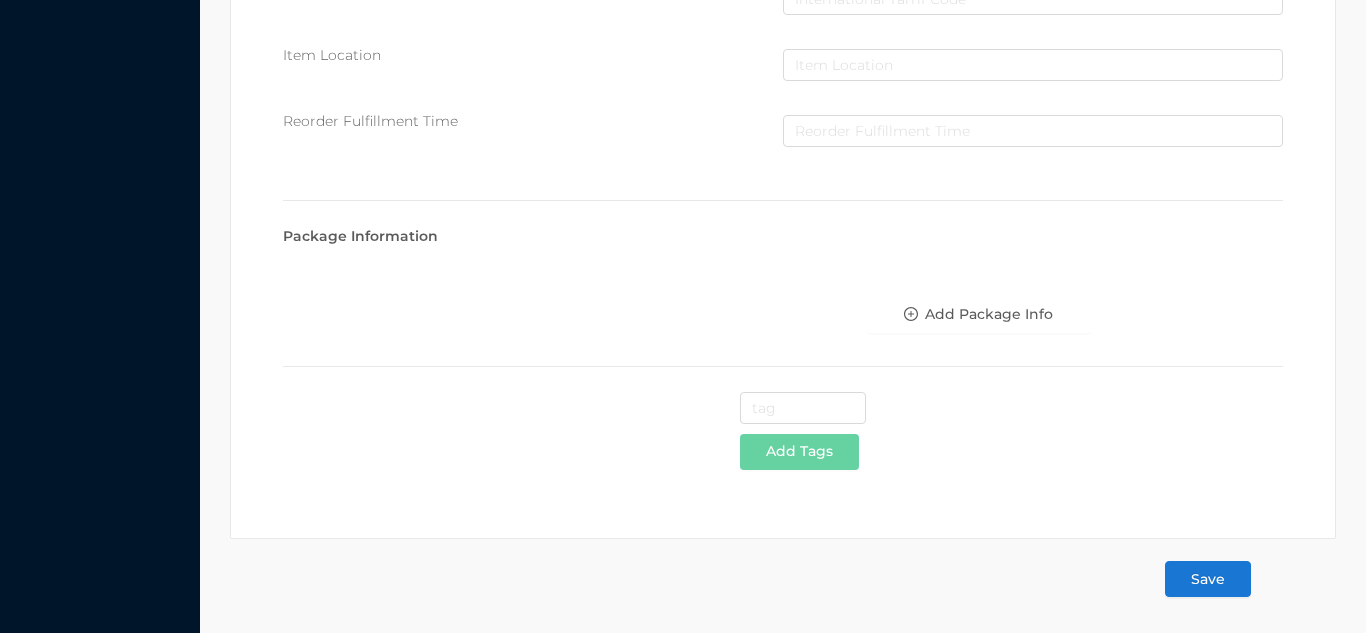 type on "52 x 84" blackout w/c -blue" 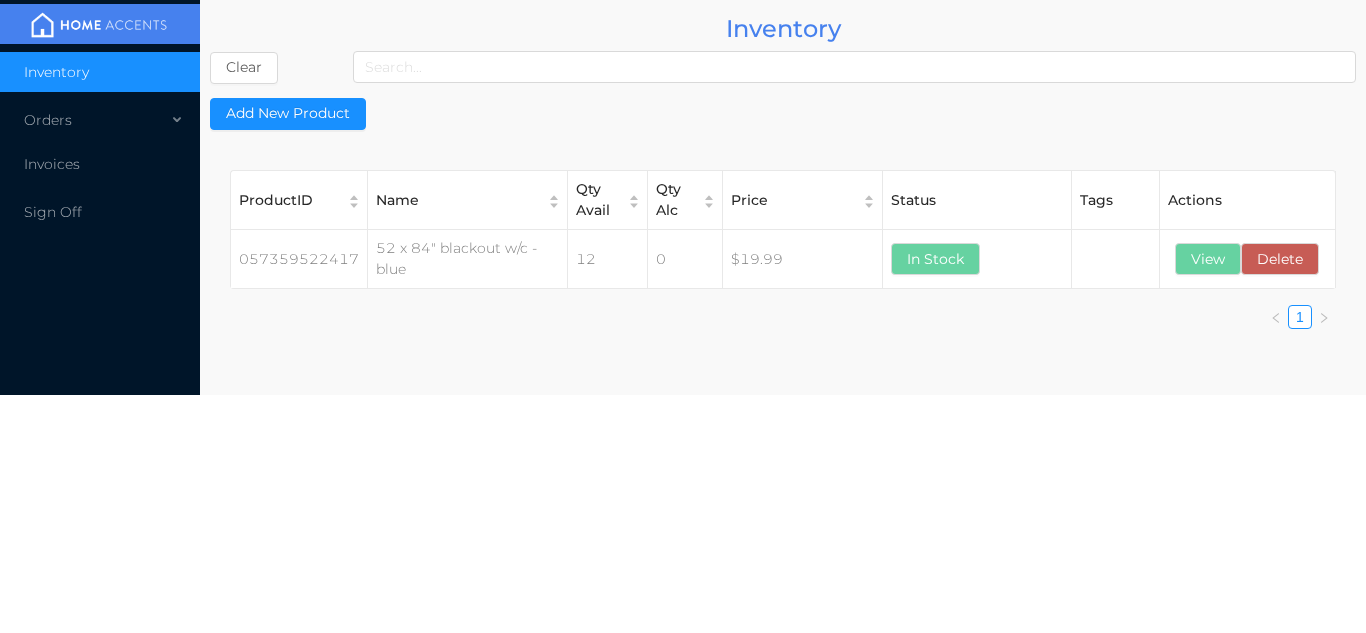scroll, scrollTop: 0, scrollLeft: 0, axis: both 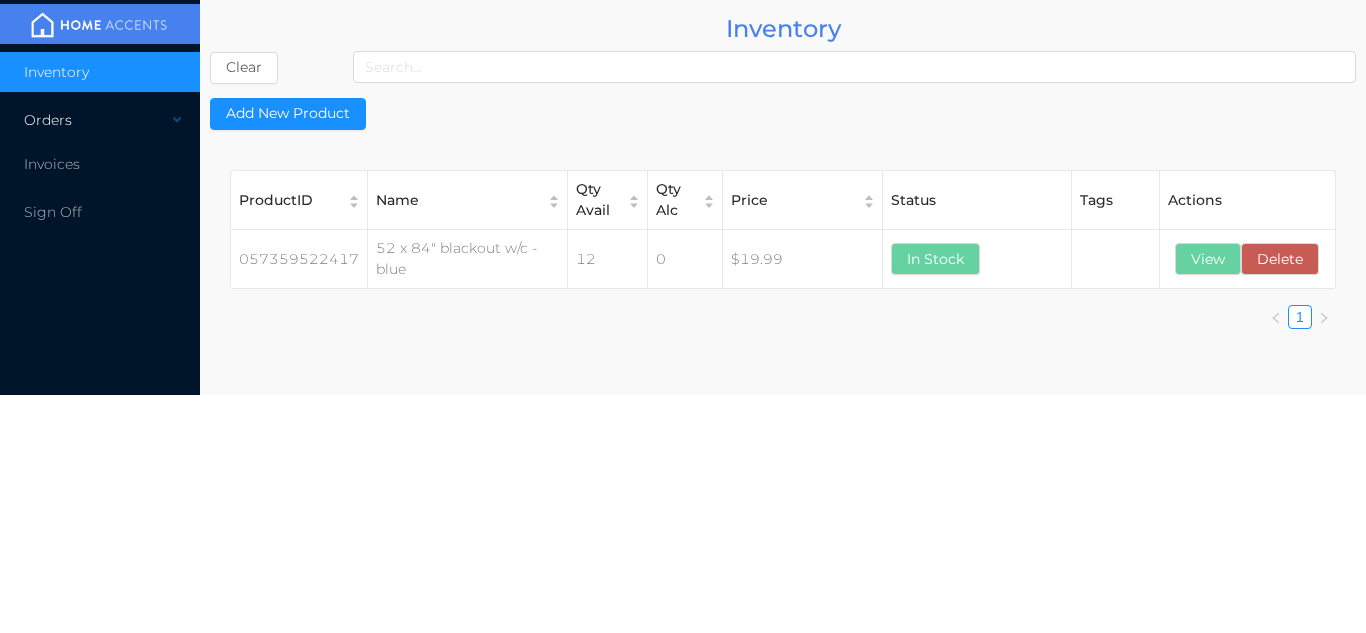 click on "Orders" at bounding box center [100, 120] 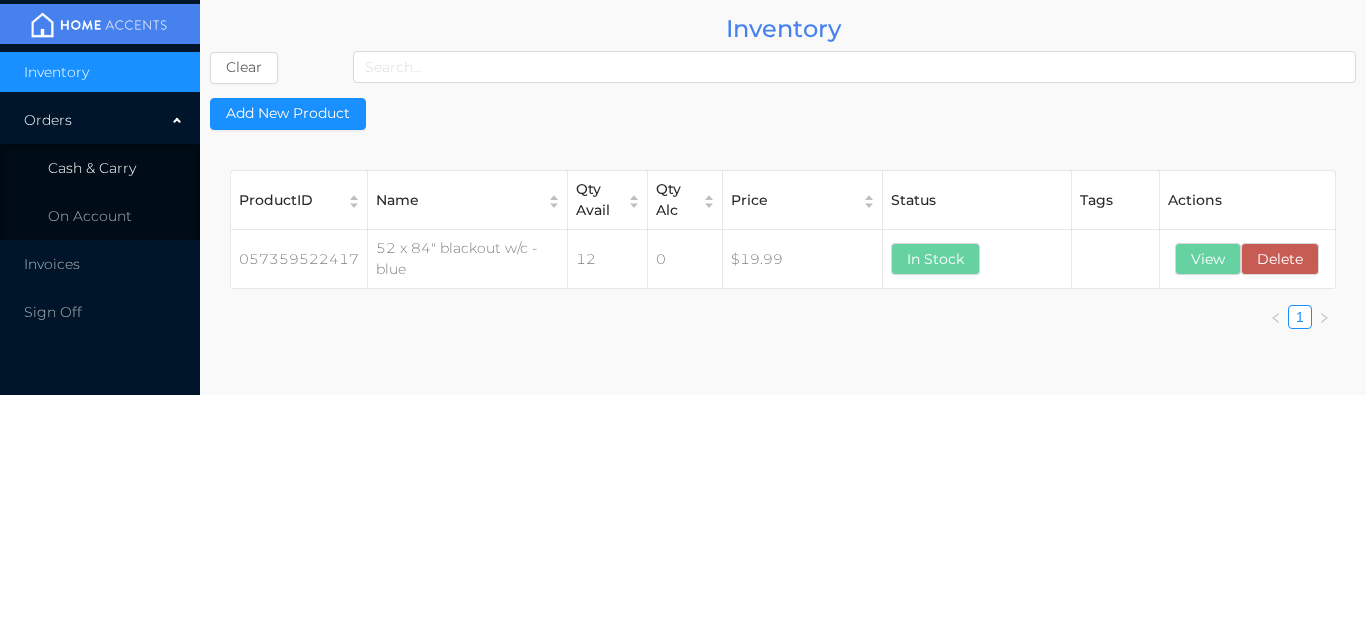 click on "Cash & Carry" at bounding box center [100, 168] 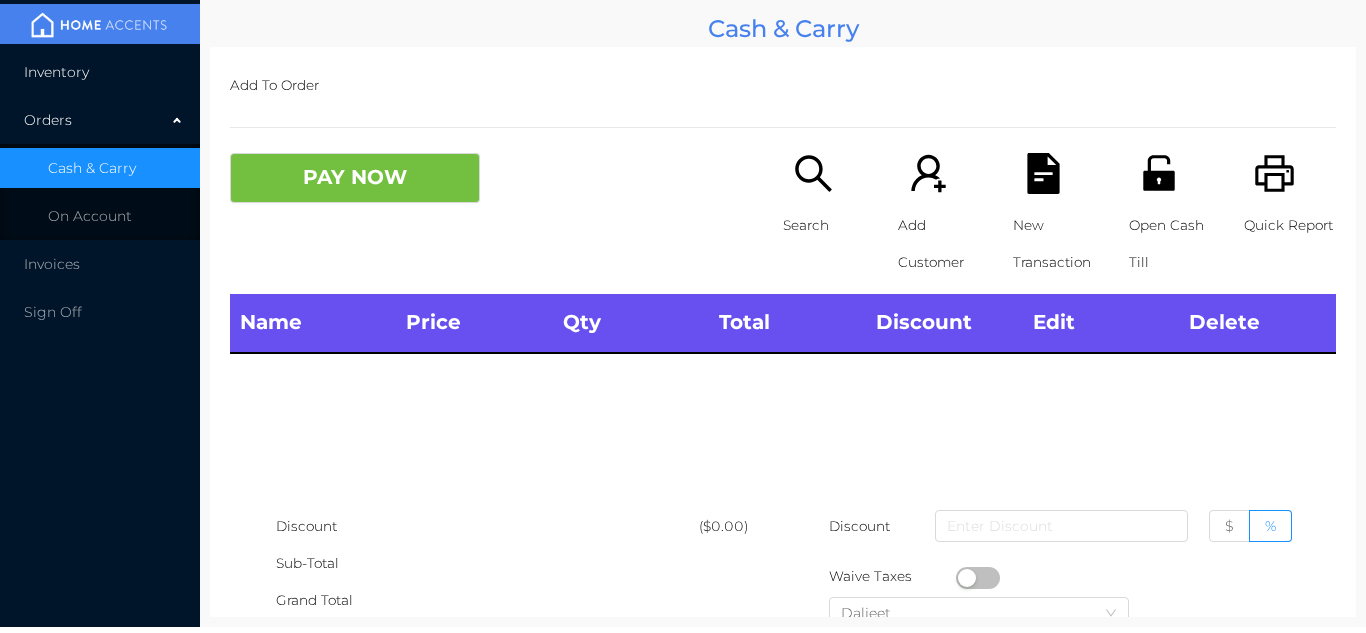 click on "Inventory" at bounding box center (100, 72) 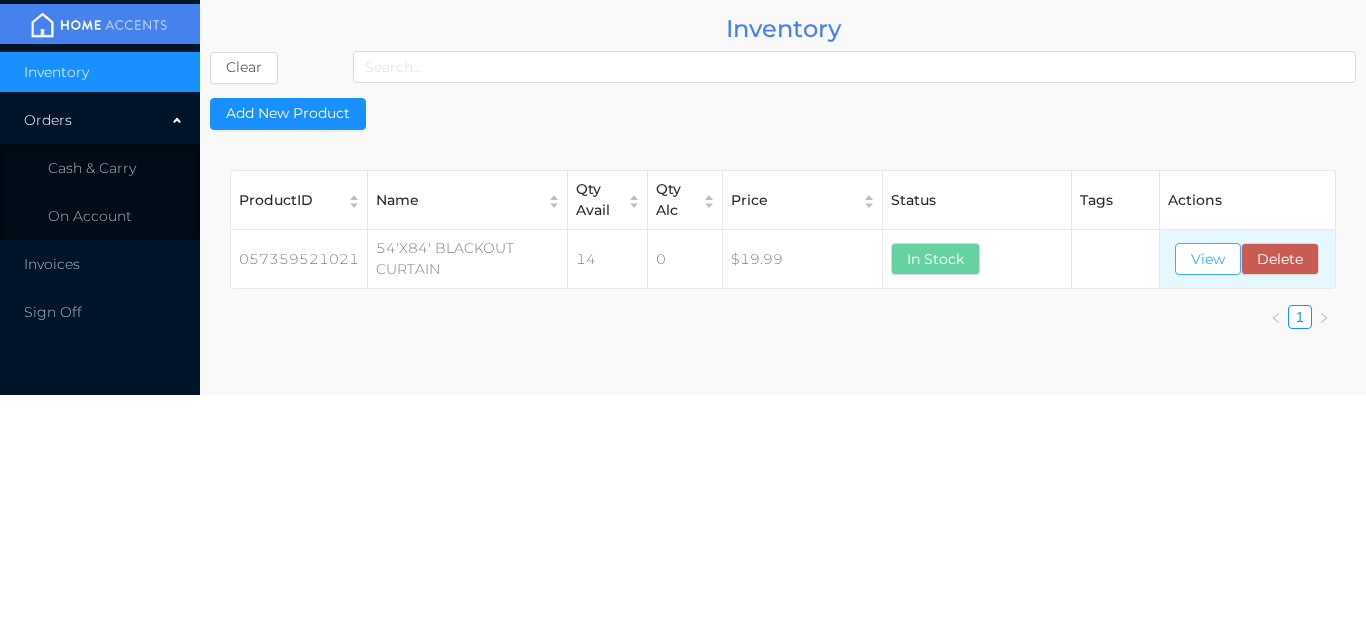 click on "View" at bounding box center (1208, 259) 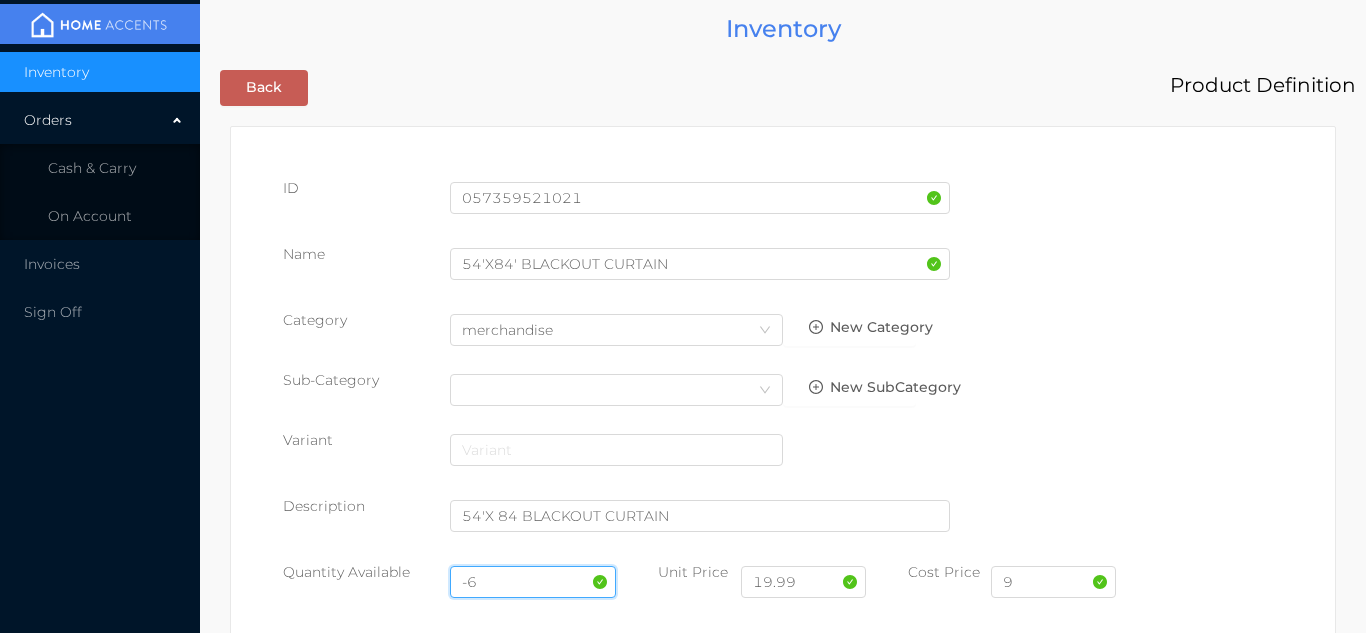 click on "-6" at bounding box center (533, 582) 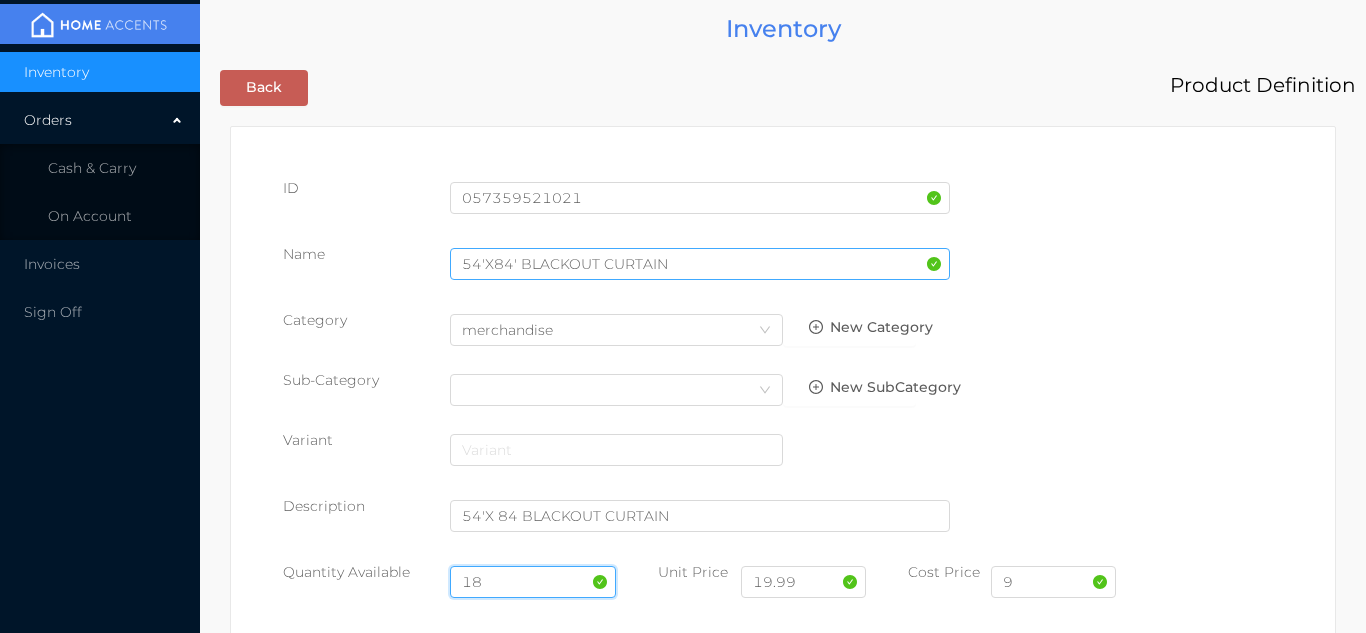 type on "18" 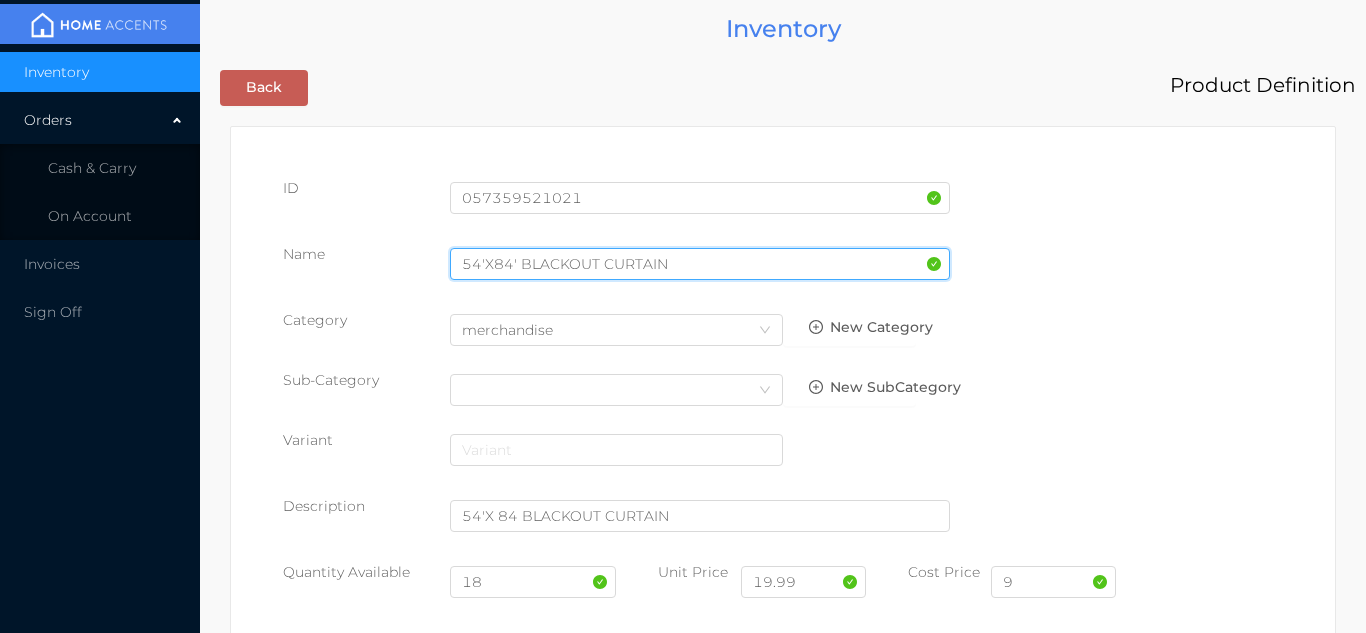 click on "54'X84' BLACKOUT CURTAIN" at bounding box center [700, 264] 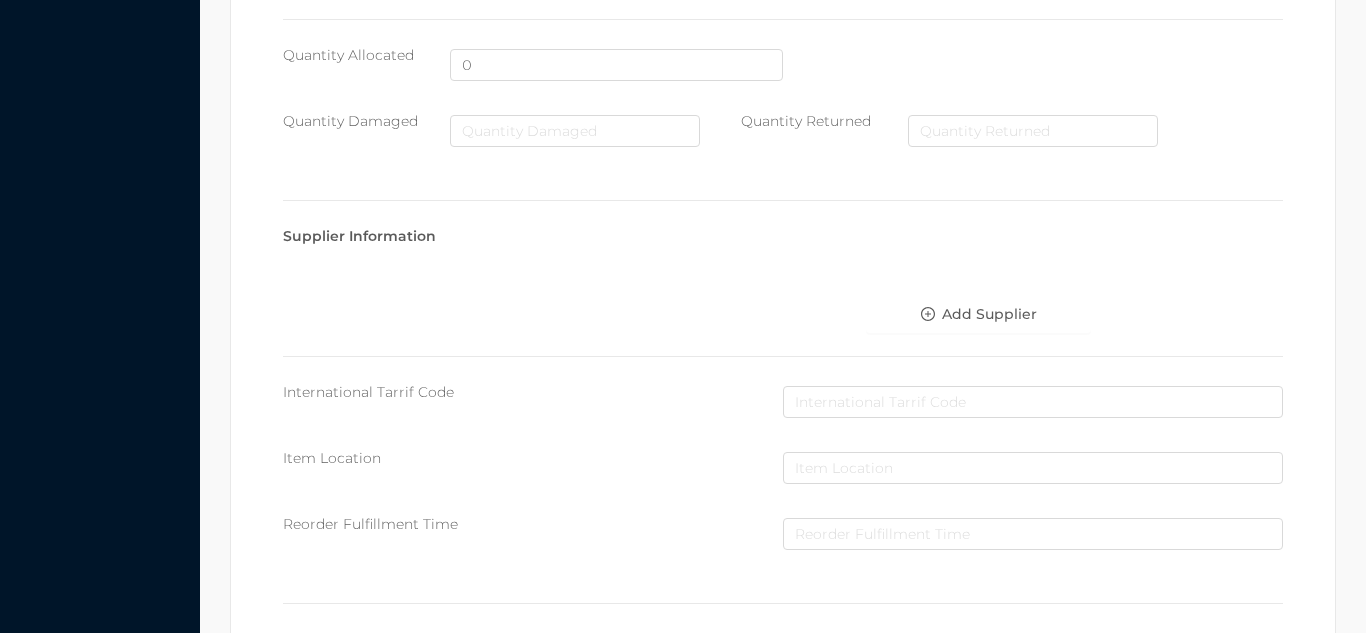 scroll, scrollTop: 1135, scrollLeft: 0, axis: vertical 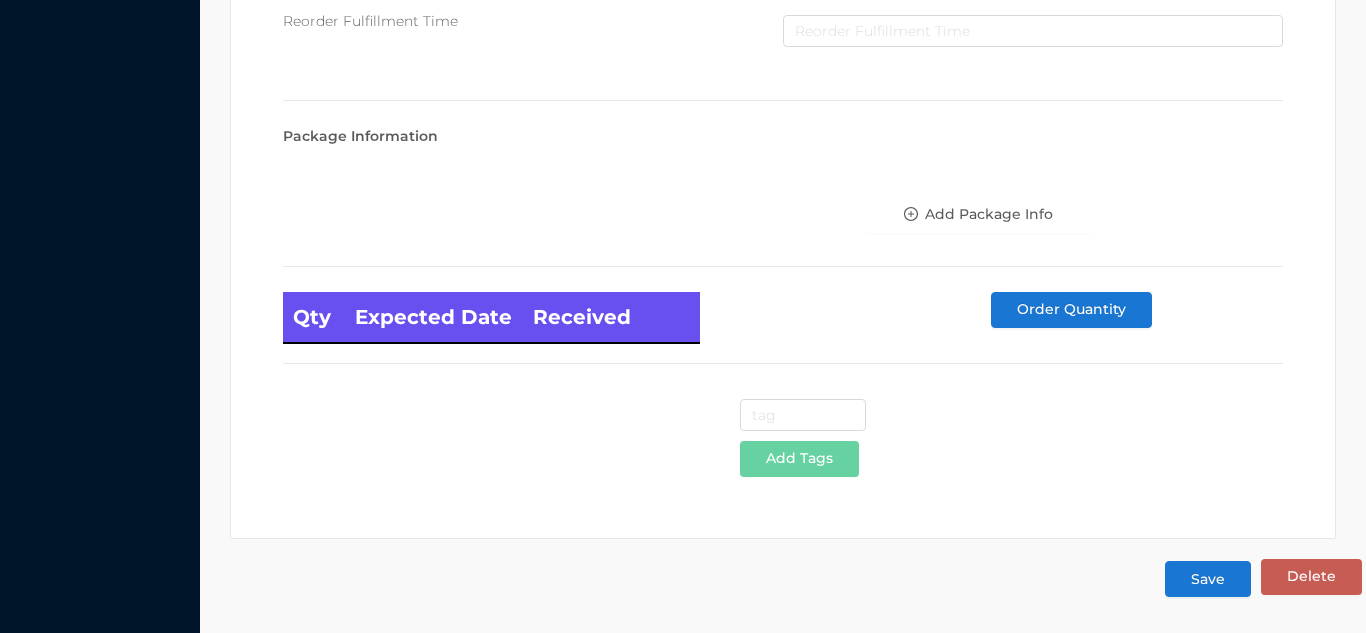 type on "54'X84' BLACKOUT CURTAIN/Gray" 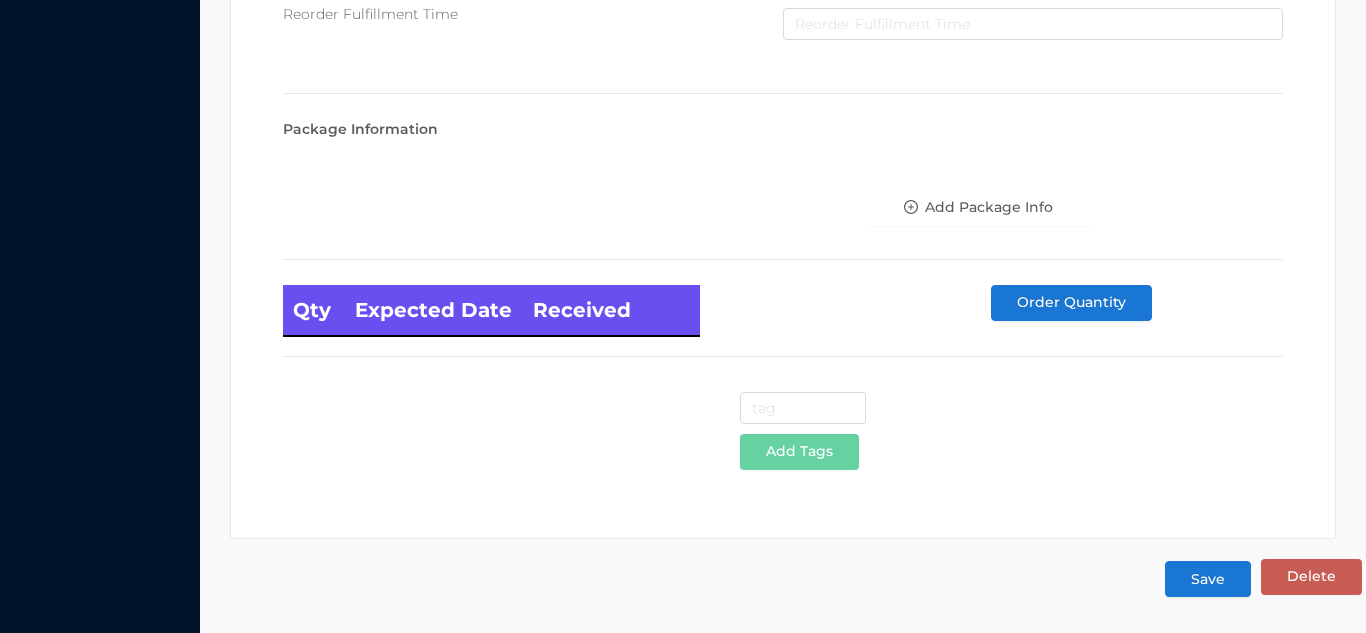 click on "Save" at bounding box center [1208, 579] 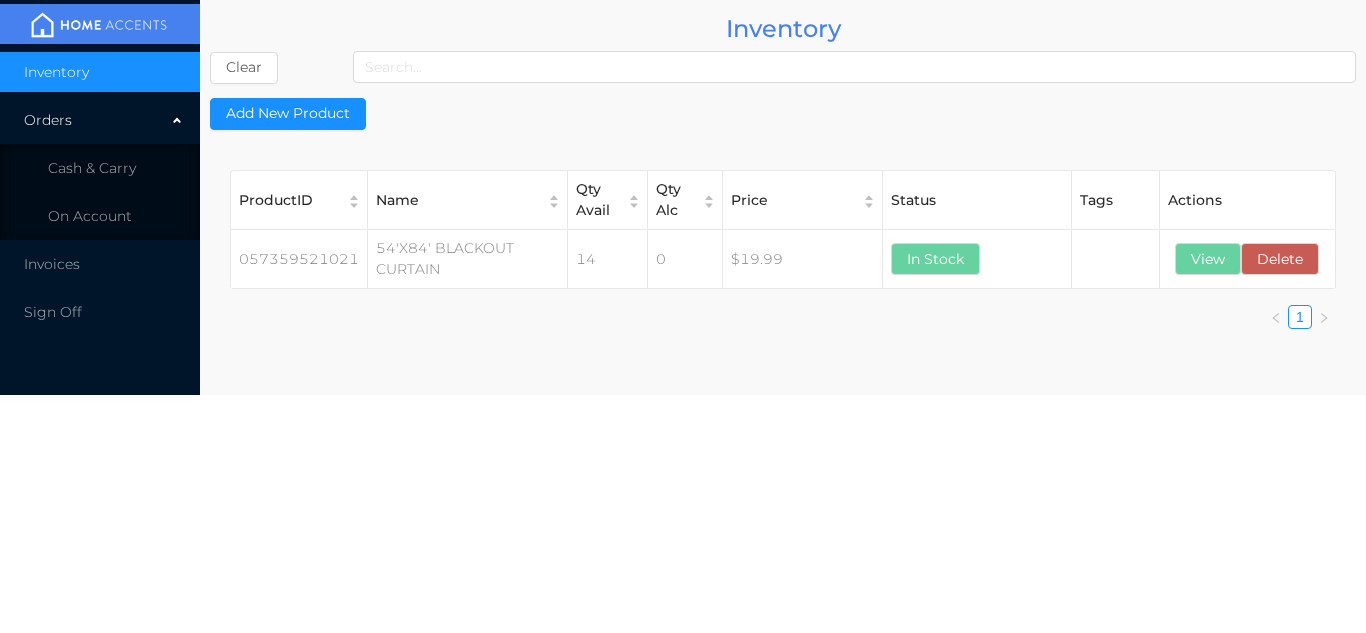 scroll, scrollTop: 0, scrollLeft: 0, axis: both 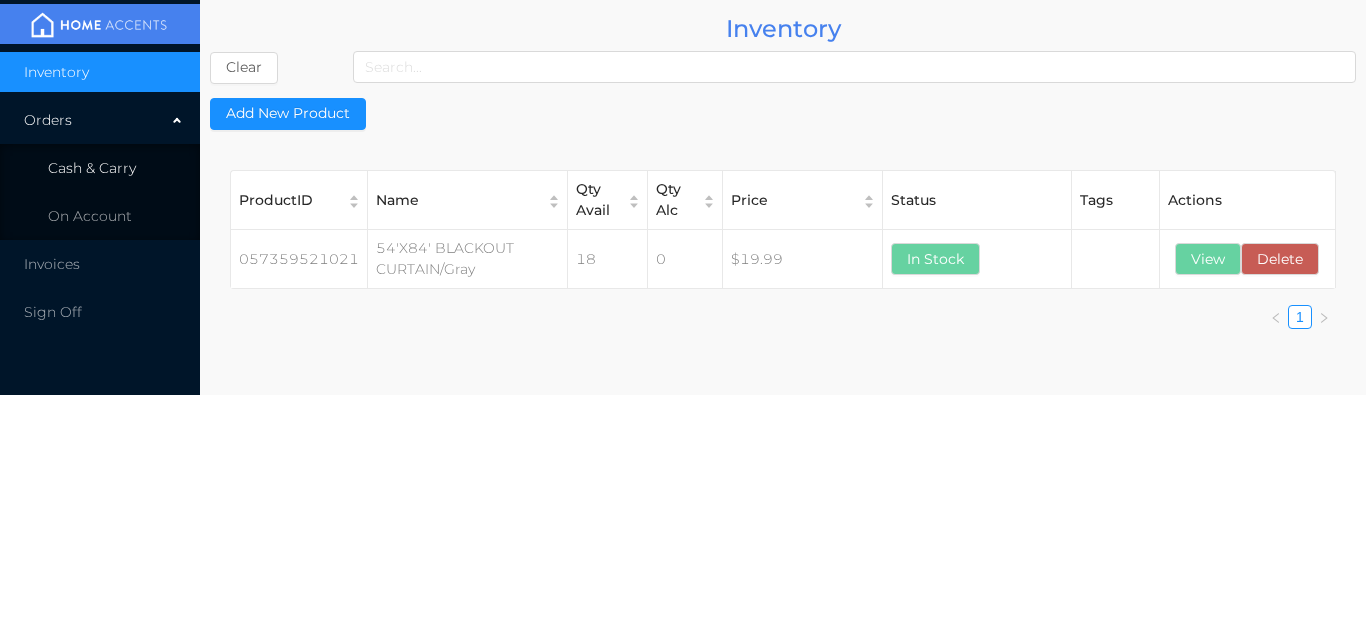 click on "Cash & Carry" at bounding box center (100, 168) 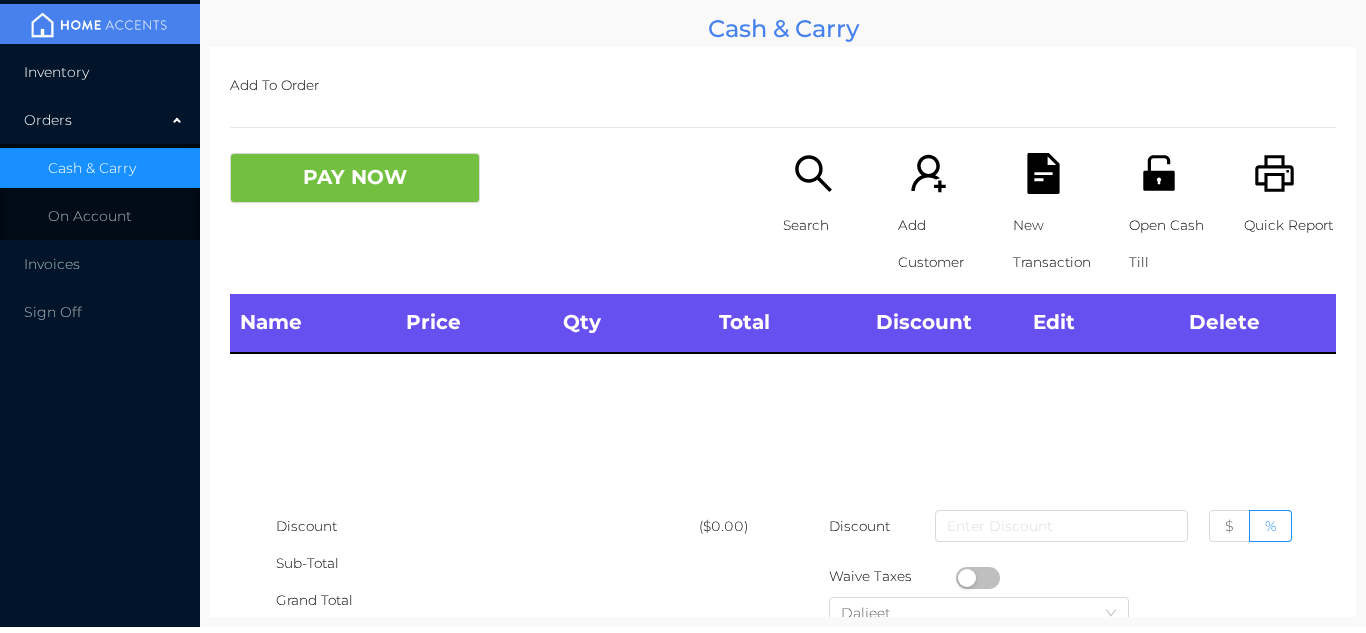 click on "Inventory" at bounding box center (100, 72) 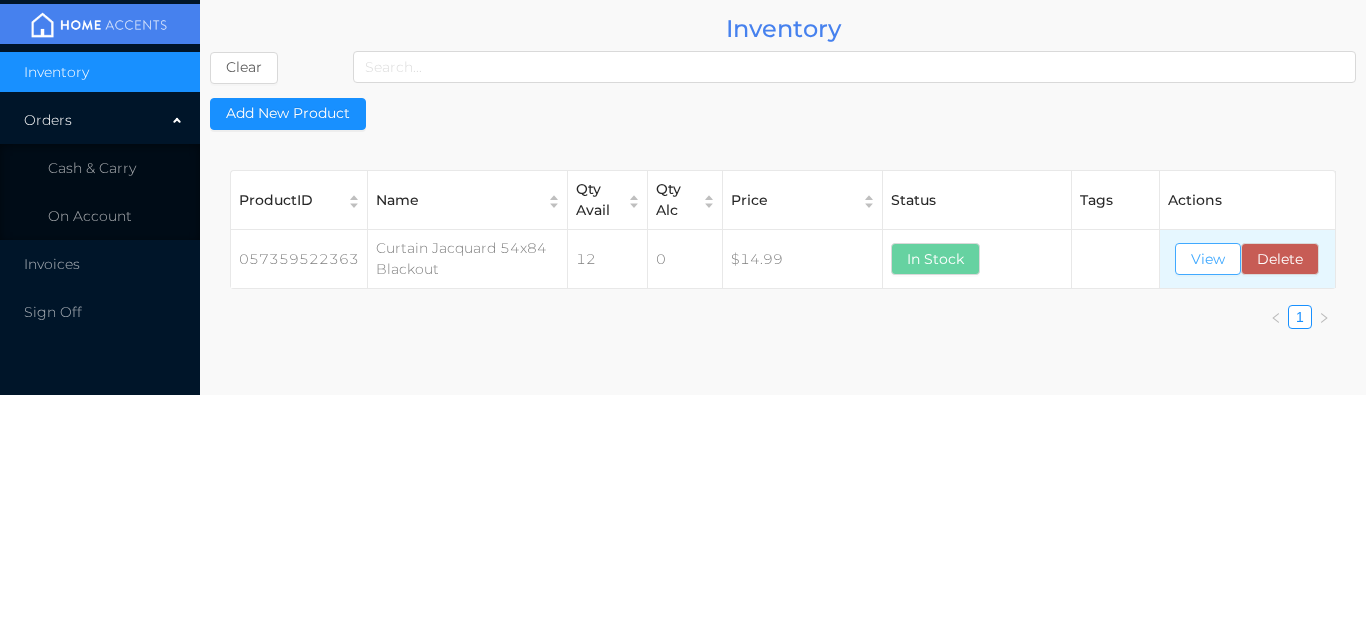 click on "View" at bounding box center (1208, 259) 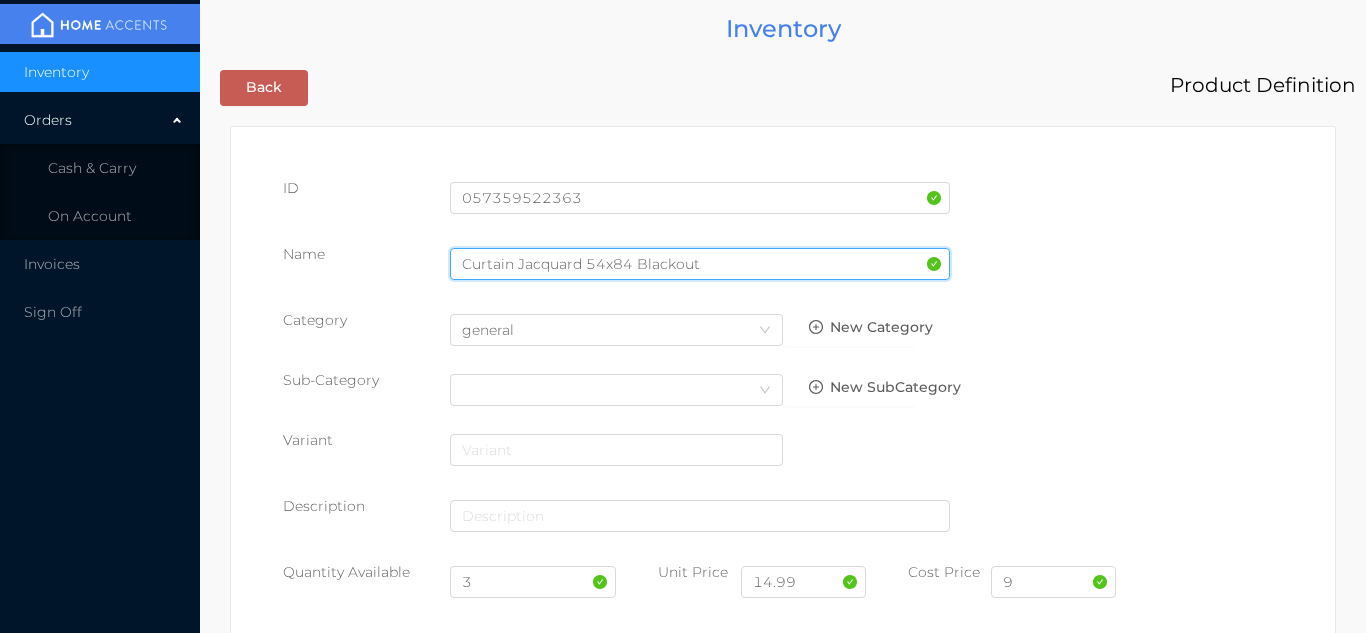 click on "Curtain Jacquard 54x84 Blackout" at bounding box center (700, 264) 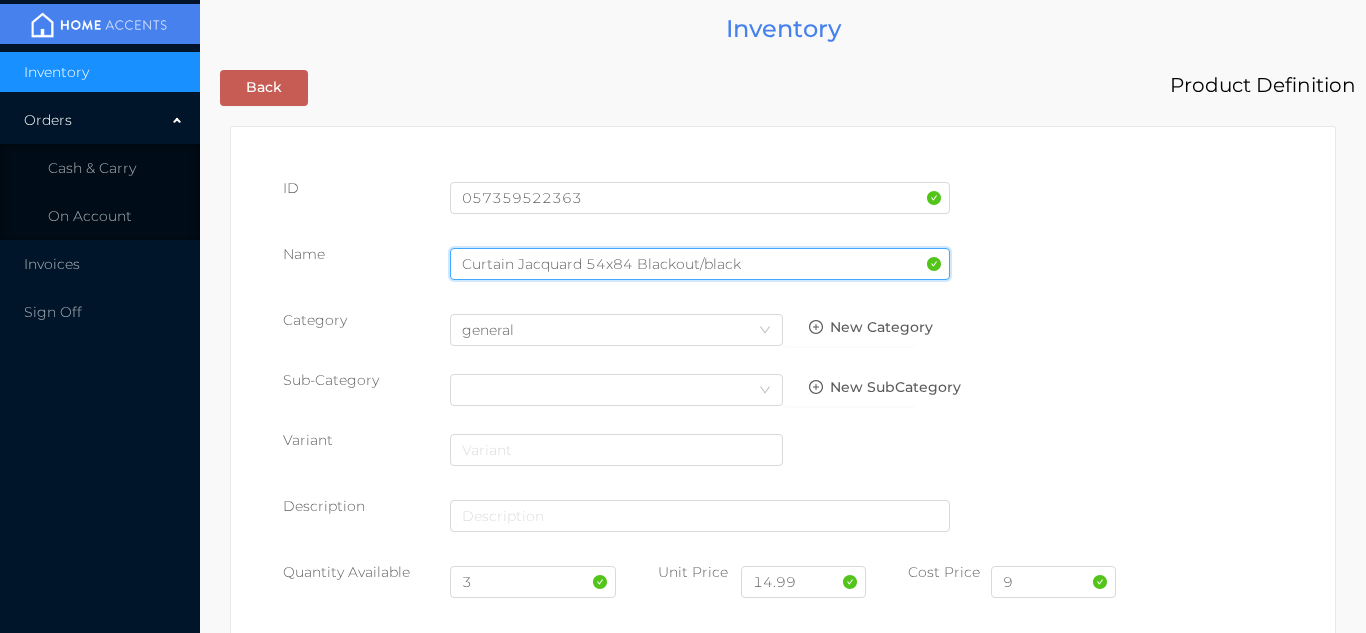 type on "Curtain Jacquard 54x84 Blackout/black" 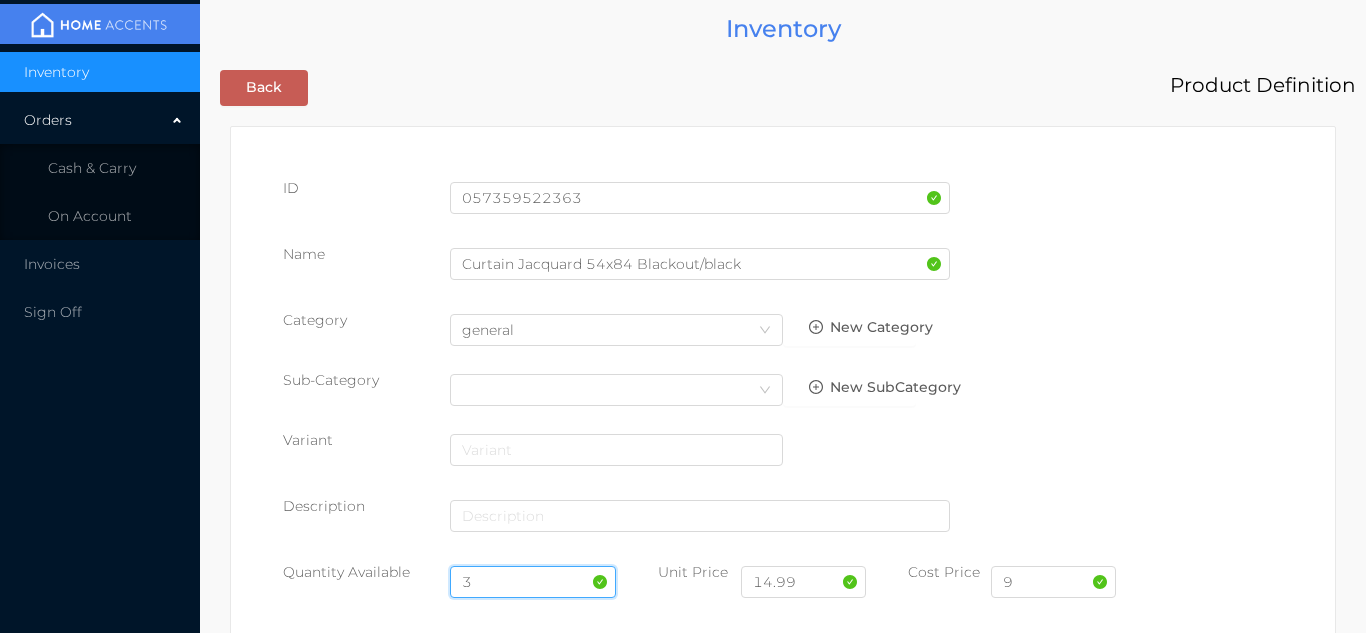 click on "3" at bounding box center [533, 582] 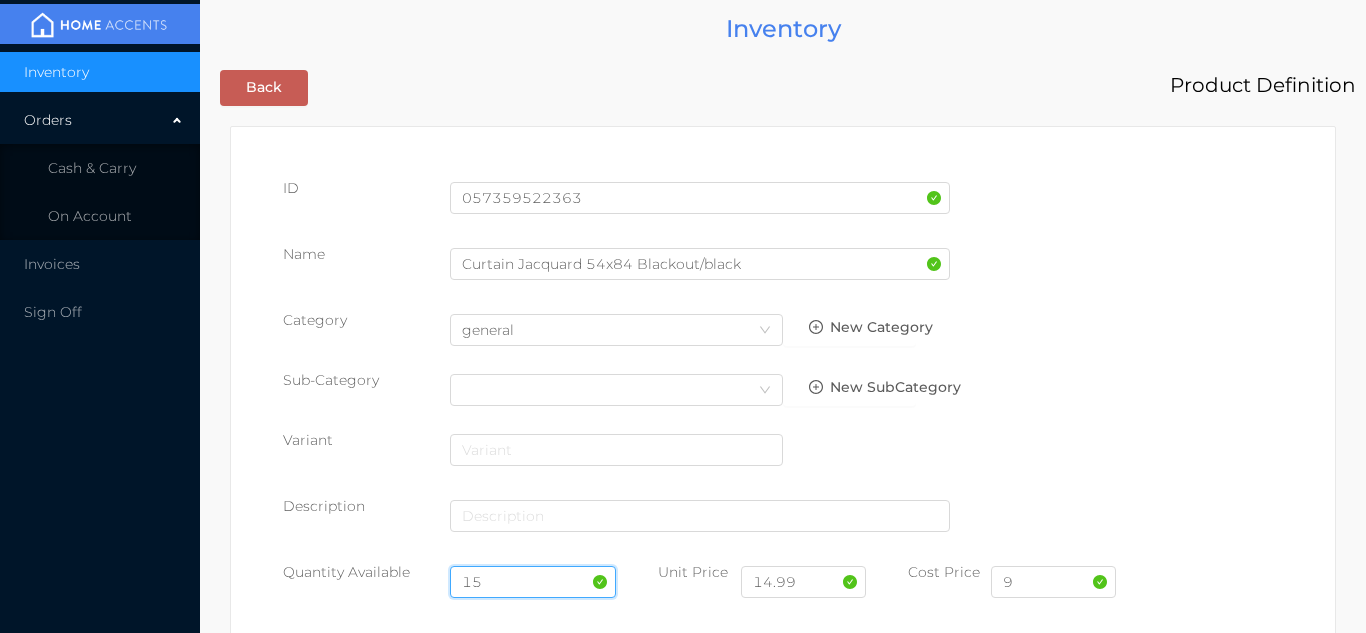 type on "15" 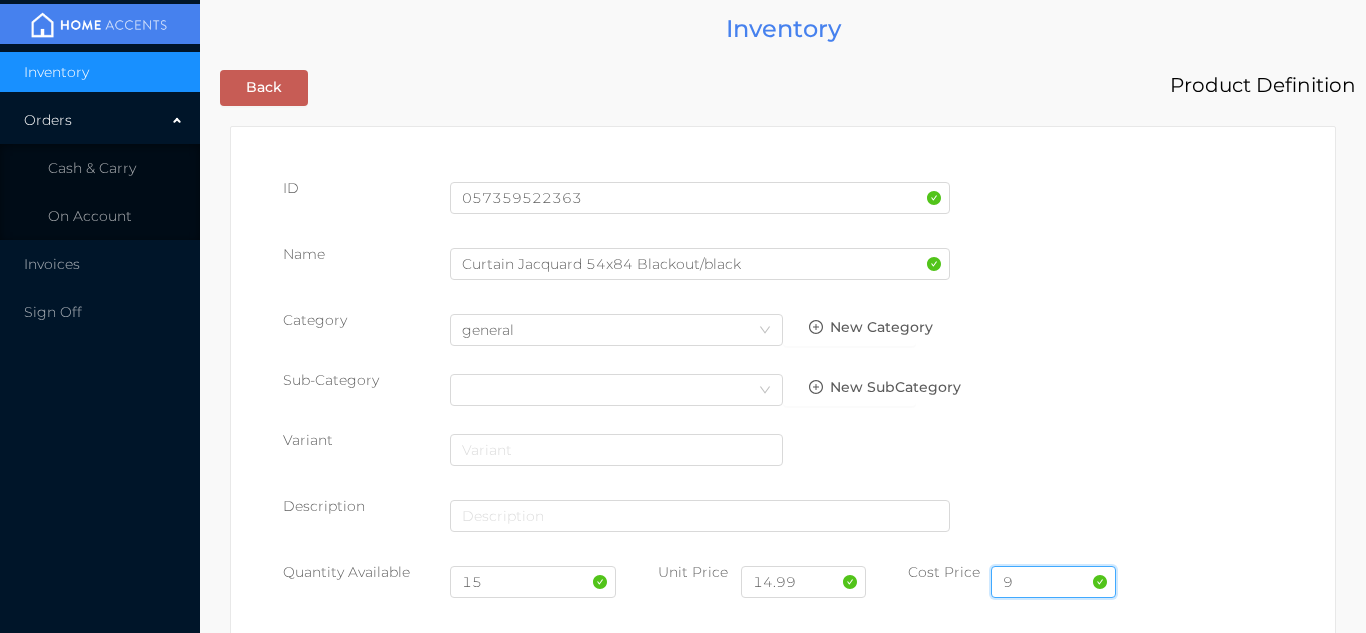 click on "9" at bounding box center [1053, 582] 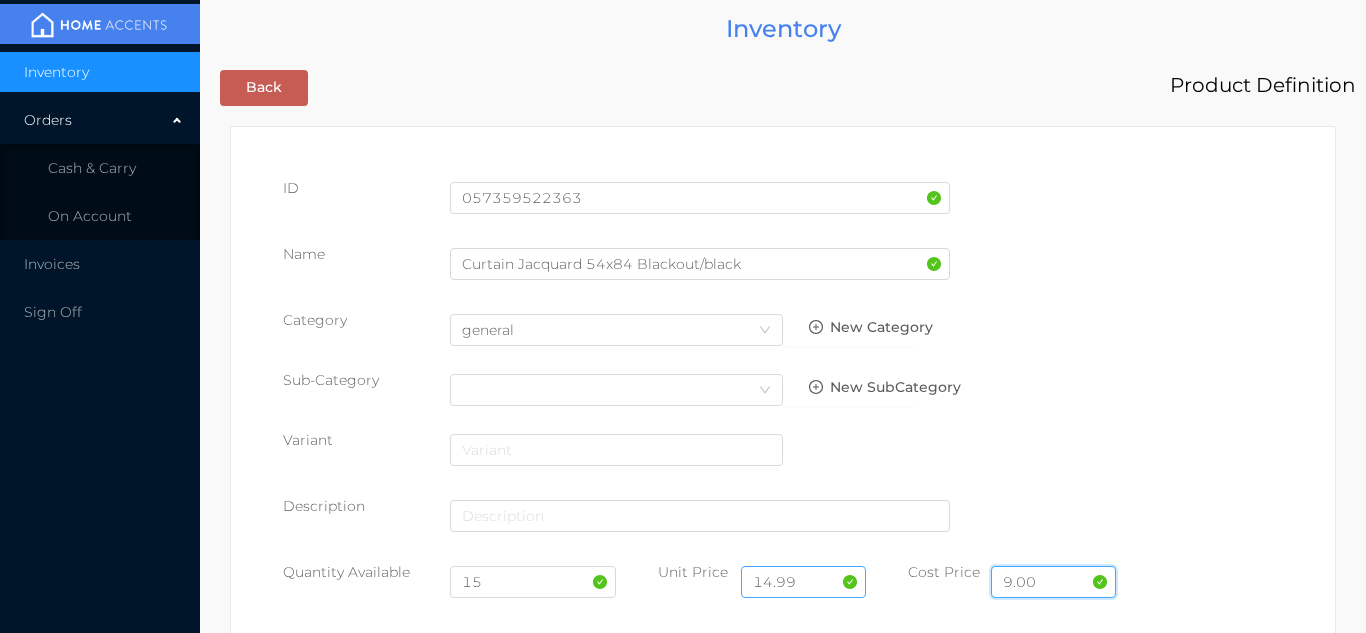 type on "9.00" 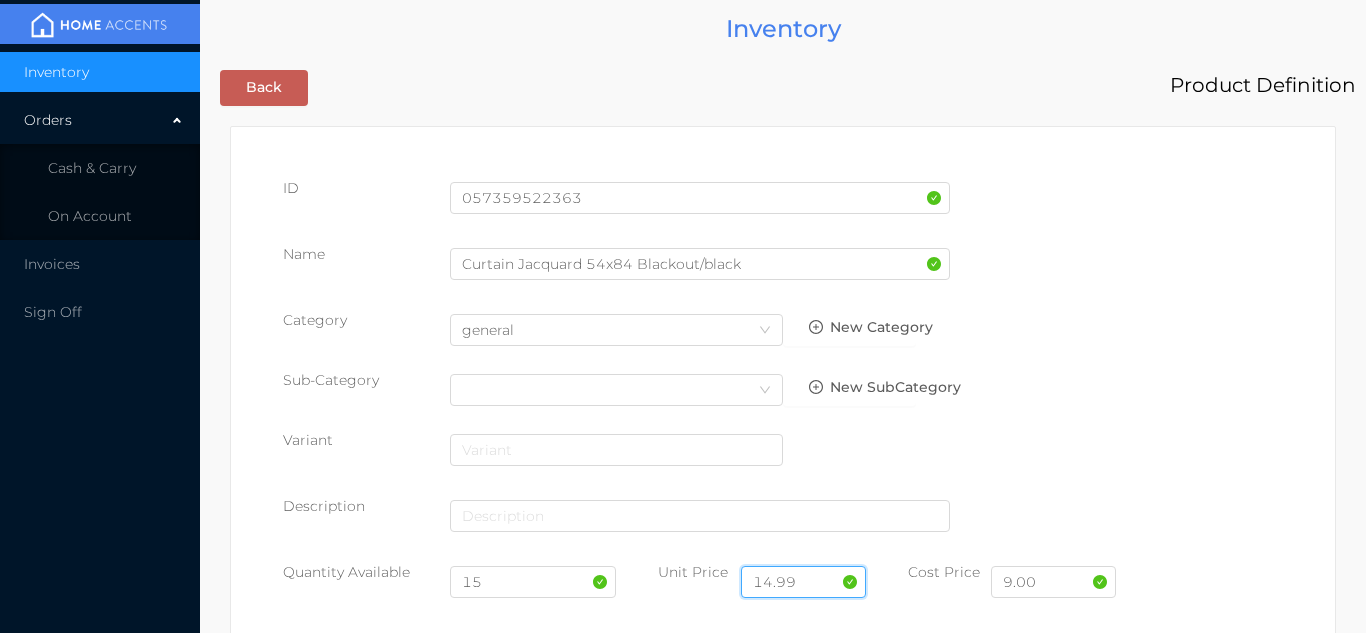 click on "14.99" at bounding box center [803, 582] 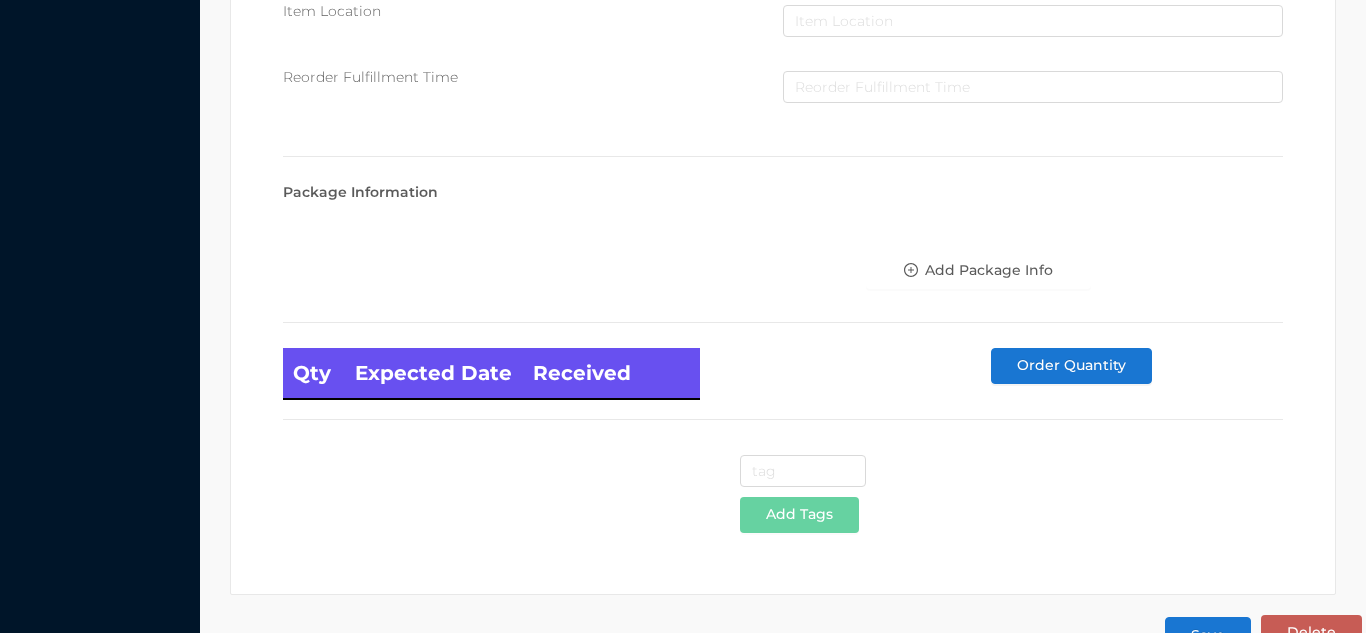 scroll, scrollTop: 1135, scrollLeft: 0, axis: vertical 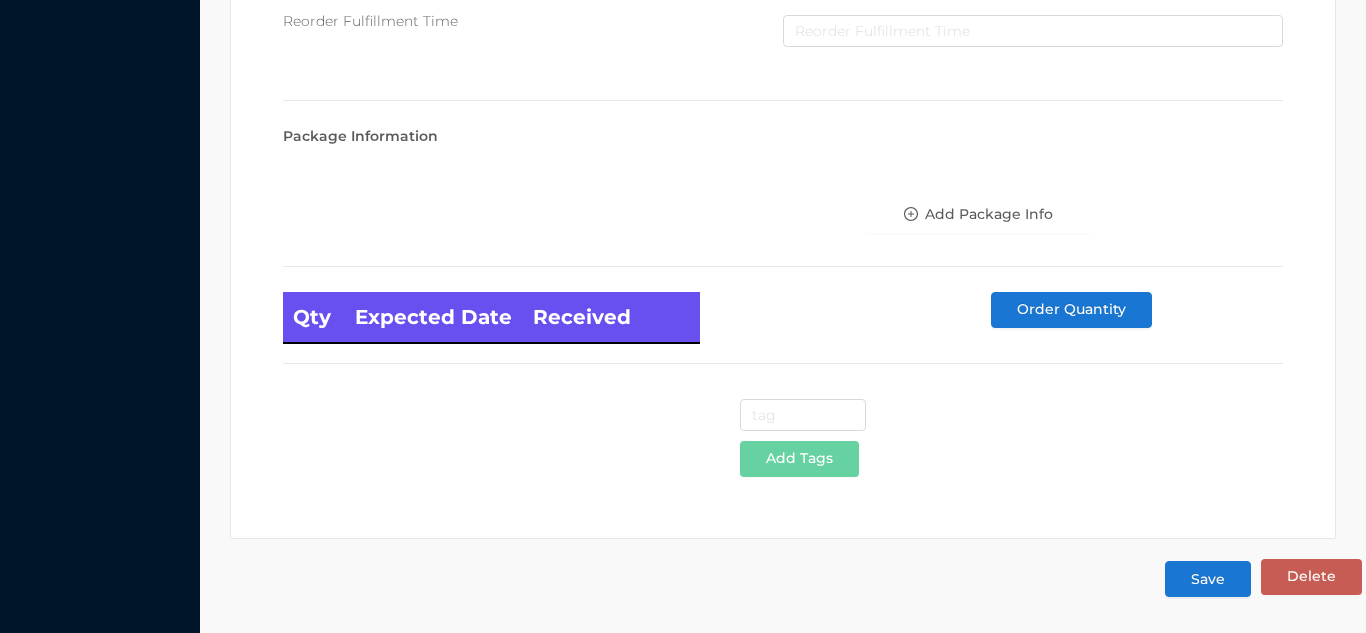 type on "19.99" 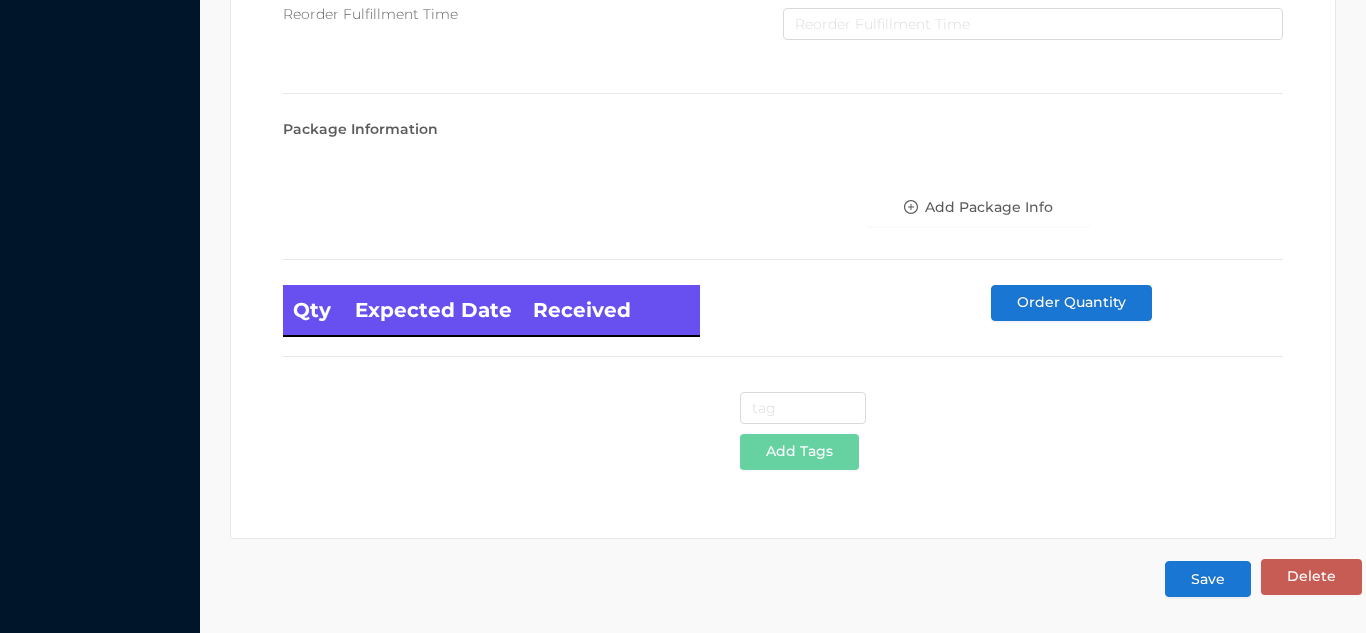 click on "Save" at bounding box center (1208, 579) 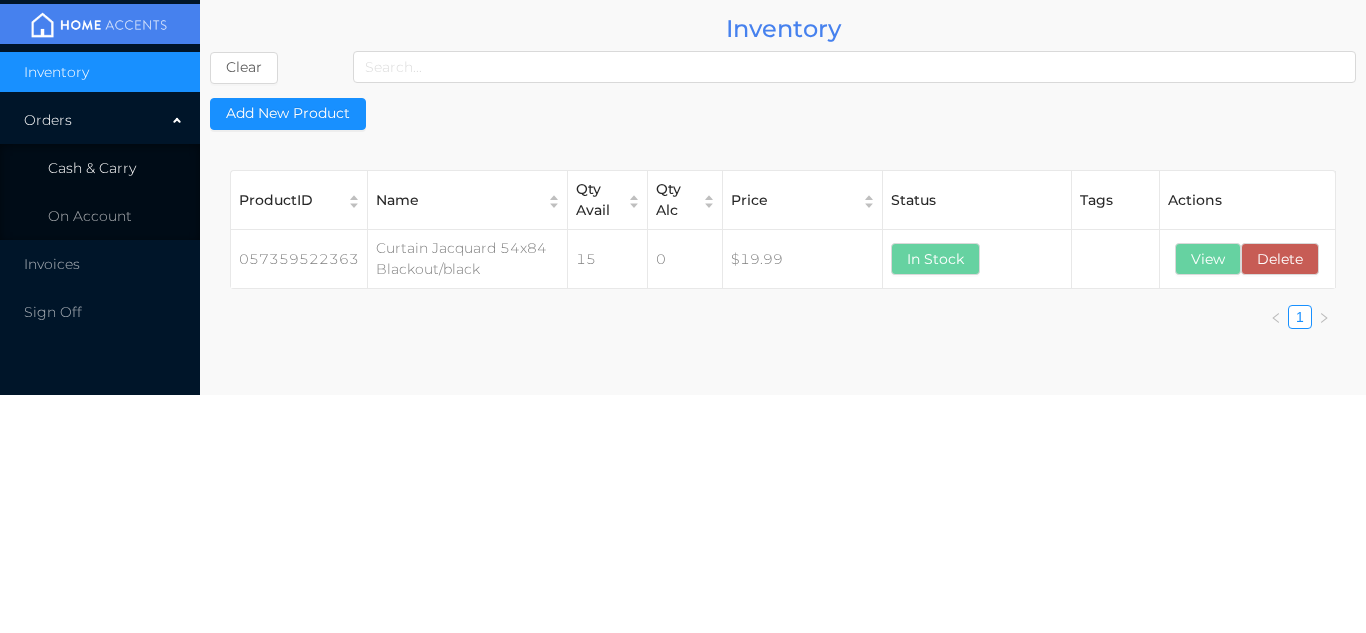 click on "Cash & Carry" at bounding box center [100, 168] 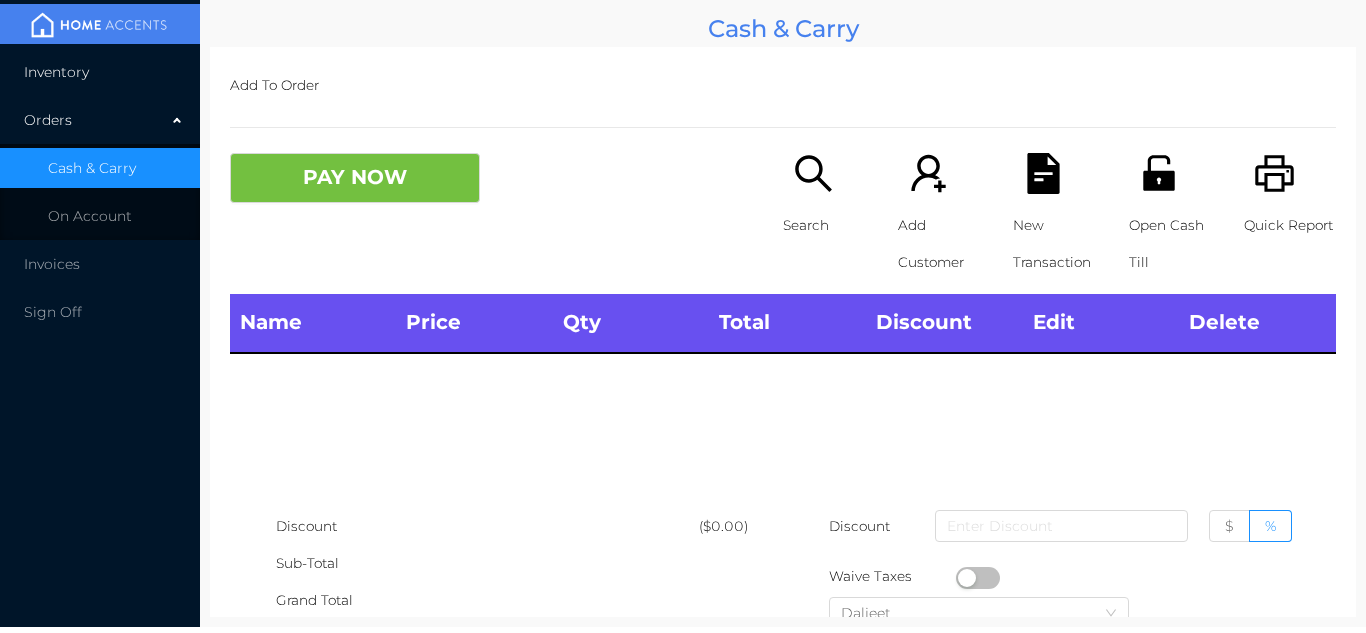 click on "Inventory" at bounding box center (100, 72) 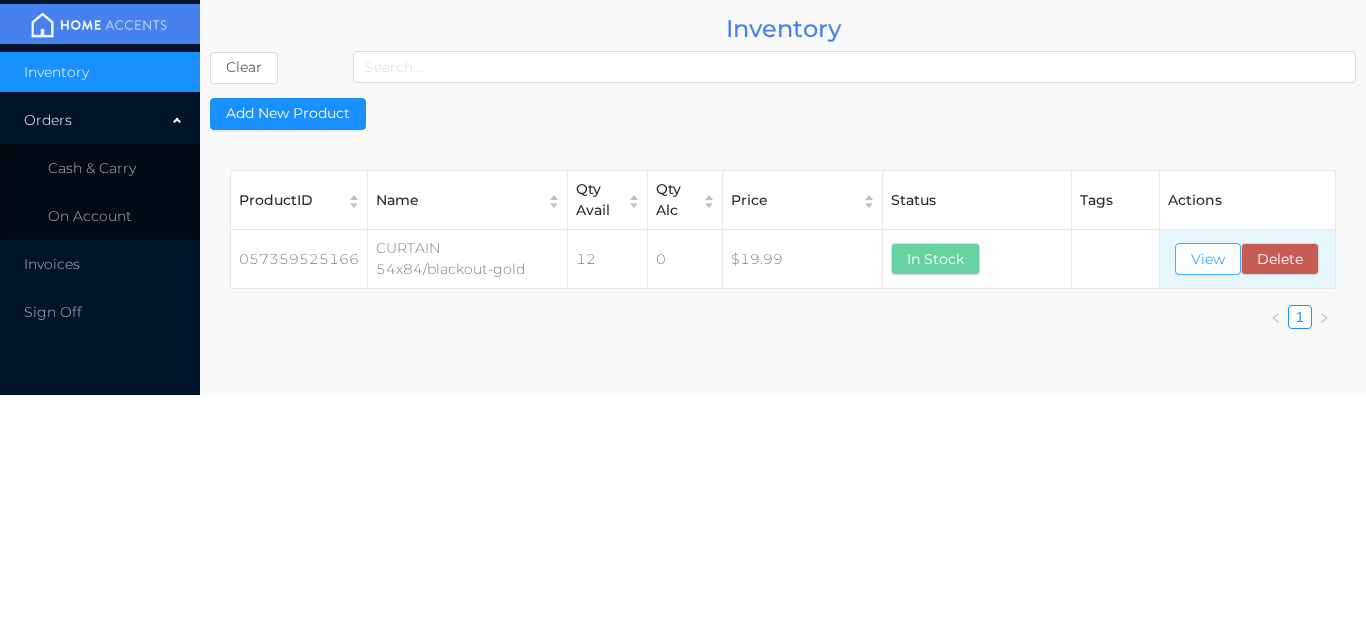 click on "View" at bounding box center (1208, 259) 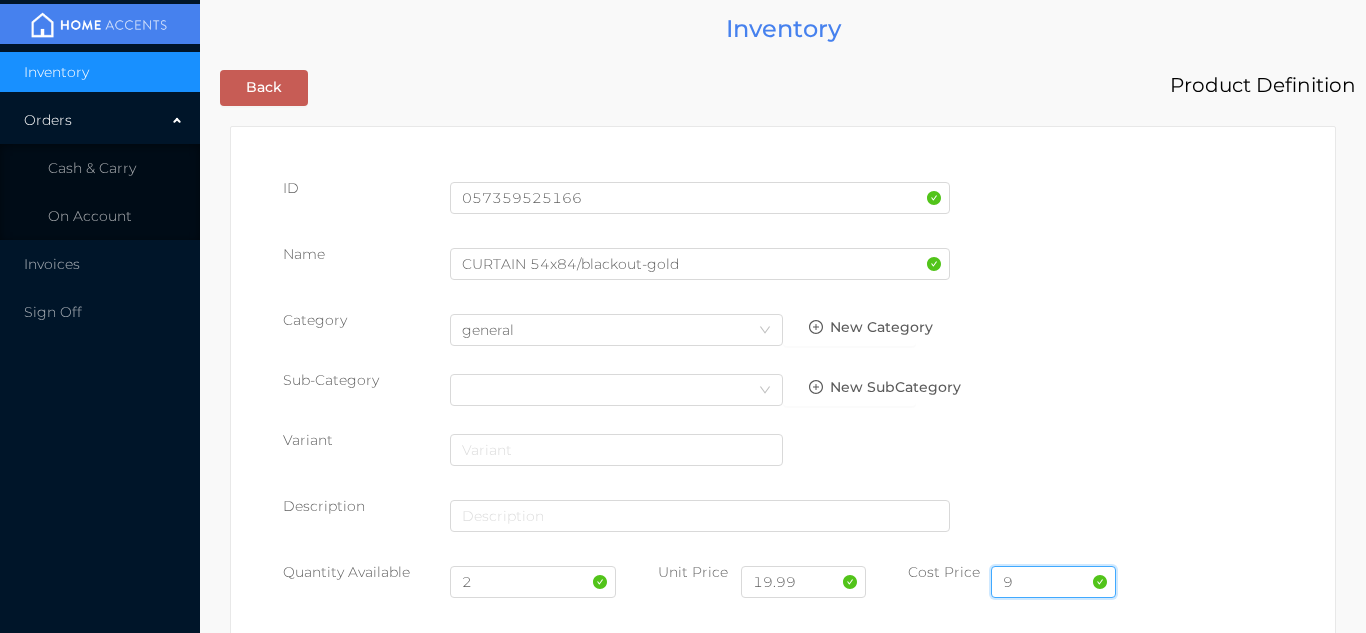click on "9" at bounding box center [1053, 582] 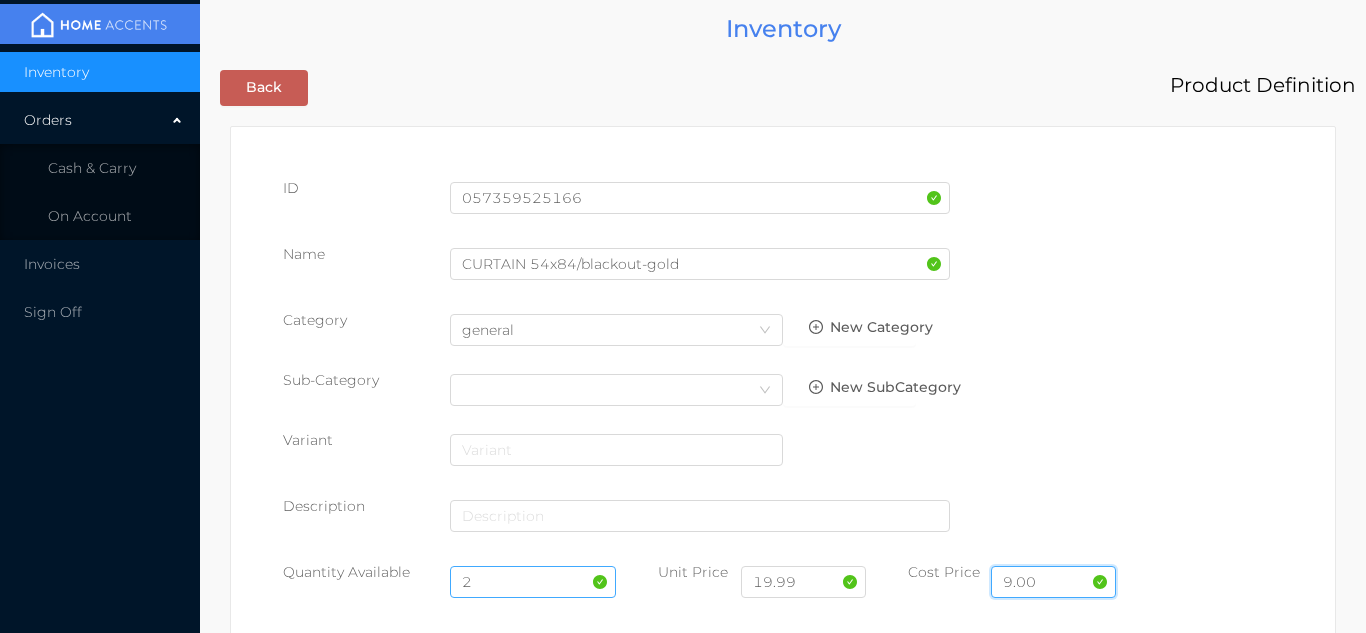 type on "9.00" 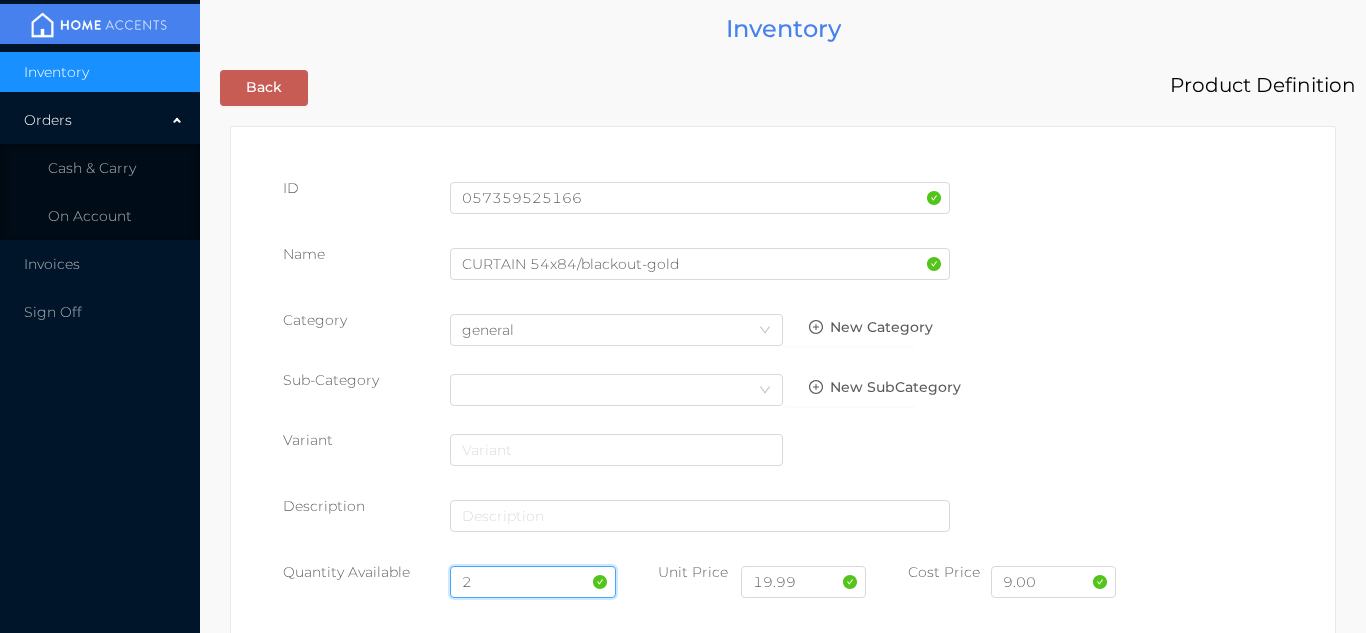 click on "2" at bounding box center [533, 582] 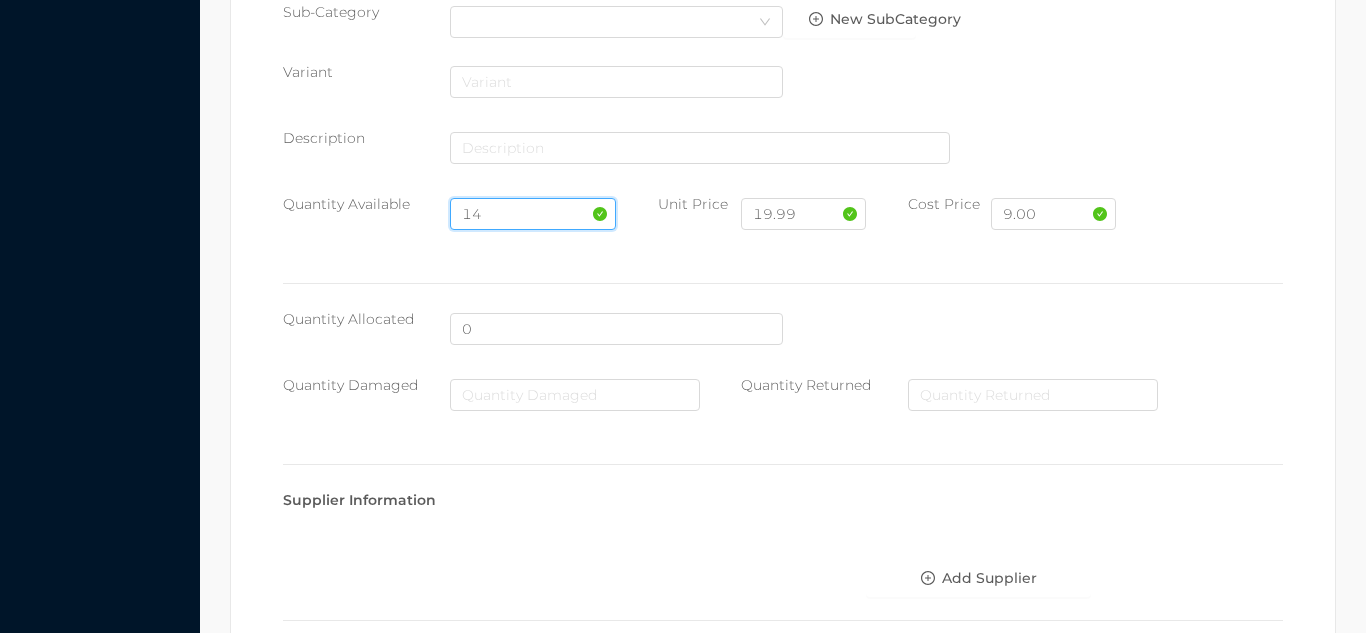 scroll, scrollTop: 1135, scrollLeft: 0, axis: vertical 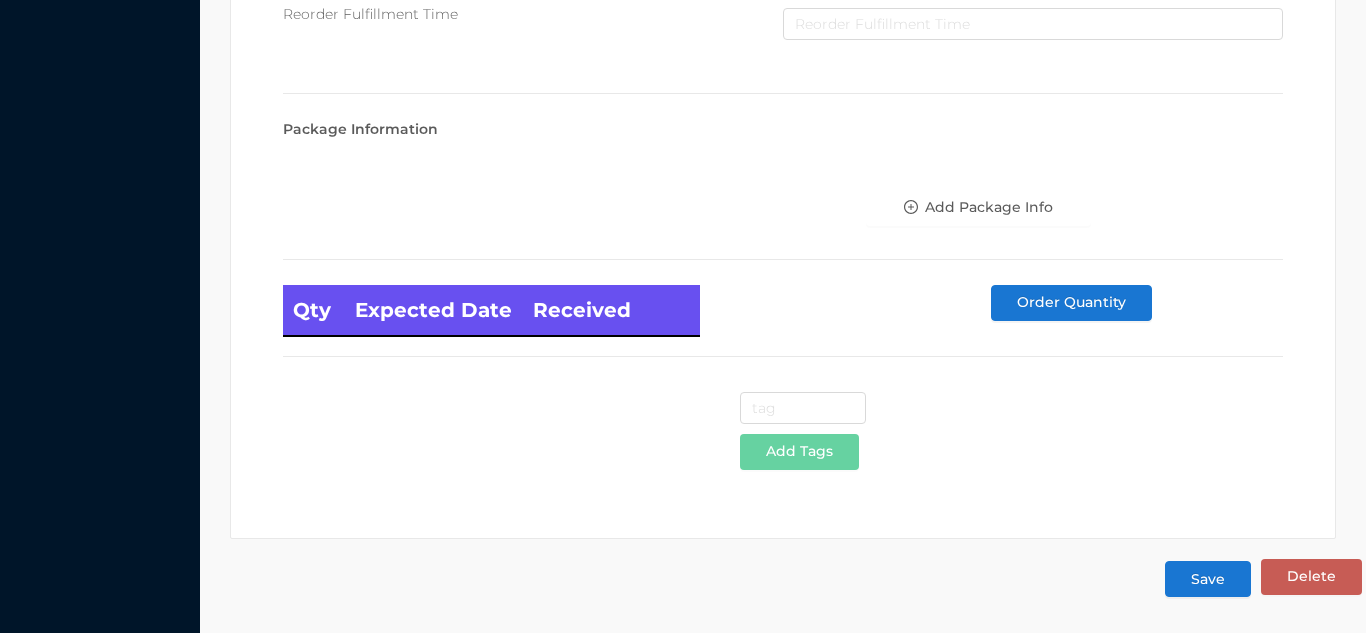 type on "14" 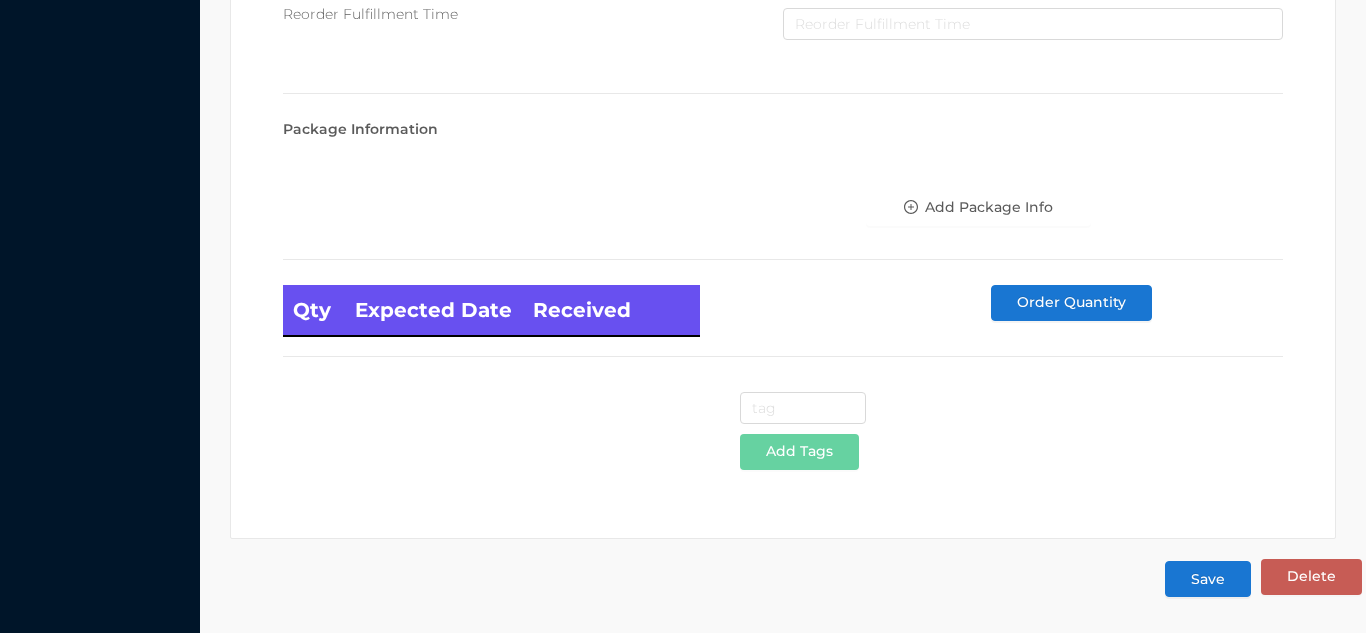 click on "Save" at bounding box center (1208, 579) 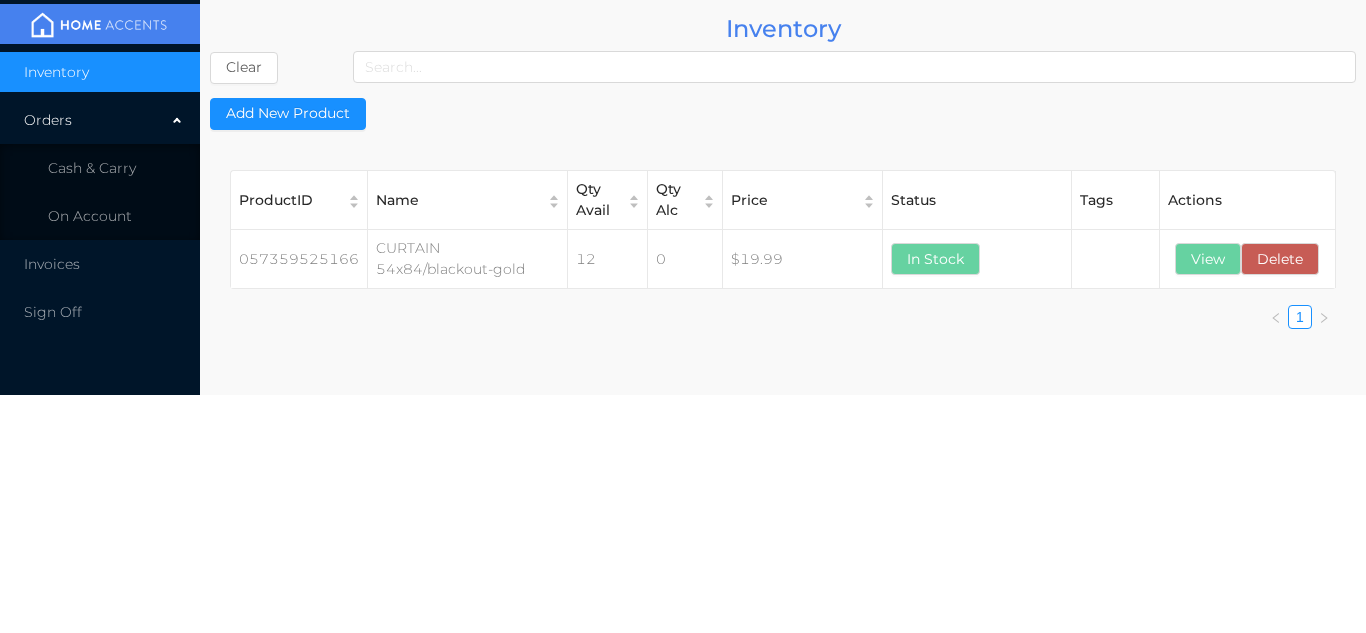 scroll, scrollTop: 0, scrollLeft: 0, axis: both 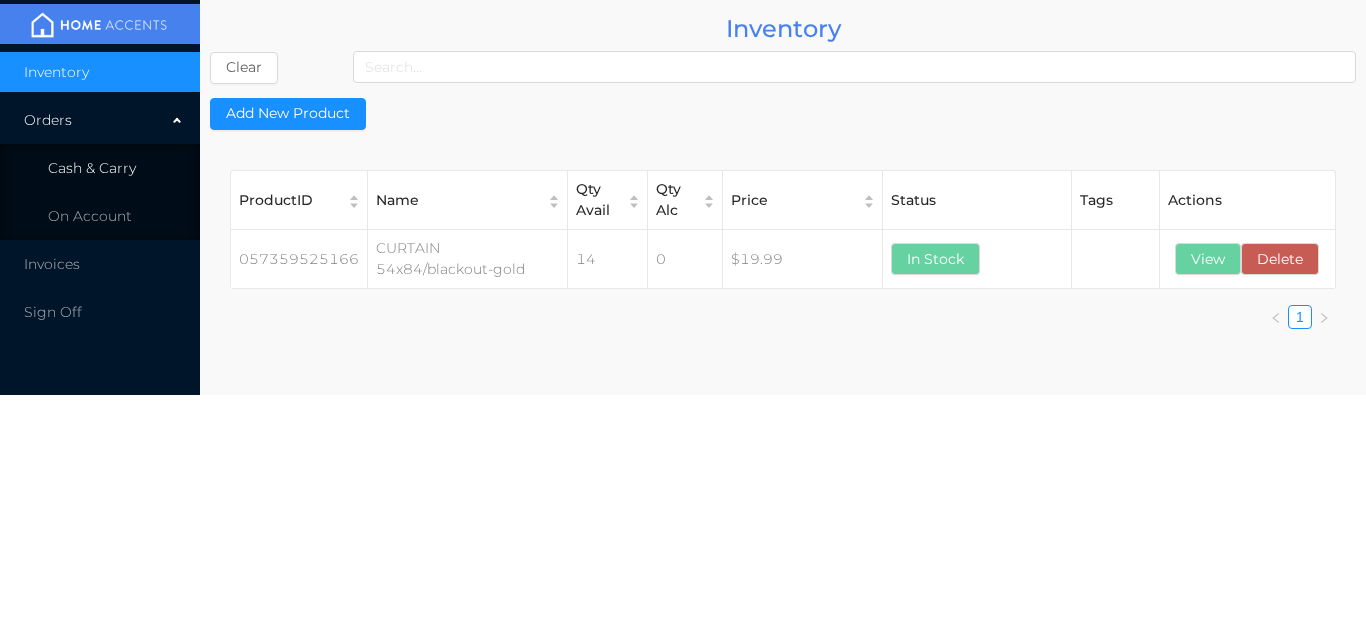 click on "Cash & Carry" at bounding box center (92, 168) 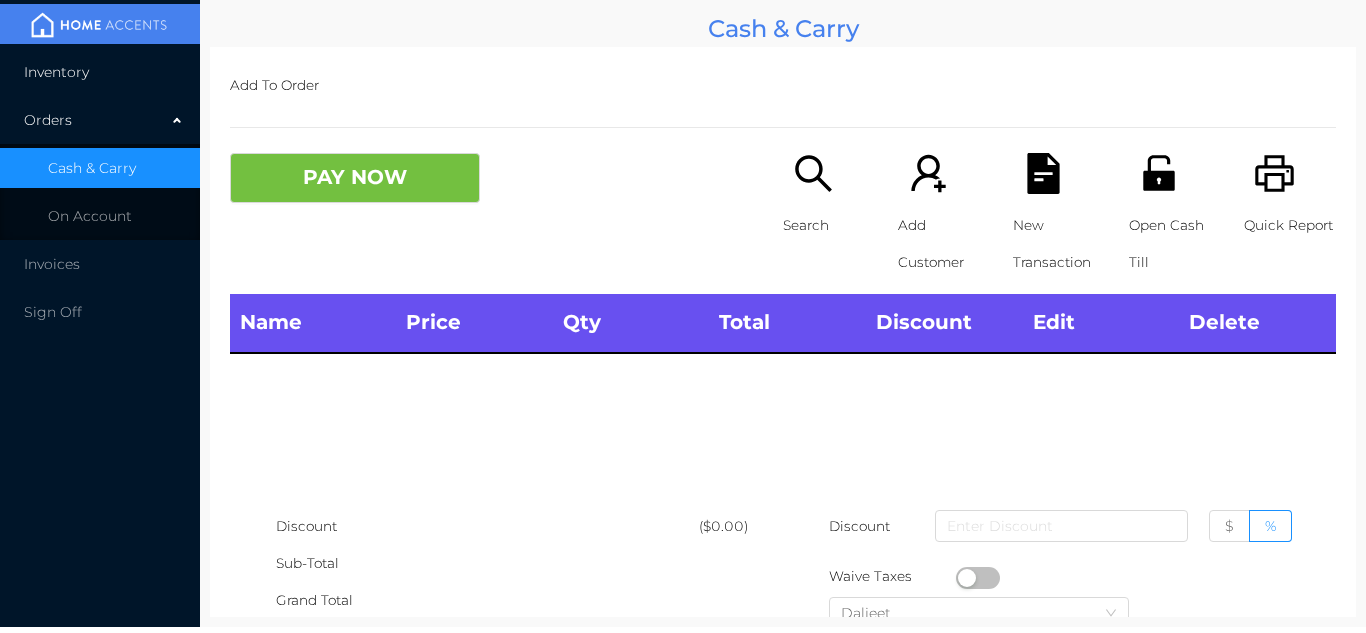 click on "Inventory" at bounding box center (100, 72) 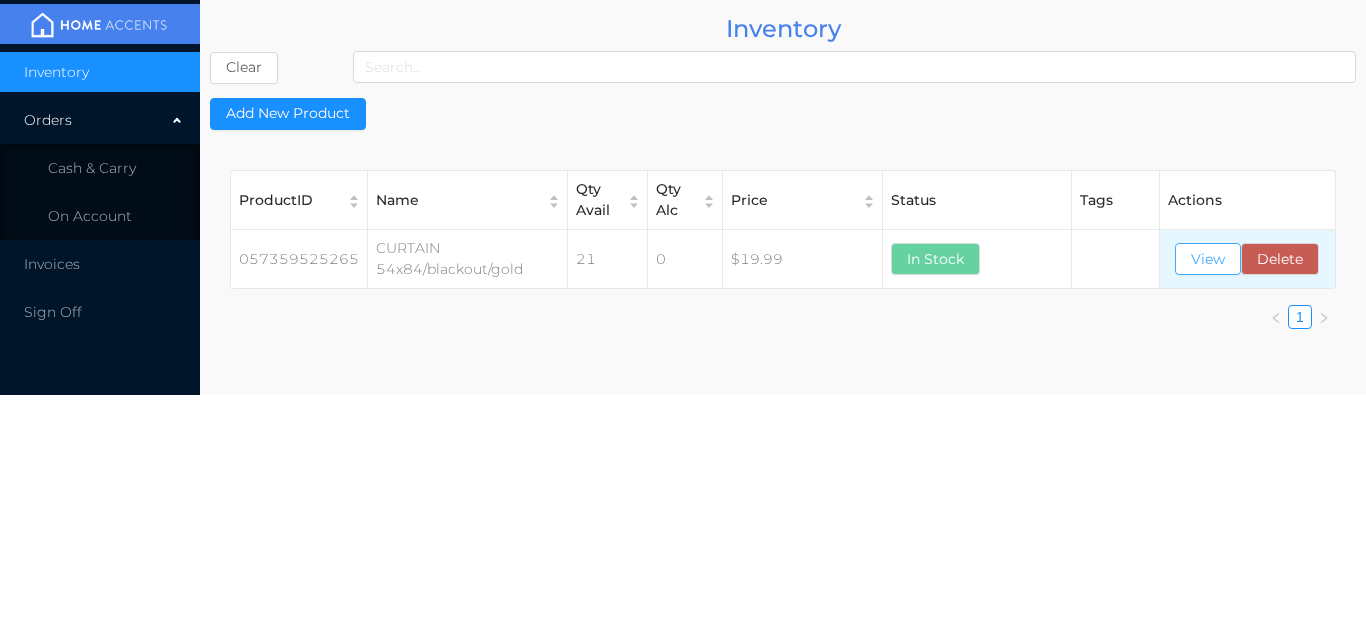 click on "View" at bounding box center [1208, 259] 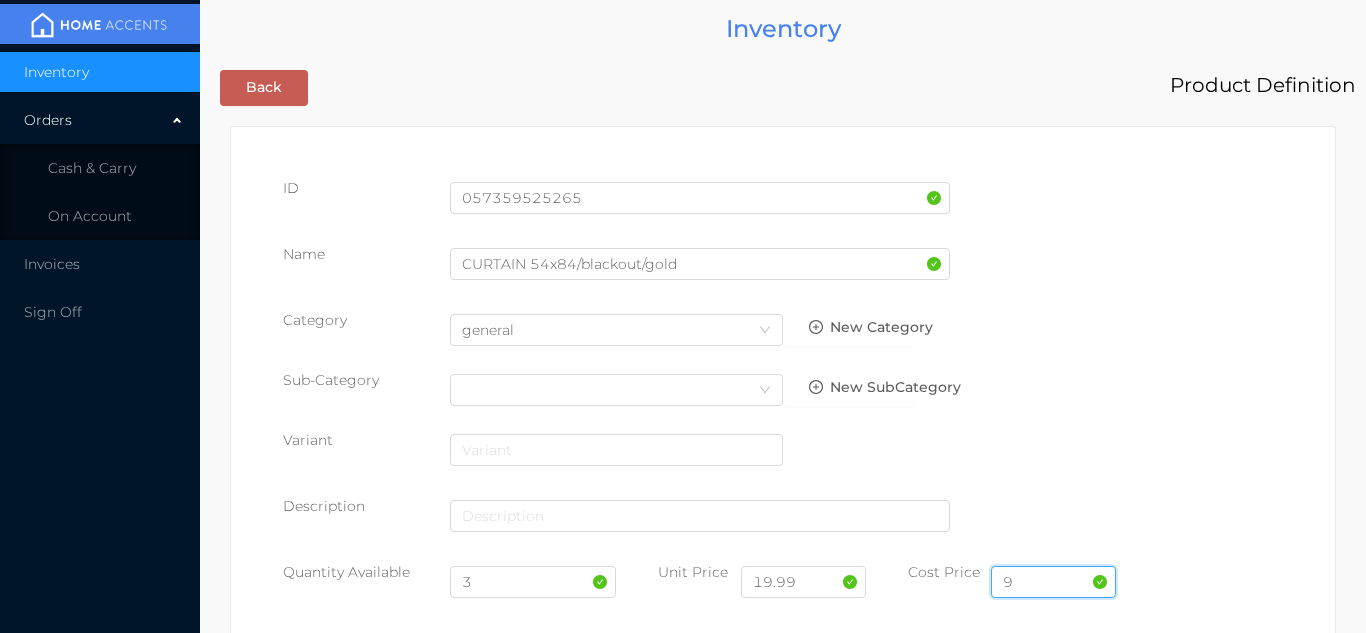 click on "9" at bounding box center [1053, 582] 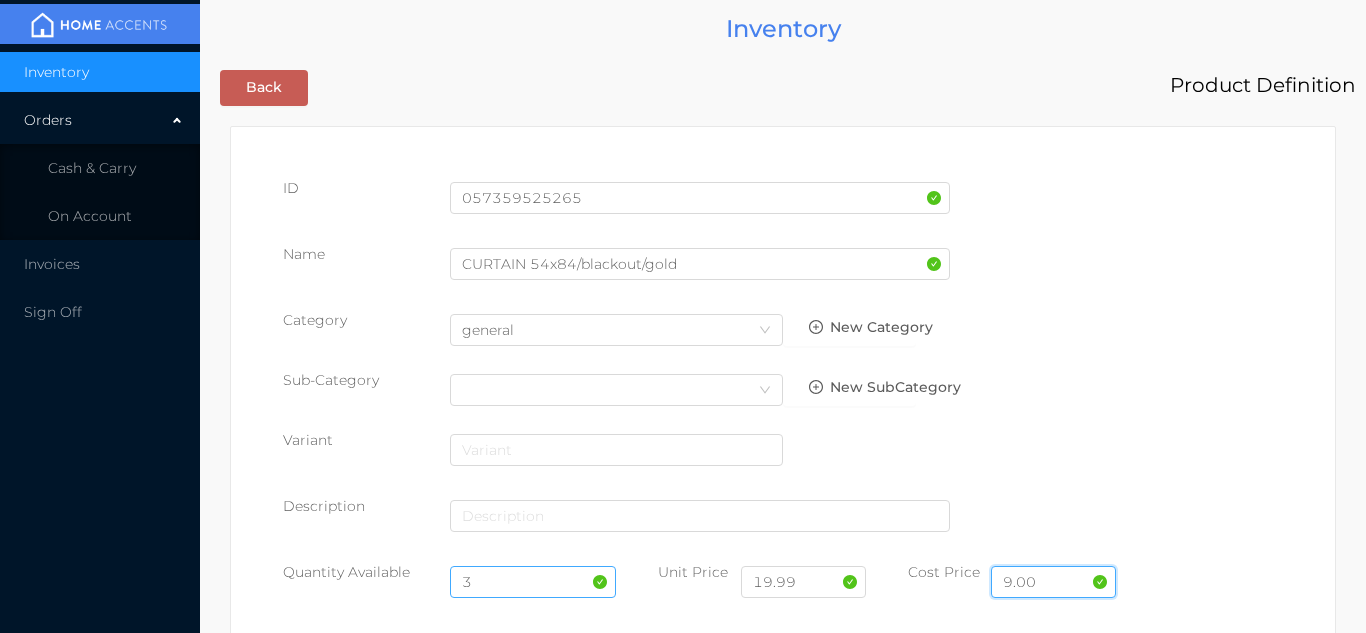 type on "9.00" 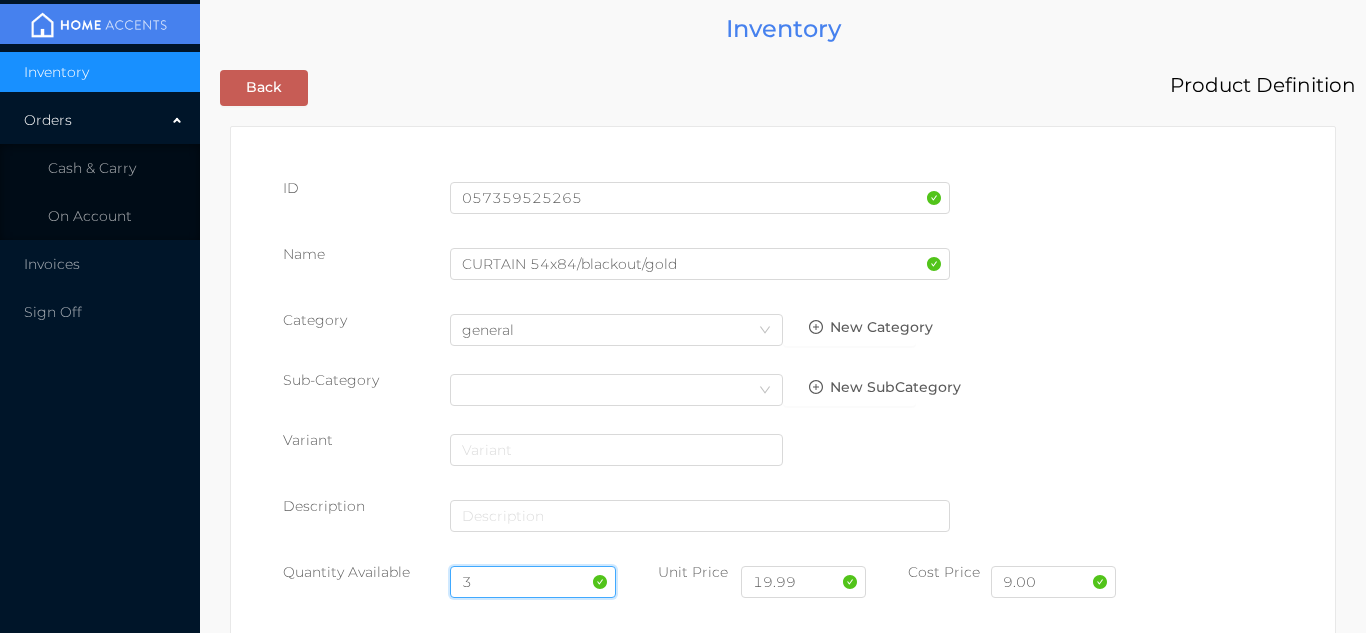 click on "3" at bounding box center [533, 582] 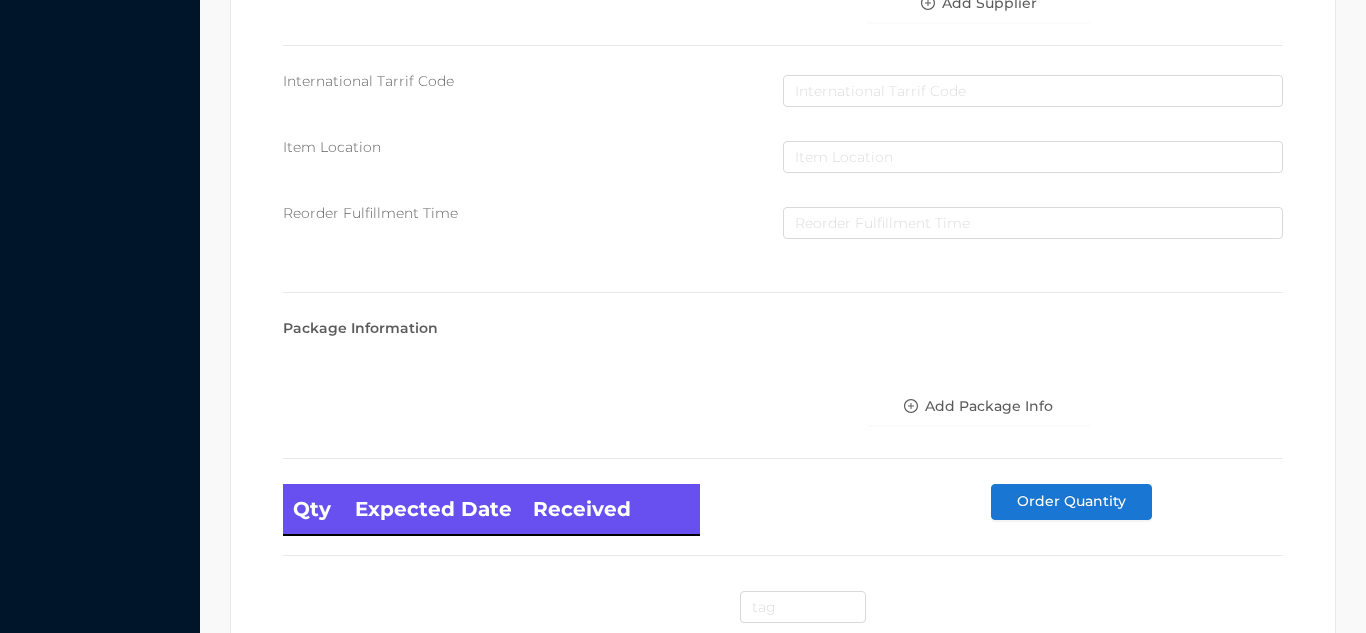 scroll, scrollTop: 1135, scrollLeft: 0, axis: vertical 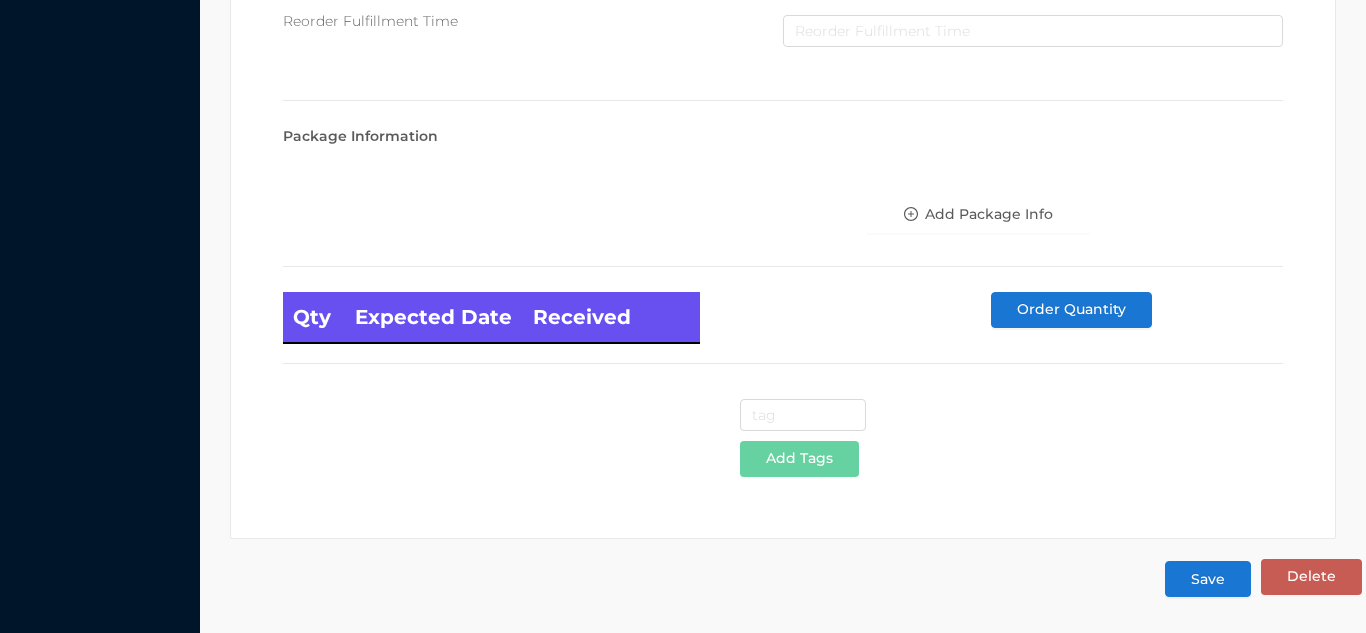 type on "15" 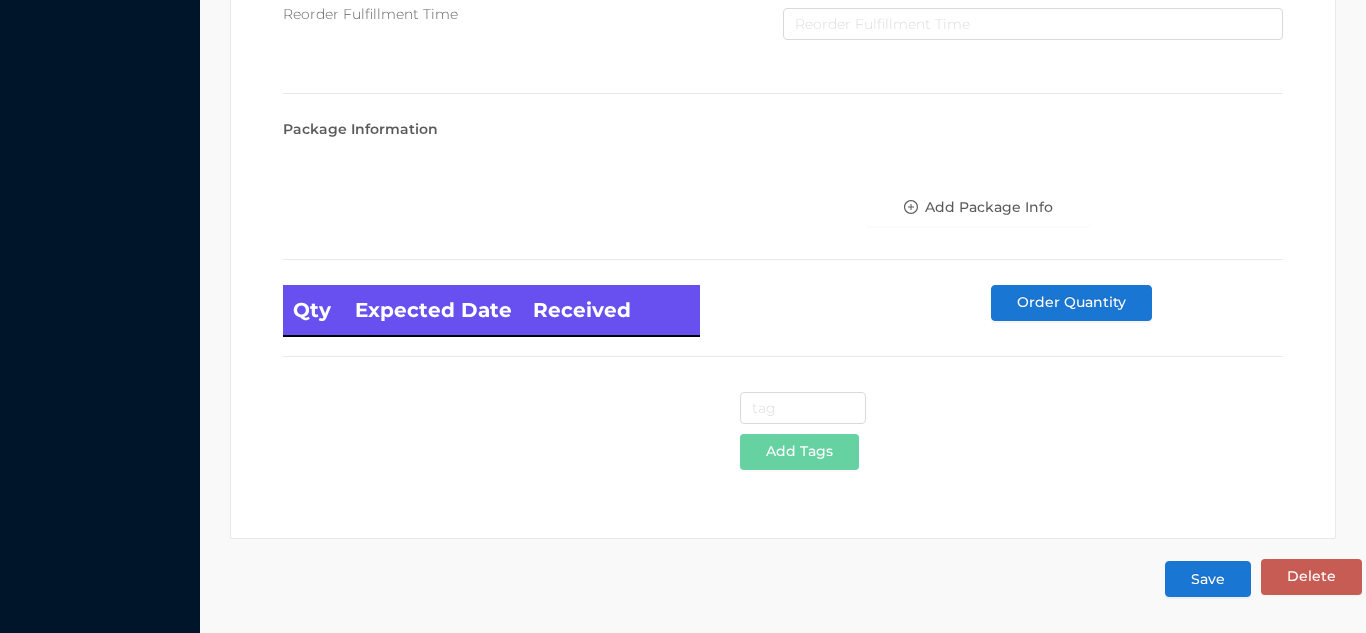 click on "Save" at bounding box center [1208, 579] 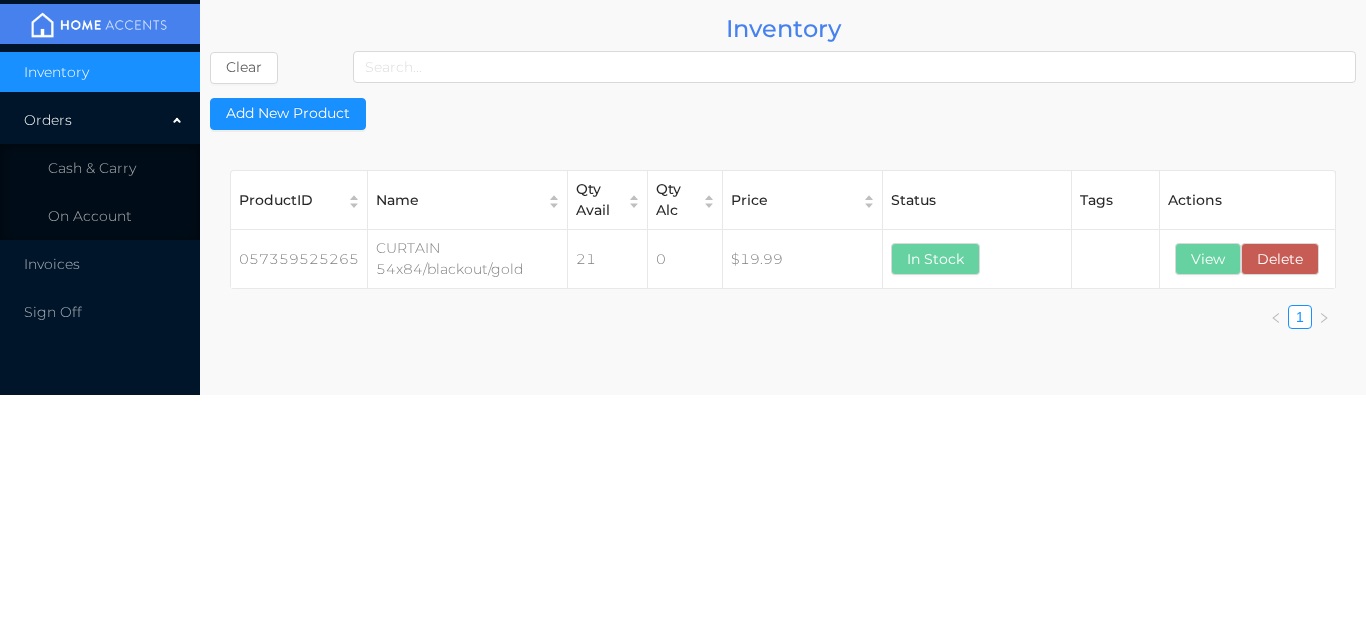 scroll, scrollTop: 0, scrollLeft: 0, axis: both 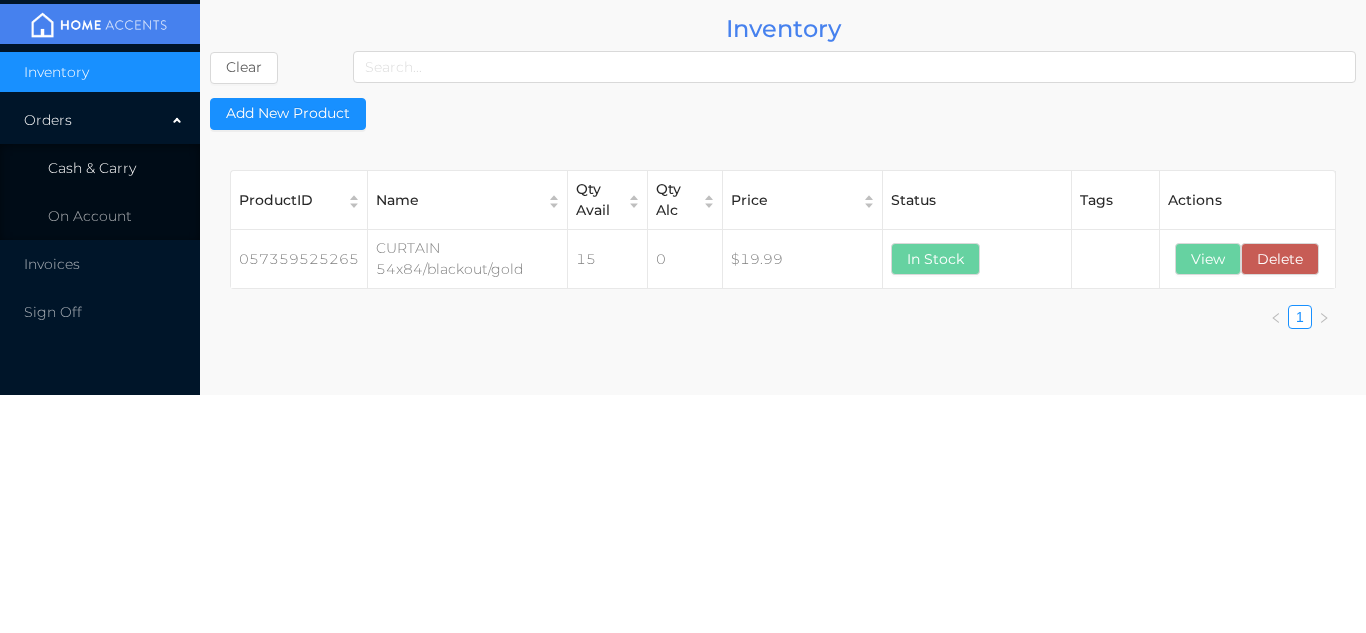 click on "Cash & Carry" at bounding box center [92, 168] 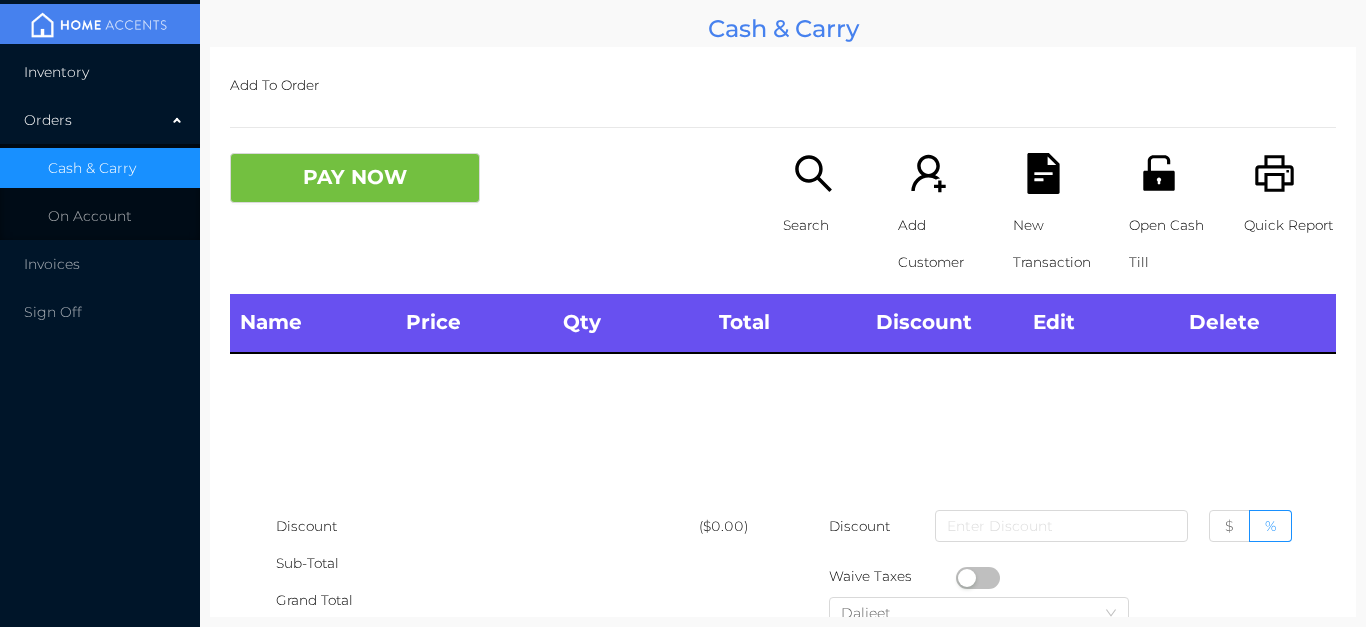 click on "Inventory" at bounding box center [100, 72] 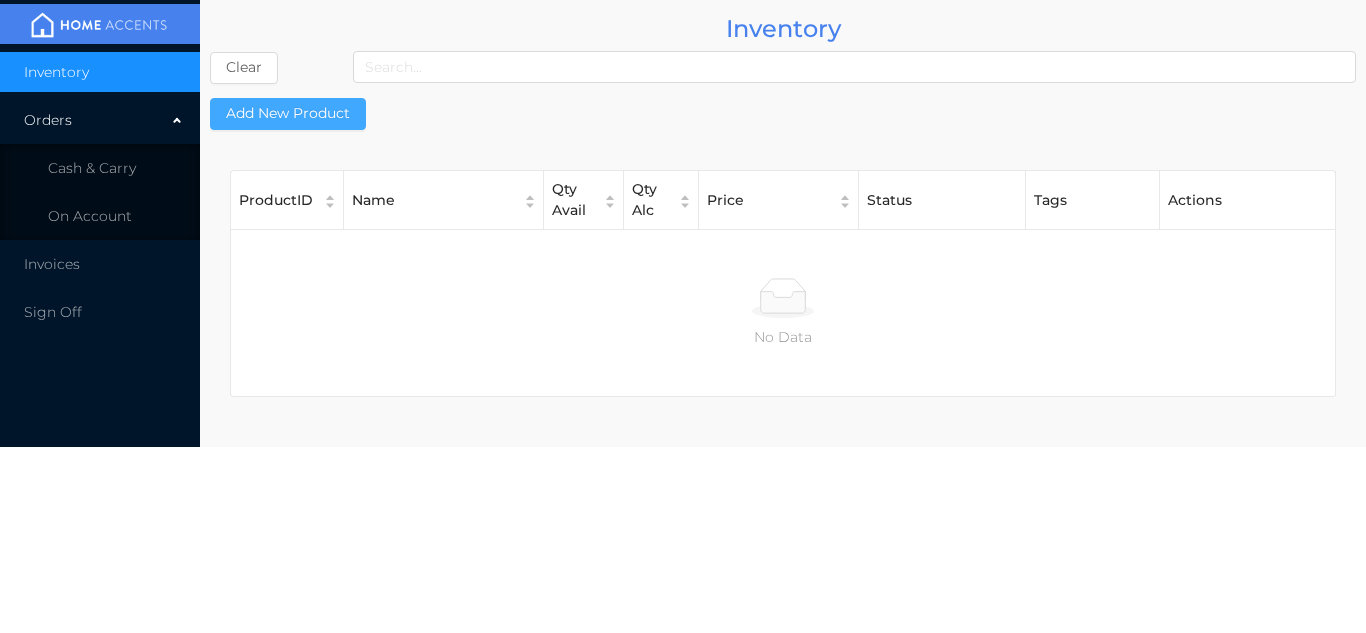 click on "Add New Product" at bounding box center (288, 114) 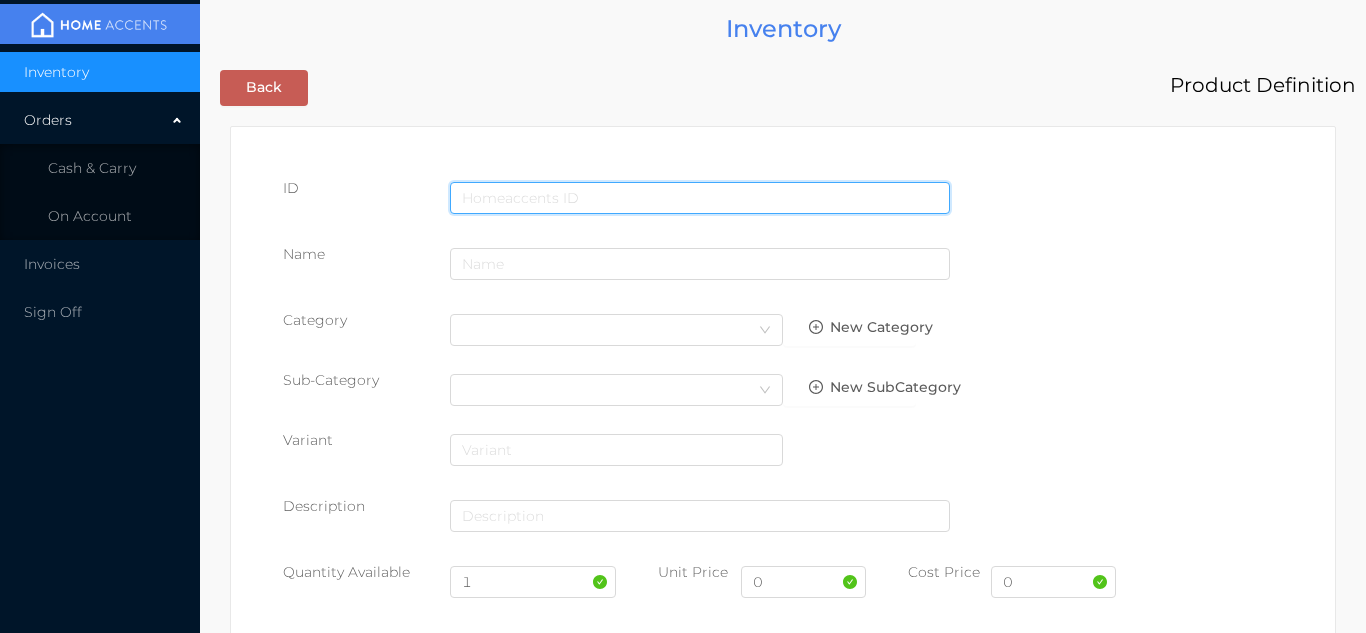 click at bounding box center (700, 198) 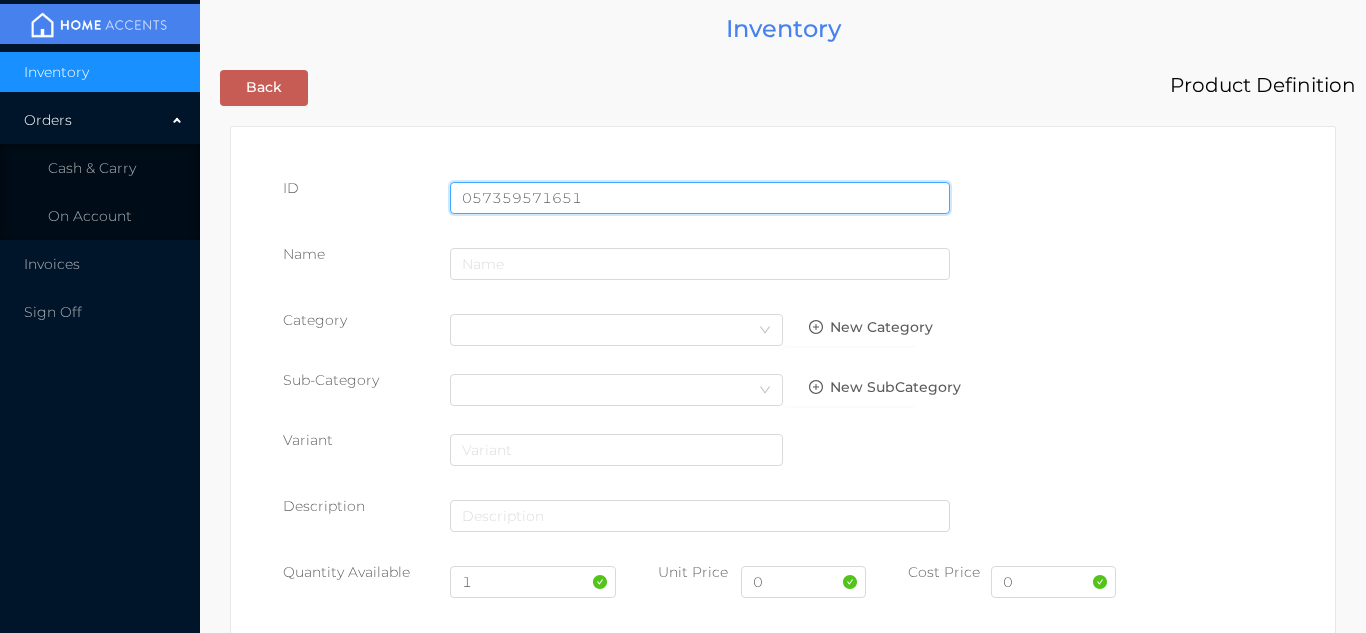 type on "057359571651" 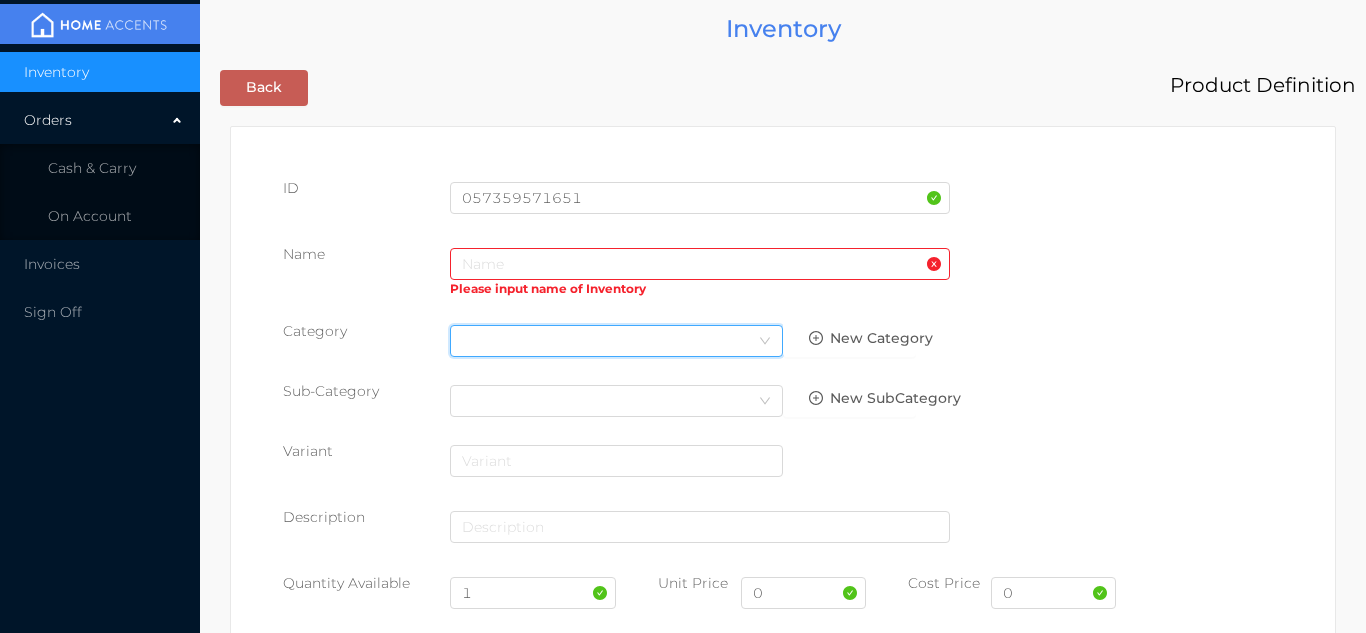 click on "Select Category" at bounding box center [616, 341] 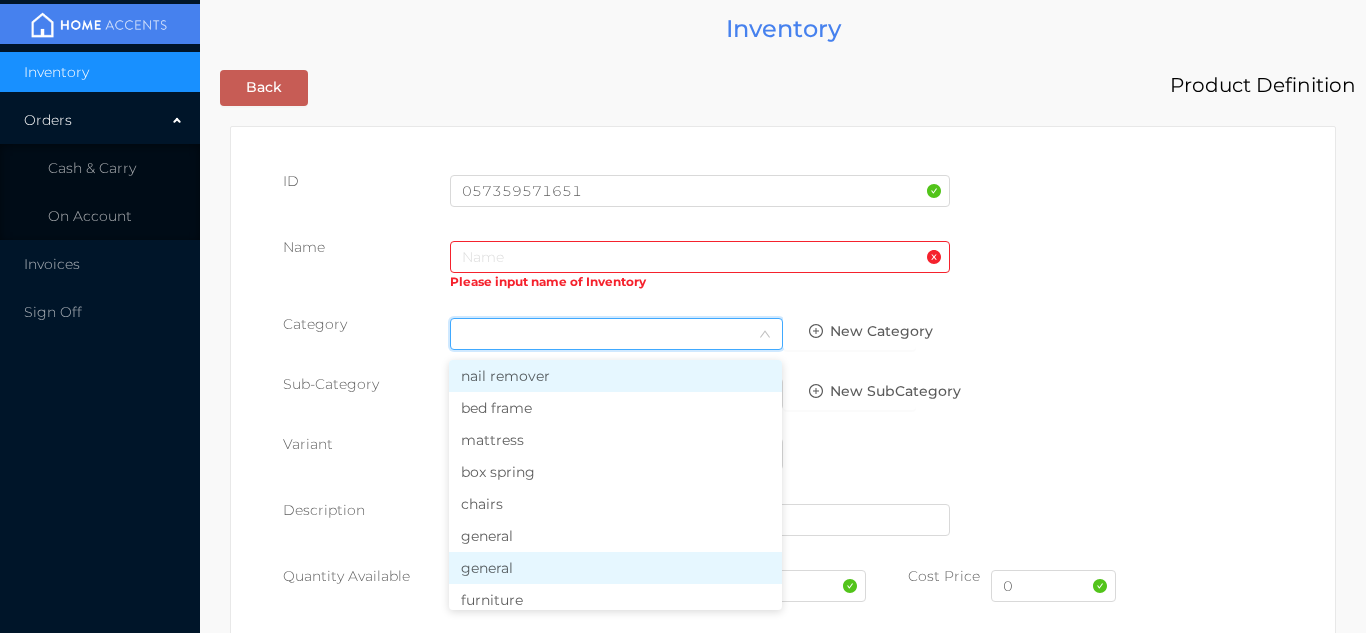 click on "general" at bounding box center [615, 568] 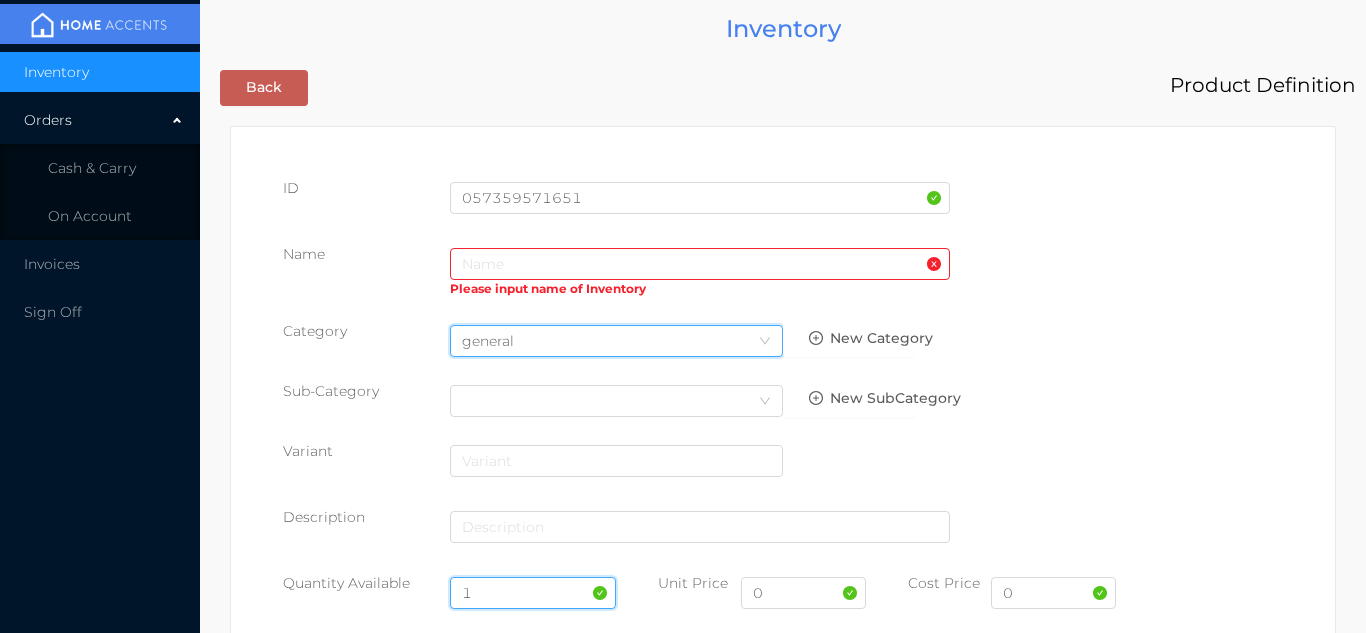 click on "1" at bounding box center (533, 593) 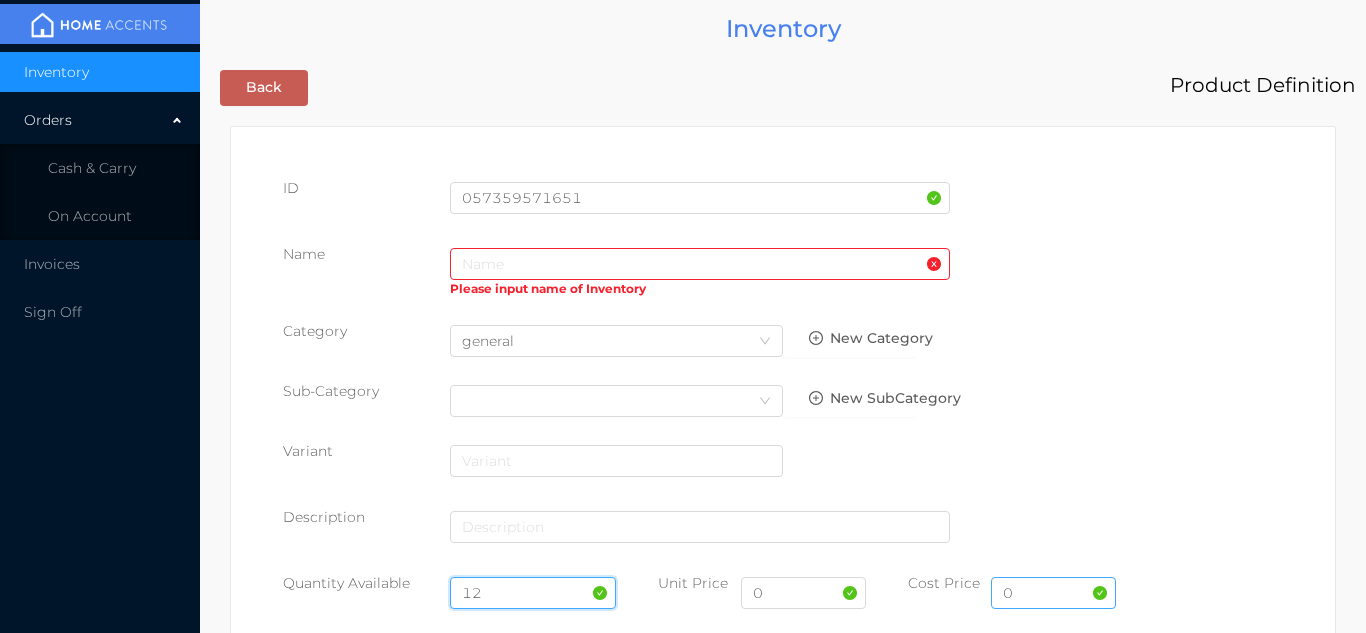 type on "12" 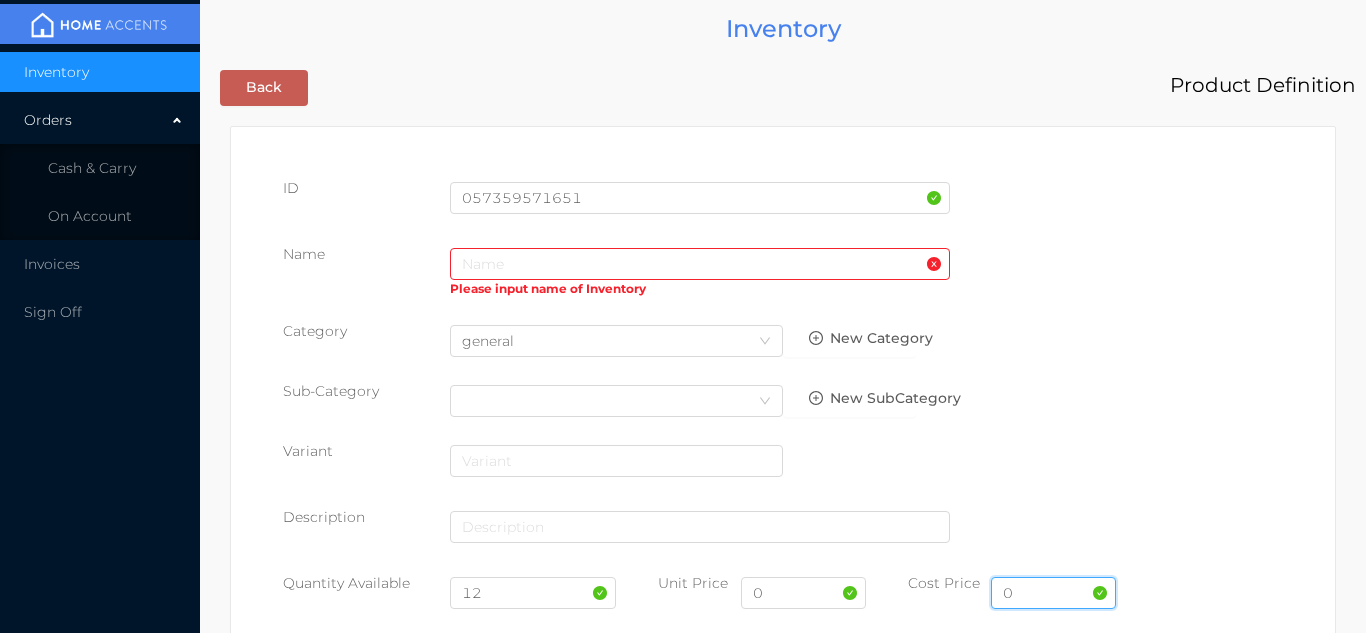 click on "0" at bounding box center [1053, 593] 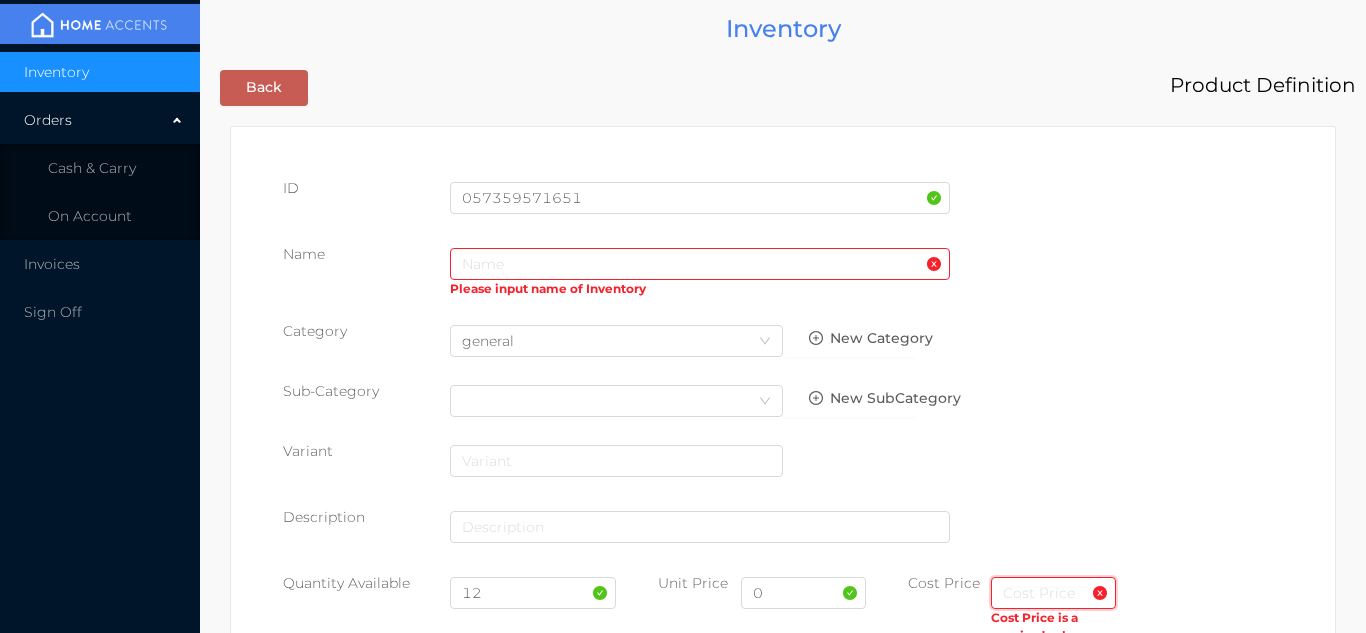 type 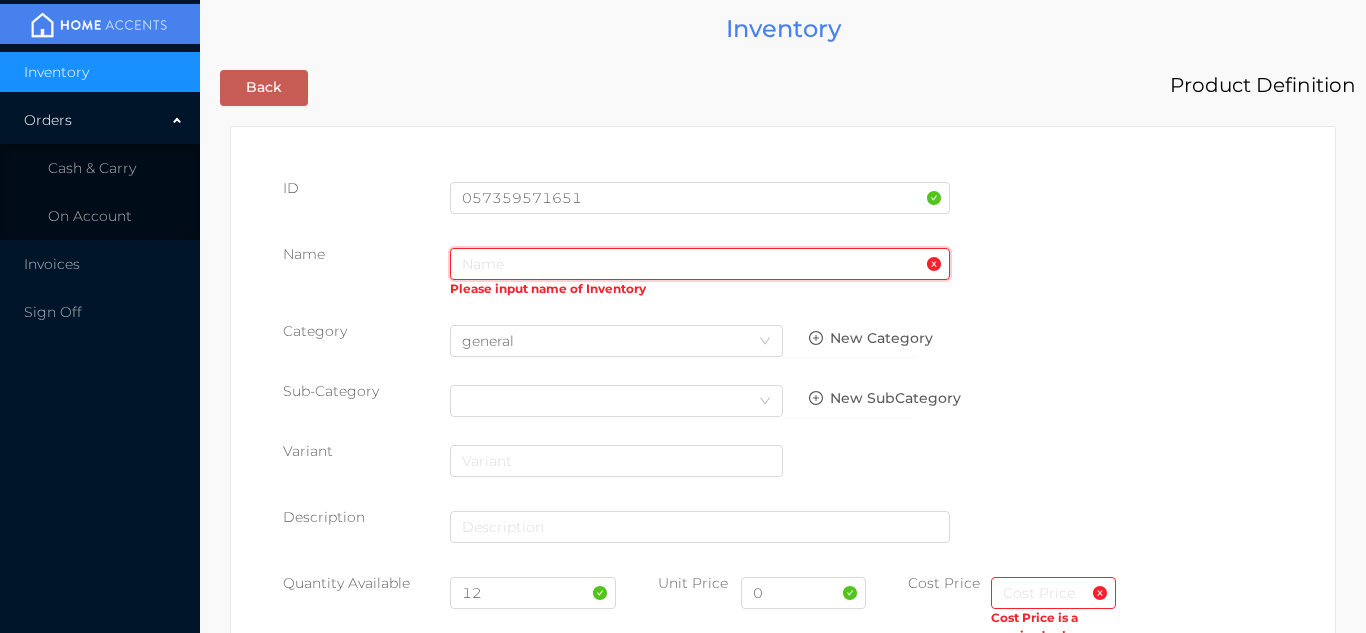 click at bounding box center [700, 264] 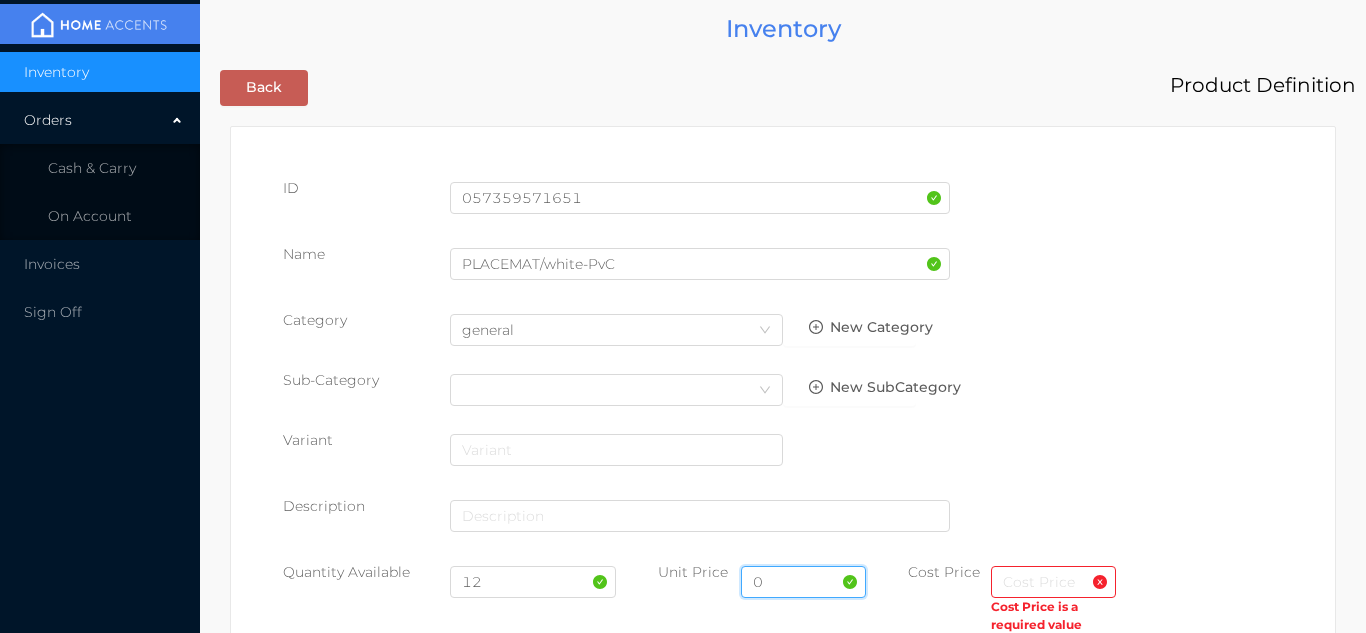 click on "0" at bounding box center [803, 582] 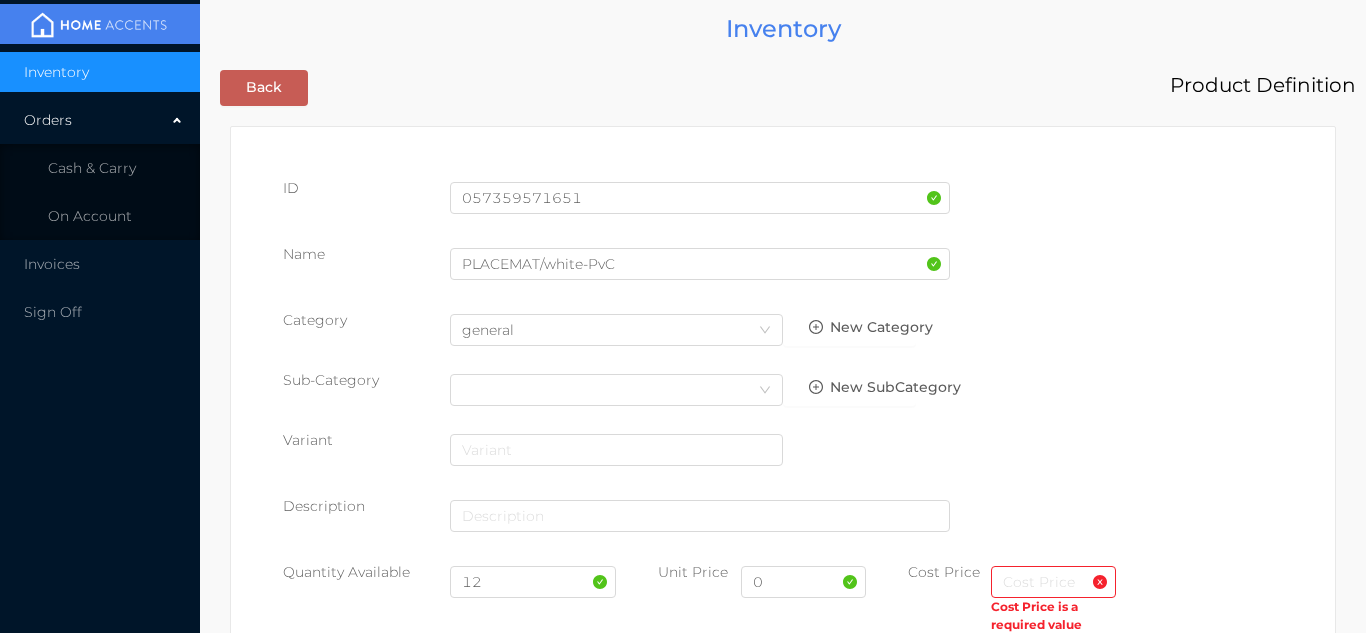 click on "Cost Price is a required value" at bounding box center [1053, 616] 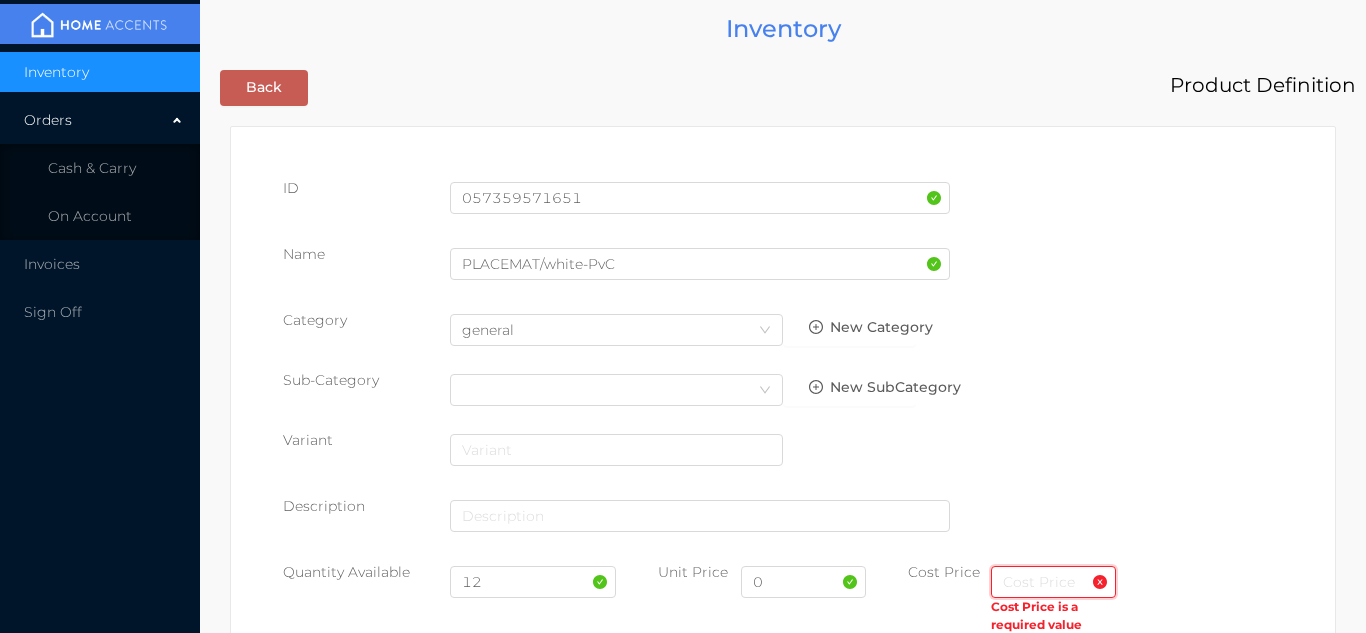 click at bounding box center [1053, 582] 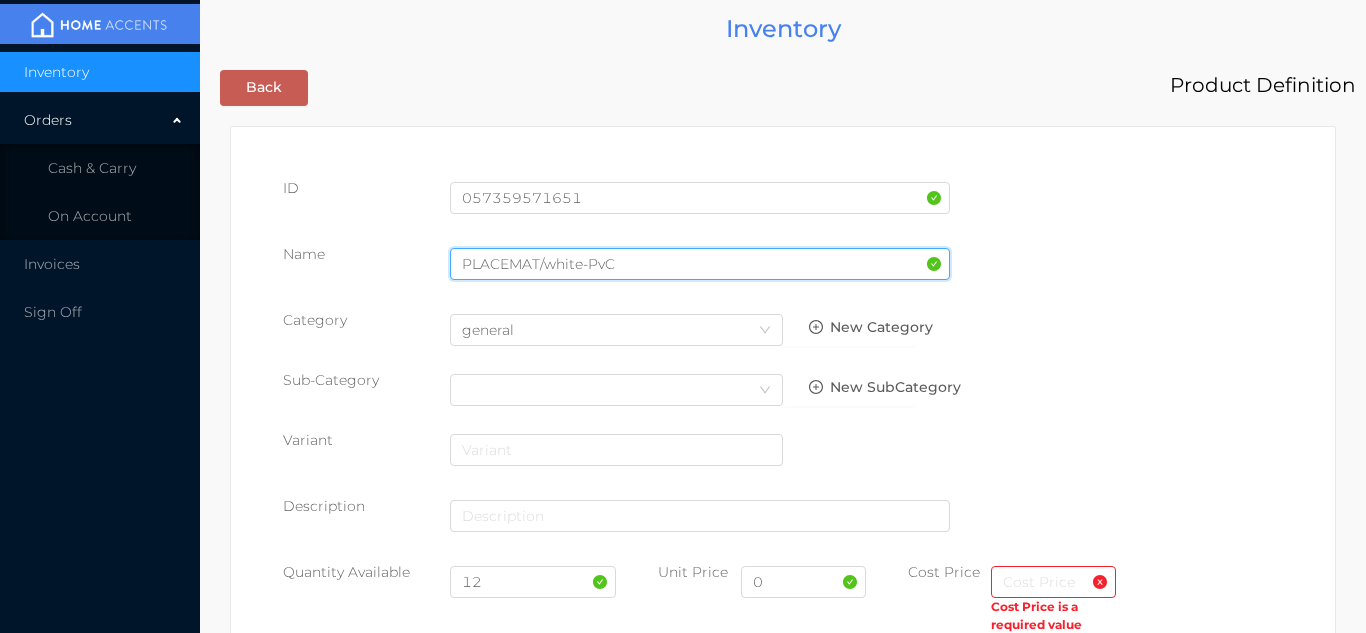 click on "PLACEMAT/white-PvC" at bounding box center [700, 264] 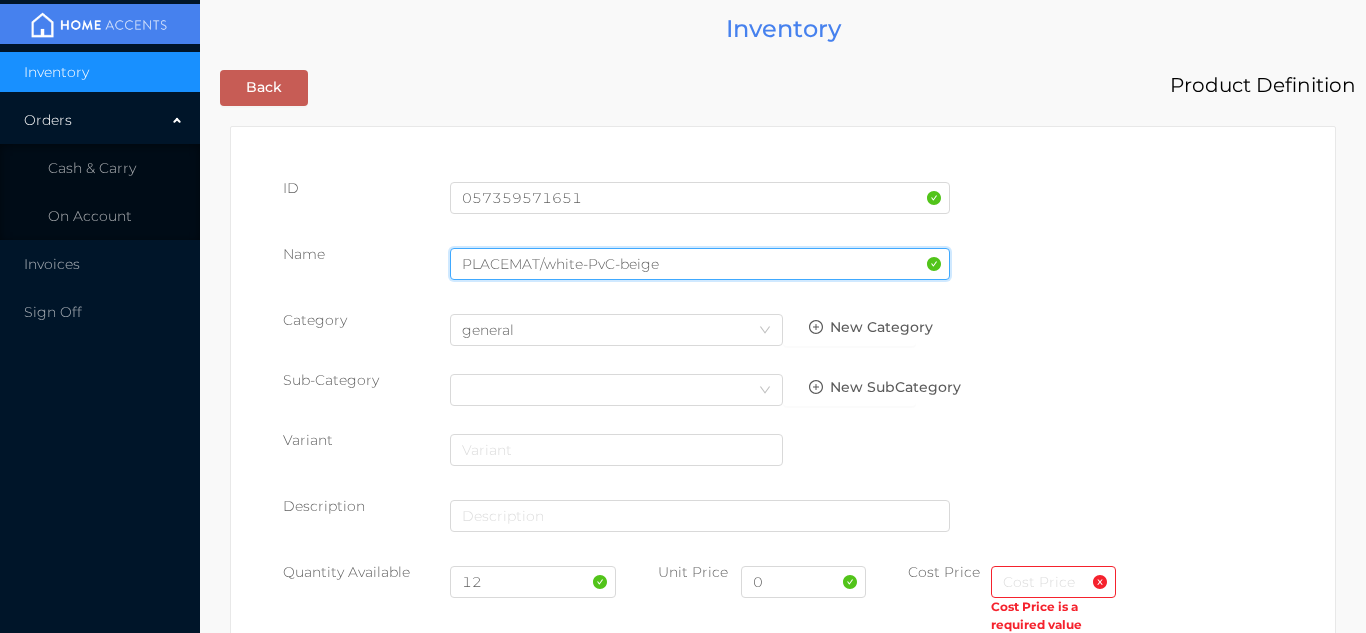 type on "PLACEMAT/white-PvC-beige" 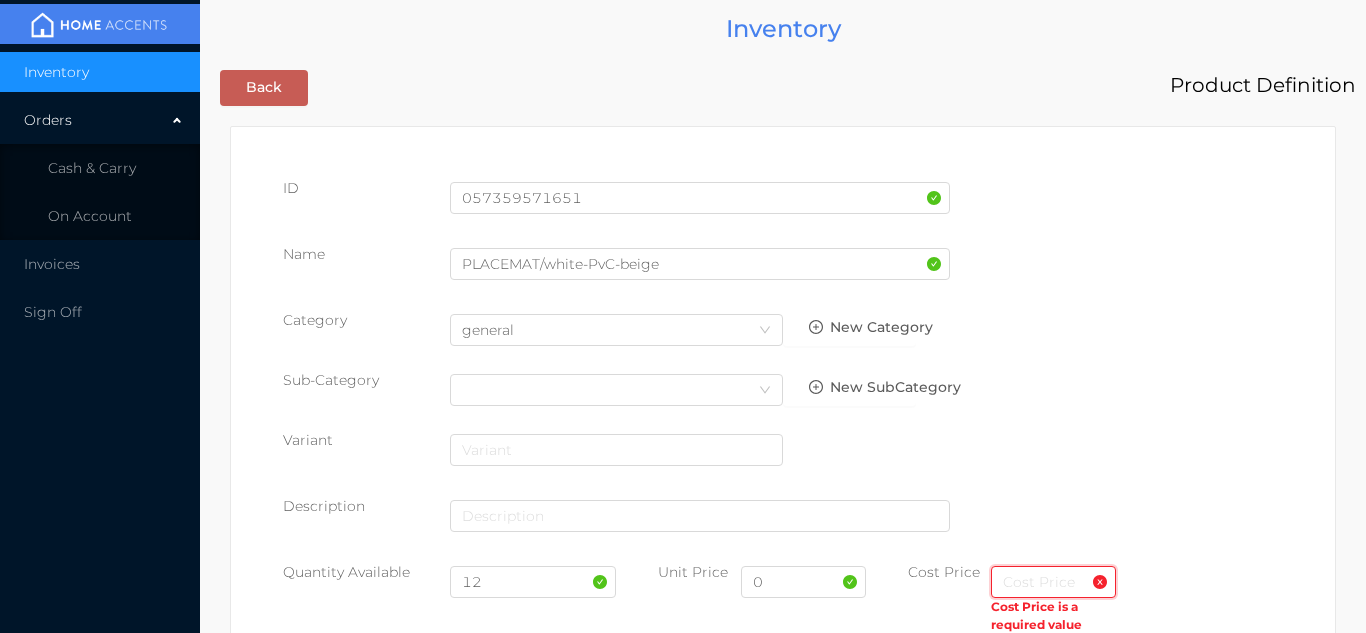 click at bounding box center [1053, 582] 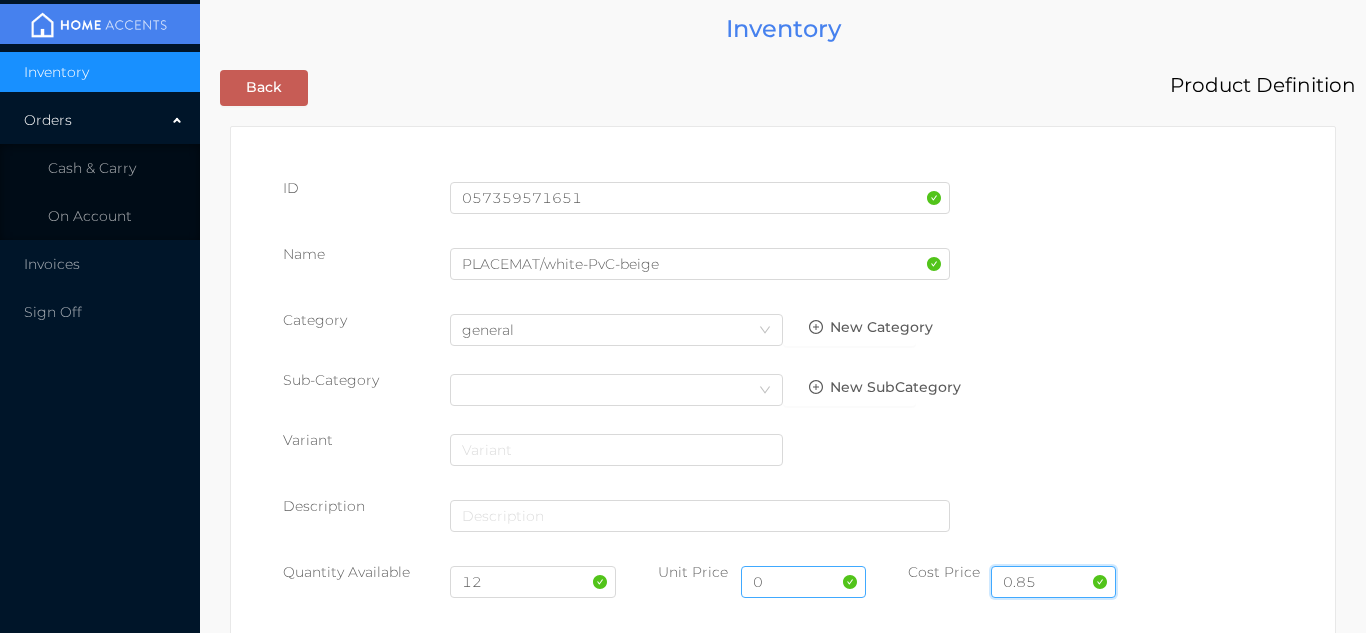 type on "0.85" 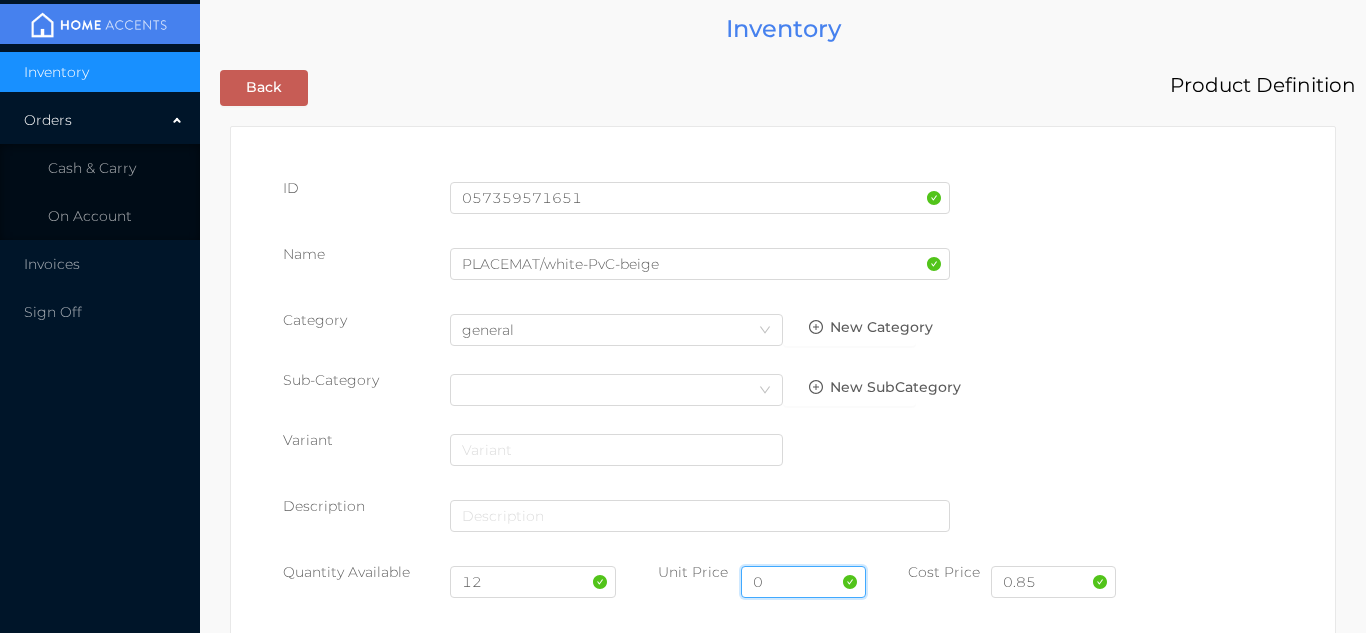 click on "0" at bounding box center (803, 582) 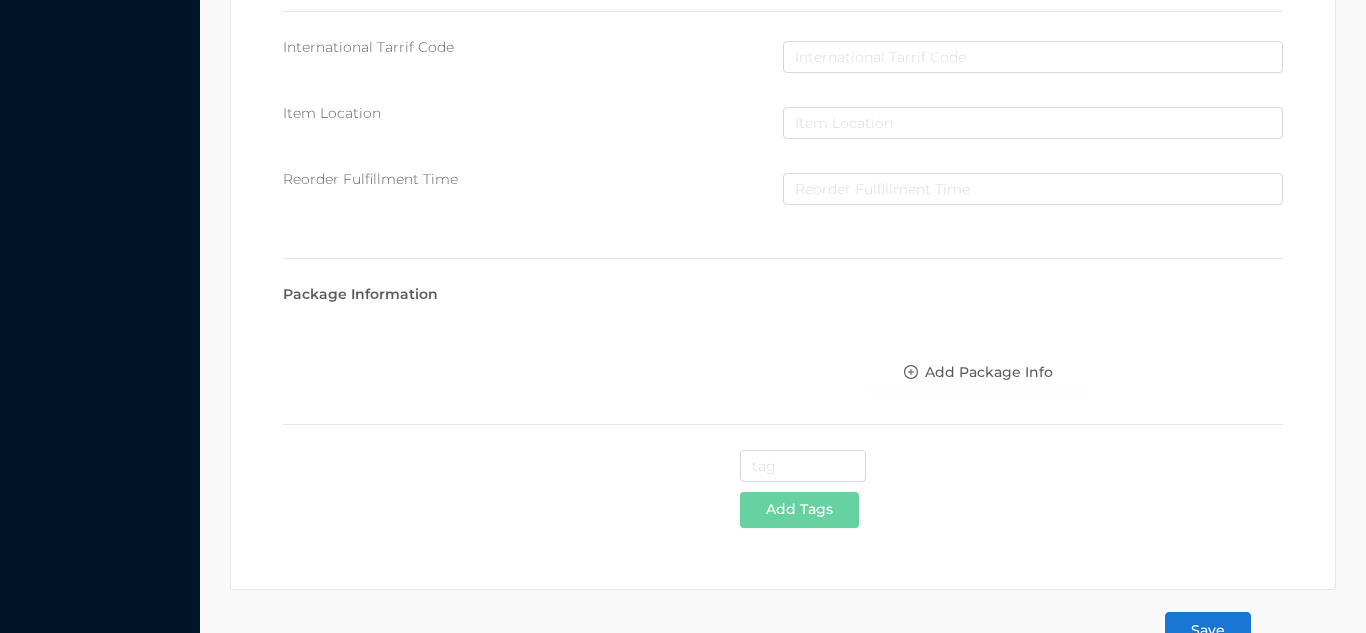 scroll, scrollTop: 1028, scrollLeft: 0, axis: vertical 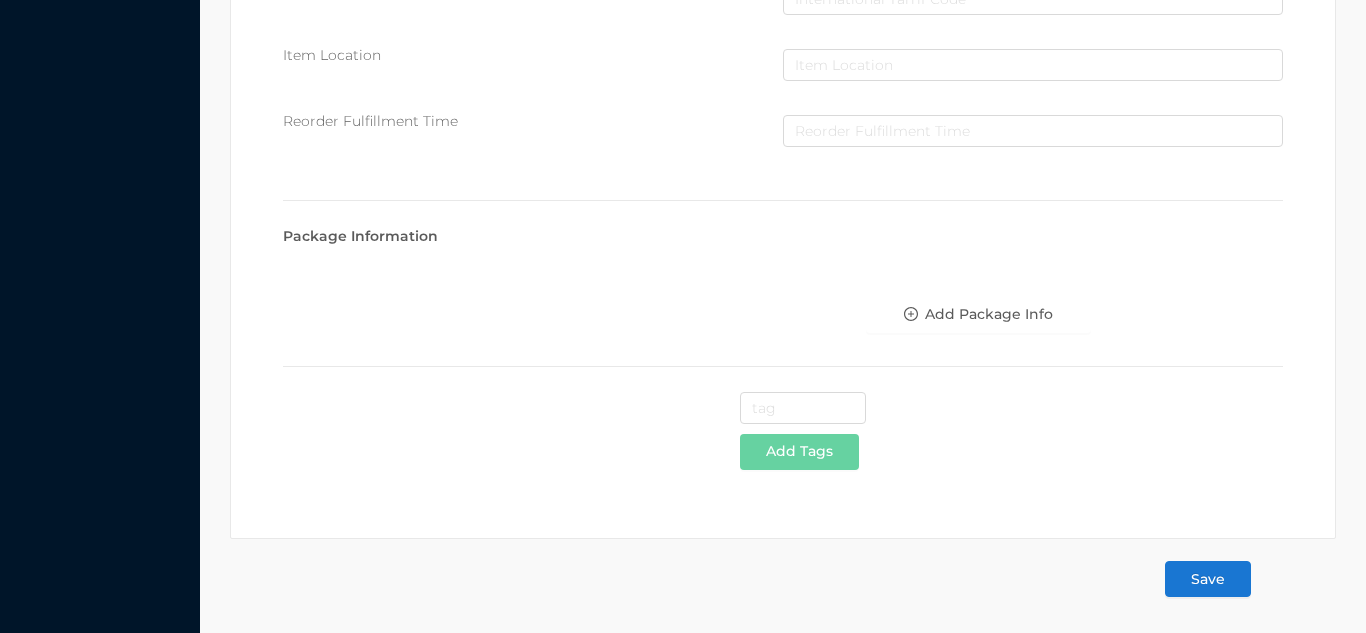 type on "1.50" 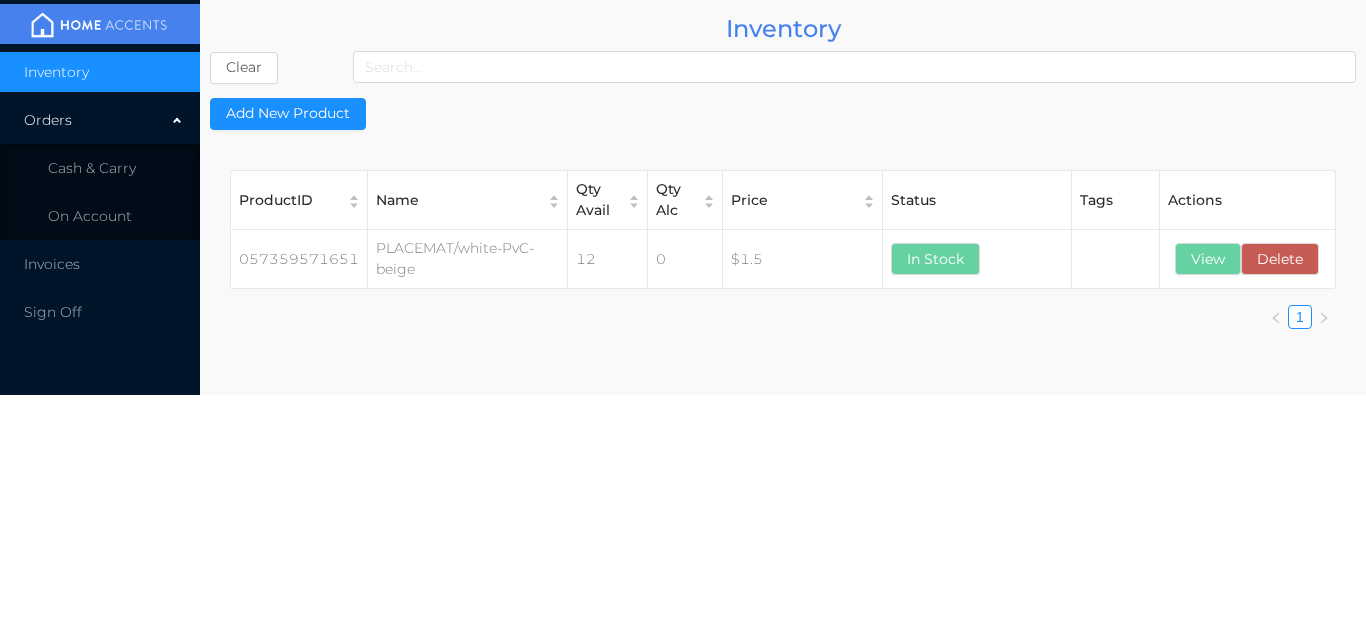 scroll, scrollTop: 0, scrollLeft: 0, axis: both 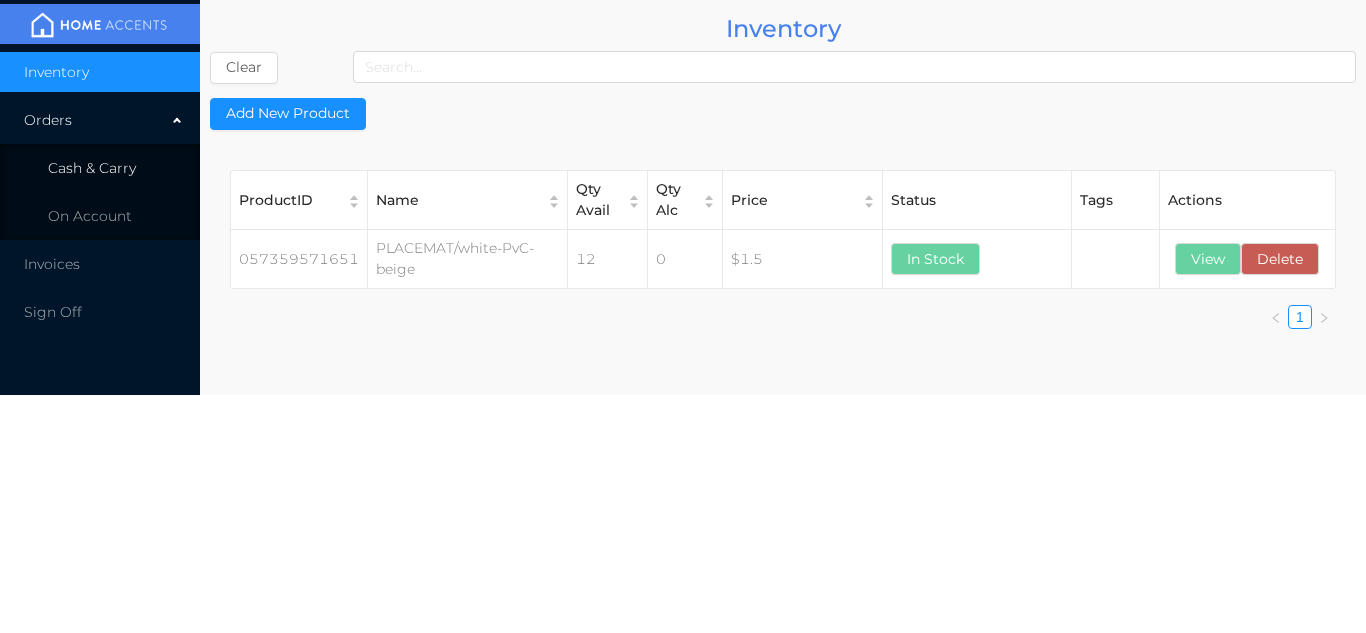 click on "Cash & Carry" at bounding box center [92, 168] 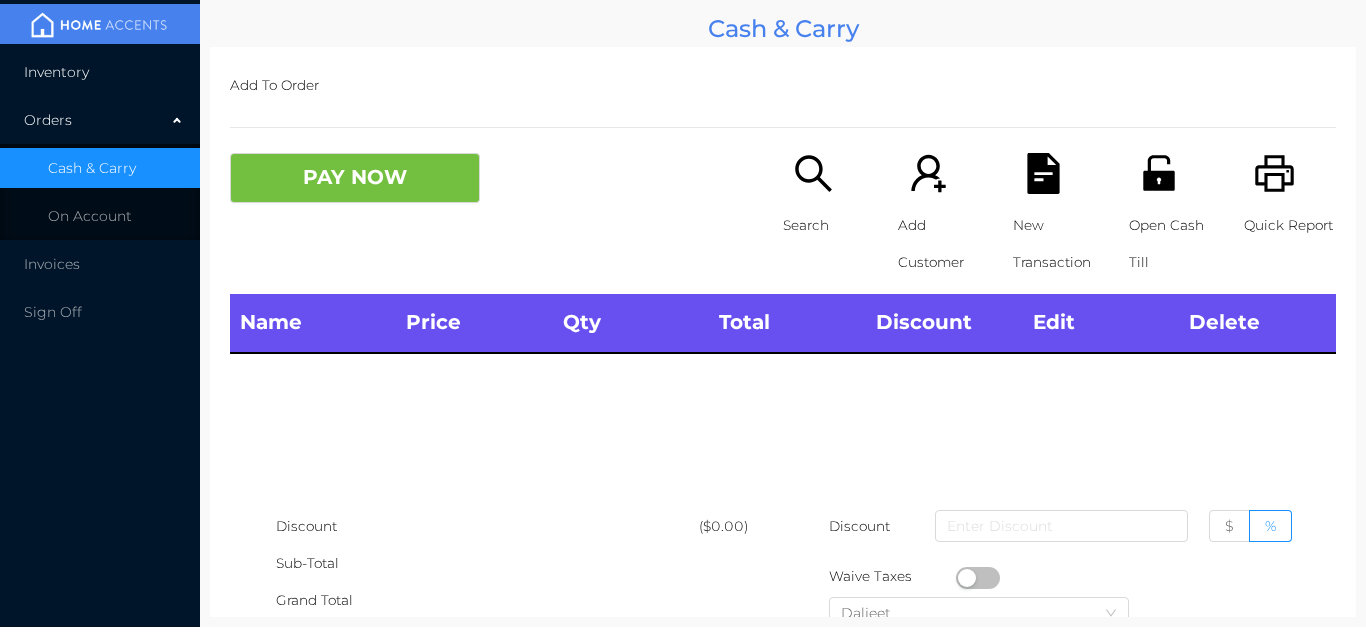 click on "Inventory" at bounding box center (100, 72) 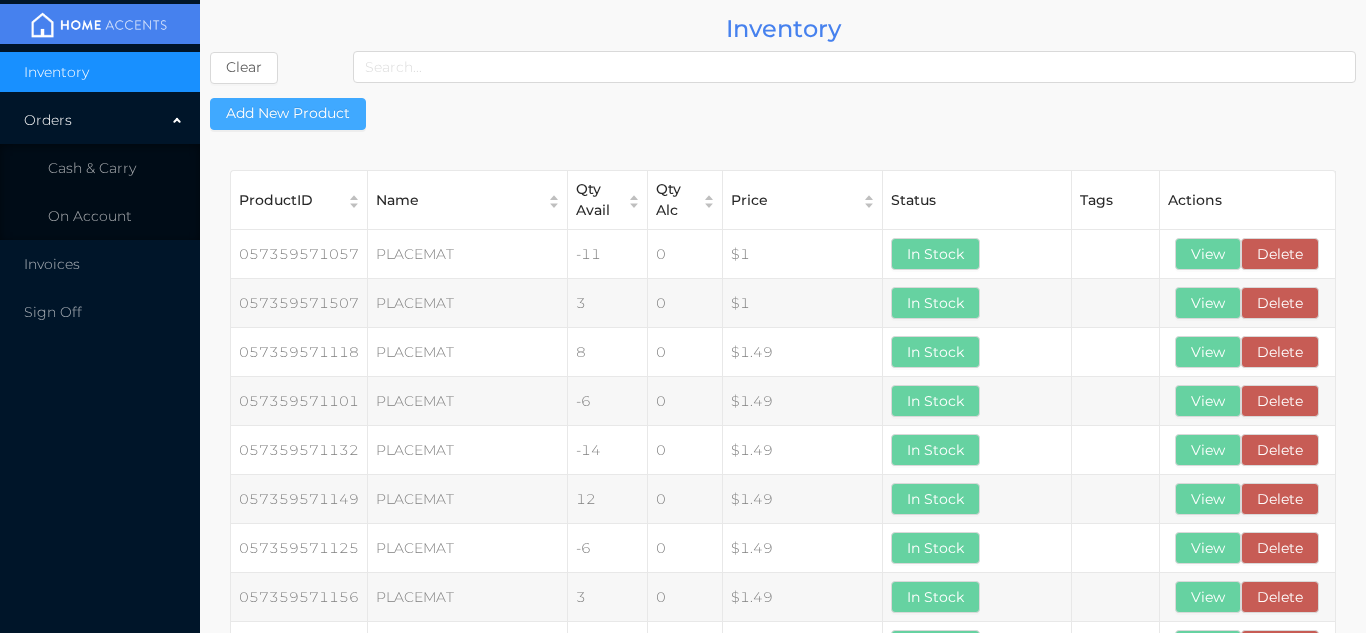 click on "Add New Product" at bounding box center [288, 114] 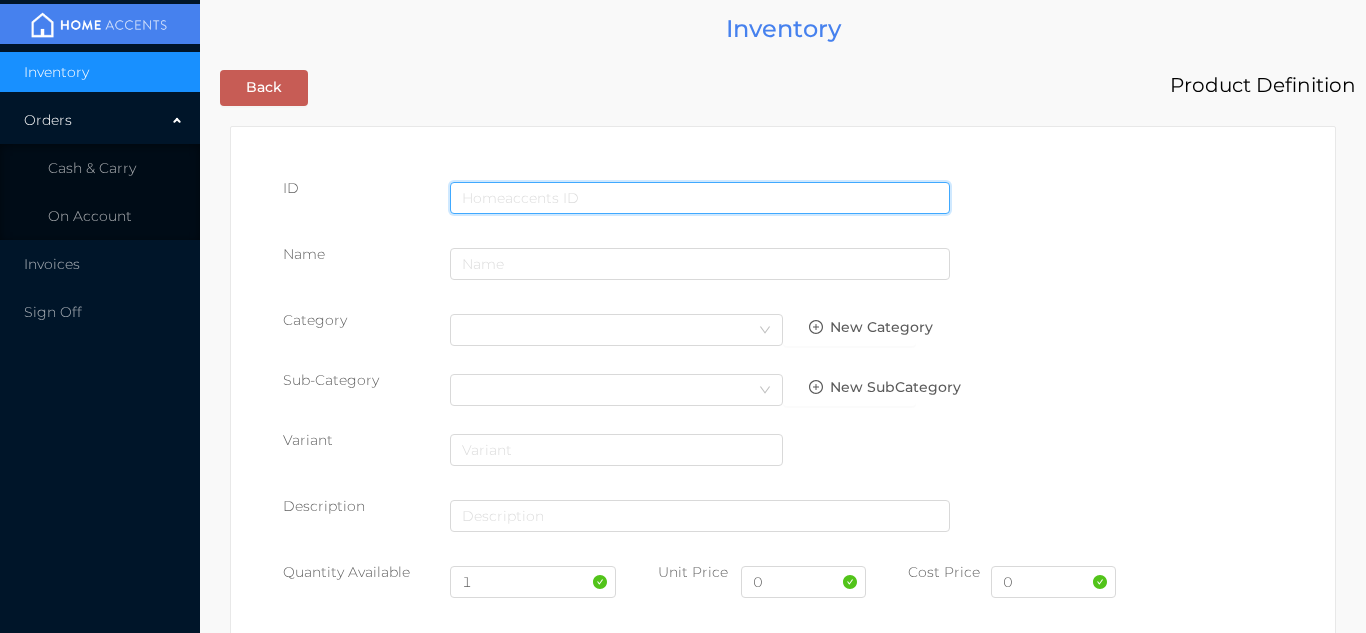 click at bounding box center [700, 198] 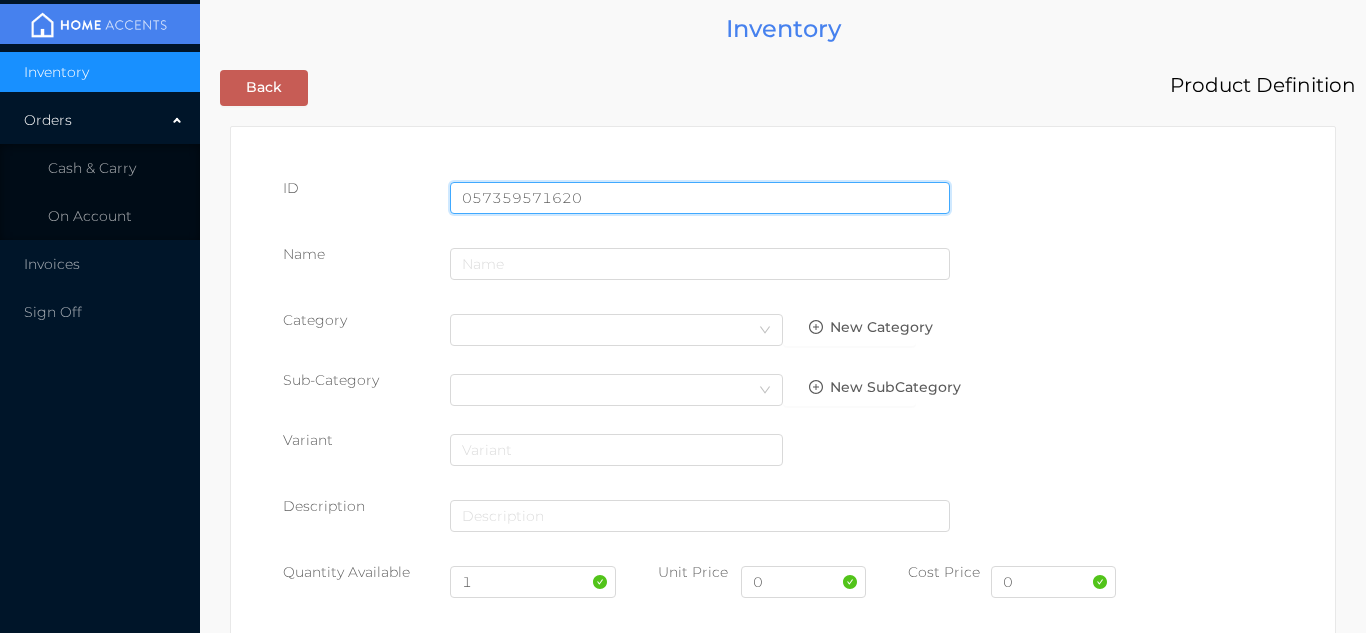 type on "057359571620" 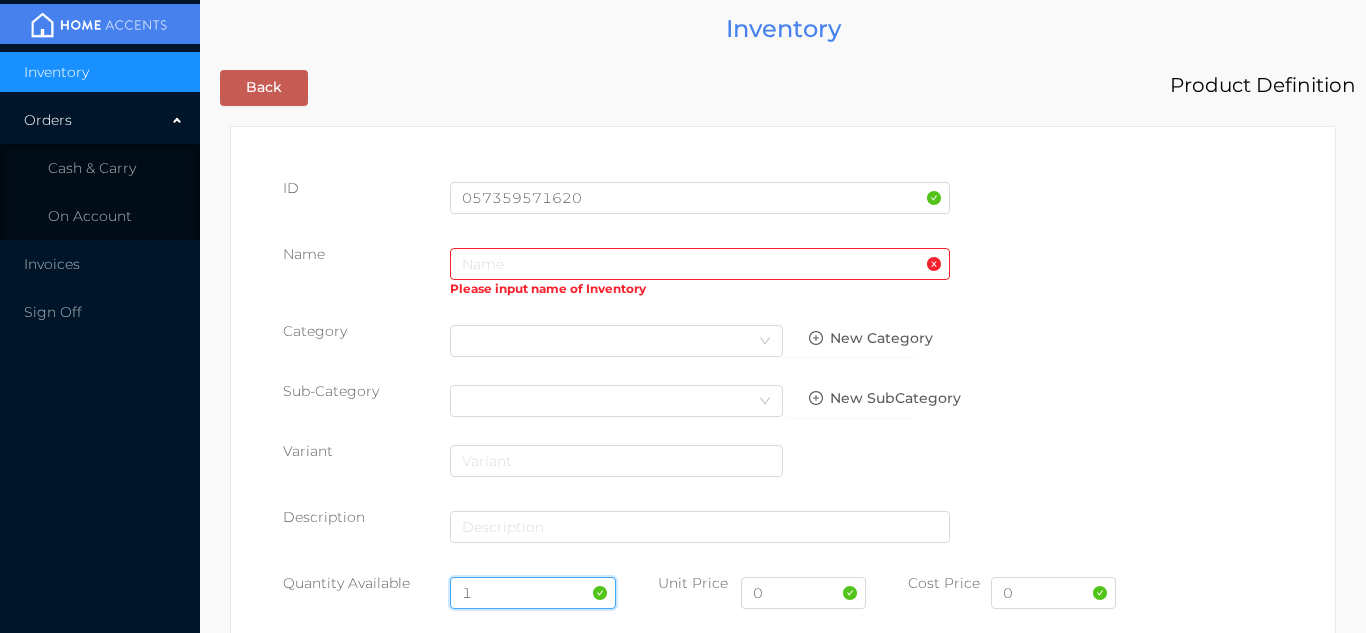 click on "1" at bounding box center (533, 593) 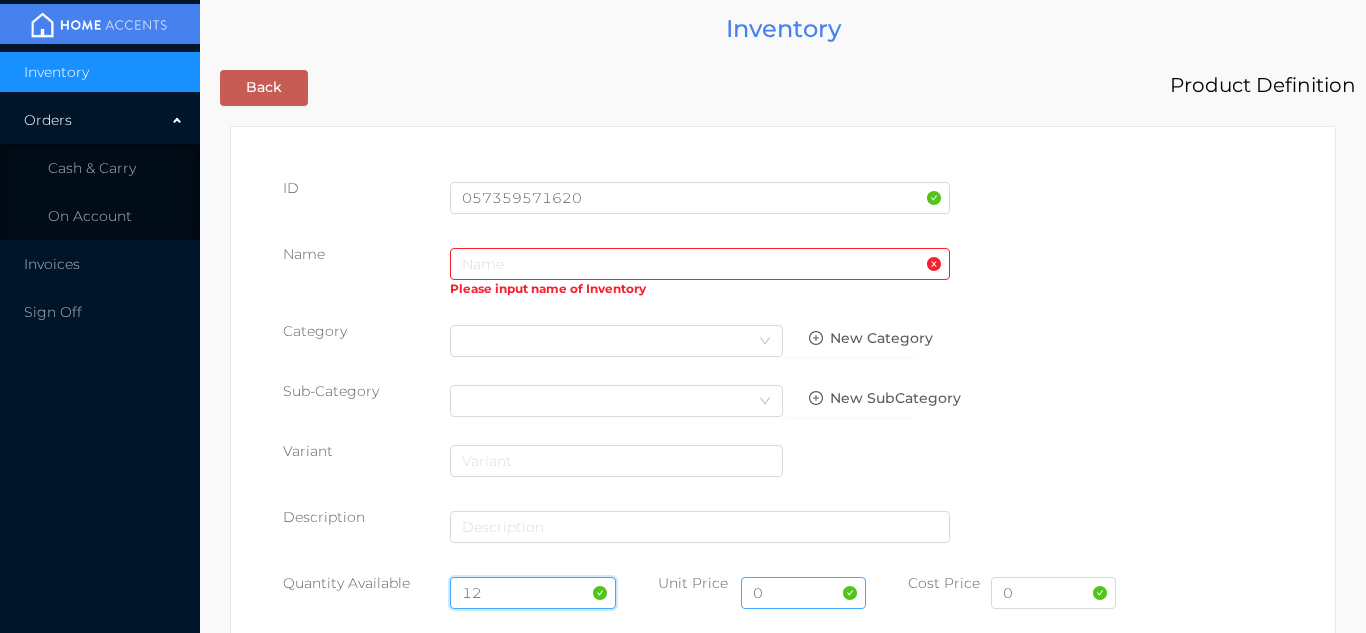 type on "12" 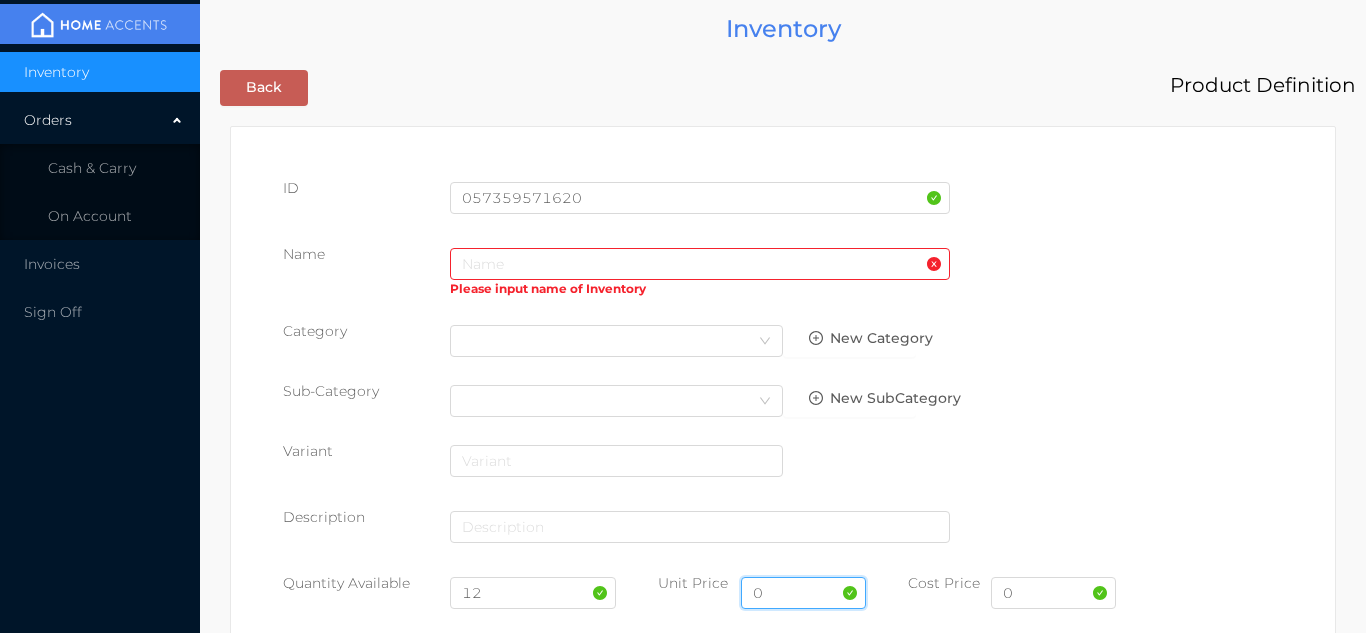 click on "0" at bounding box center (803, 593) 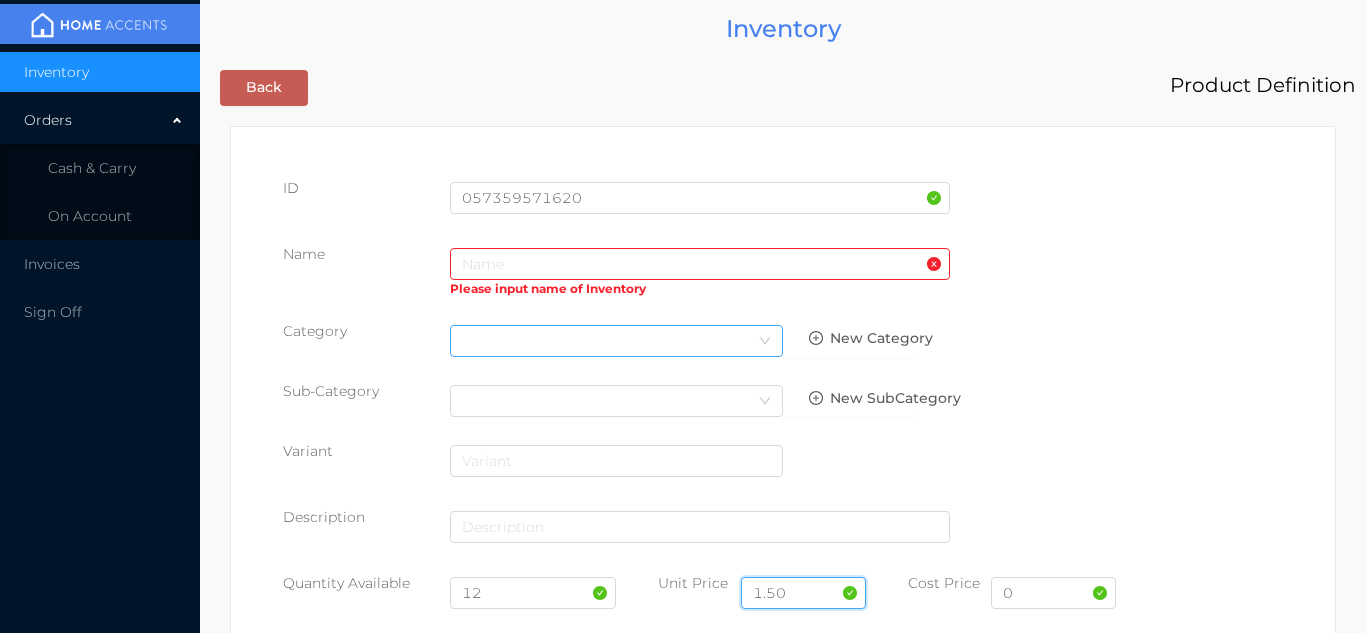 type on "1.50" 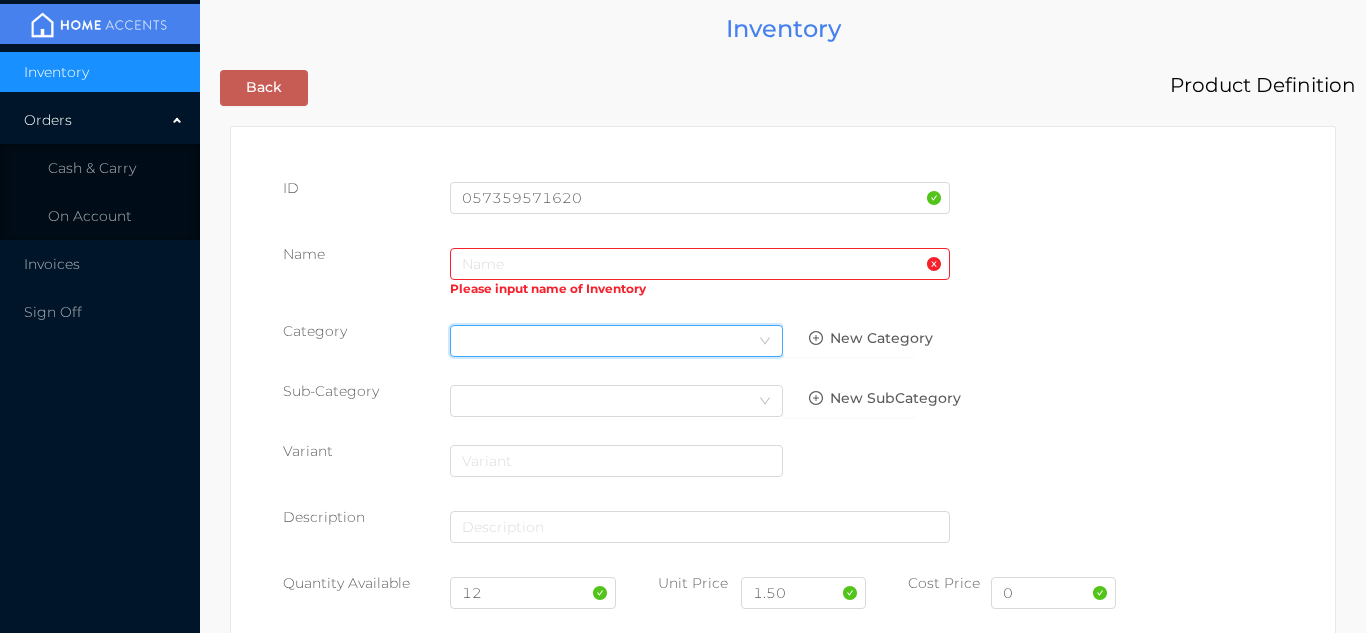 click on "Select Category" at bounding box center [616, 341] 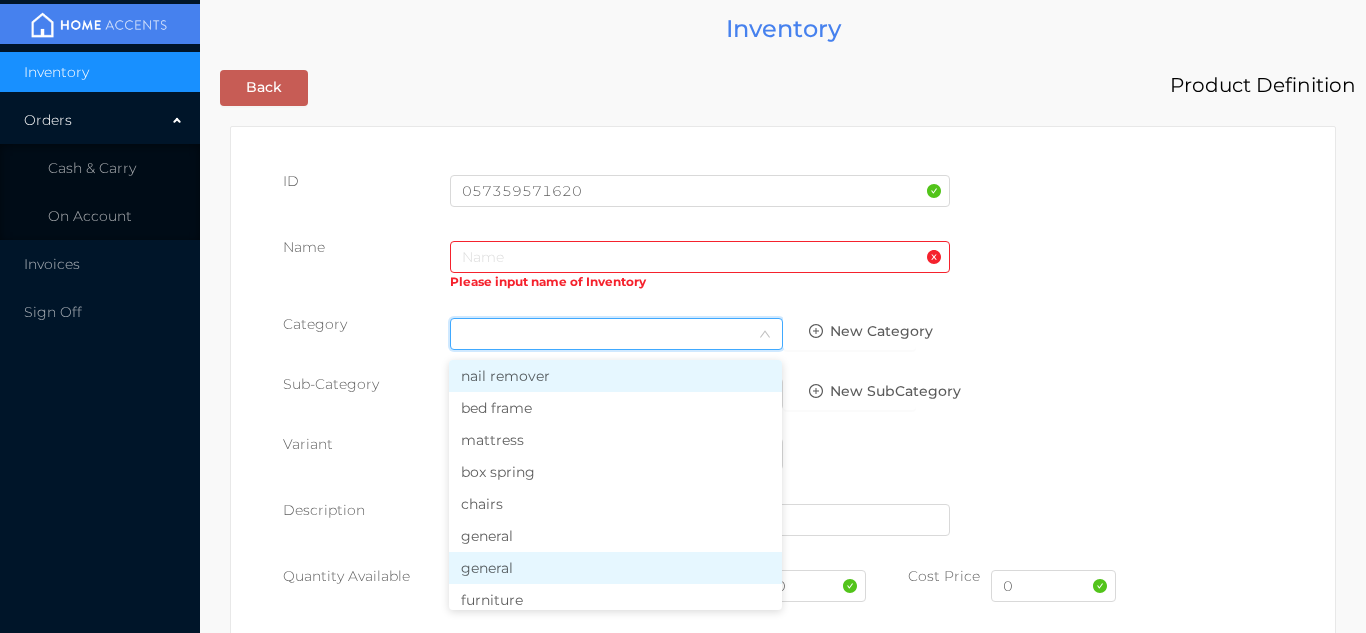 click on "general" at bounding box center (615, 568) 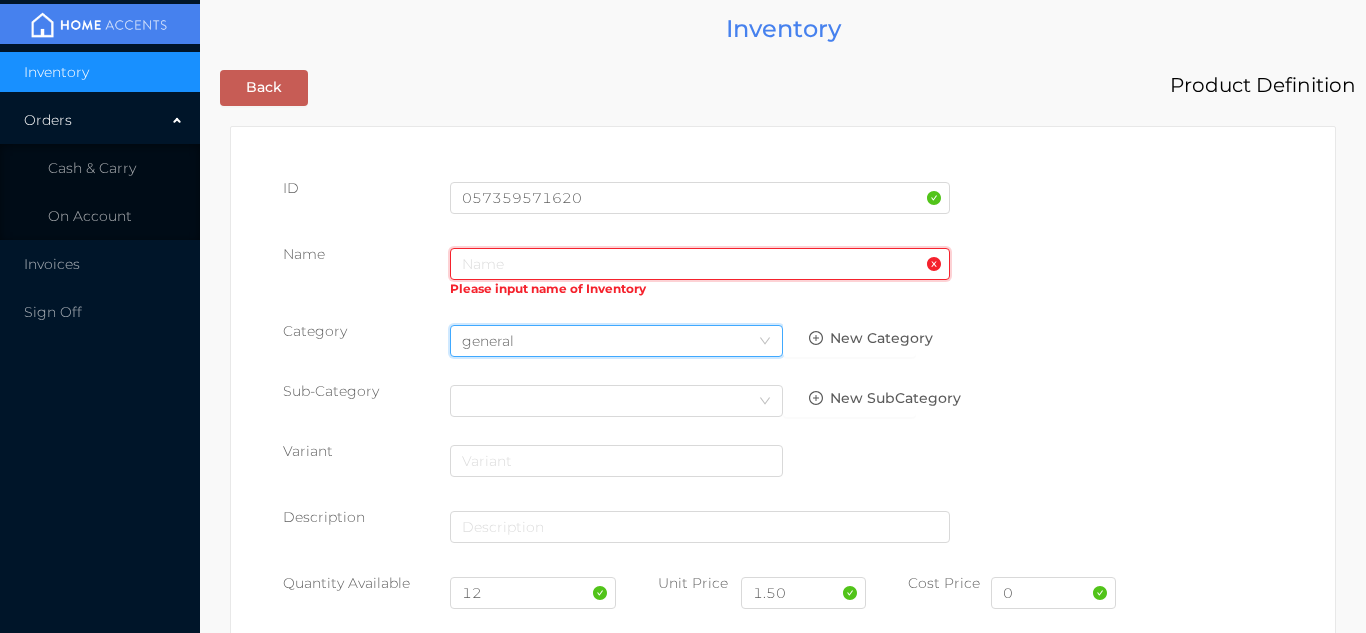 click at bounding box center [700, 264] 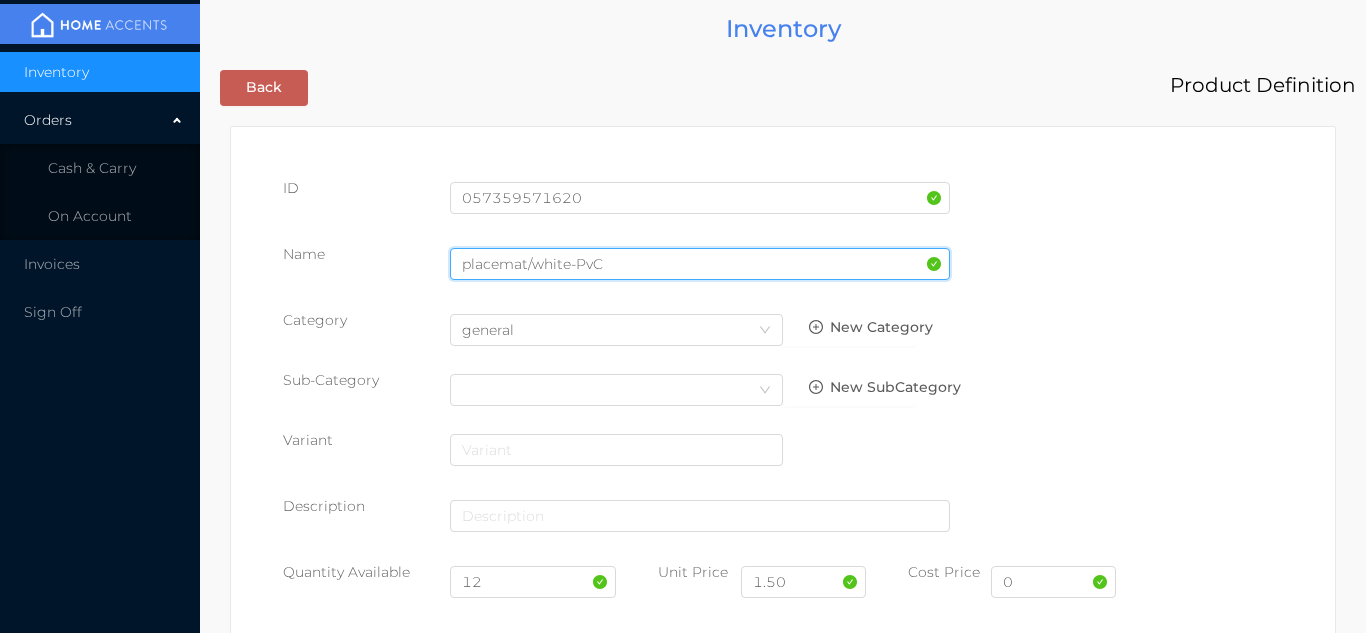click on "placemat/white-PvC" at bounding box center [700, 264] 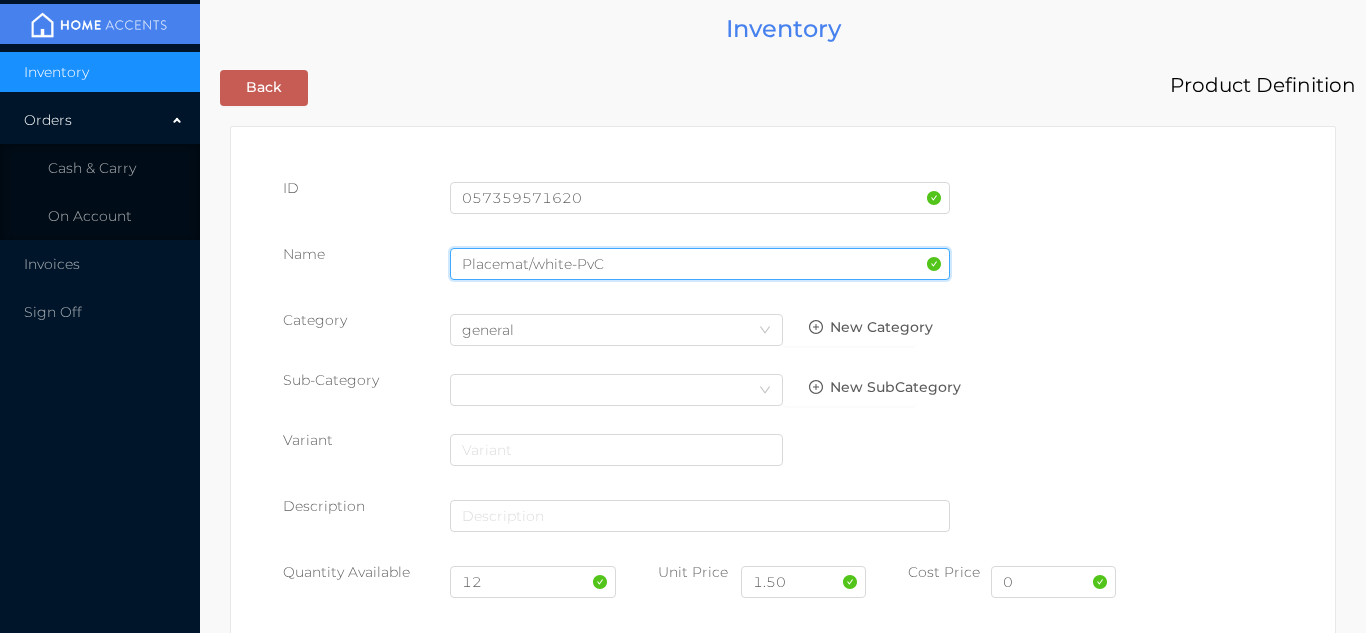 type on "Placemat/white-PvC" 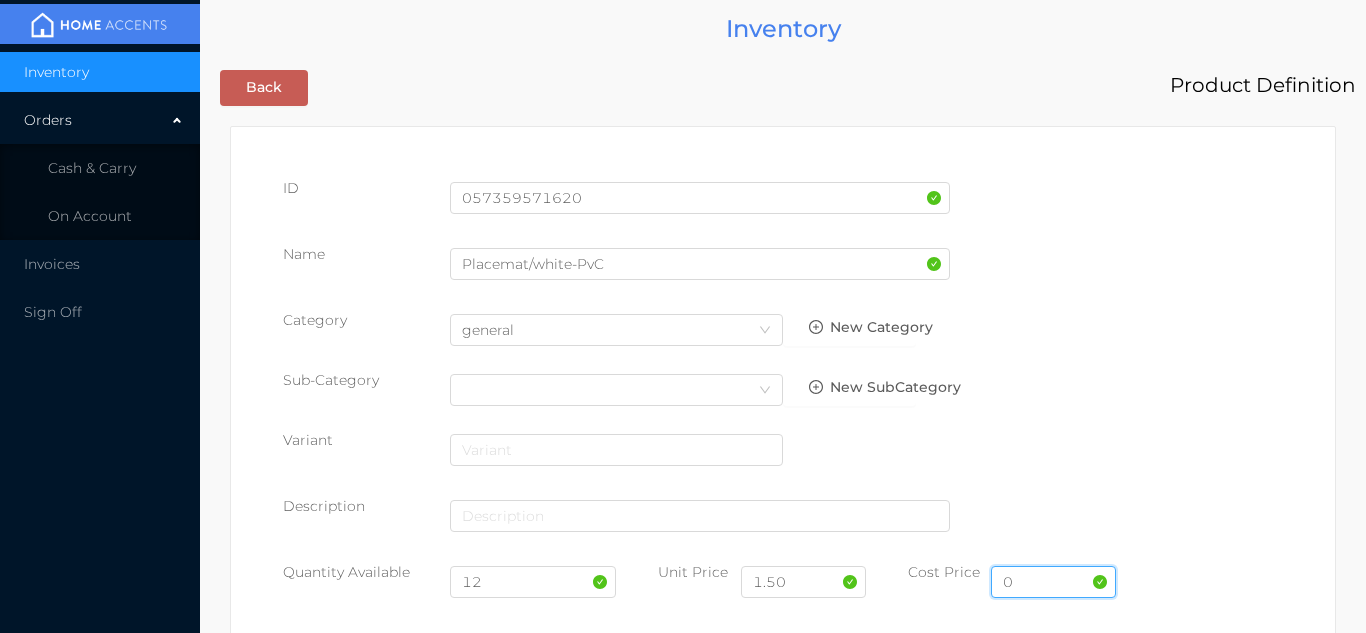 click on "0" at bounding box center (1053, 582) 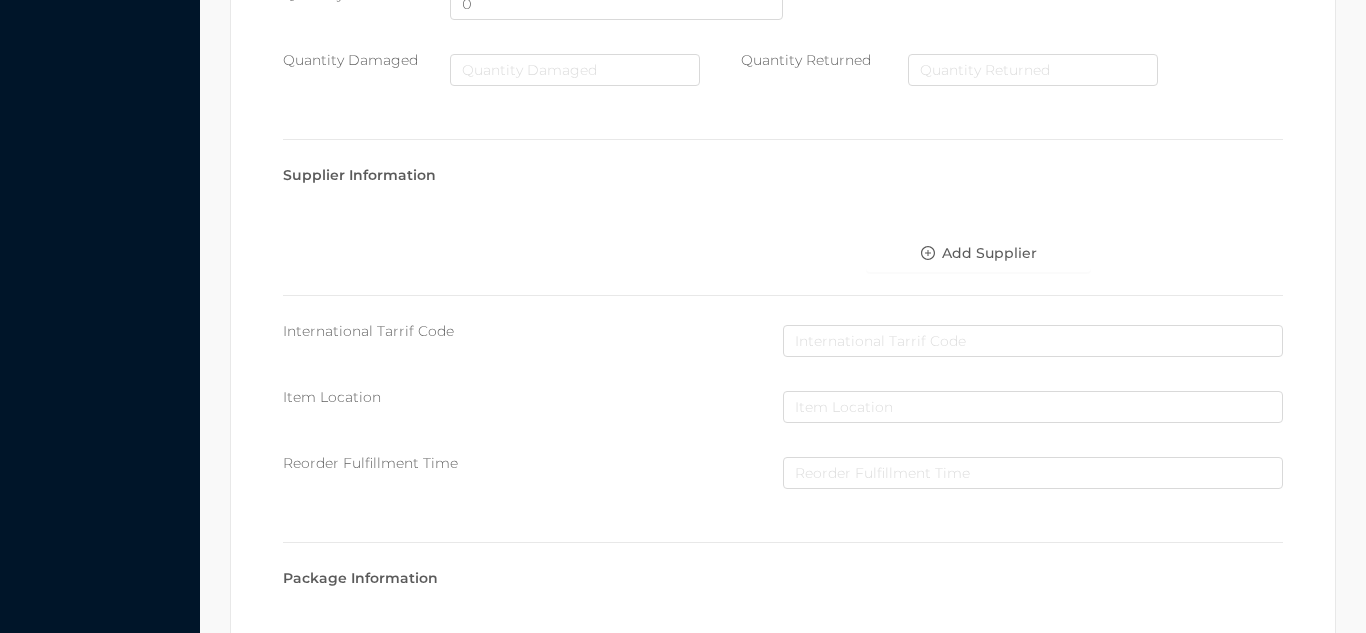 scroll, scrollTop: 1028, scrollLeft: 0, axis: vertical 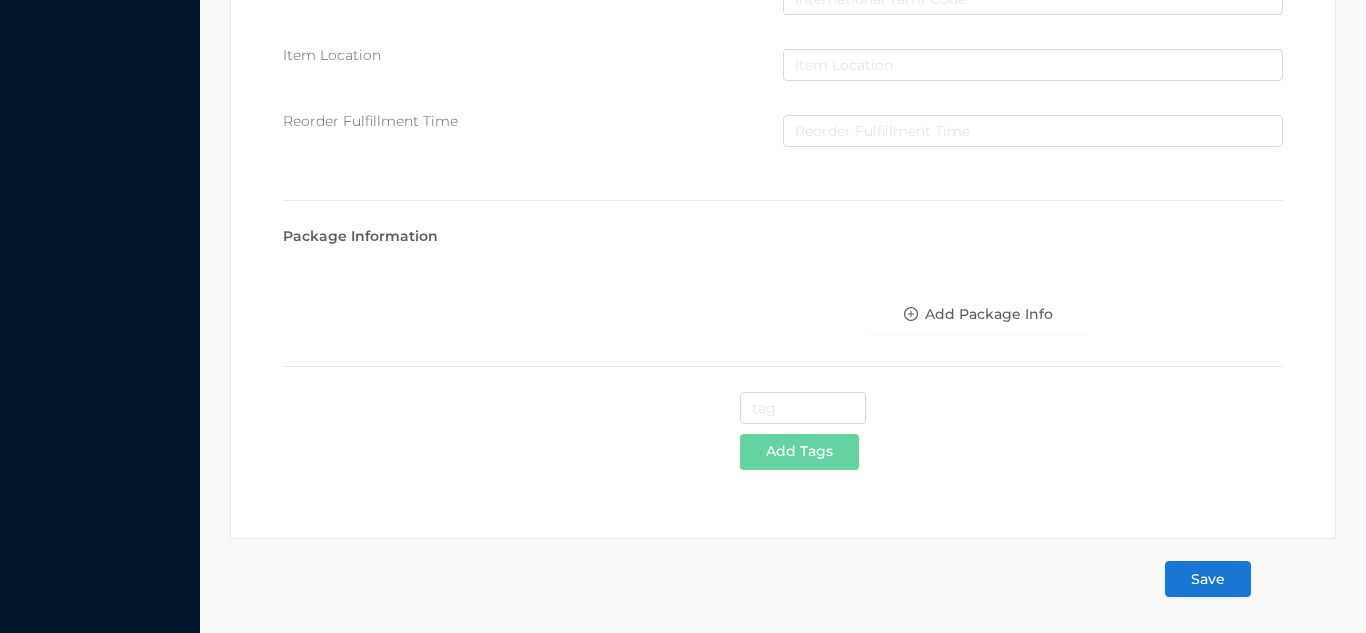 type on "0.85" 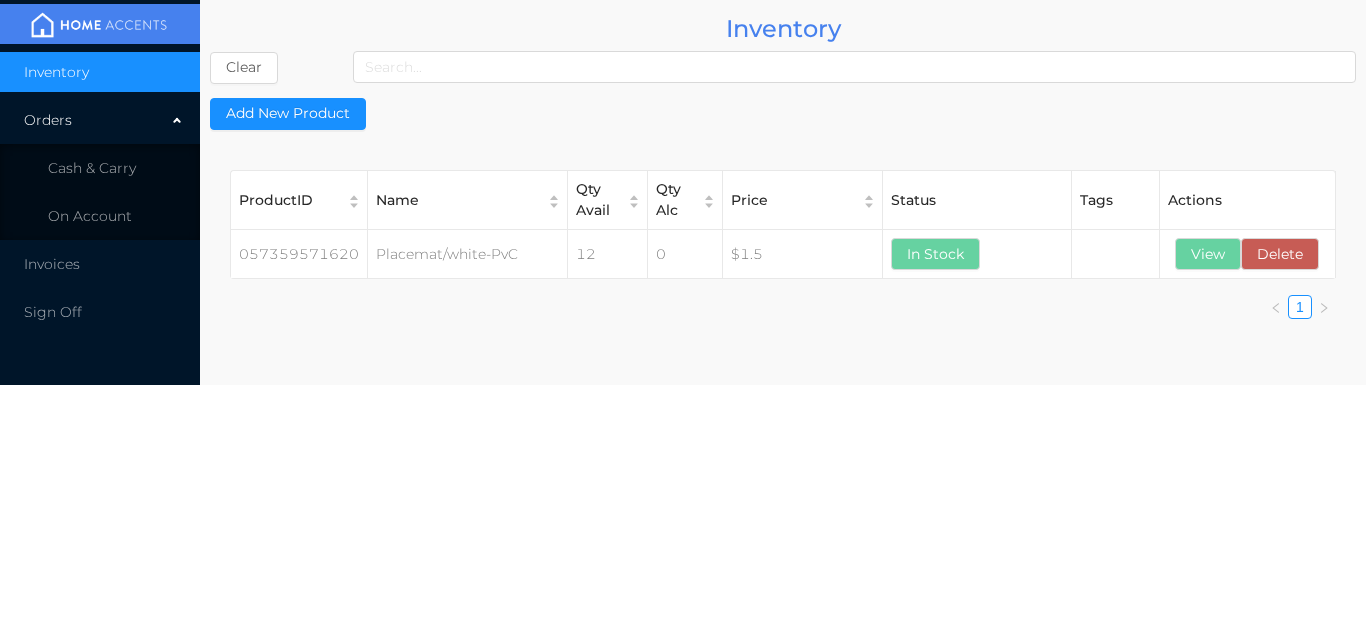 scroll, scrollTop: 0, scrollLeft: 0, axis: both 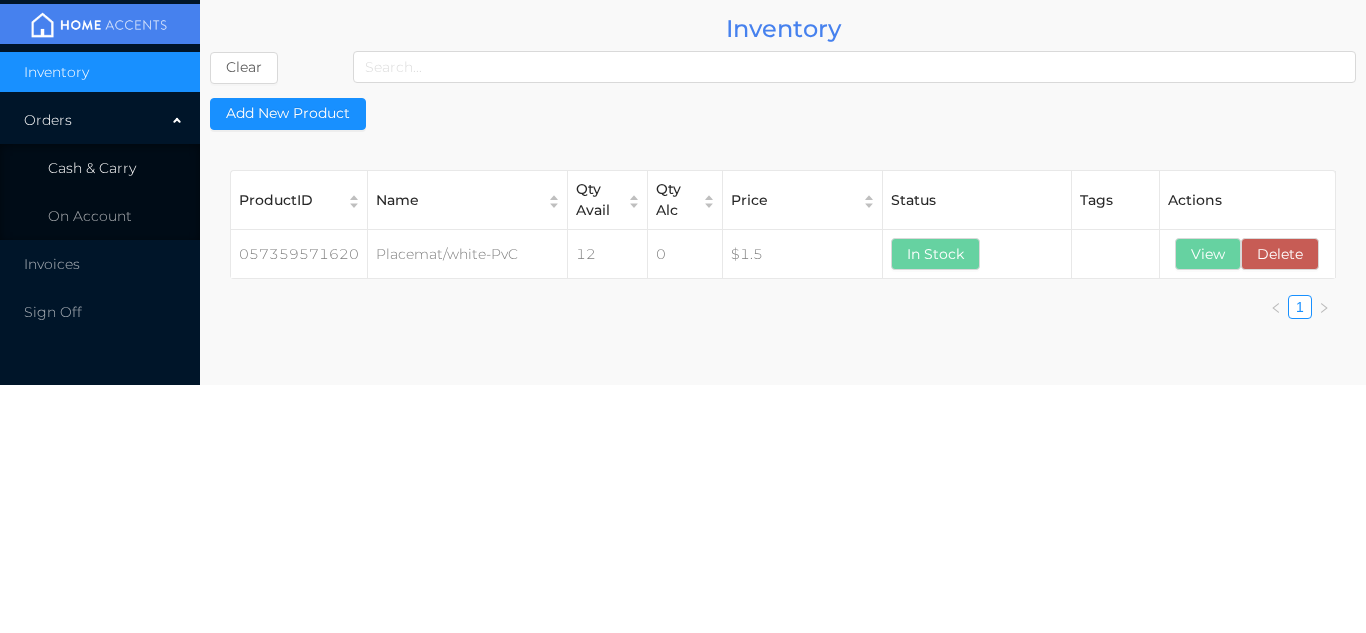 click on "Cash & Carry" at bounding box center [100, 168] 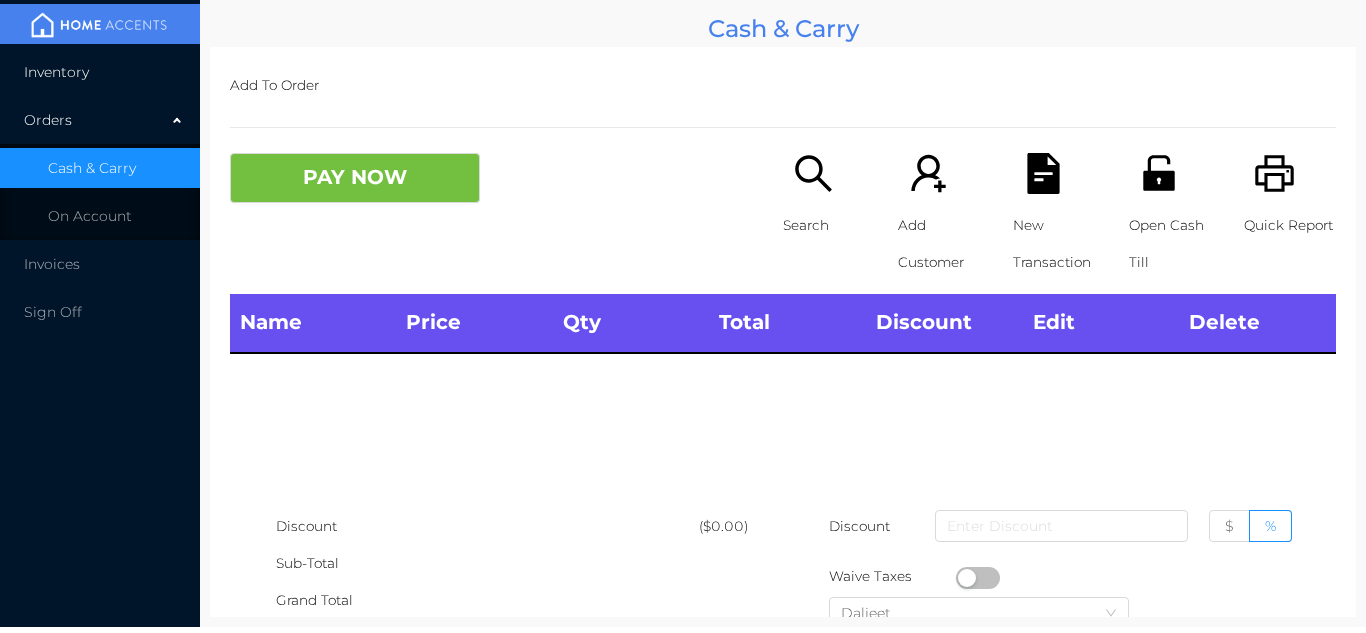 click on "Inventory" at bounding box center [100, 72] 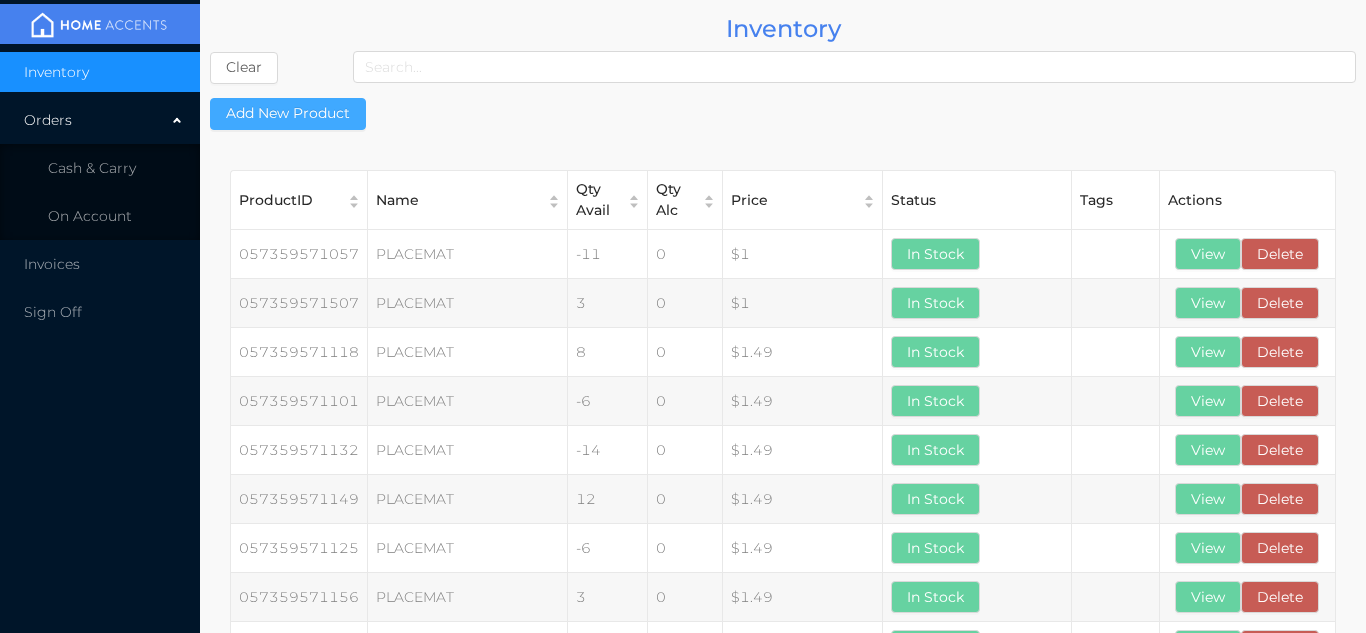 click on "Add New Product" at bounding box center [288, 114] 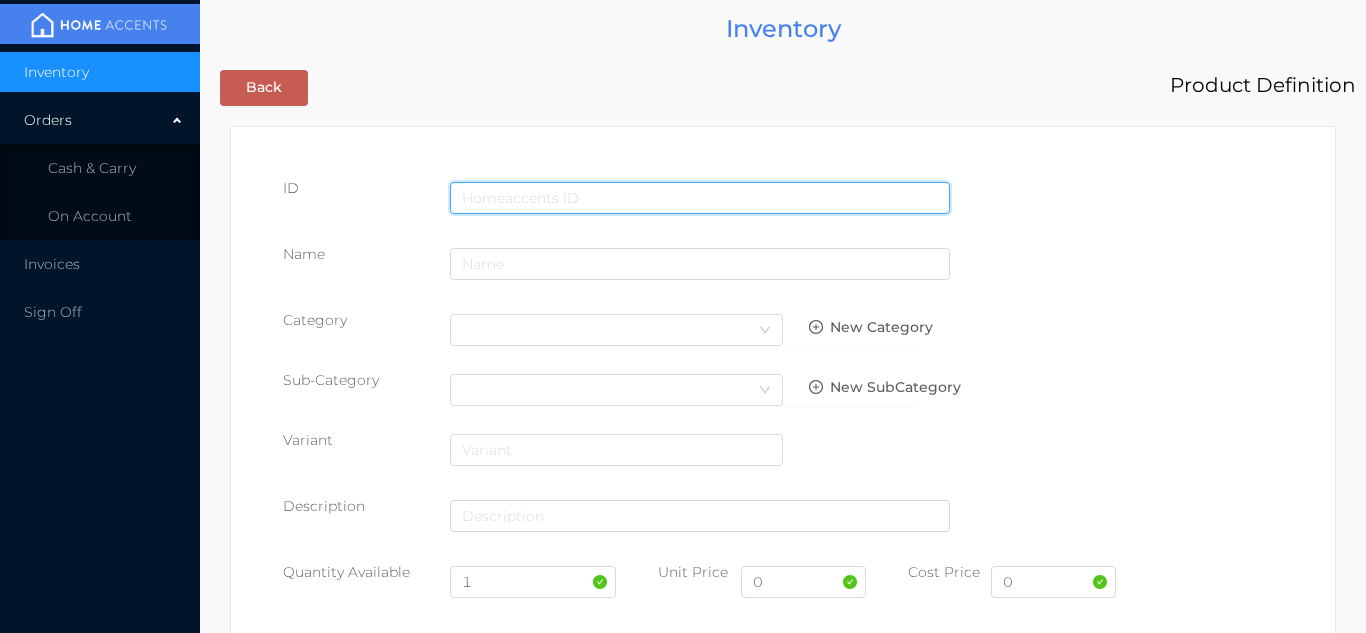 click at bounding box center (700, 198) 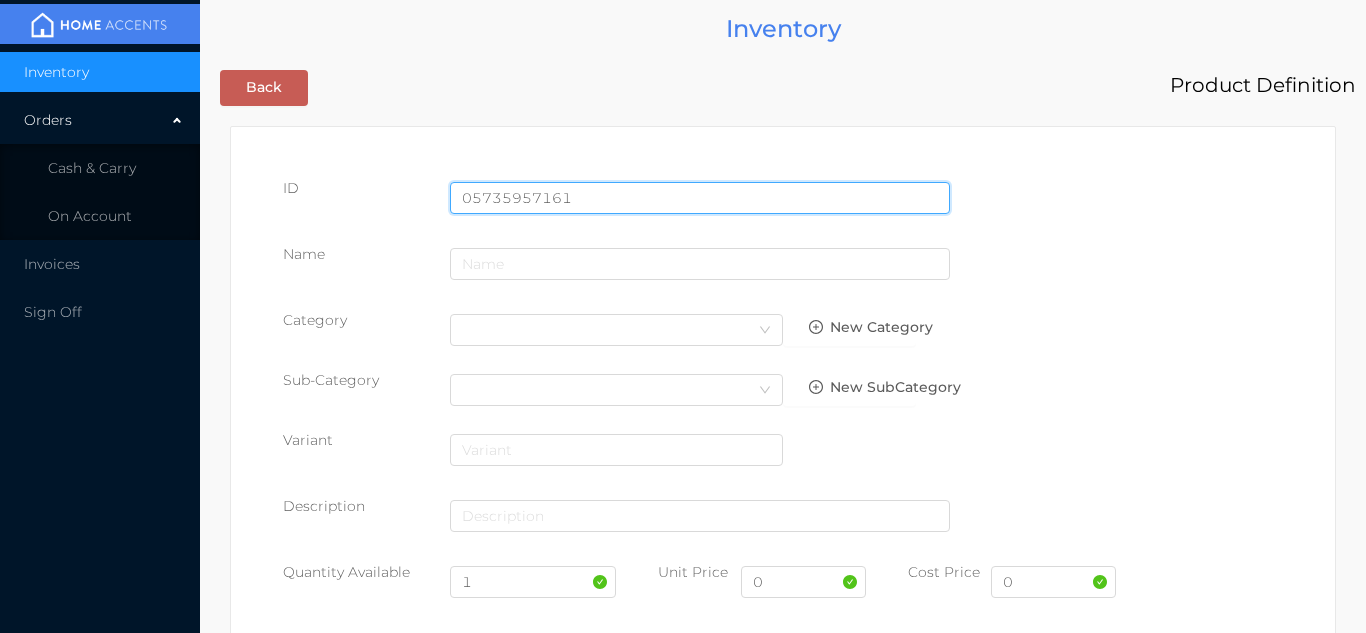 type on "057359571613" 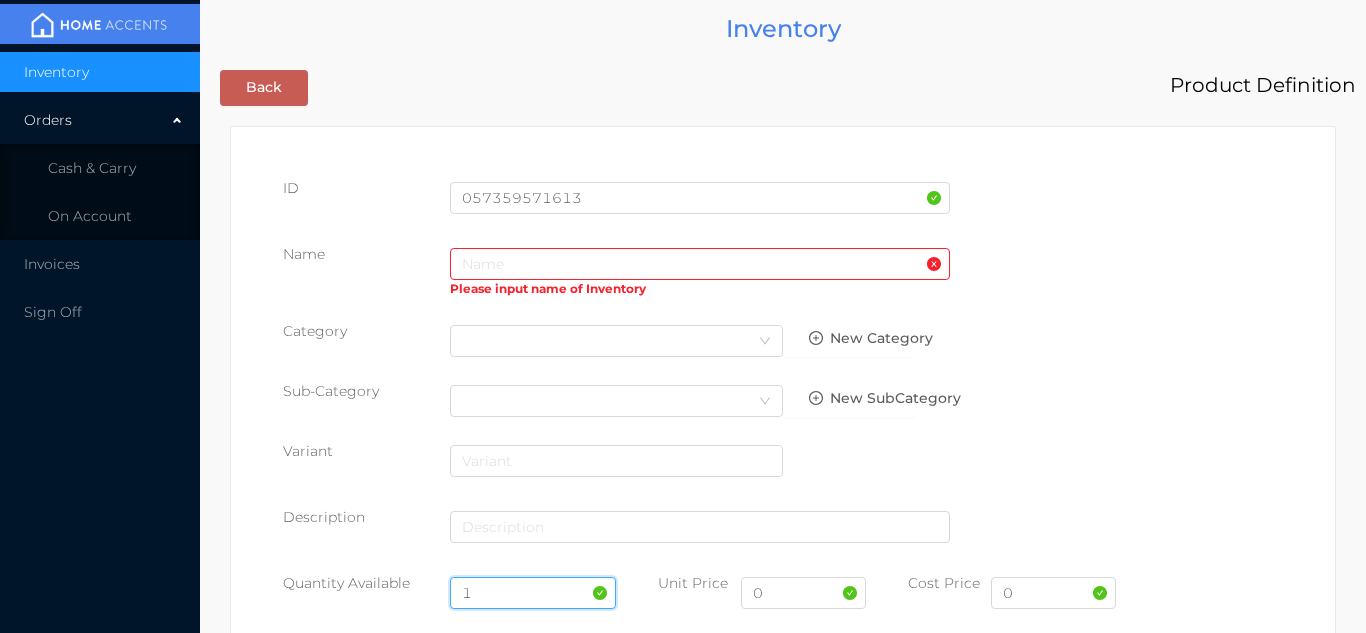 click on "1" at bounding box center [533, 593] 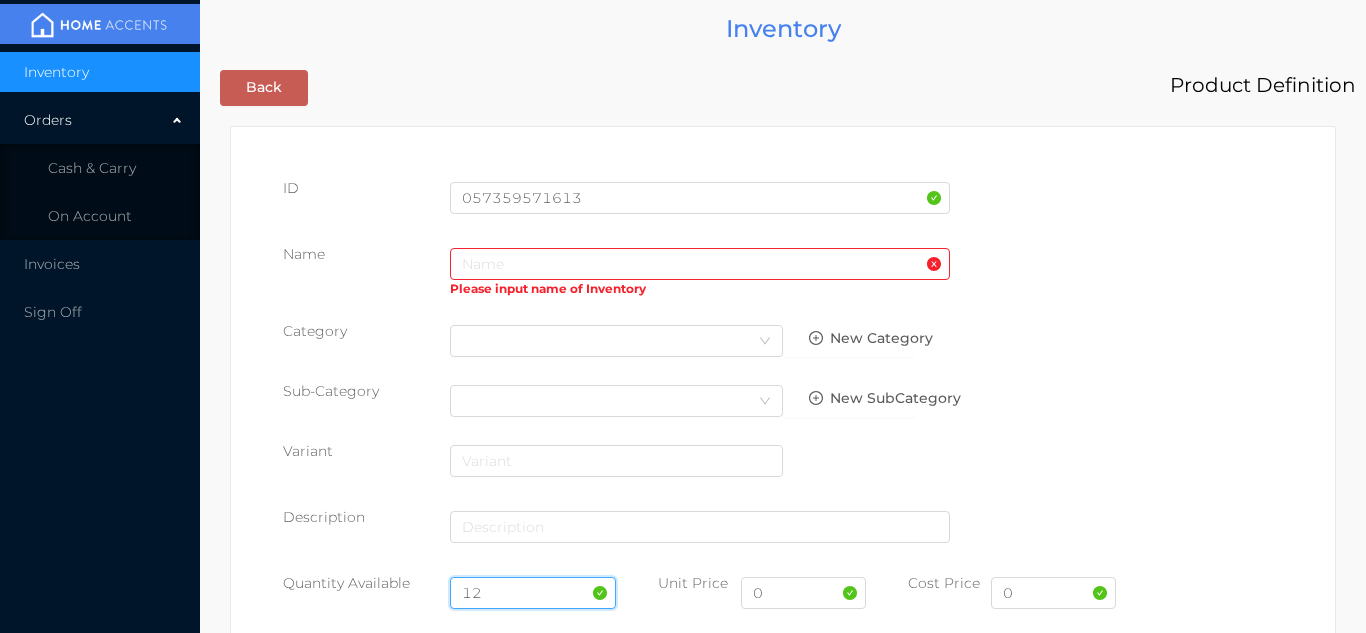type on "12" 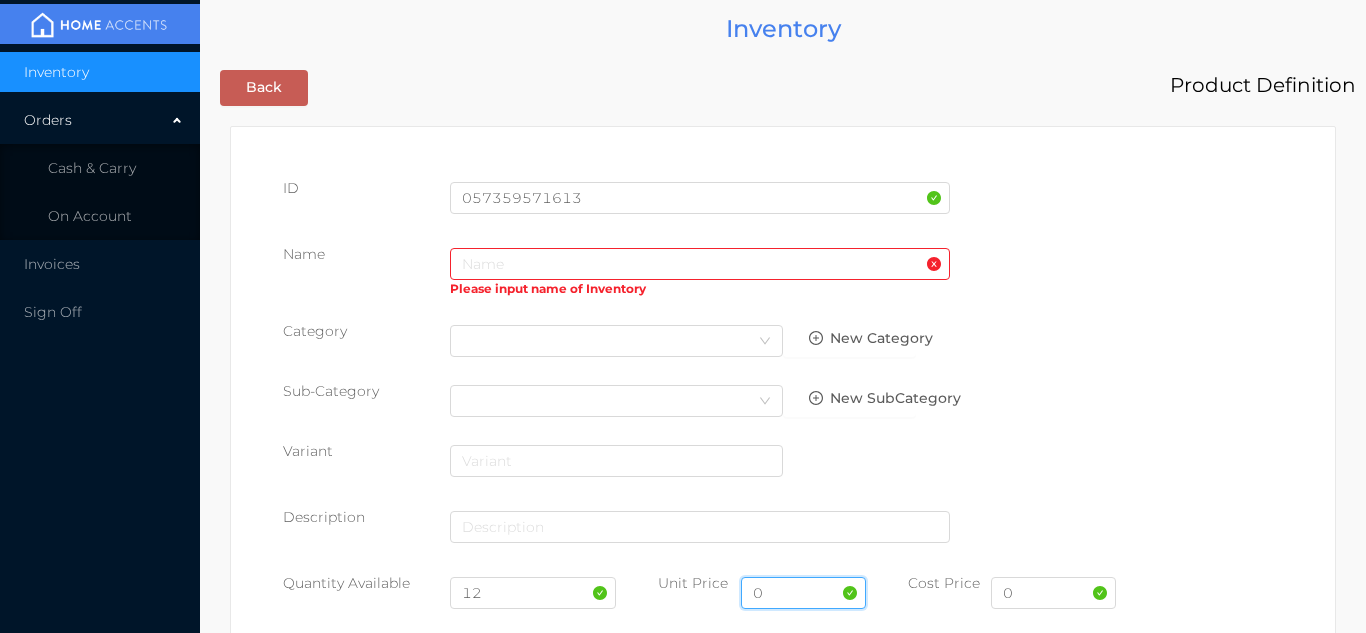 click on "0" at bounding box center (803, 593) 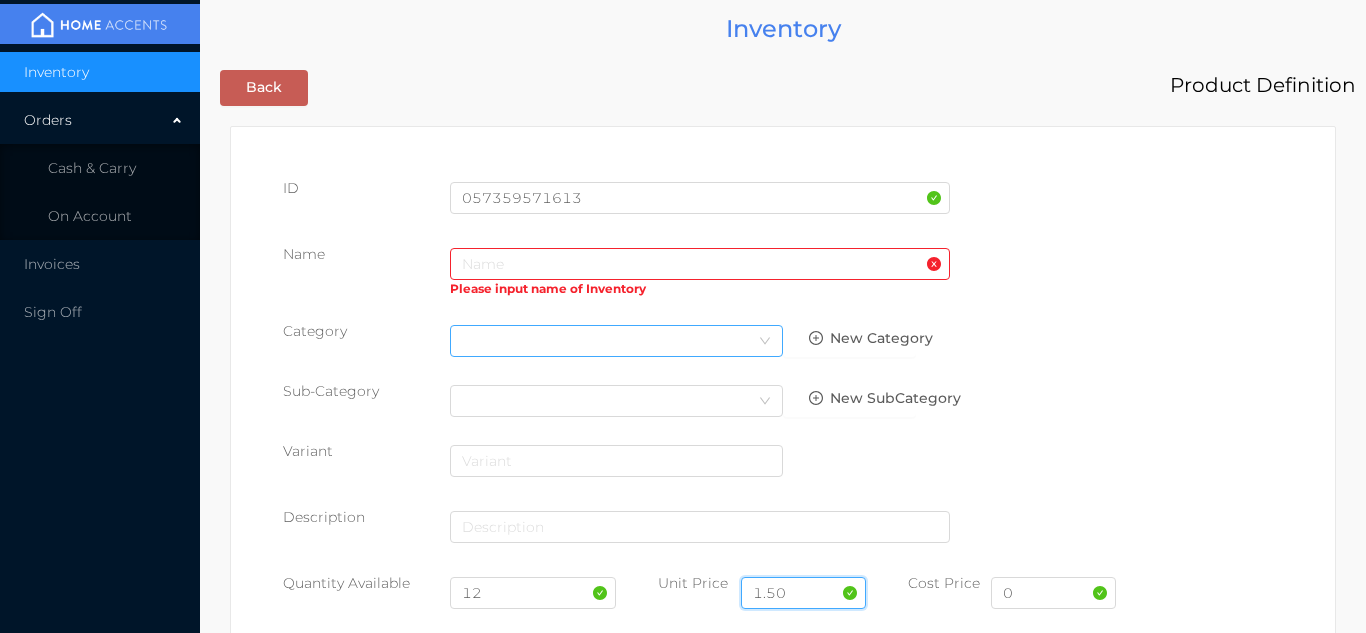 type on "1.50" 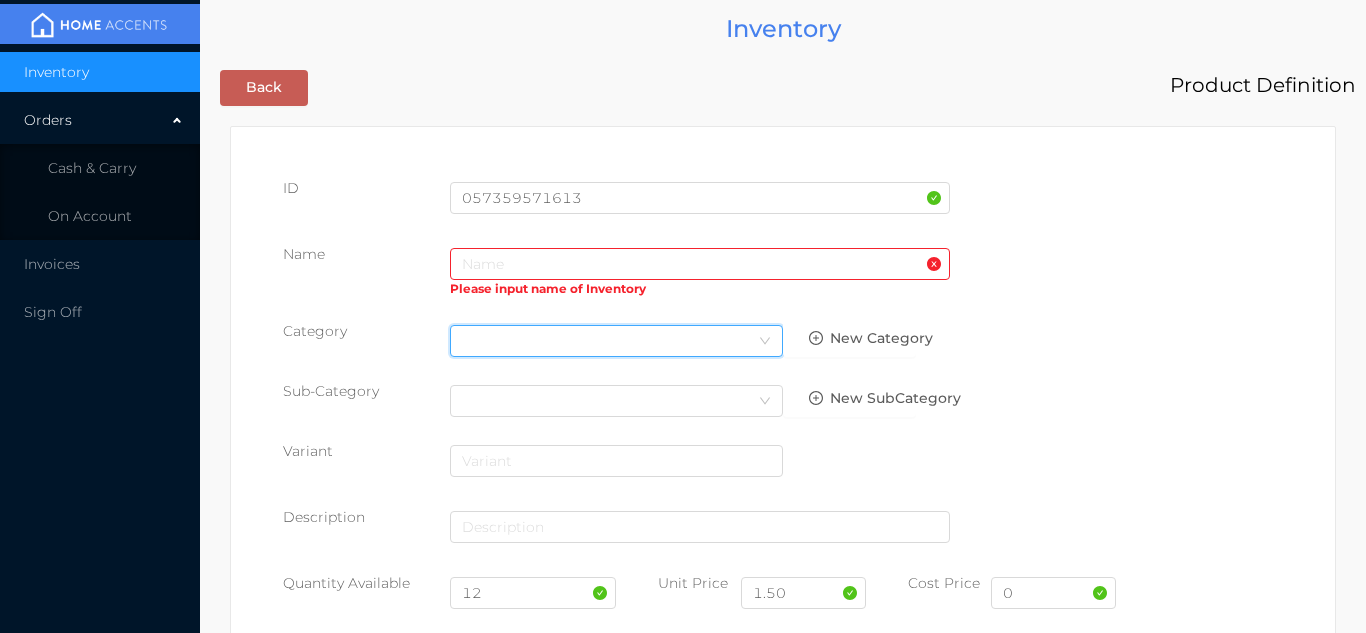 click on "Select Category" at bounding box center [616, 341] 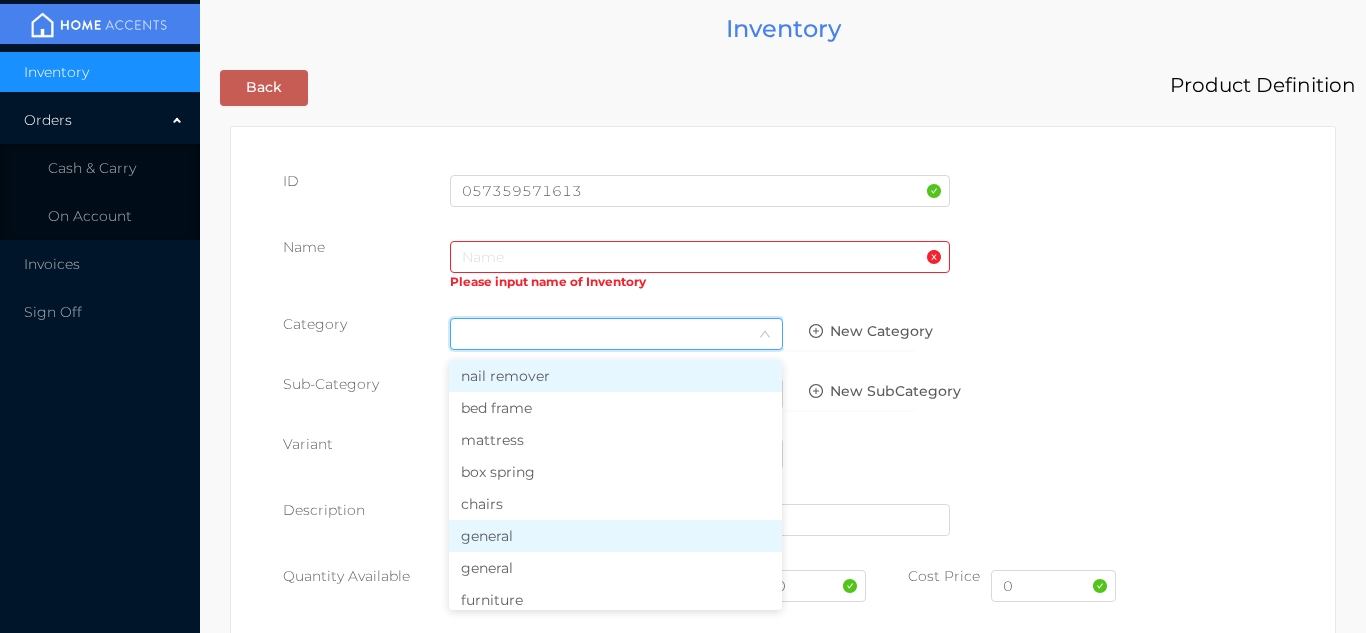 click on "general" at bounding box center (615, 536) 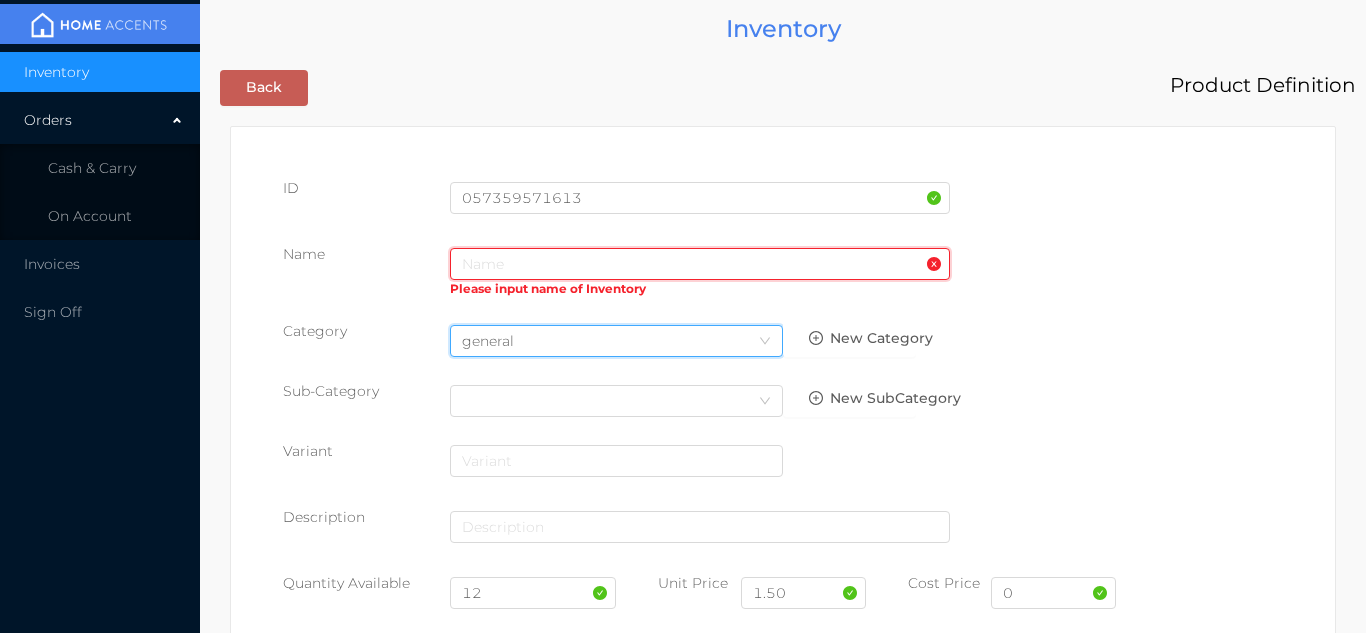 click at bounding box center (700, 264) 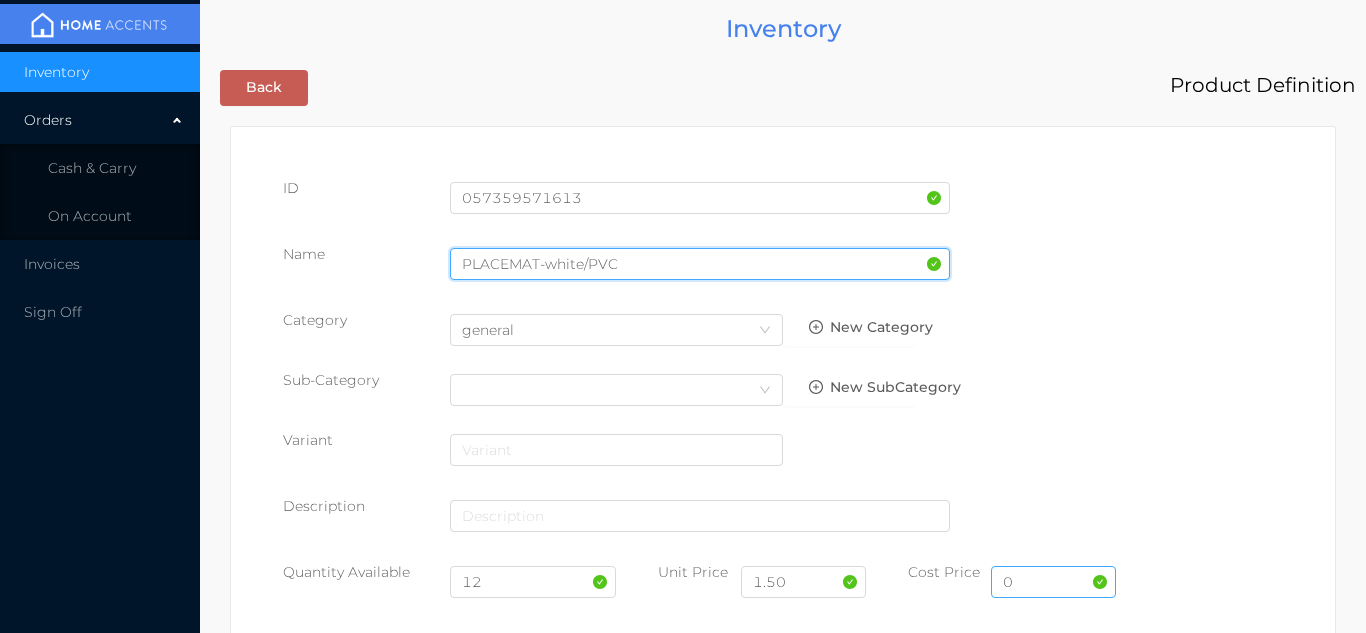 type on "PLACEMAT-white/PVC" 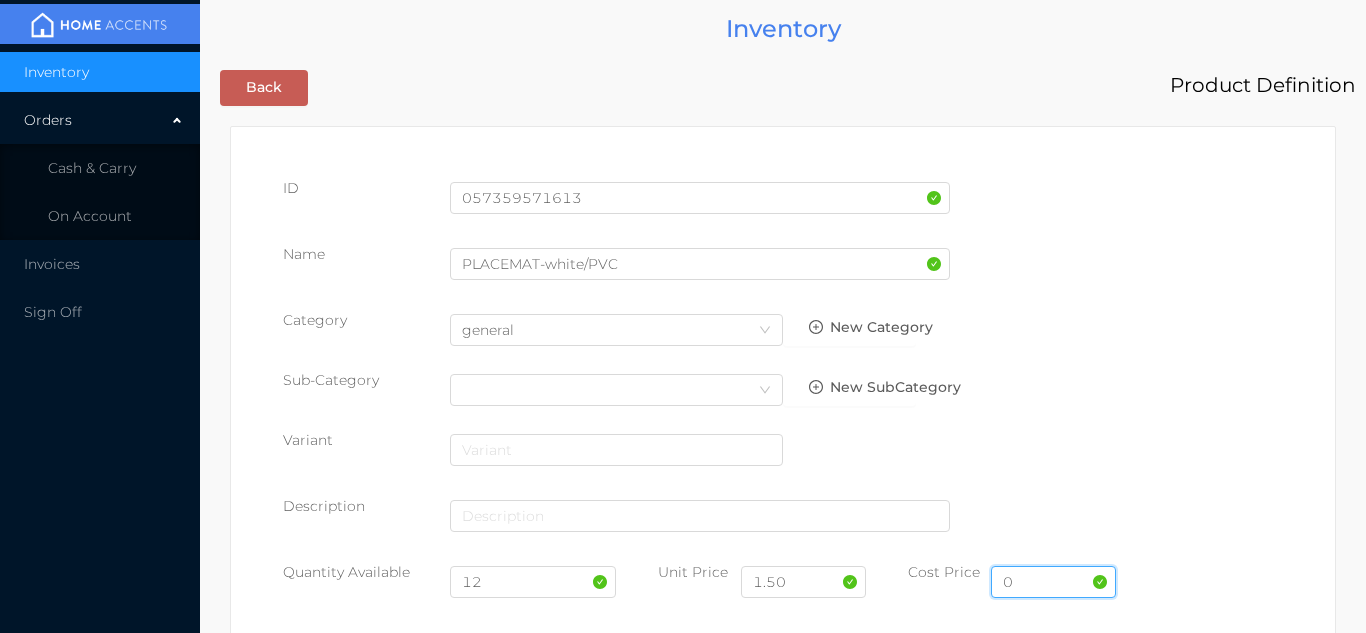 click on "0" at bounding box center [1053, 582] 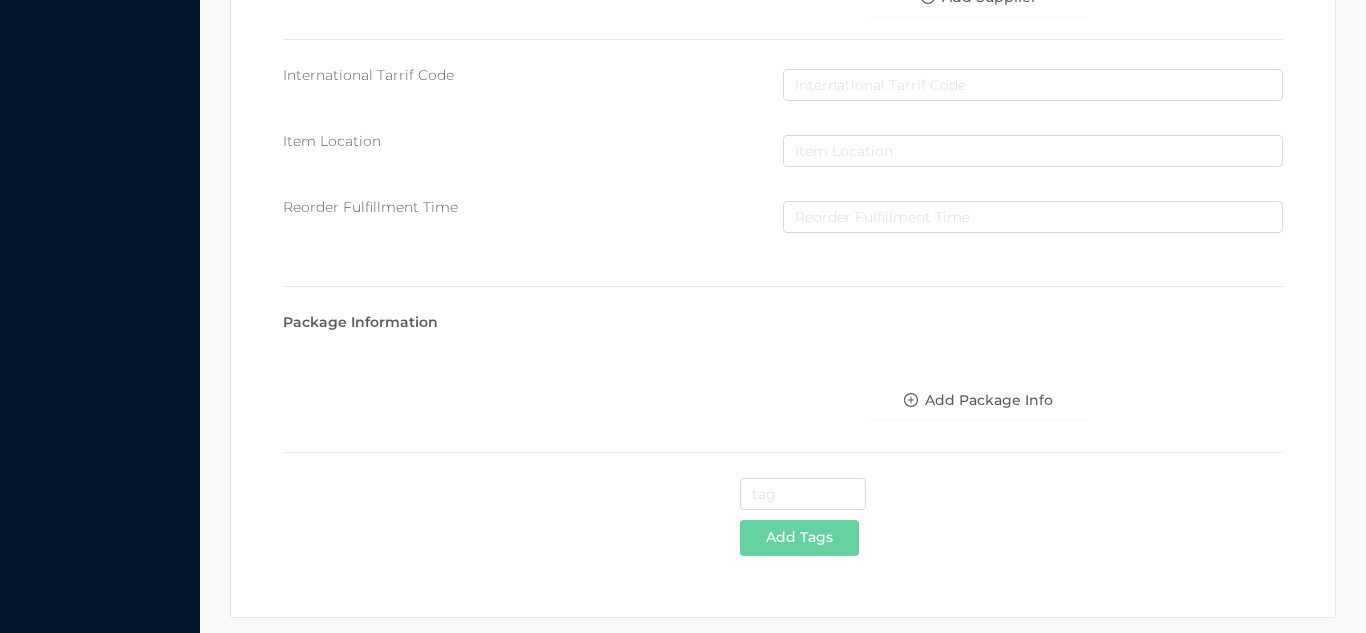 scroll, scrollTop: 1028, scrollLeft: 0, axis: vertical 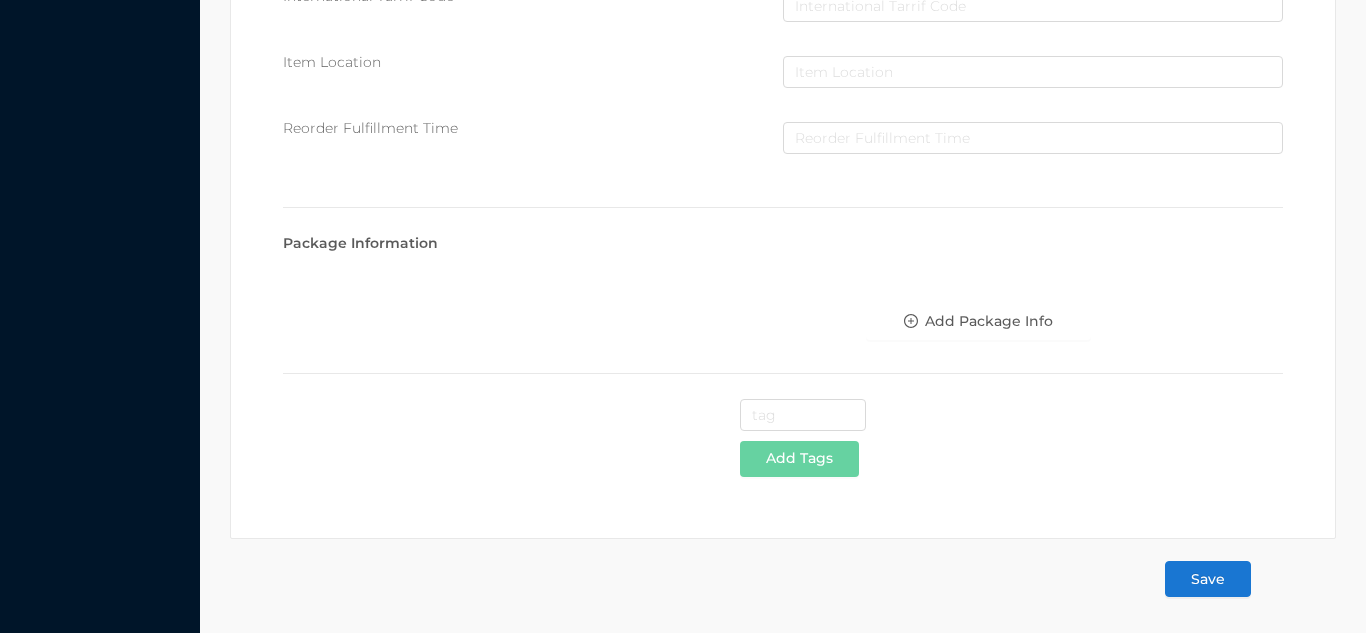 type on "0.85" 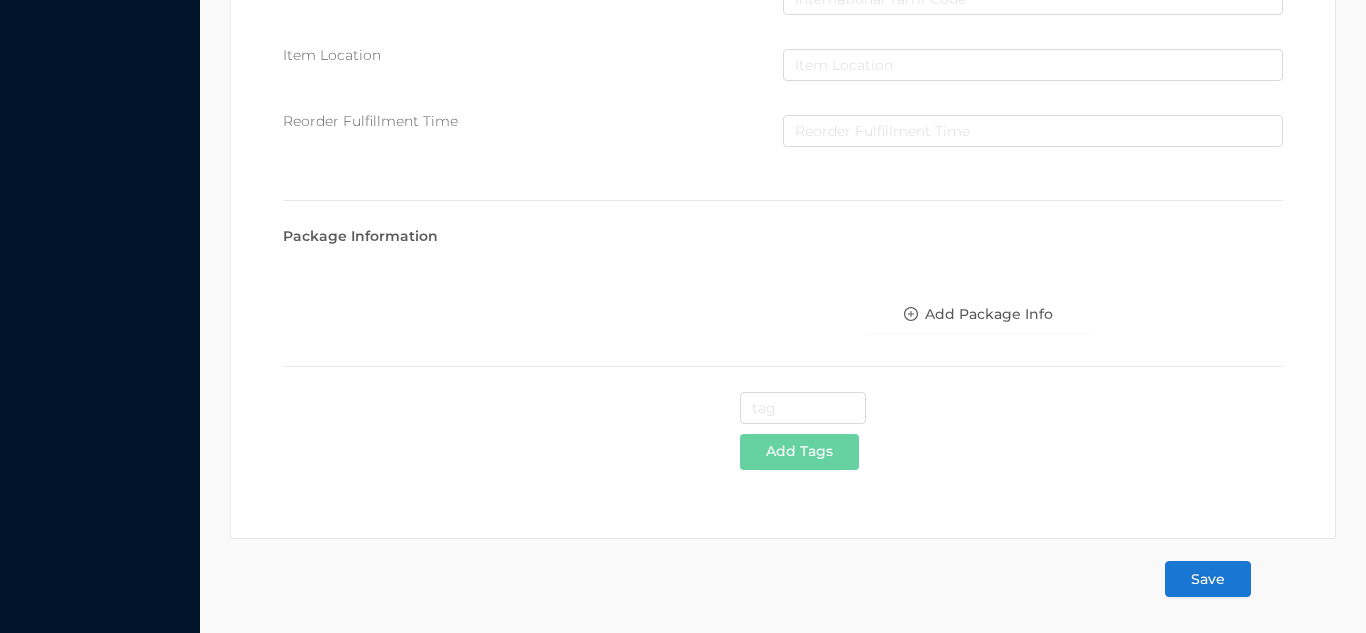 click on "Save" at bounding box center [1208, 579] 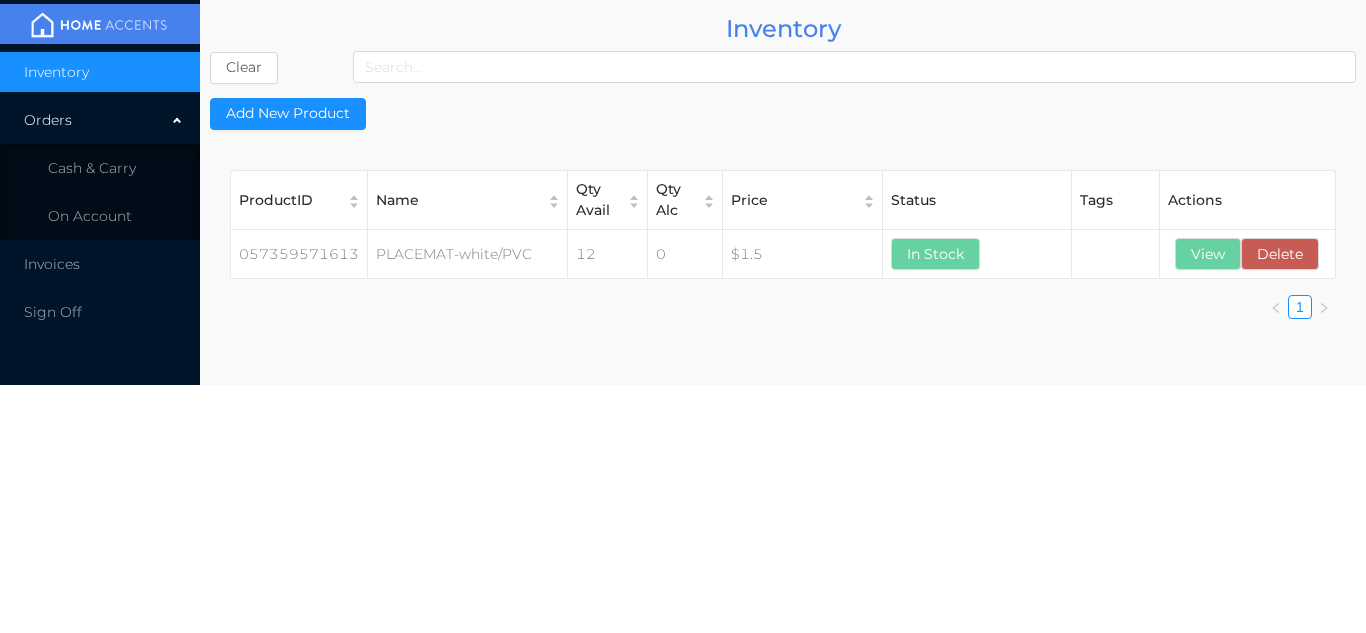 scroll, scrollTop: 0, scrollLeft: 0, axis: both 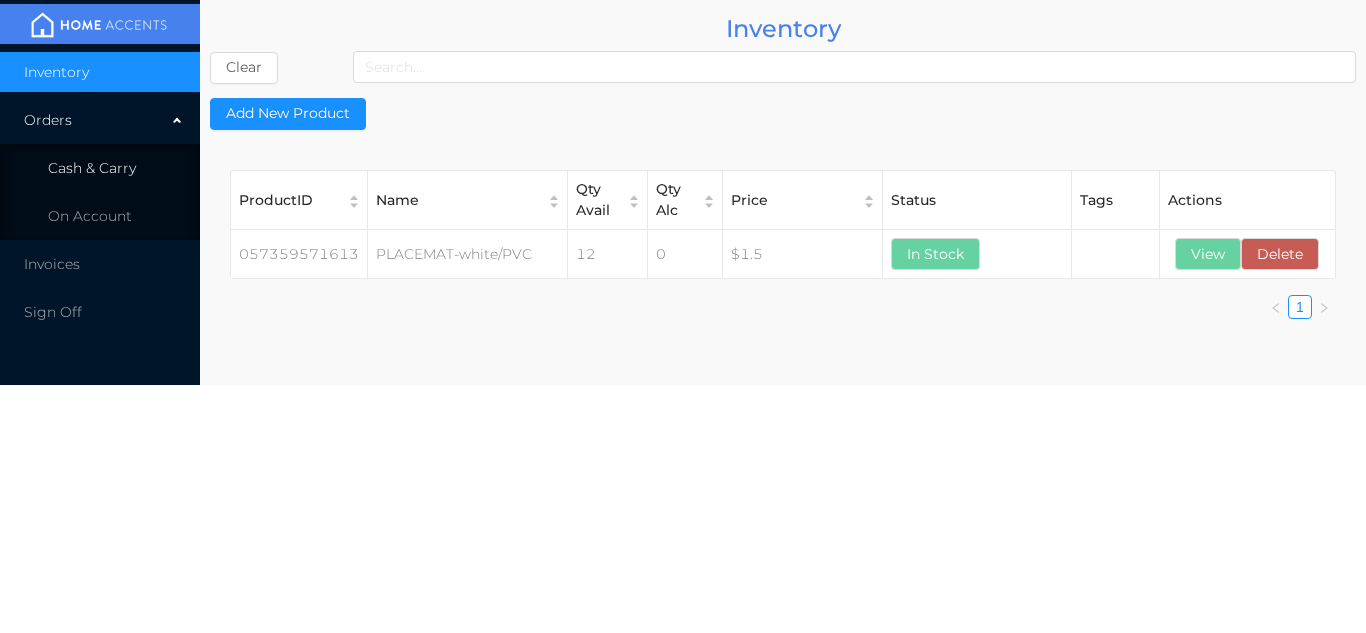 click on "Cash & Carry" at bounding box center (92, 168) 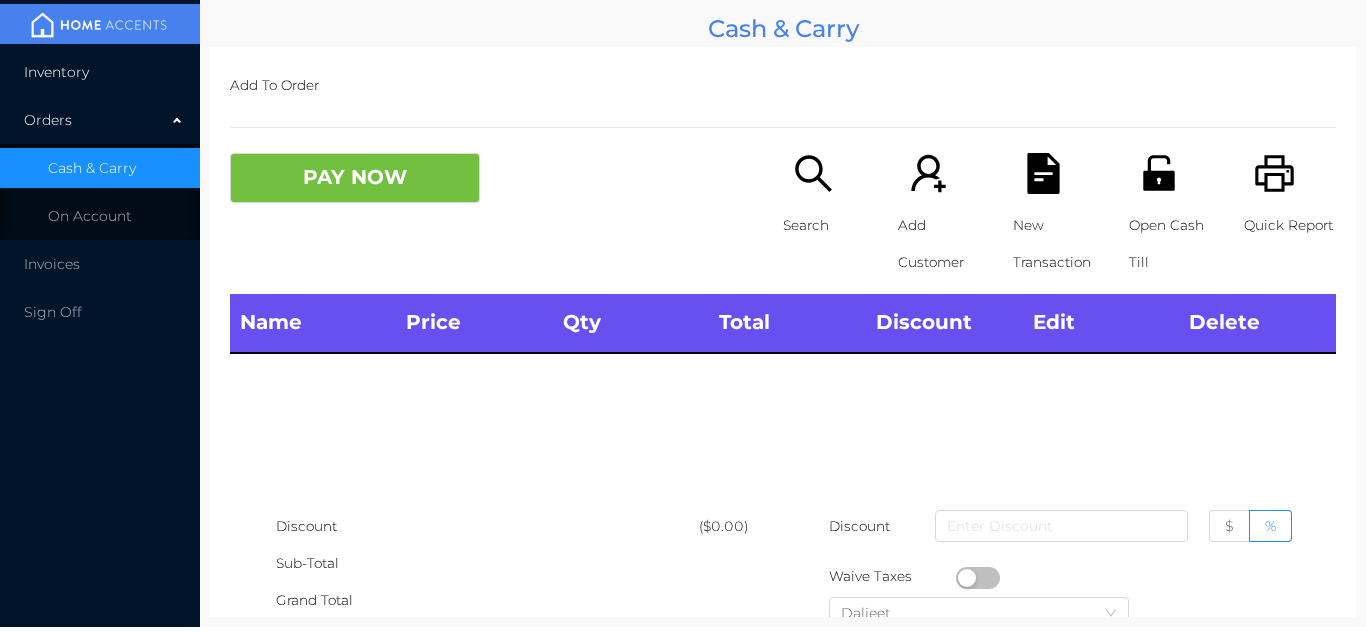 click on "Inventory" at bounding box center [100, 72] 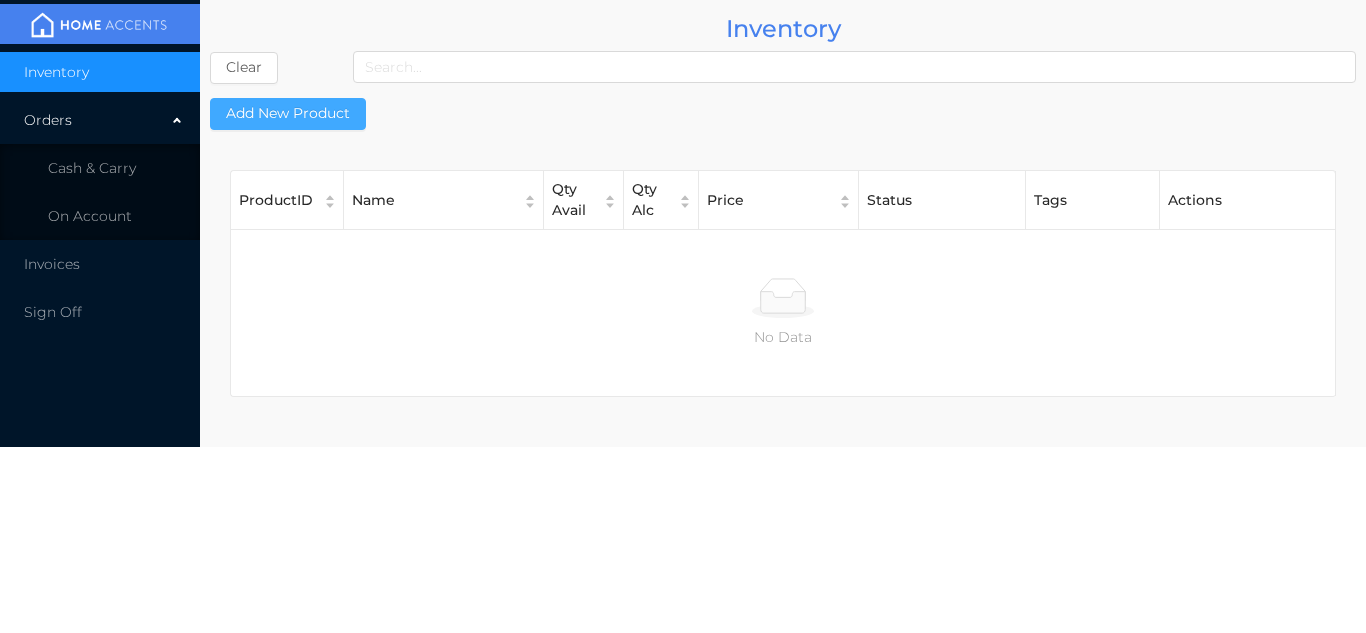 click on "Add New Product" at bounding box center [288, 114] 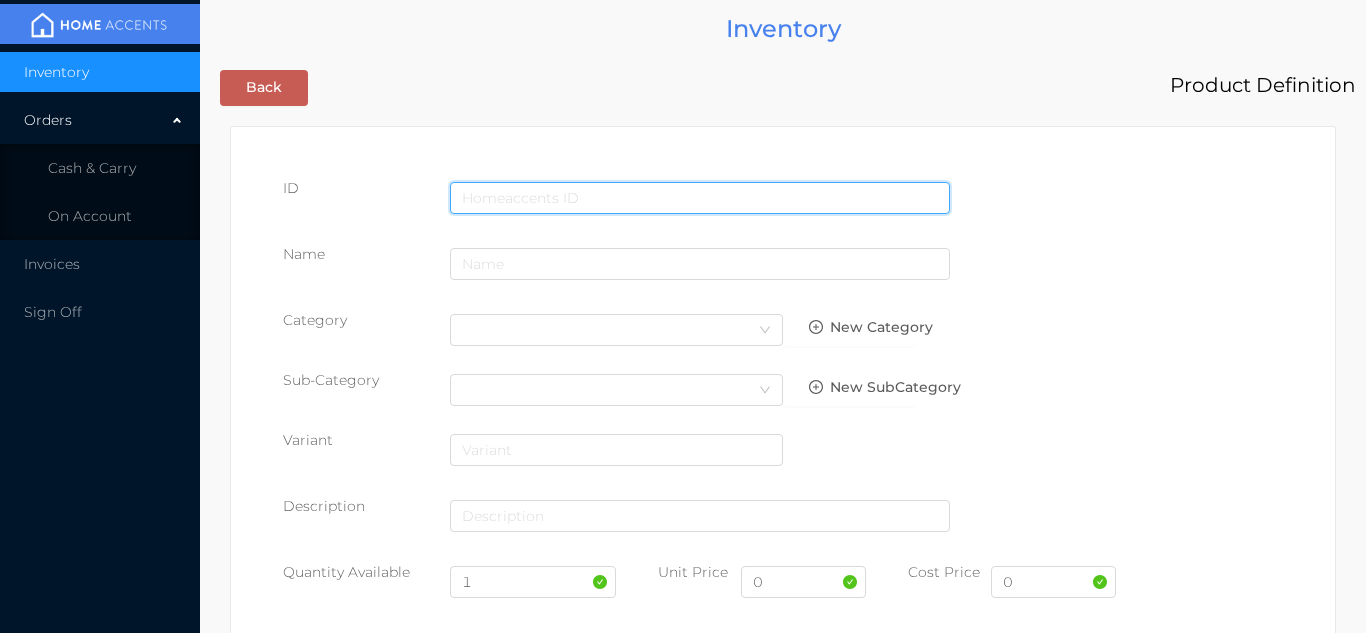click at bounding box center (700, 198) 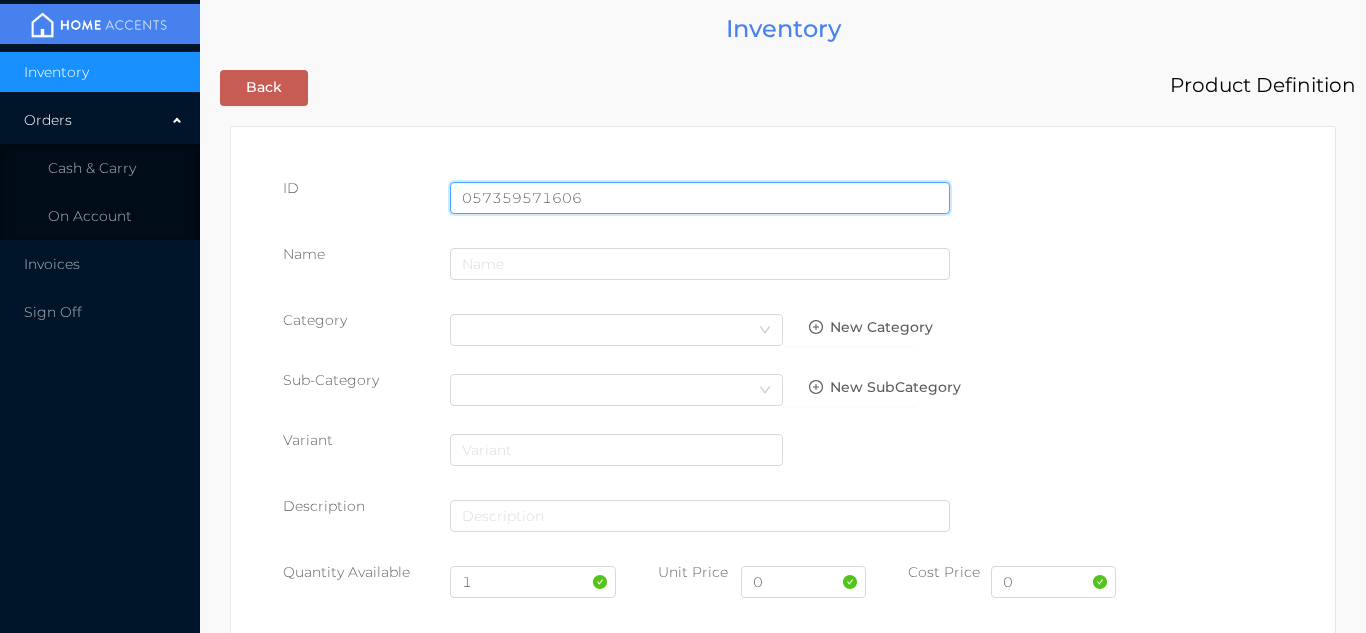 type on "057359571606" 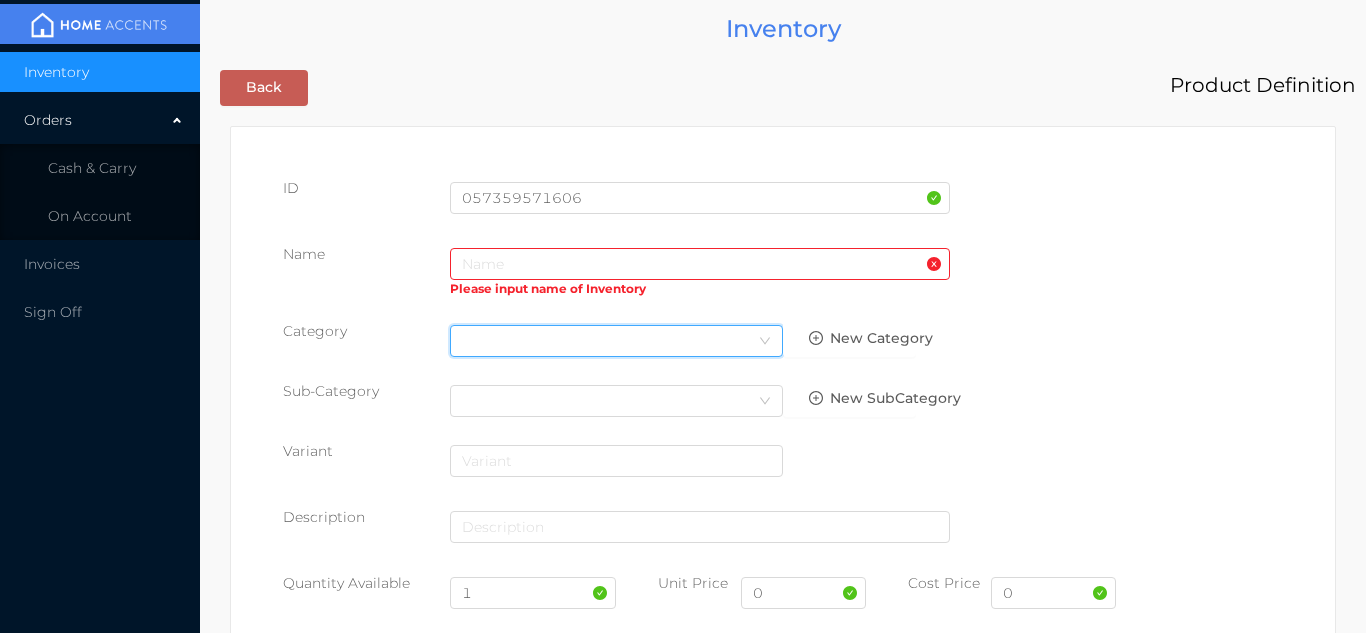 click on "Select Category" at bounding box center [616, 341] 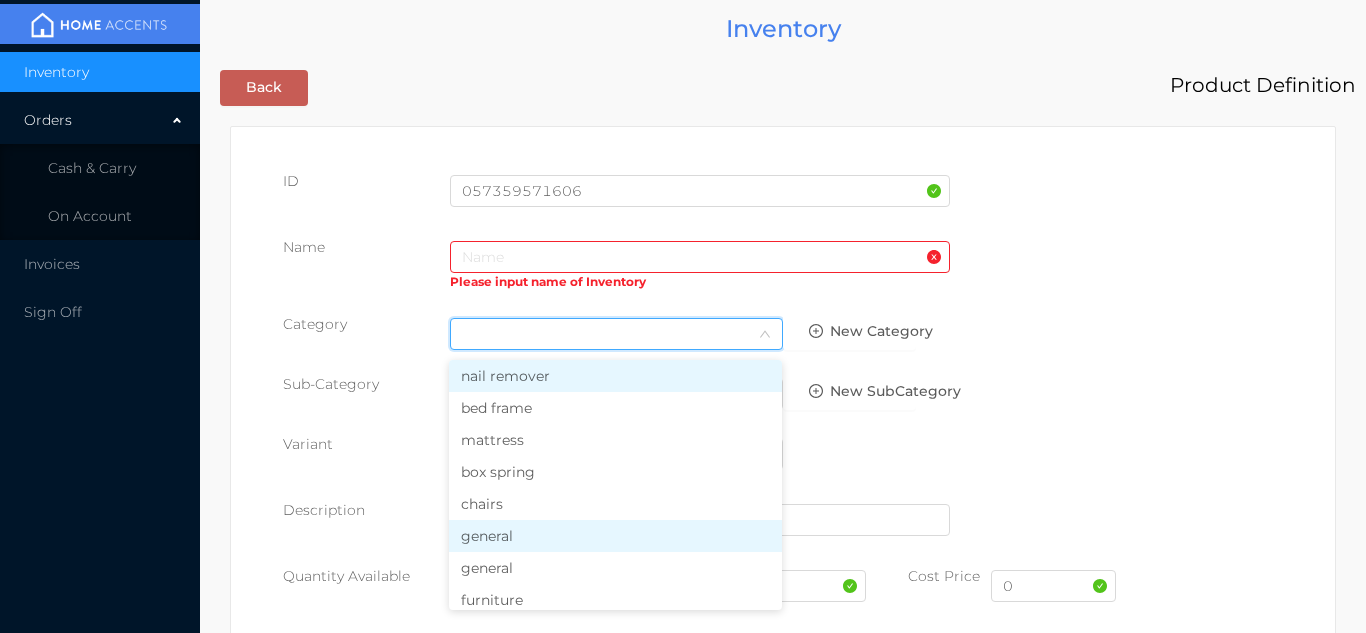 click on "general" at bounding box center [615, 536] 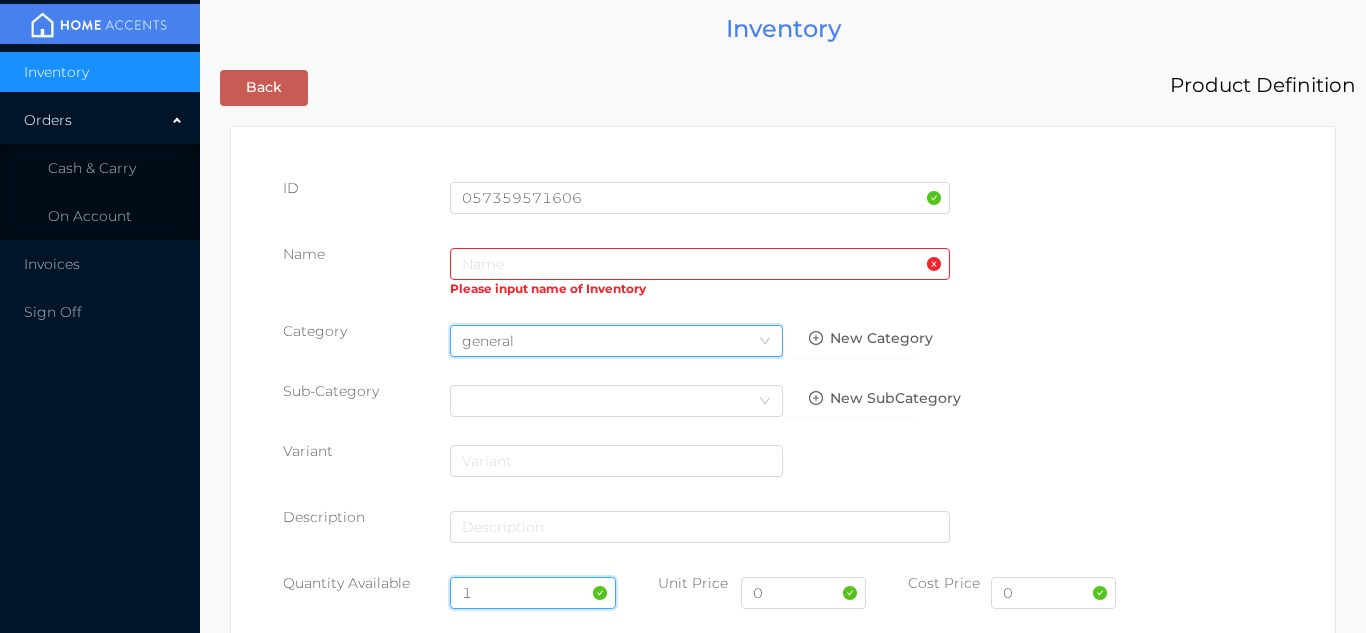 click on "1" at bounding box center [533, 593] 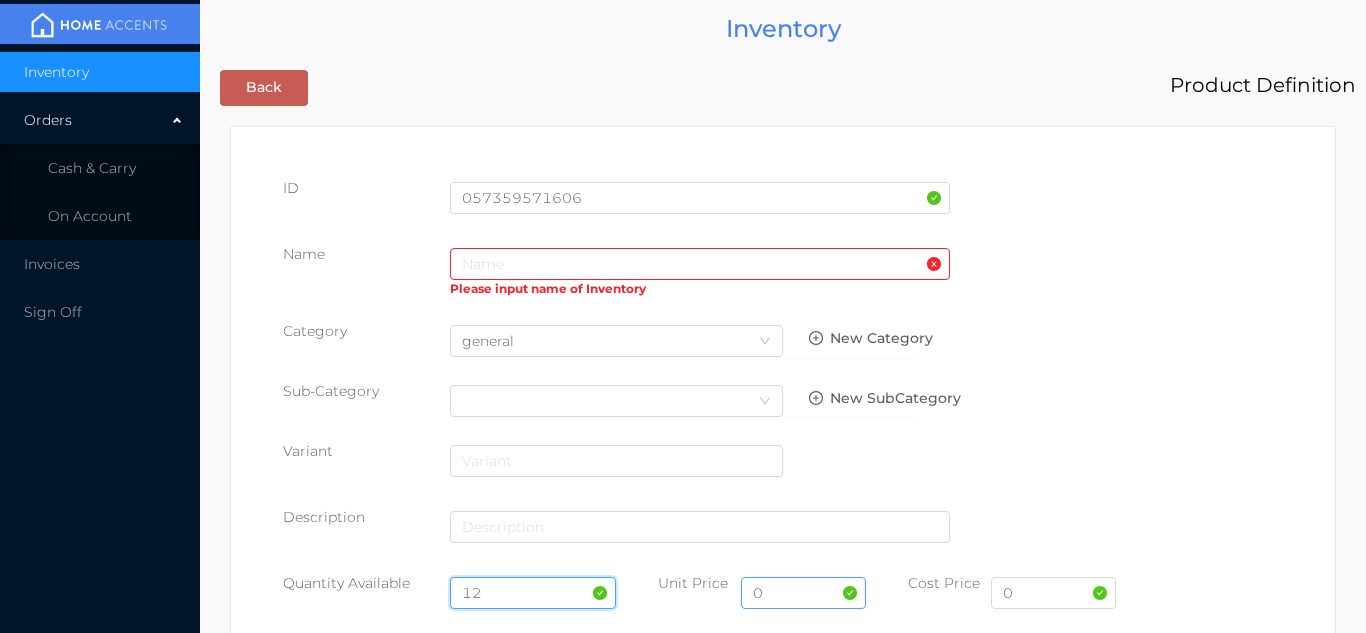 type on "12" 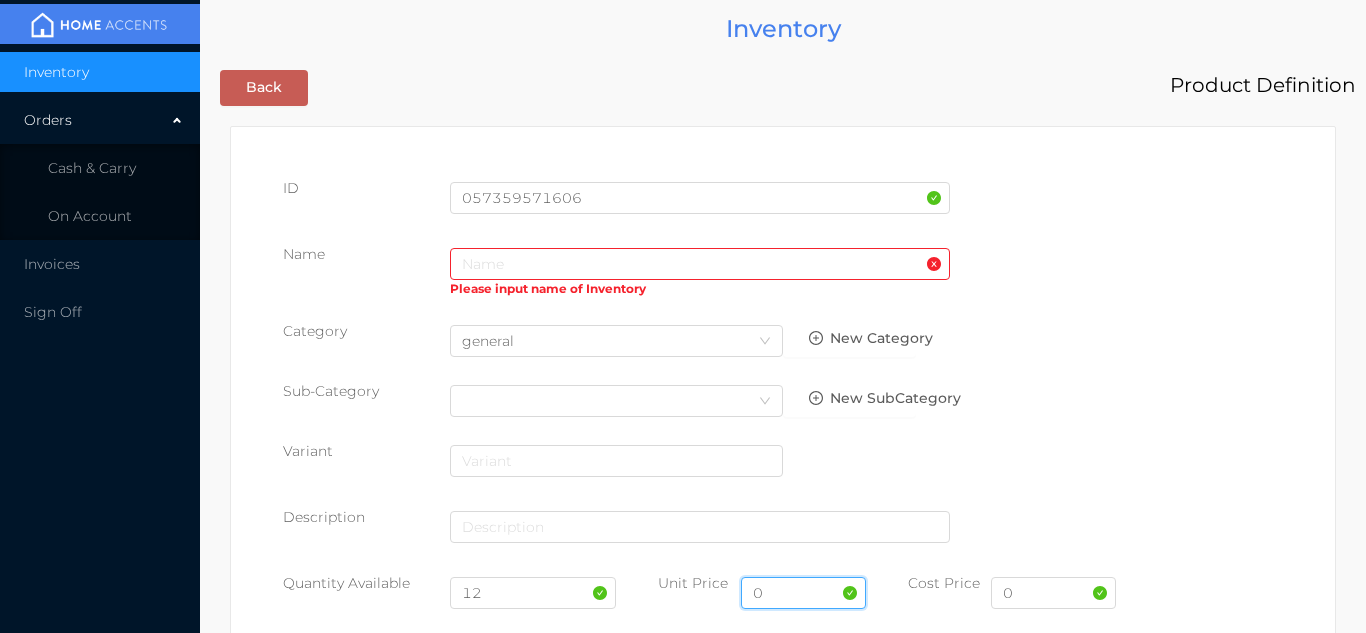 click on "0" at bounding box center (803, 593) 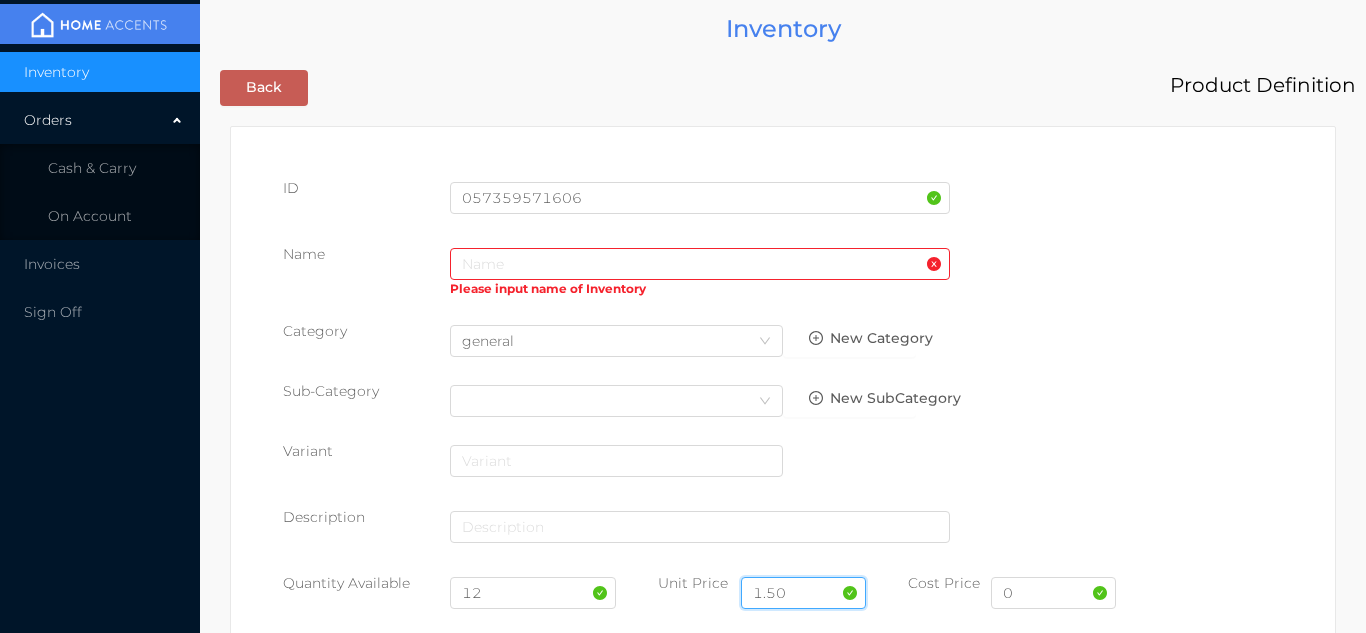 type on "1.50" 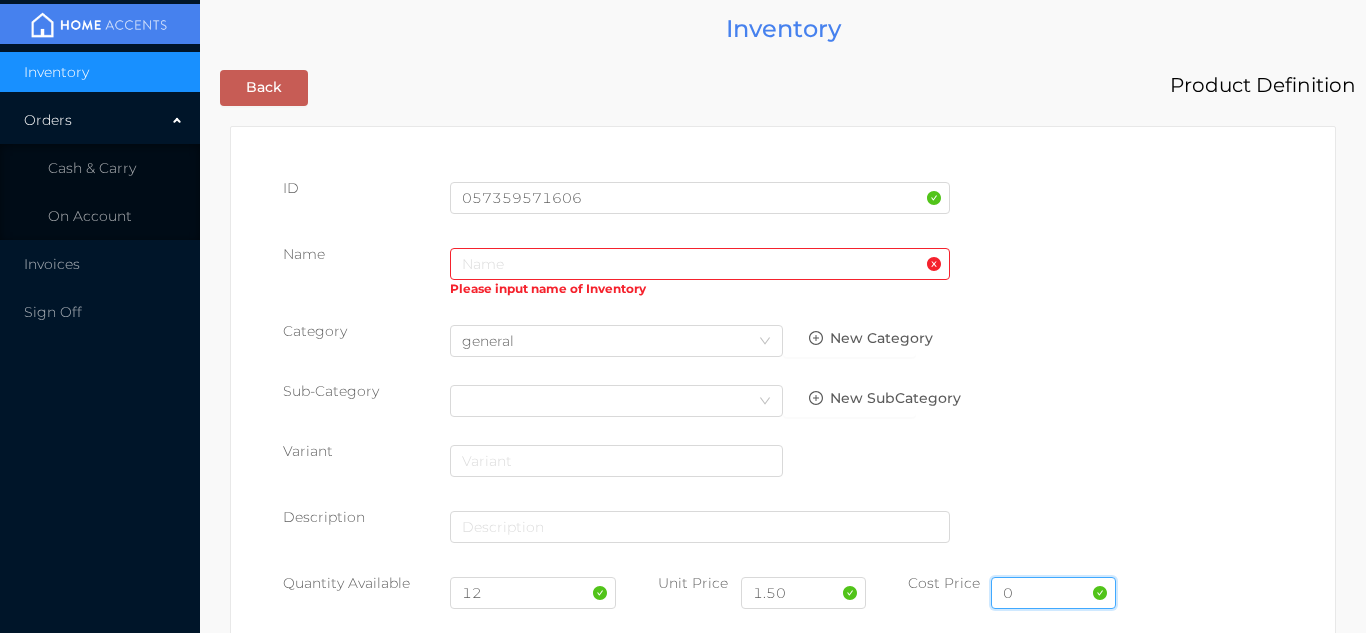 click on "0" at bounding box center (1053, 593) 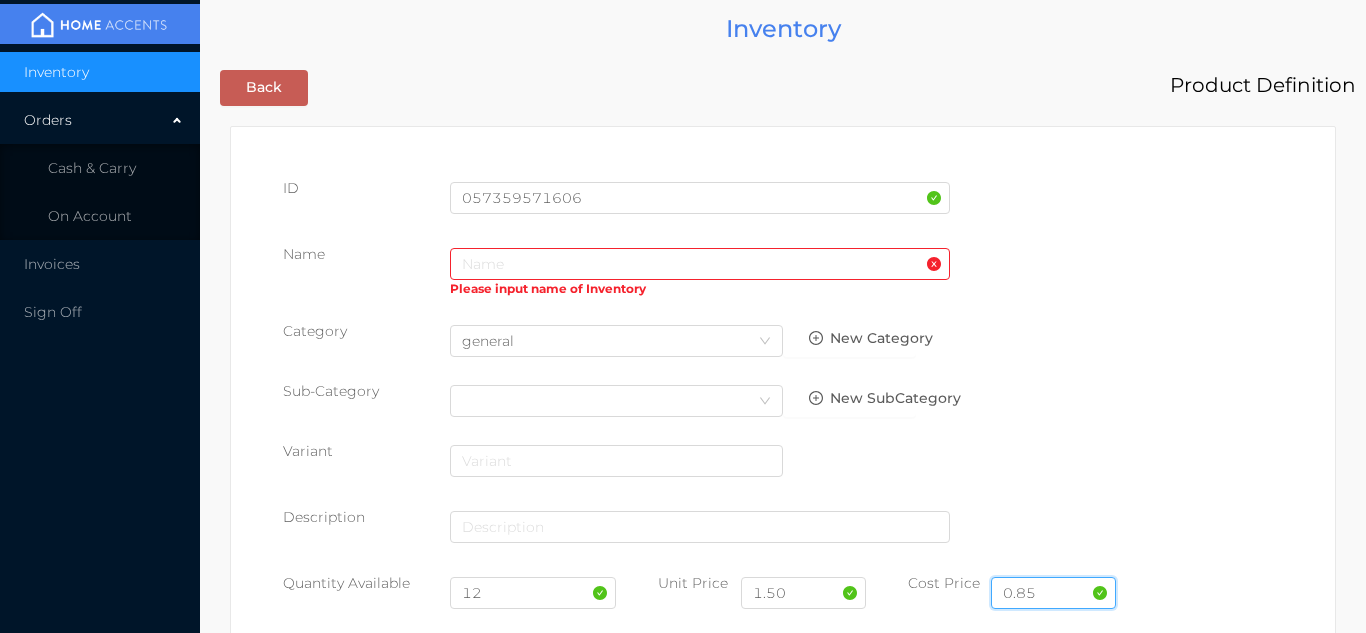 type on "0.85" 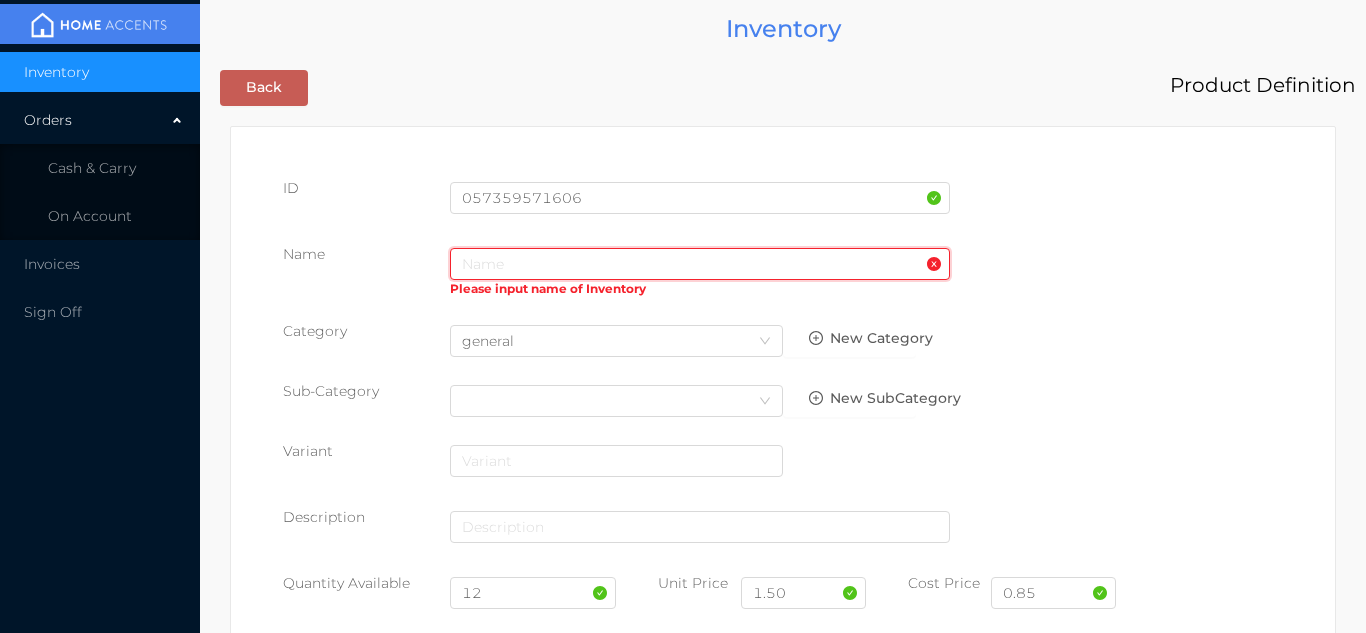 click at bounding box center (700, 264) 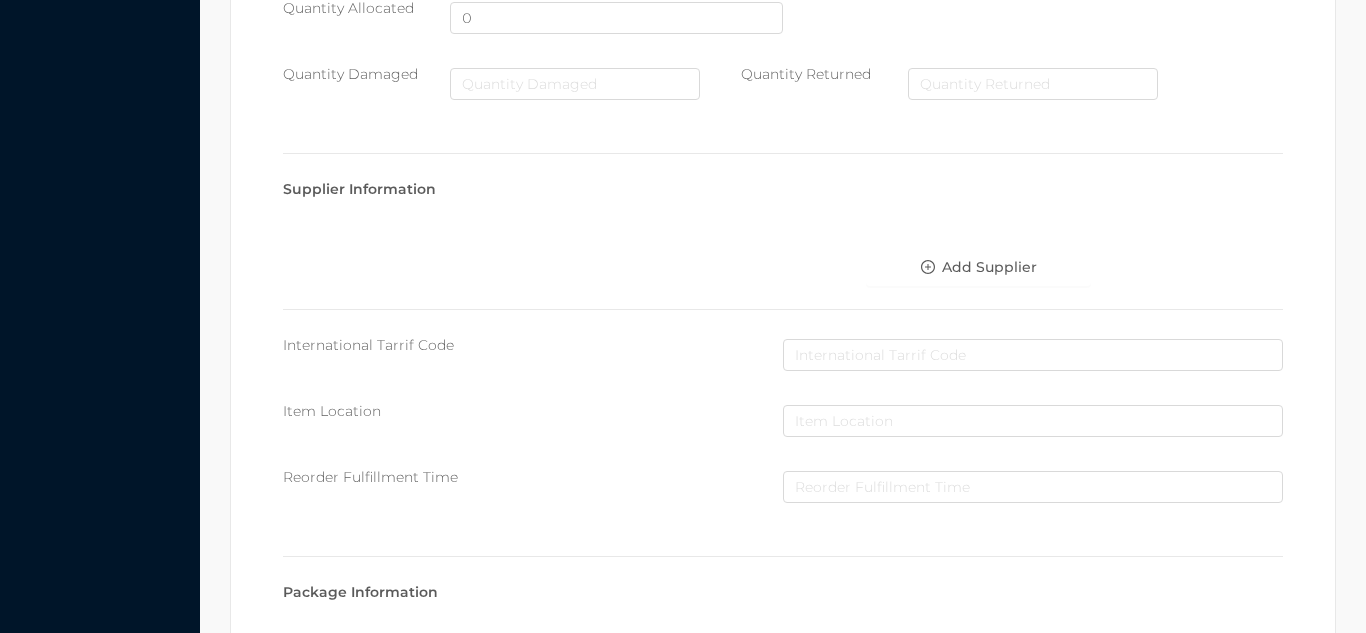 scroll, scrollTop: 1028, scrollLeft: 0, axis: vertical 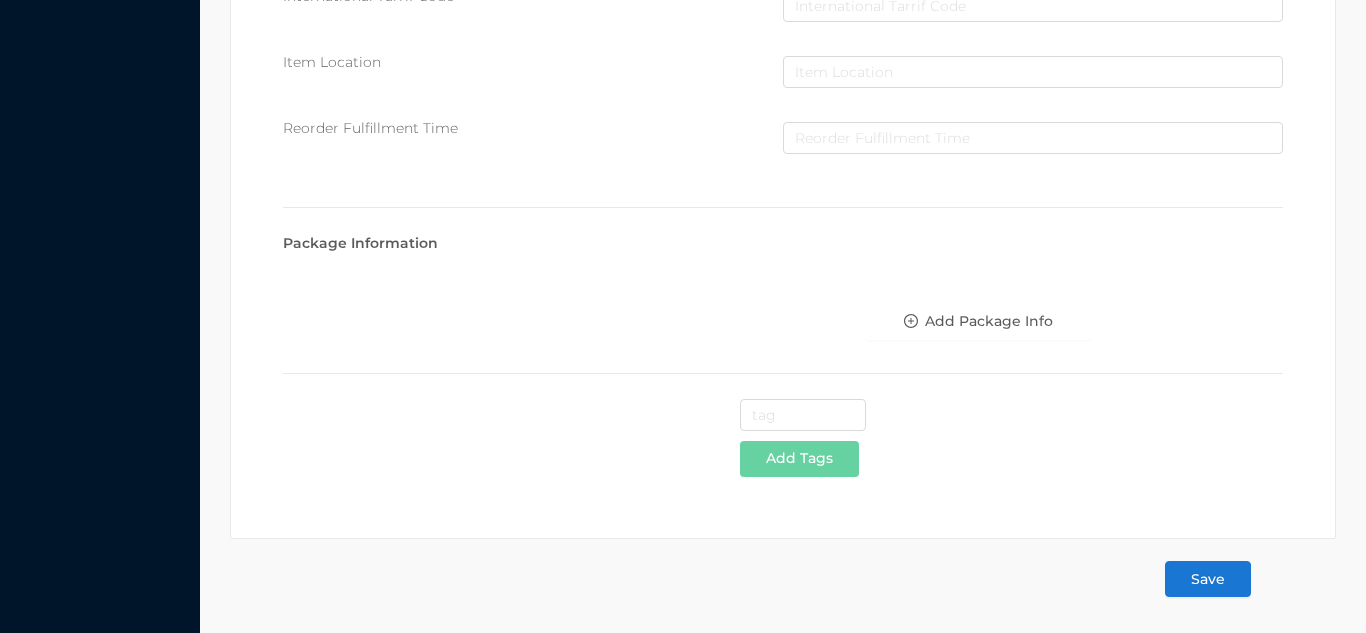 type on "PLACE MAT-white/PVC" 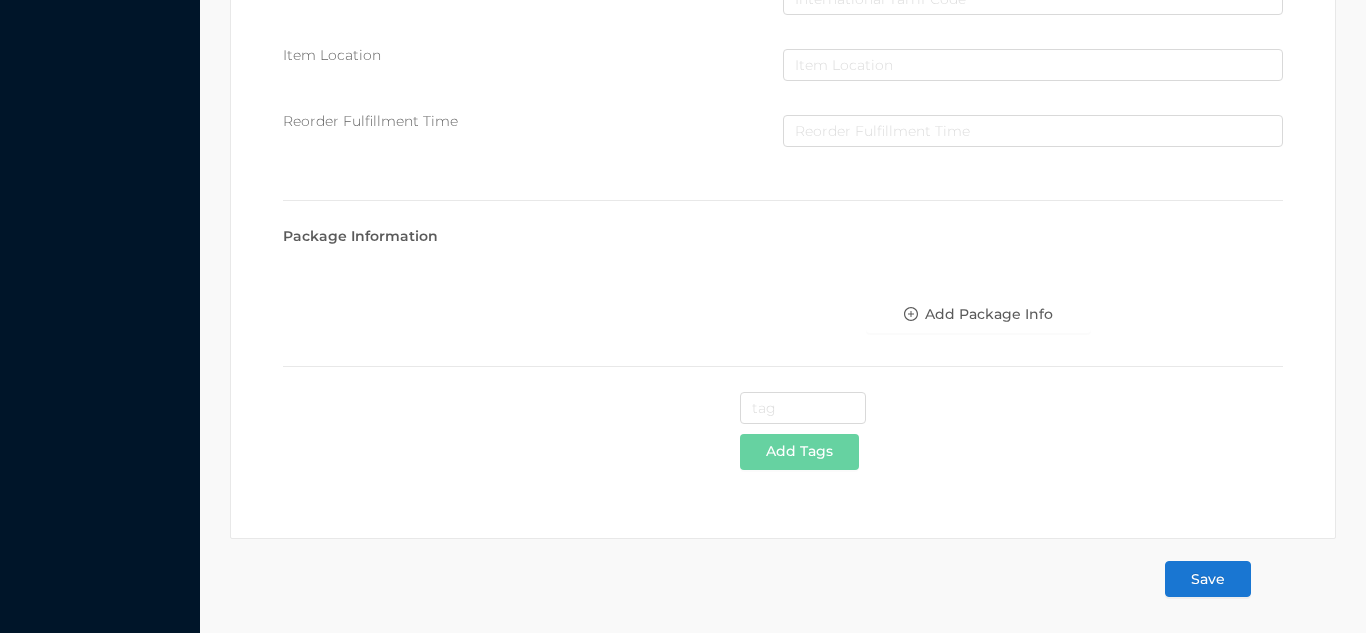 click on "Save" at bounding box center (1208, 579) 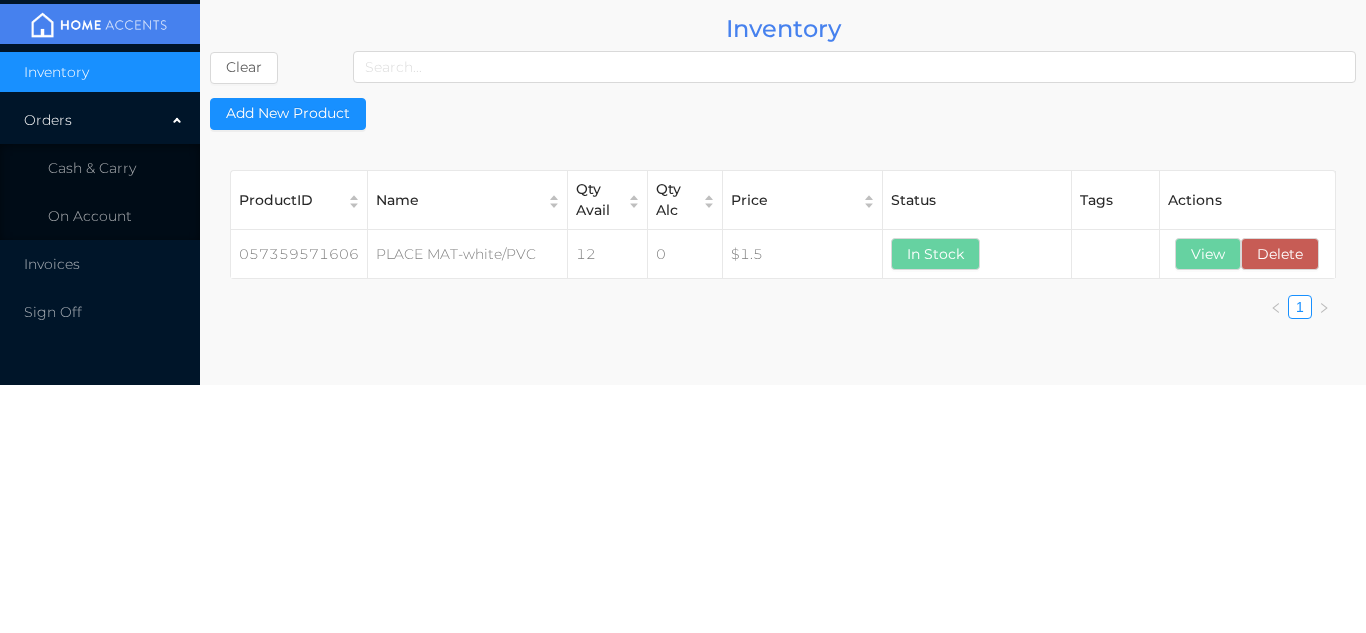 scroll, scrollTop: 0, scrollLeft: 0, axis: both 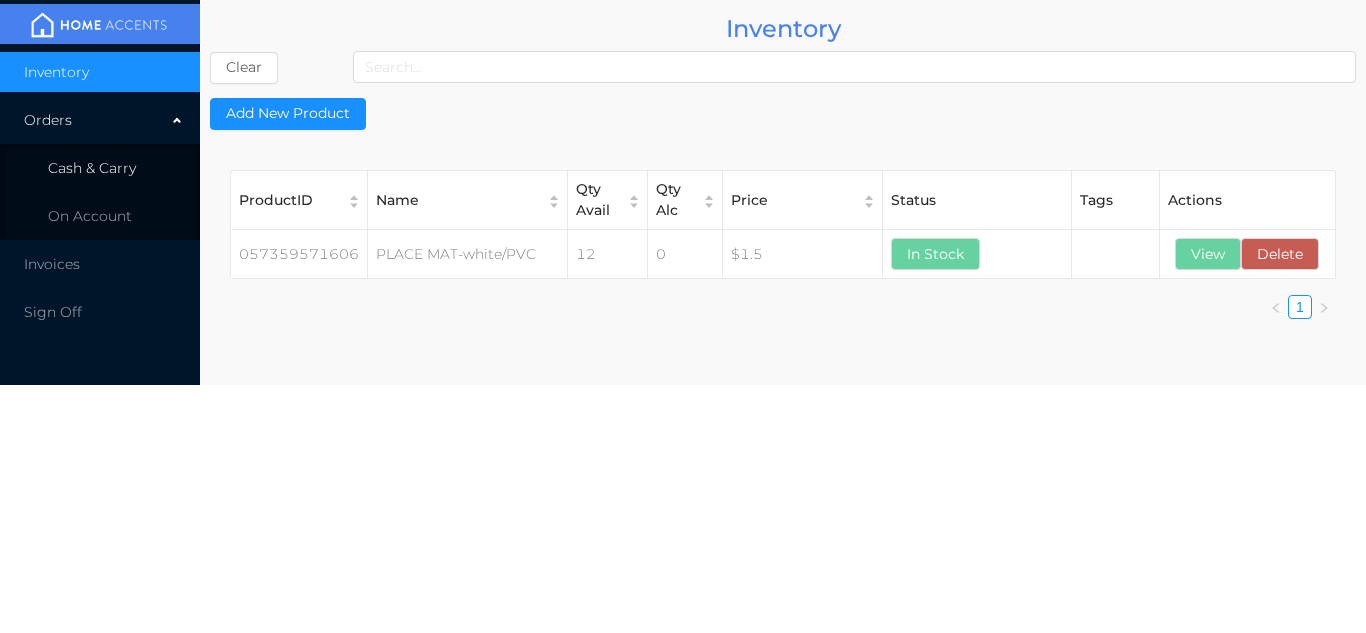 click on "Cash & Carry" at bounding box center (100, 168) 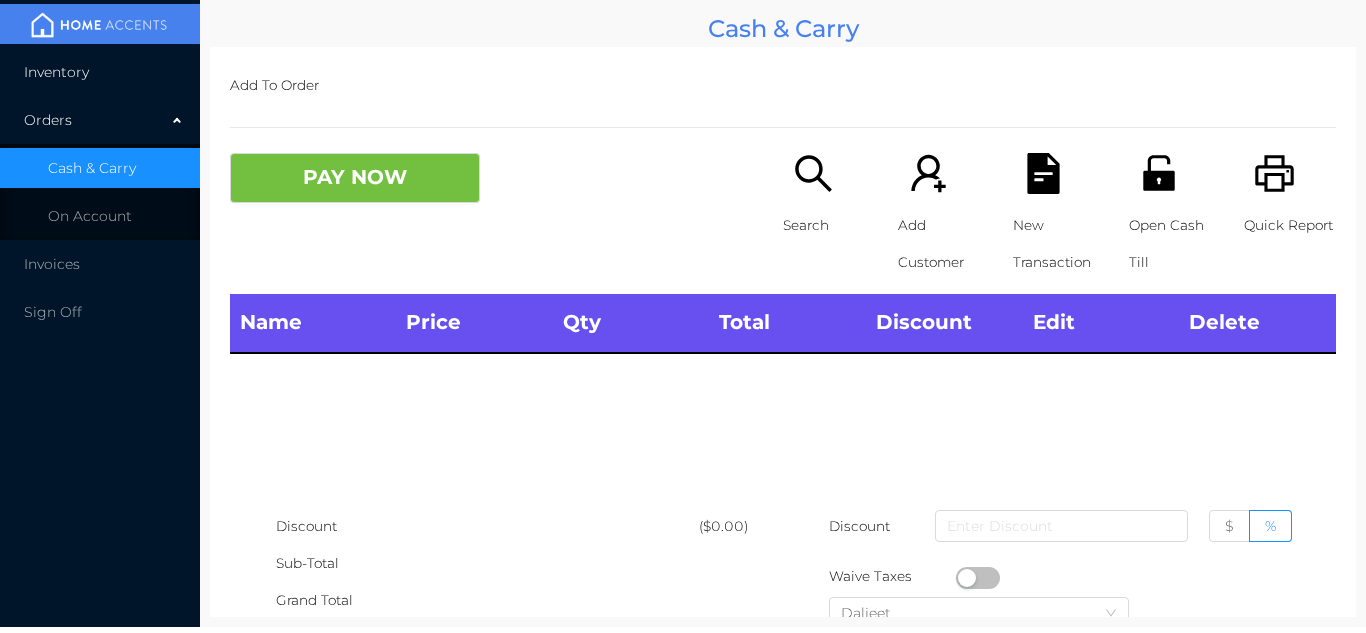 click on "Inventory" at bounding box center [100, 72] 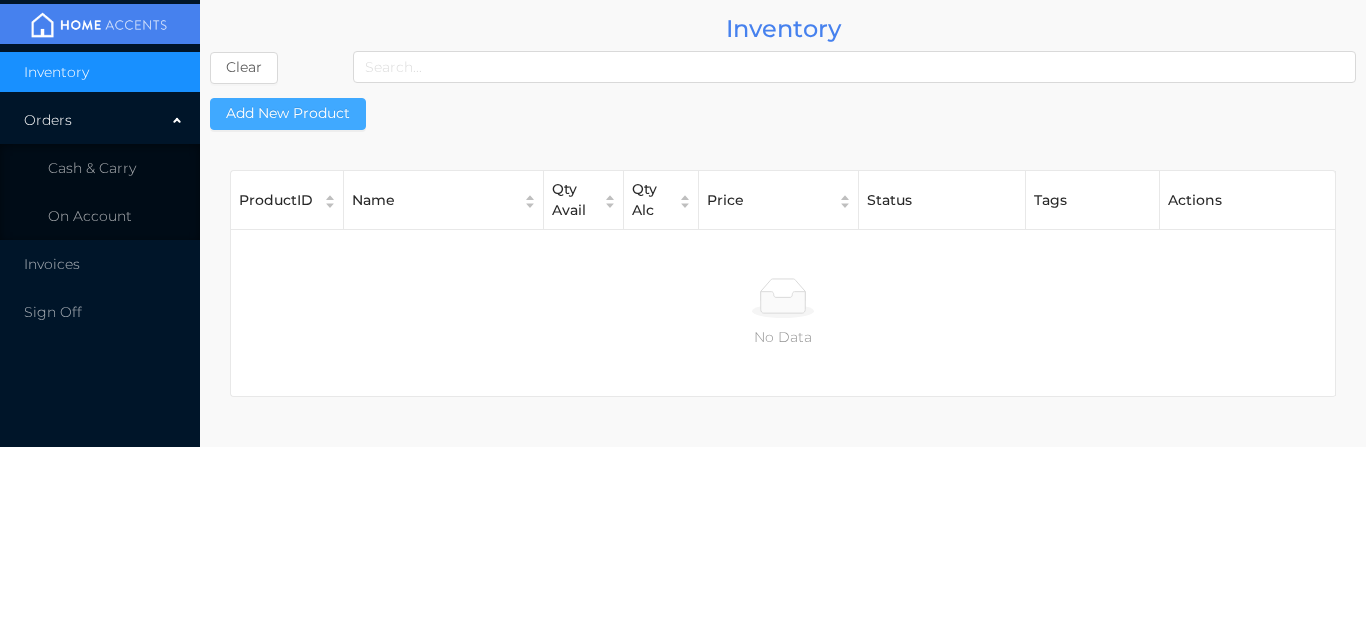 click on "Add New Product" at bounding box center [288, 114] 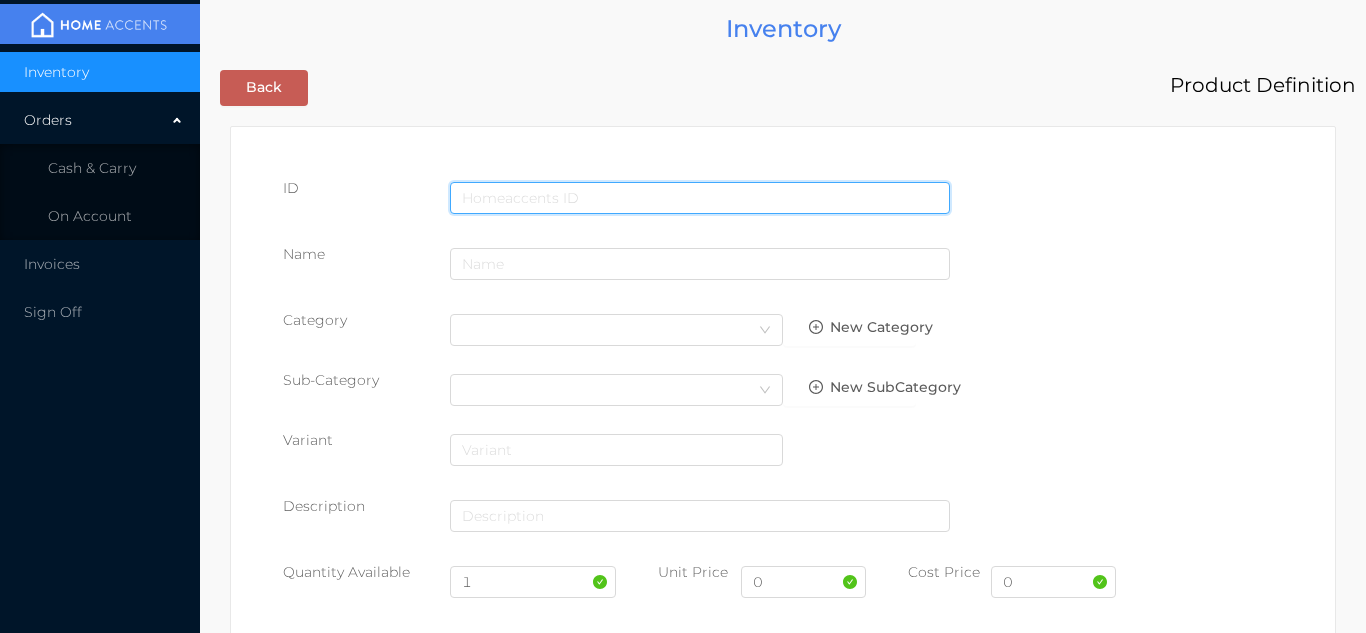 click at bounding box center [700, 198] 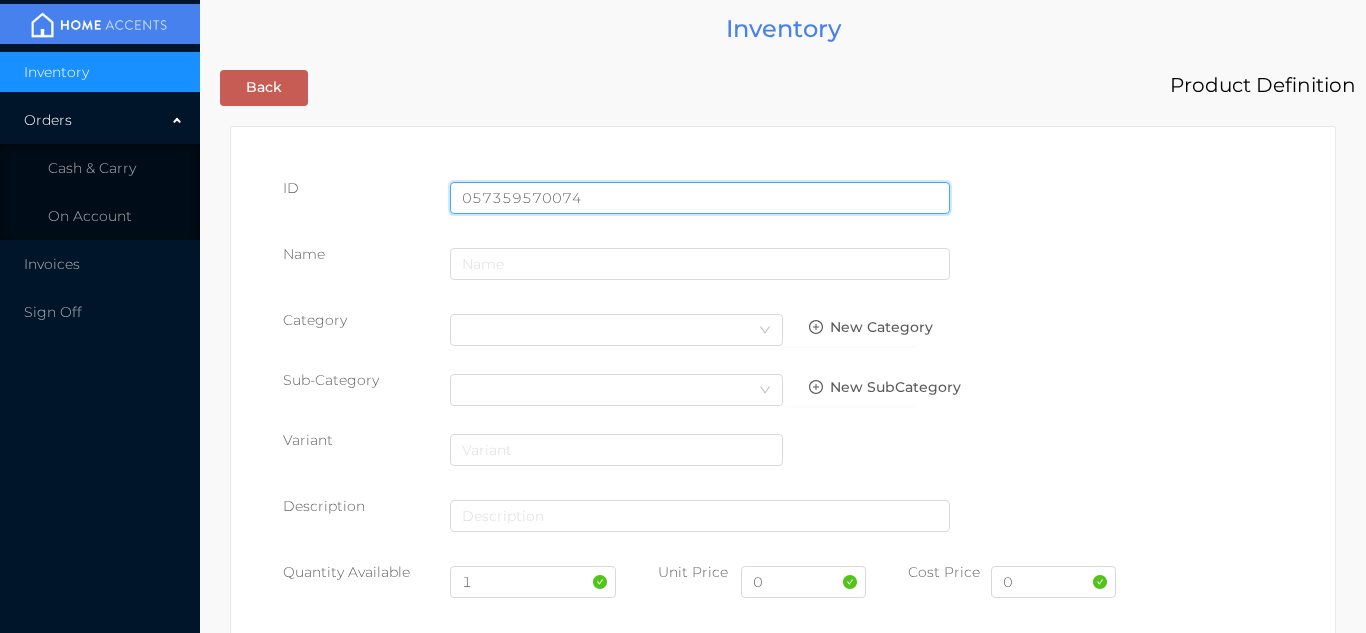 type on "057359570074" 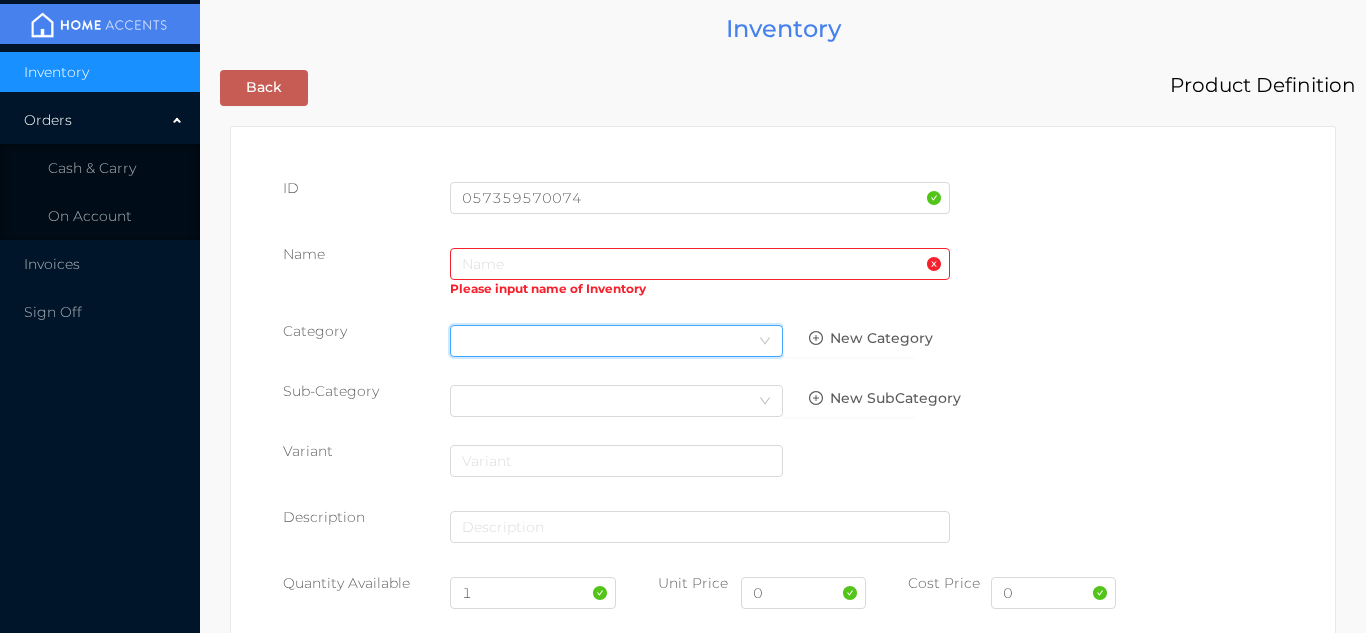 click on "Select Category" at bounding box center (616, 341) 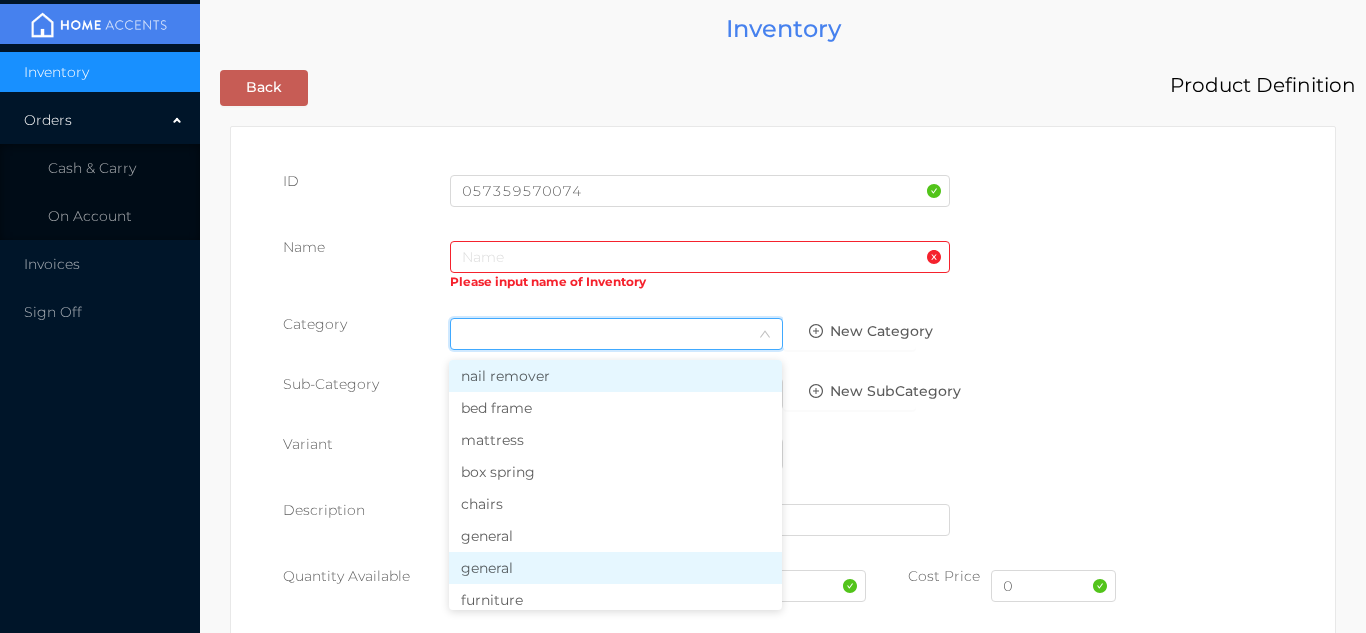 click on "general" at bounding box center (615, 568) 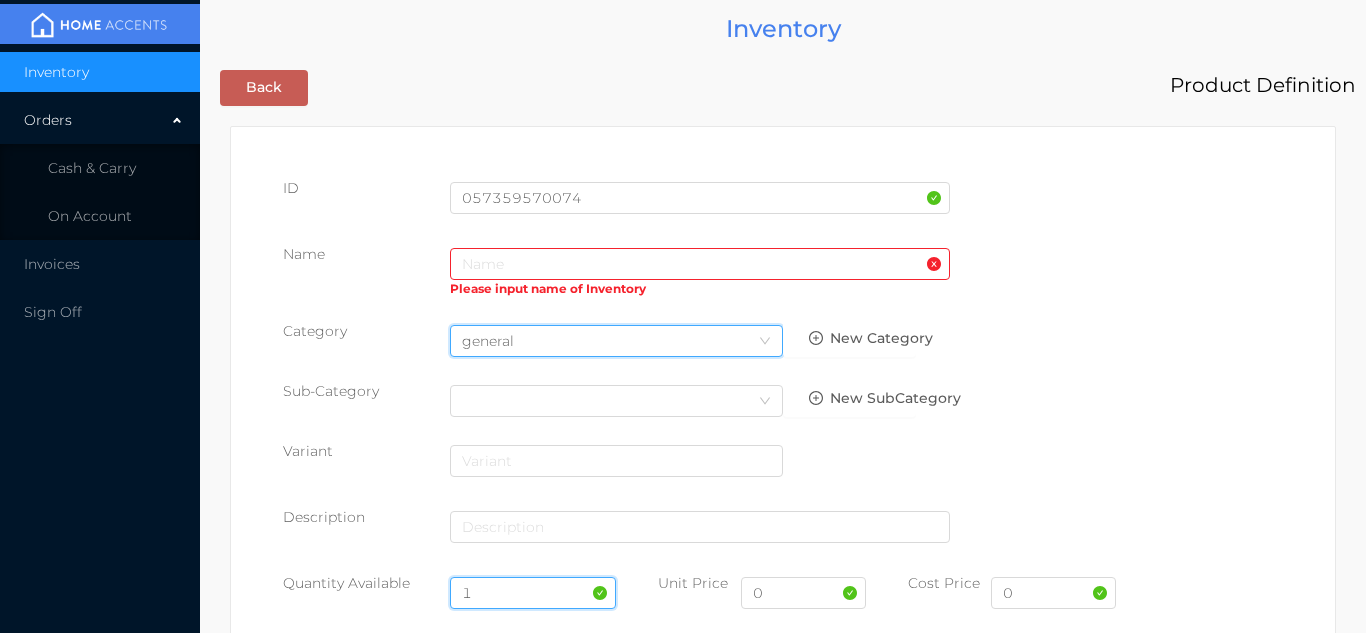 click on "1" at bounding box center [533, 593] 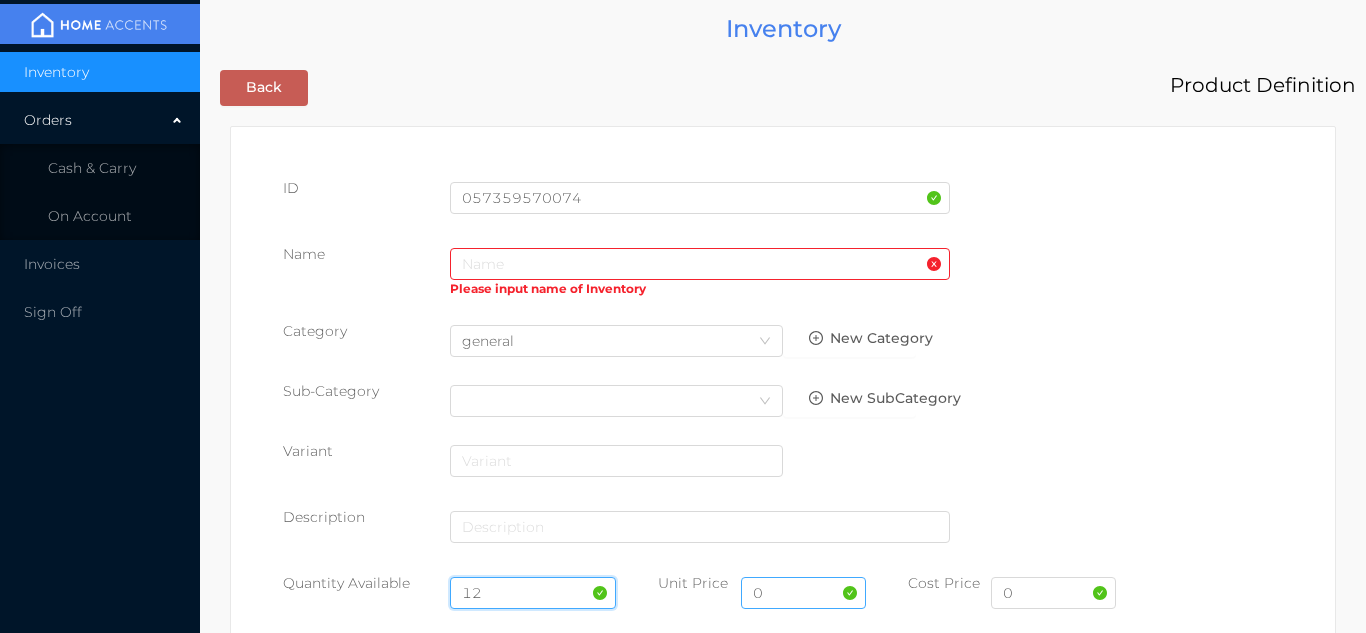 type on "12" 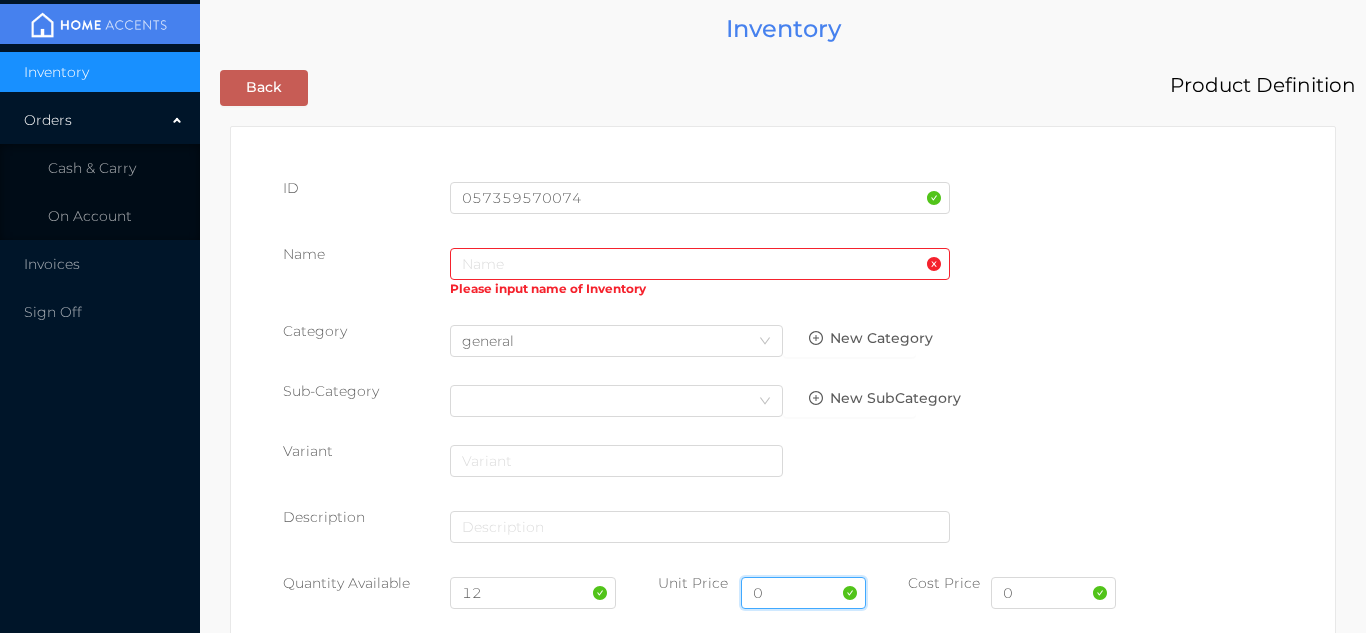 click on "0" at bounding box center [803, 593] 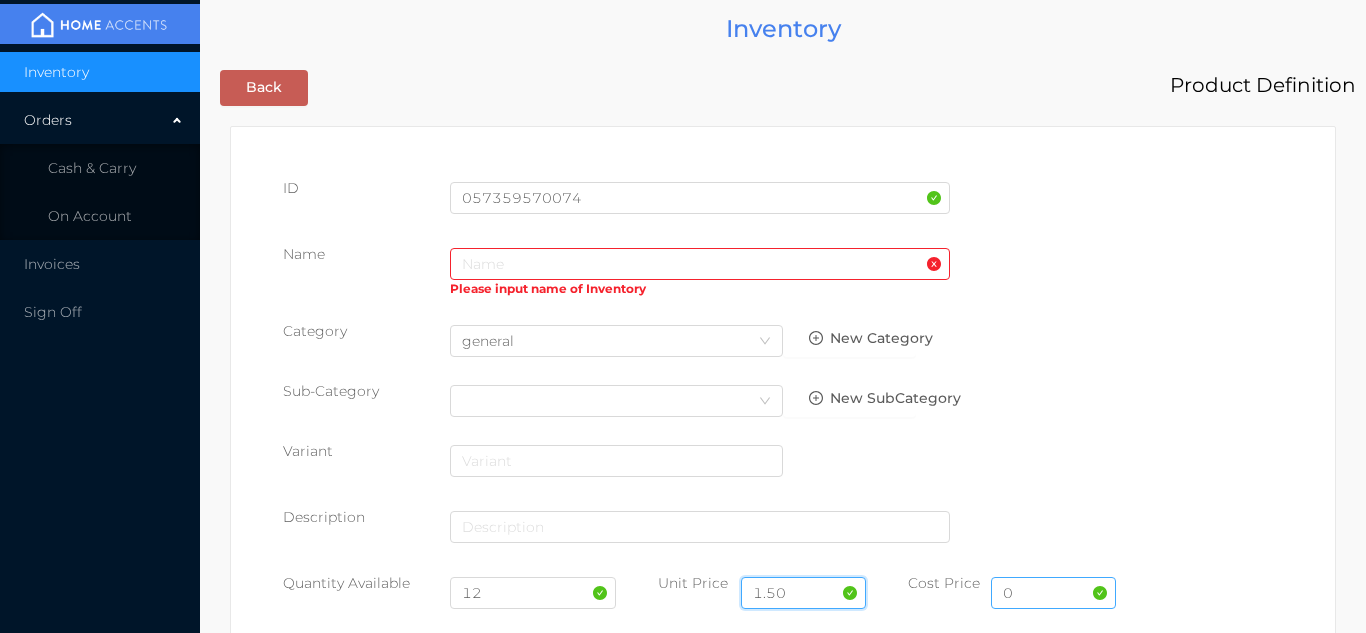 type on "1.50" 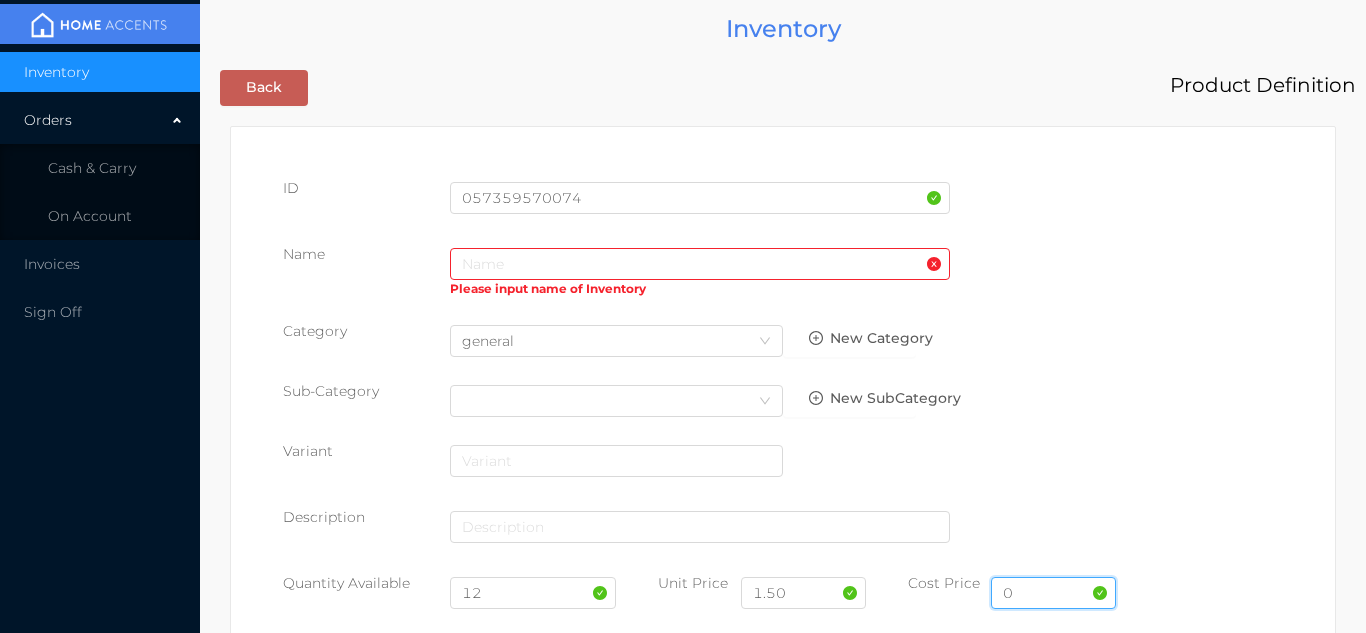 click on "0" at bounding box center (1053, 593) 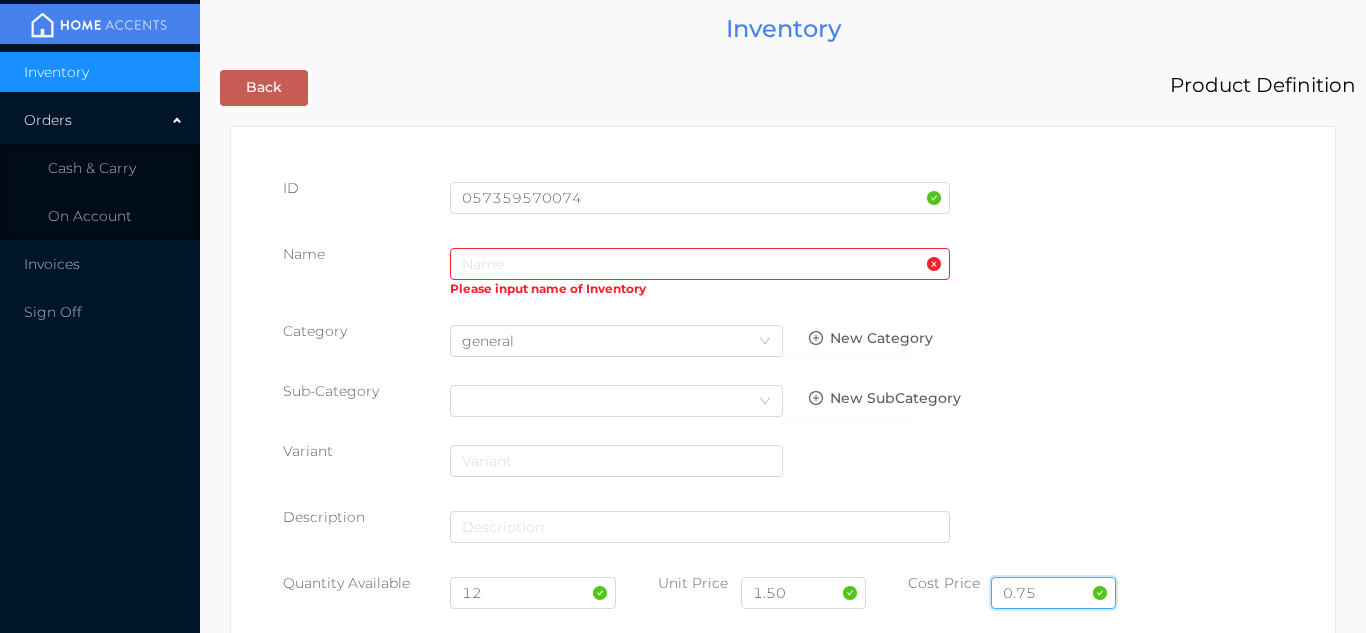 type on "0.75" 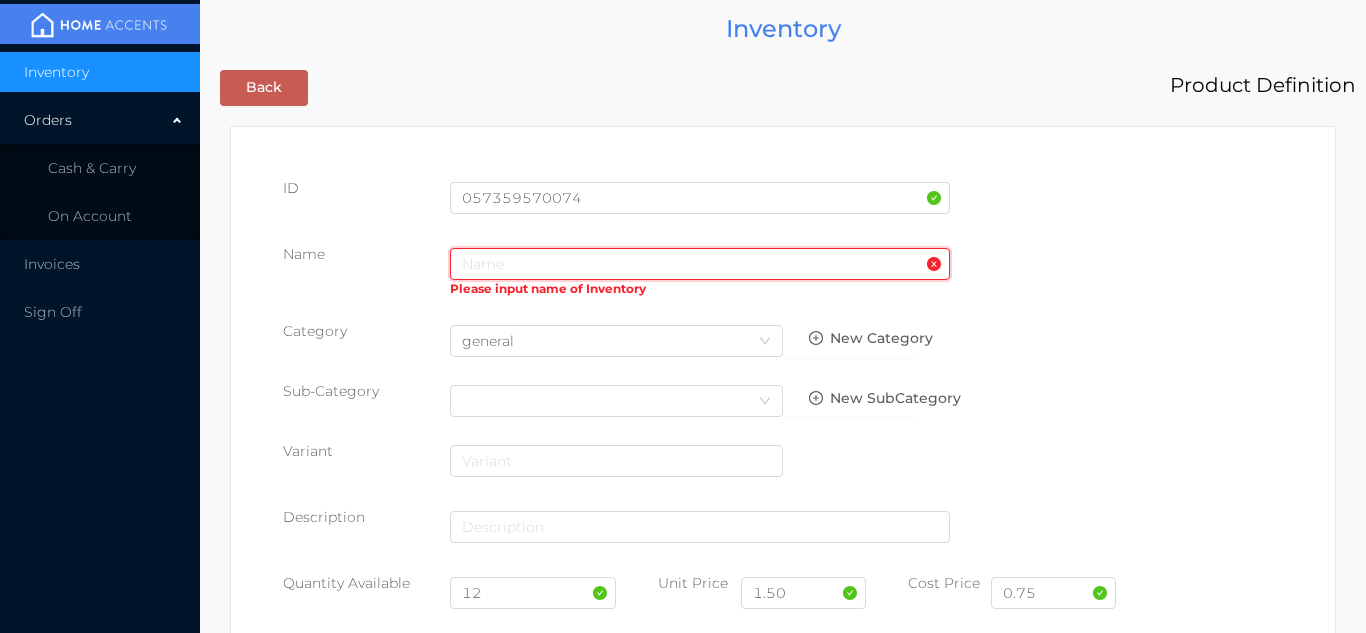 click at bounding box center [700, 264] 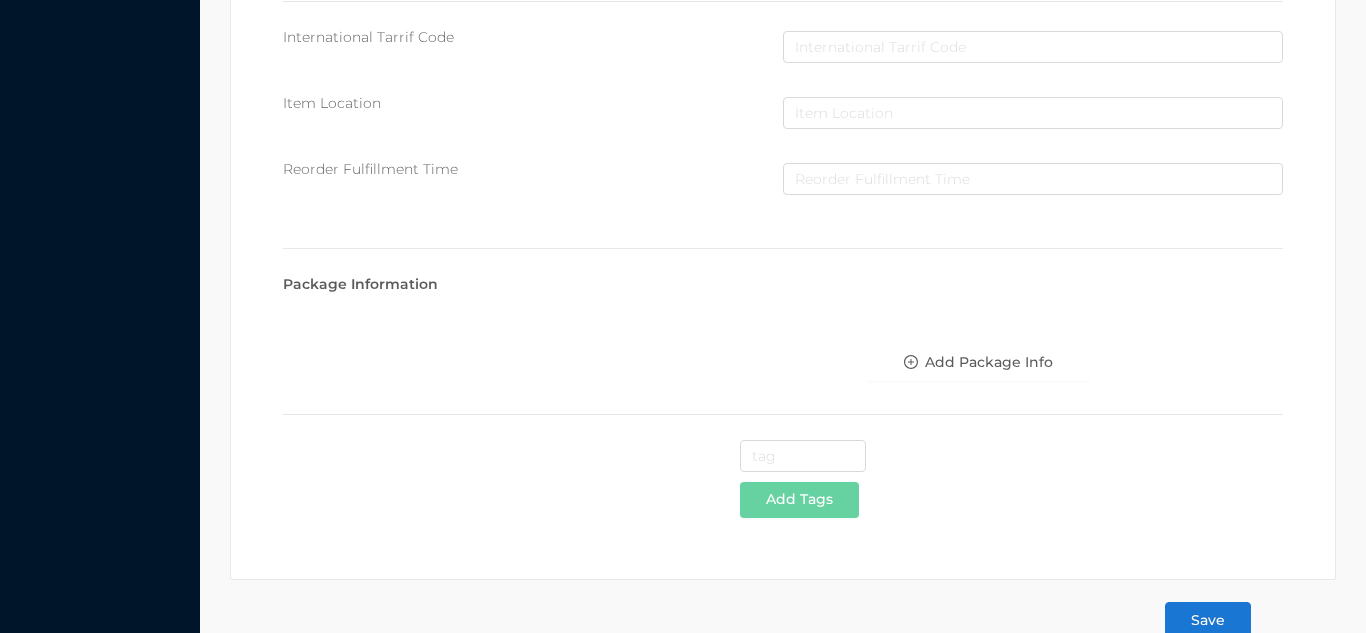 scroll, scrollTop: 1028, scrollLeft: 0, axis: vertical 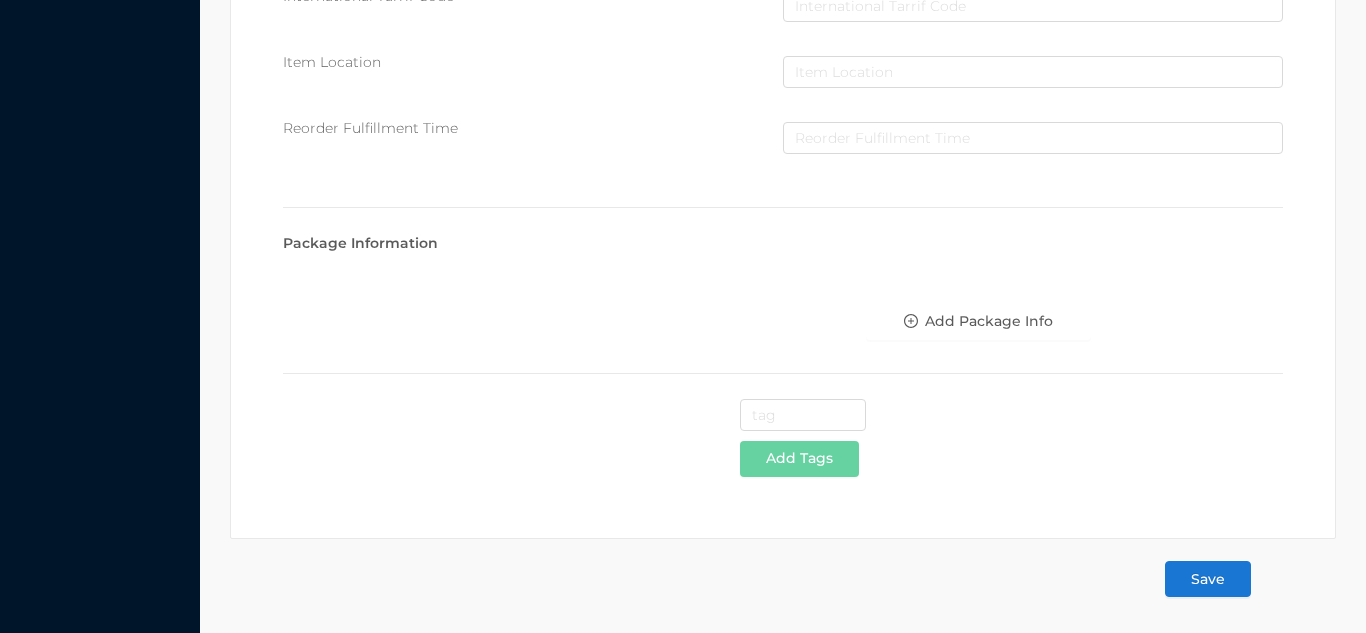 type on "PLACEMAT- white & black" 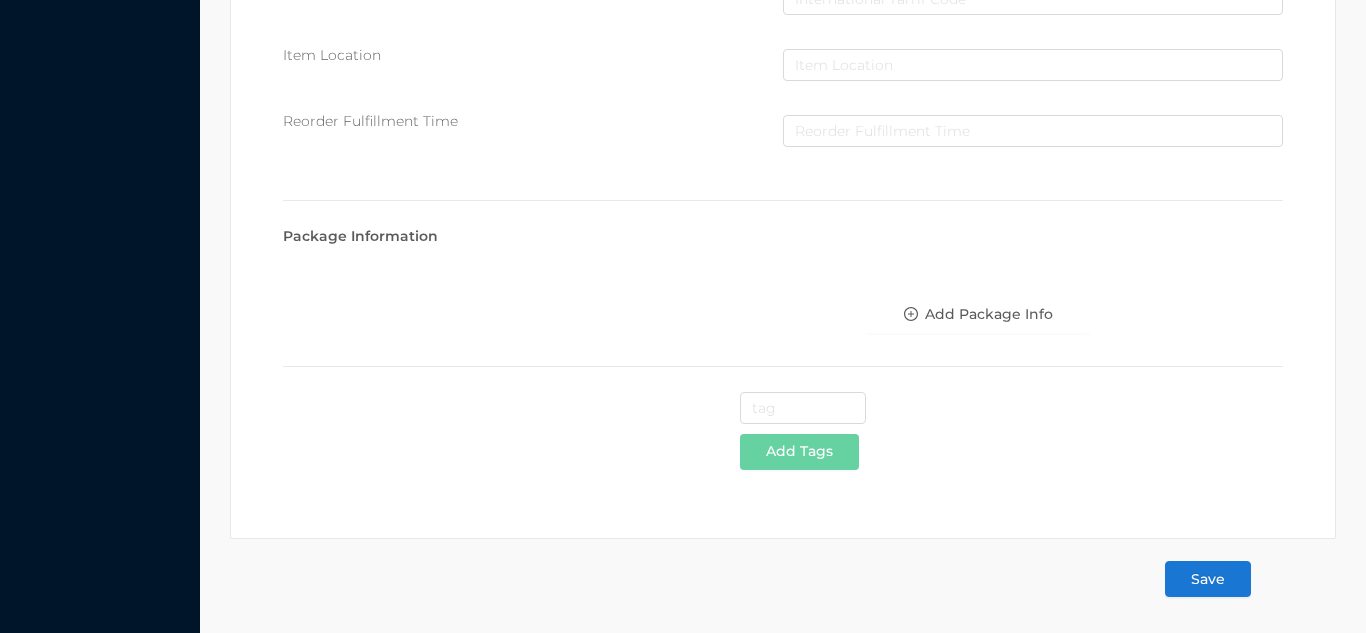 click on "Save" at bounding box center [1208, 579] 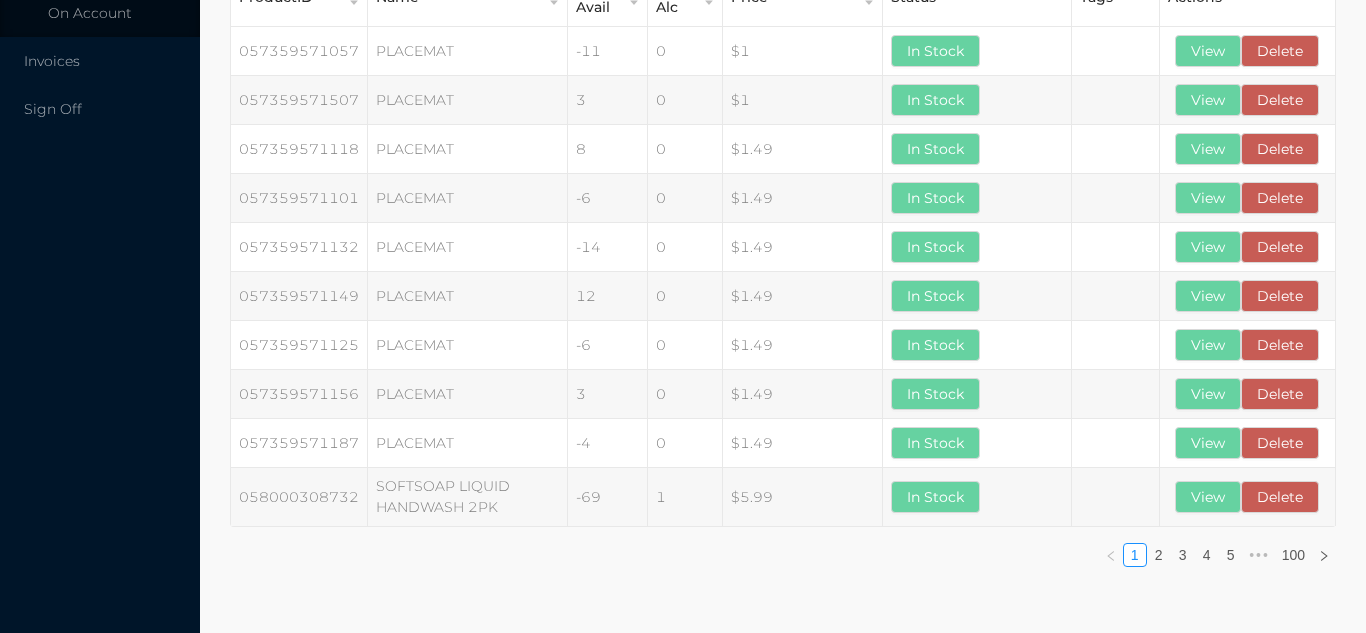 scroll, scrollTop: 0, scrollLeft: 0, axis: both 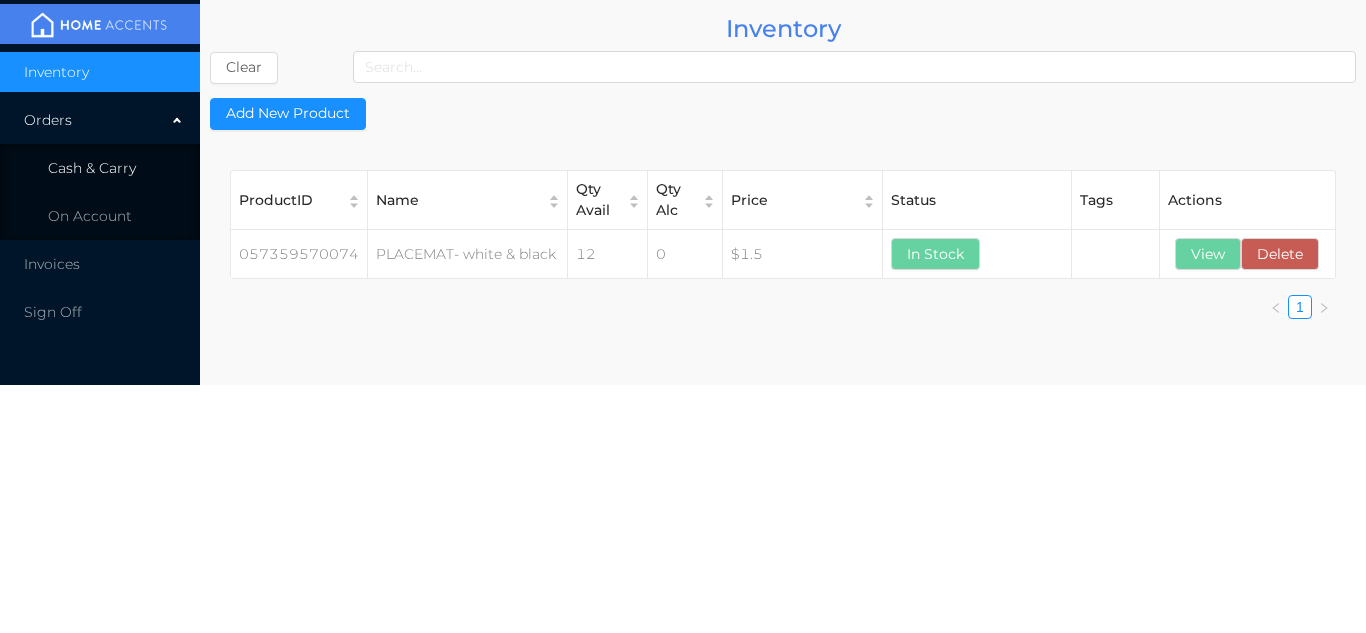click on "Cash & Carry" at bounding box center (92, 168) 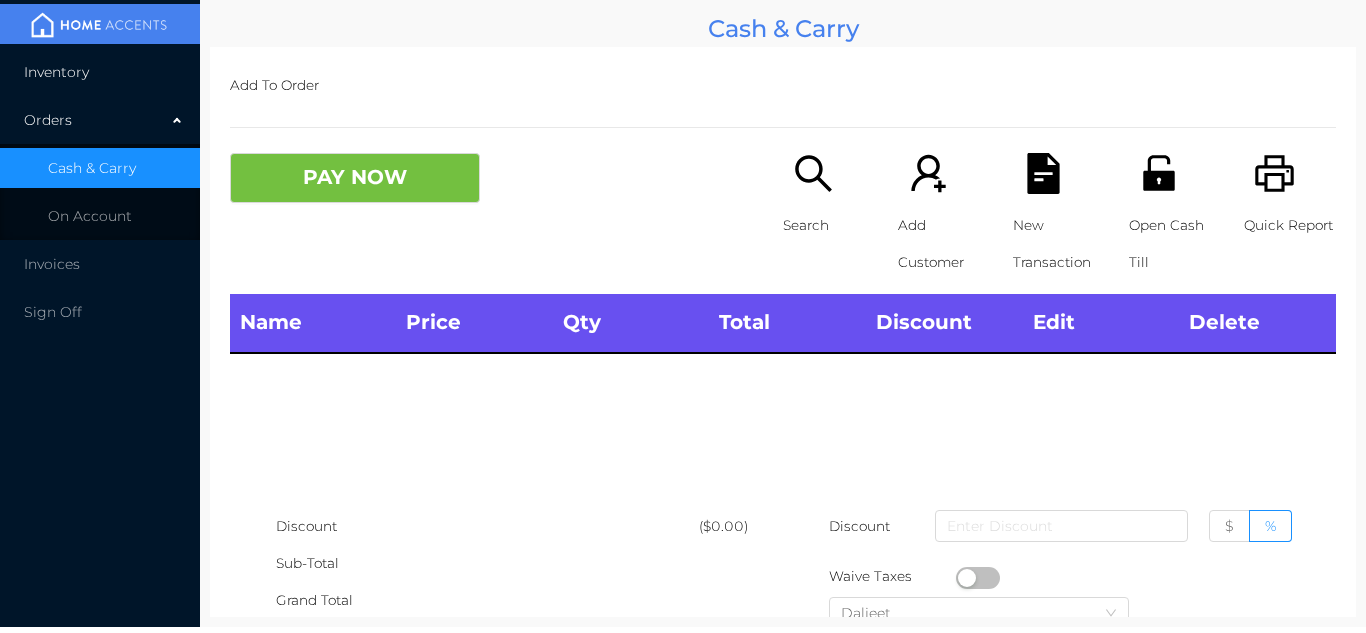 click on "Inventory" at bounding box center (100, 72) 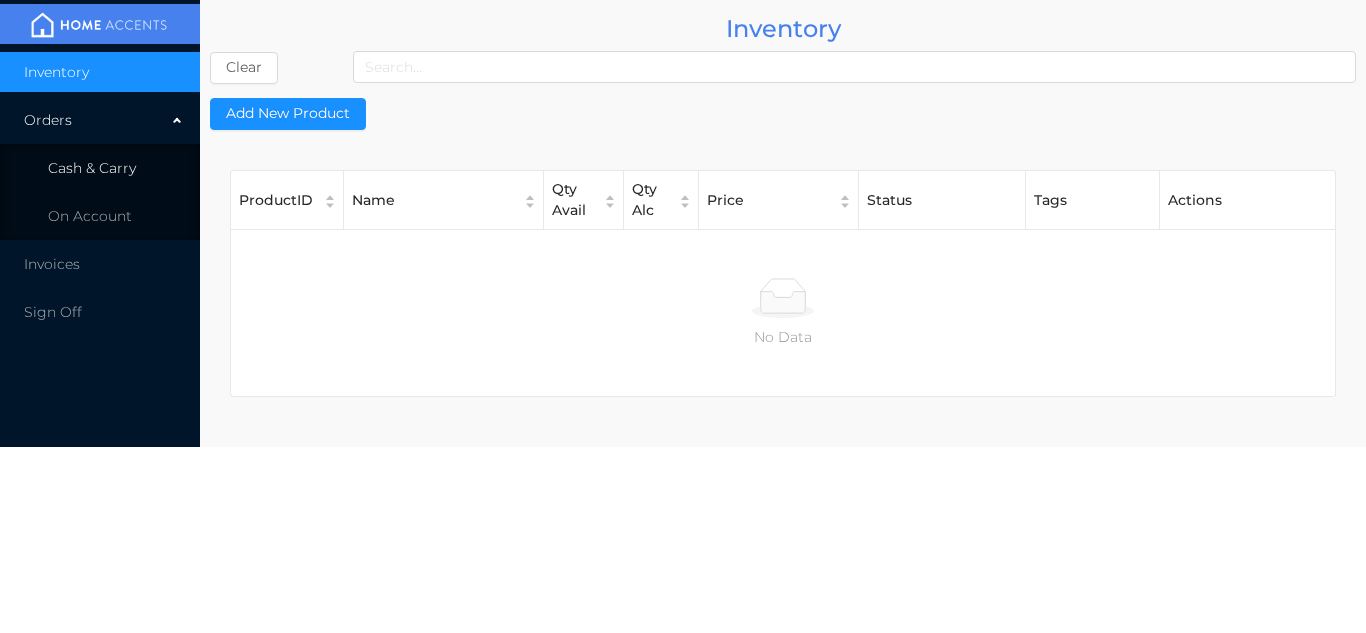 click on "Cash & Carry" at bounding box center (100, 168) 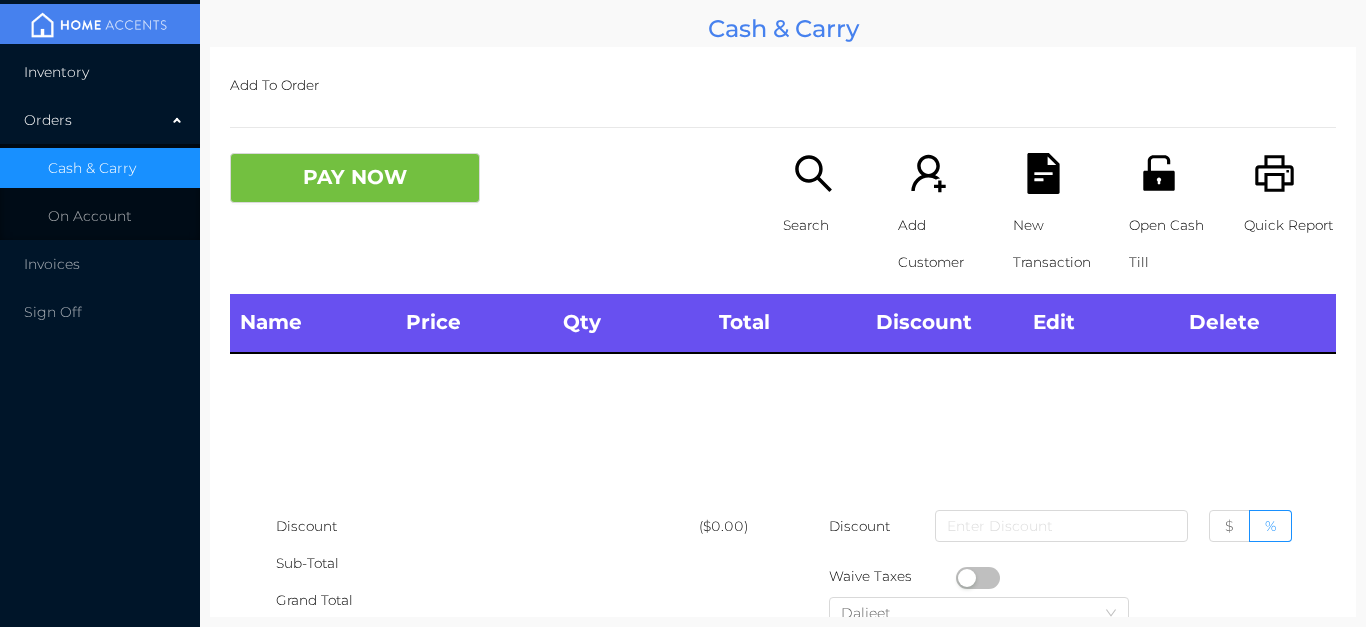 click on "Inventory" at bounding box center [100, 72] 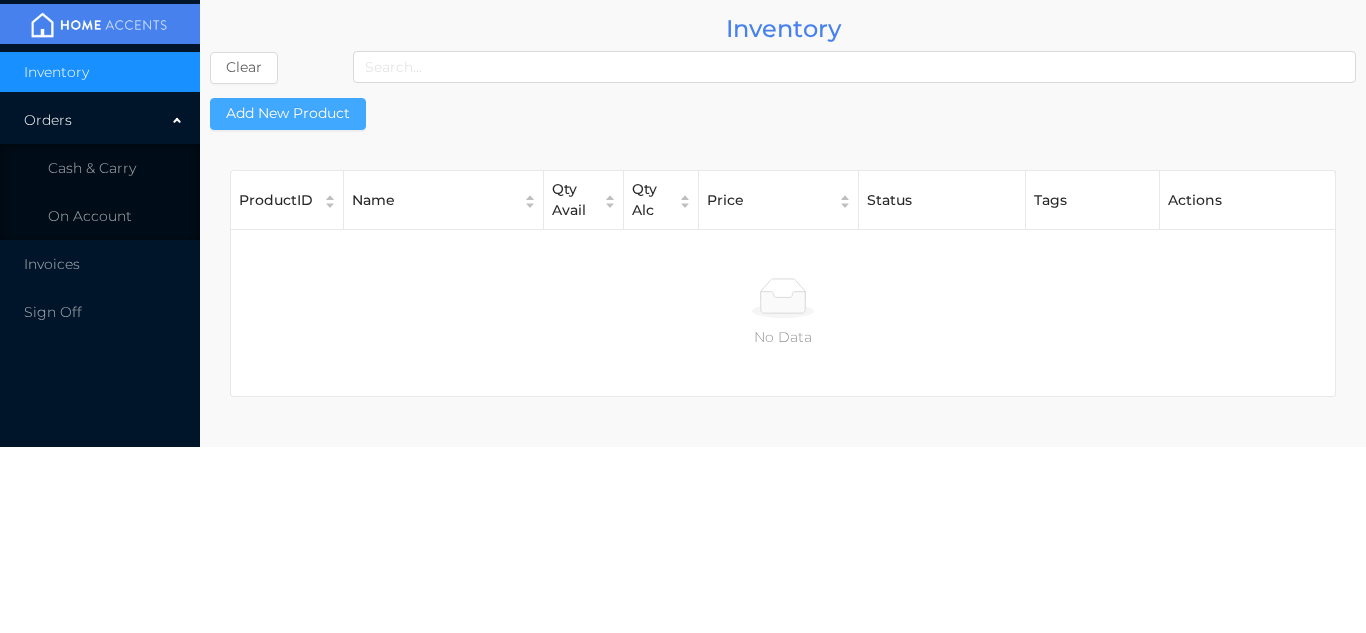 click on "Add New Product" at bounding box center [288, 114] 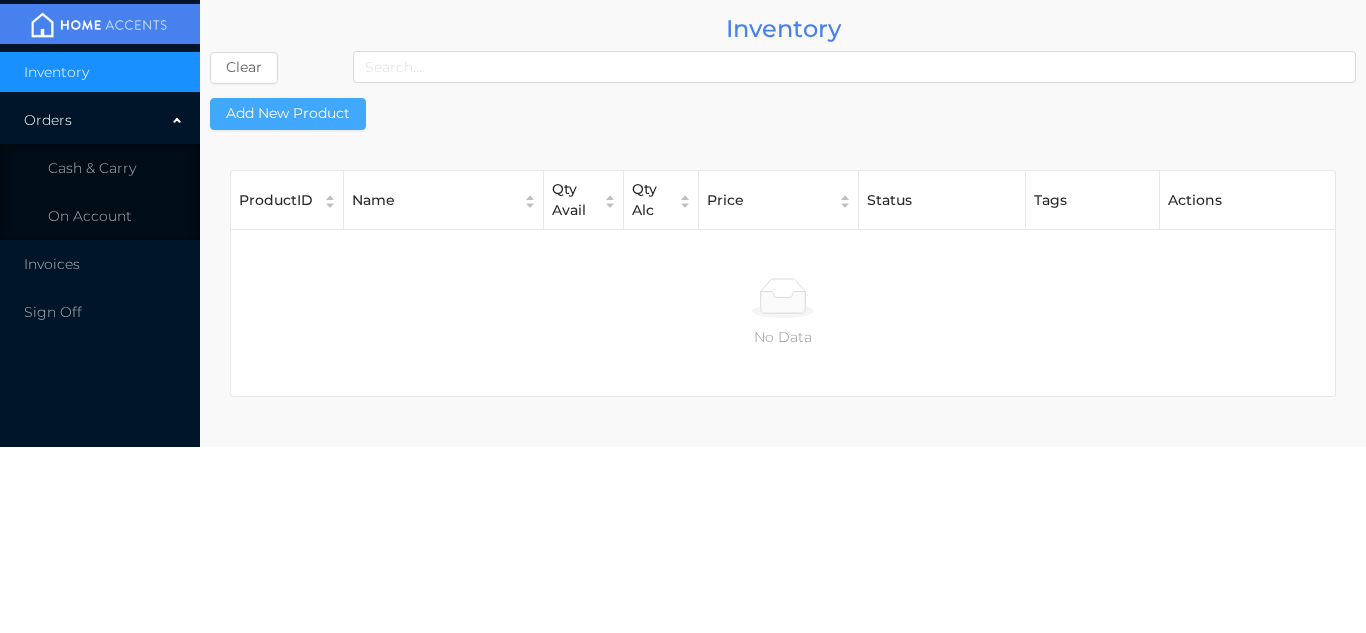 click on "Add New Product" at bounding box center (288, 114) 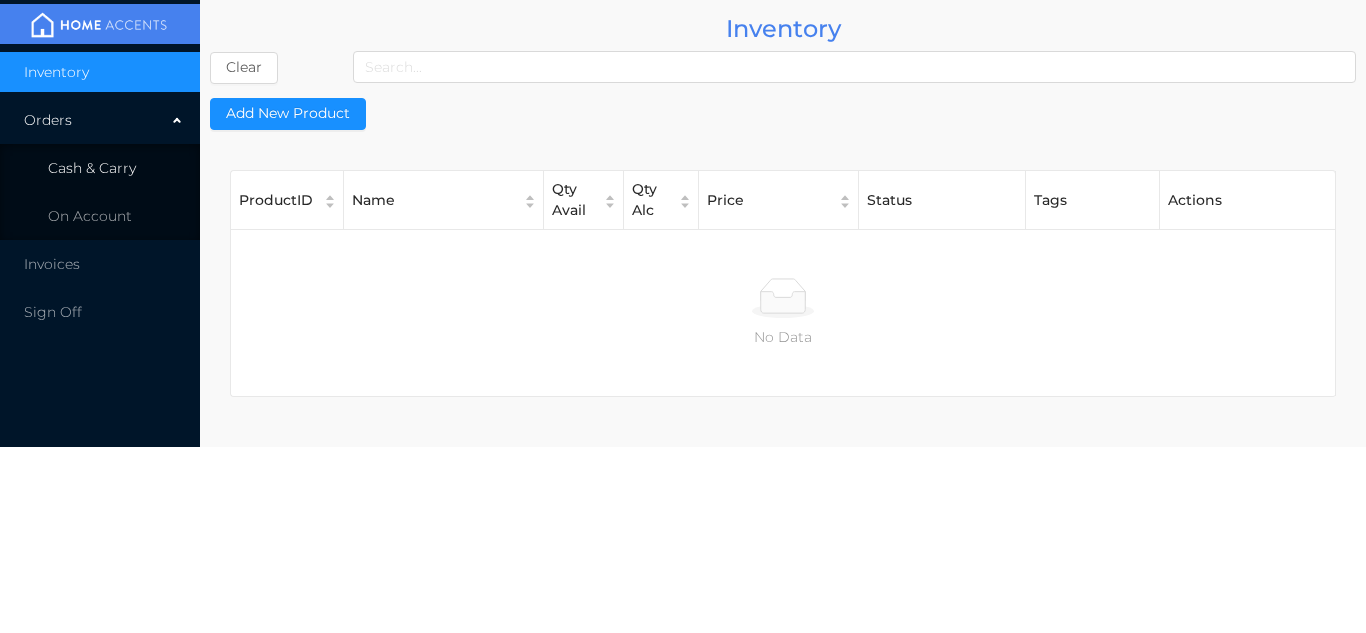 click on "Cash & Carry" at bounding box center [92, 168] 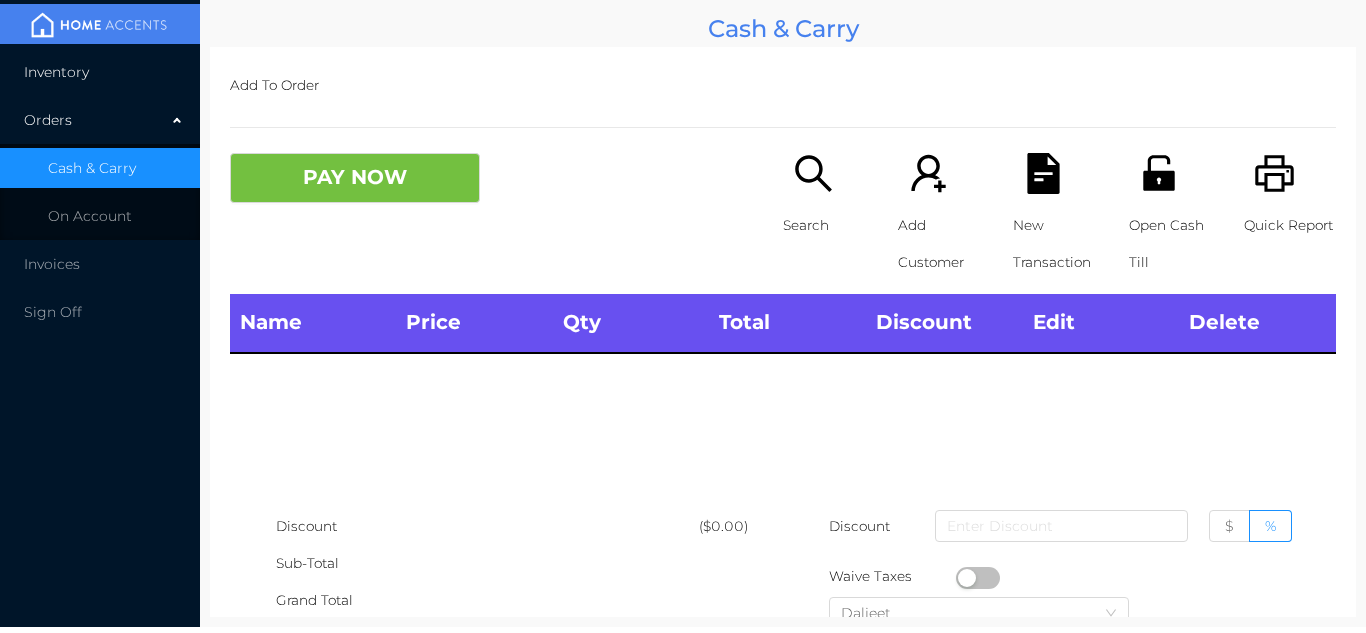 click on "Inventory" at bounding box center (100, 72) 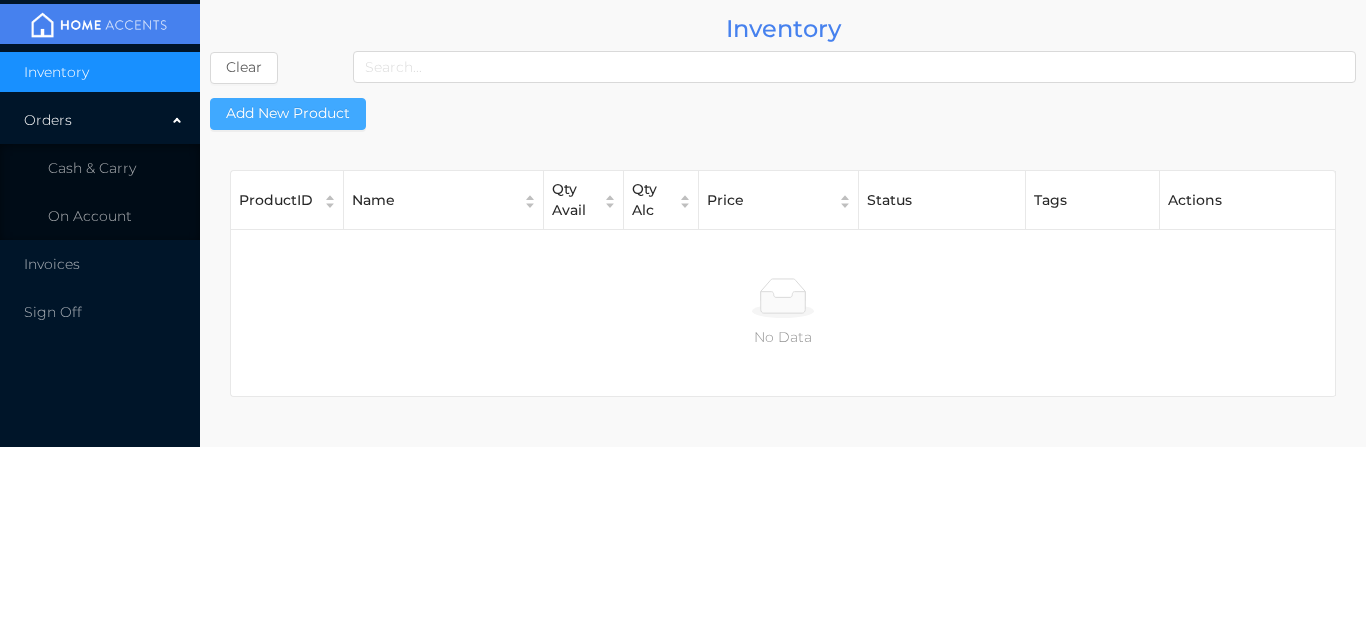 click on "Add New Product" at bounding box center [288, 114] 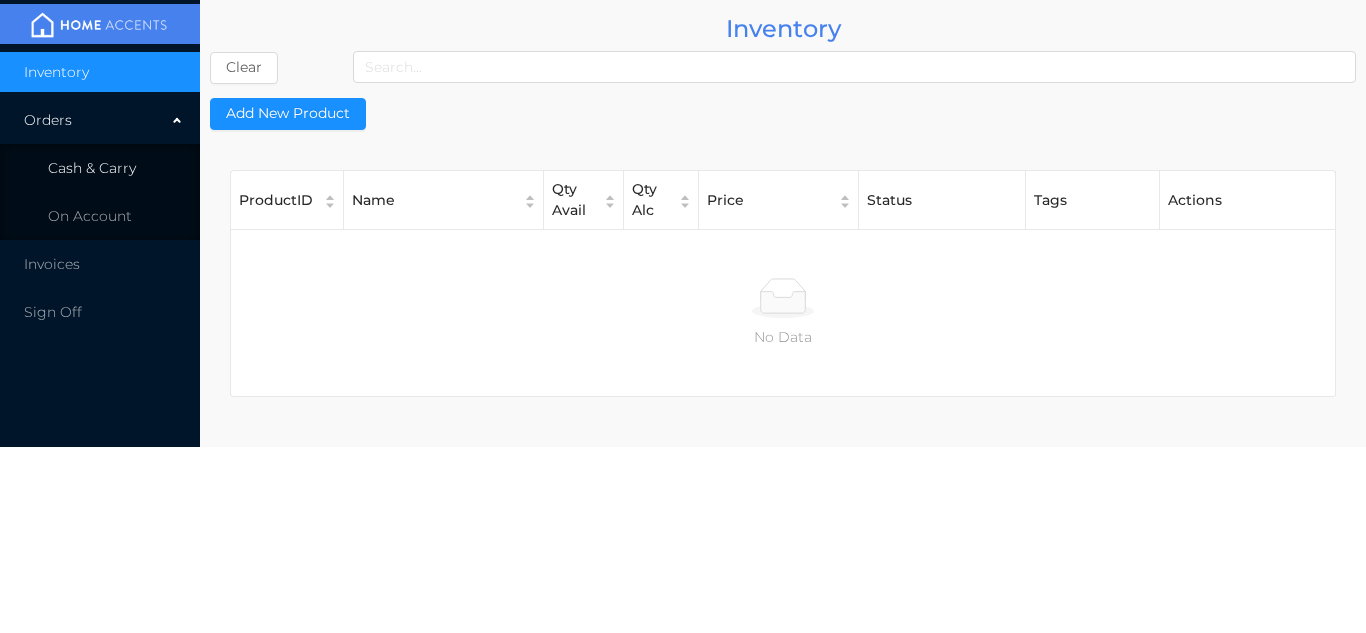 click on "Cash & Carry" at bounding box center (100, 168) 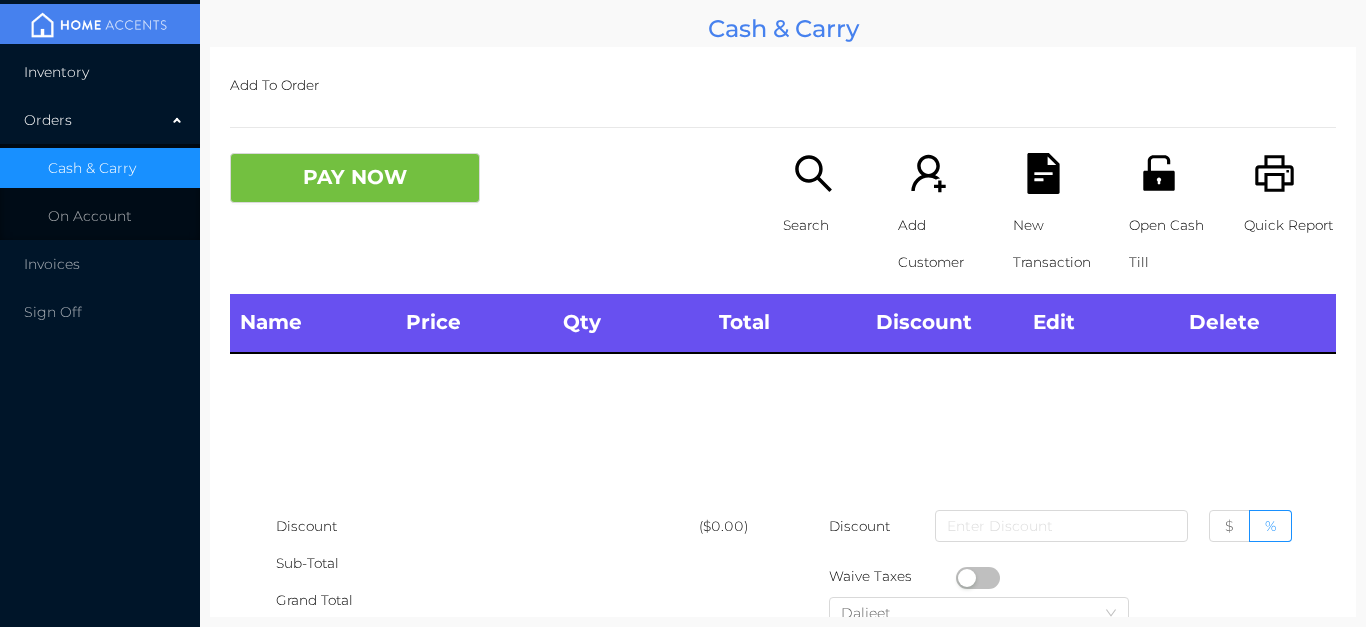 click on "Inventory" at bounding box center [100, 72] 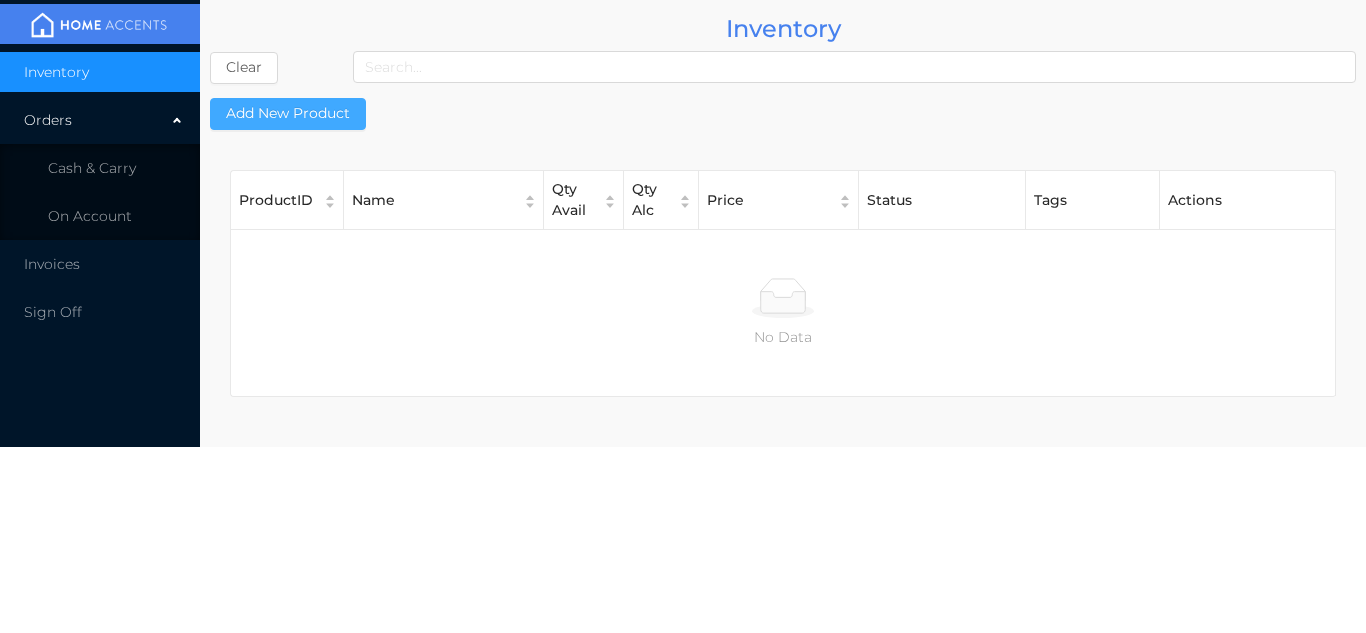 click on "Add New Product" at bounding box center (288, 114) 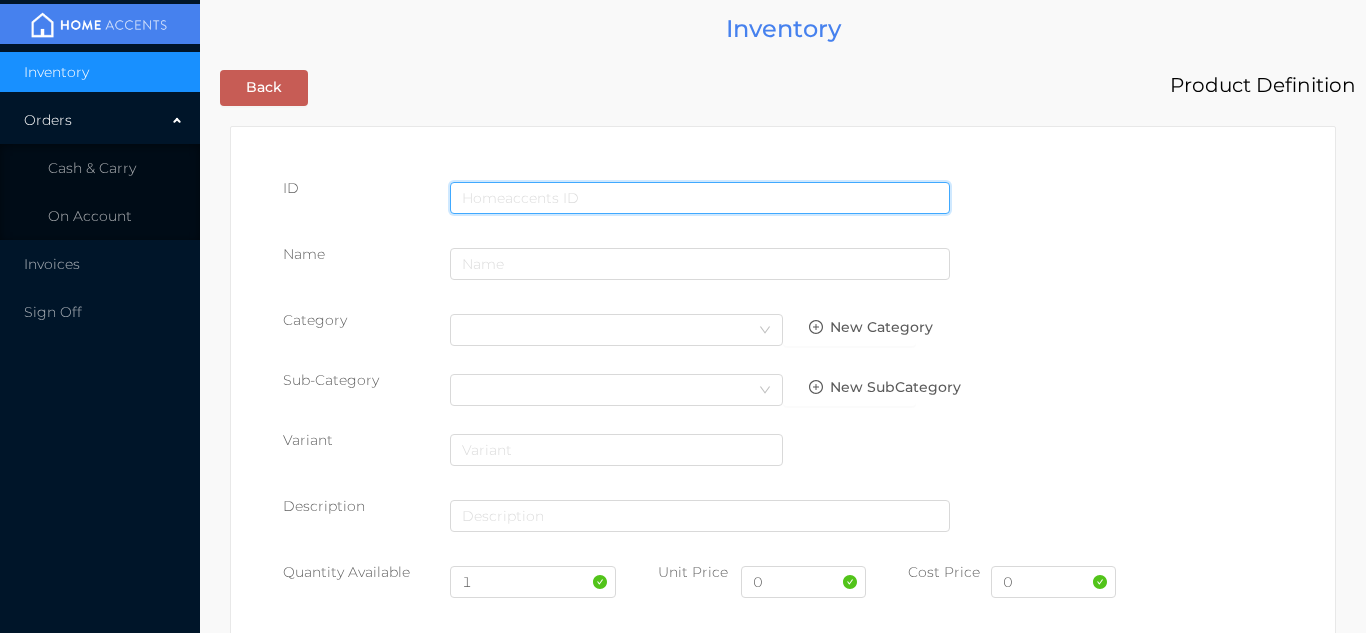 click at bounding box center (700, 198) 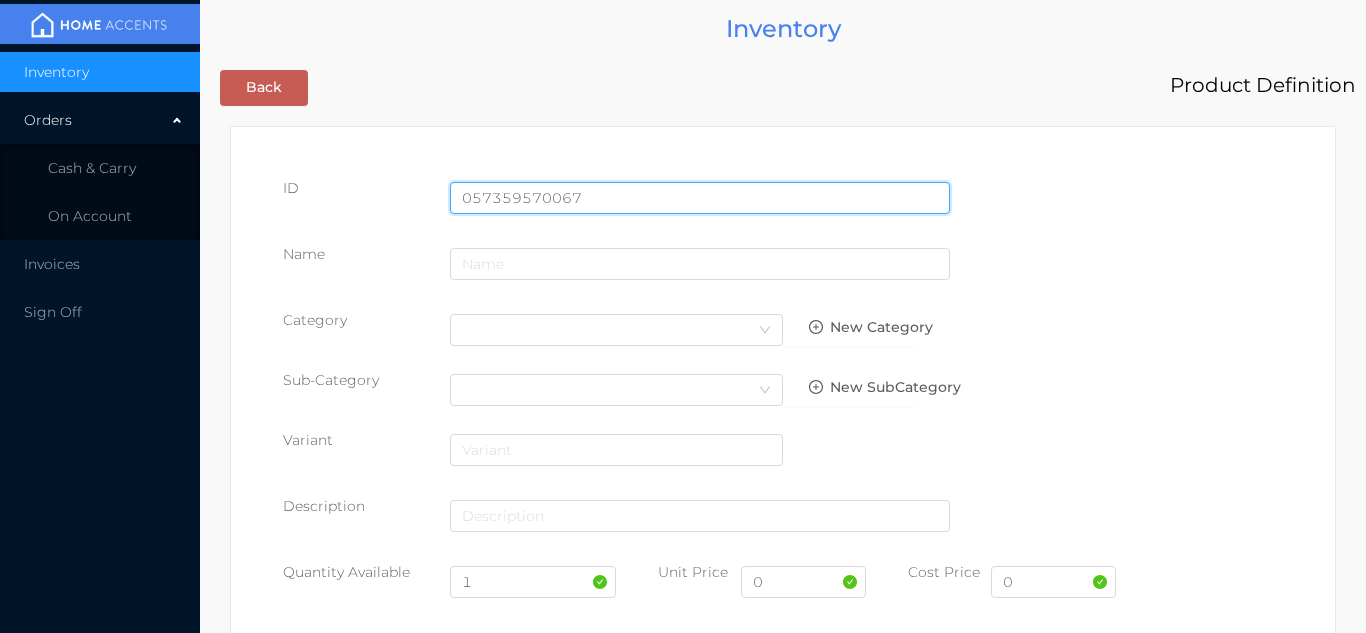 type on "057359570067" 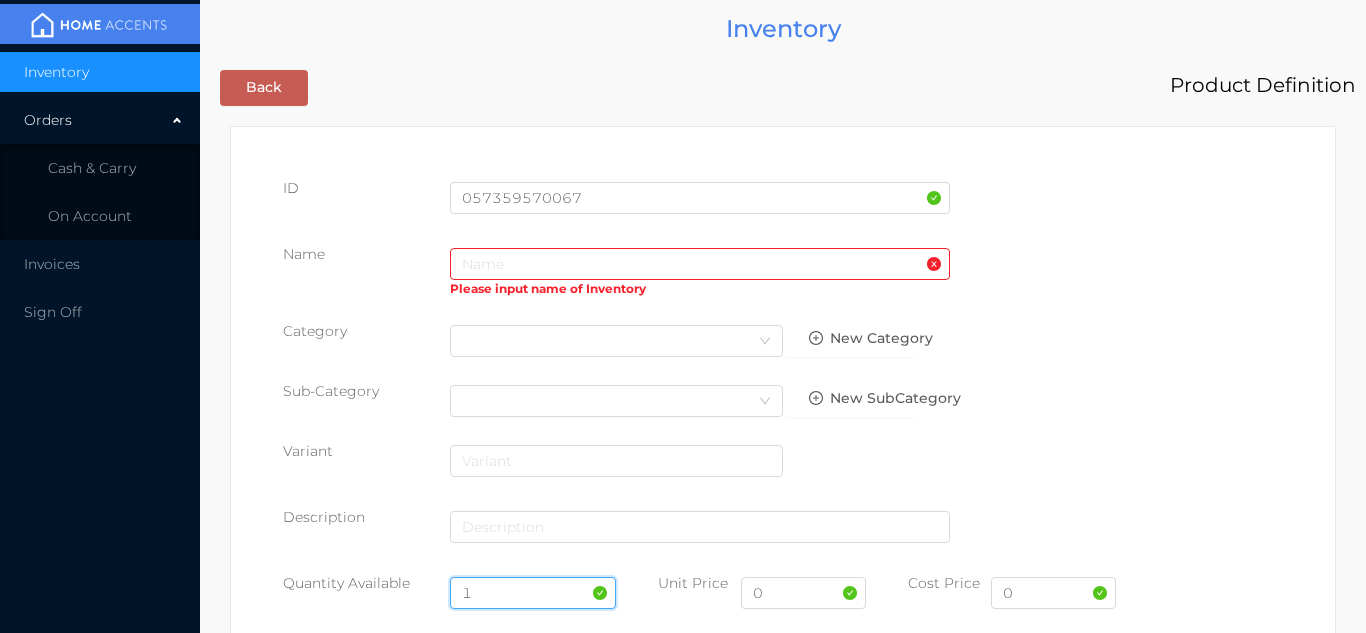 click on "1" at bounding box center [533, 593] 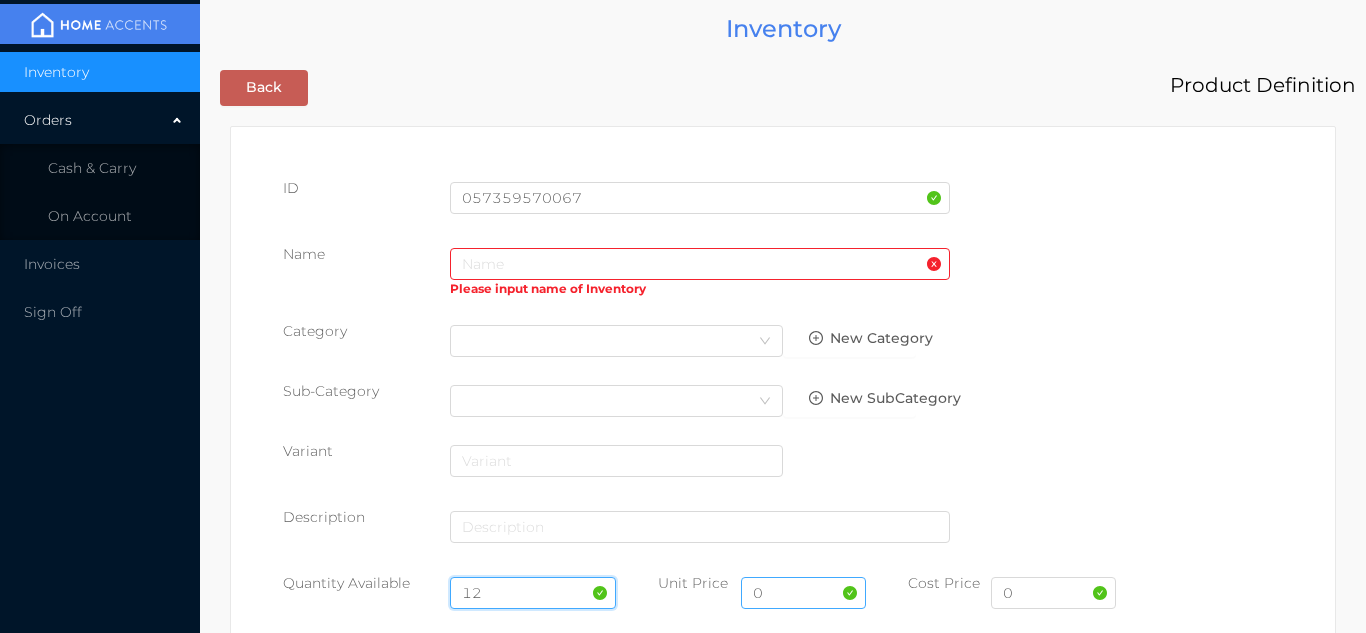 type on "12" 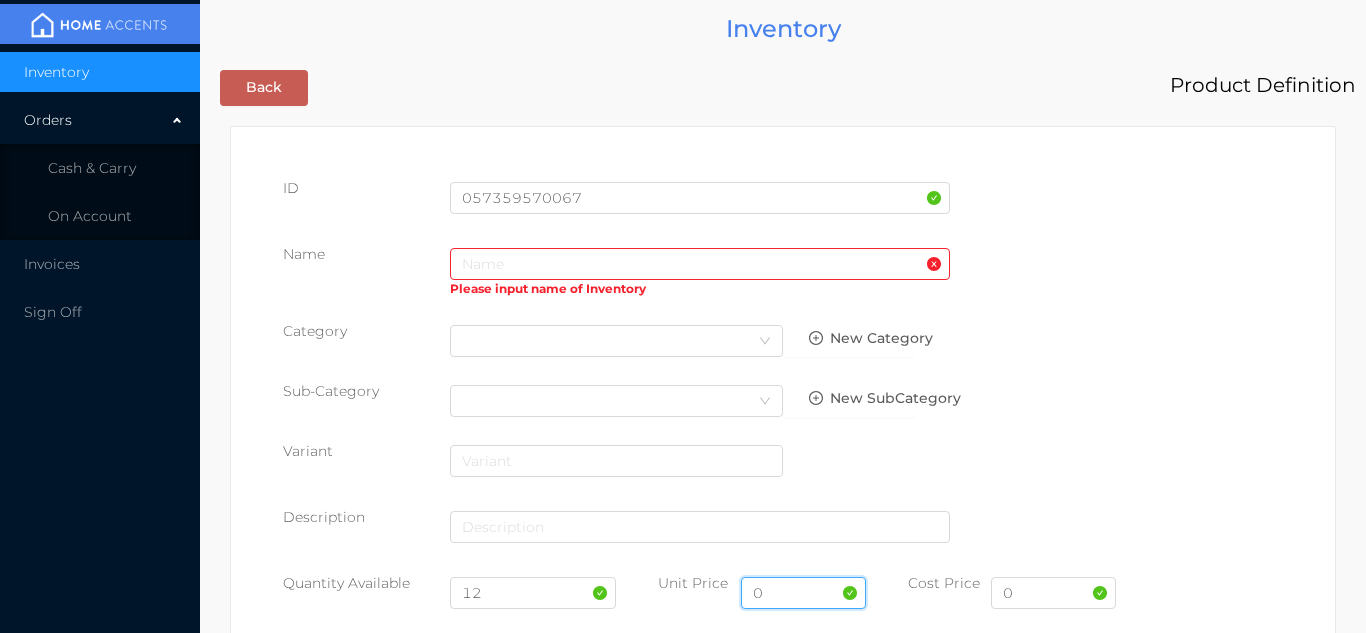 click on "0" at bounding box center [803, 593] 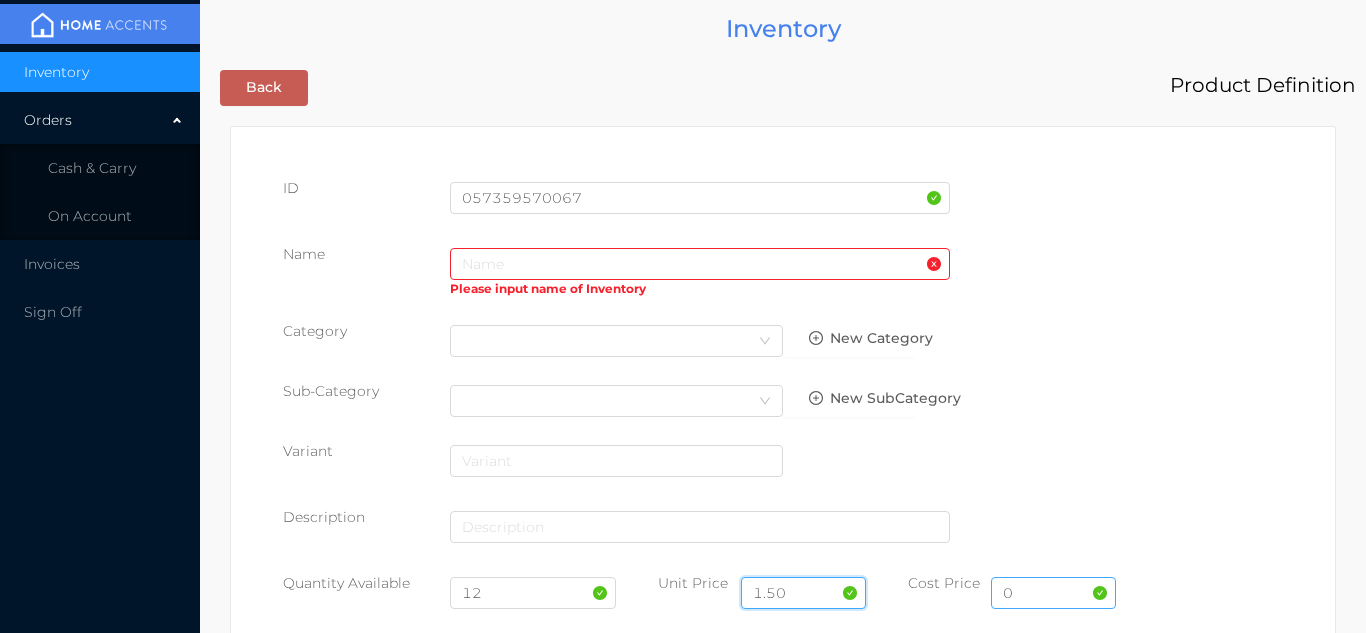 type on "1.50" 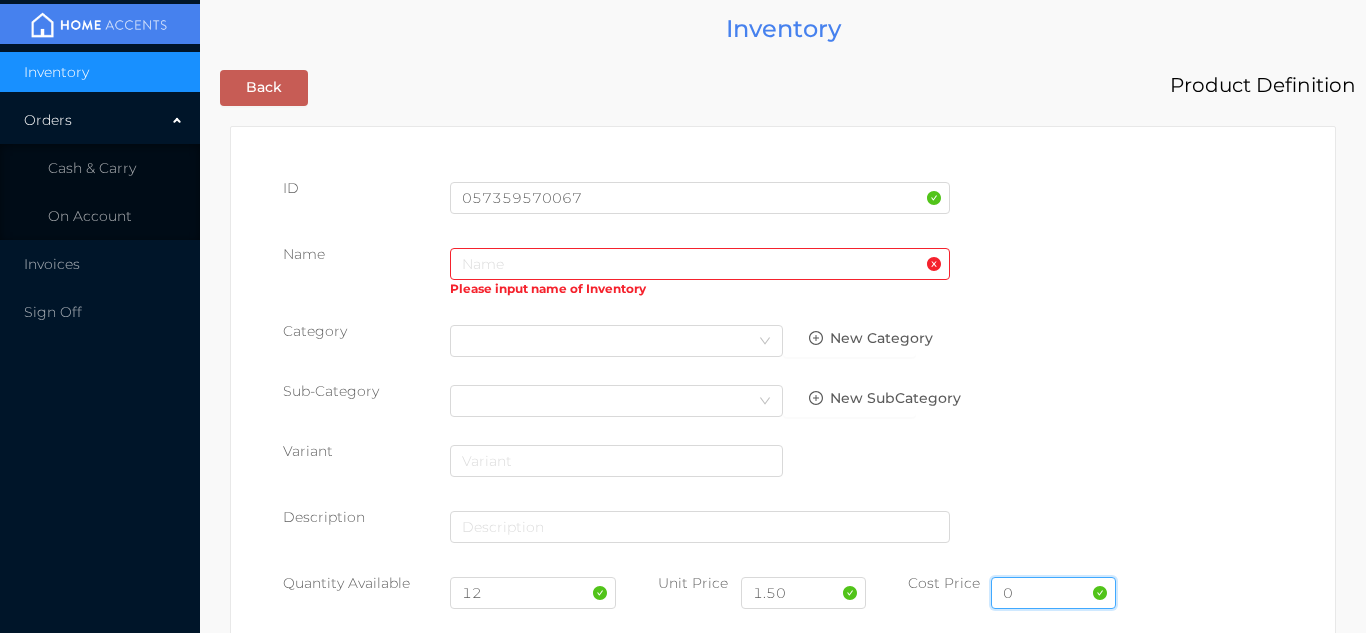 click on "0" at bounding box center (1053, 593) 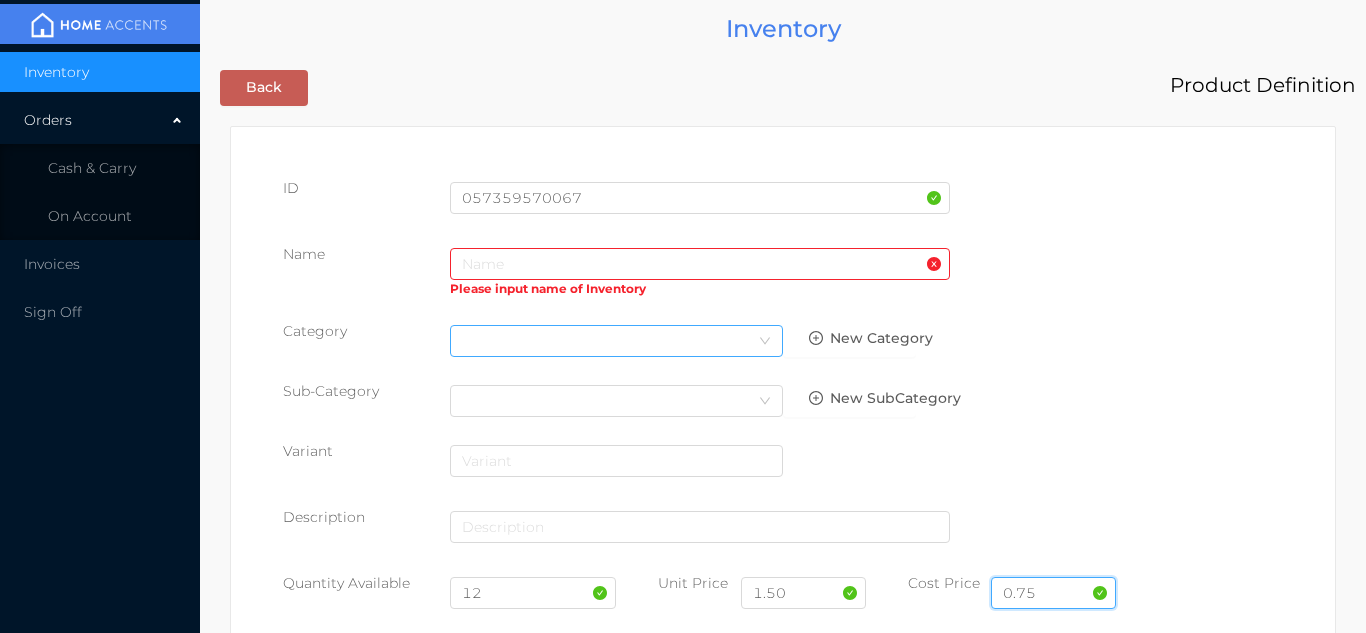 type on "0.75" 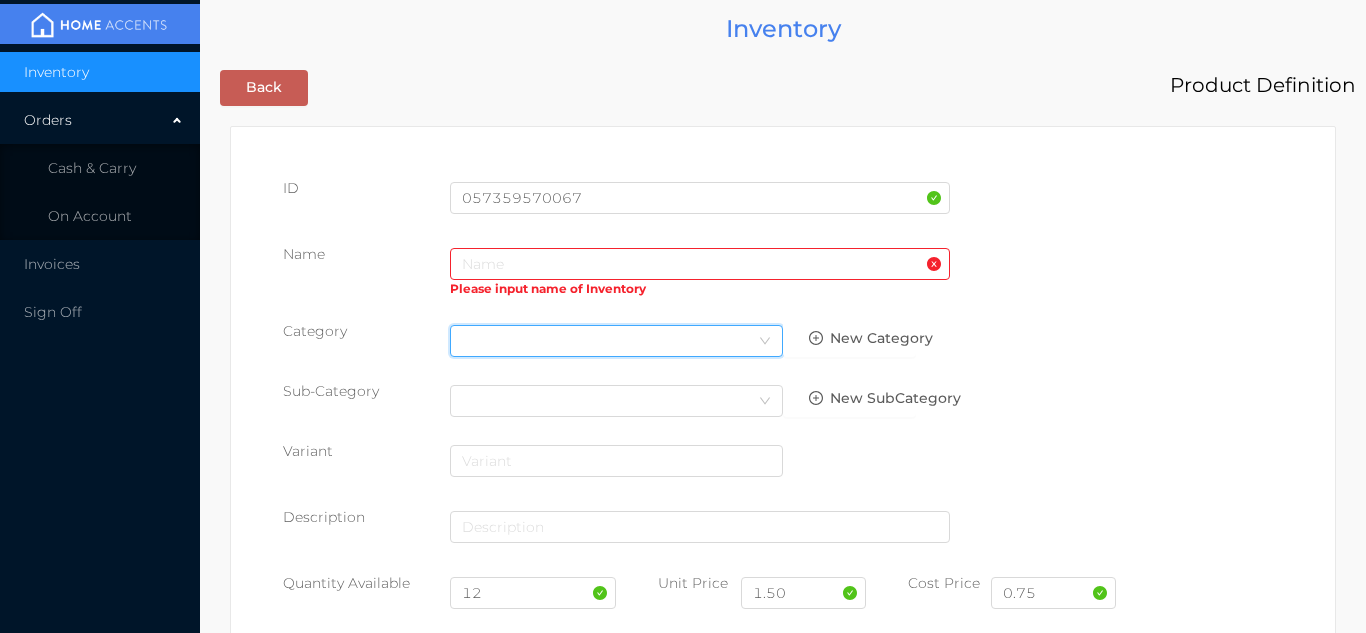 click on "Select Category" at bounding box center (616, 341) 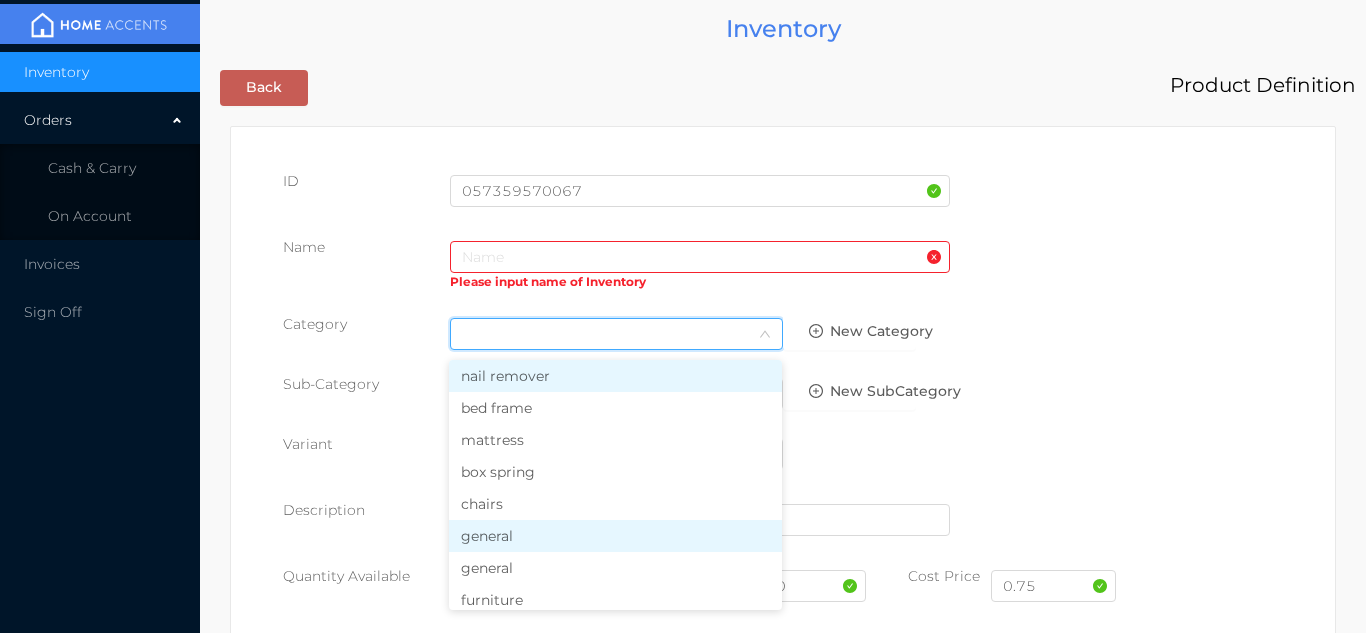 click on "general" at bounding box center [615, 536] 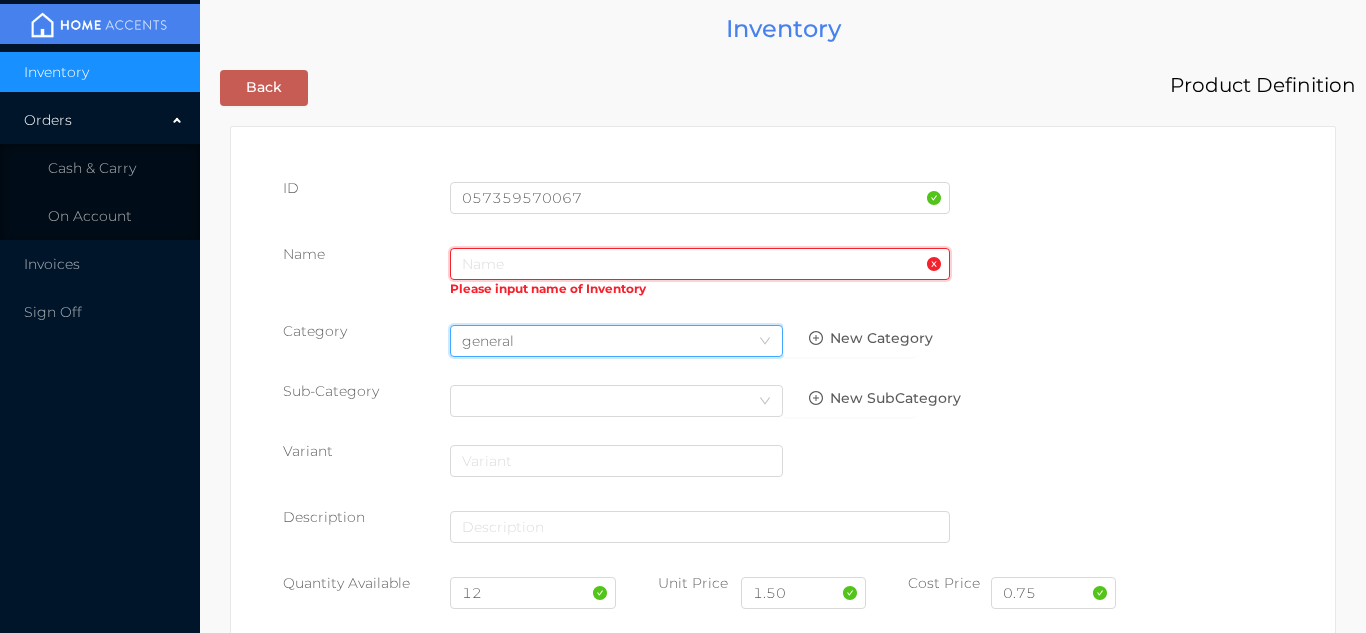 click at bounding box center [700, 264] 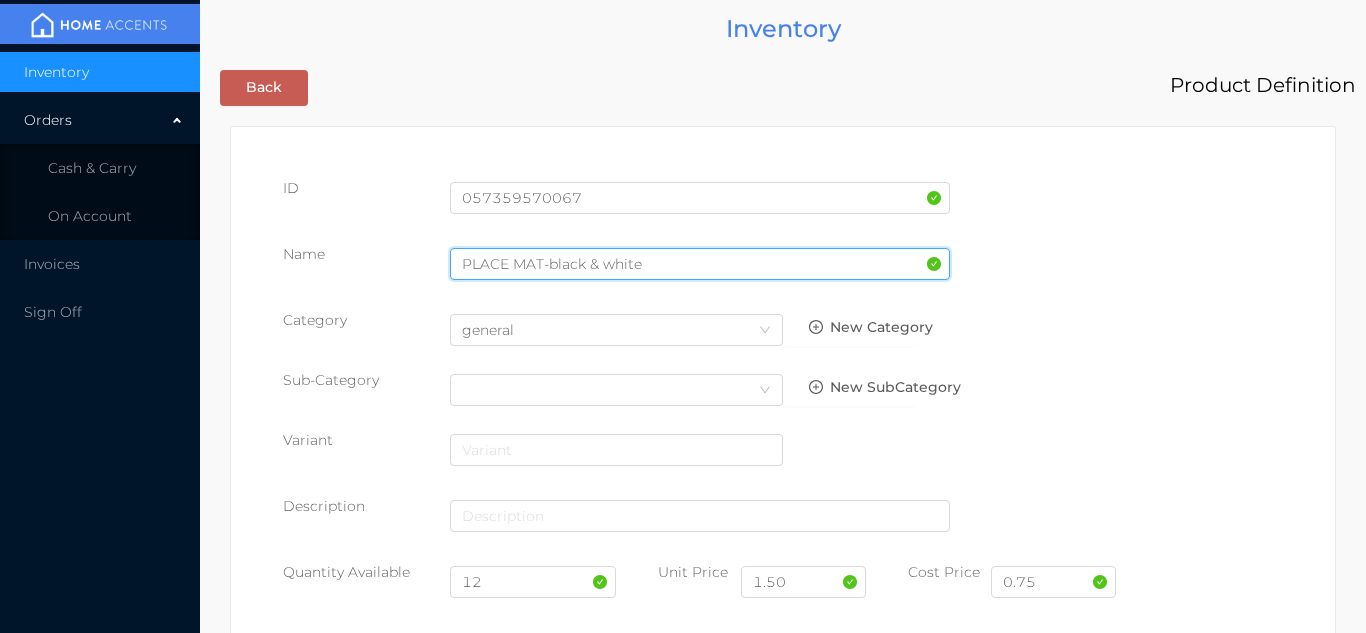 click on "PLACE MAT-black & white" at bounding box center (700, 264) 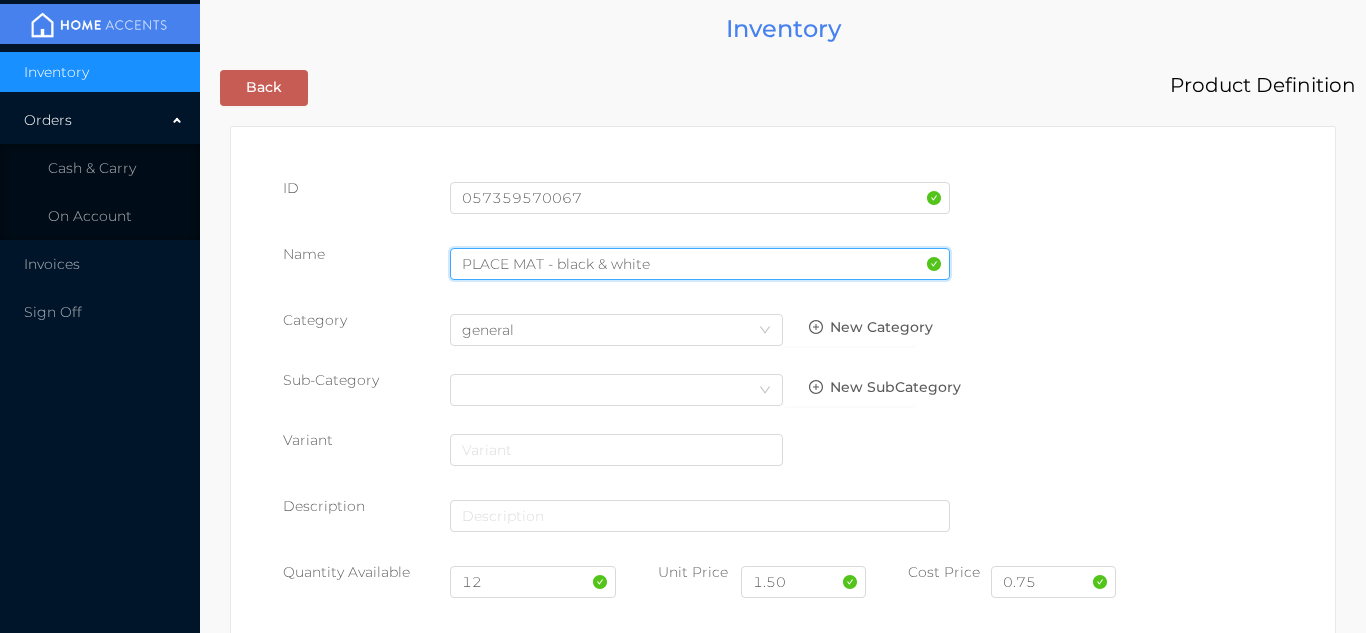 click on "PLACE MAT - black & white" at bounding box center [700, 264] 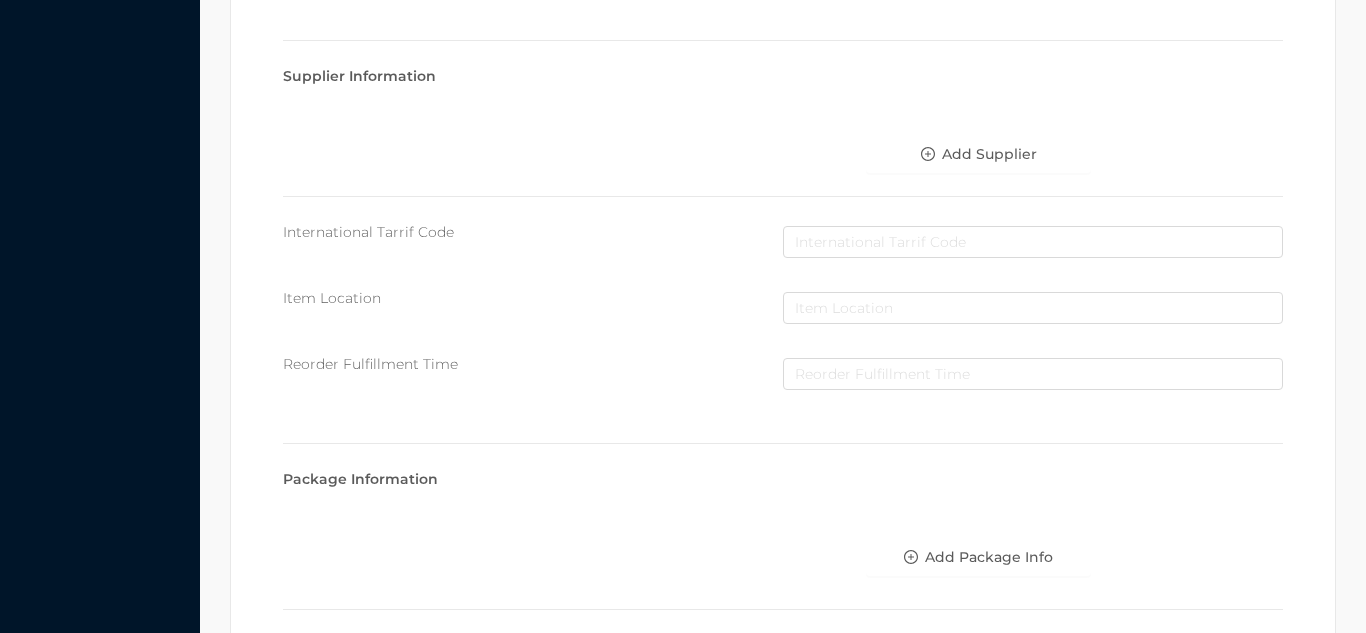 scroll, scrollTop: 1028, scrollLeft: 0, axis: vertical 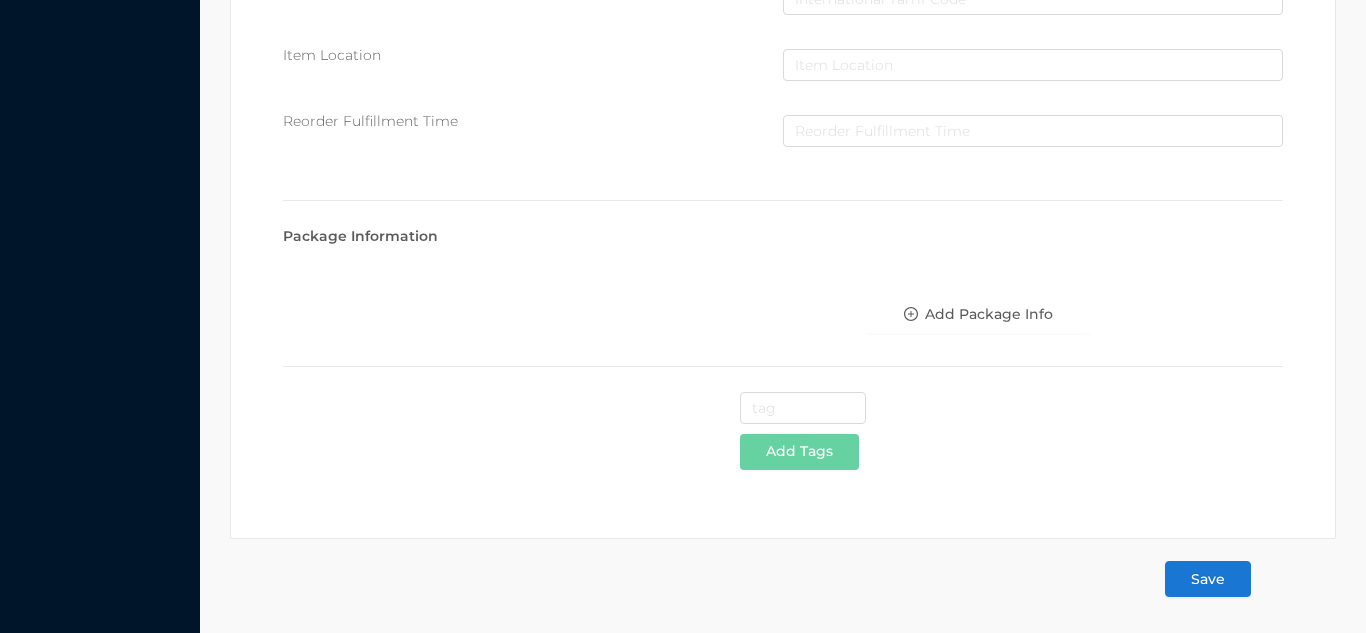 type on "PLACE MAT - black & white" 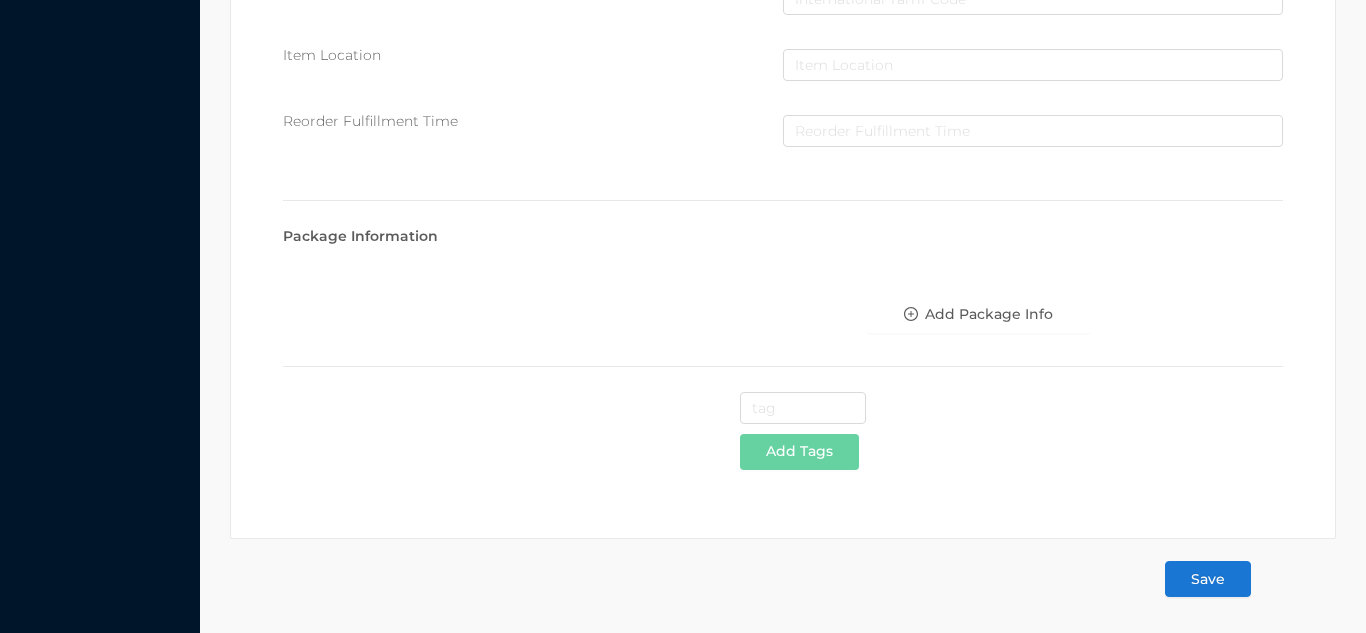 click on "Save" at bounding box center [1208, 579] 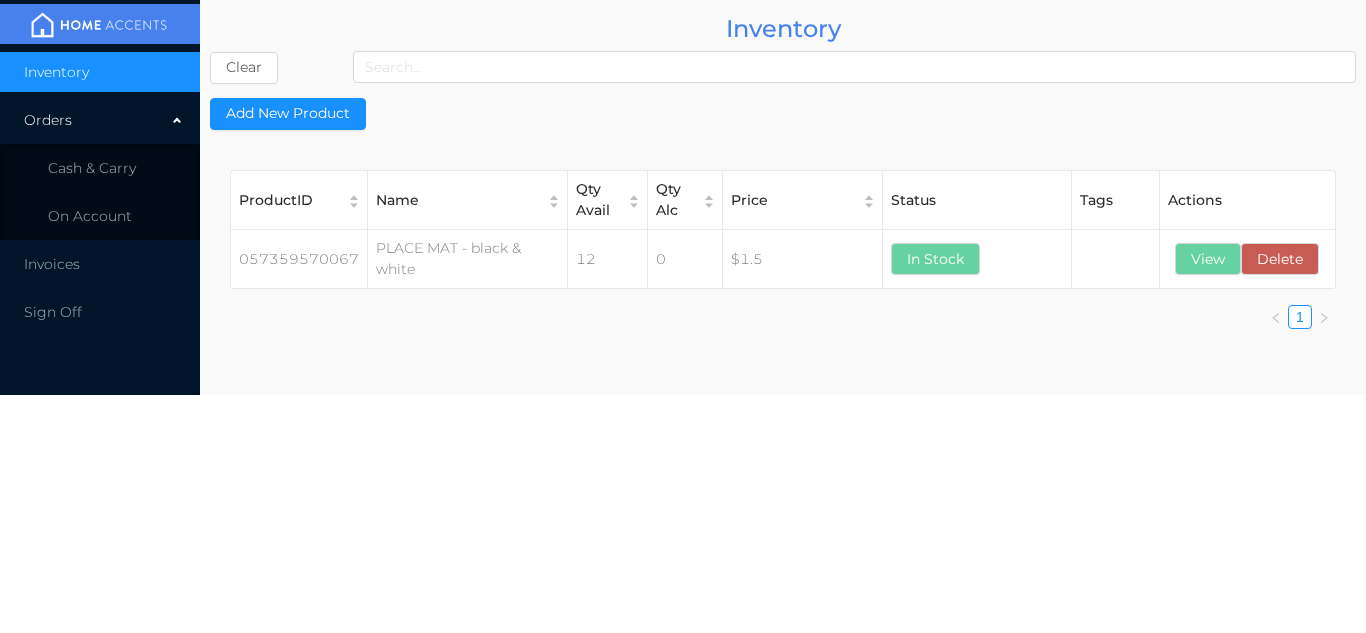 scroll, scrollTop: 0, scrollLeft: 0, axis: both 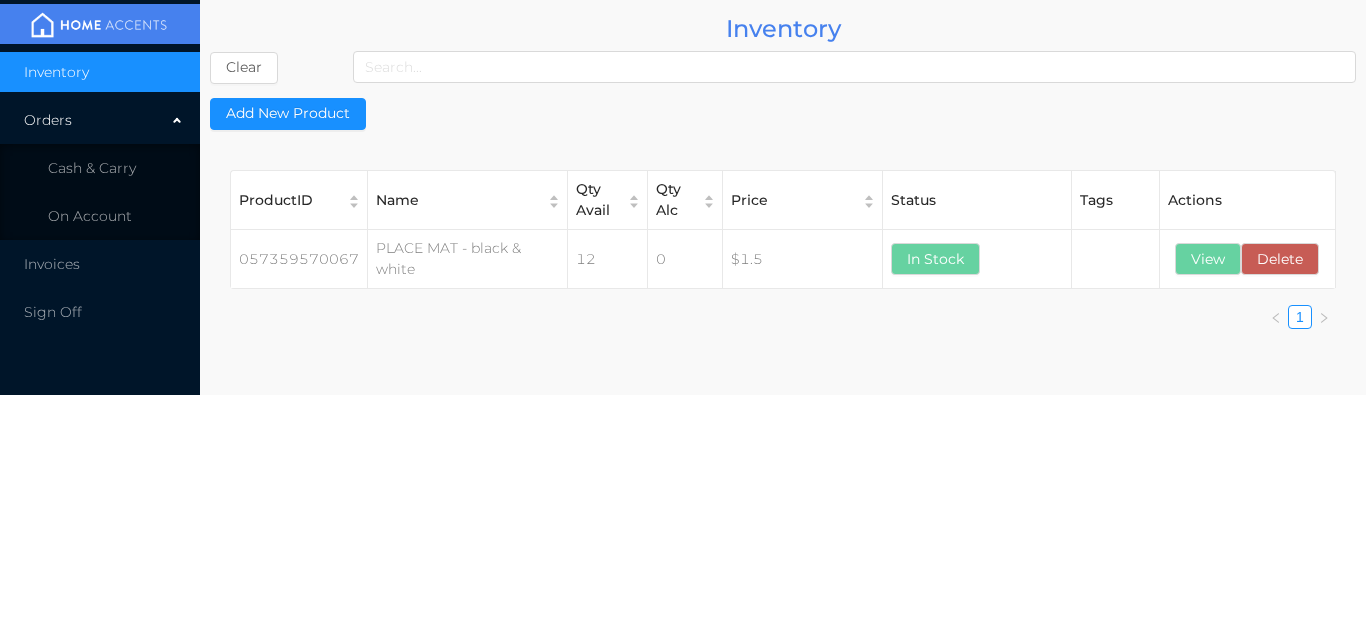click on "Orders" at bounding box center (100, 120) 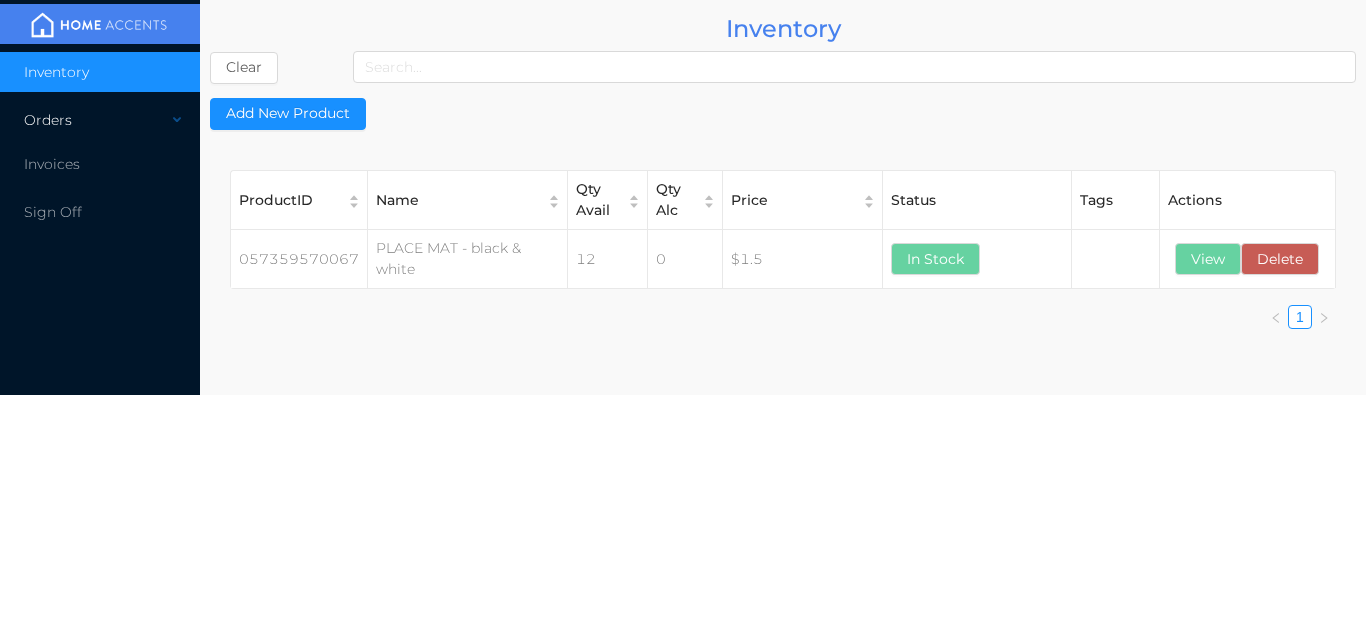 click on "Orders" at bounding box center (100, 120) 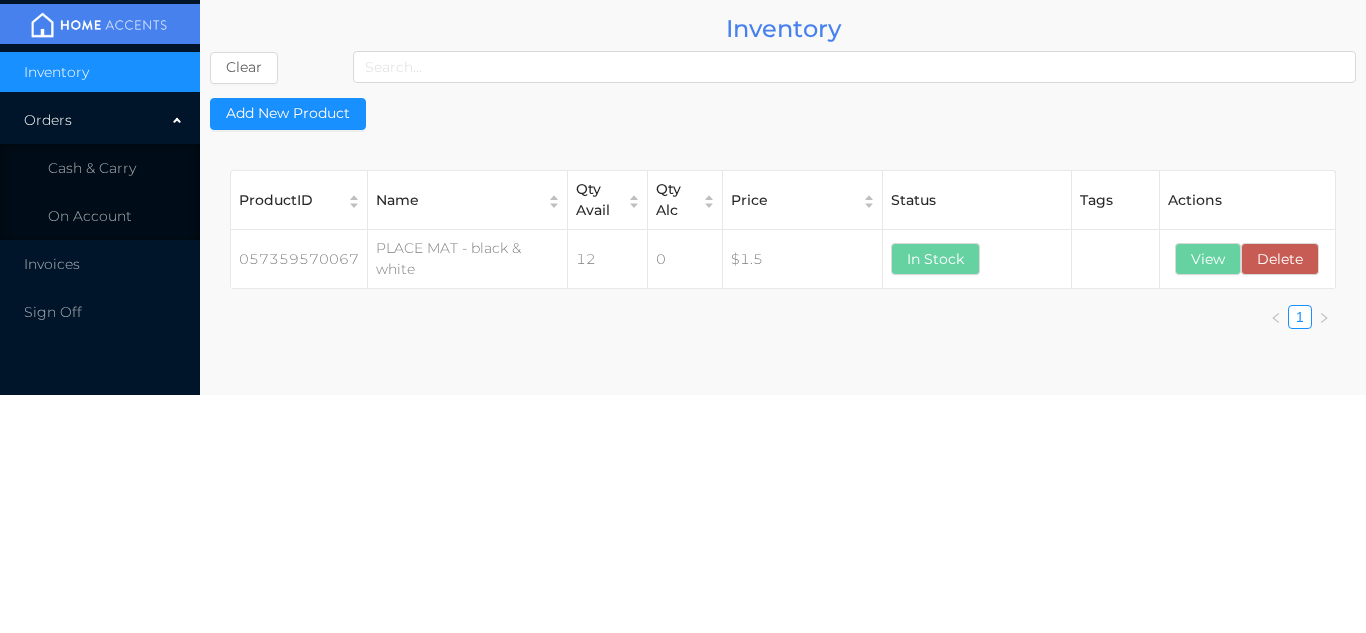 click on "Orders" at bounding box center [100, 120] 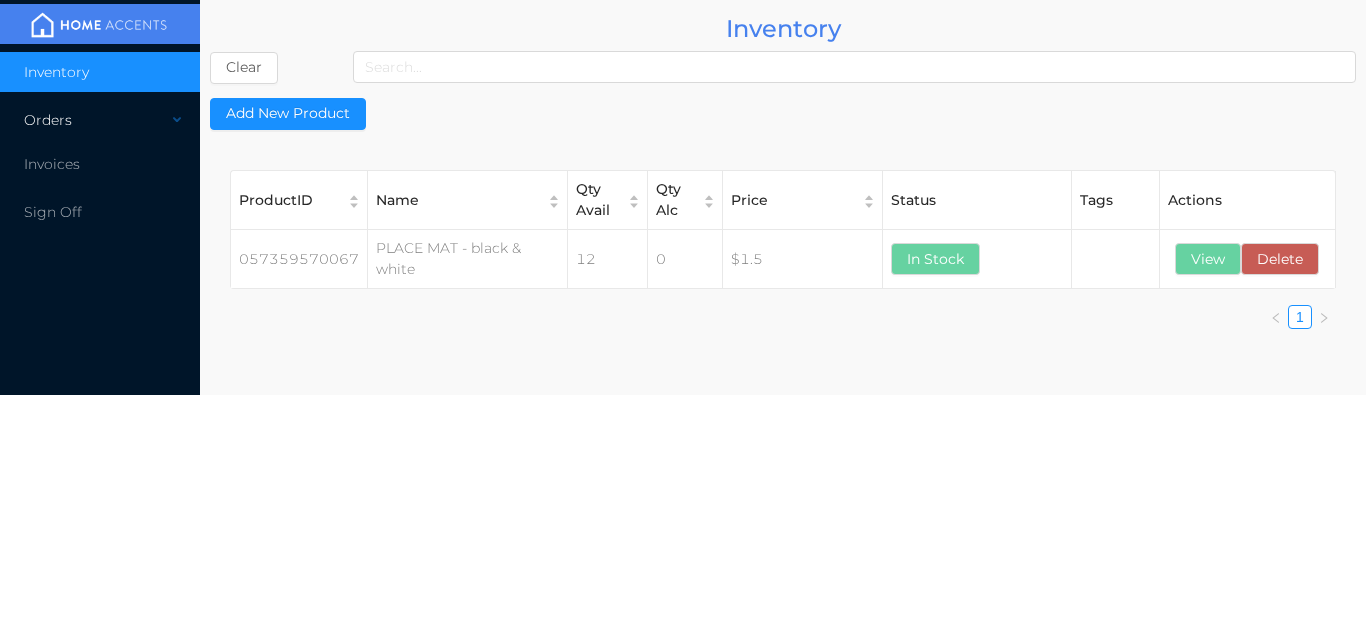 click on "Orders" at bounding box center (100, 120) 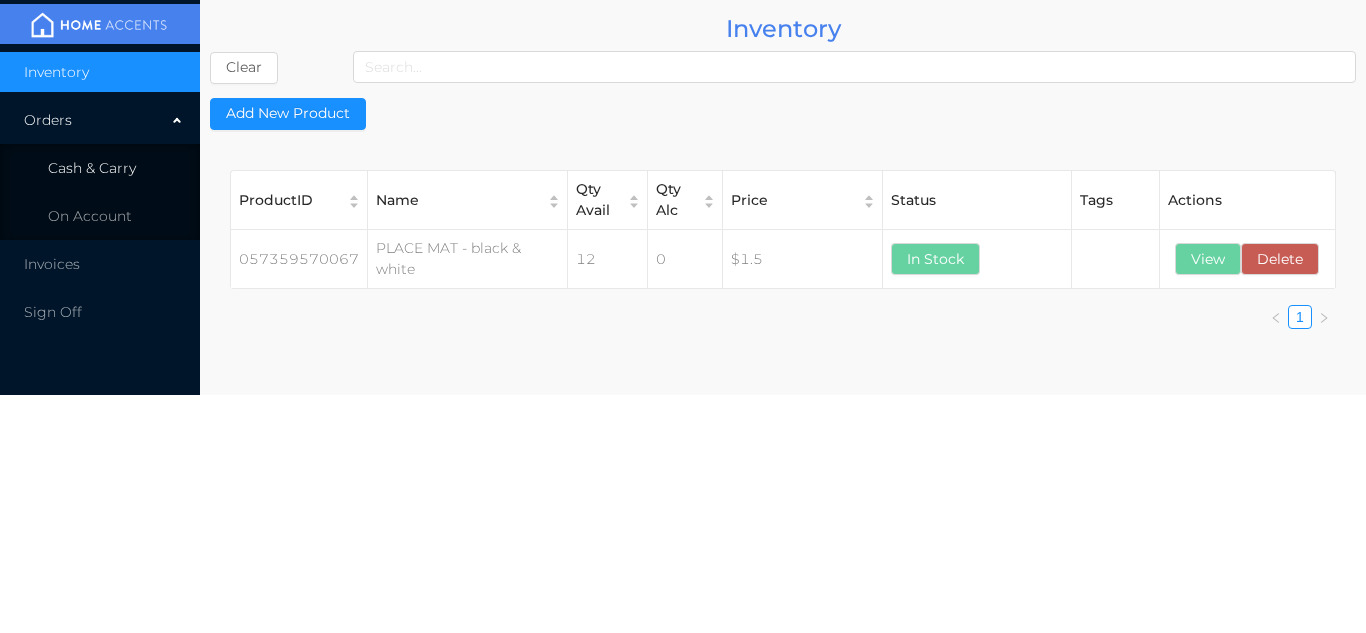 click on "Cash & Carry" at bounding box center [100, 168] 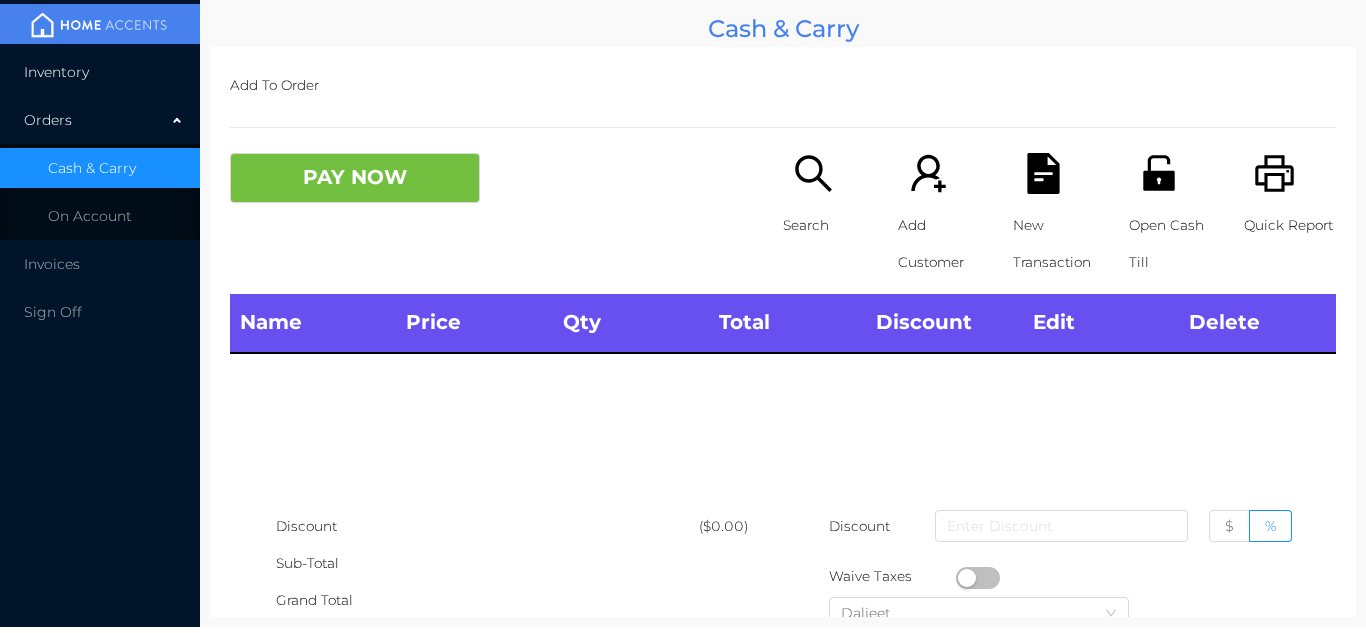 click on "Inventory" at bounding box center (100, 72) 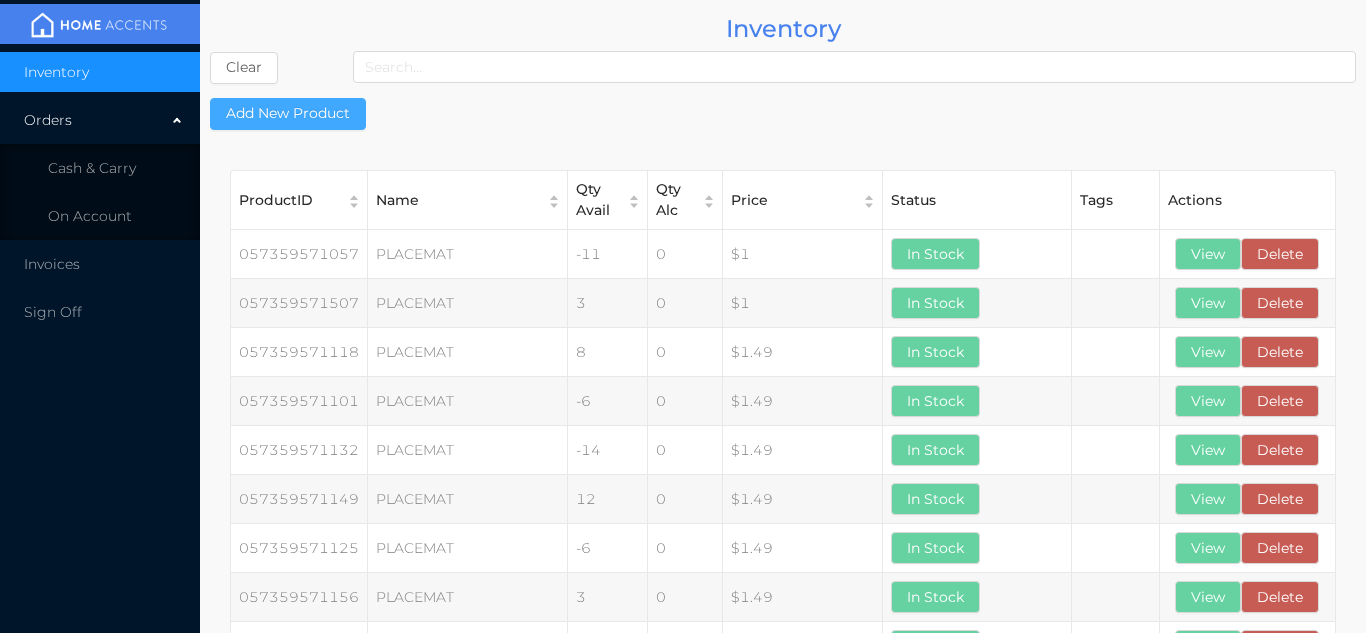 click on "Add New Product" at bounding box center [288, 114] 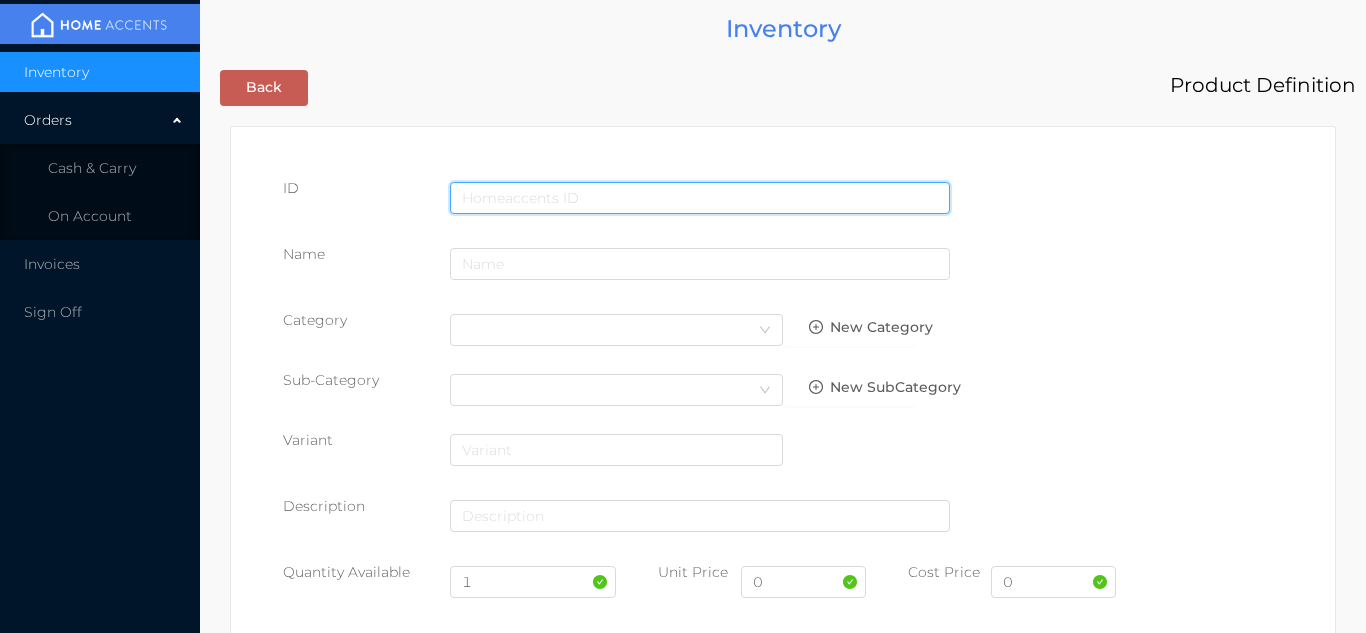 click at bounding box center [700, 198] 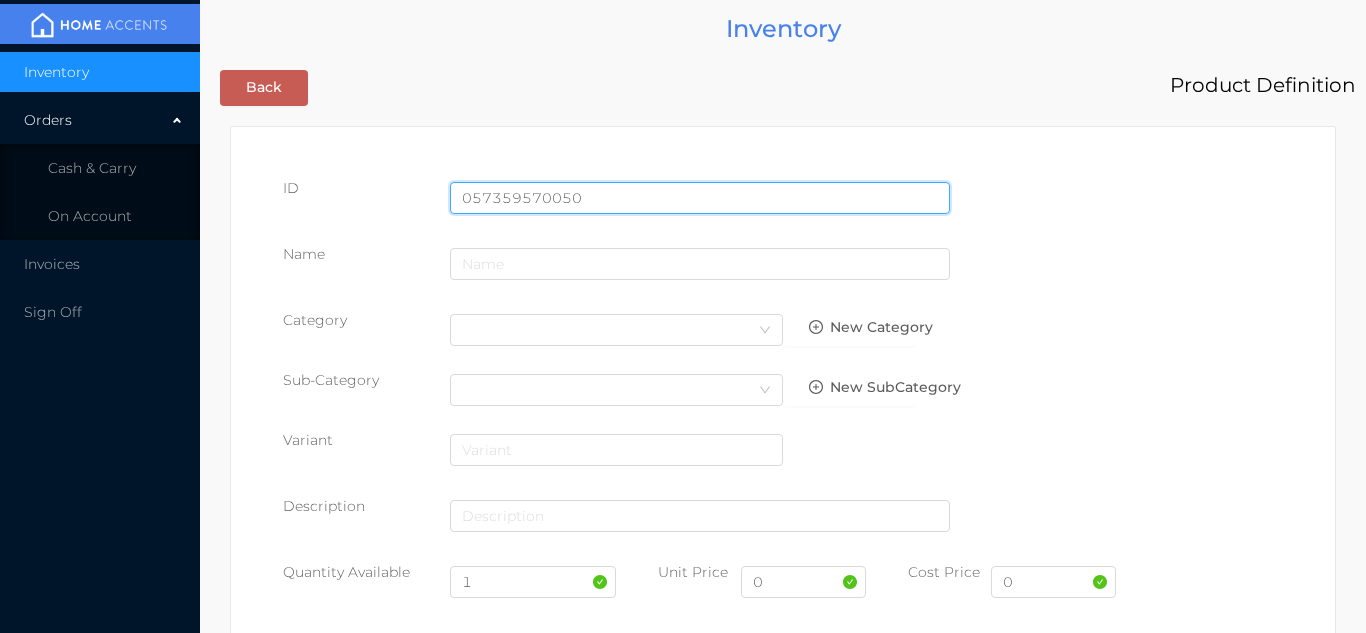 type on "057359570050" 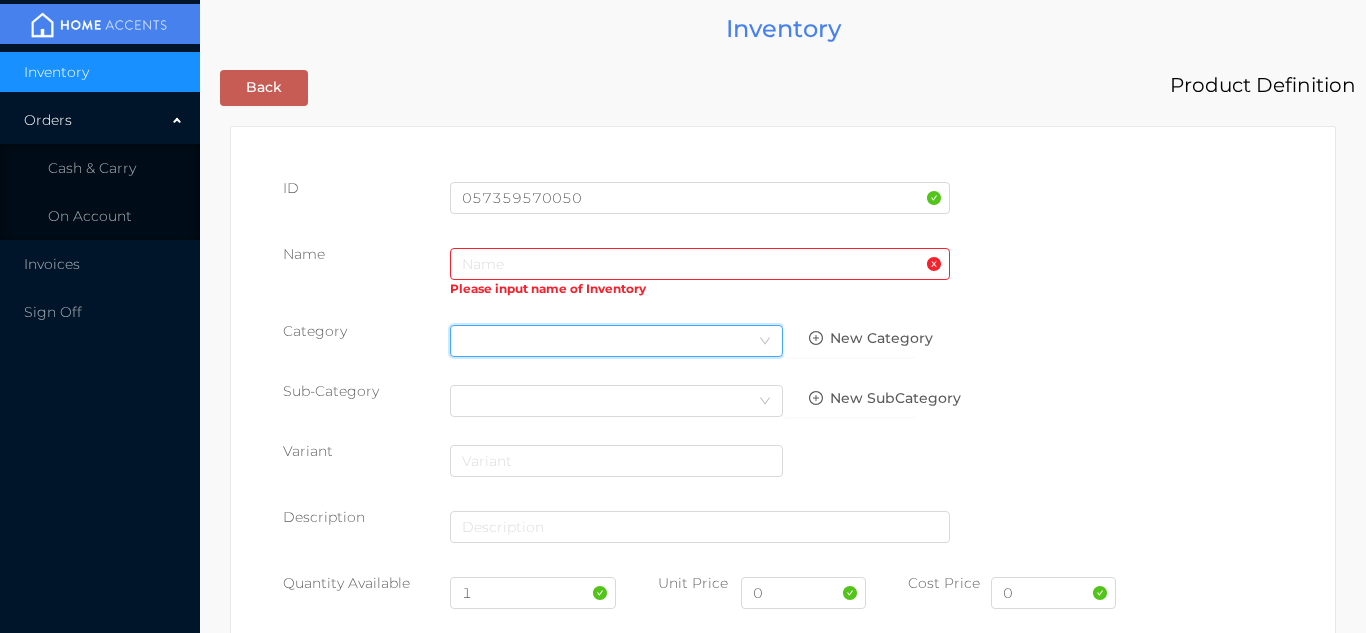click on "Select Category" at bounding box center (616, 341) 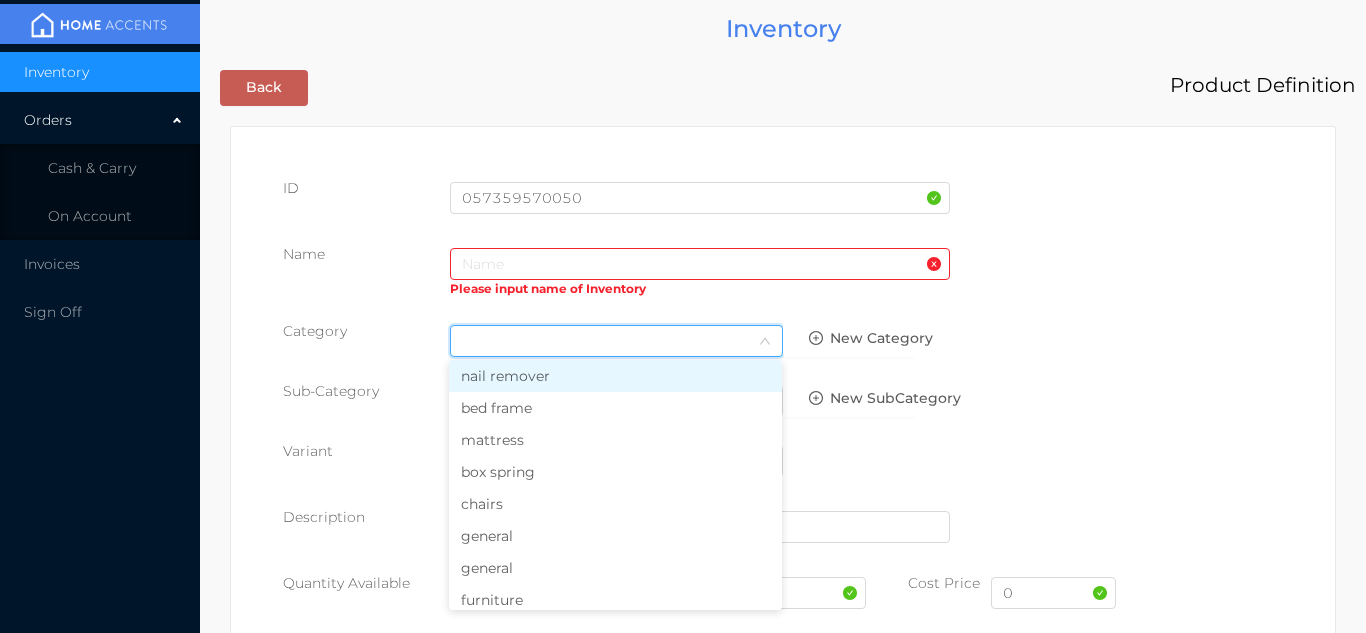 click on "general" at bounding box center [615, 536] 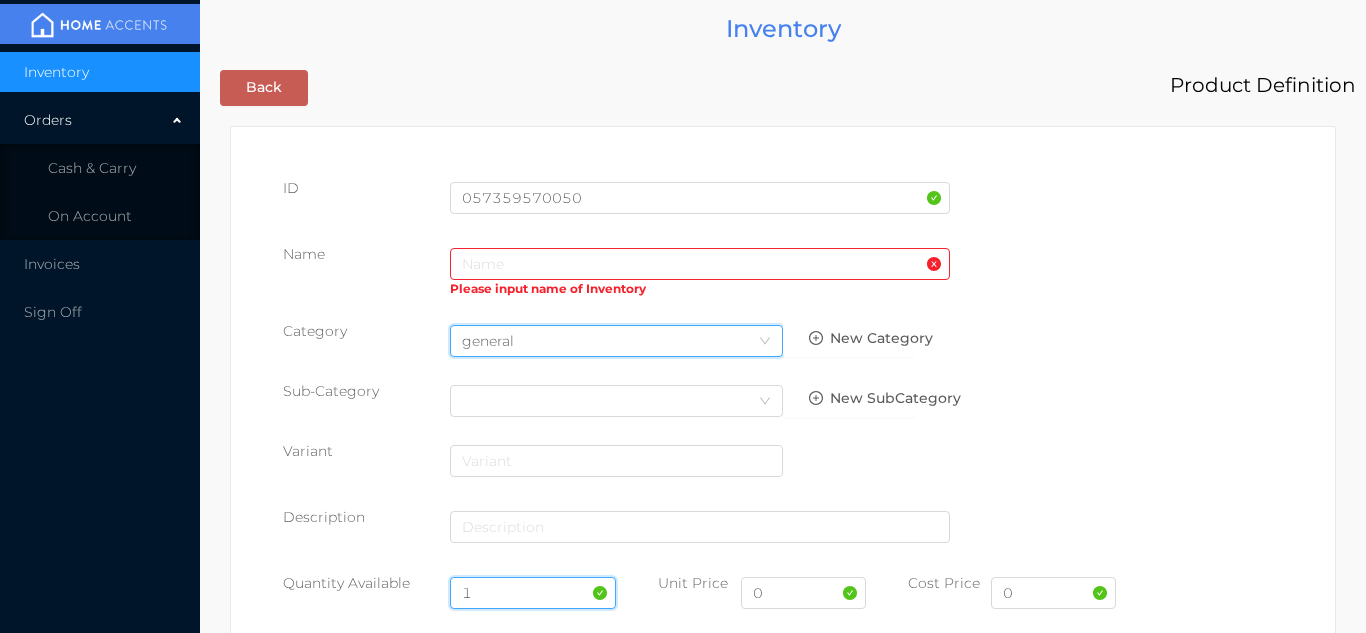click on "1" at bounding box center (533, 593) 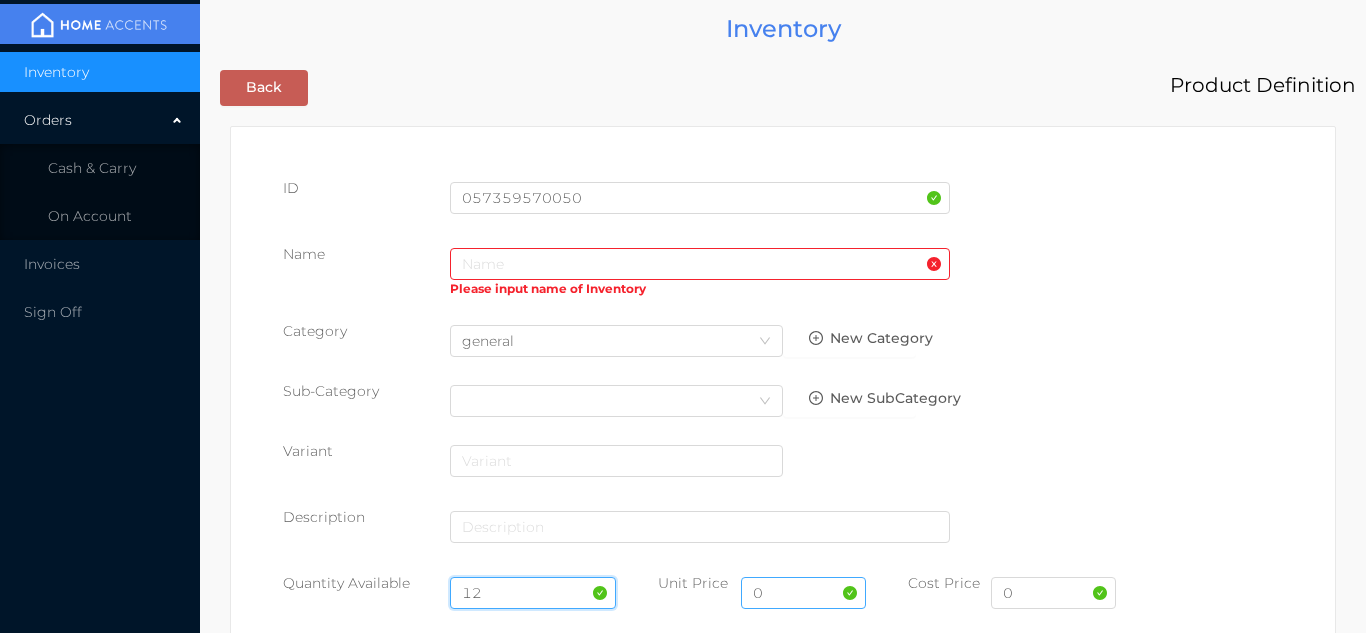 type on "12" 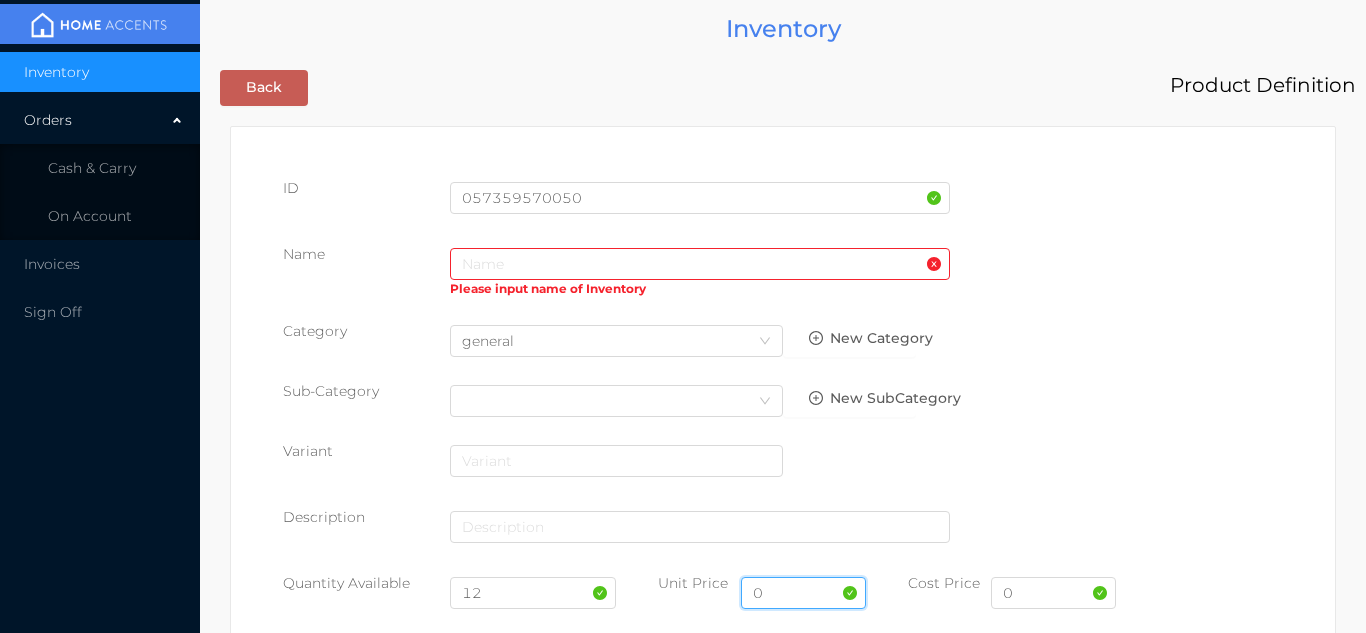 click on "0" at bounding box center (803, 593) 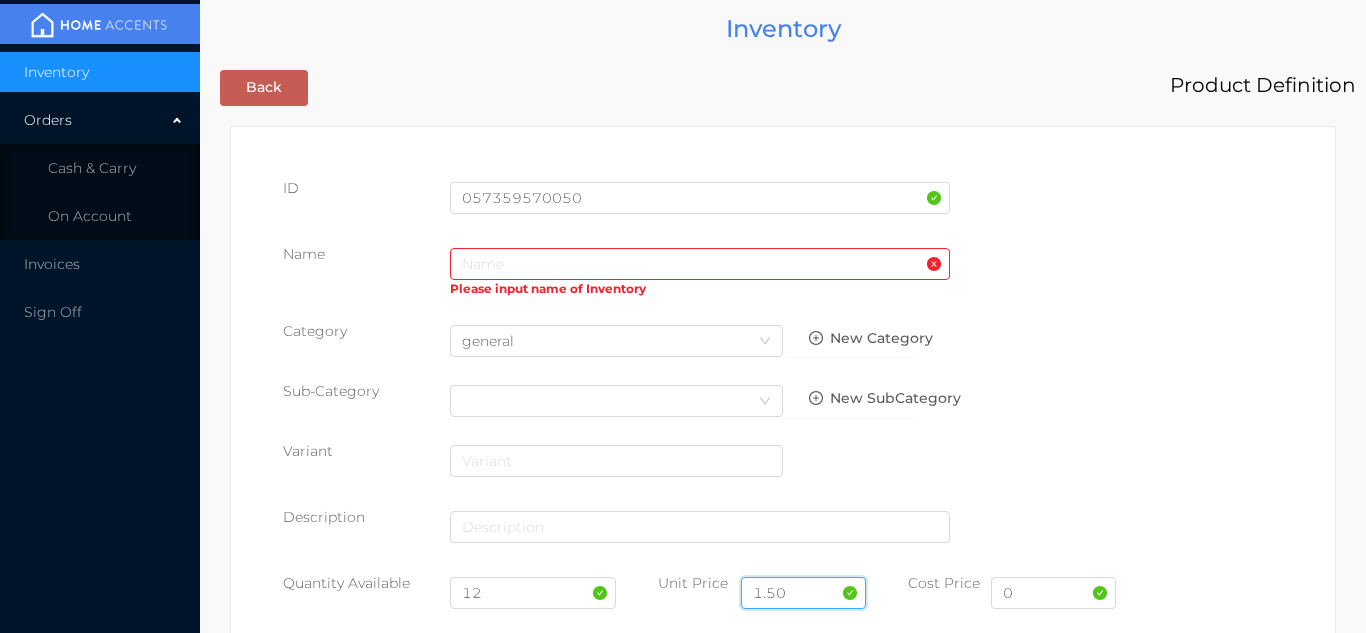 type on "1.50" 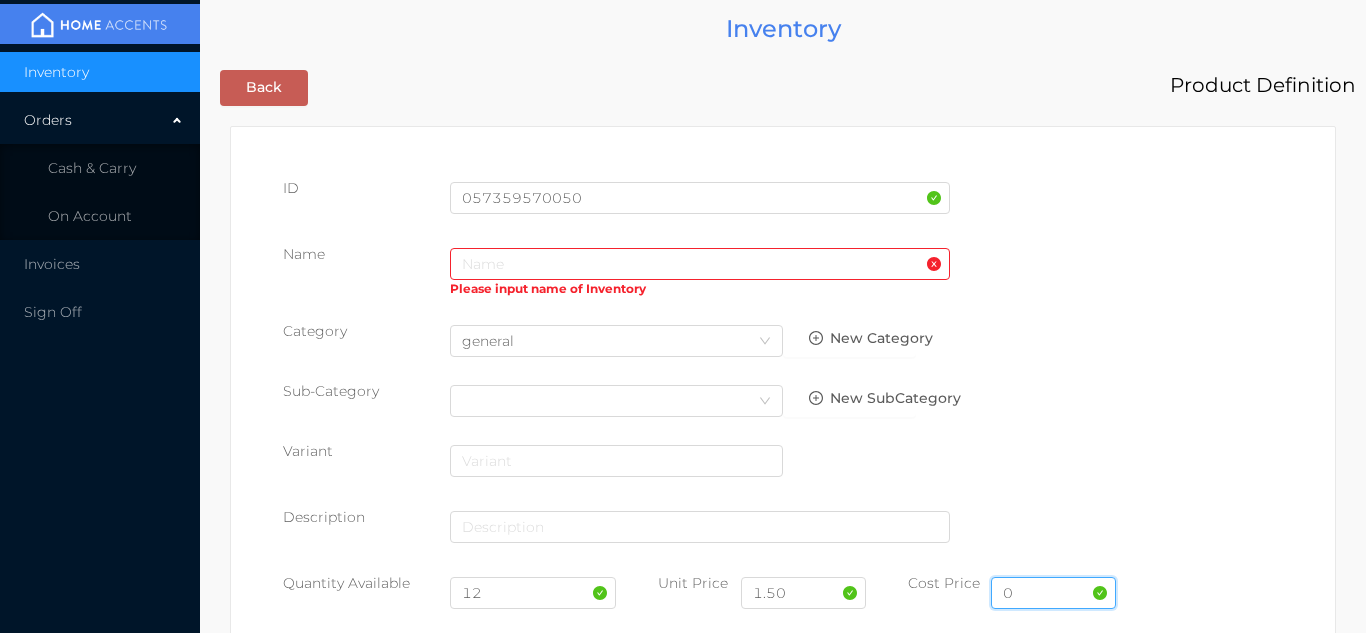 click on "0" at bounding box center (1053, 593) 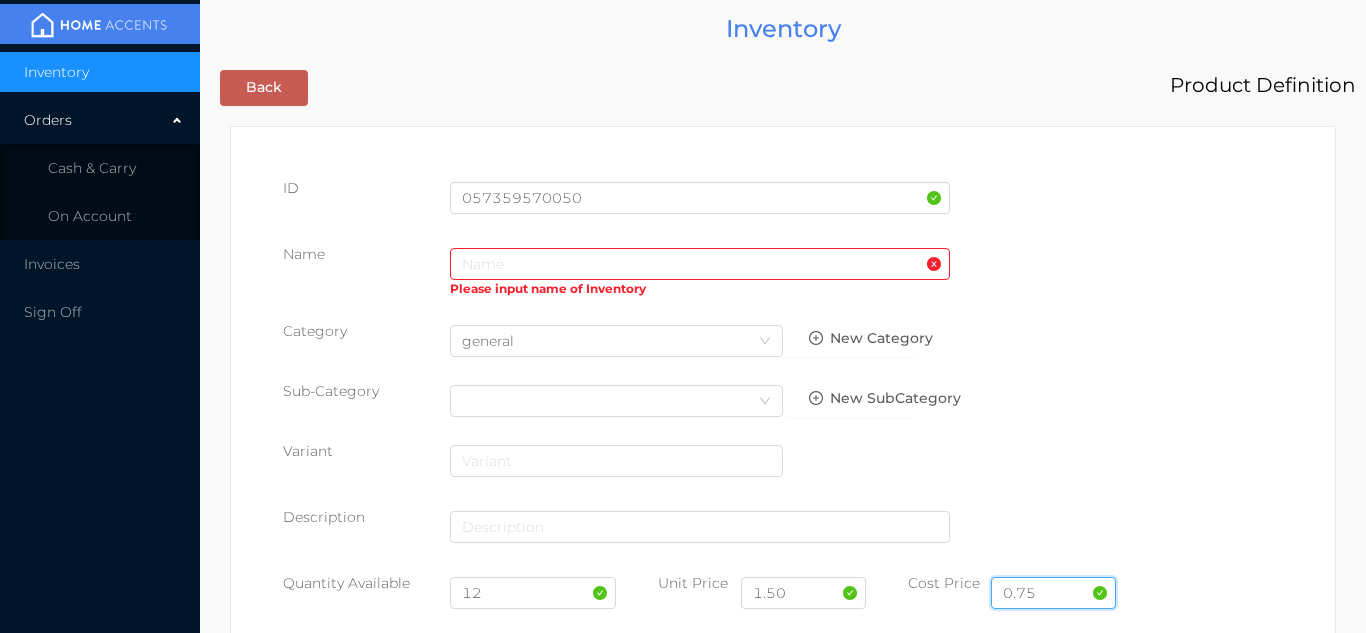 type on "0.75" 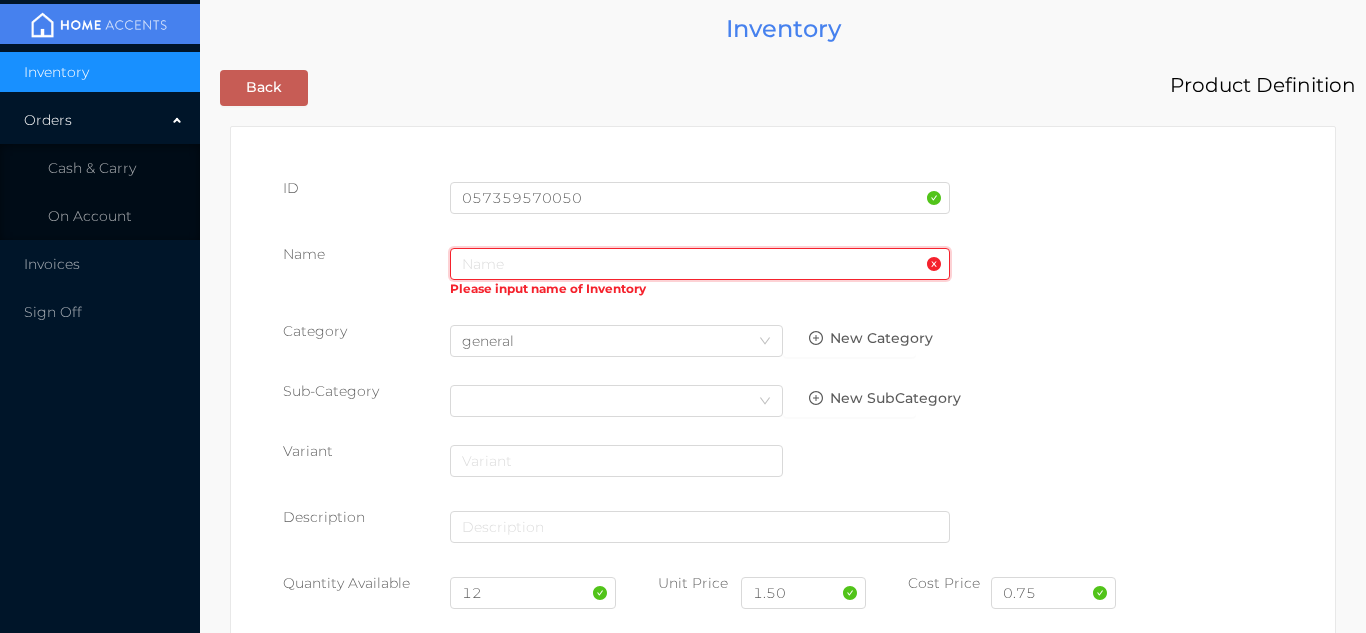 click at bounding box center [700, 264] 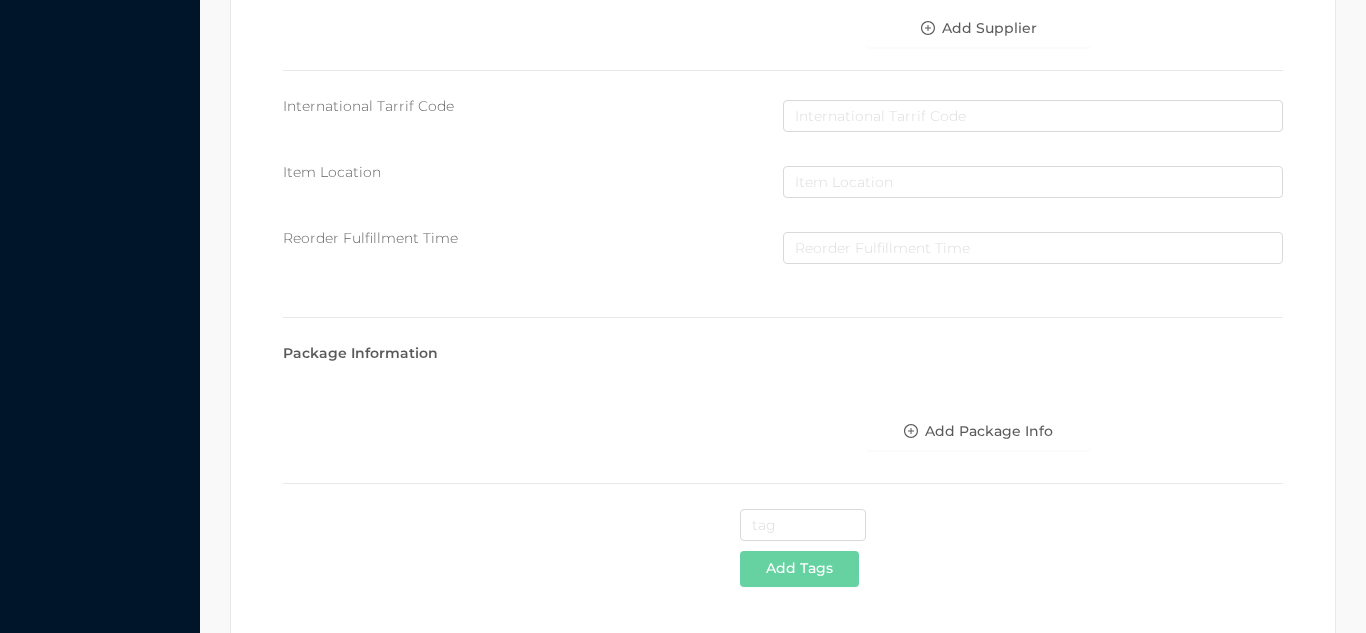 scroll, scrollTop: 1028, scrollLeft: 0, axis: vertical 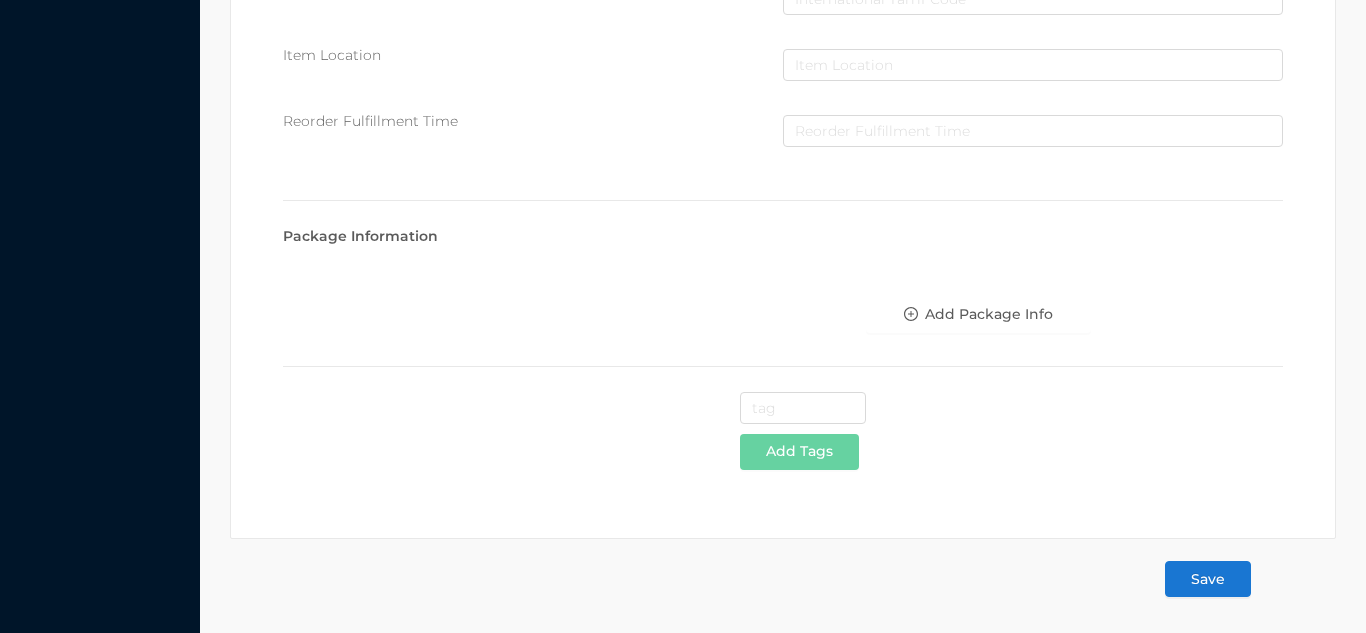 type on "PLACEMAT- Coffee print" 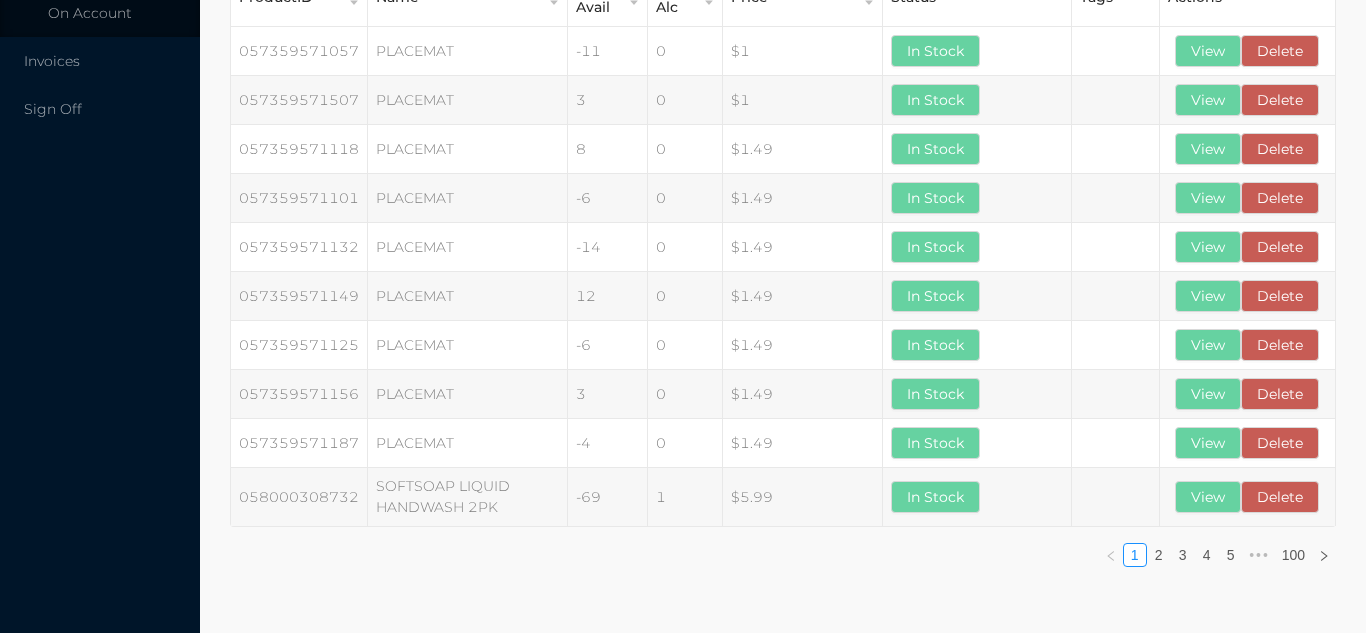 scroll, scrollTop: 0, scrollLeft: 0, axis: both 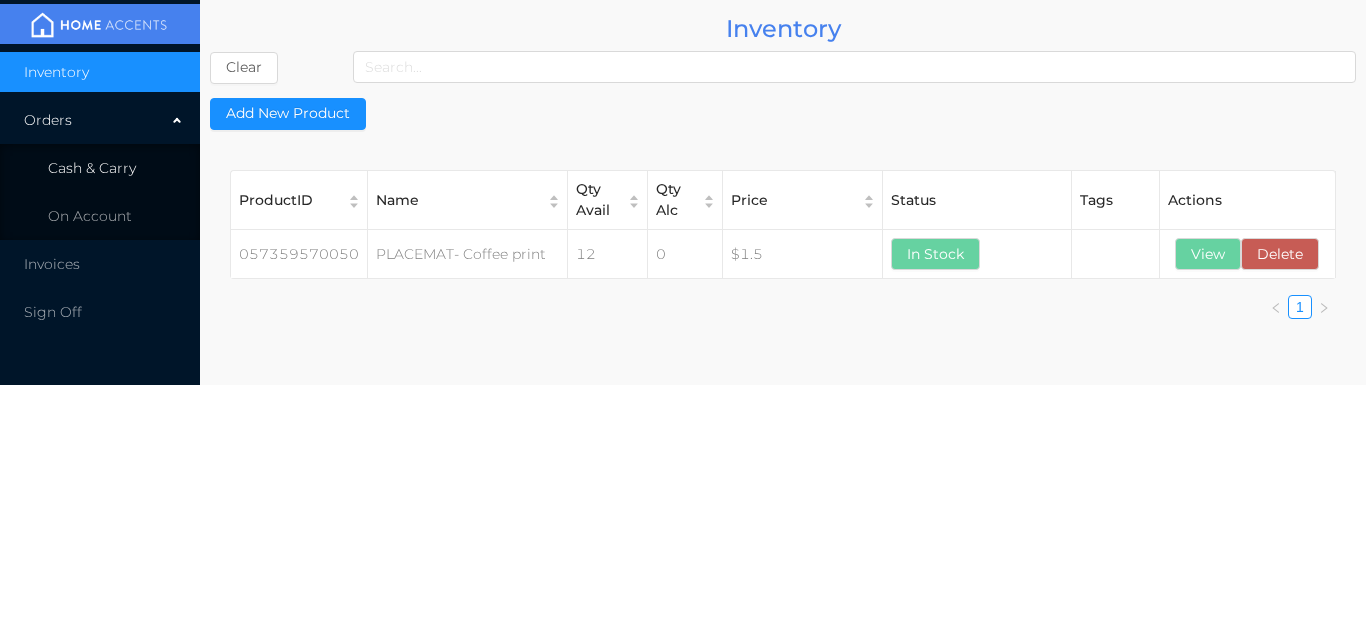 click on "Cash & Carry" at bounding box center (92, 168) 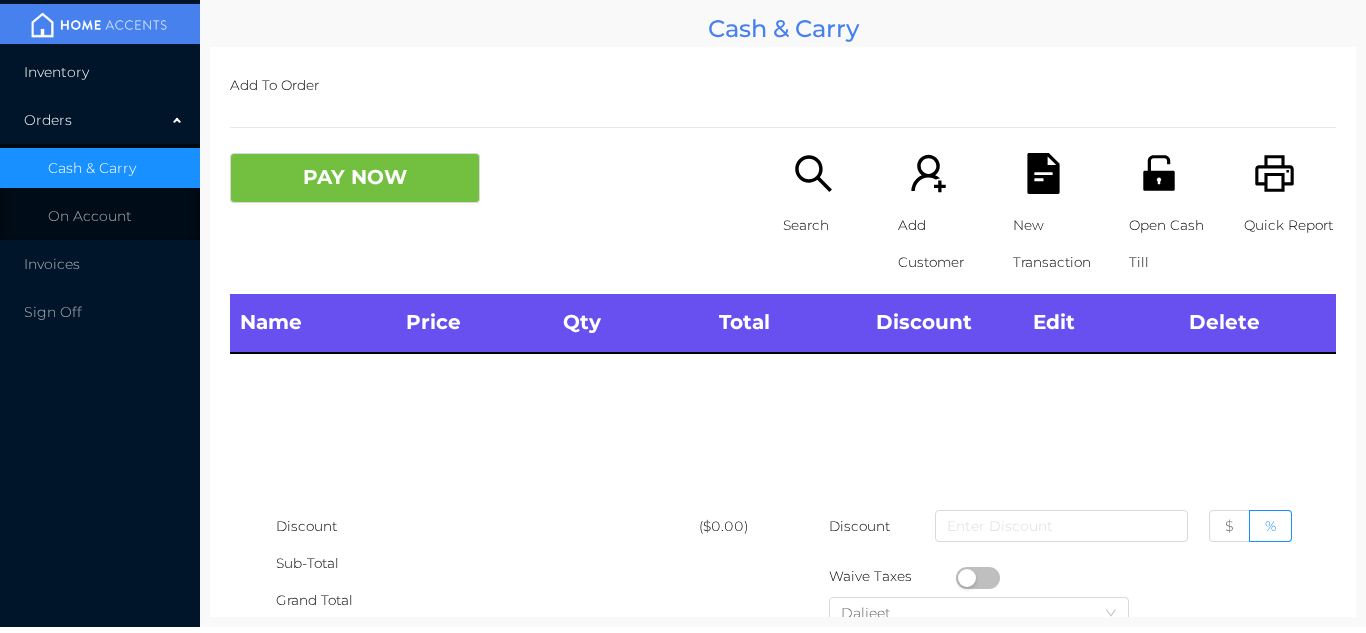 click on "Inventory" at bounding box center (100, 72) 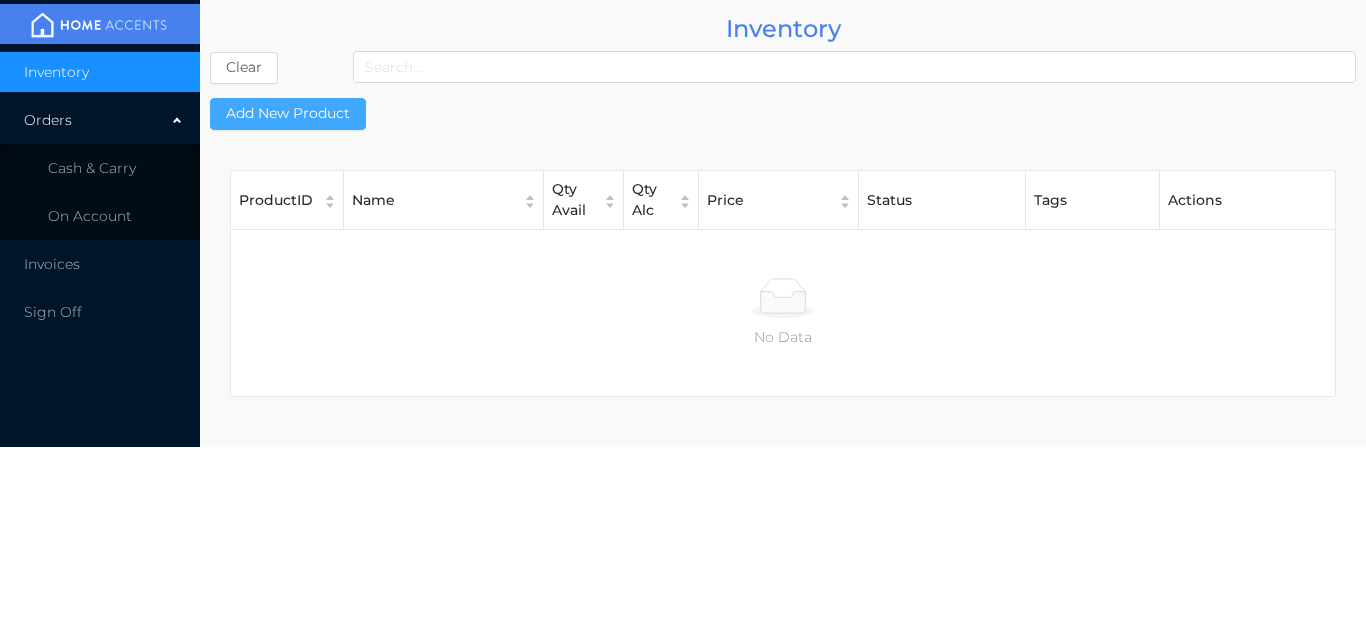 click on "Add New Product" at bounding box center [288, 114] 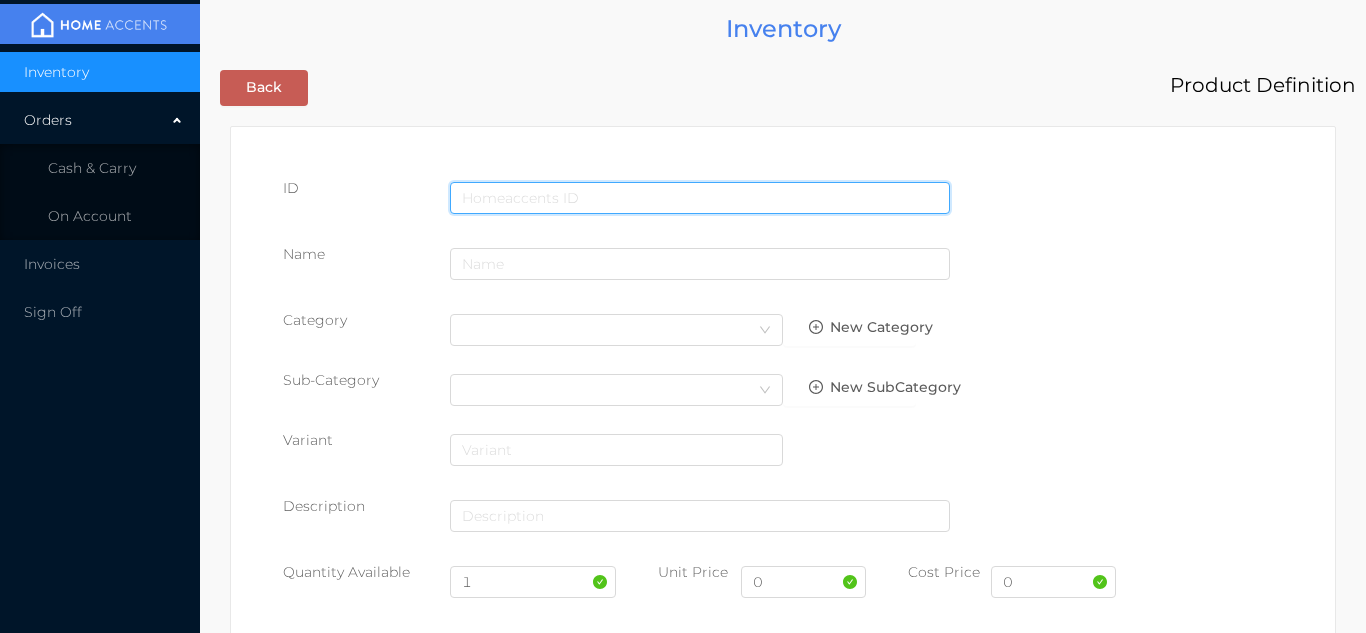 click at bounding box center (700, 198) 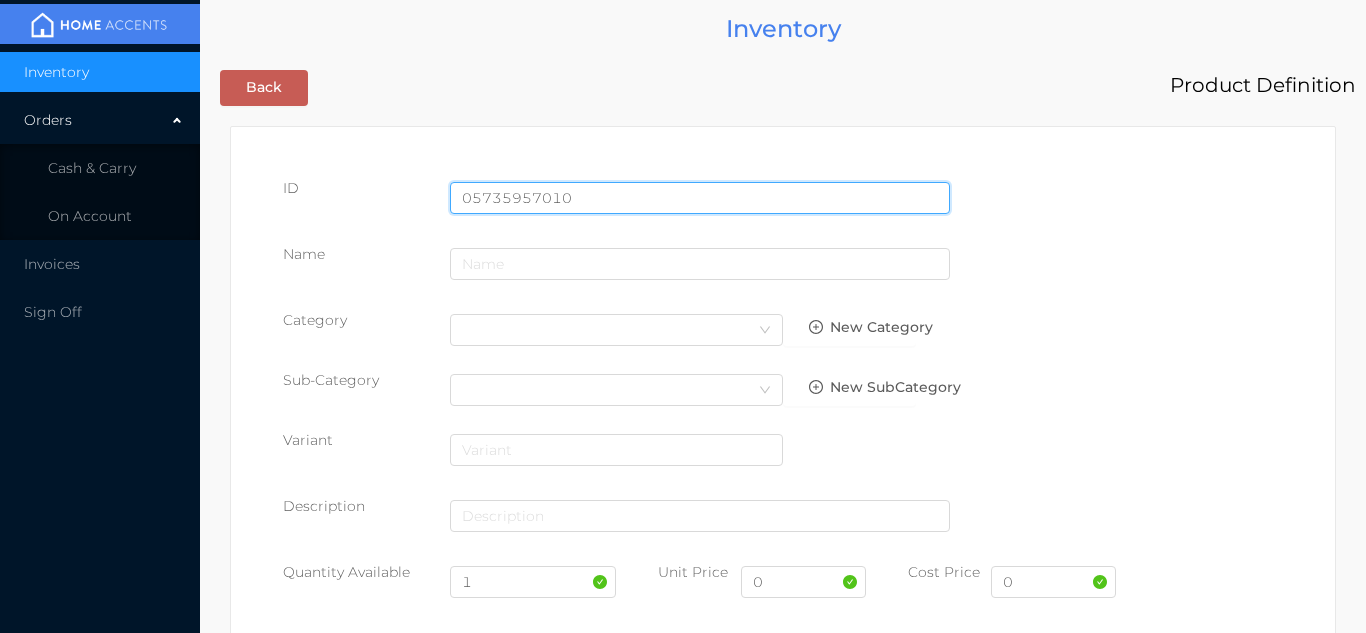 type on "057359570104" 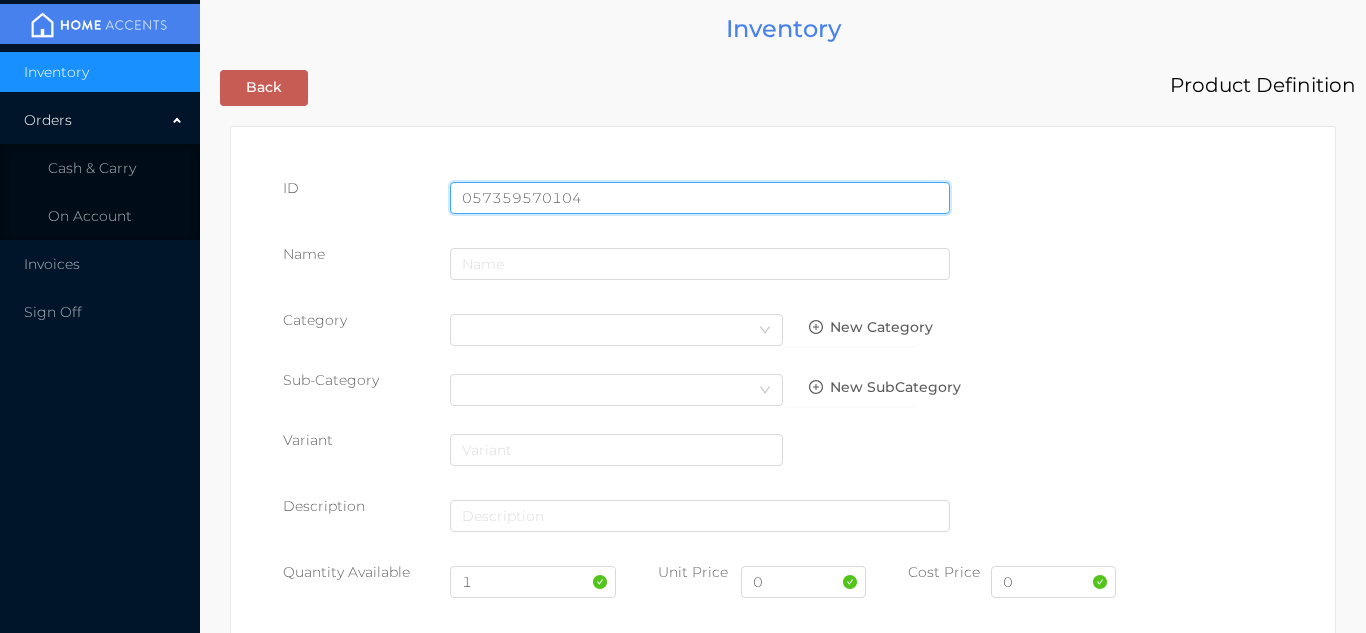click on "Save" at bounding box center (1208, 1607) 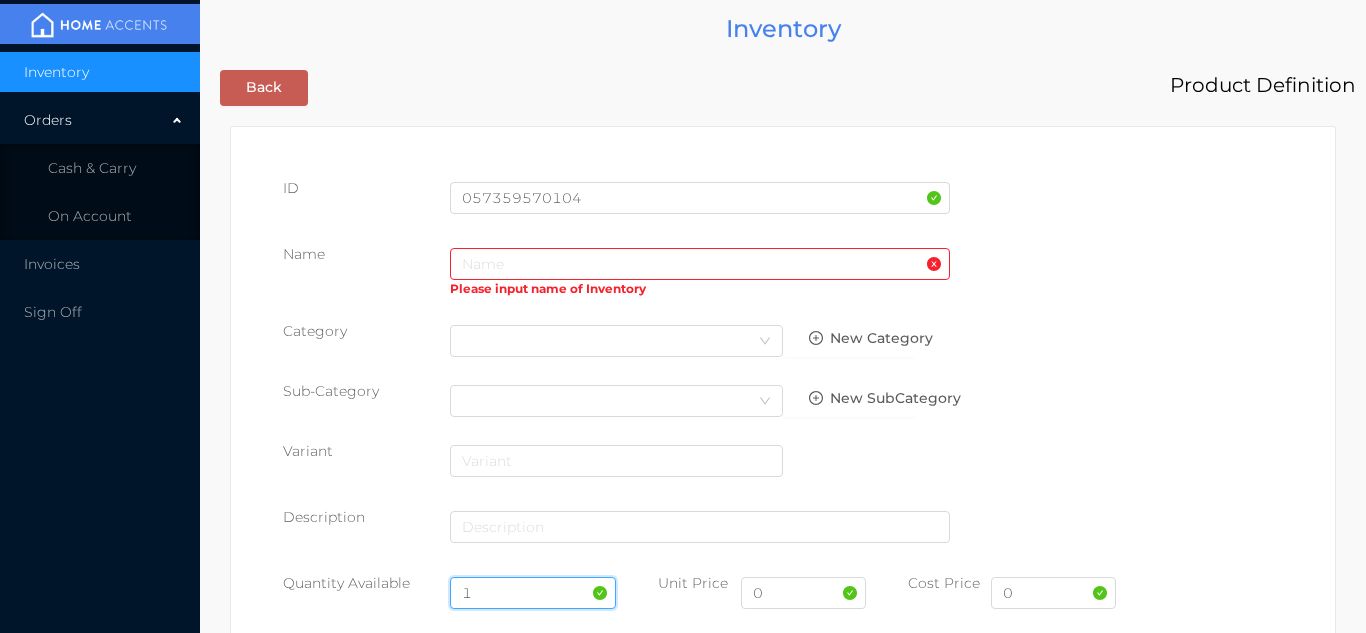 click on "1" at bounding box center (533, 593) 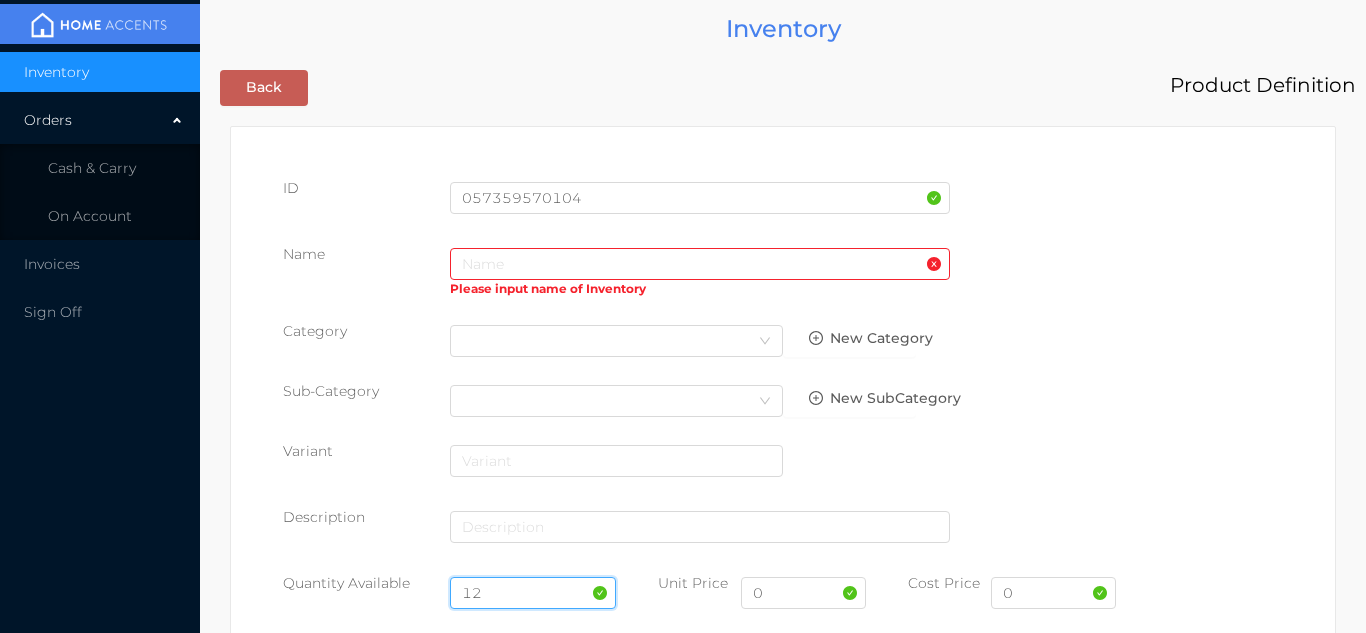 type on "12" 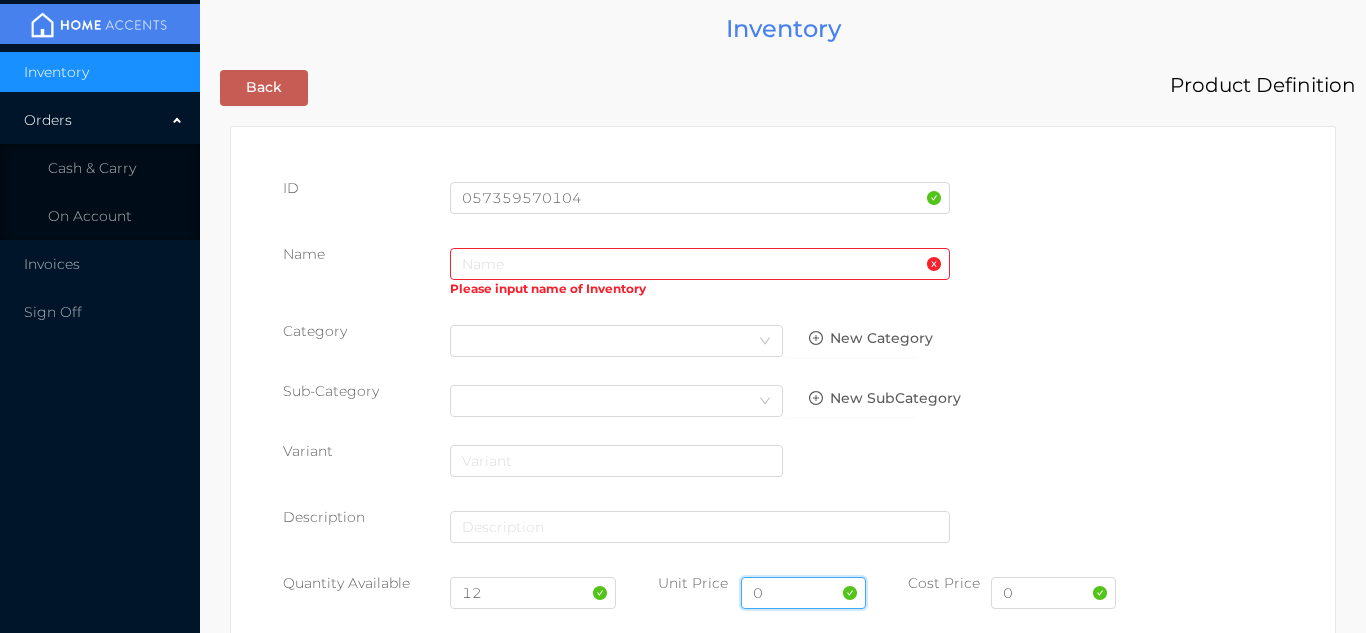 click on "0" at bounding box center (803, 593) 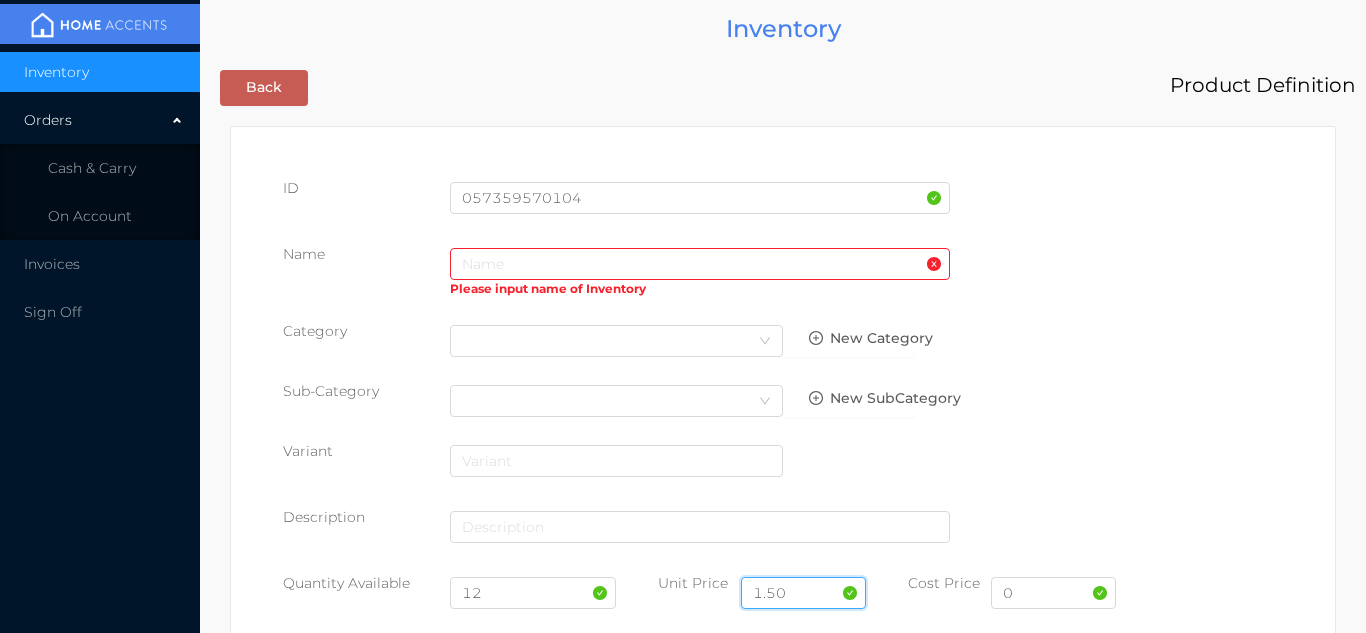 type on "1.50" 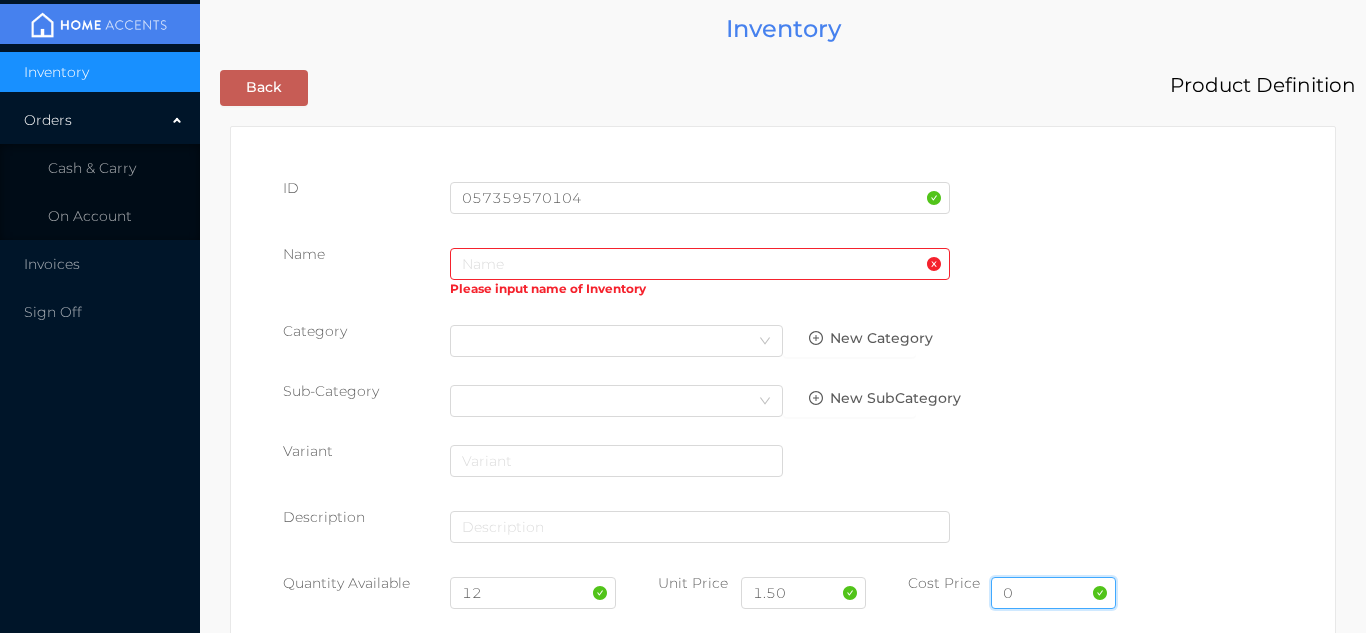 click on "0" at bounding box center [1053, 593] 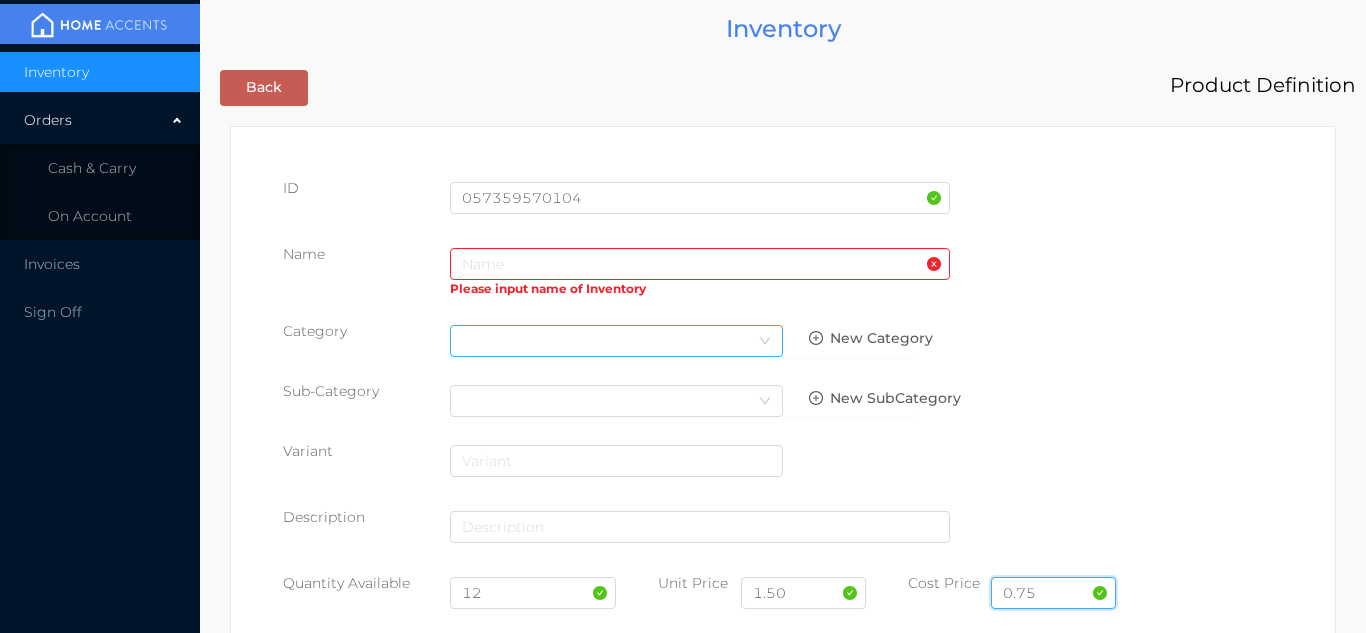 type on "0.75" 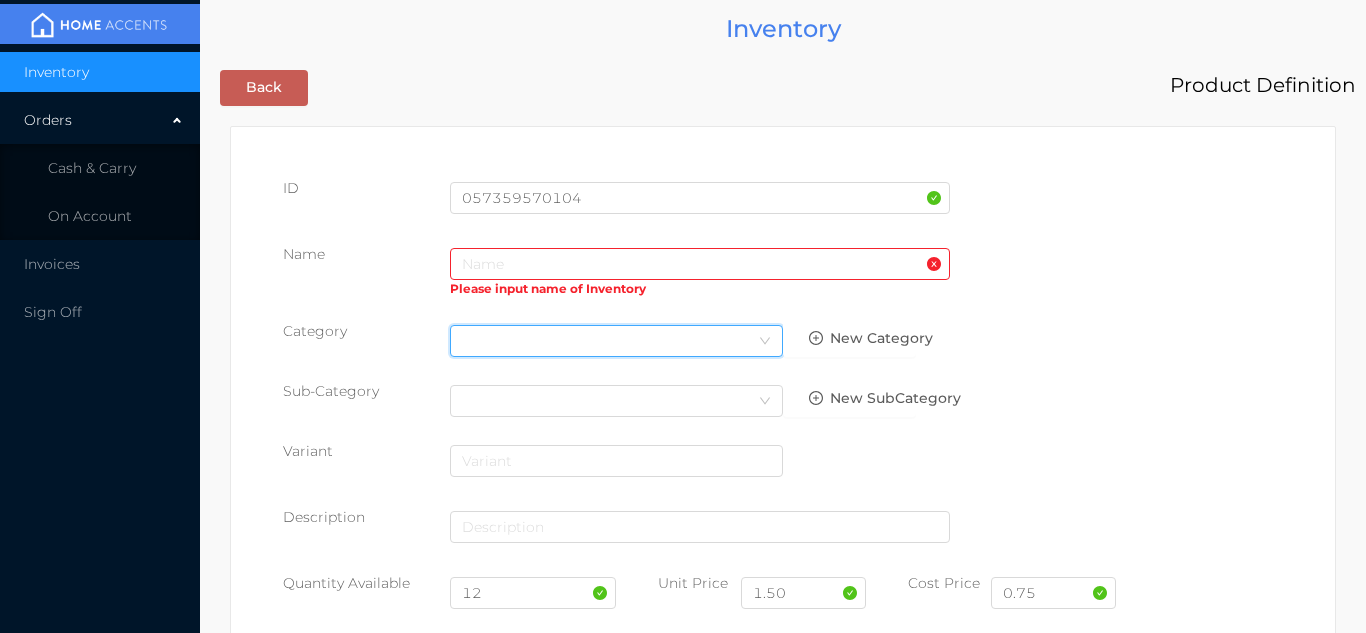 click on "Select Category" at bounding box center (616, 341) 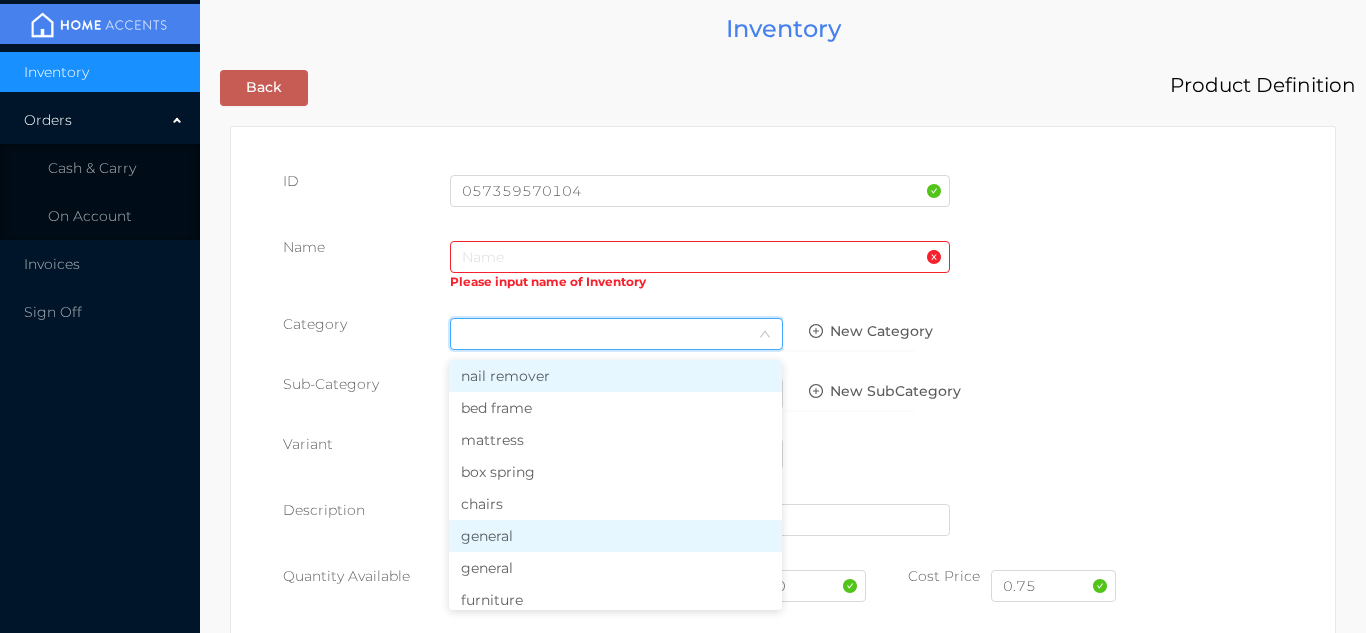 click on "general" at bounding box center (615, 536) 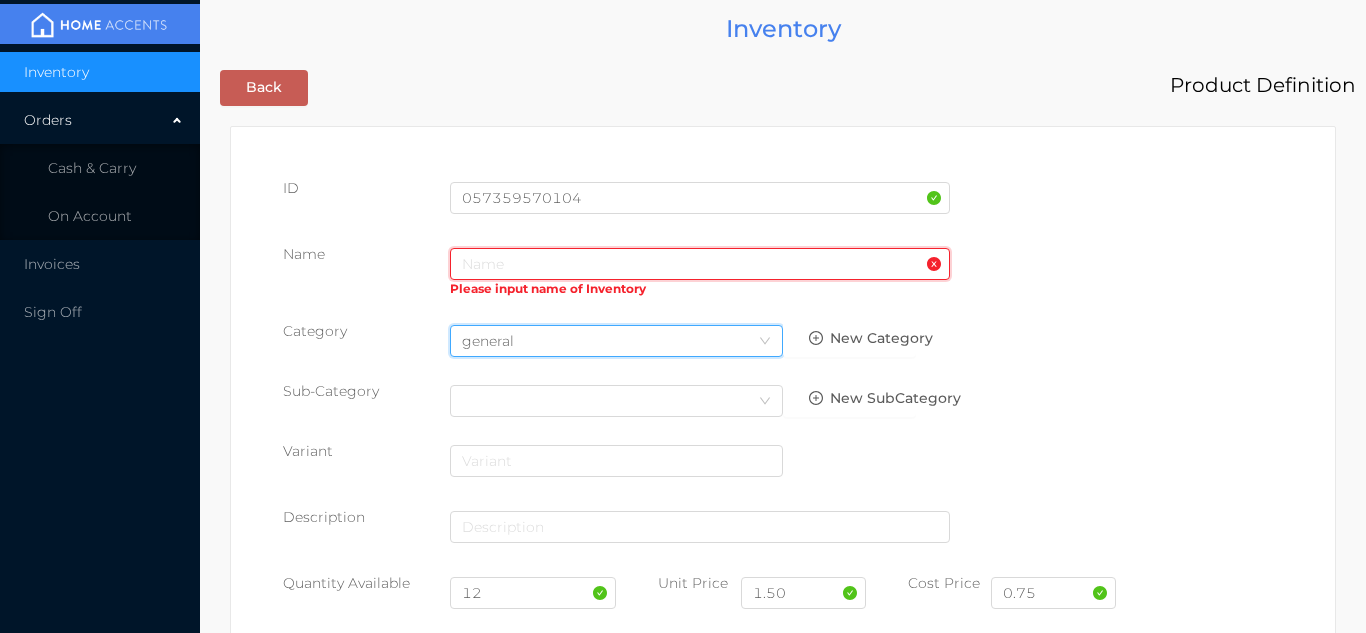 click at bounding box center [700, 264] 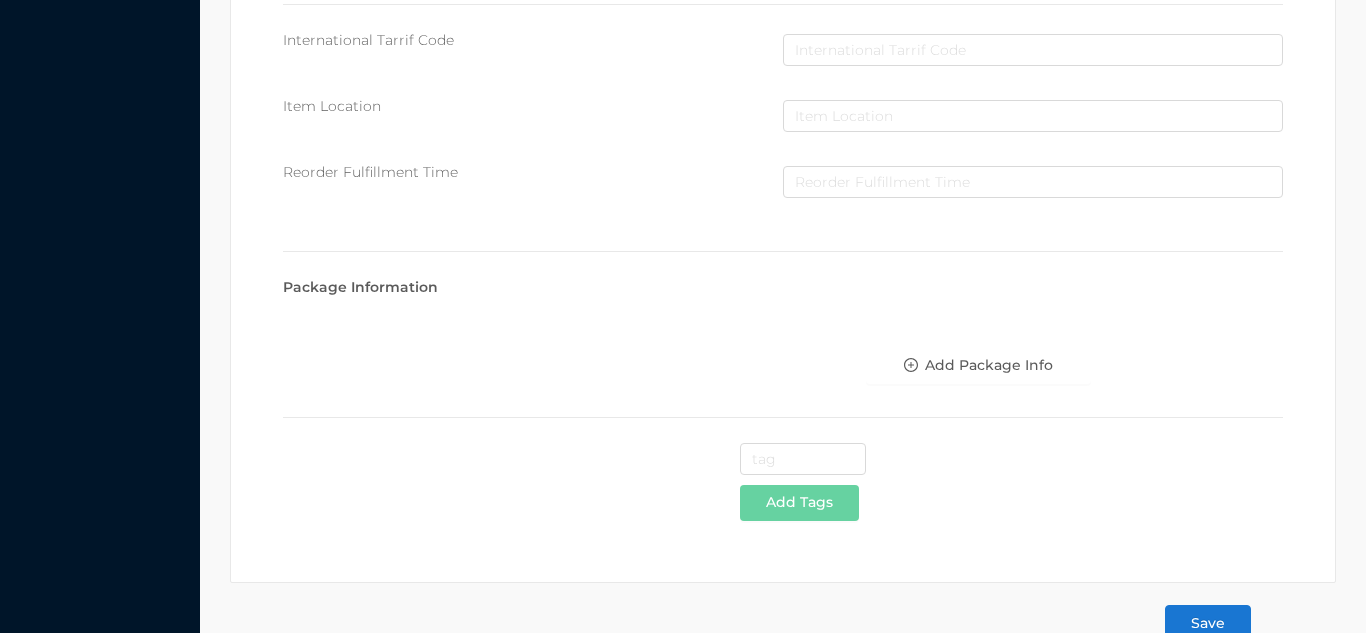 scroll, scrollTop: 1028, scrollLeft: 0, axis: vertical 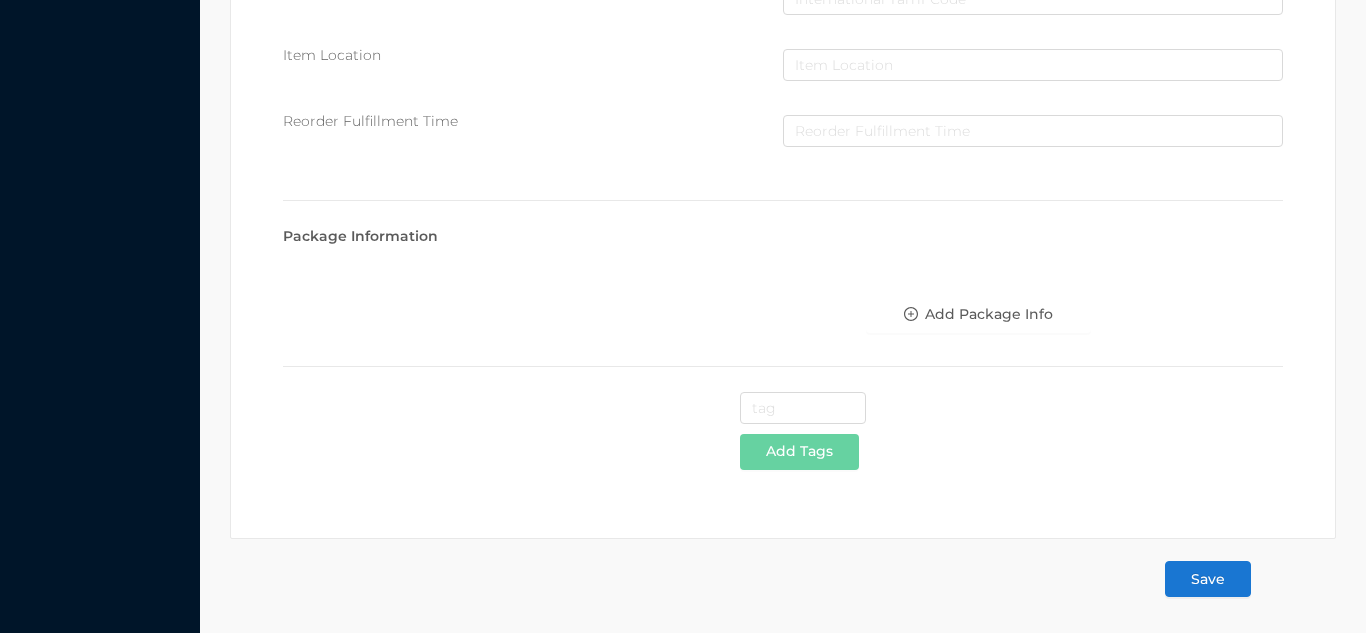 type on "PLACE MAT- flower print" 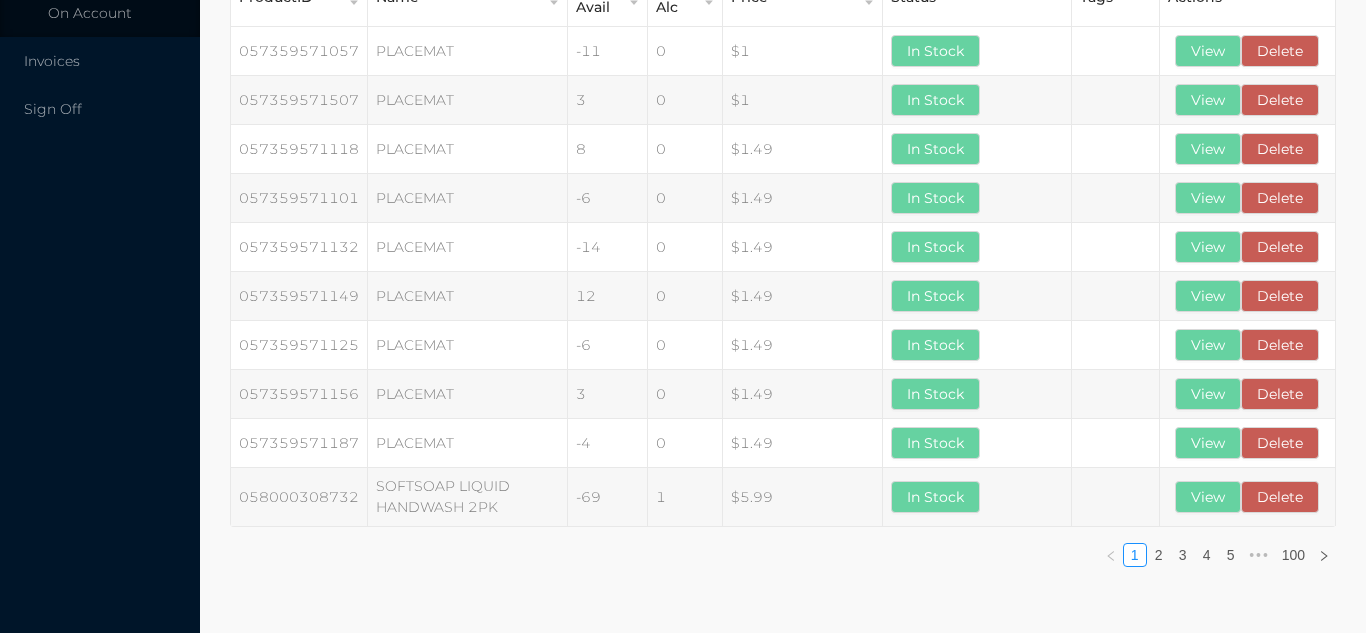 scroll, scrollTop: 0, scrollLeft: 0, axis: both 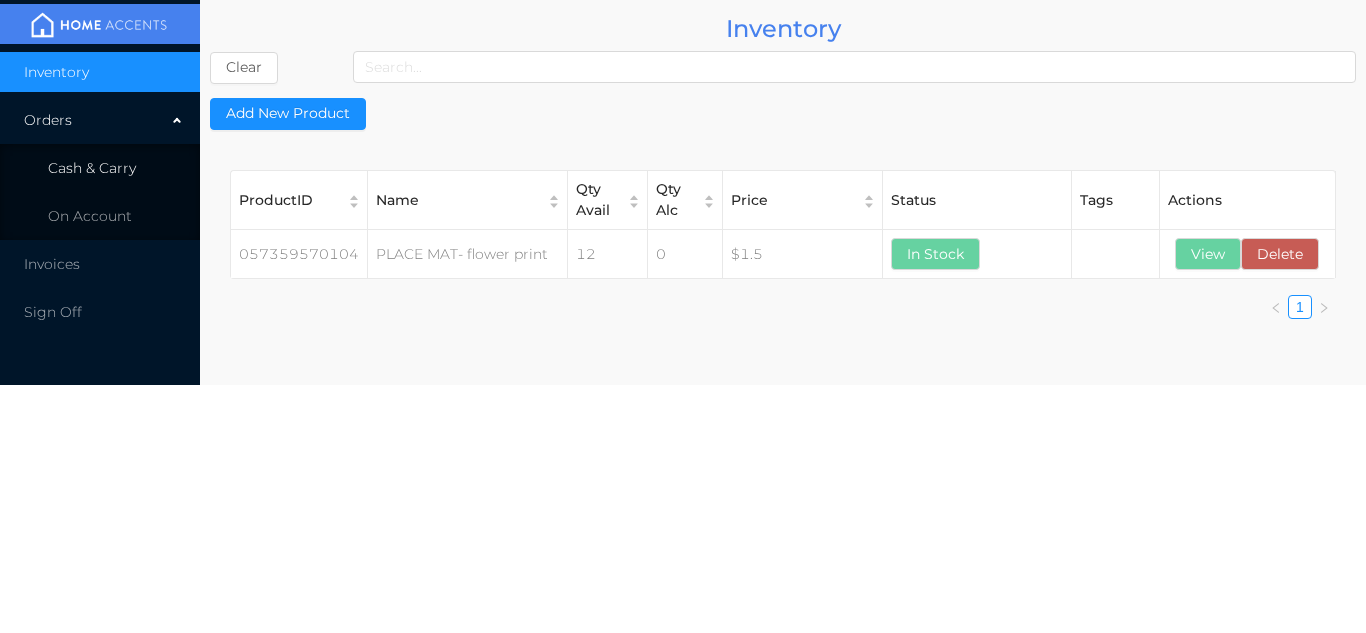 click on "Cash & Carry" at bounding box center (100, 168) 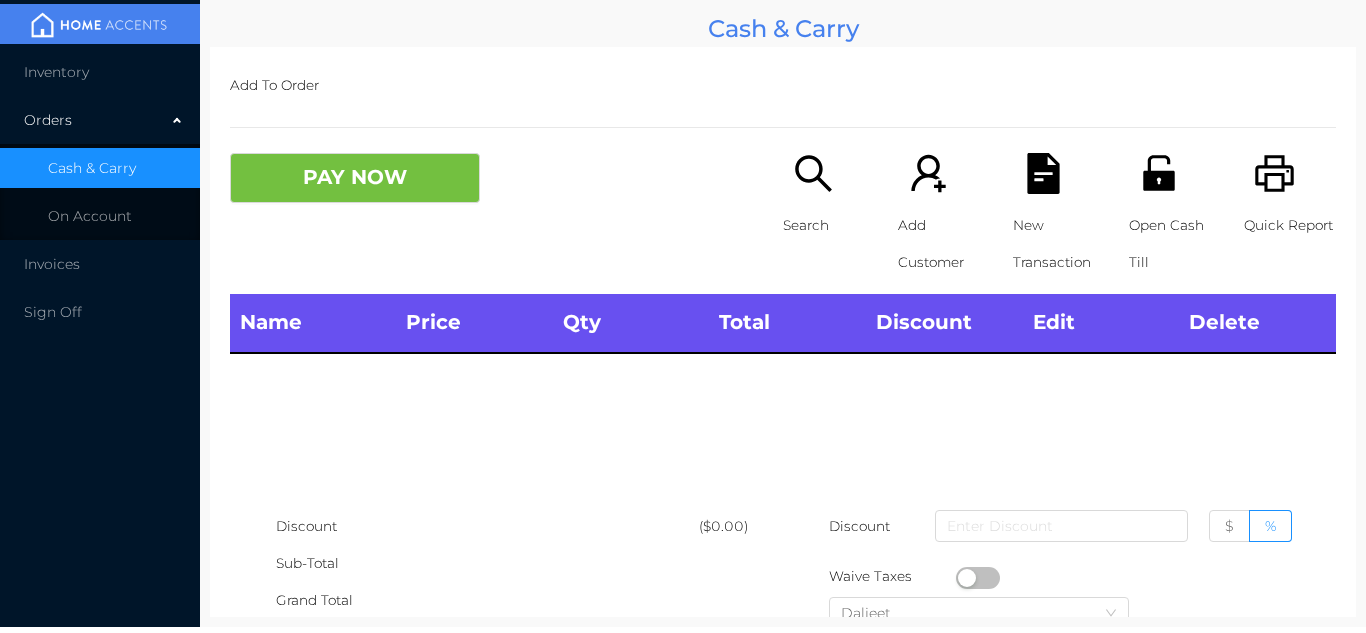 click on "Inventory" at bounding box center (100, 72) 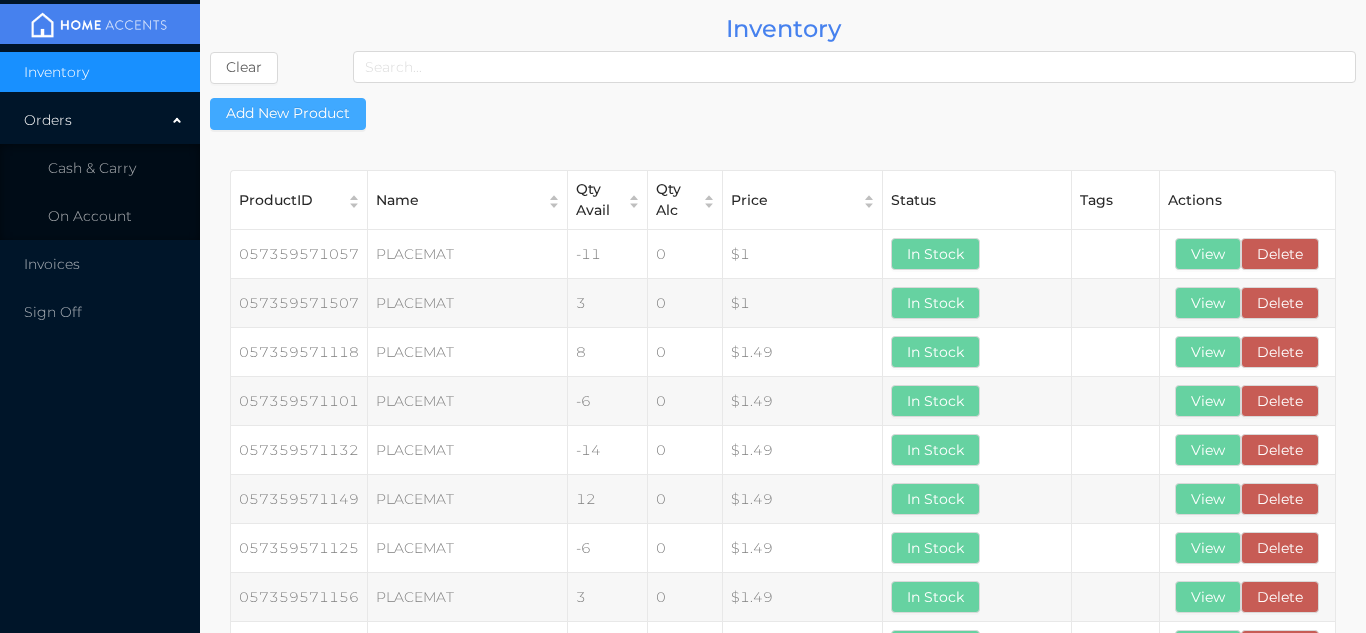 click on "Add New Product" at bounding box center (288, 114) 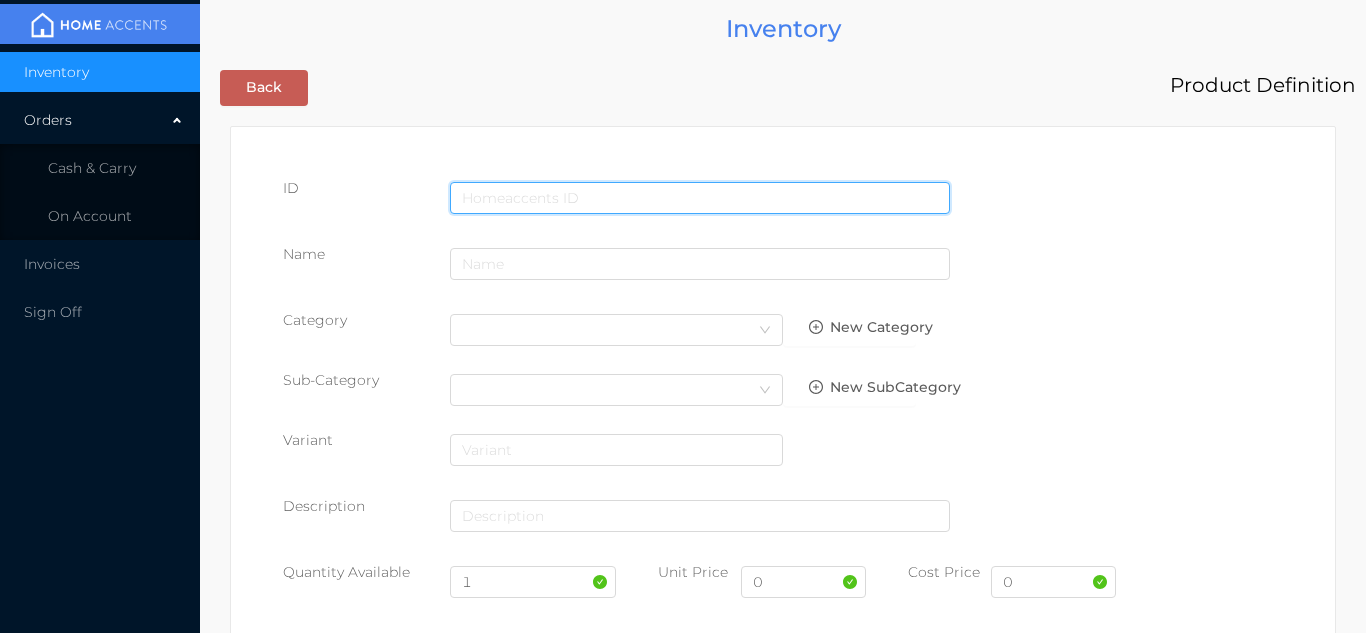 click at bounding box center [700, 198] 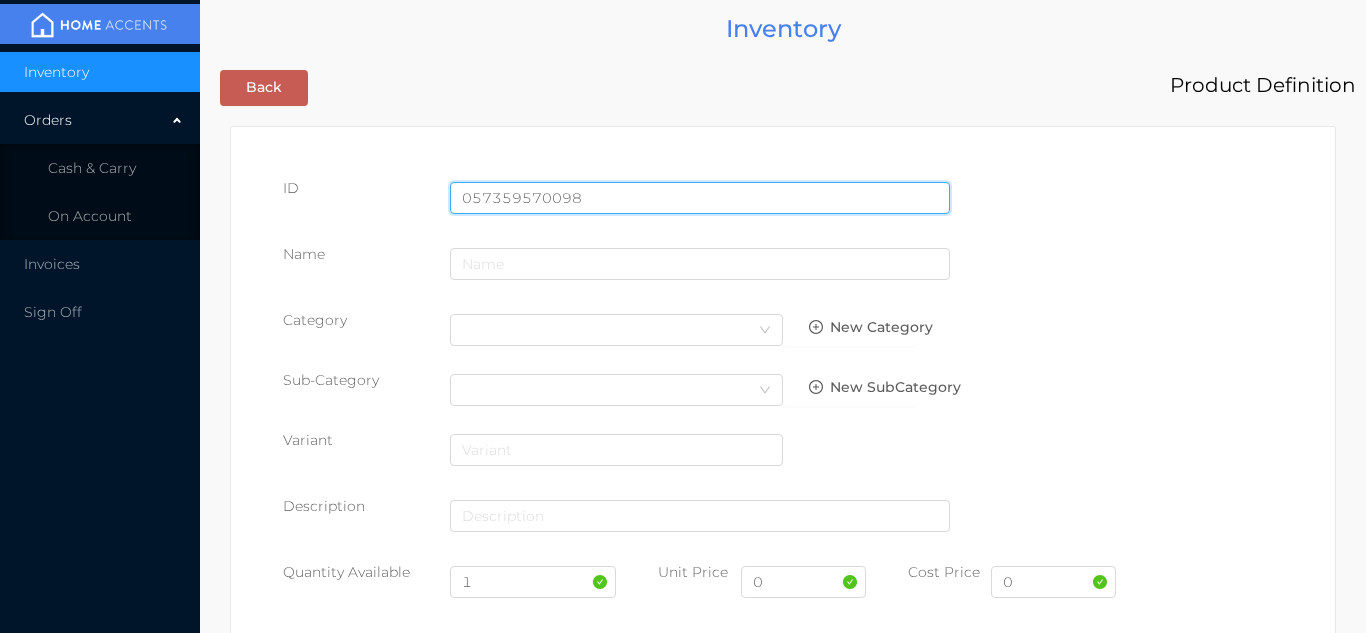 type on "057359570098" 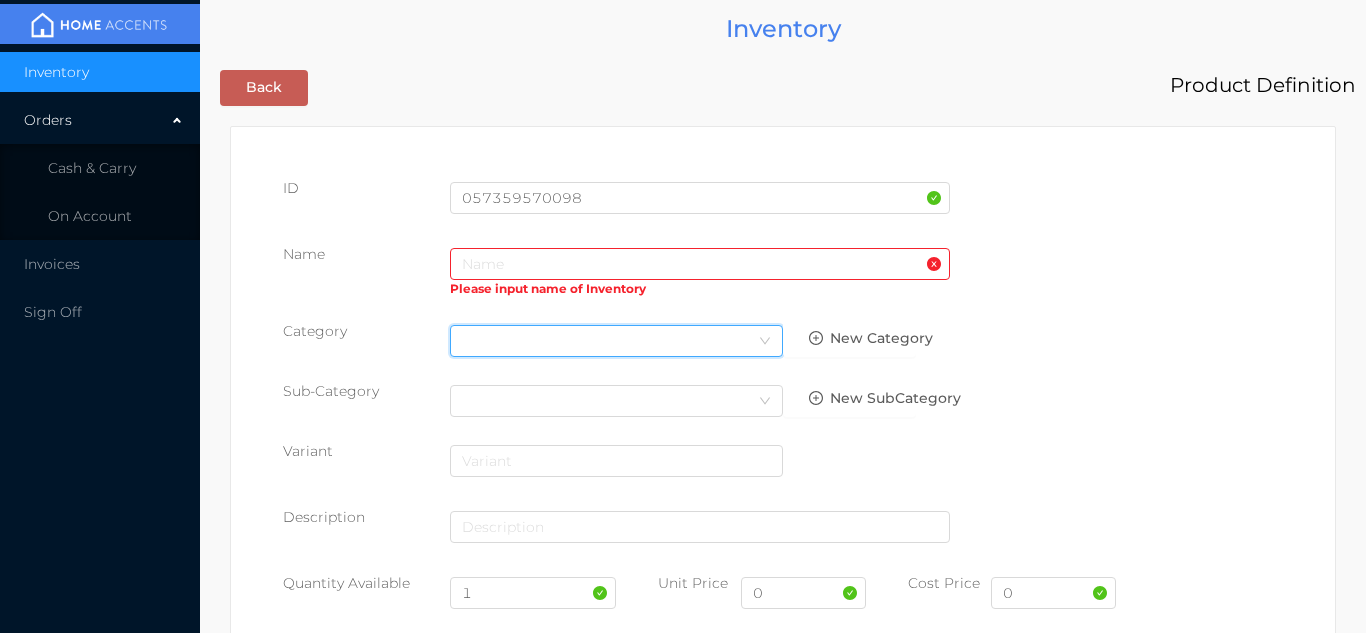 click on "Select Category" at bounding box center (616, 341) 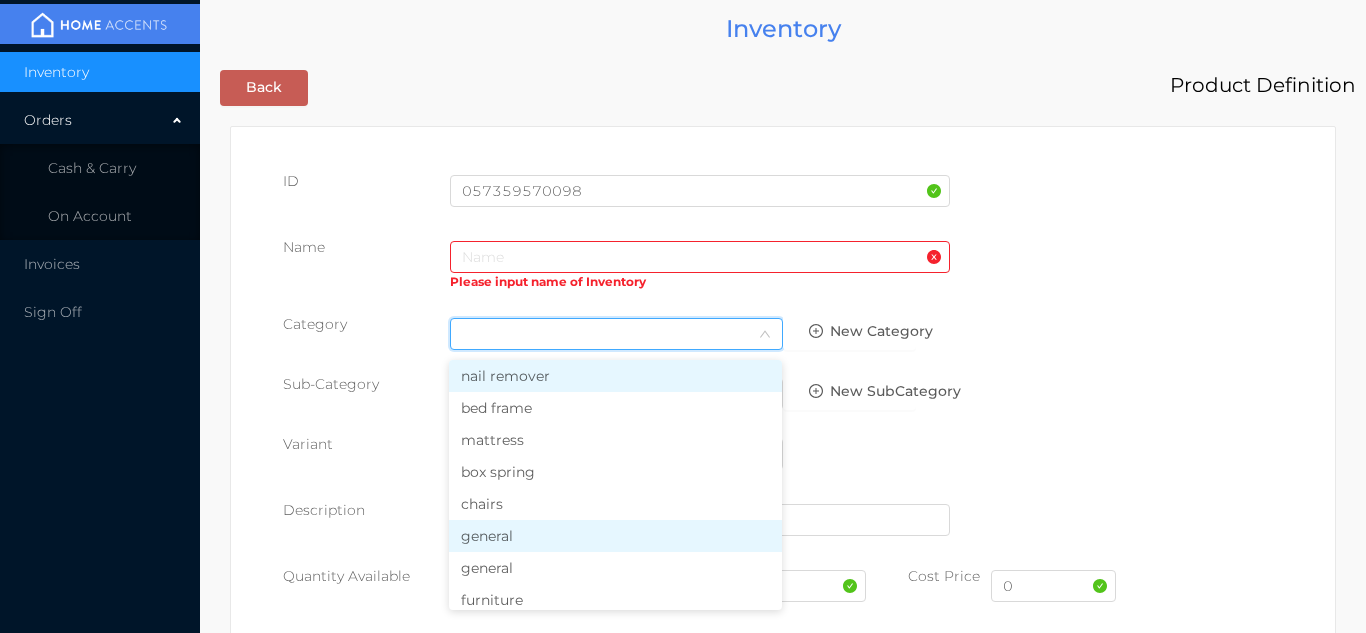click on "general" at bounding box center [615, 536] 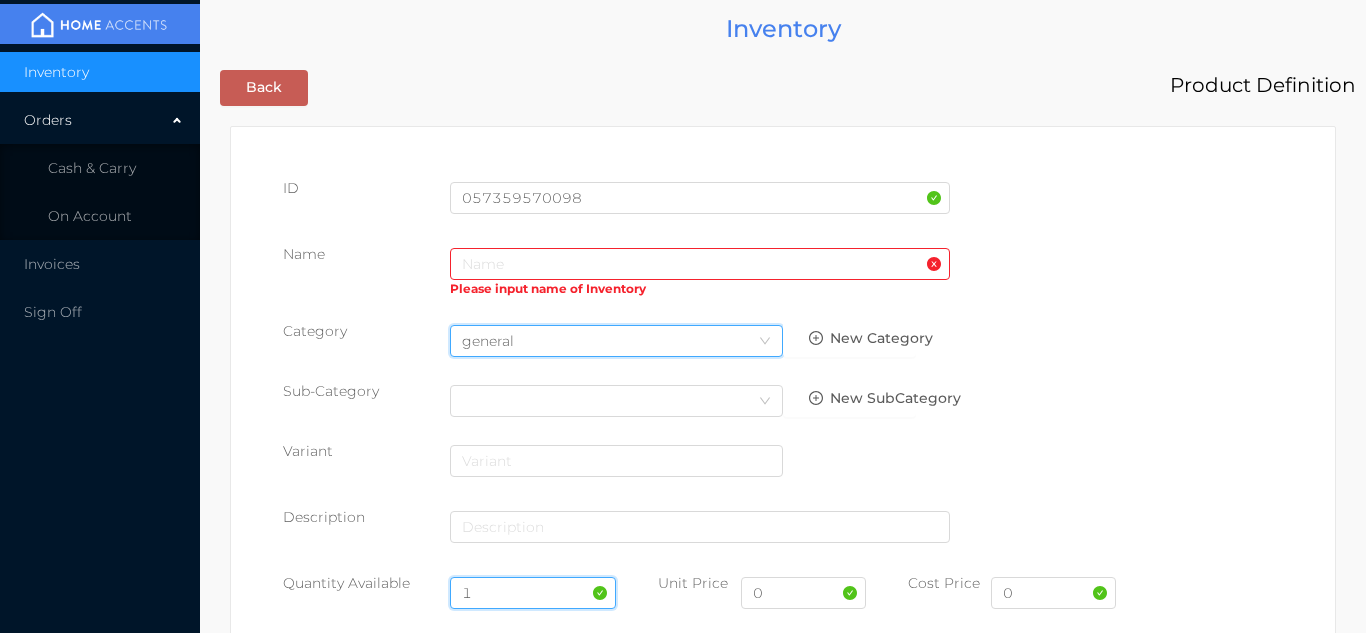 click on "1" at bounding box center (533, 593) 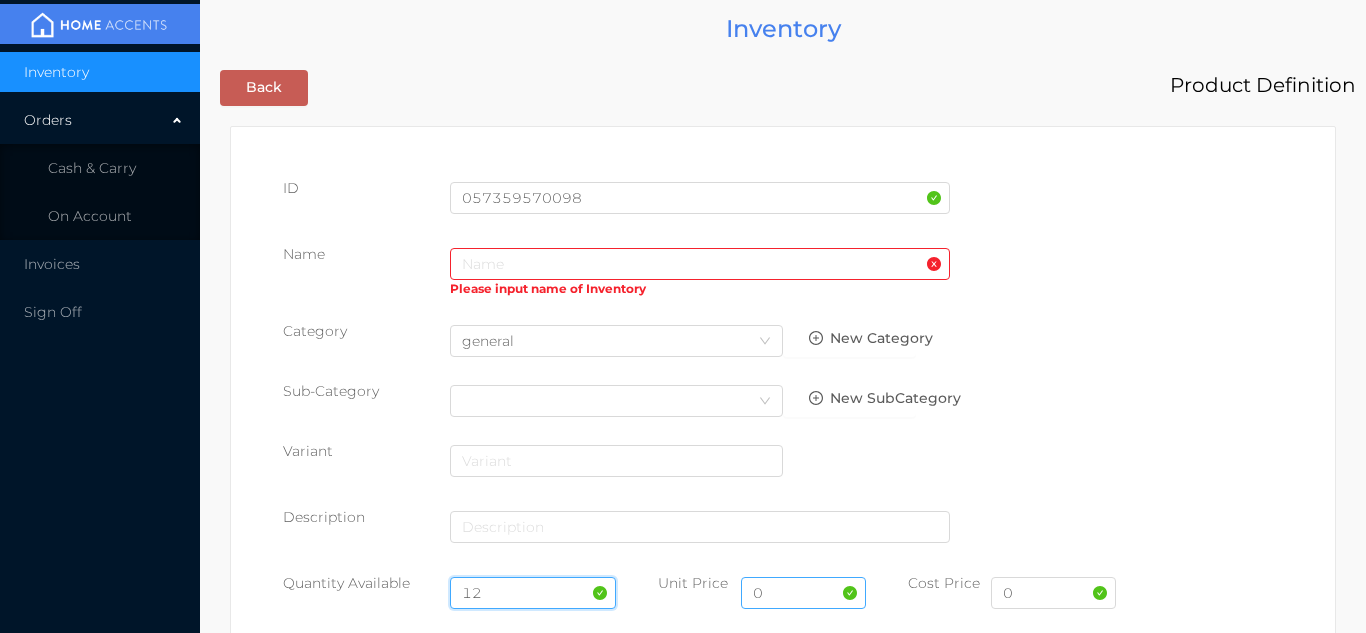 type on "12" 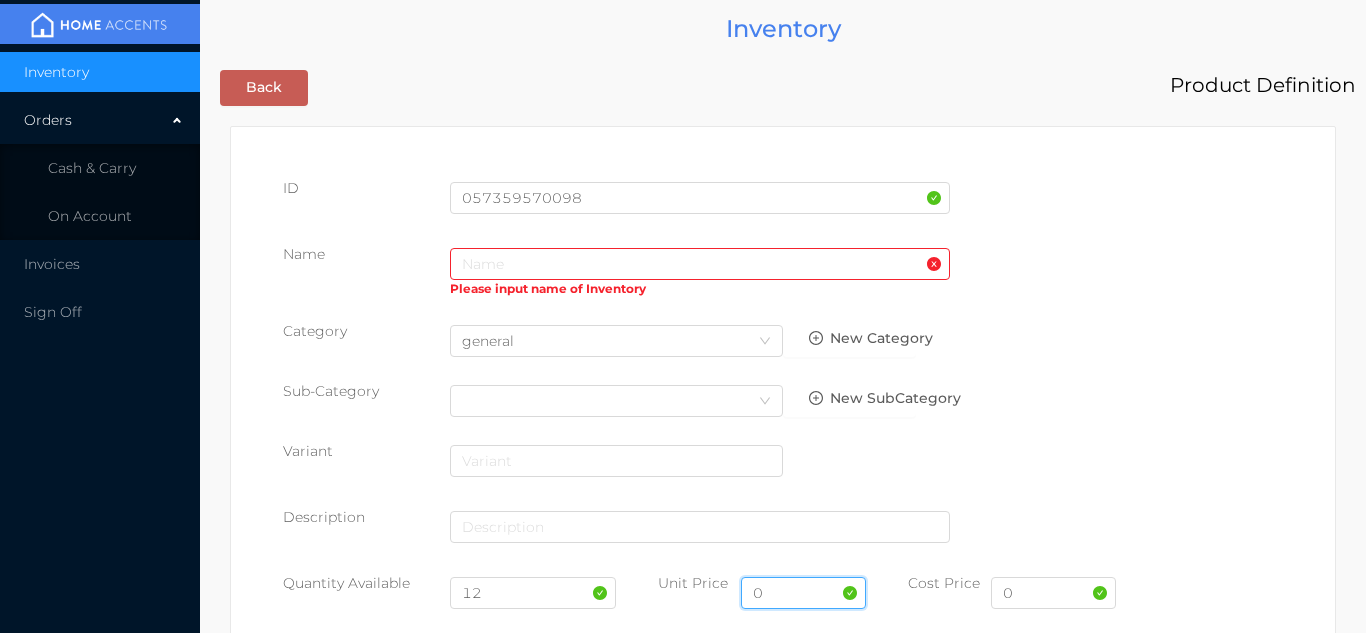 click on "0" at bounding box center (803, 593) 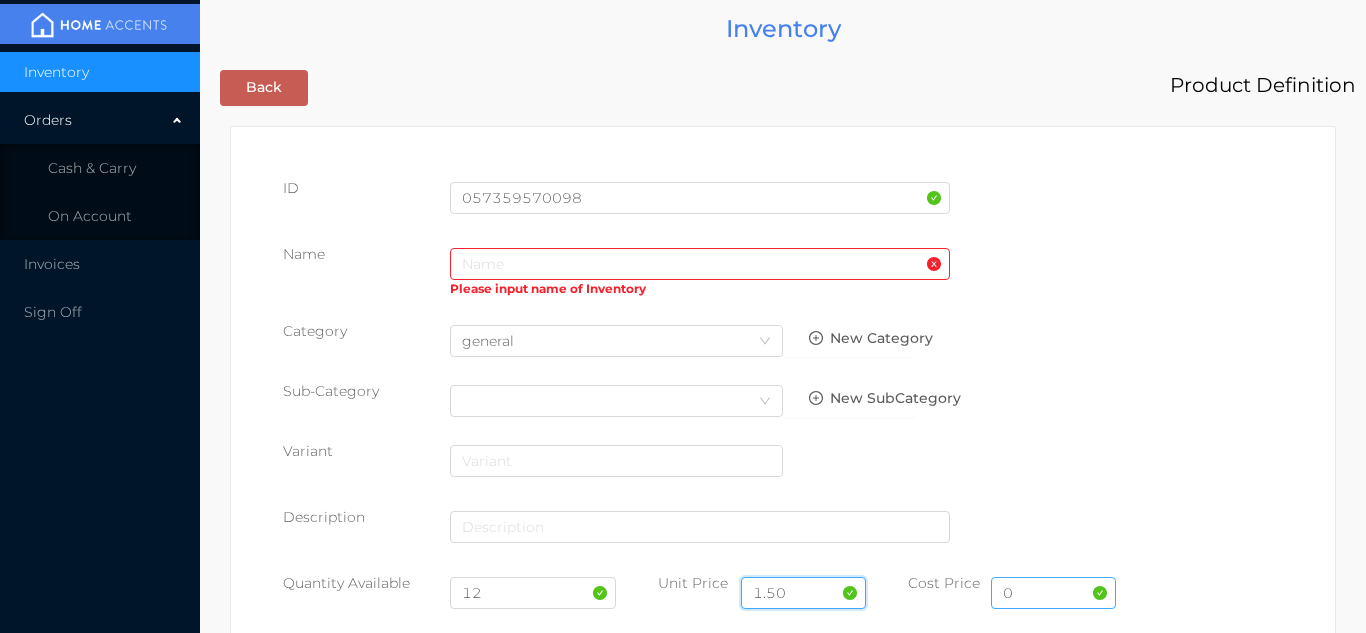 type on "1.50" 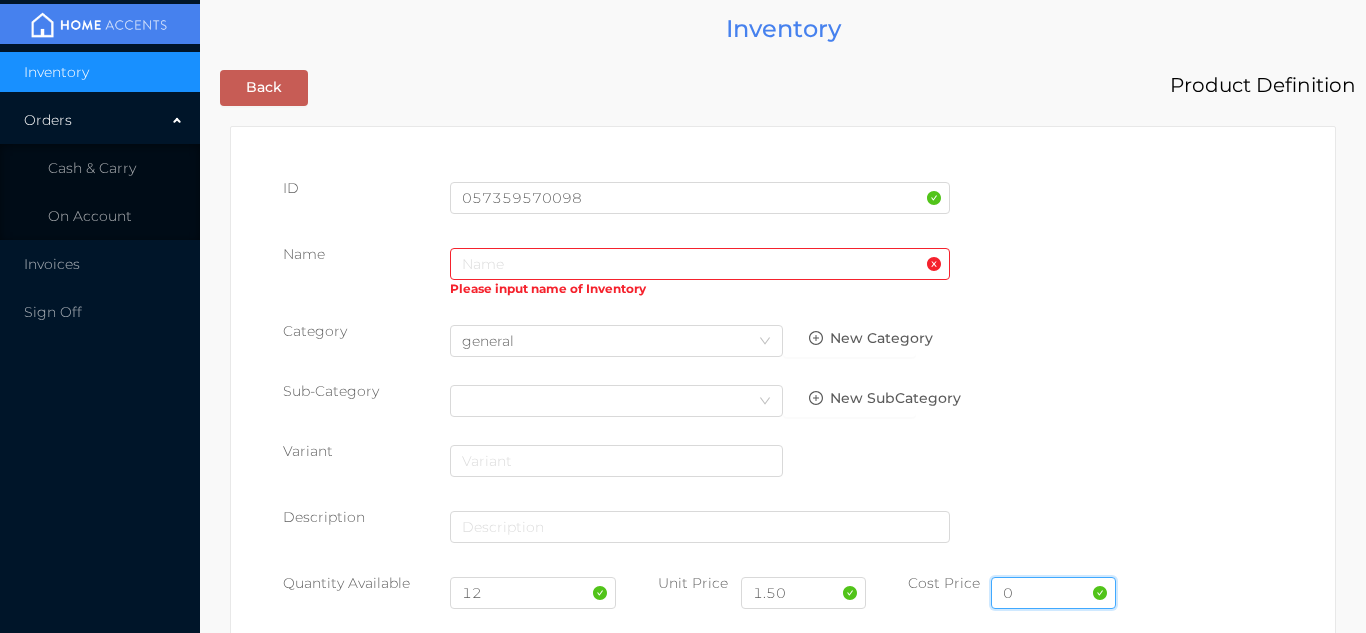 click on "0" at bounding box center [1053, 593] 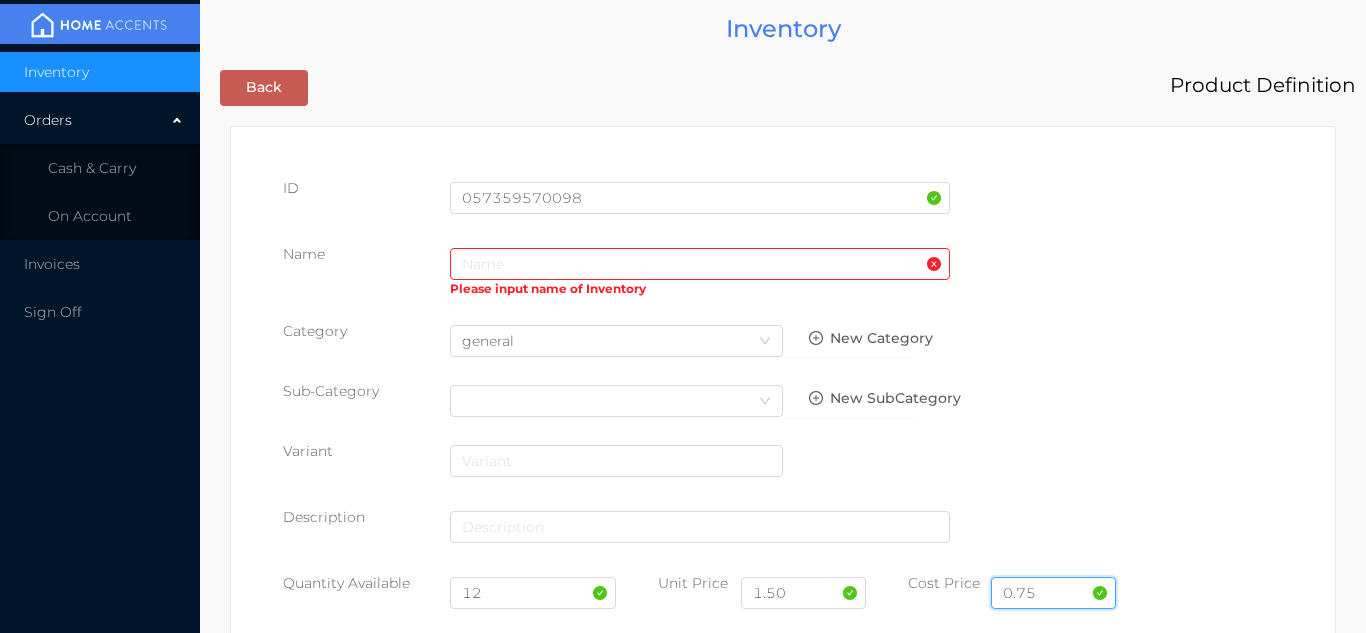 type on "0.75" 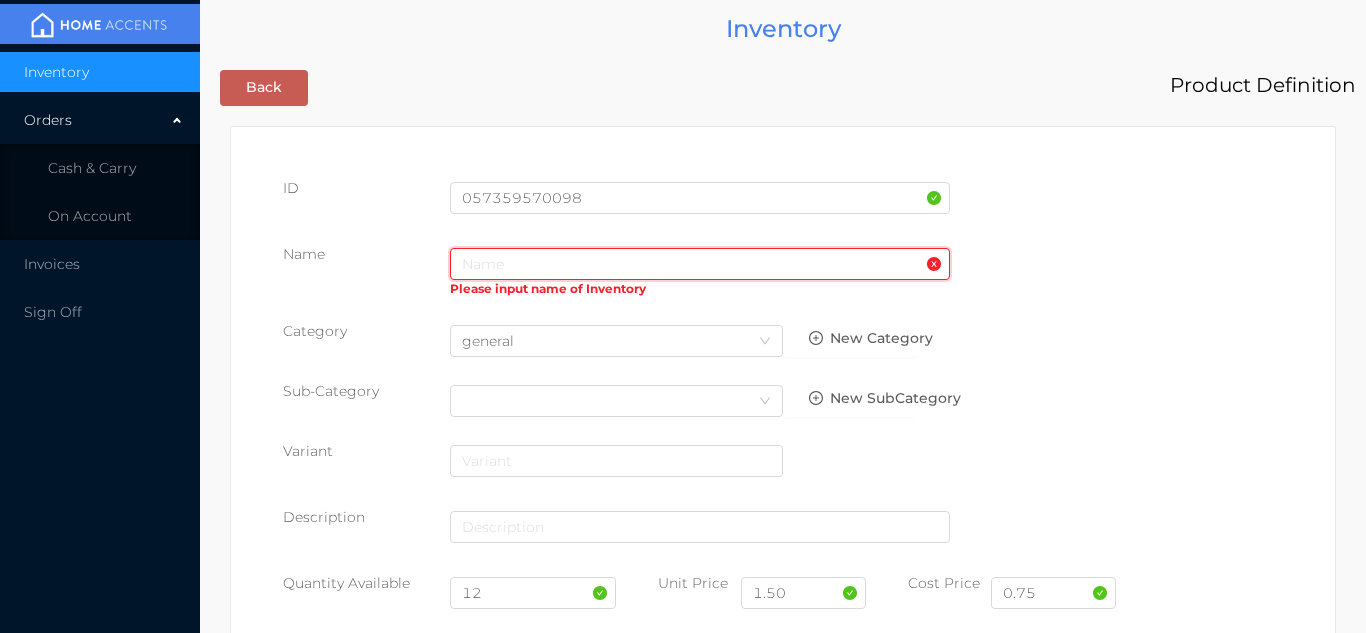 click at bounding box center [700, 264] 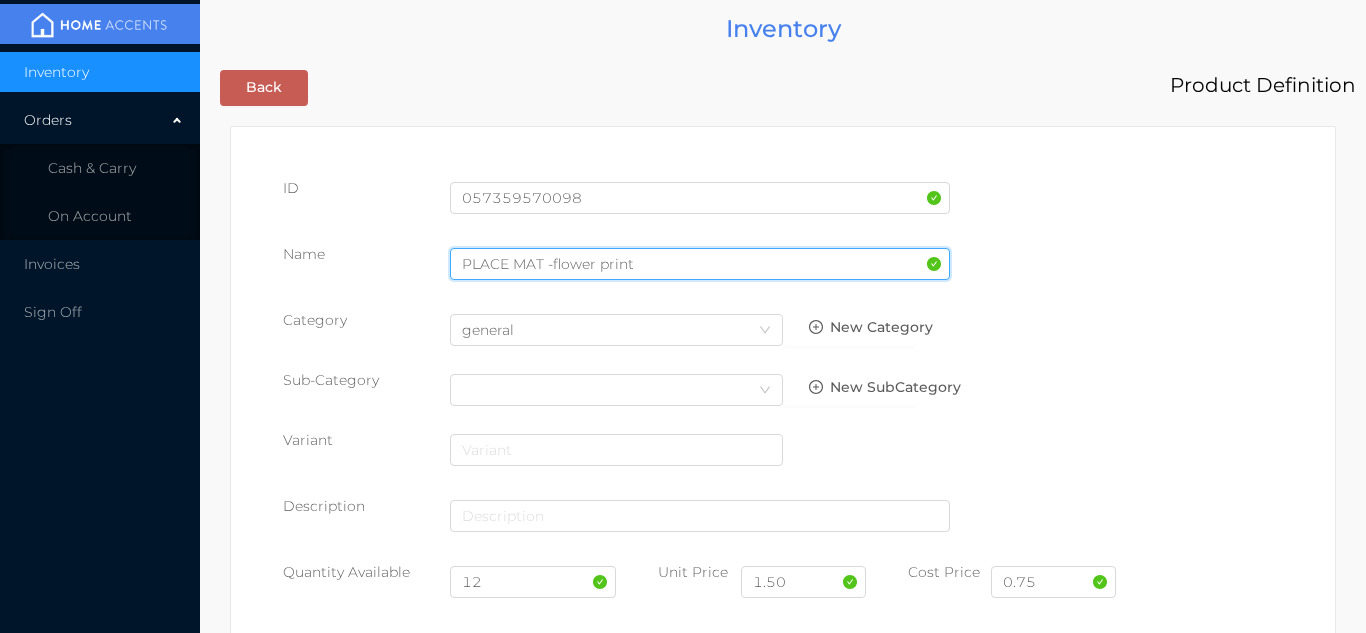 click on "PLACE MAT -flower print" at bounding box center (700, 264) 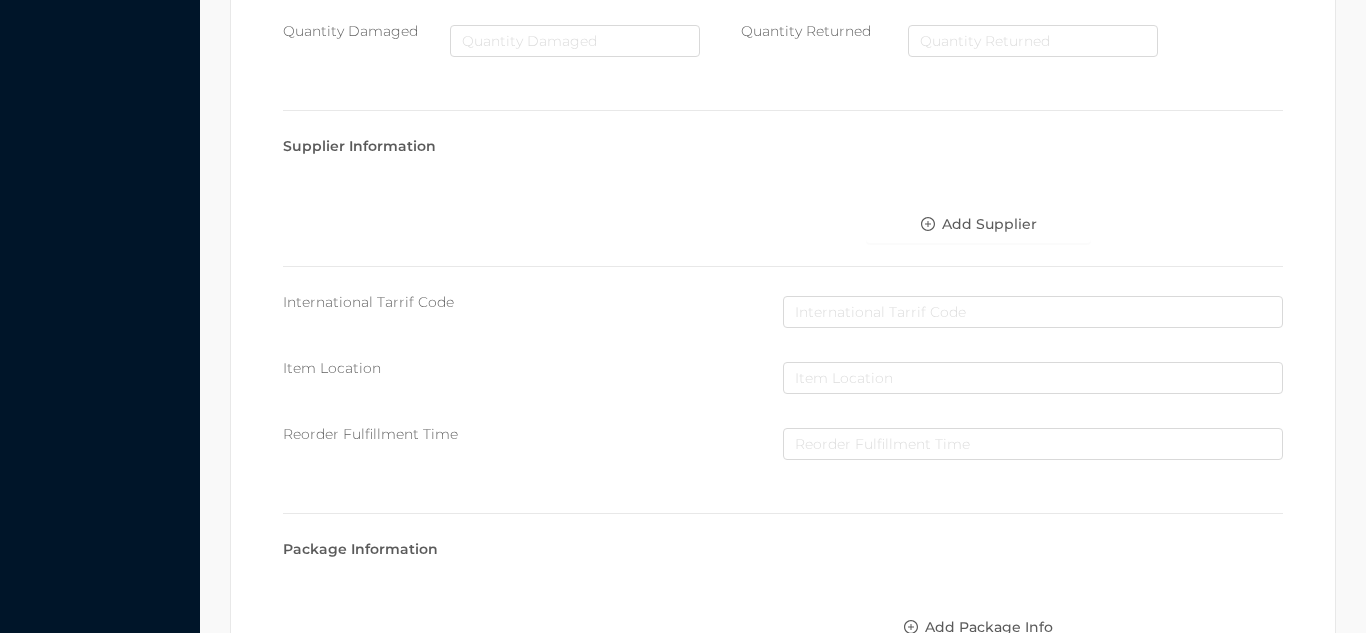 scroll, scrollTop: 1028, scrollLeft: 0, axis: vertical 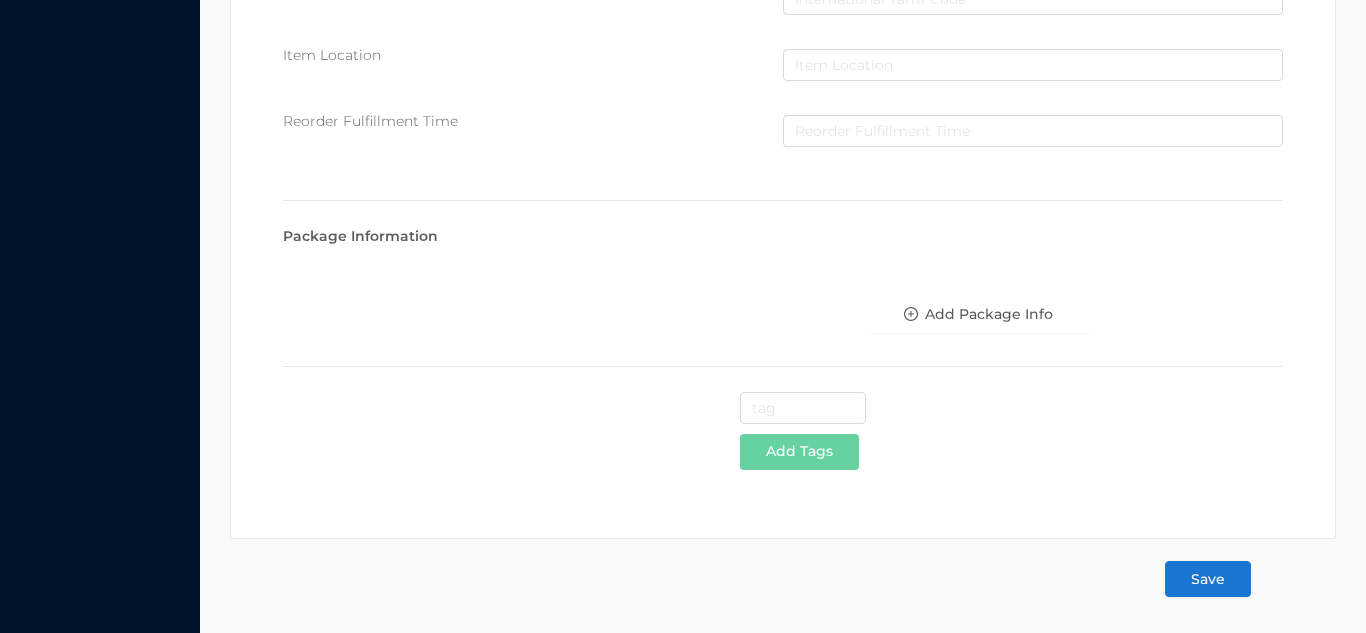 type on "PLACE MAT - rose flower print" 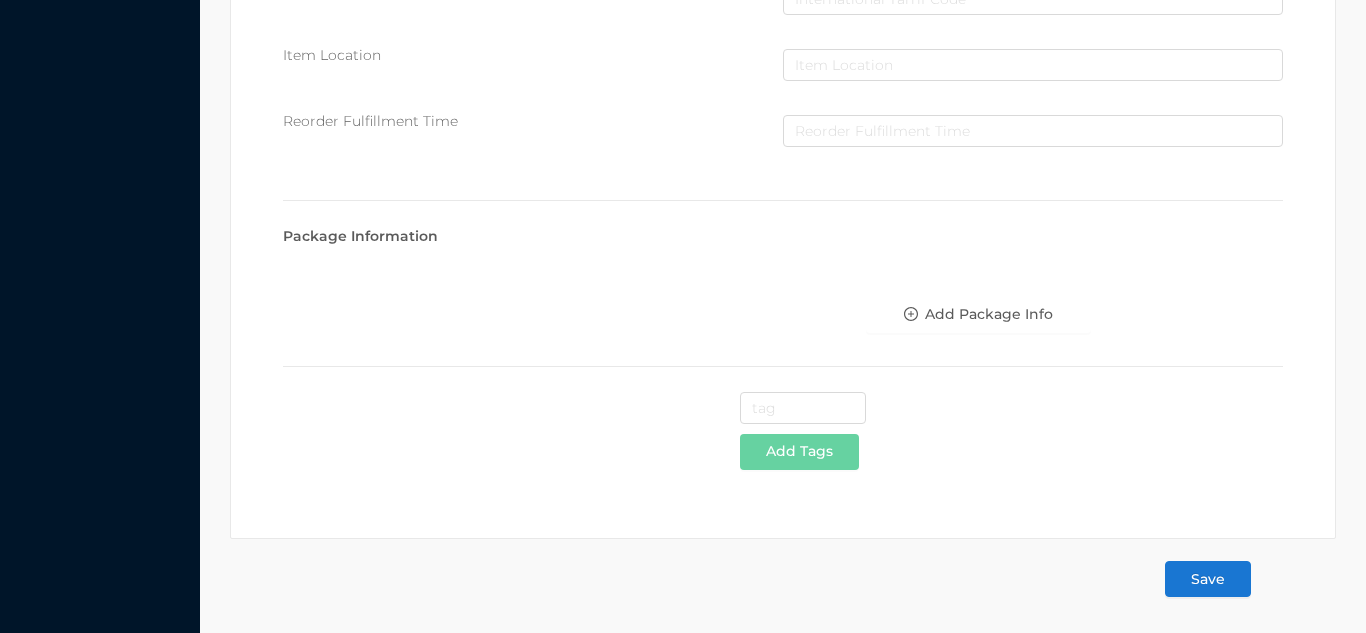 click on "Save" at bounding box center [1208, 579] 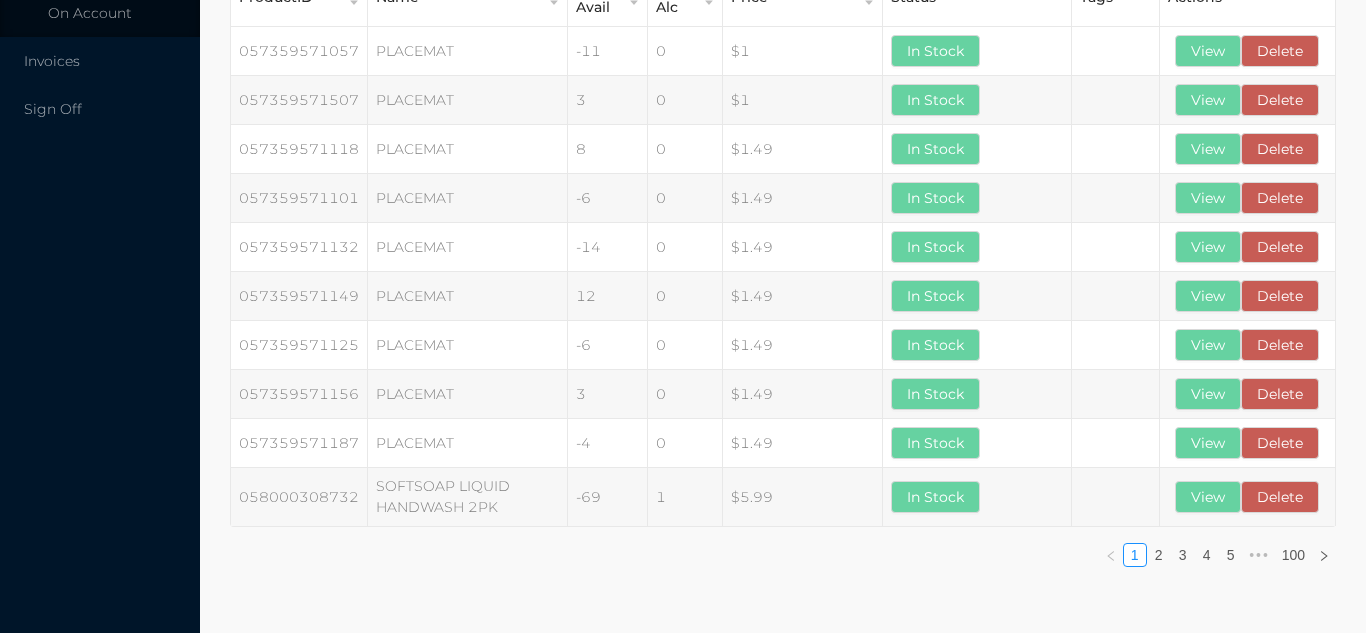 scroll, scrollTop: 0, scrollLeft: 0, axis: both 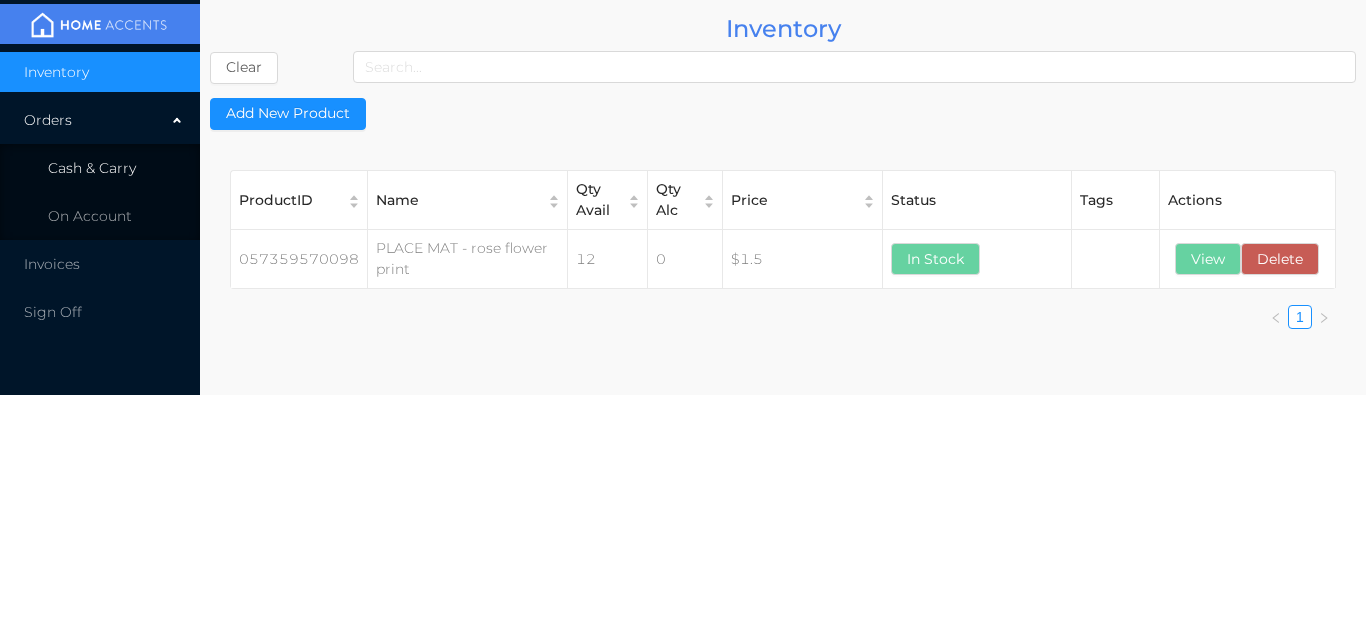 click on "Cash & Carry" at bounding box center [92, 168] 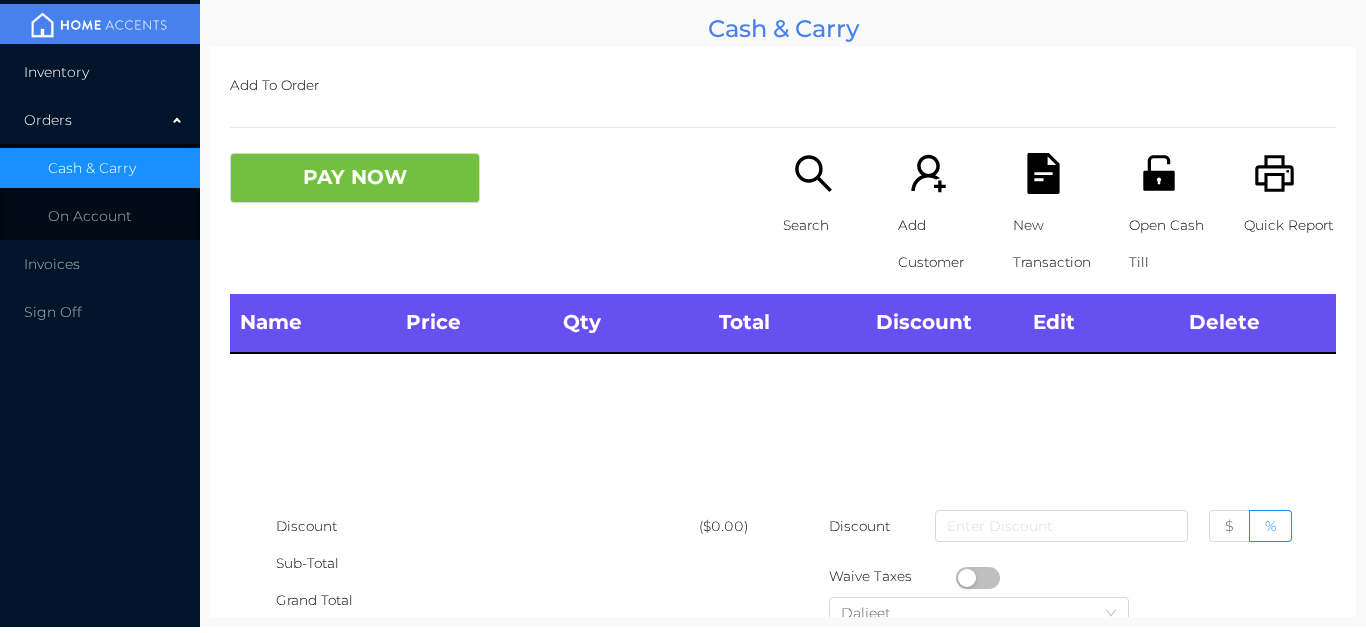 click on "Inventory" at bounding box center (100, 72) 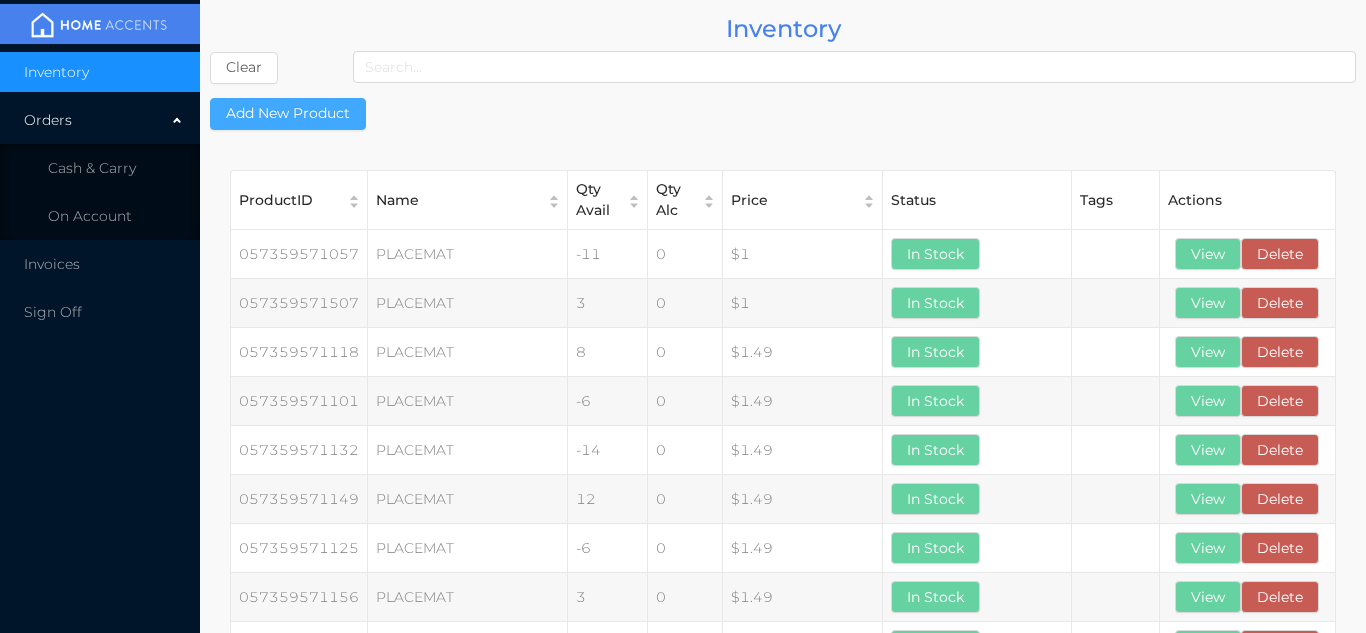 click on "Add New Product" at bounding box center (288, 114) 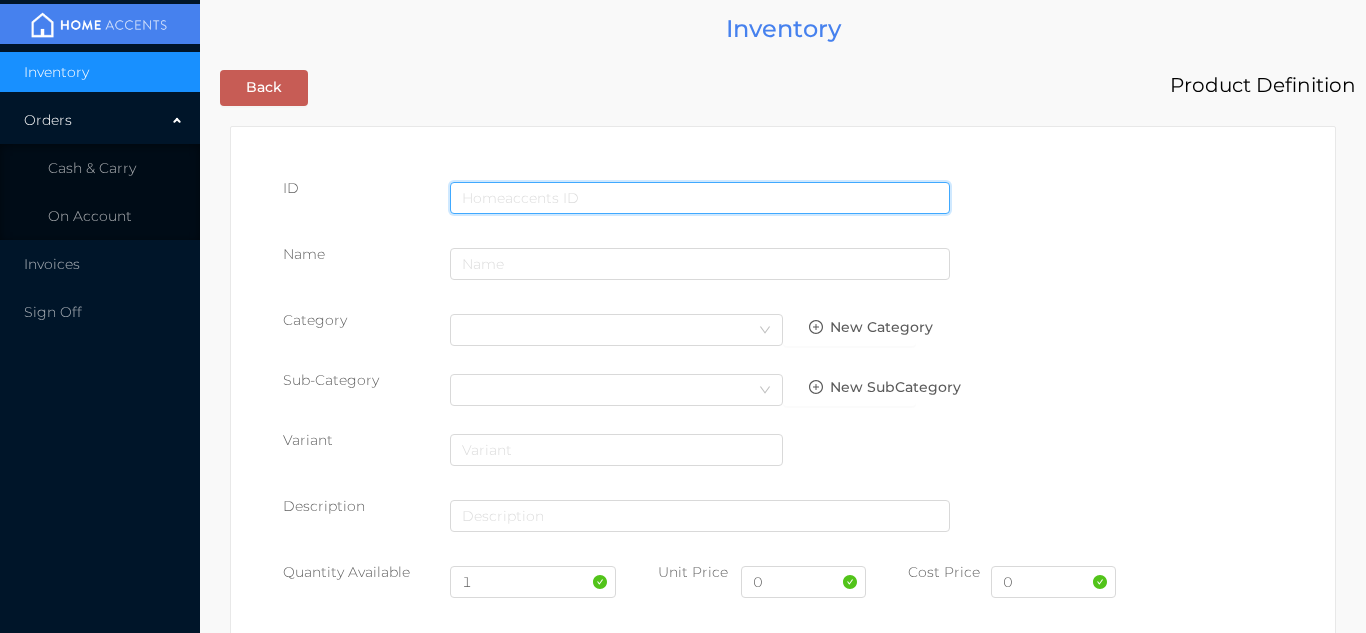 click at bounding box center (700, 198) 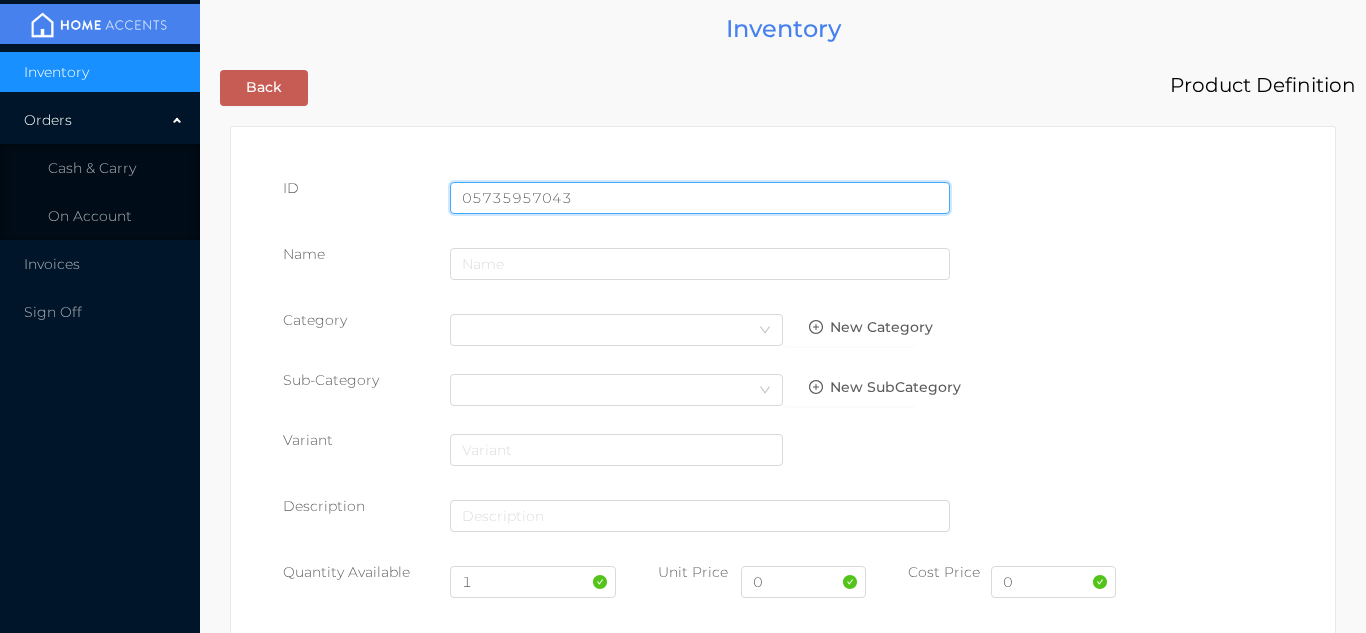 type on "057359570432" 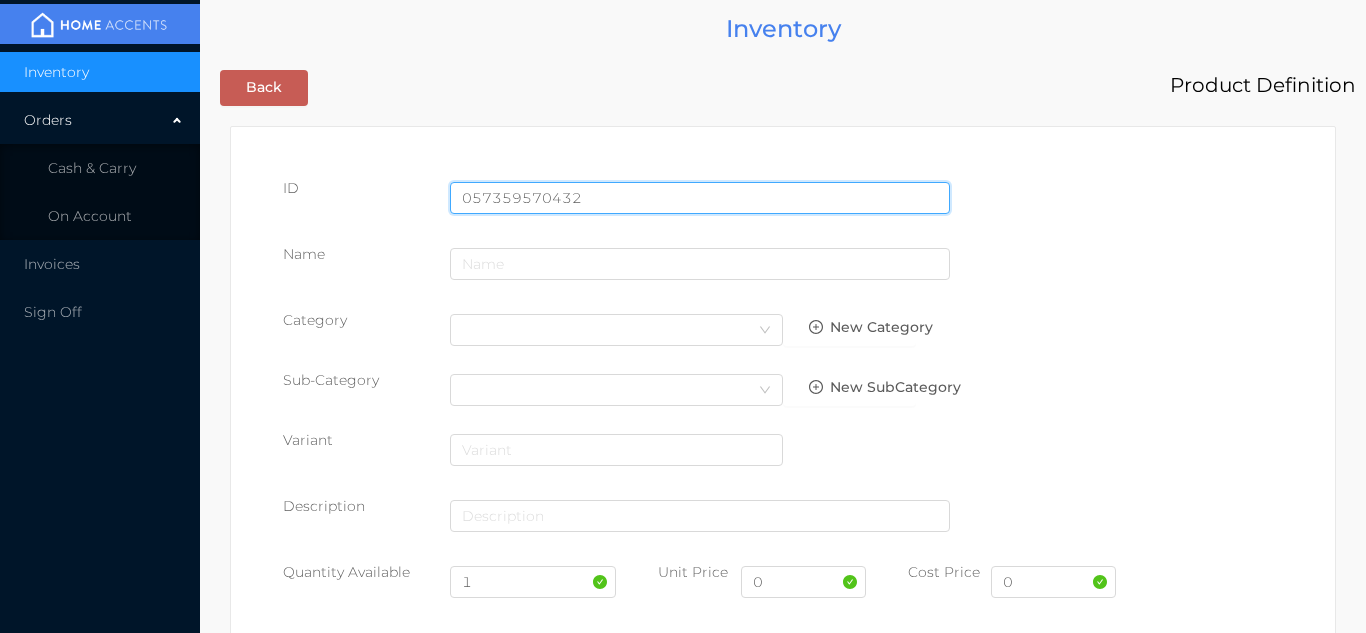 click on "Save" at bounding box center (1208, 1607) 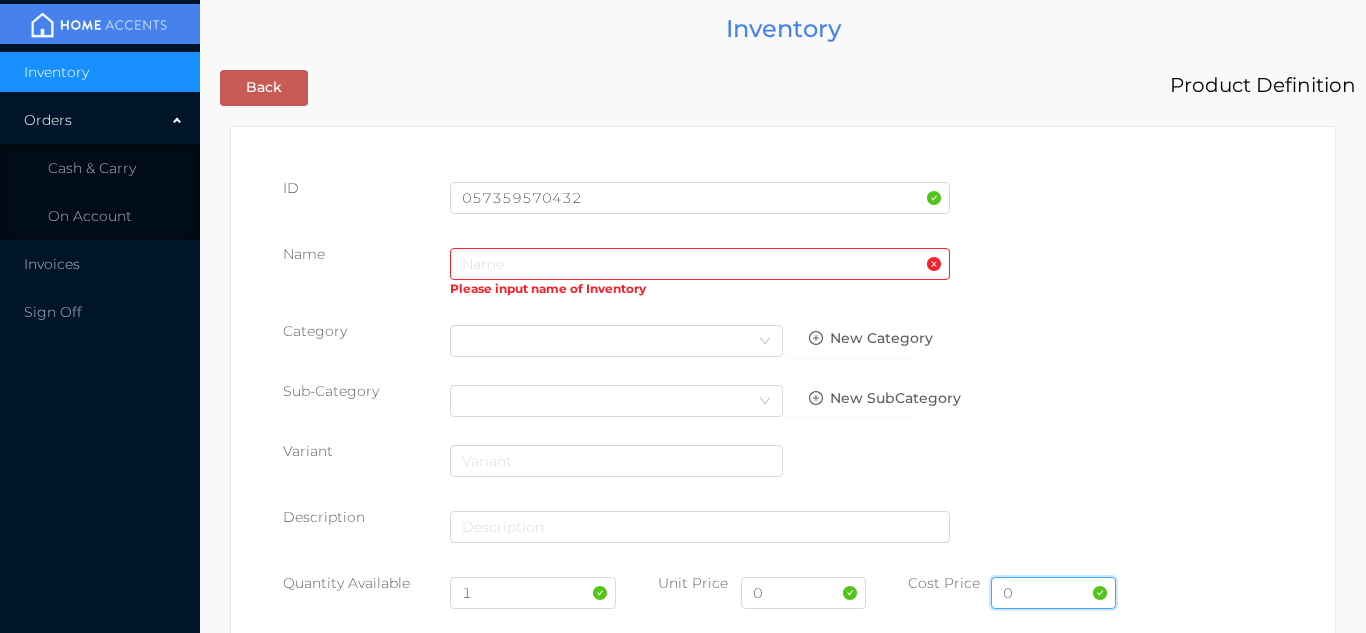 click on "0" at bounding box center [1053, 593] 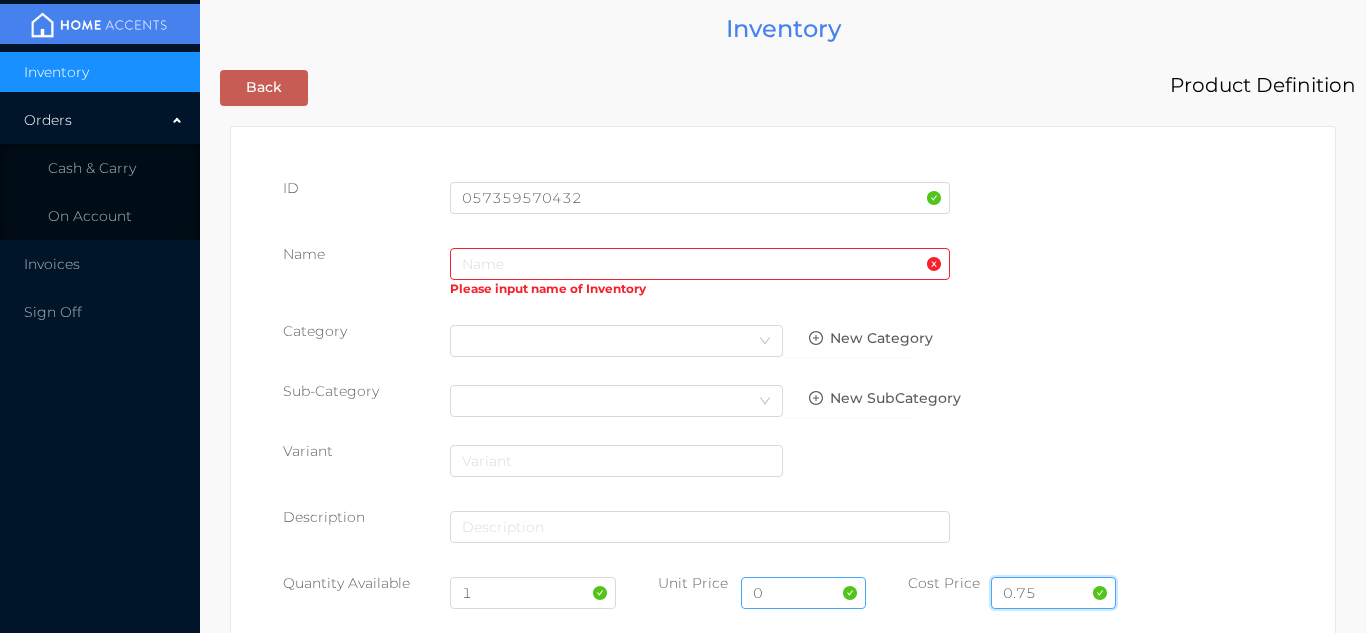 type on "0.75" 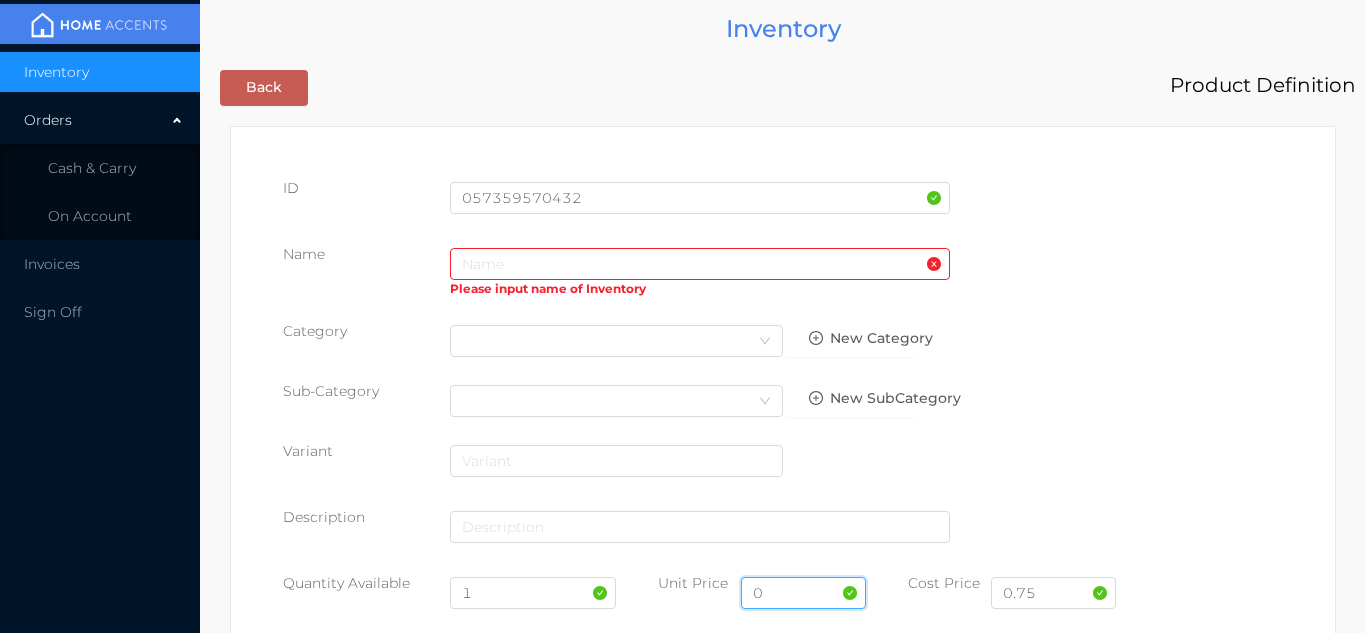 click on "0" at bounding box center (803, 593) 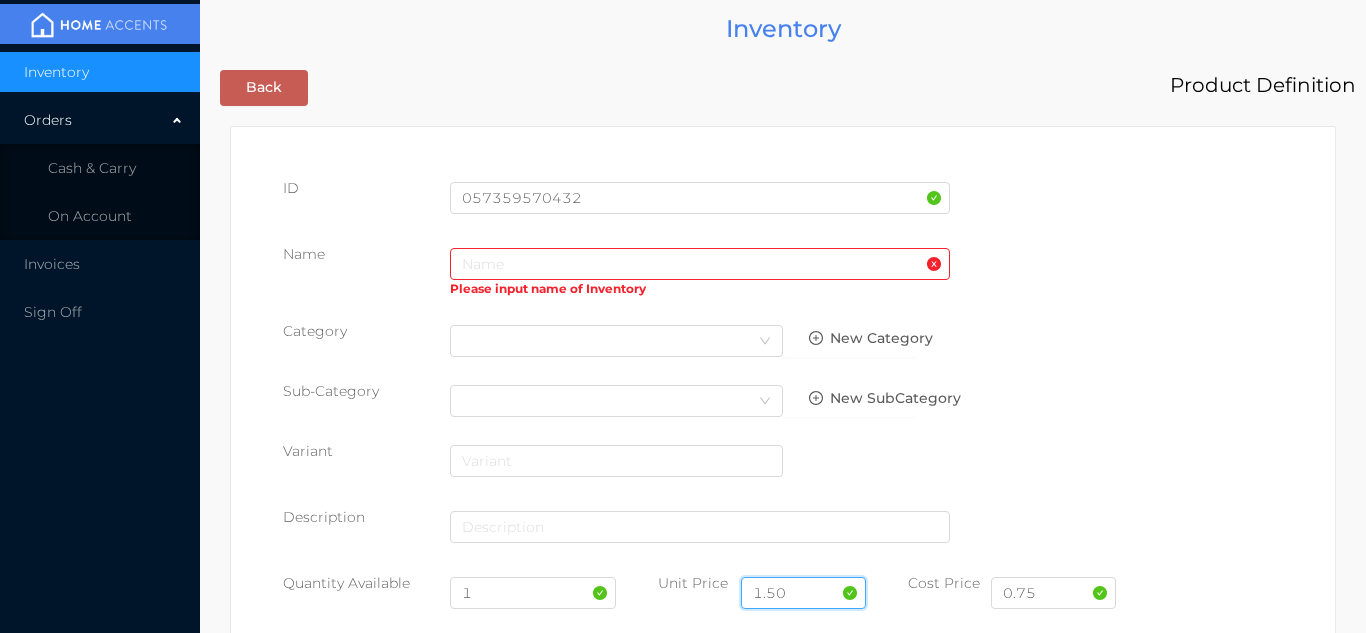 type on "1.50" 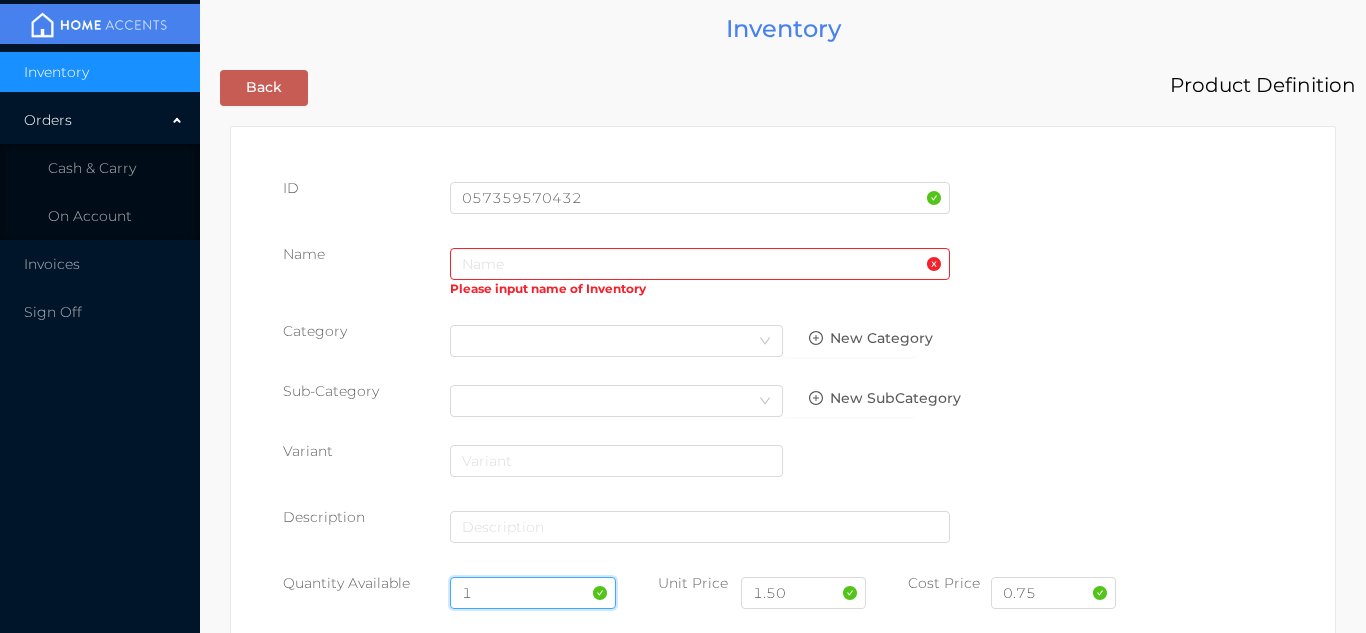 click on "1" at bounding box center (533, 593) 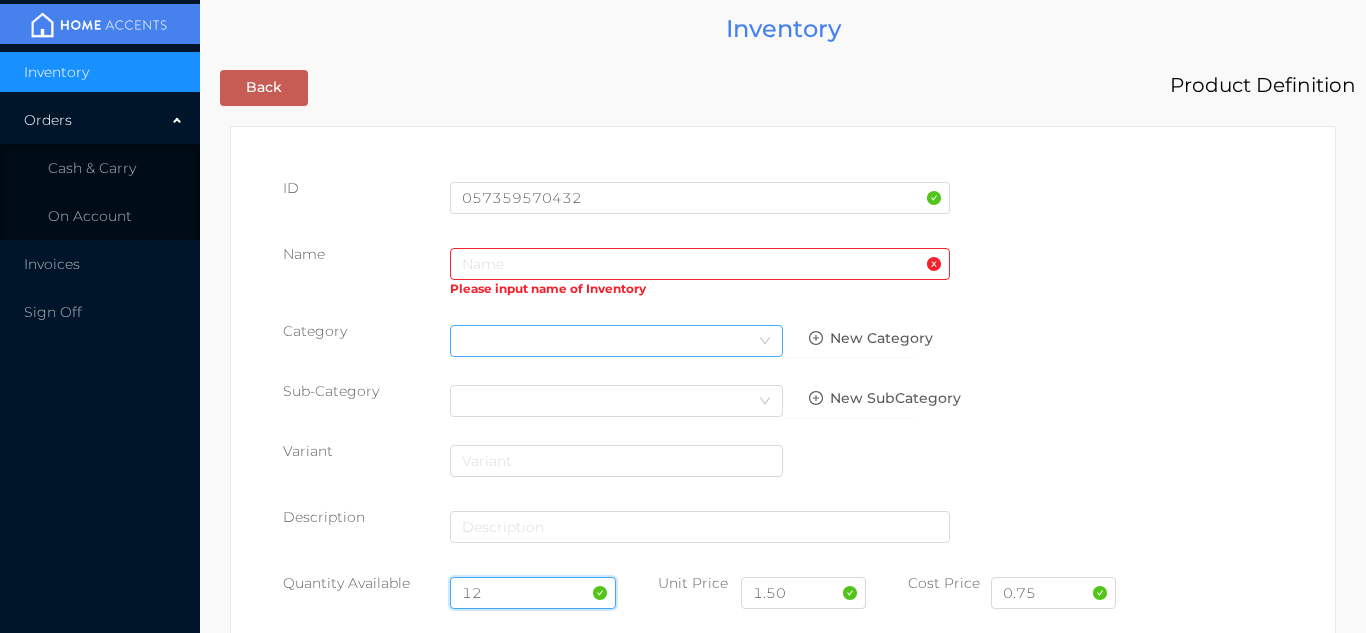type on "12" 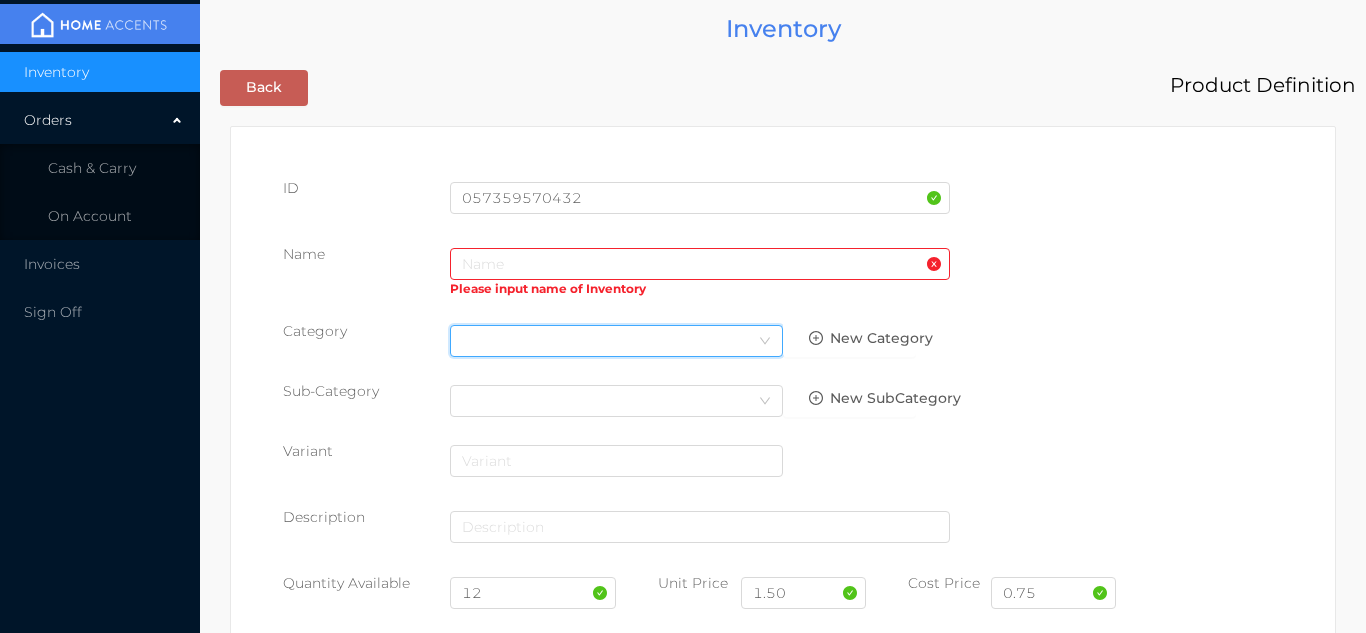 click on "Select Category" at bounding box center [616, 341] 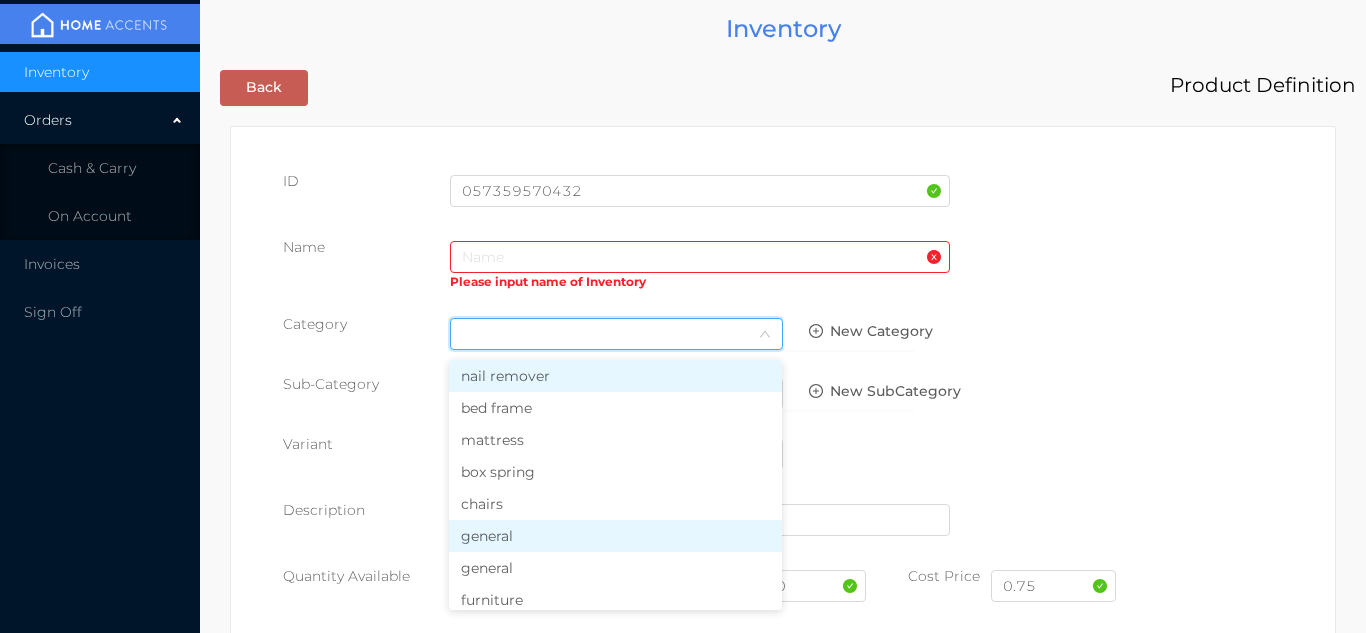 click on "general" at bounding box center (615, 536) 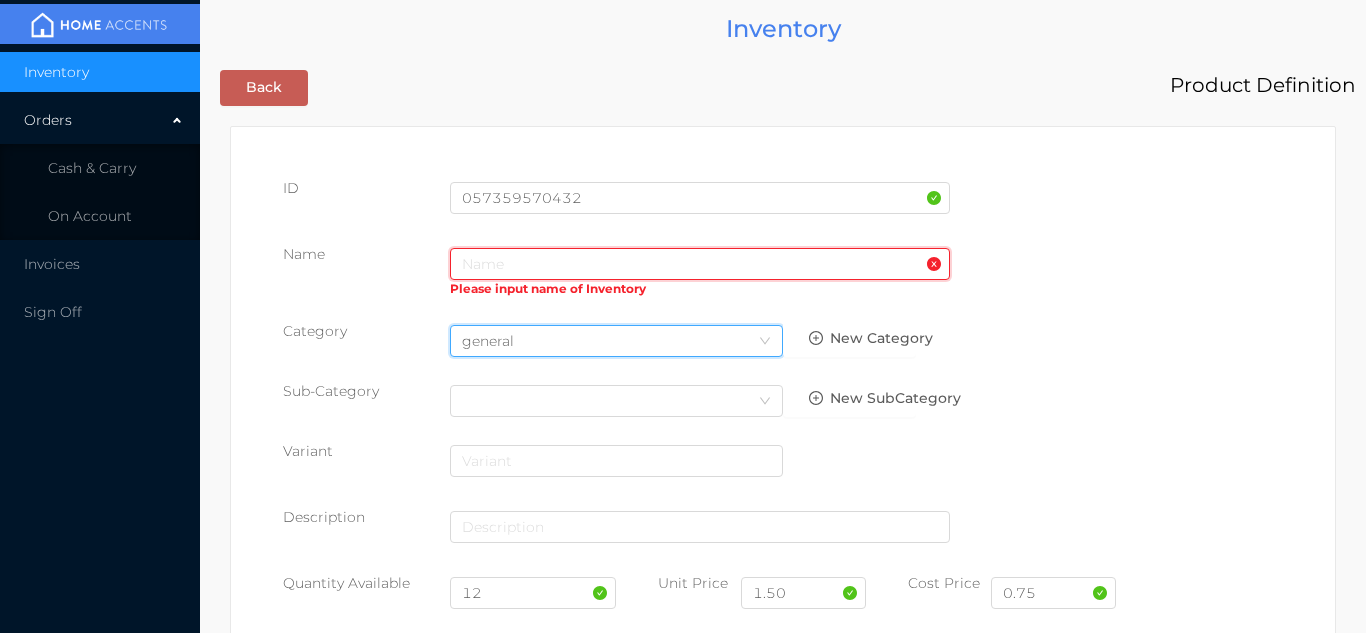 click at bounding box center (700, 264) 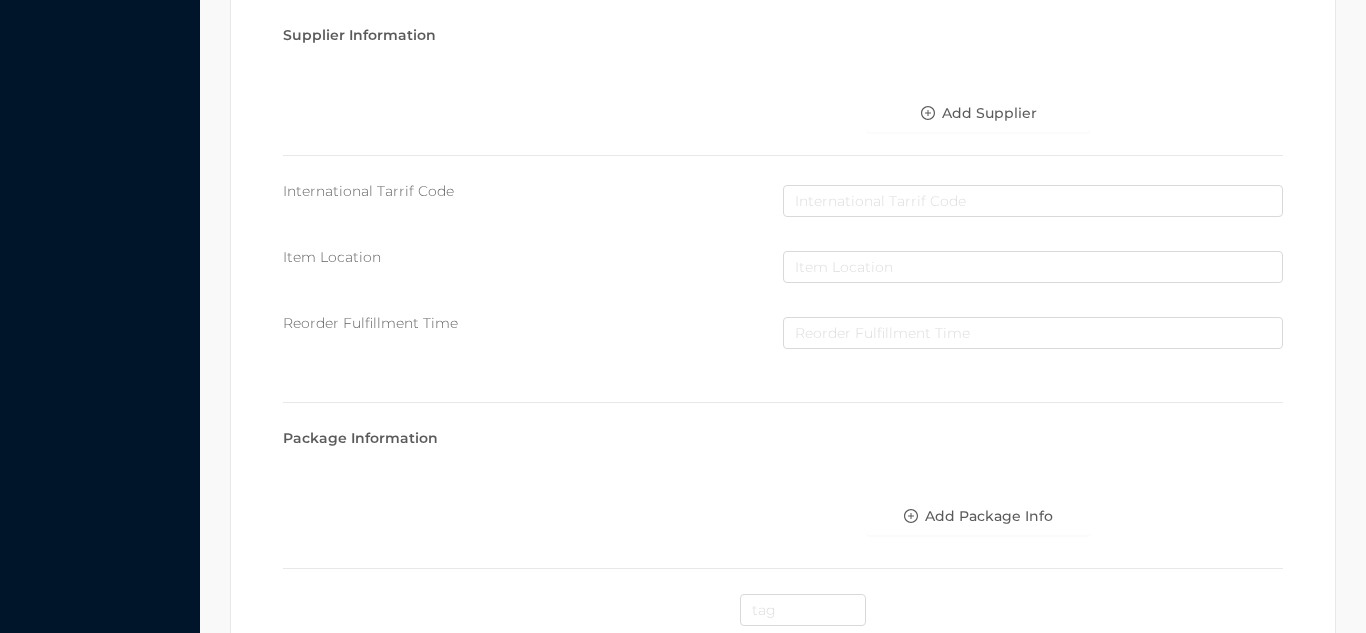 scroll, scrollTop: 1028, scrollLeft: 0, axis: vertical 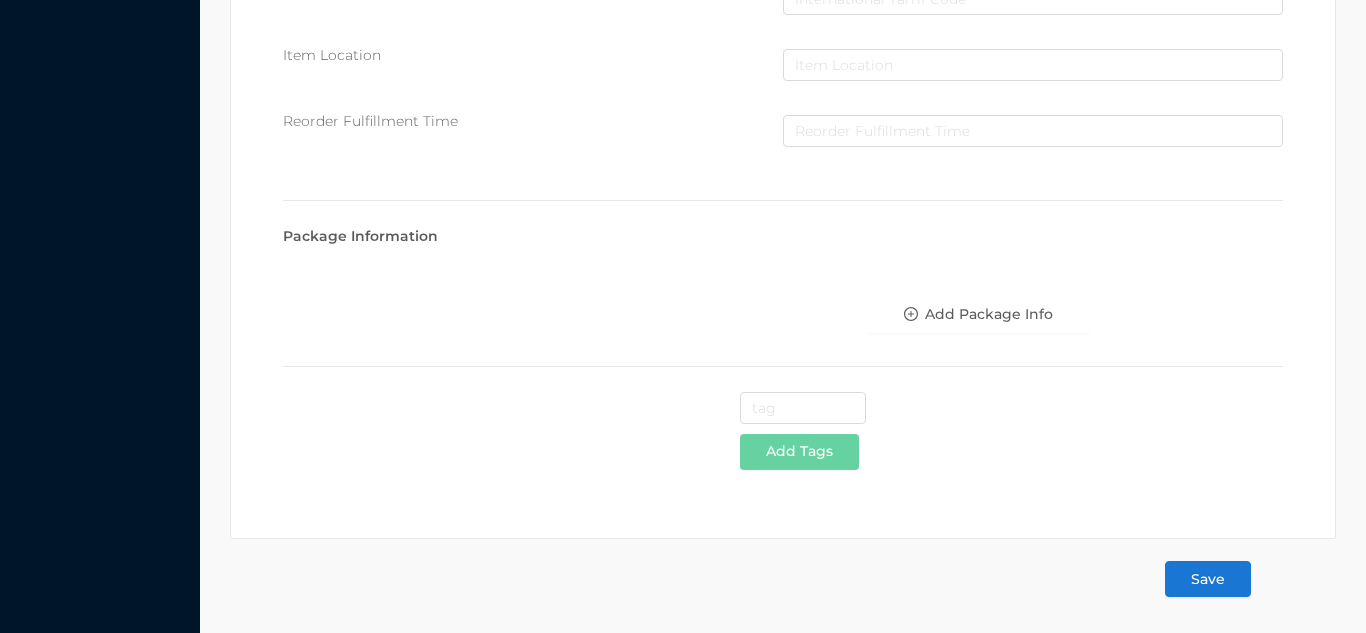 type on "PLACE MAT - blue print" 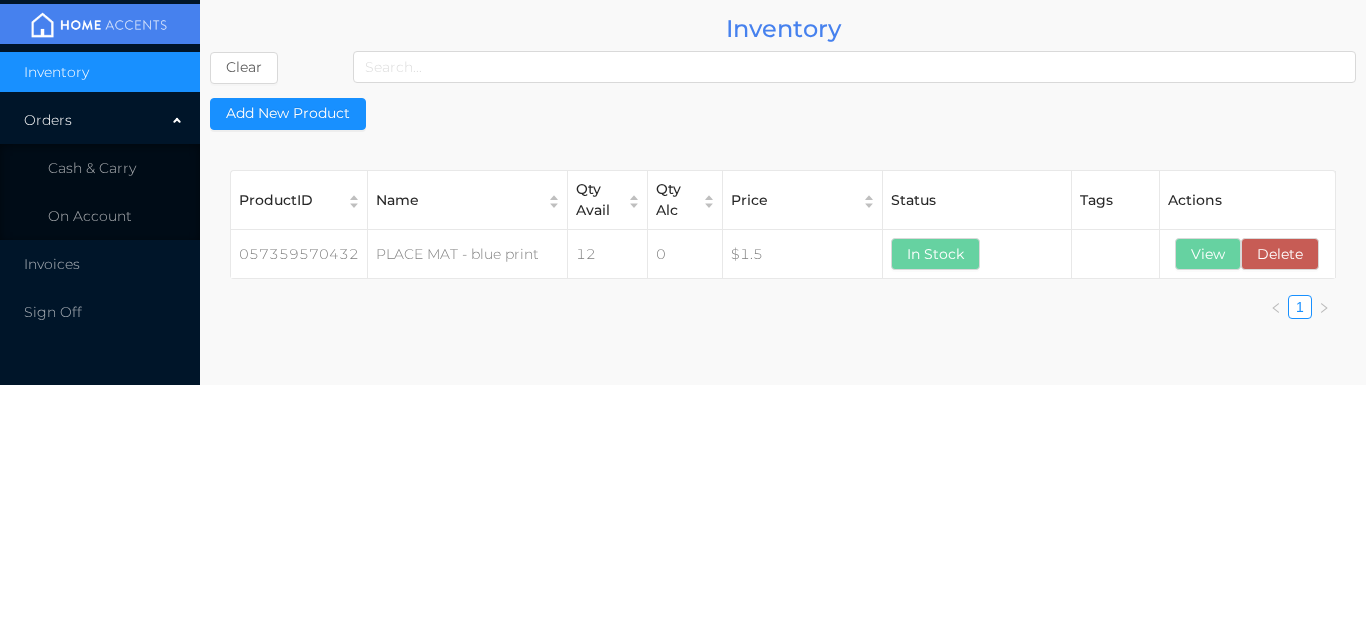 scroll, scrollTop: 0, scrollLeft: 0, axis: both 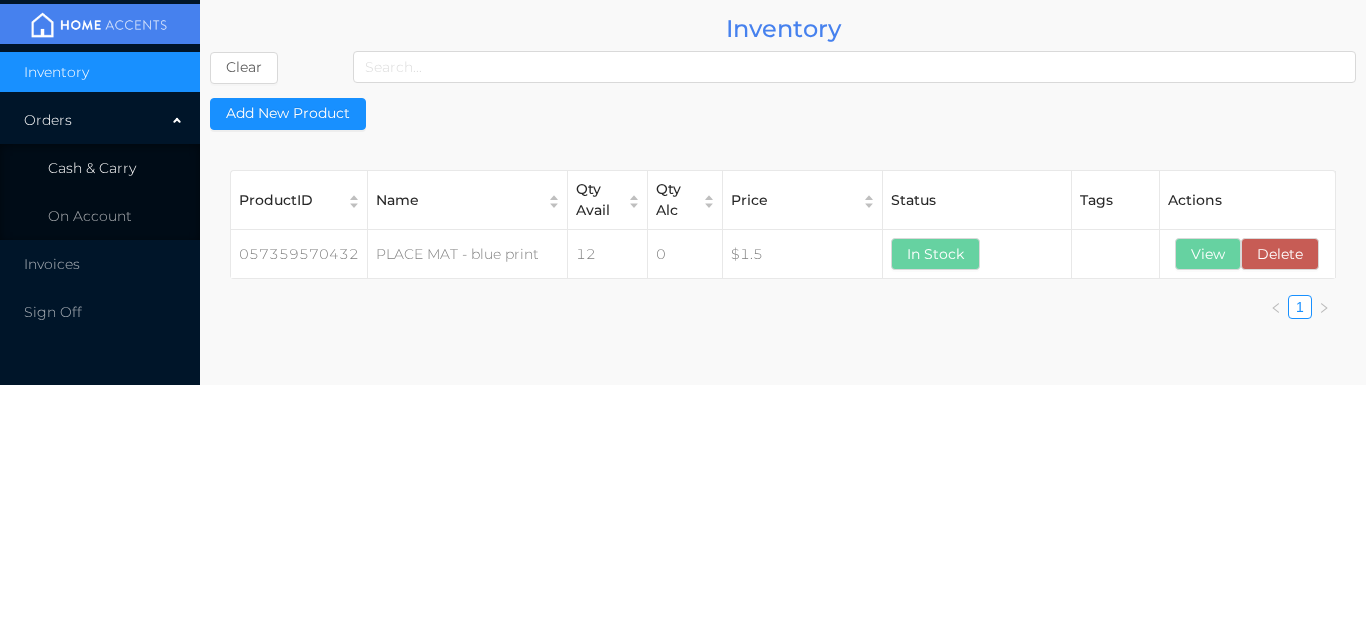 click on "Cash & Carry" at bounding box center [100, 168] 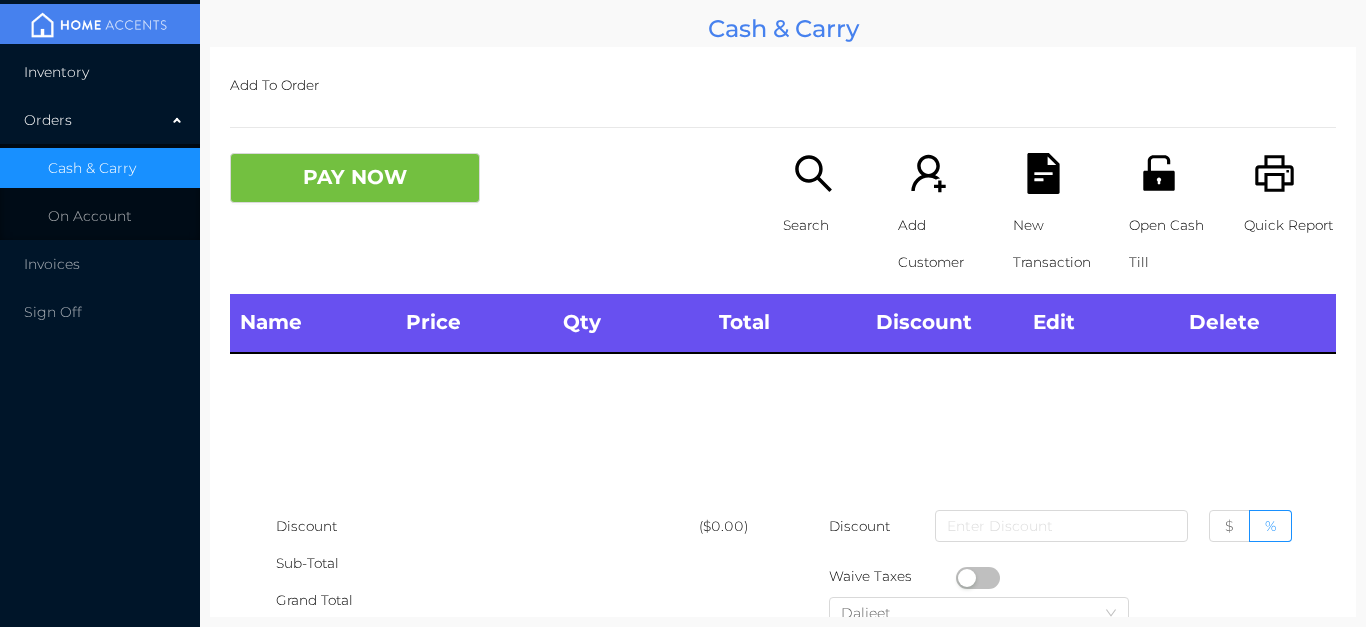 click on "Inventory" at bounding box center (100, 72) 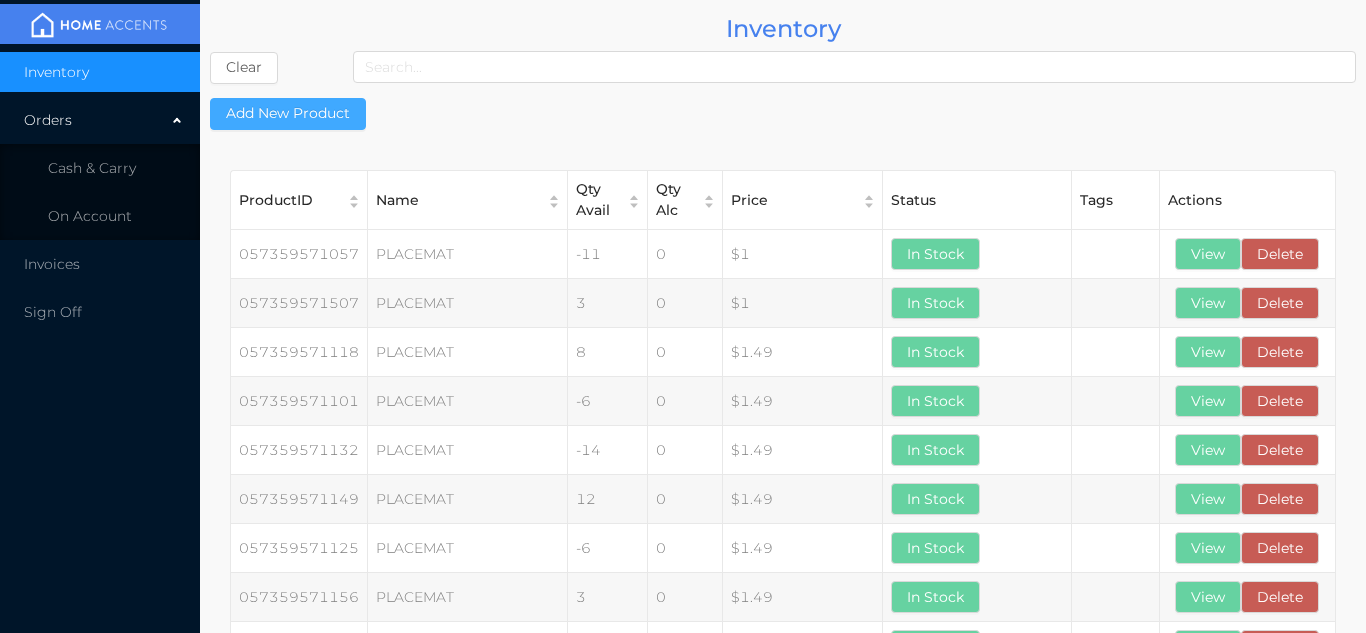 click on "Add New Product" at bounding box center (288, 114) 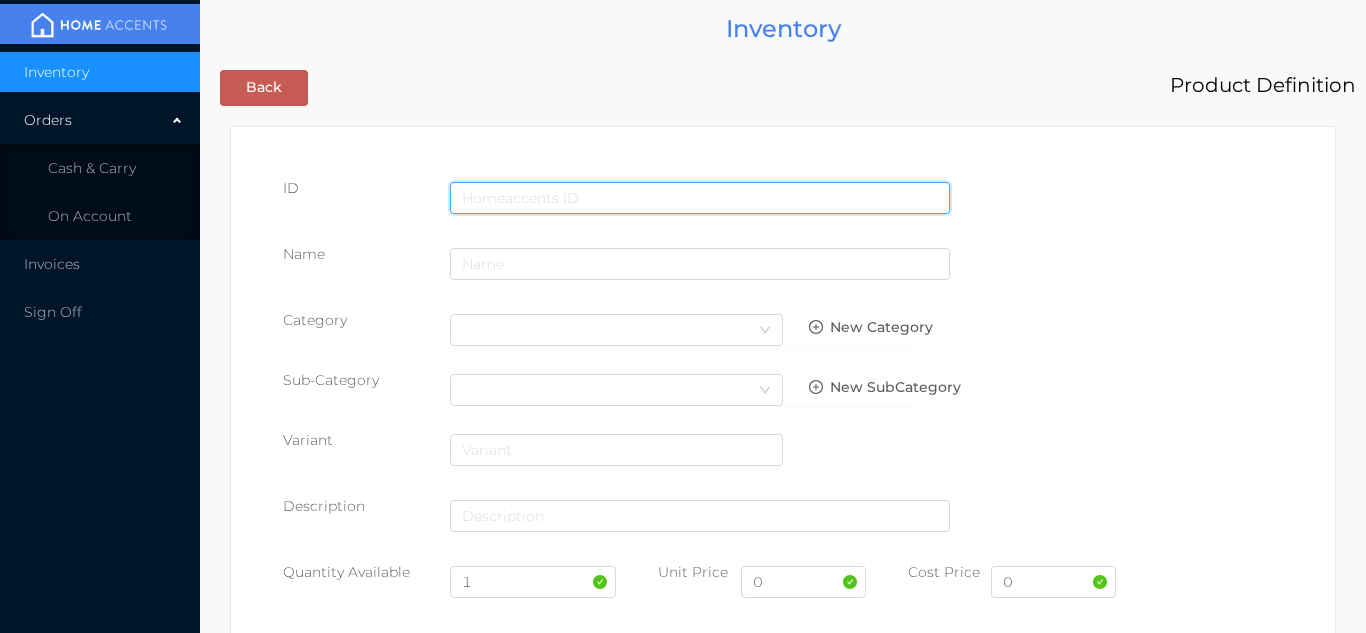 click at bounding box center (700, 198) 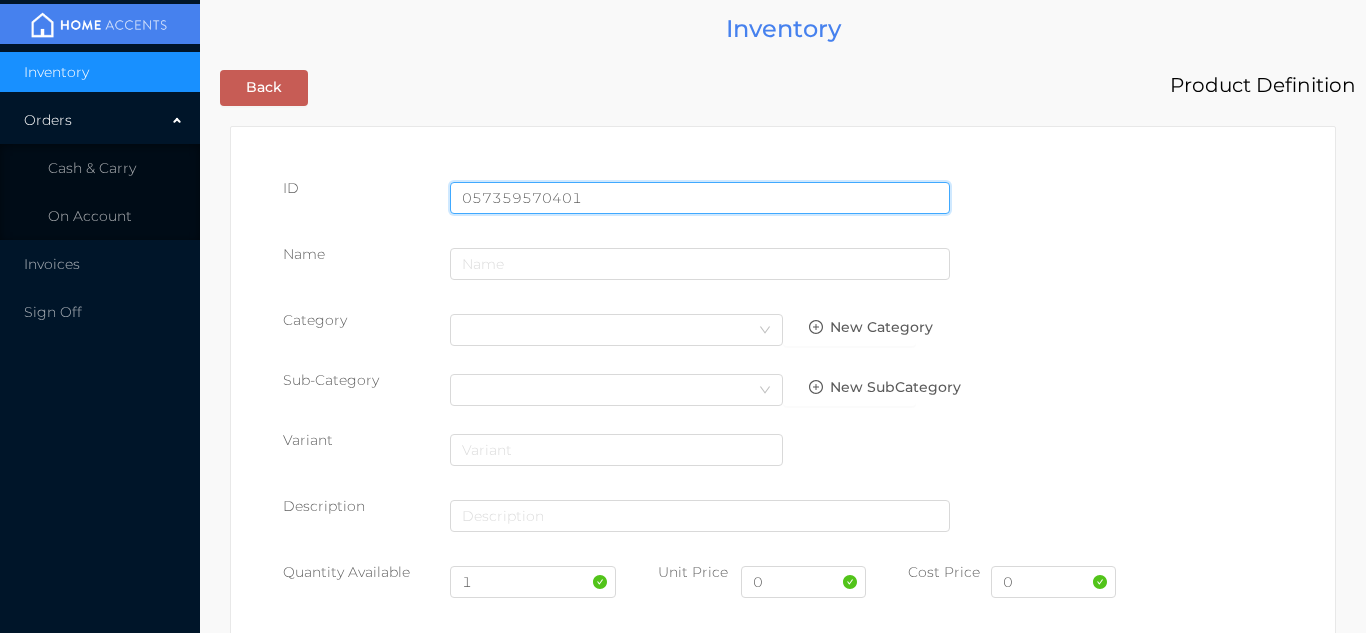 type on "057359570401" 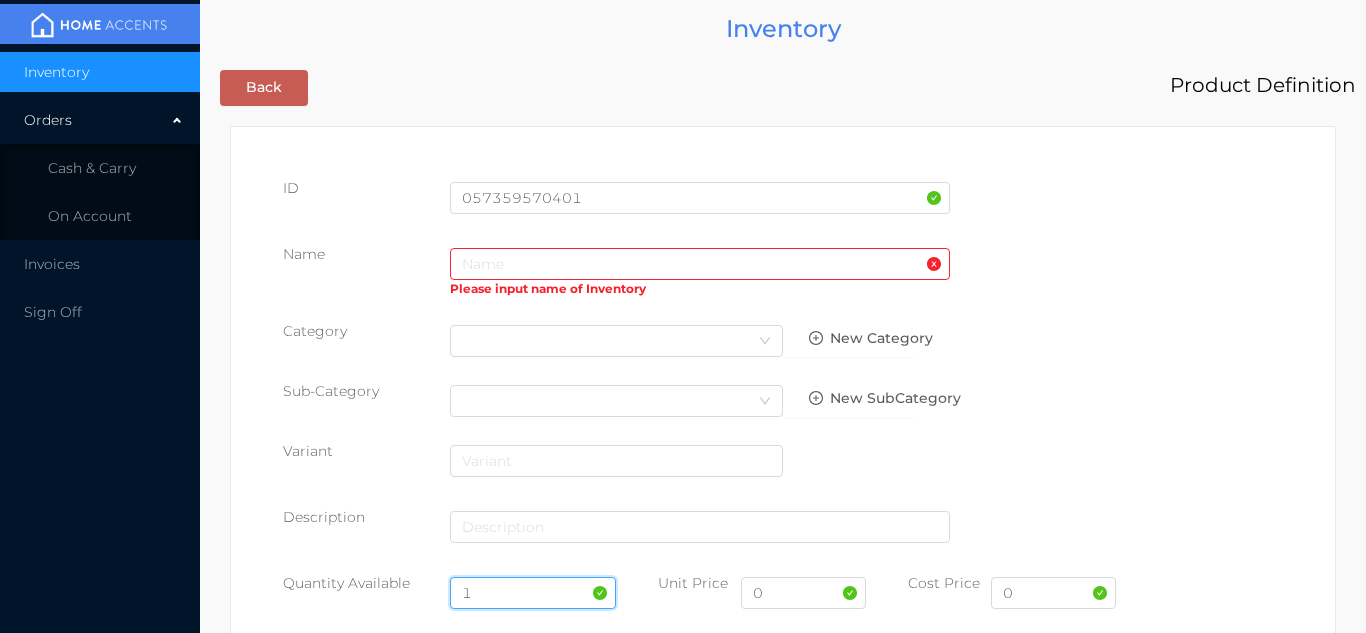 click on "1" at bounding box center (533, 593) 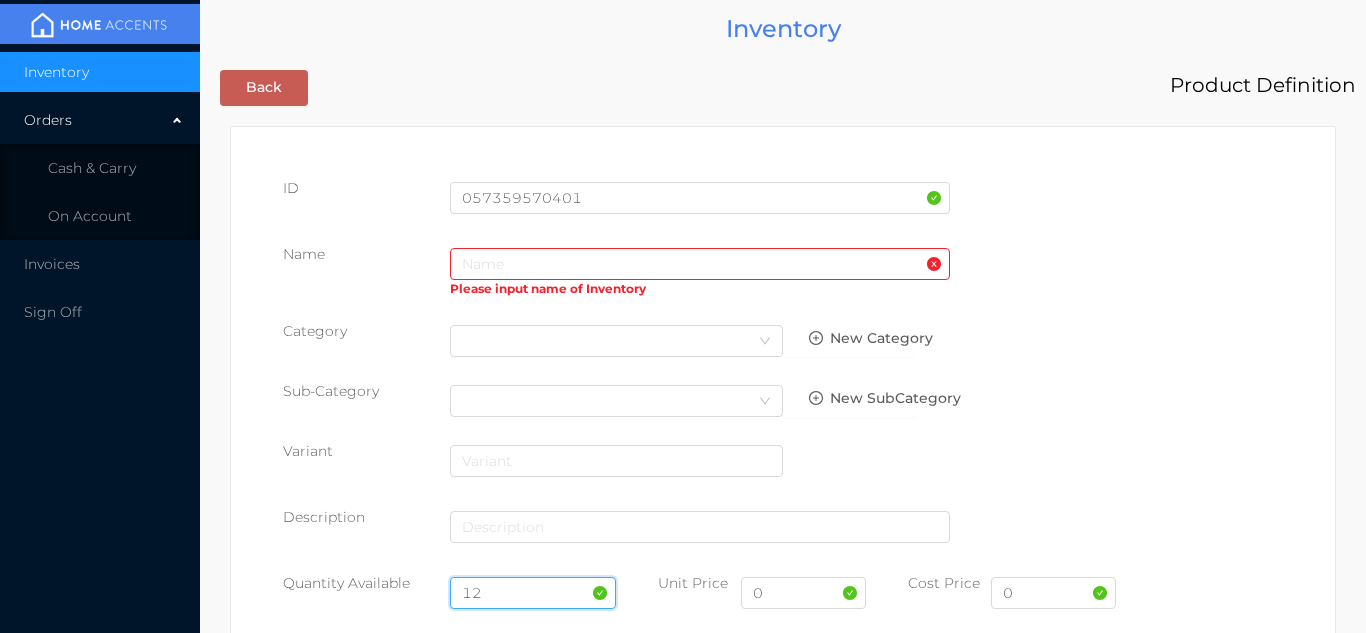 type on "12" 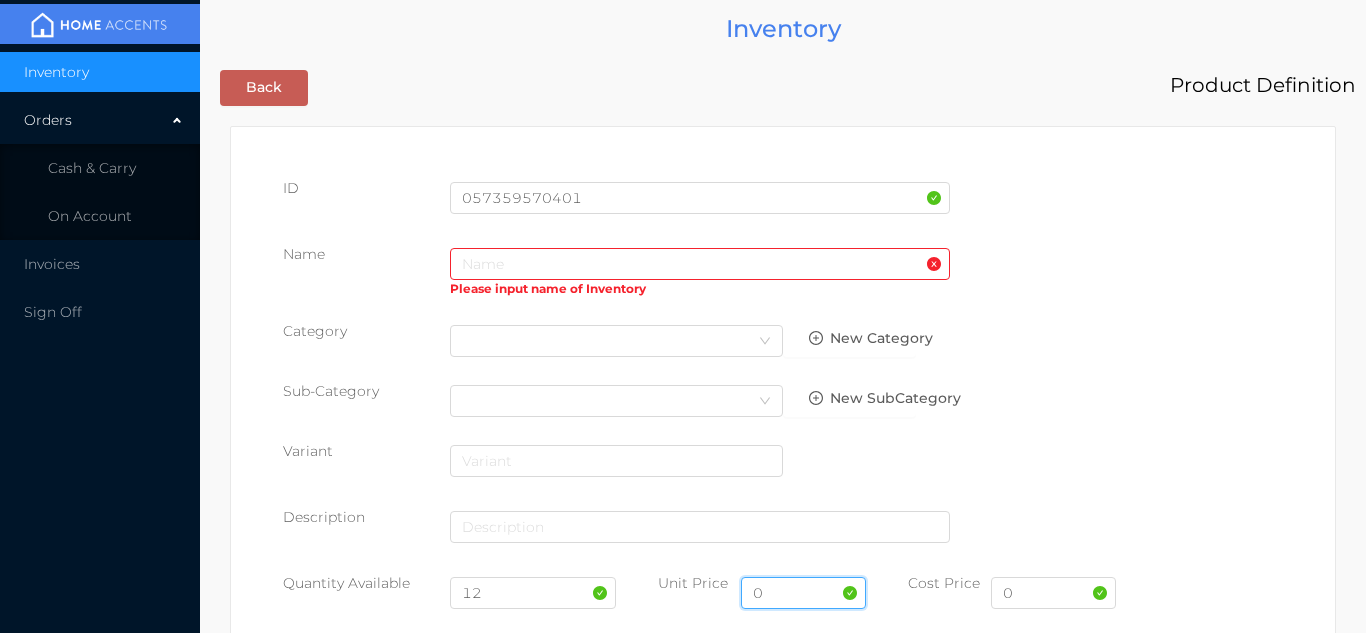 click on "0" at bounding box center (803, 593) 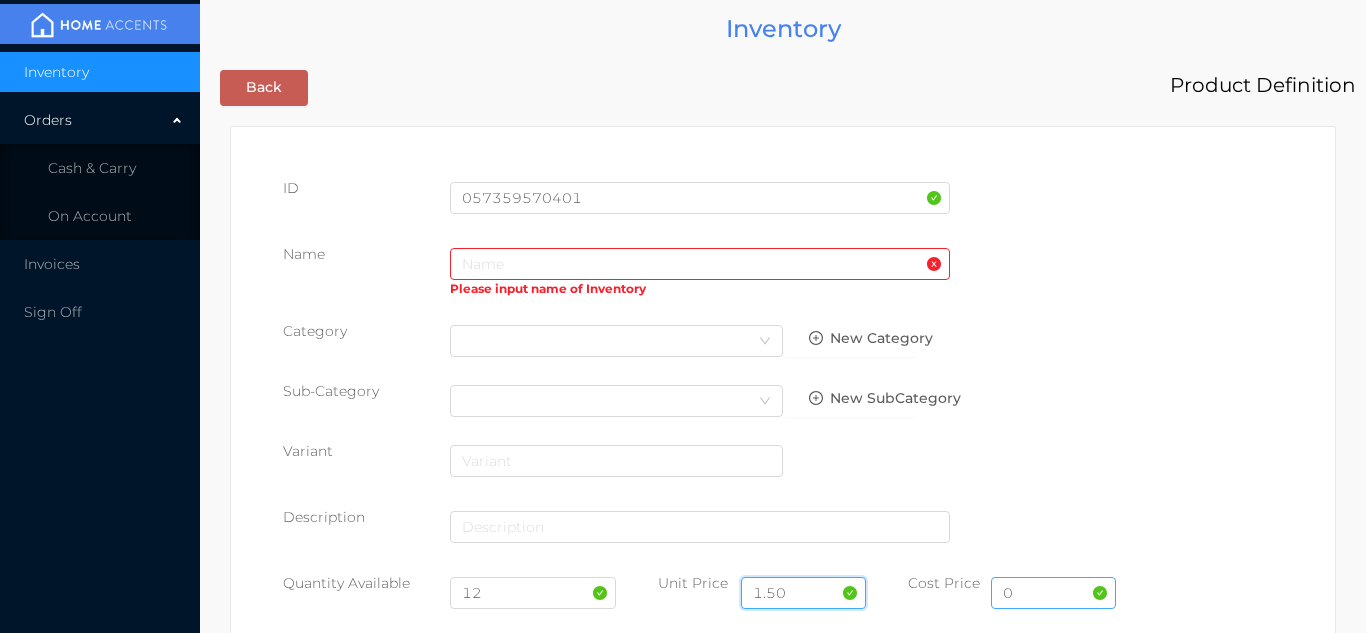 type on "1.50" 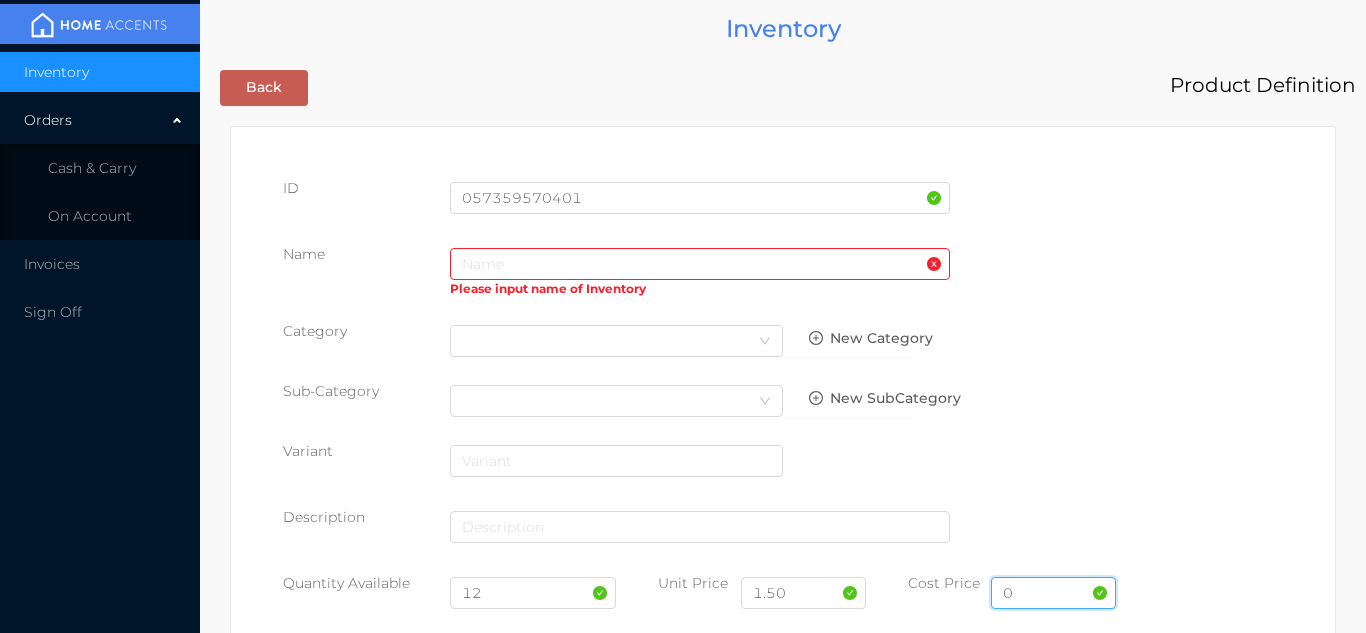 click on "0" at bounding box center [1053, 593] 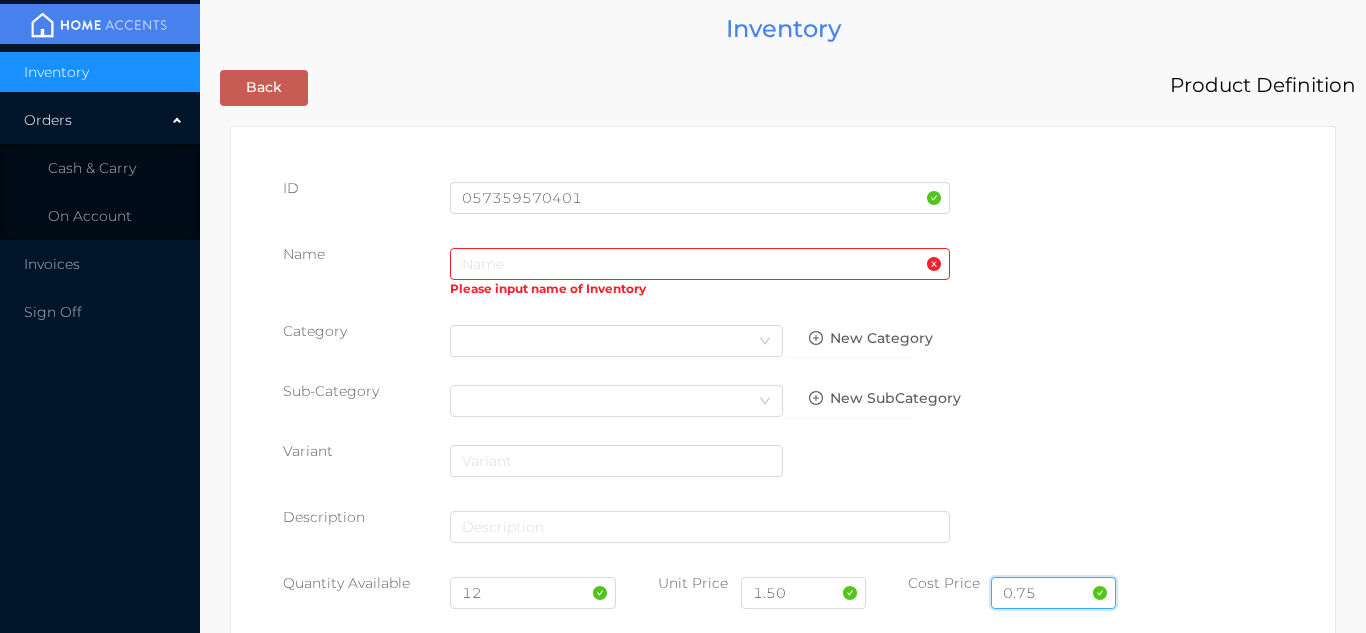 type on "0.75" 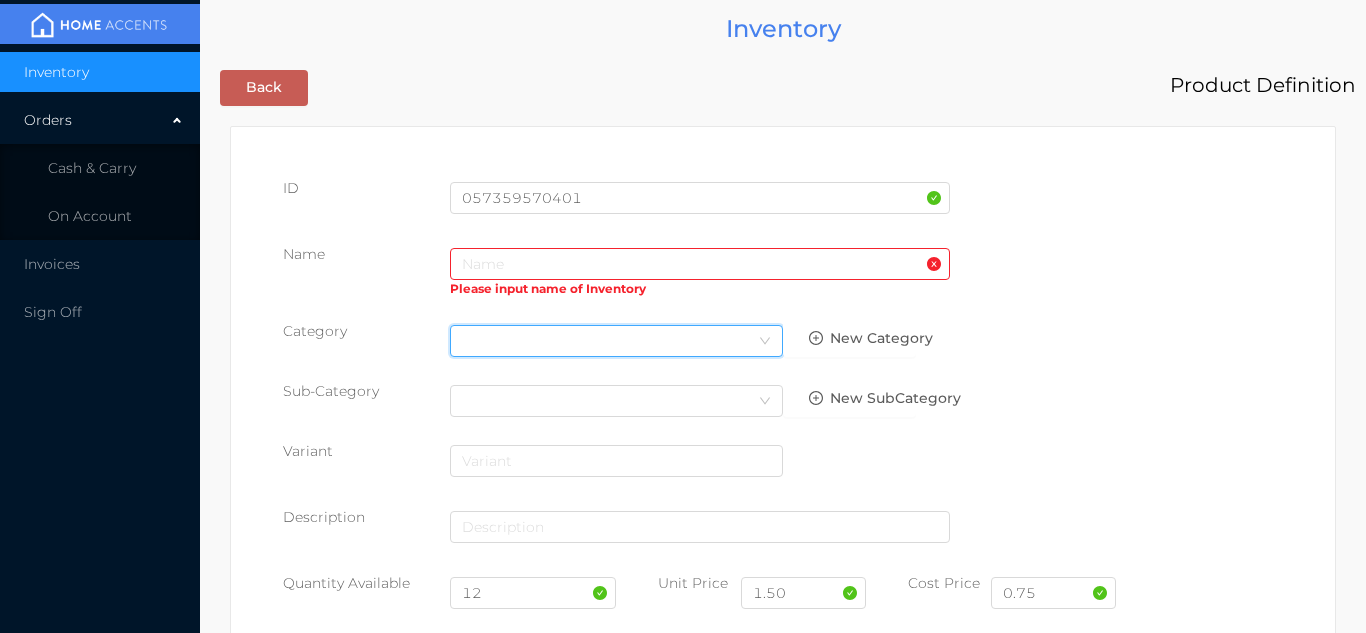 click on "Select Category" at bounding box center (616, 341) 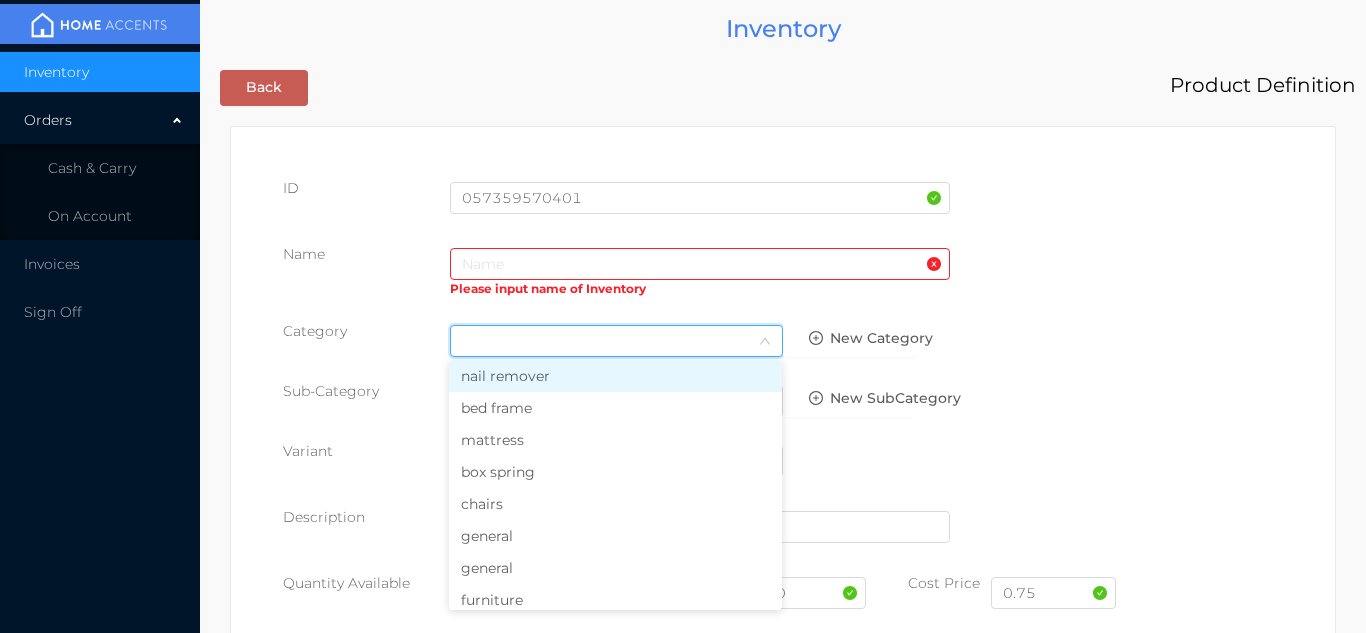 click on "general" at bounding box center [615, 536] 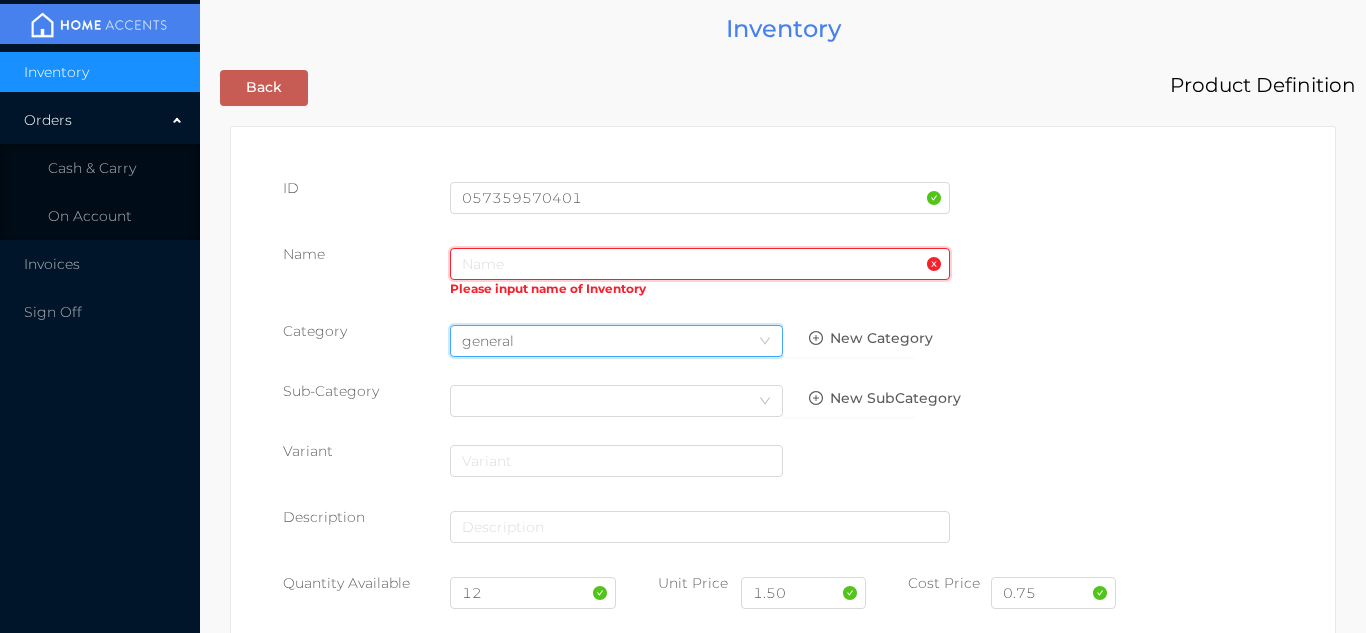 click at bounding box center [700, 264] 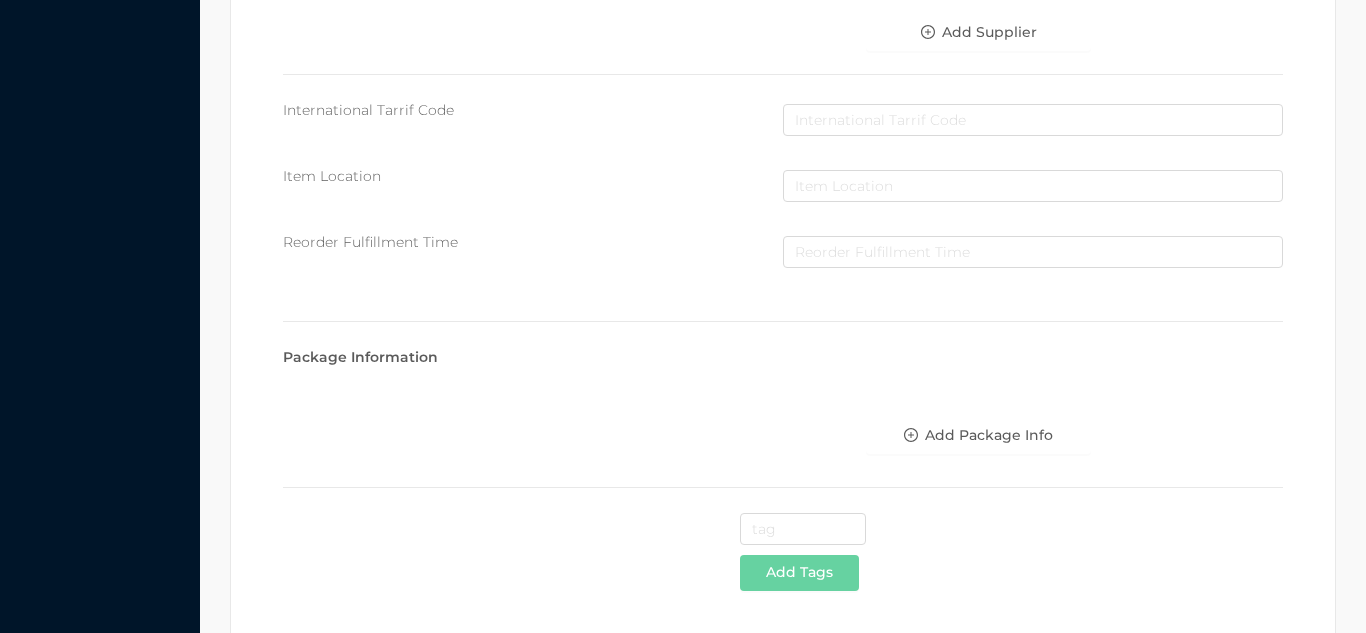 scroll, scrollTop: 1028, scrollLeft: 0, axis: vertical 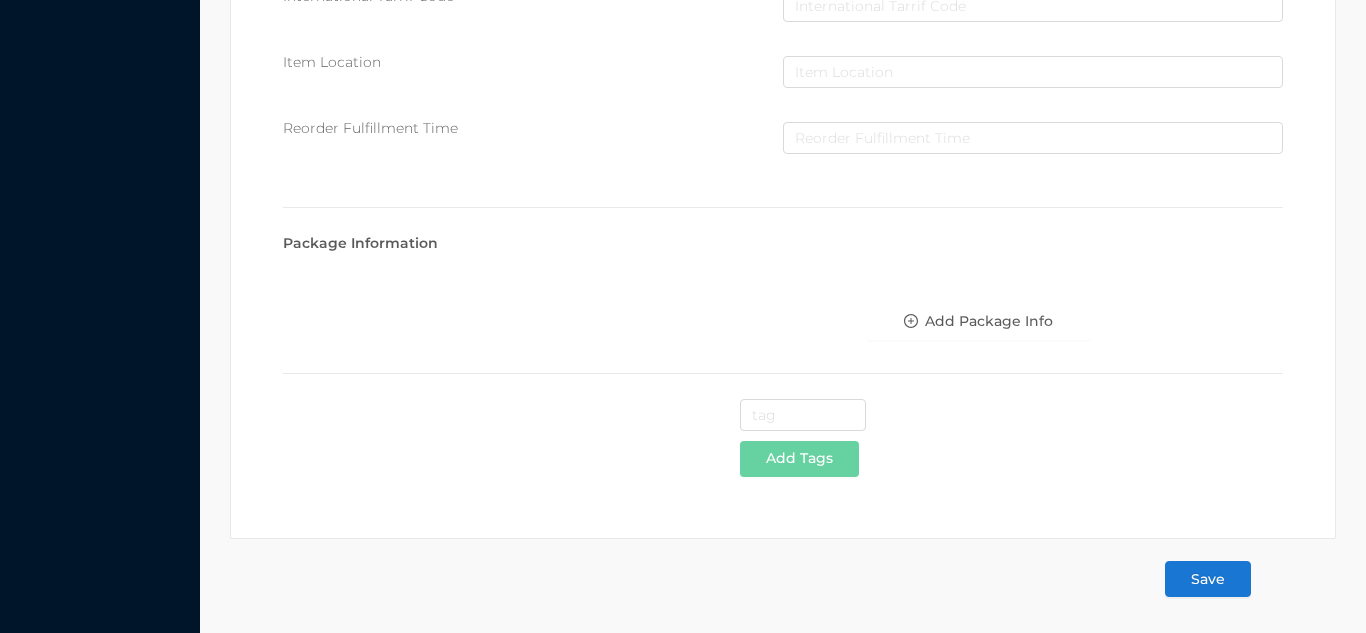 type on "PLACEMAT -fruit basket print" 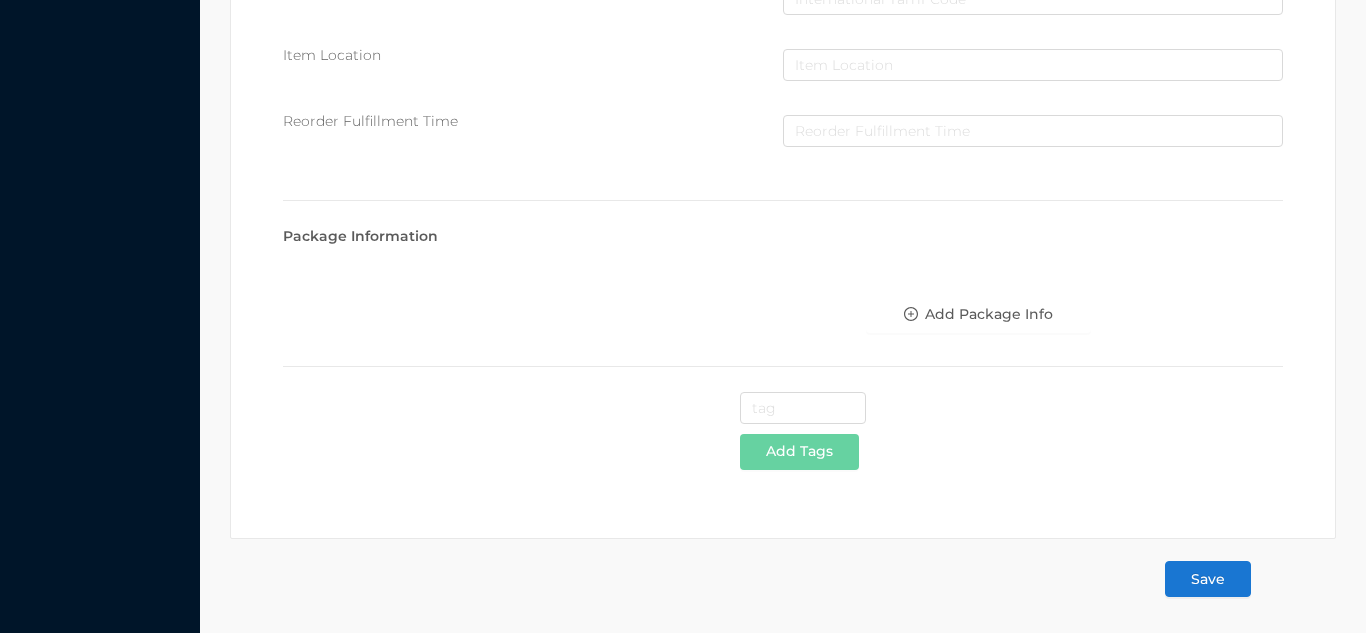 click on "Save" at bounding box center (1208, 579) 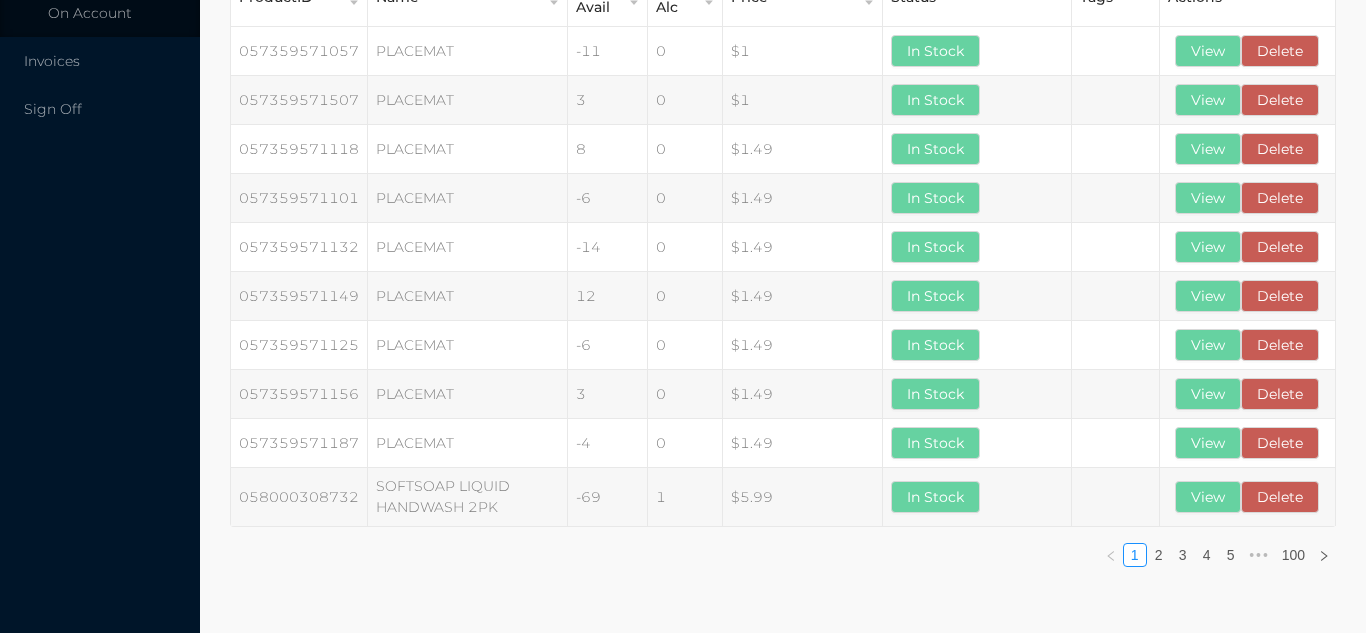 scroll, scrollTop: 0, scrollLeft: 0, axis: both 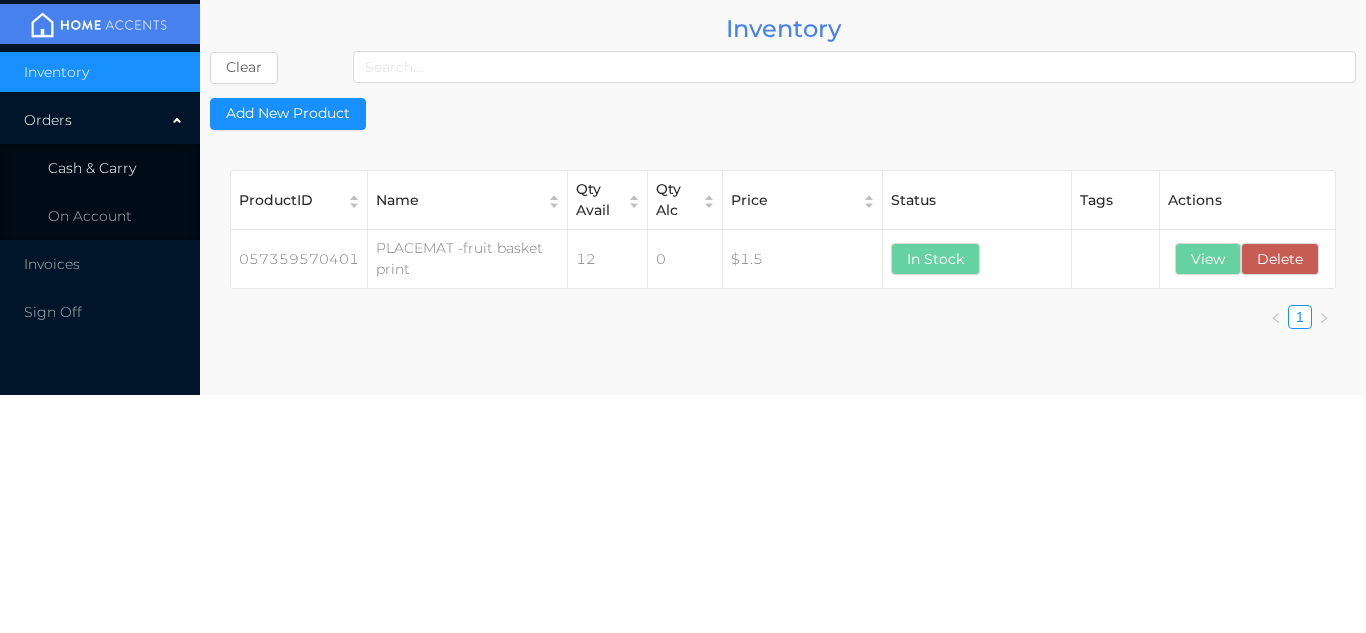 click on "Cash & Carry" at bounding box center [92, 168] 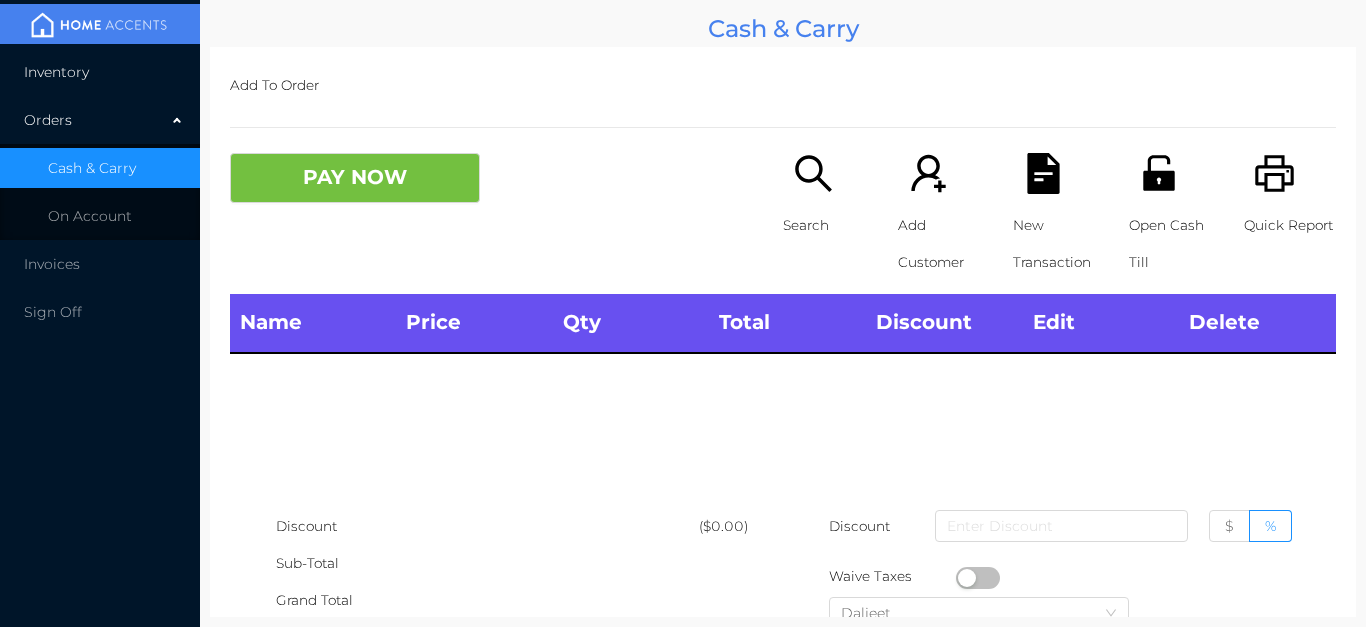 click on "Inventory" at bounding box center [100, 72] 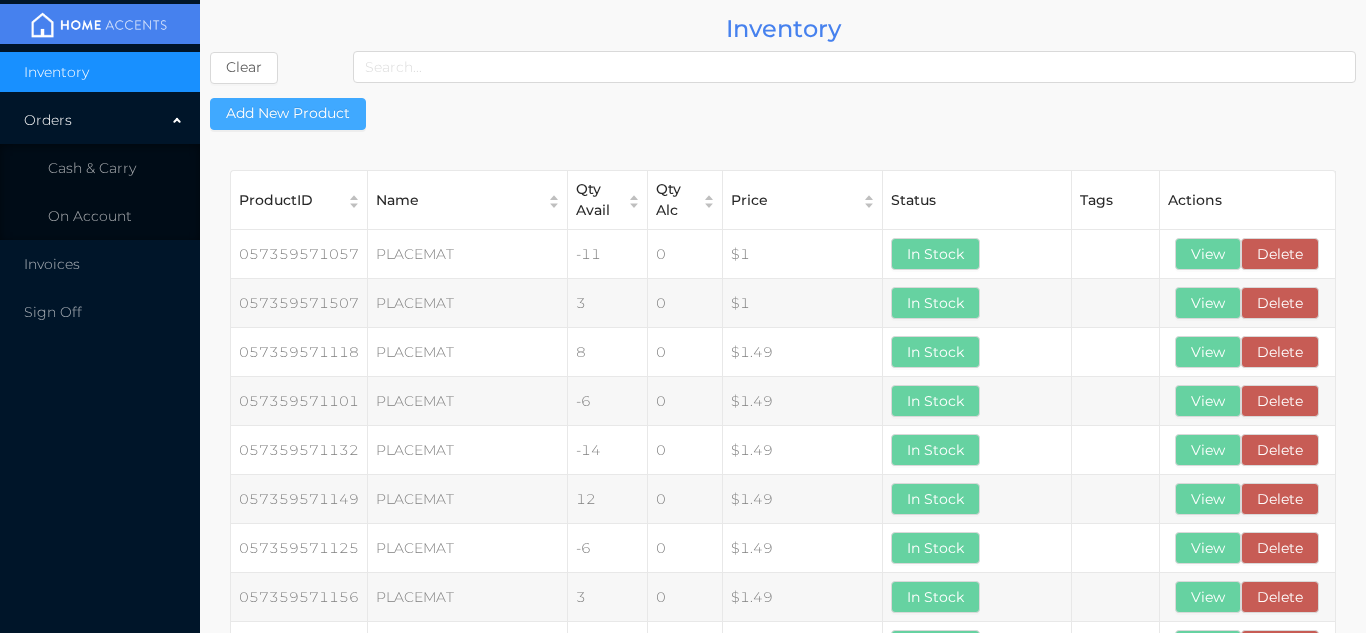 click on "Add New Product" at bounding box center (288, 114) 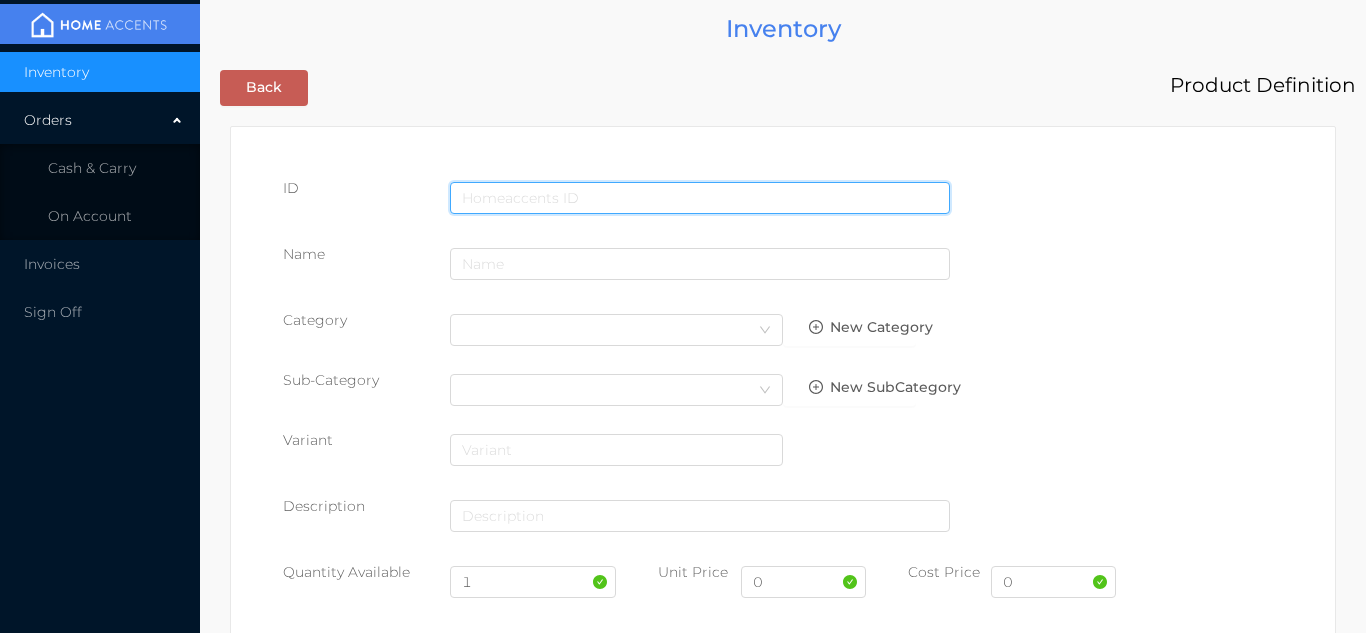 click at bounding box center (700, 198) 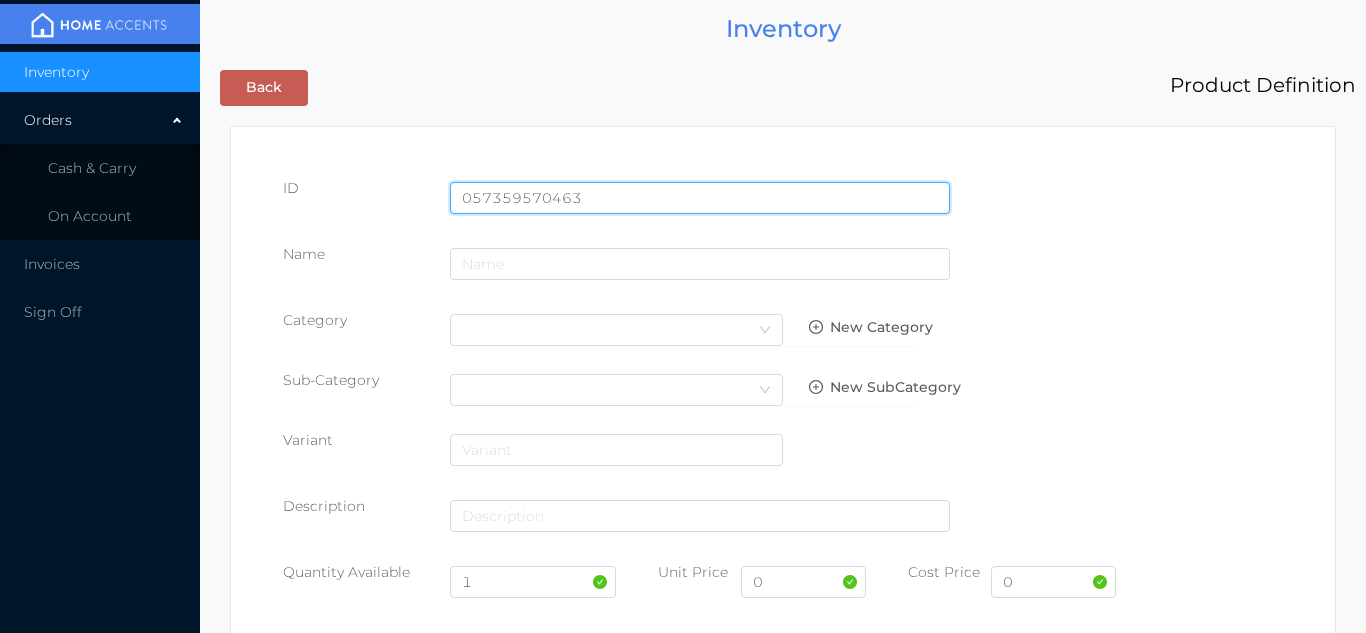 type on "057359570463" 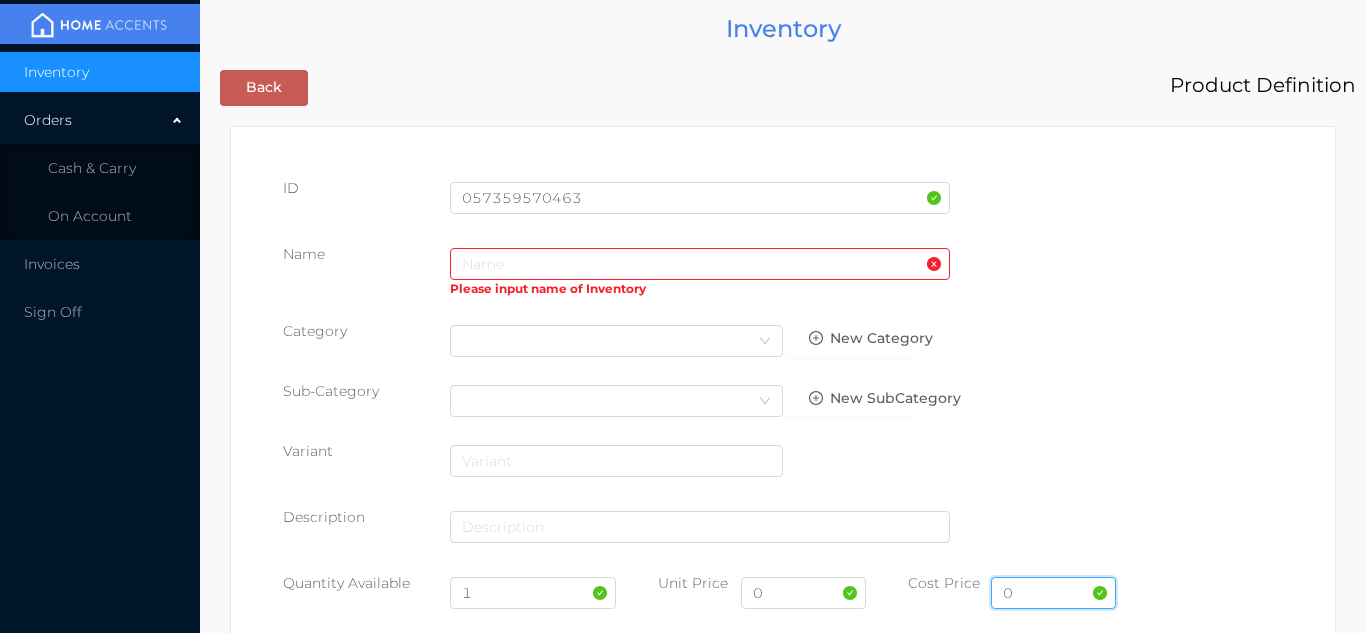click on "0" at bounding box center [1053, 593] 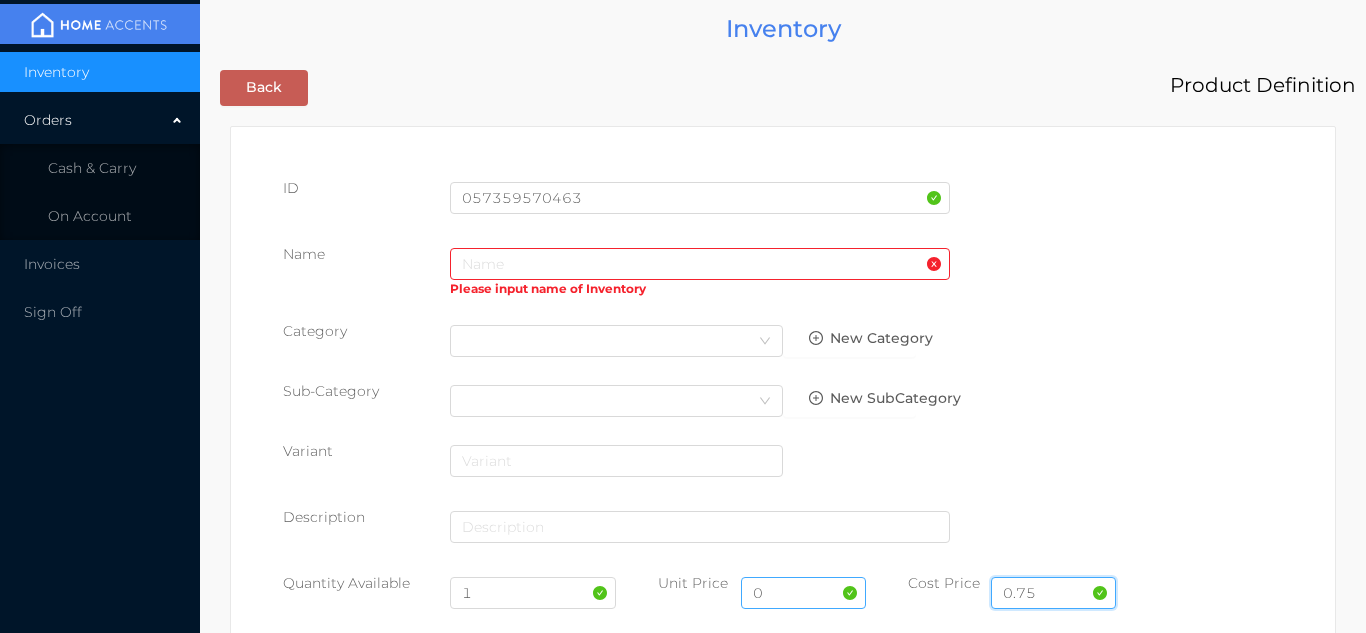 type on "0.75" 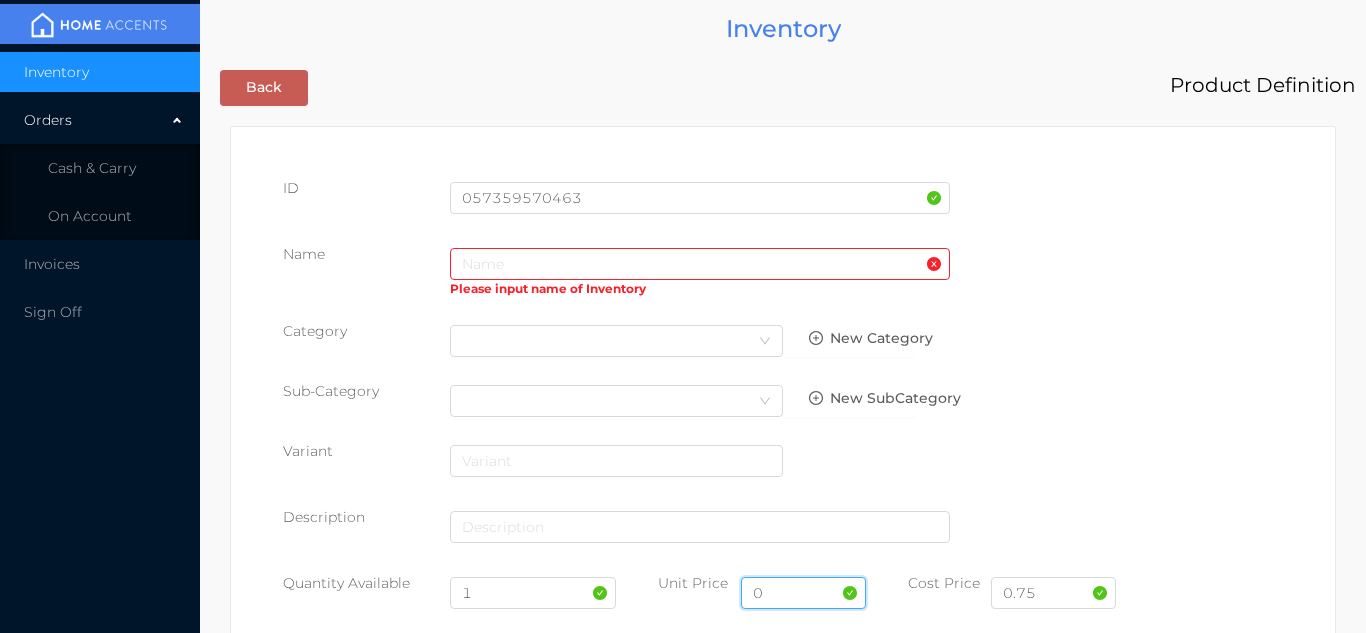 click on "0" at bounding box center (803, 593) 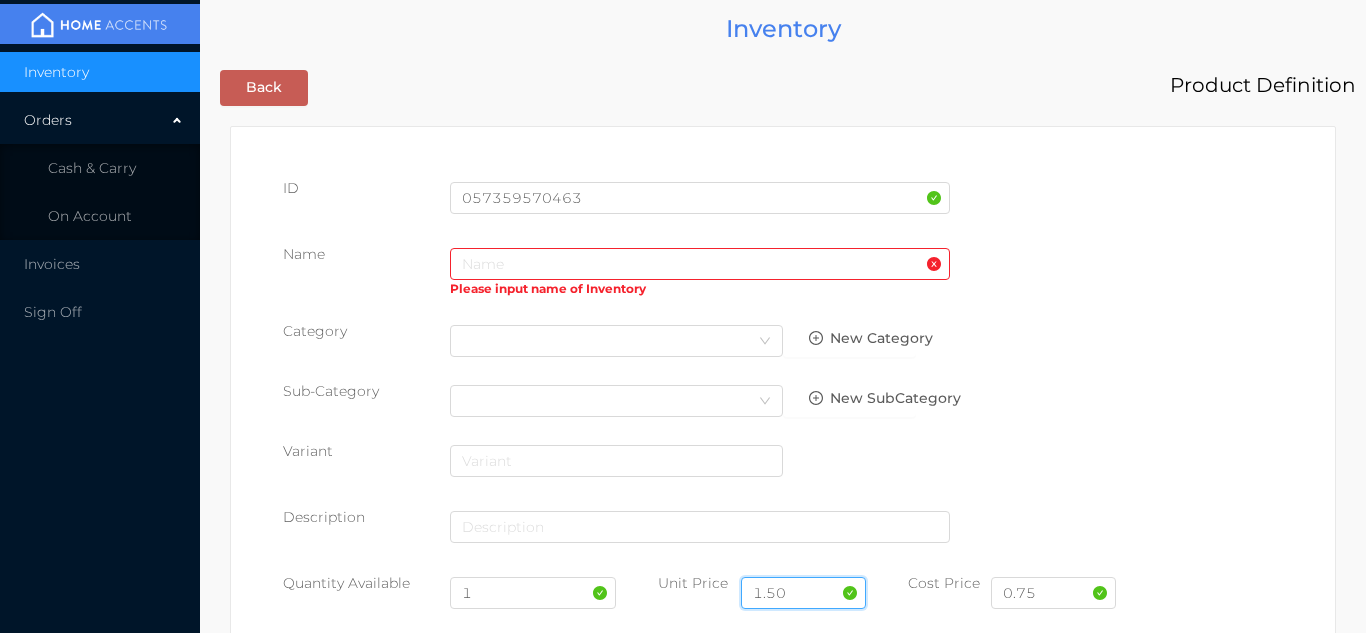 type on "1.50" 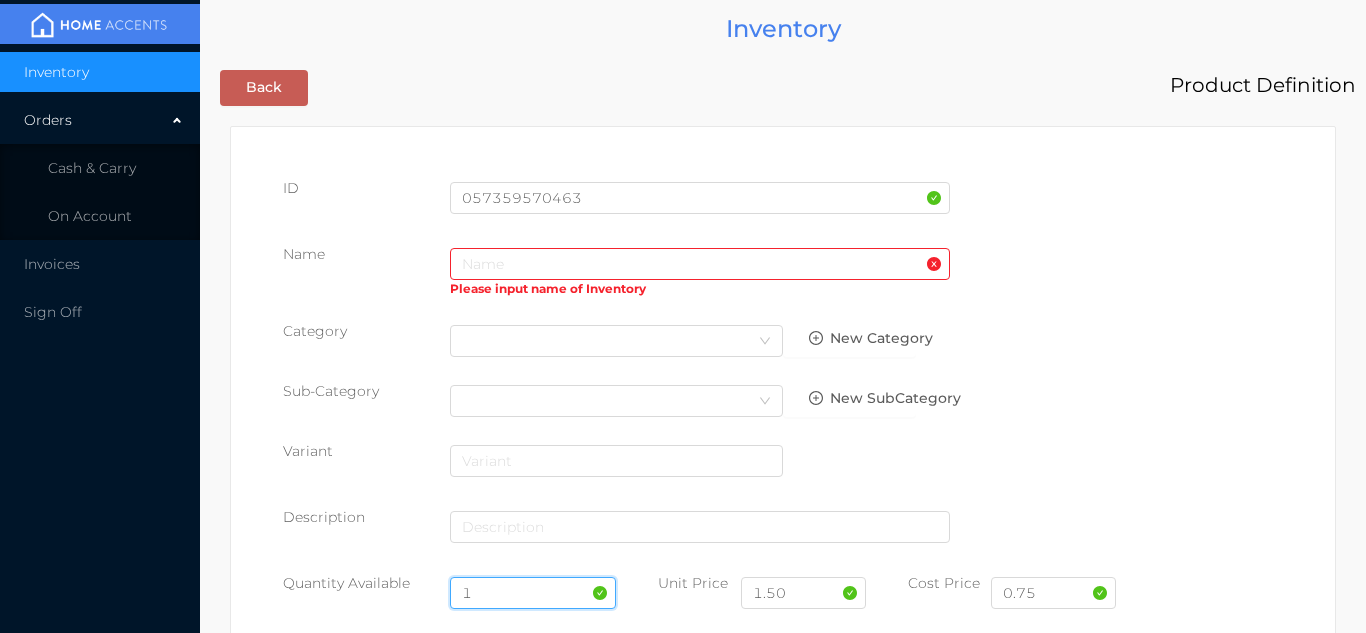 click on "1" at bounding box center [533, 593] 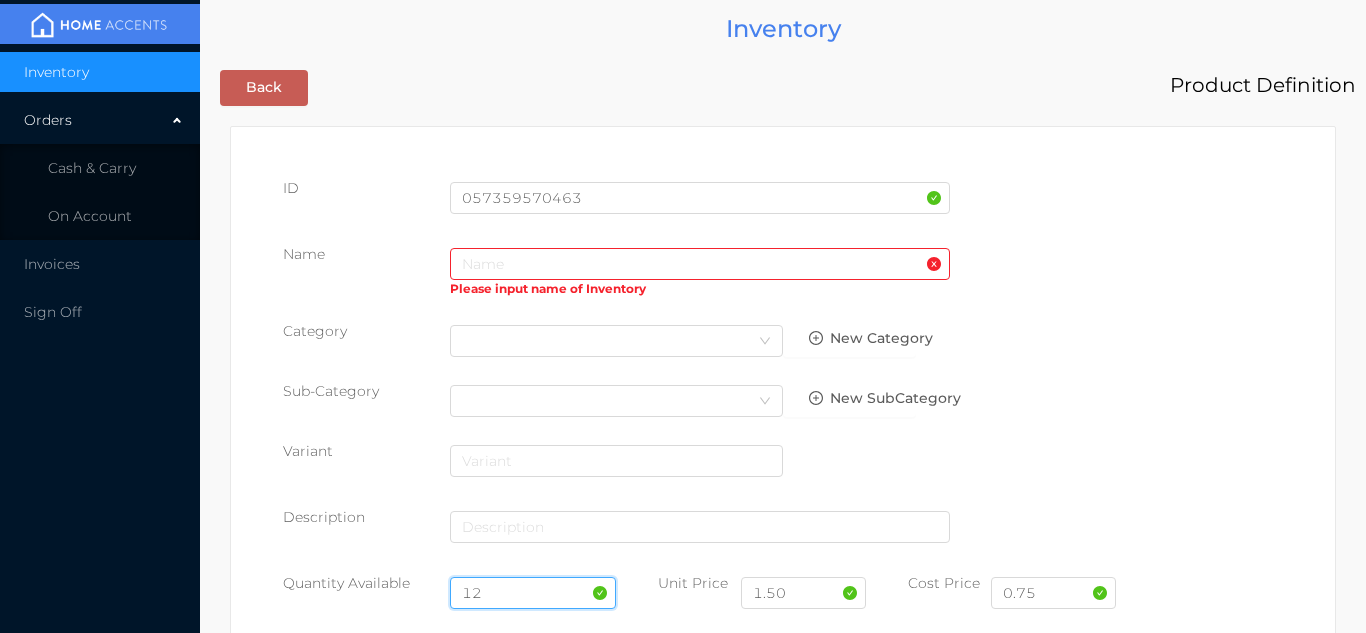 type on "12" 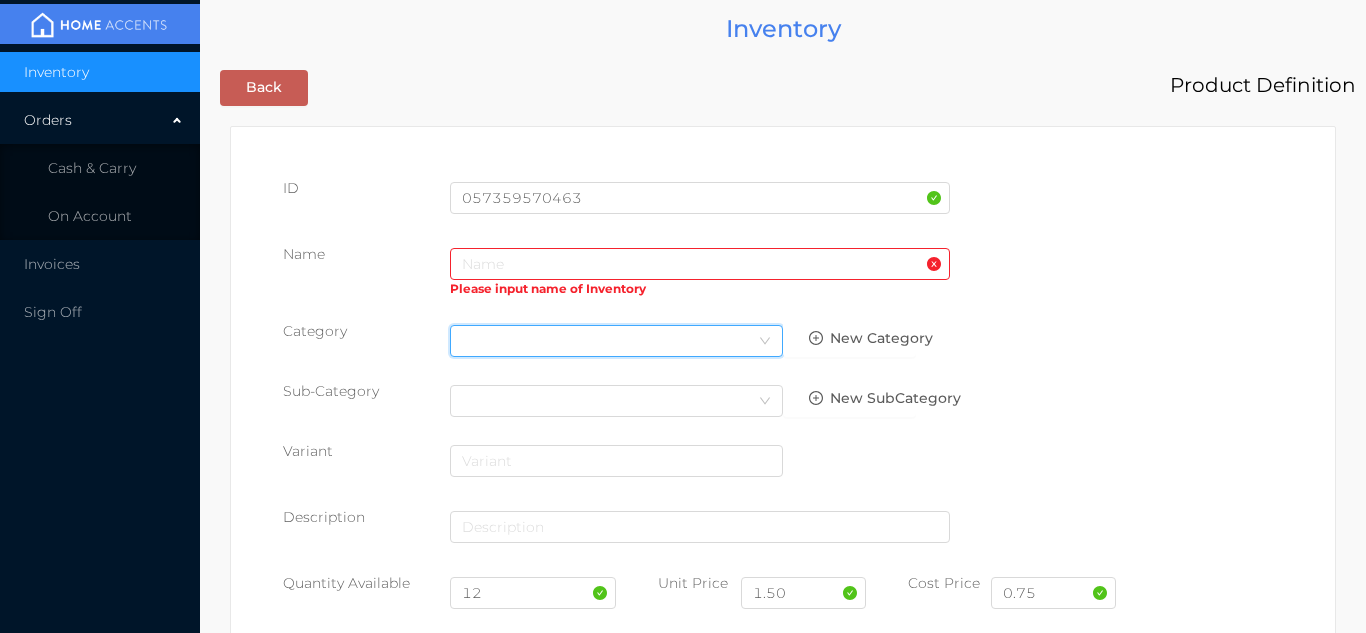 click on "Select Category" at bounding box center [616, 341] 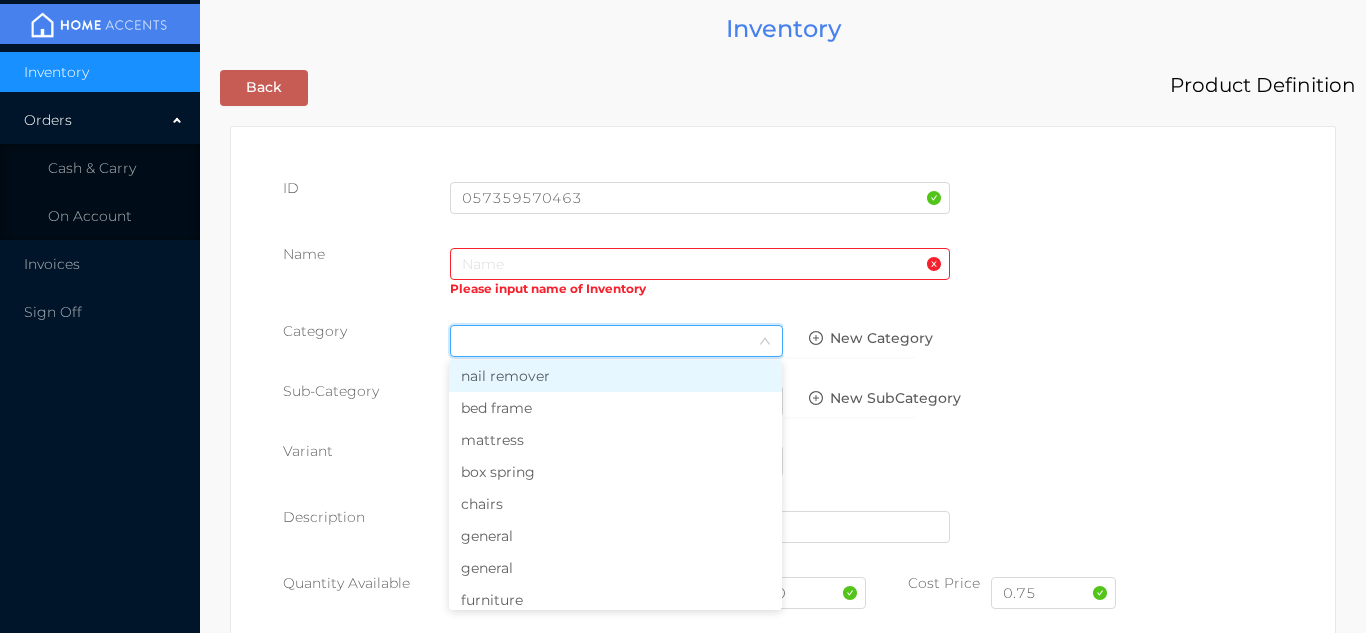 click on "general" at bounding box center [615, 536] 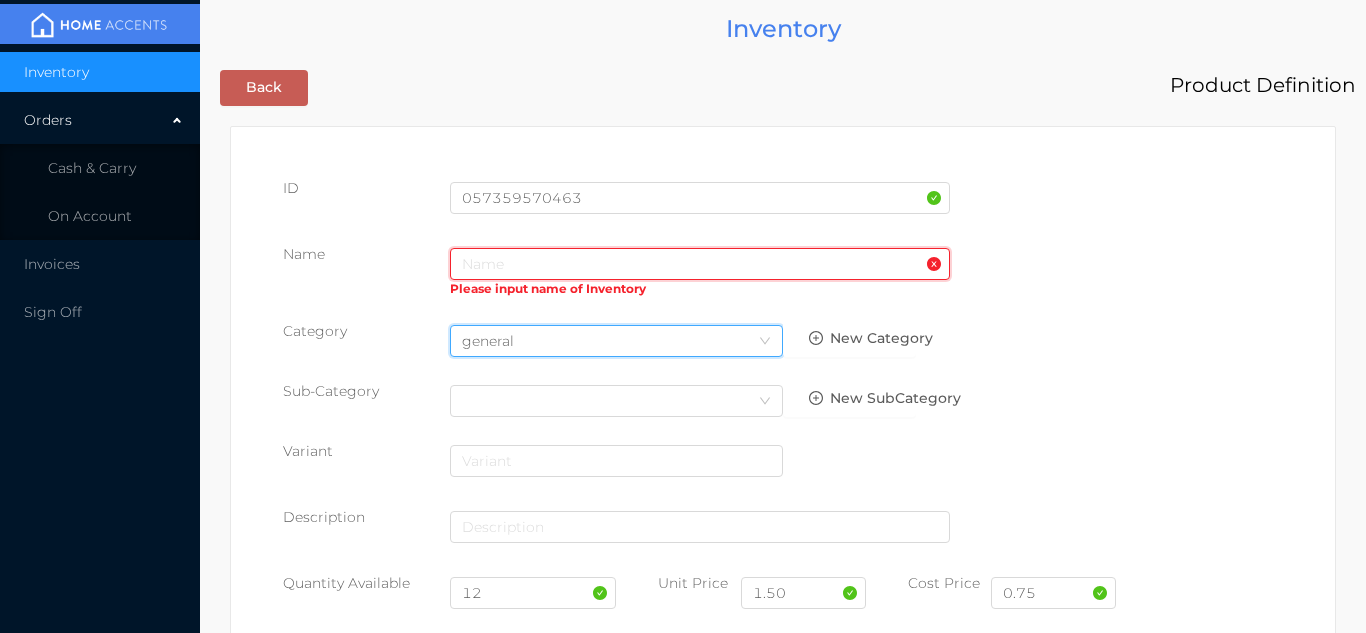 click at bounding box center (700, 264) 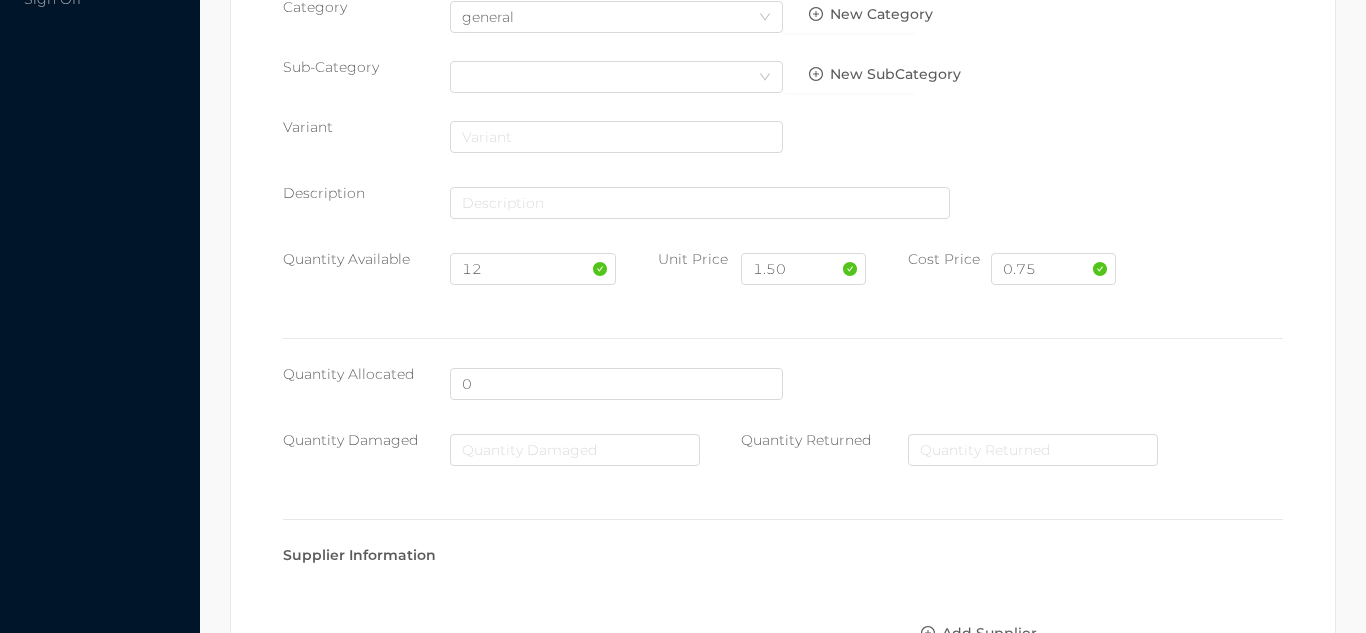 scroll, scrollTop: 1028, scrollLeft: 0, axis: vertical 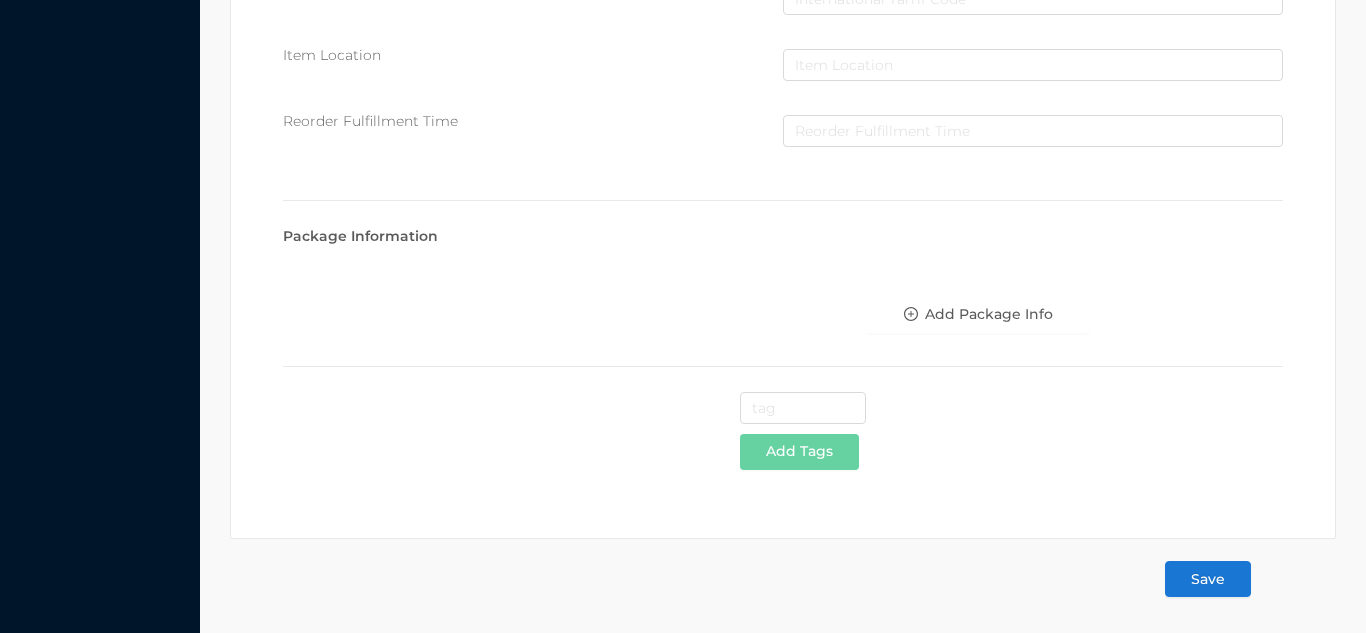 type on "PLACE MAT - fruit spoon" 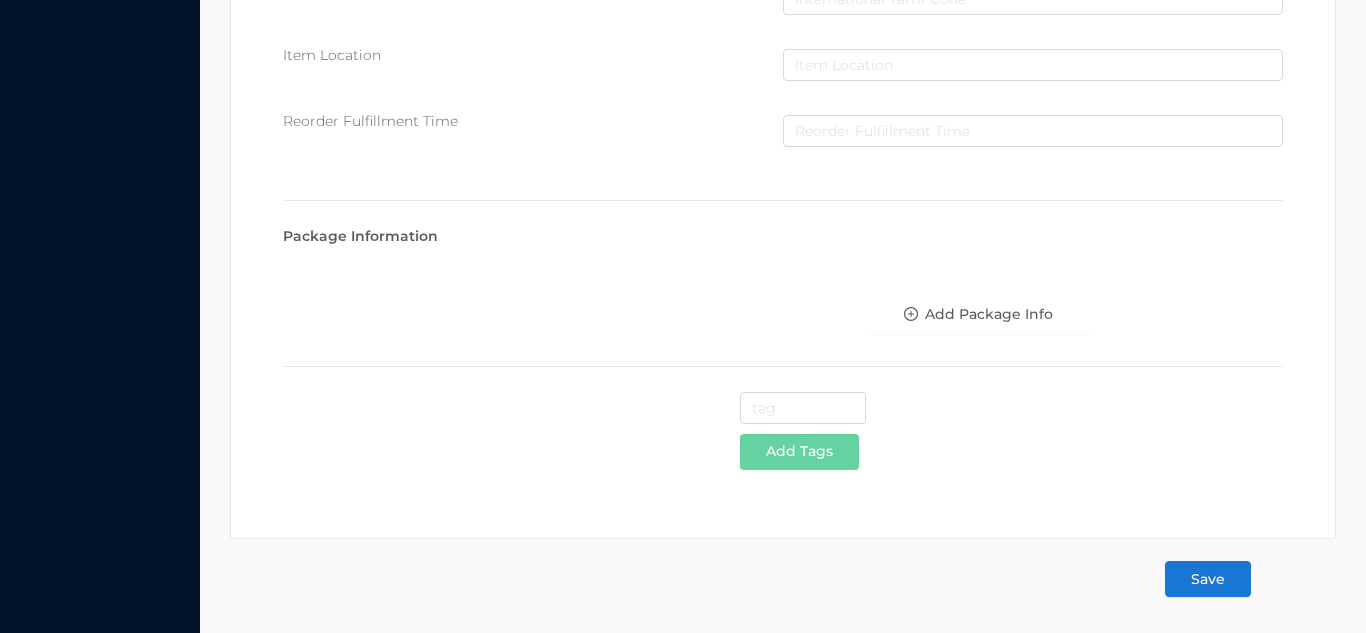 click on "Save" at bounding box center (1208, 579) 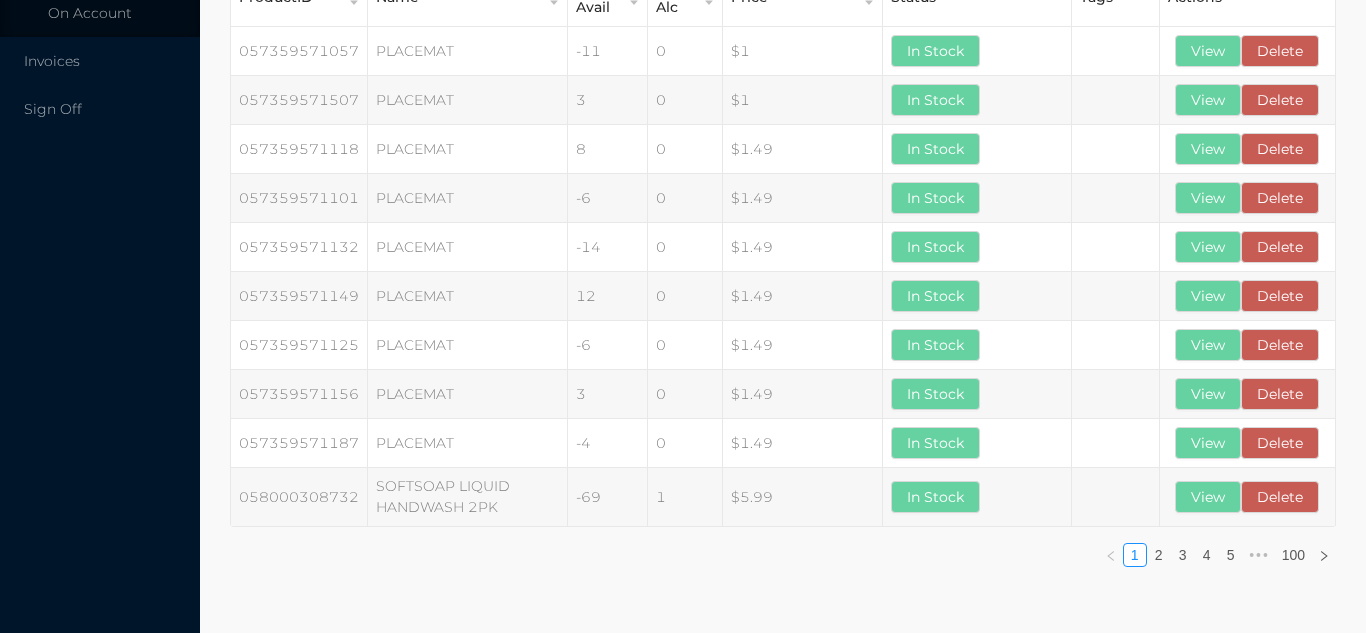 scroll, scrollTop: 0, scrollLeft: 0, axis: both 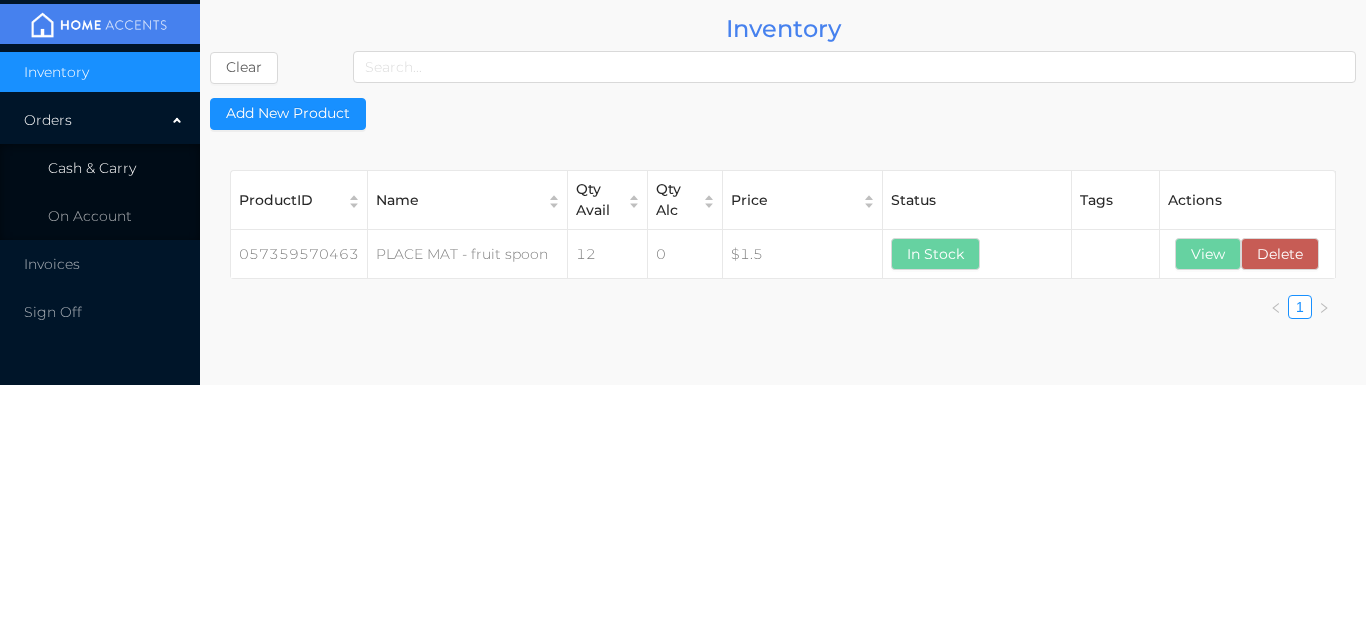 click on "Cash & Carry" at bounding box center [100, 168] 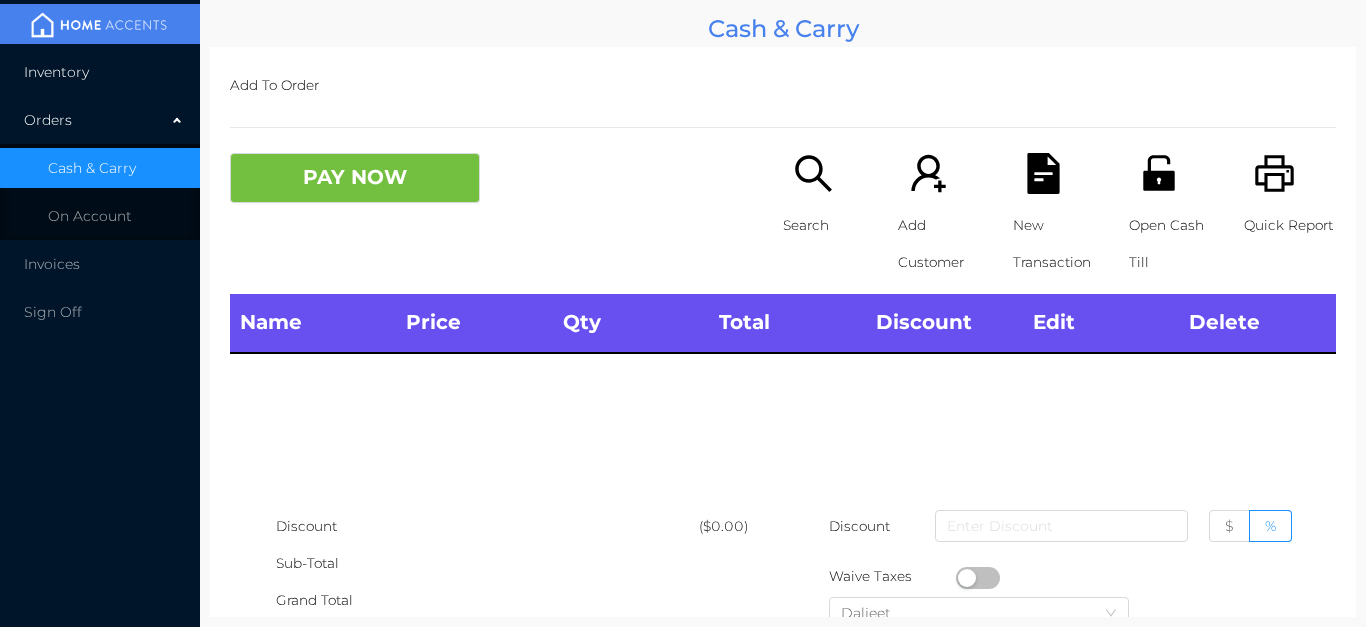click on "Inventory" at bounding box center [100, 72] 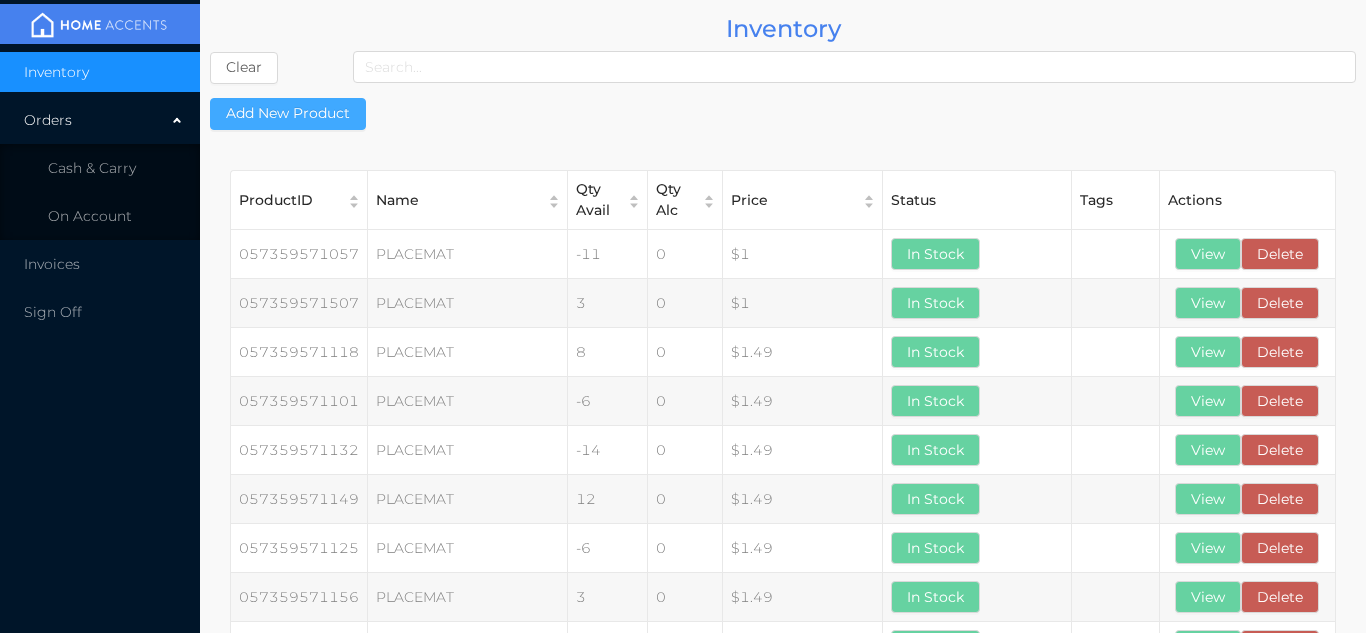 click on "Add New Product" at bounding box center (288, 114) 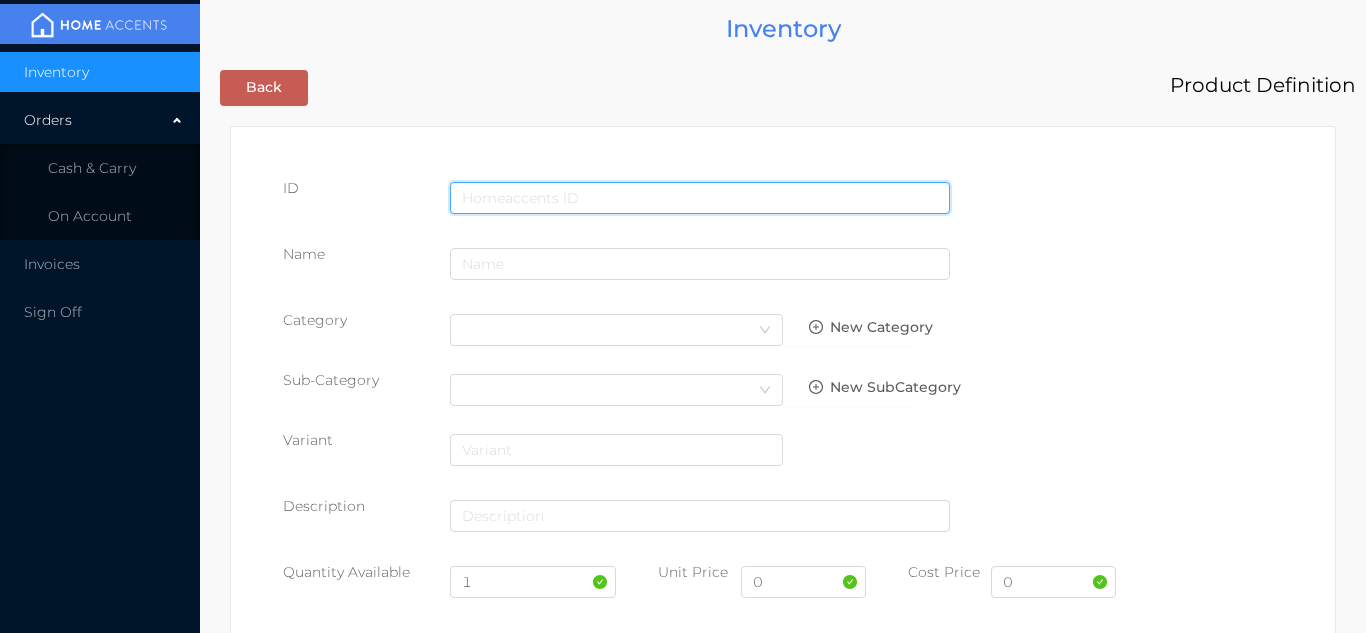 click at bounding box center (700, 198) 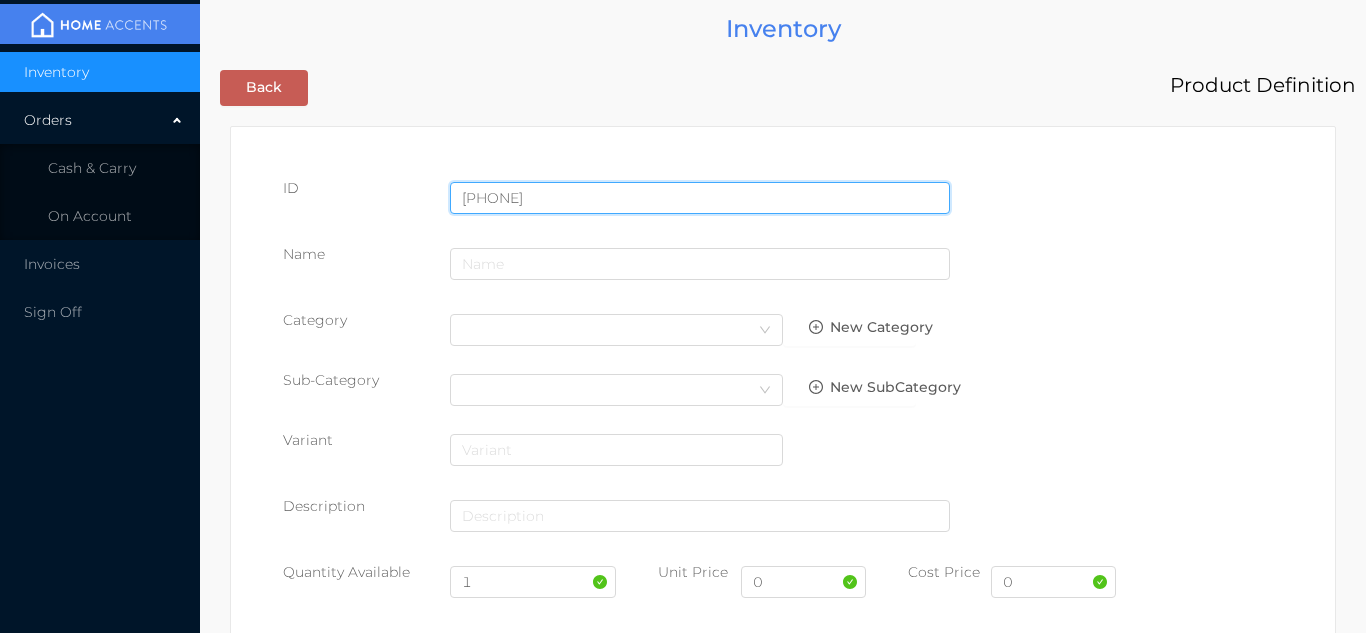 type on "[PHONE]" 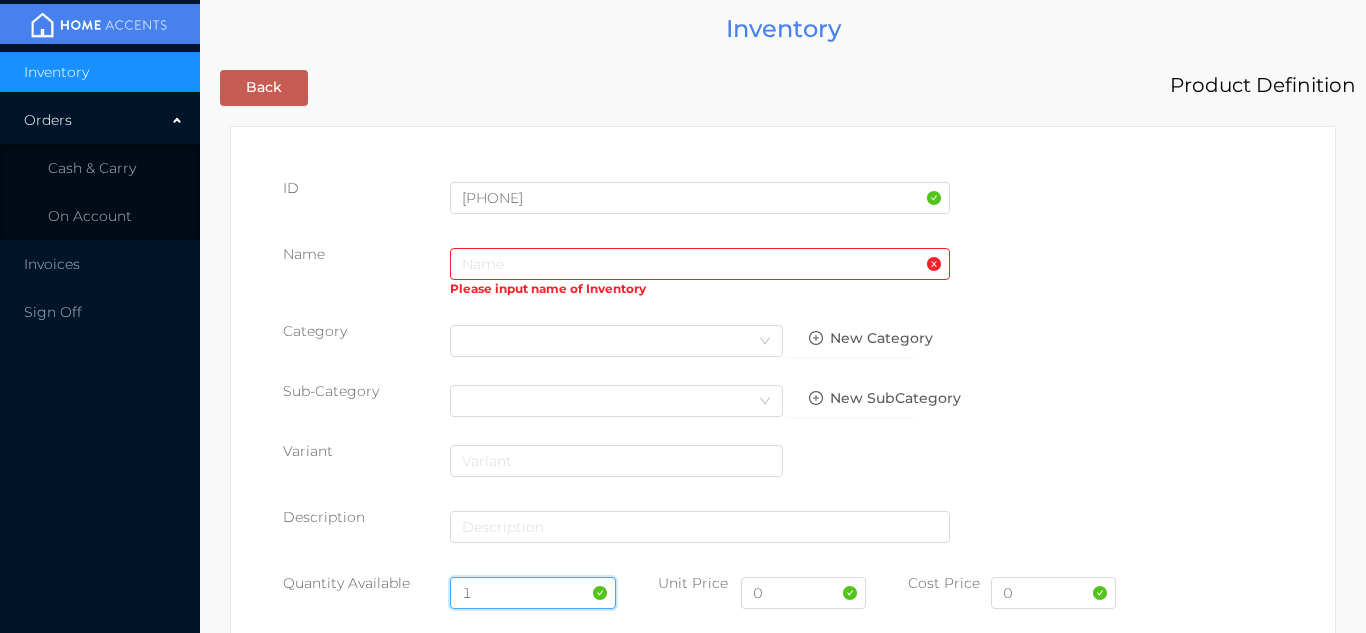 click on "1" at bounding box center [533, 593] 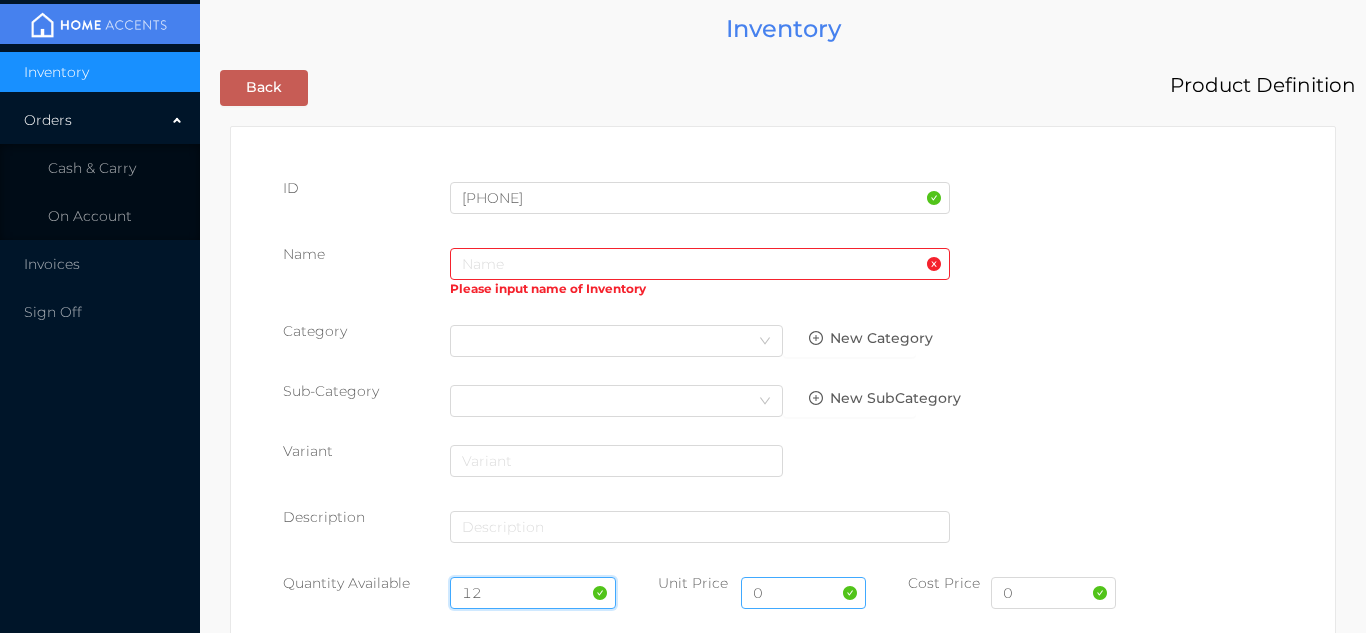 type on "12" 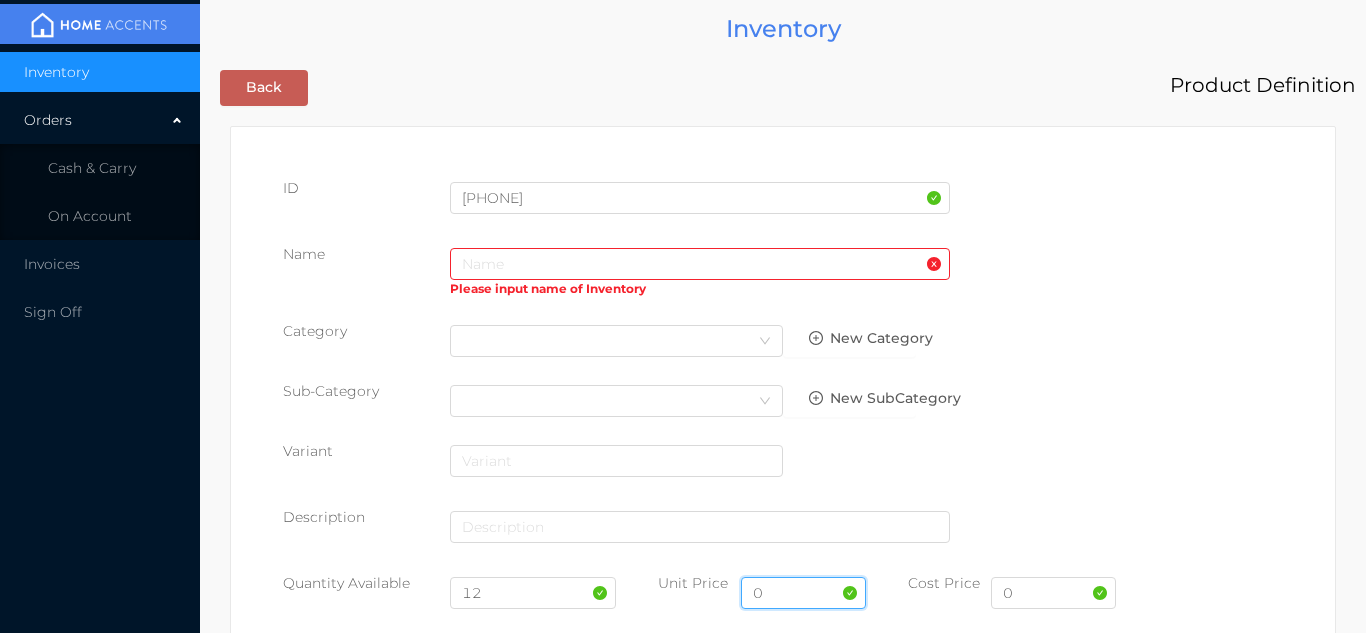 click on "0" at bounding box center [803, 593] 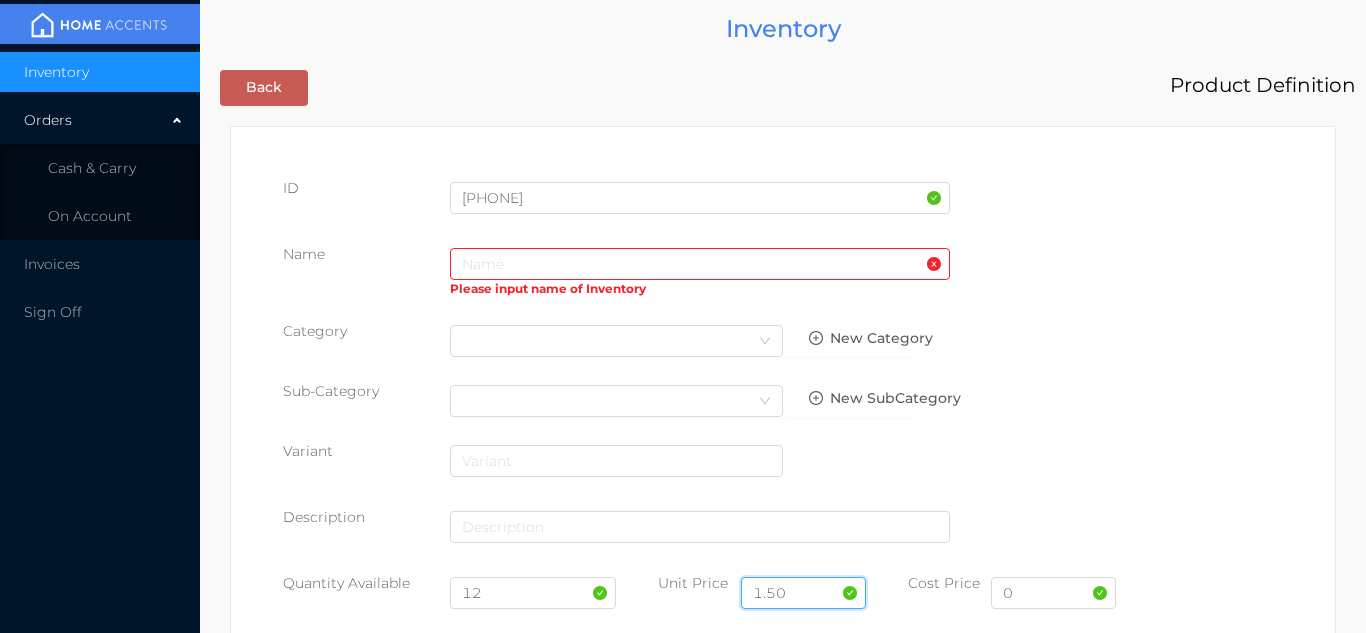 type on "1.50" 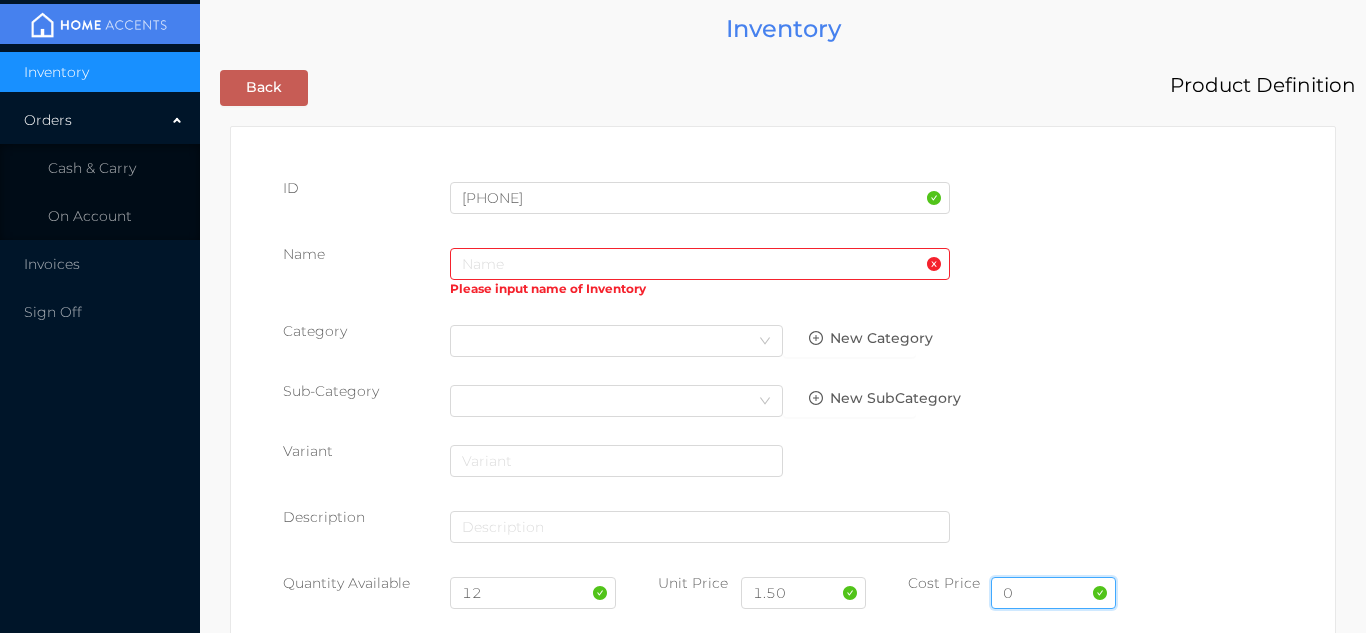 click on "0" at bounding box center (1053, 593) 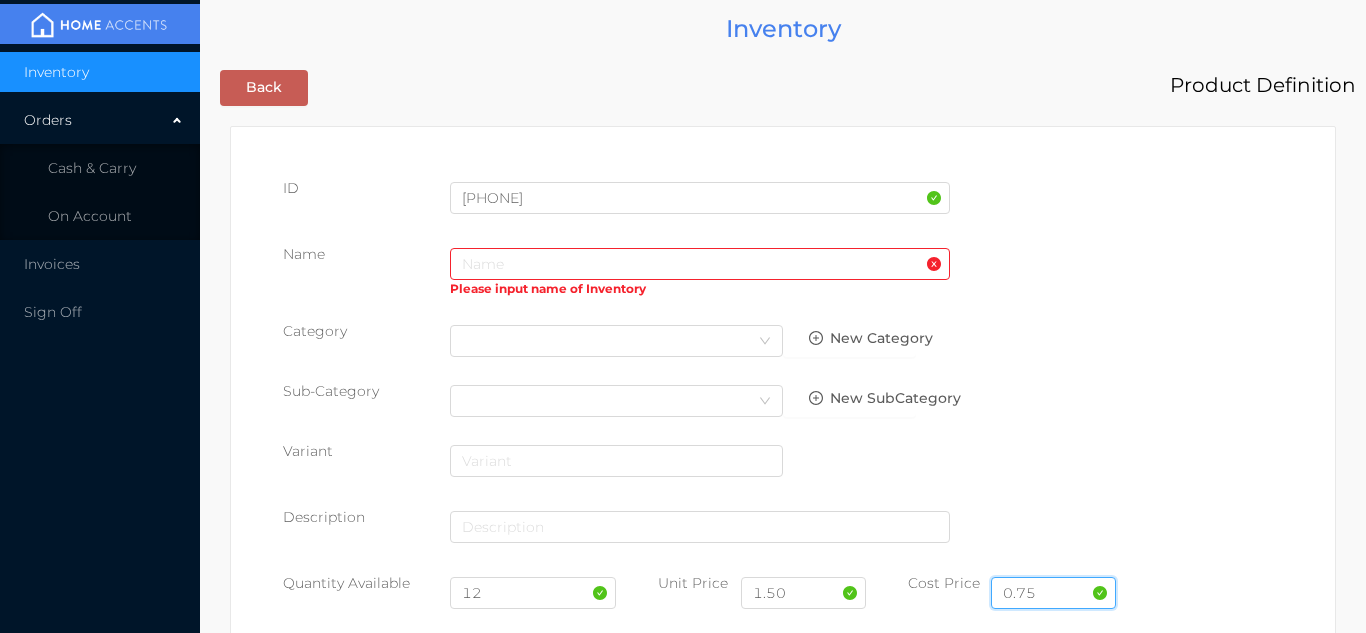 type on "0.75" 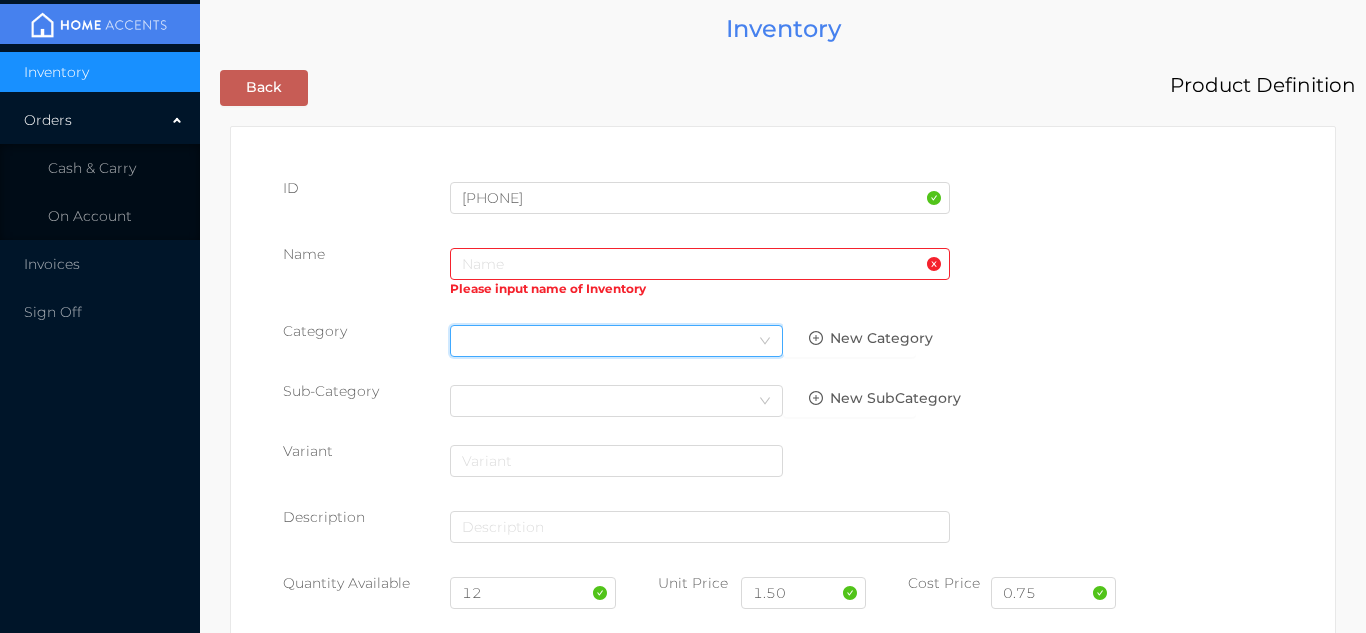 click on "Select Category" at bounding box center [616, 341] 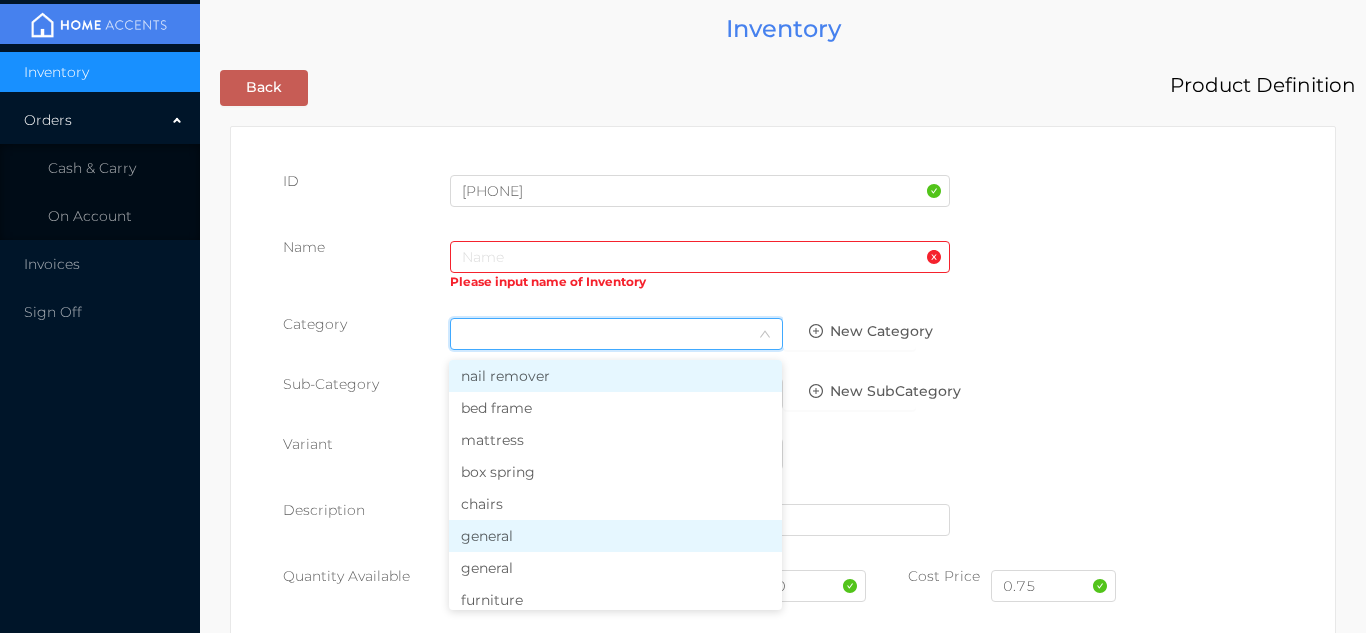 click on "general" at bounding box center (615, 536) 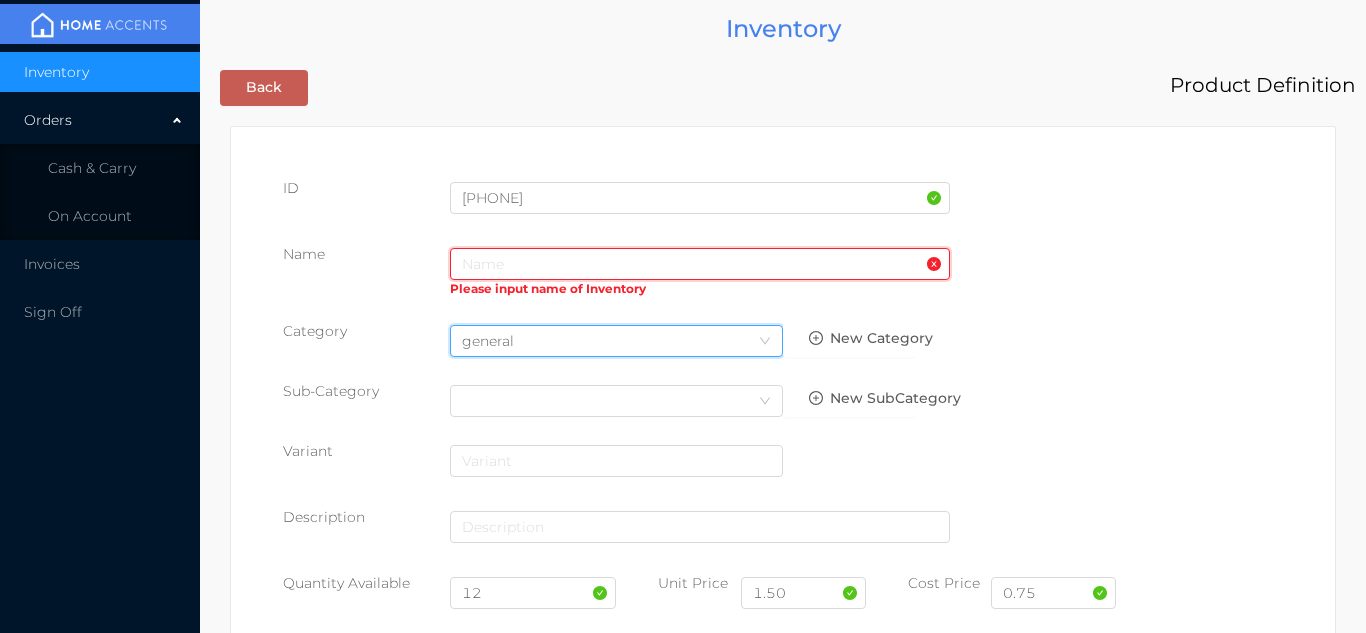 click at bounding box center (700, 264) 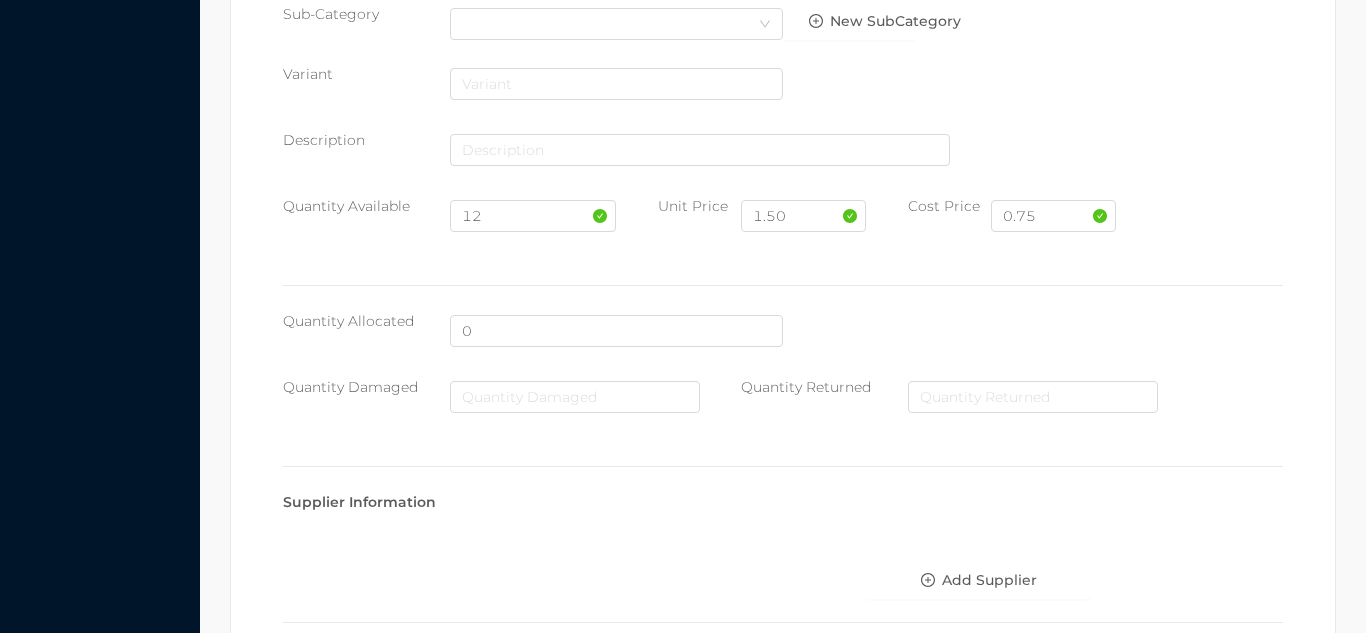 scroll, scrollTop: 1028, scrollLeft: 0, axis: vertical 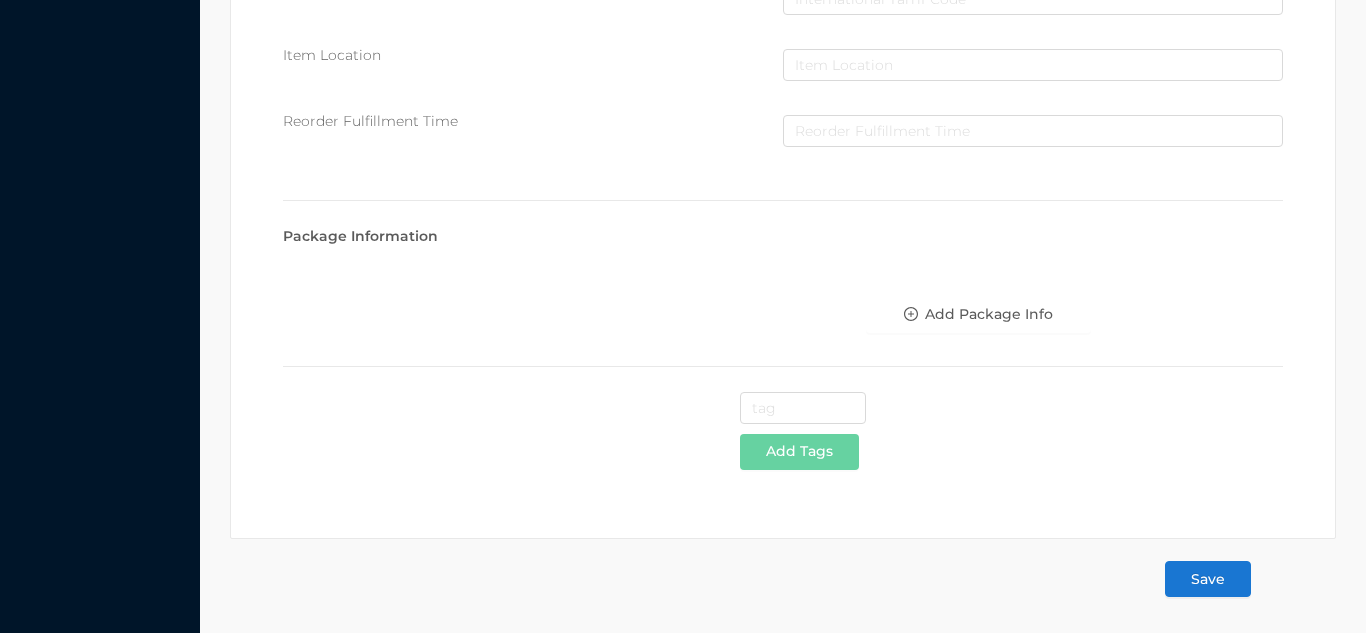 type on "PLACEMAT - Tea set print" 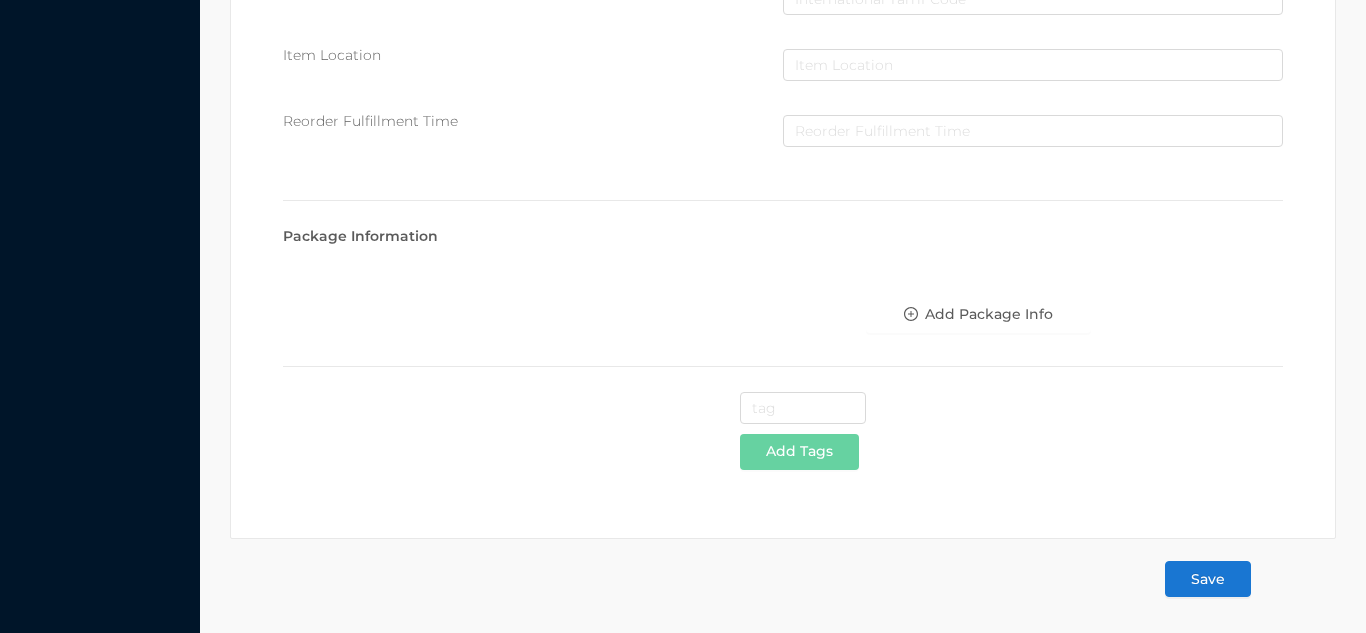 click on "Save" at bounding box center (1208, 579) 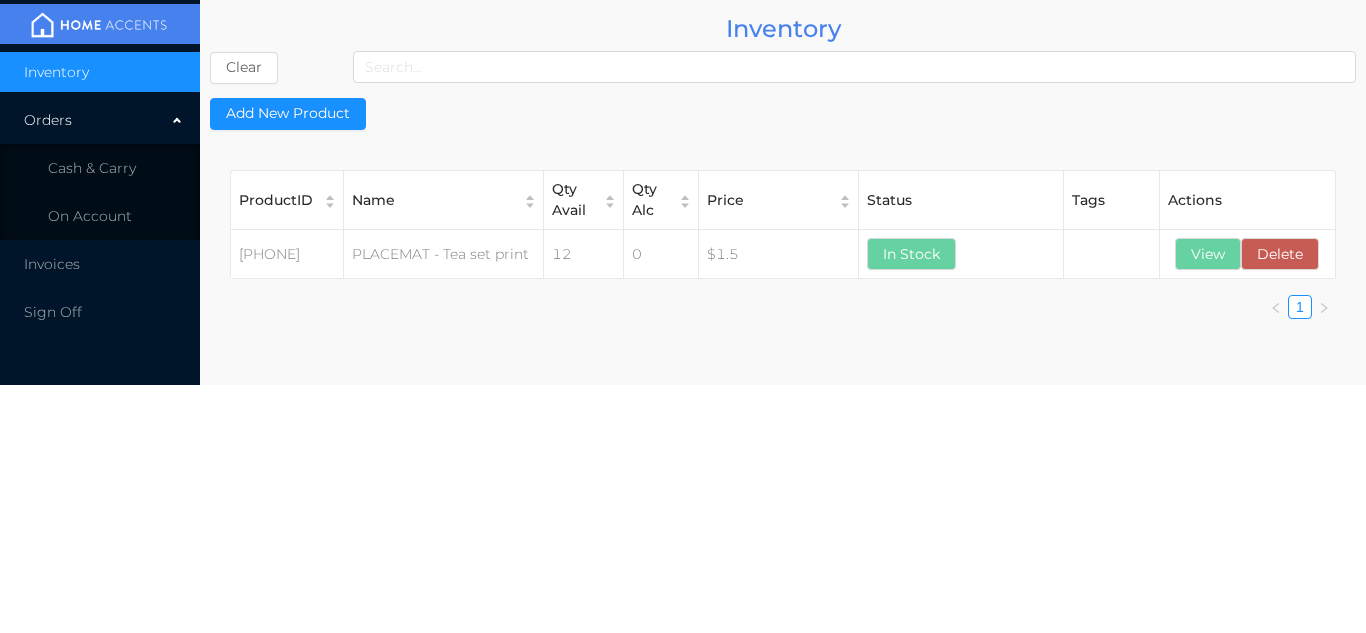 scroll, scrollTop: 0, scrollLeft: 0, axis: both 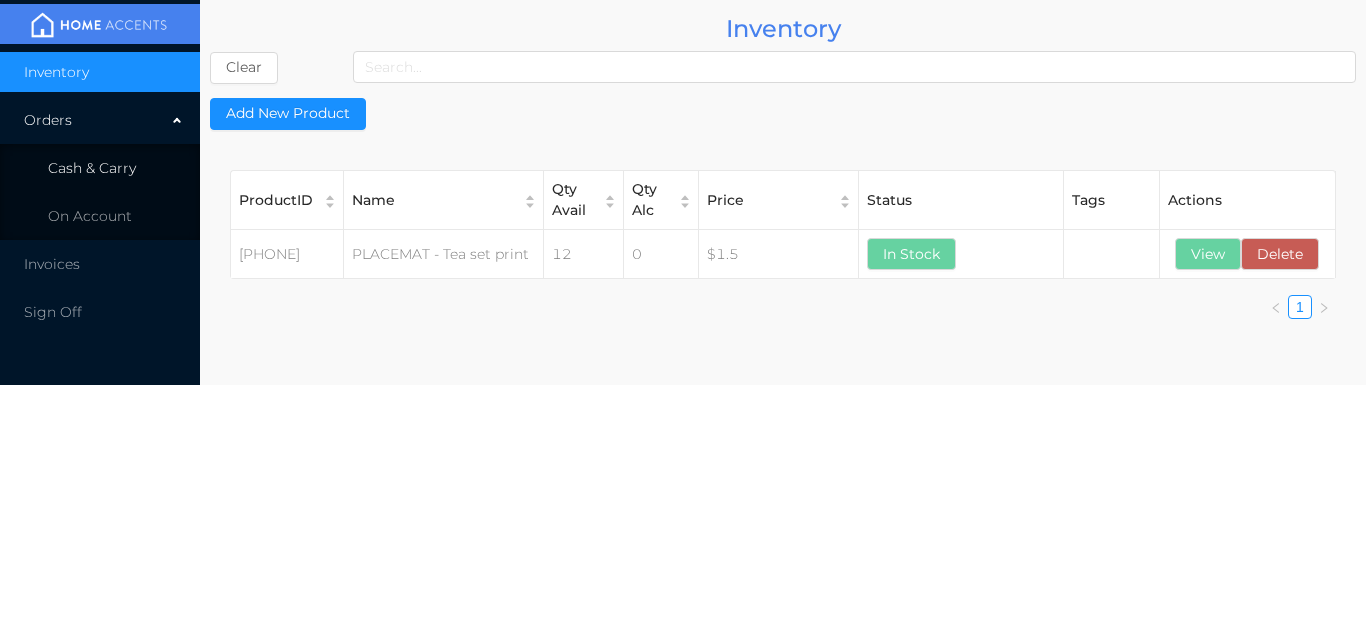 click on "Cash & Carry" at bounding box center [100, 168] 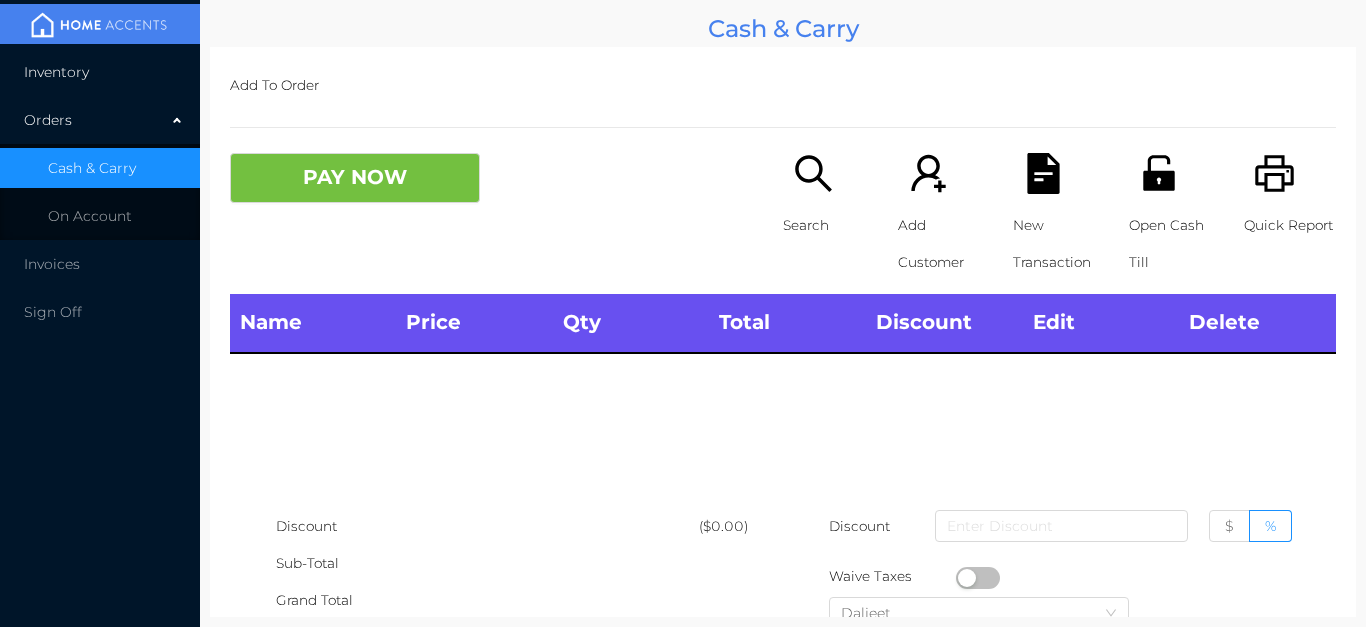 click on "Inventory" at bounding box center [100, 72] 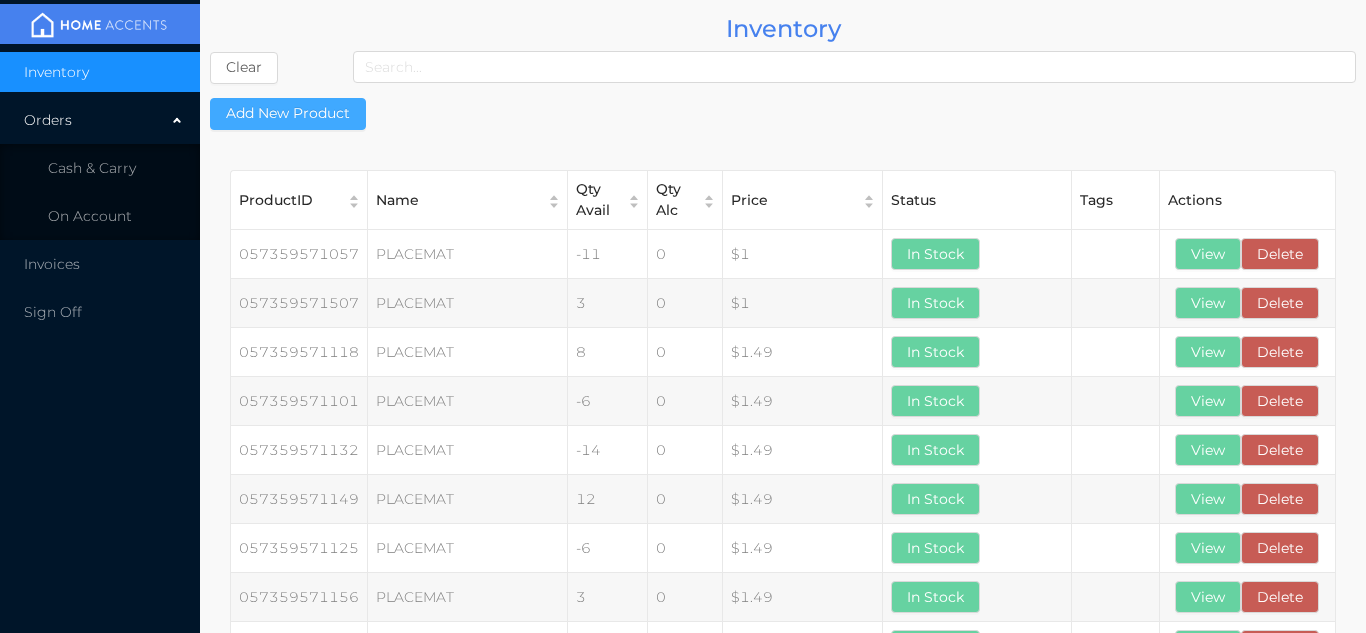click on "Add New Product" at bounding box center (288, 114) 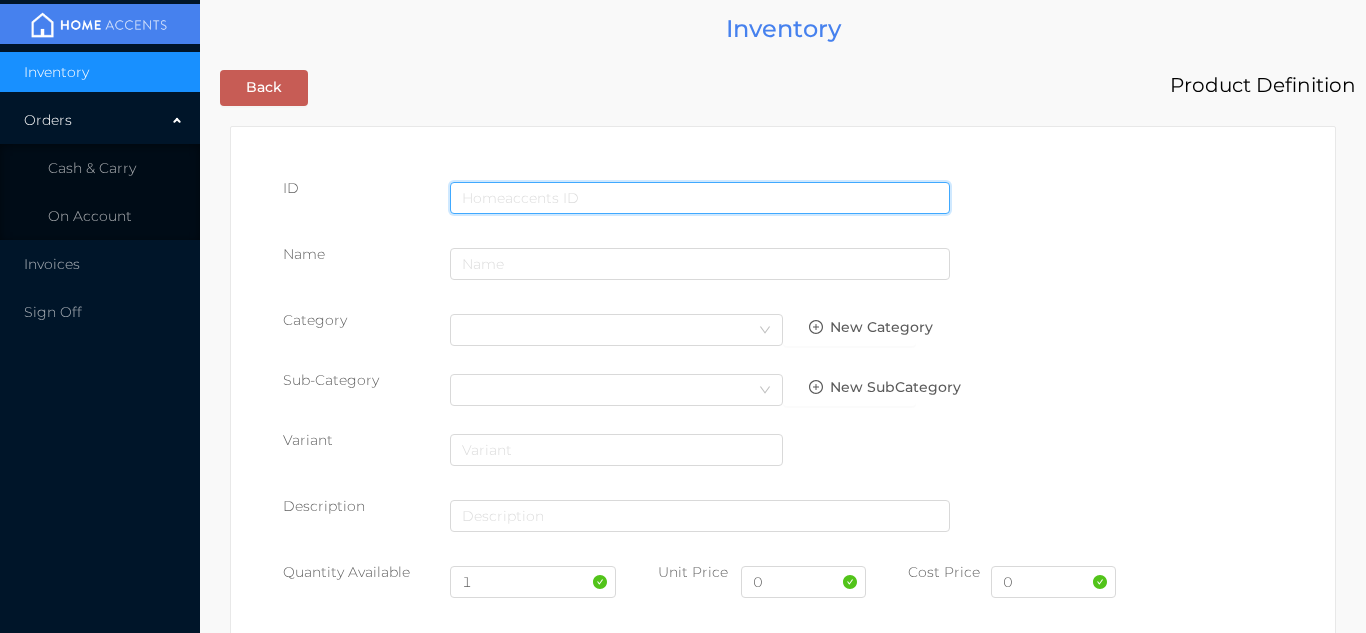 click at bounding box center (700, 198) 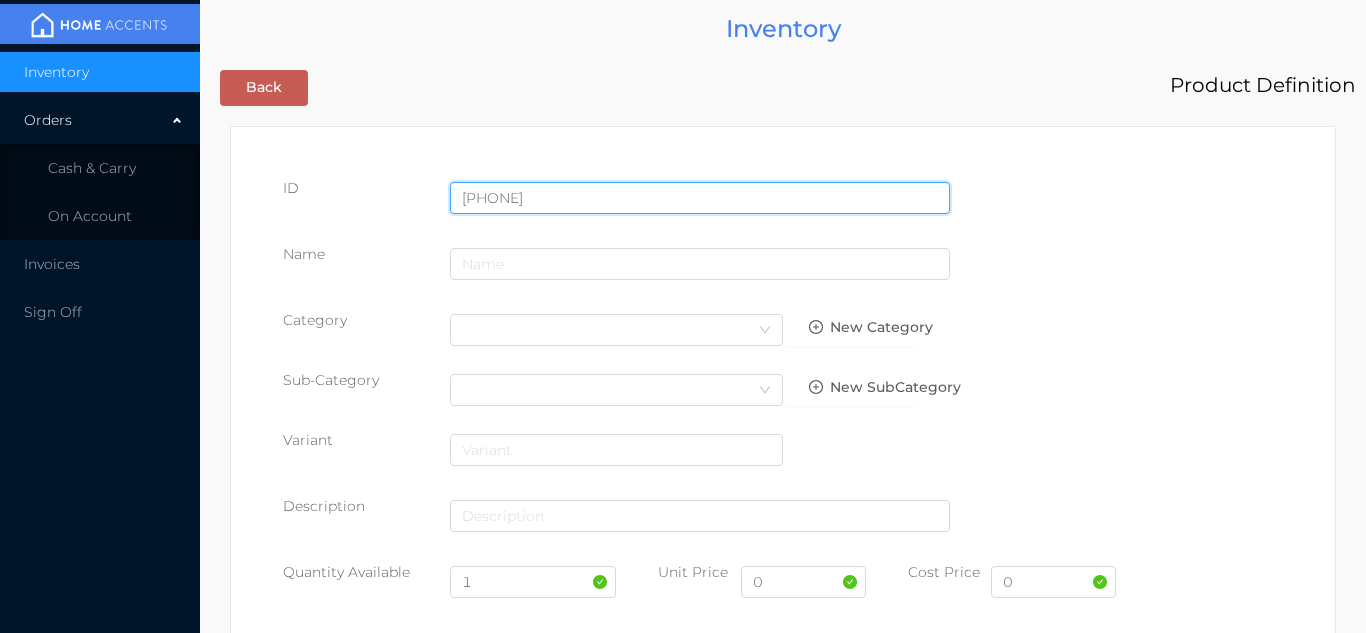 type on "057359570425" 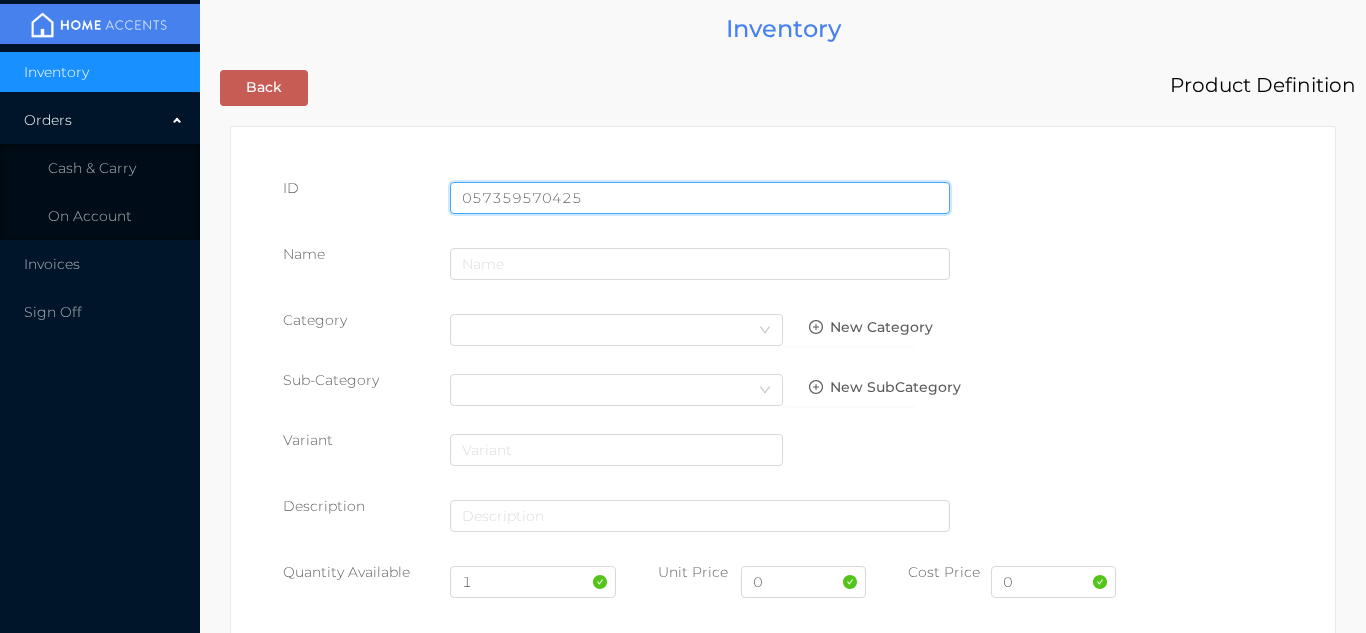 click on "Save" at bounding box center (1208, 1607) 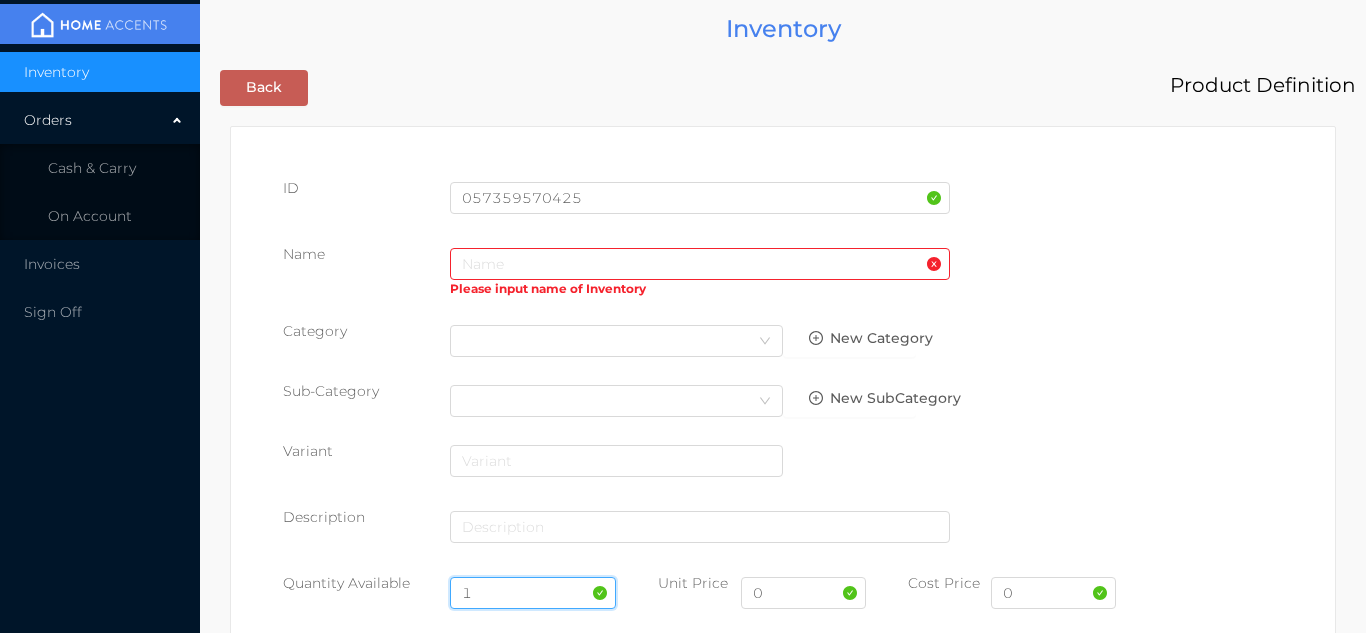 click on "1" at bounding box center (533, 593) 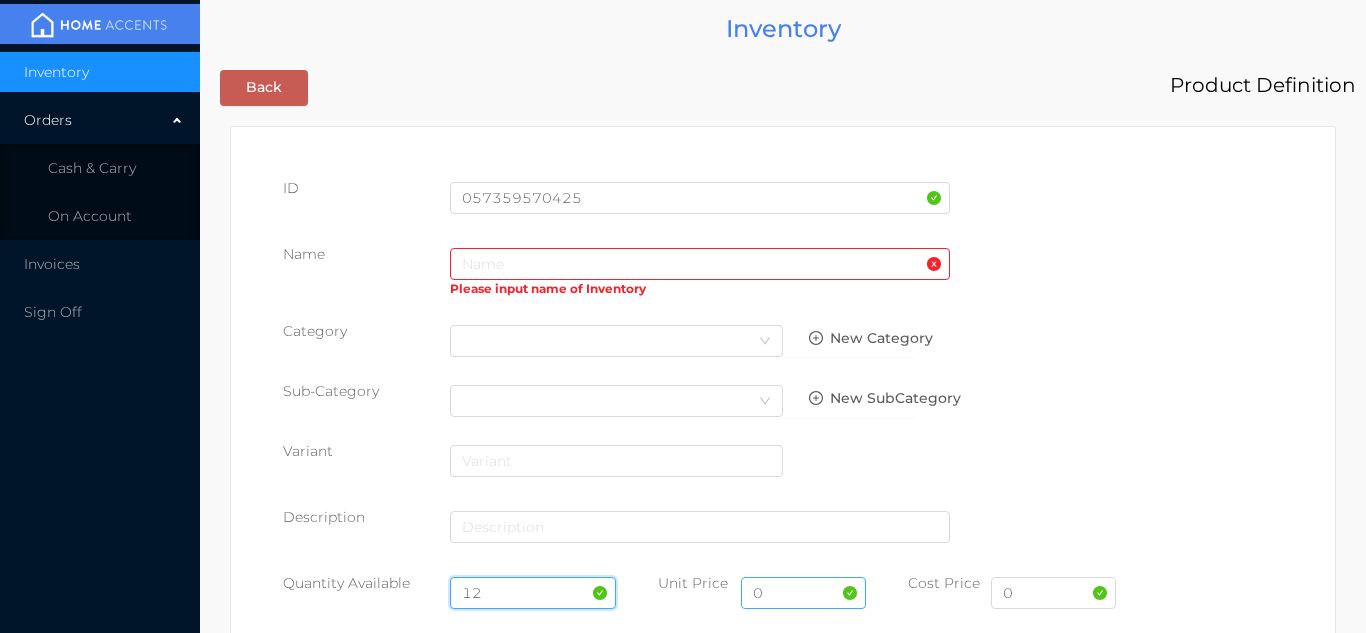 type on "12" 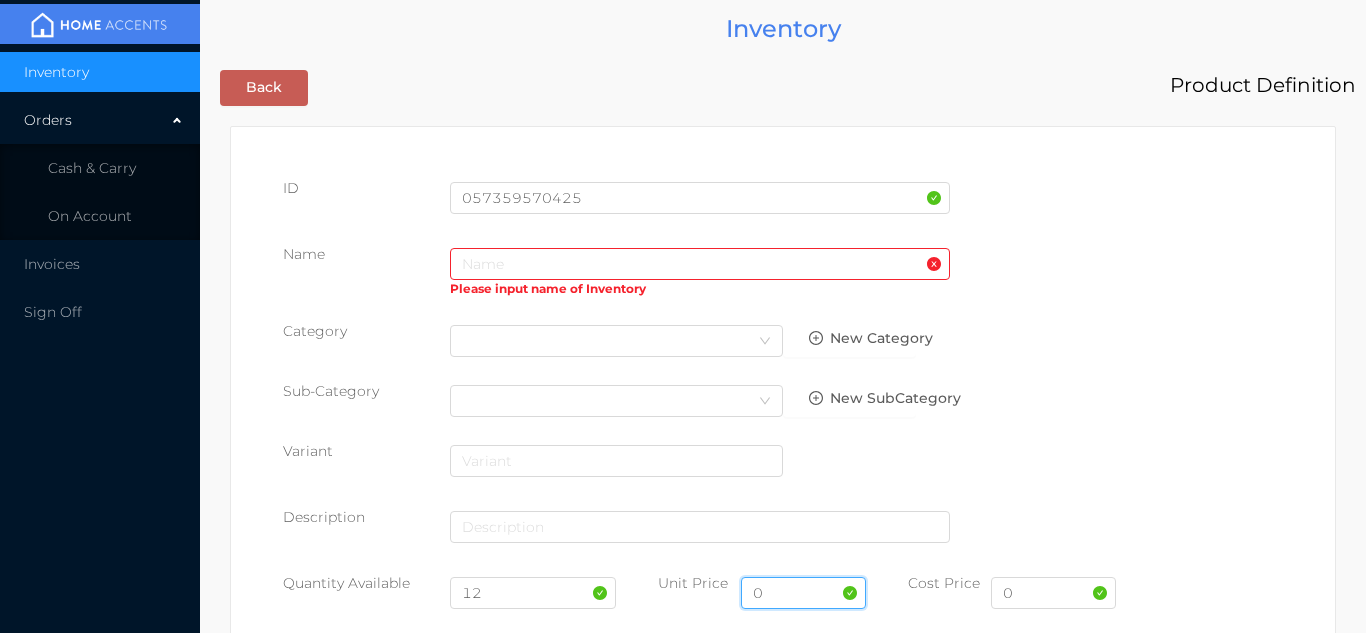 click on "0" at bounding box center [803, 593] 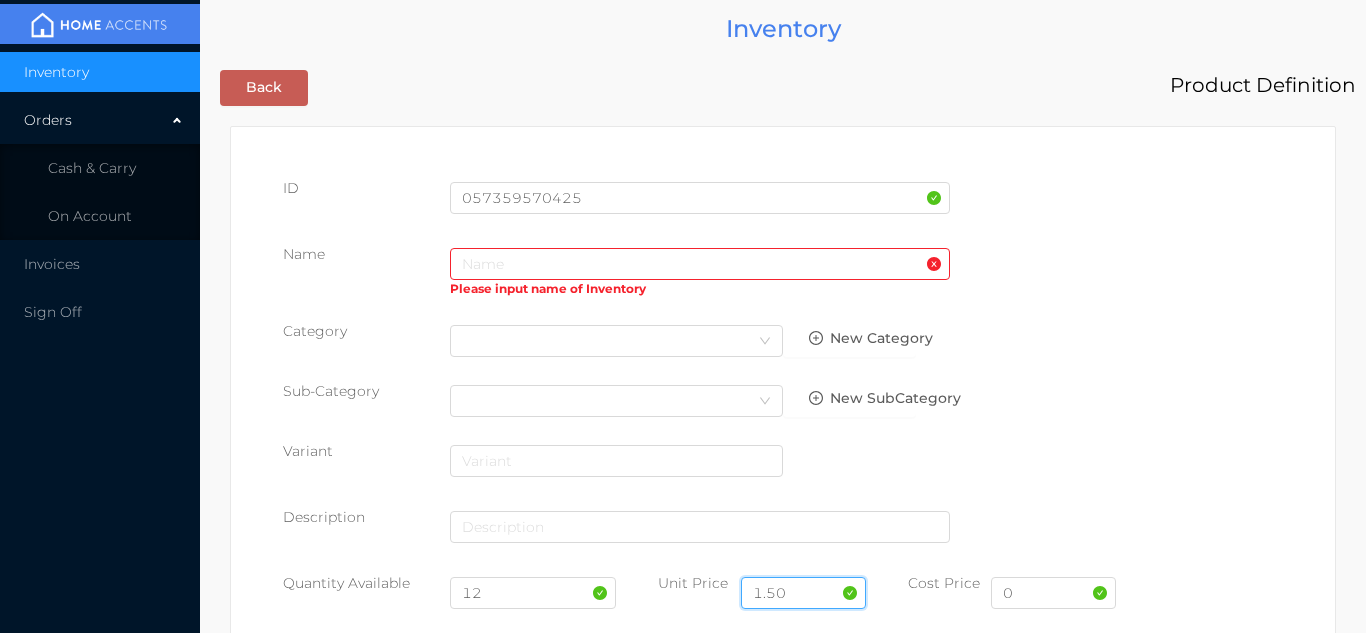 type on "1.50" 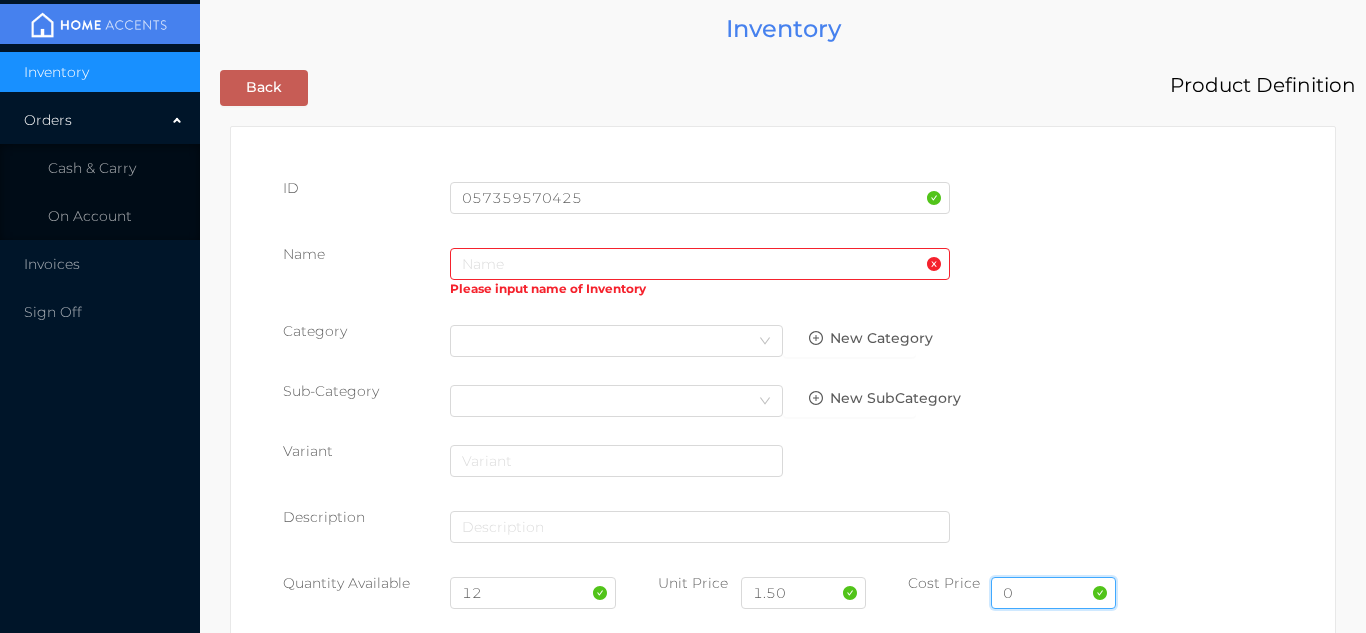 click on "0" at bounding box center (1053, 593) 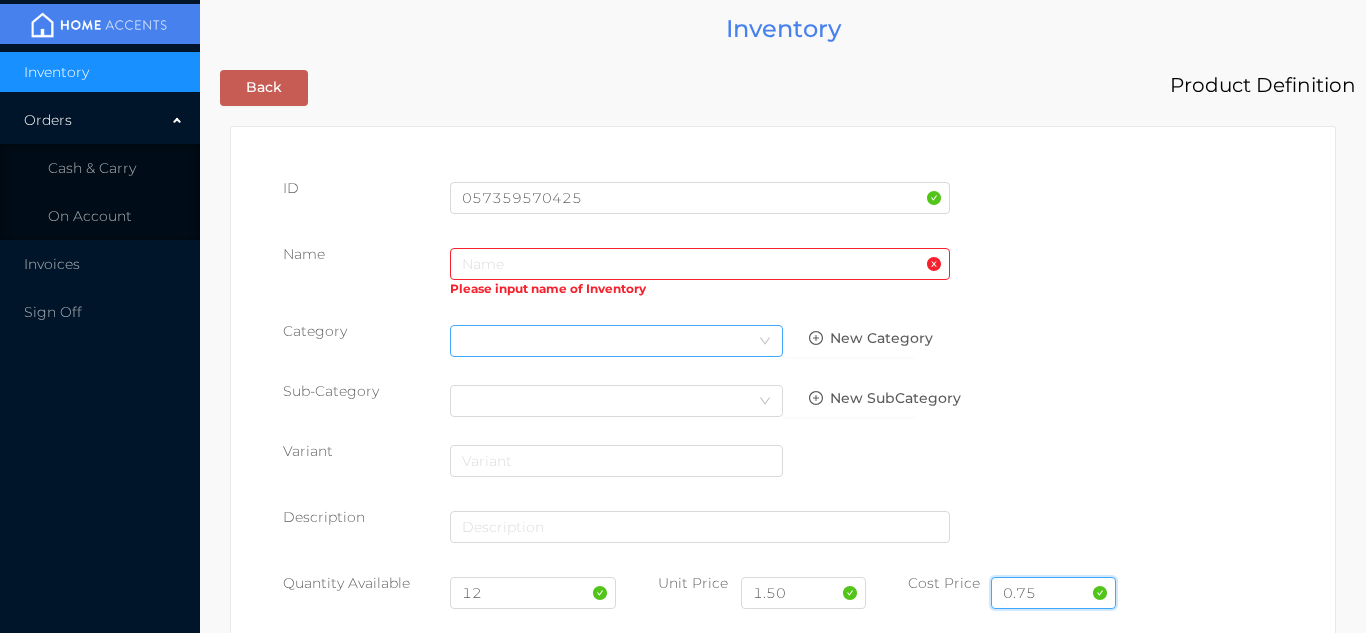 type on "0.75" 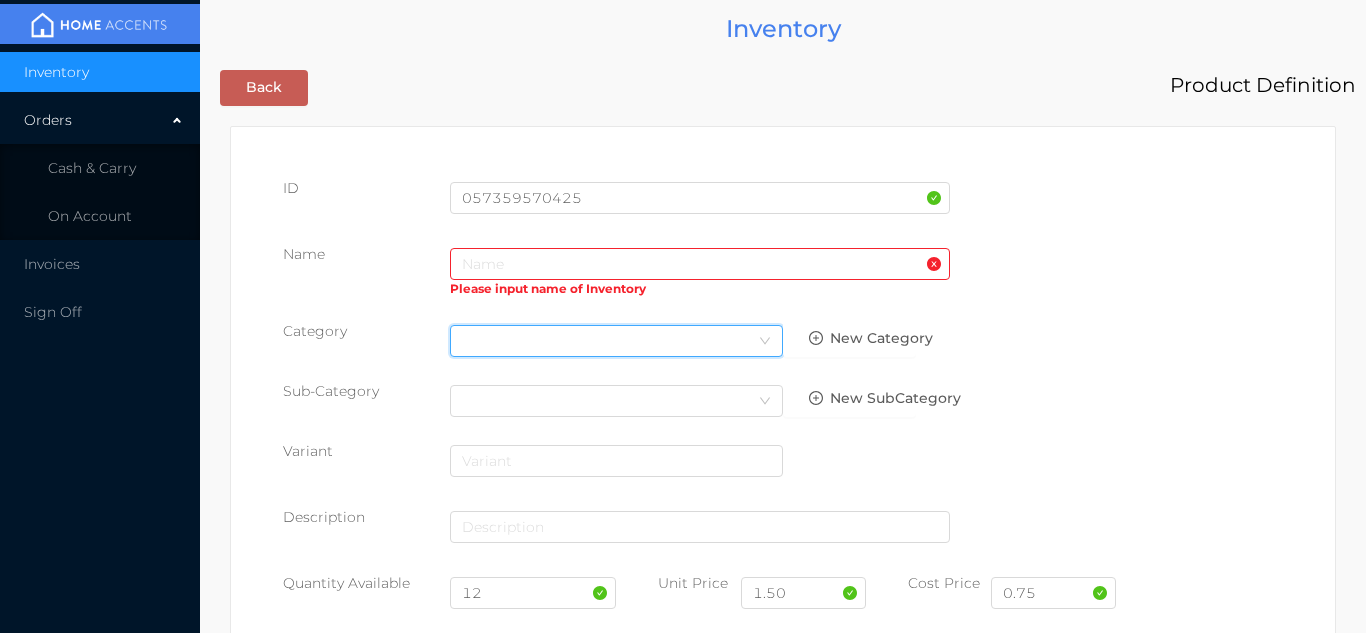 click on "Select Category" at bounding box center [616, 341] 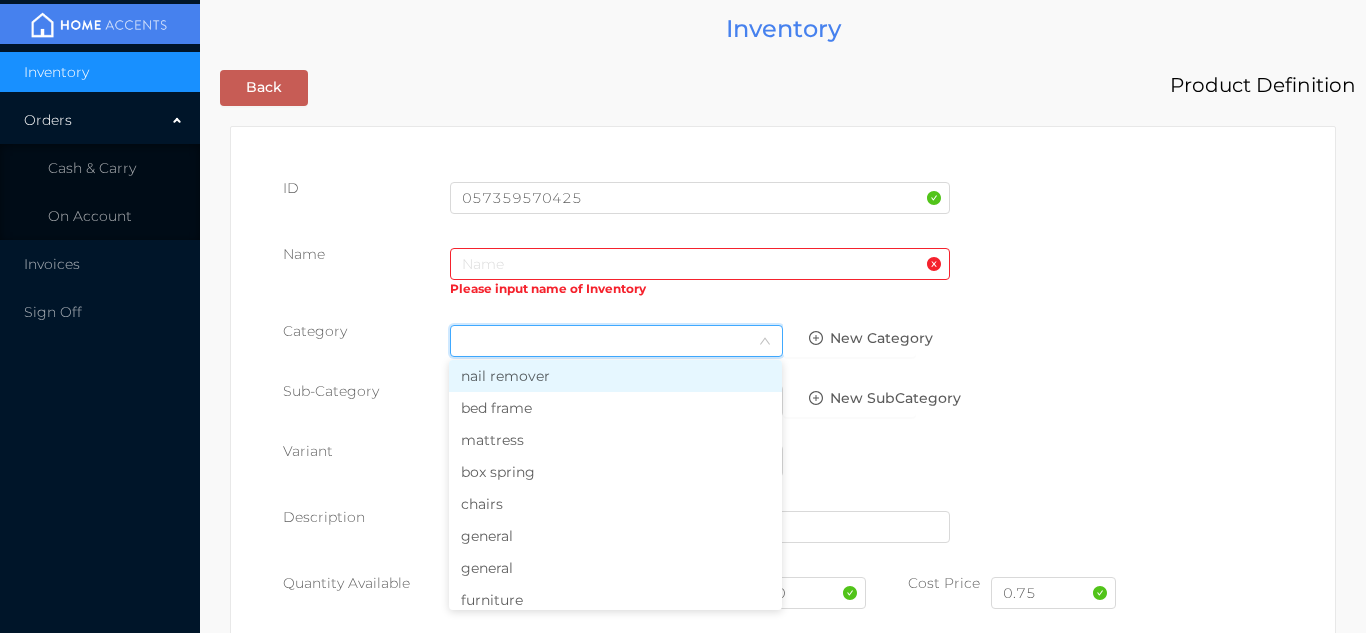 click on "general" at bounding box center (615, 536) 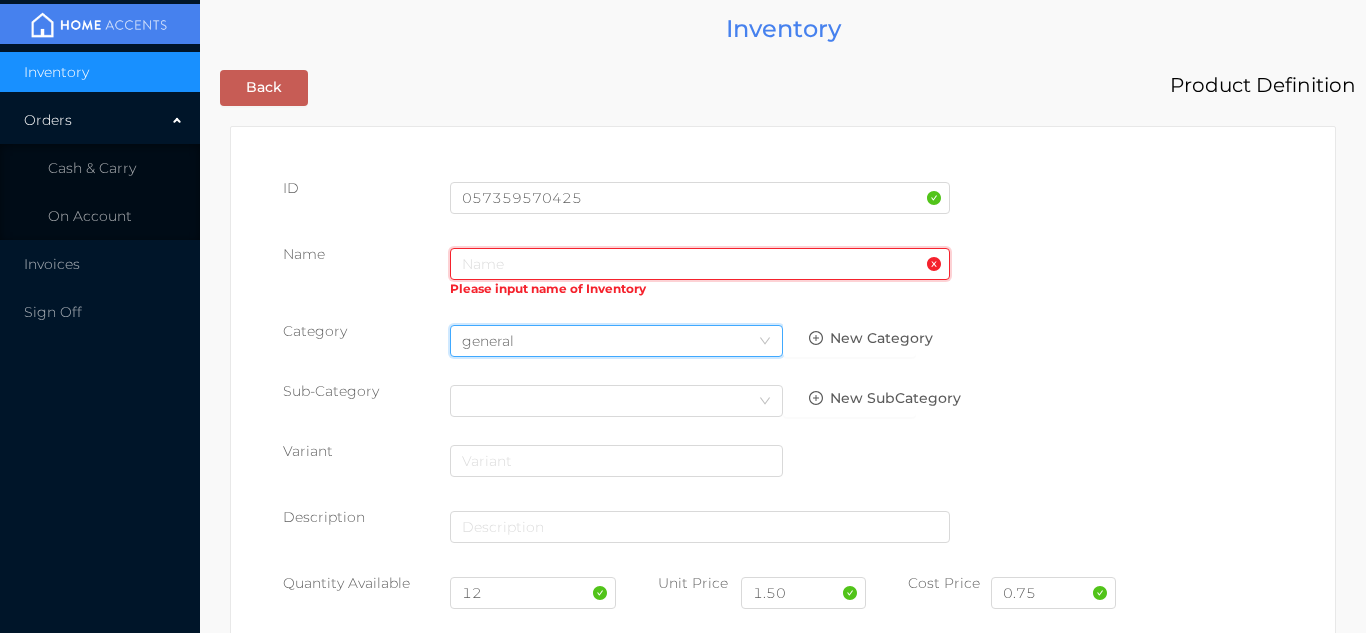 click at bounding box center [700, 264] 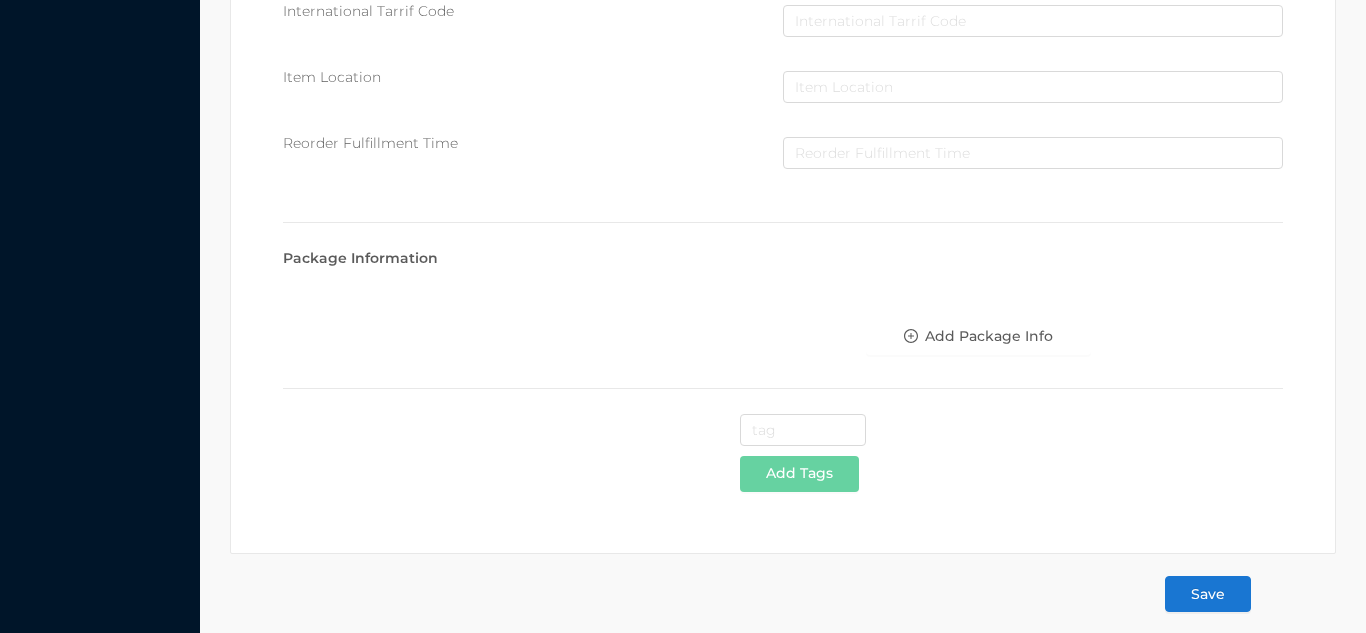 scroll, scrollTop: 1028, scrollLeft: 0, axis: vertical 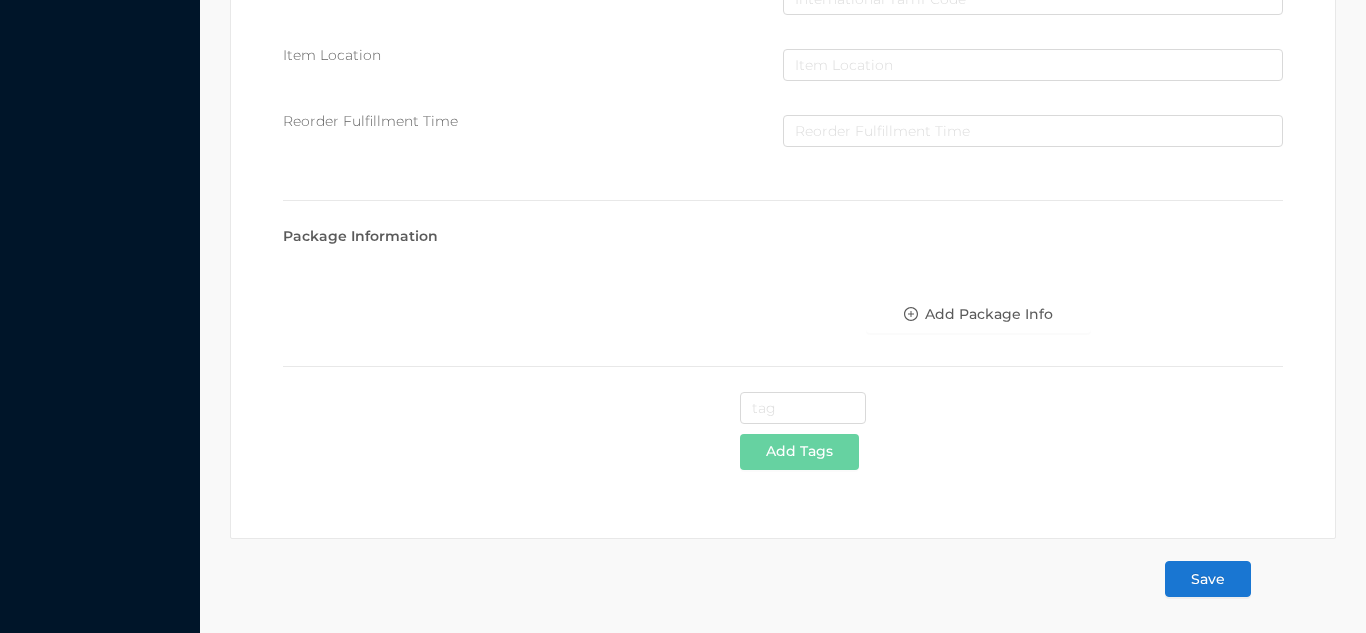type on "PLACE MAT -Grapes/wine" 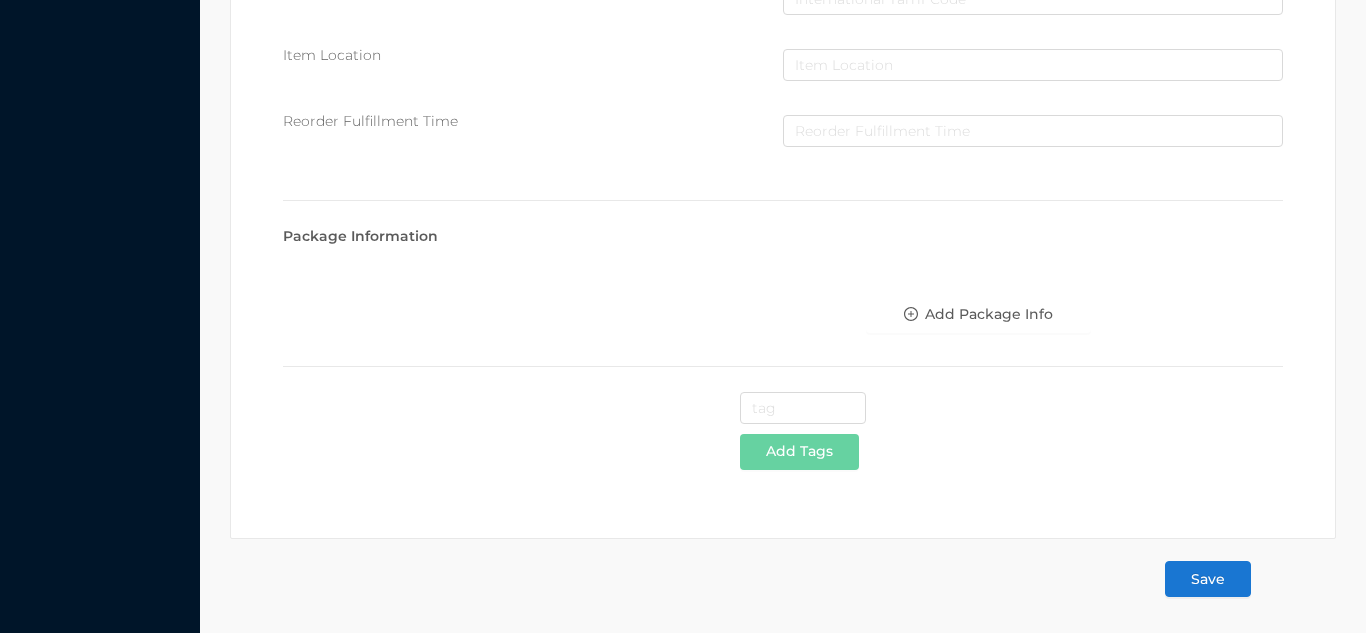 click on "Save" at bounding box center (1208, 579) 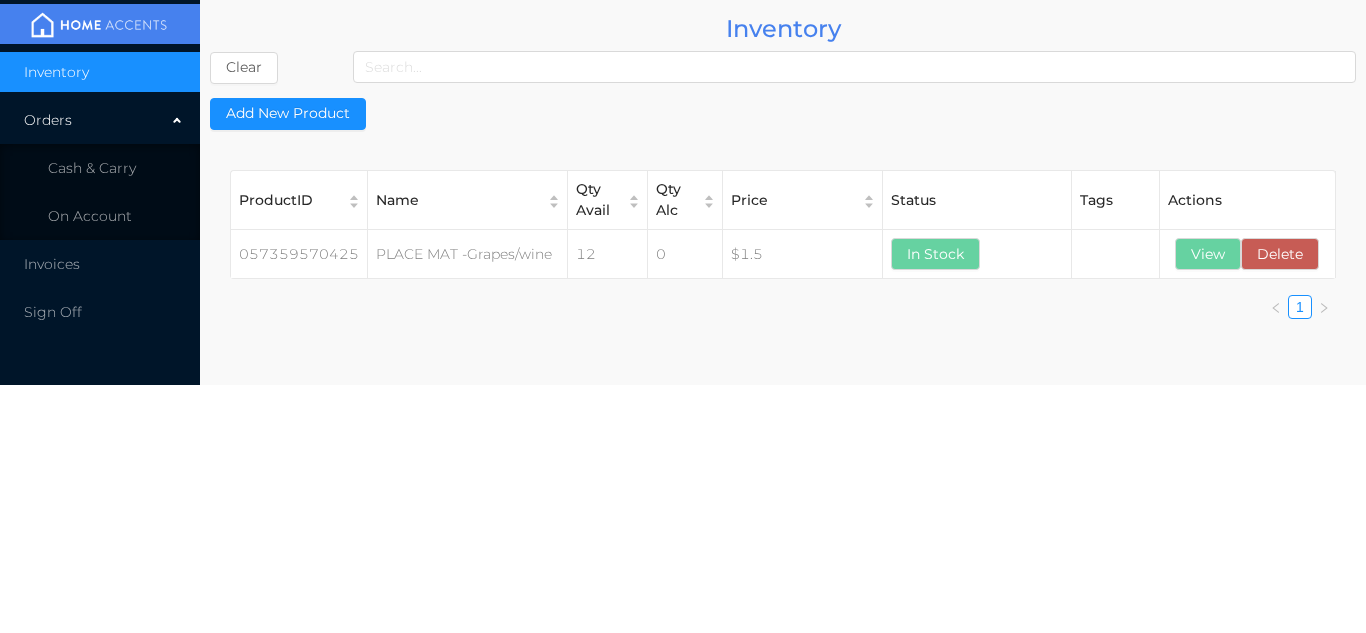 scroll, scrollTop: 0, scrollLeft: 0, axis: both 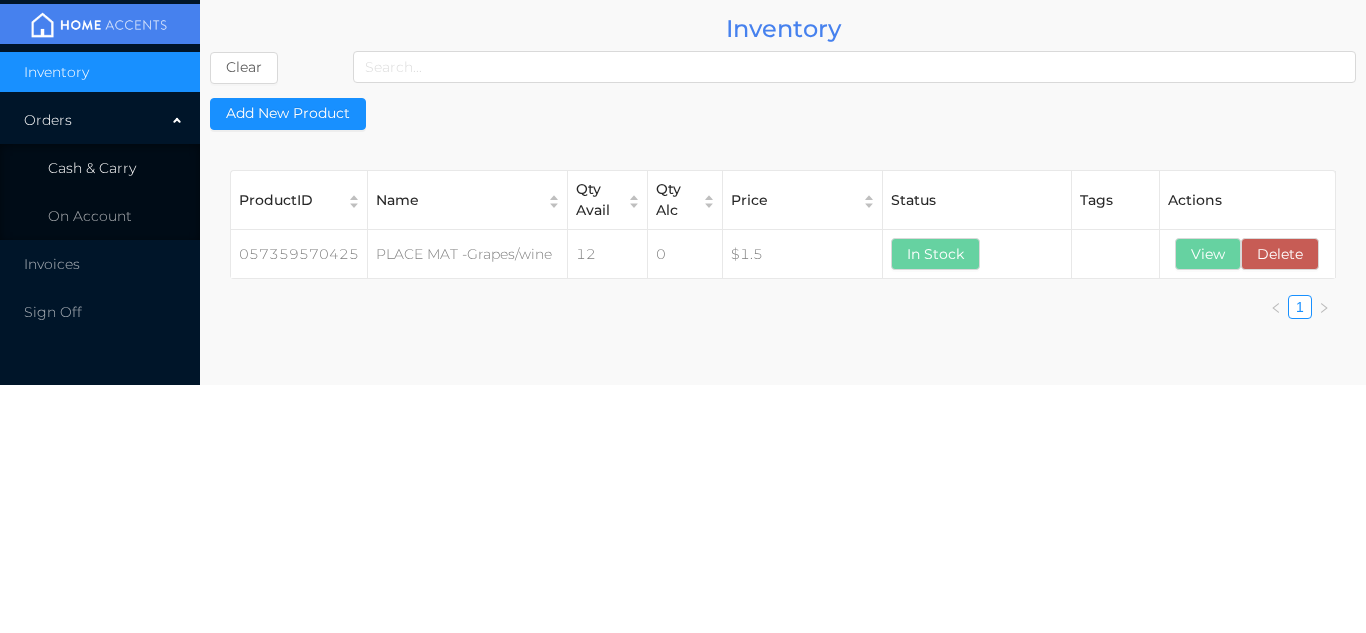 click on "Cash & Carry" at bounding box center [100, 168] 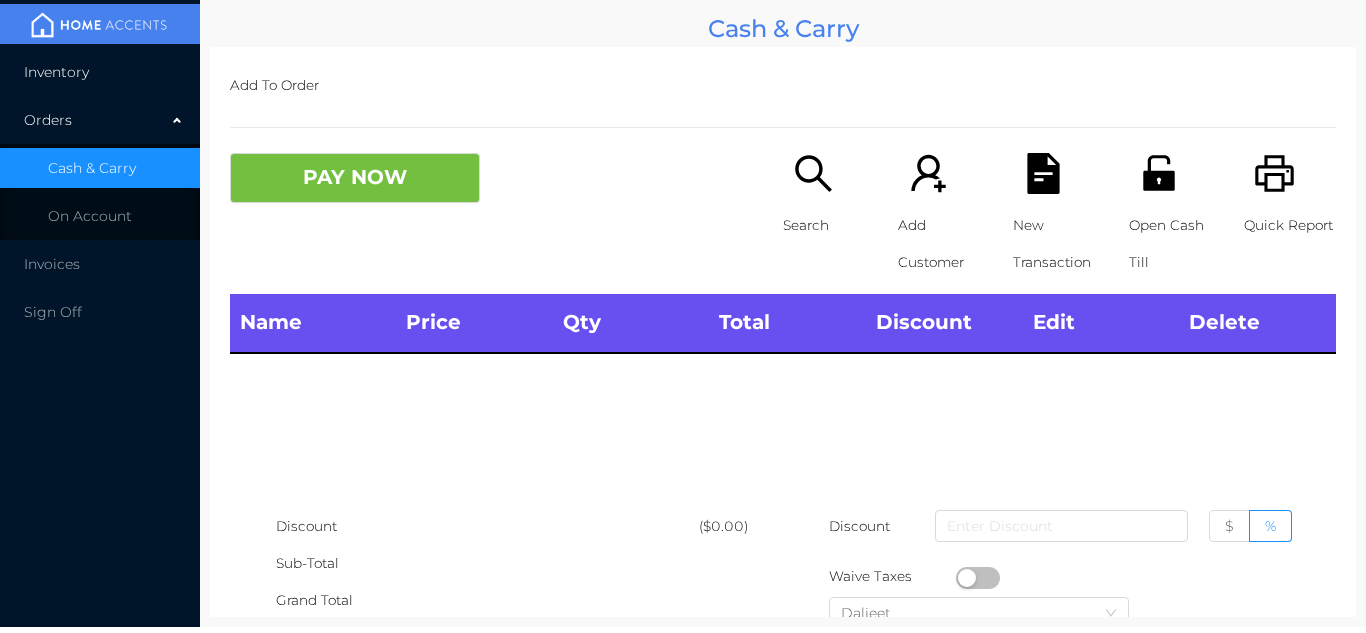 click on "Inventory" at bounding box center (100, 72) 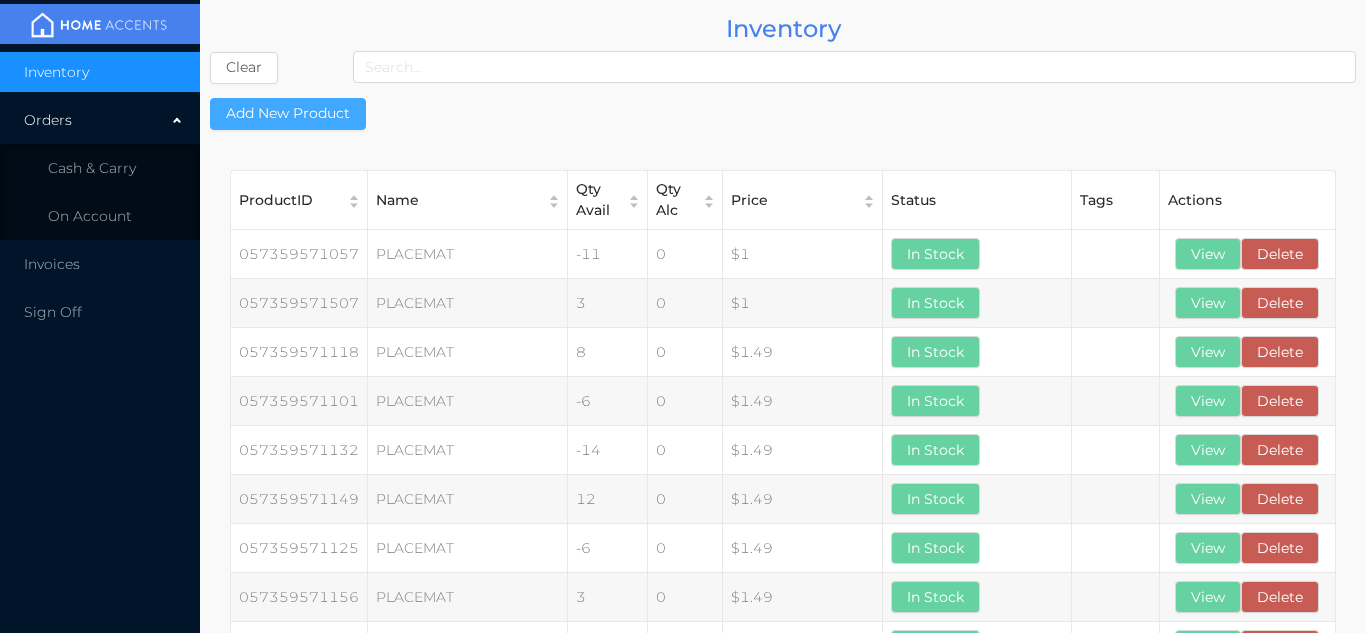 click on "Add New Product" at bounding box center [288, 114] 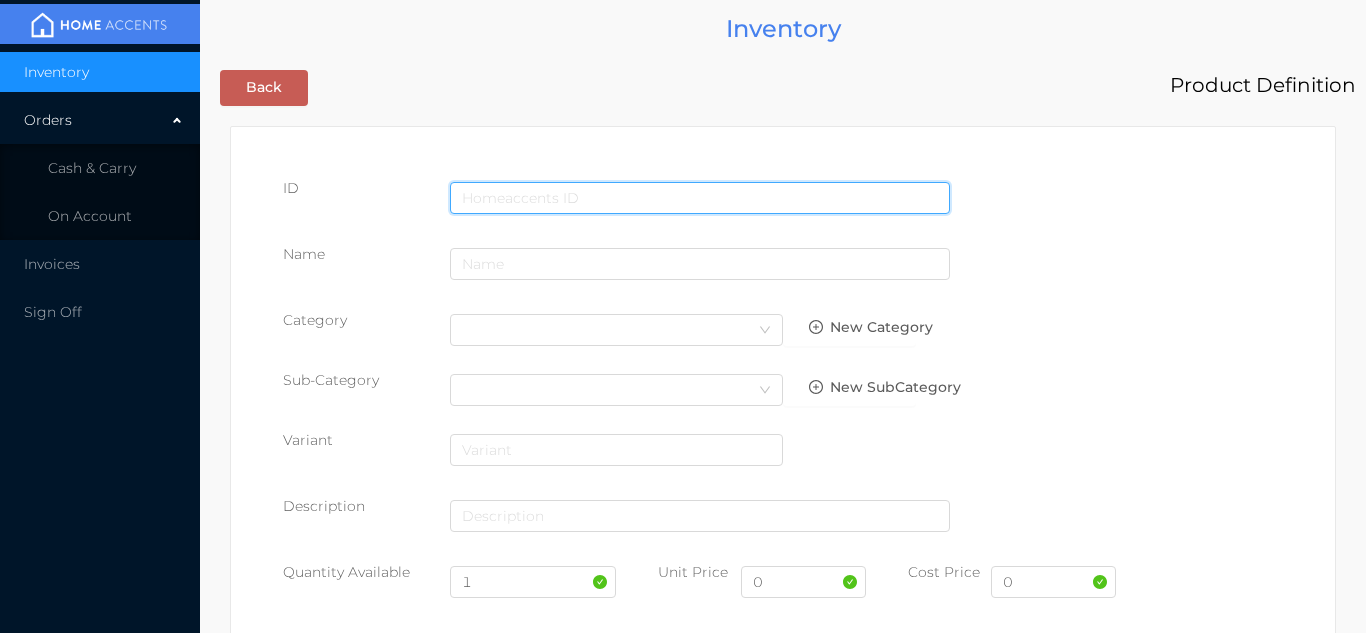 click at bounding box center (700, 198) 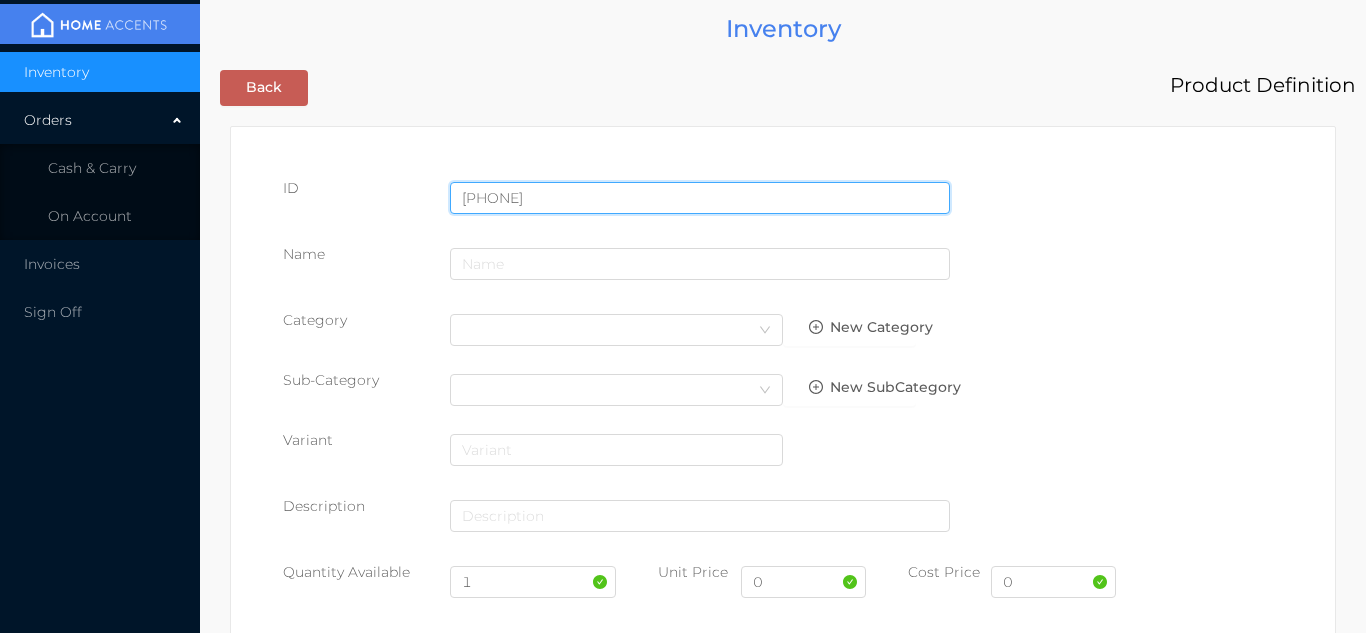type on "[PHONE]" 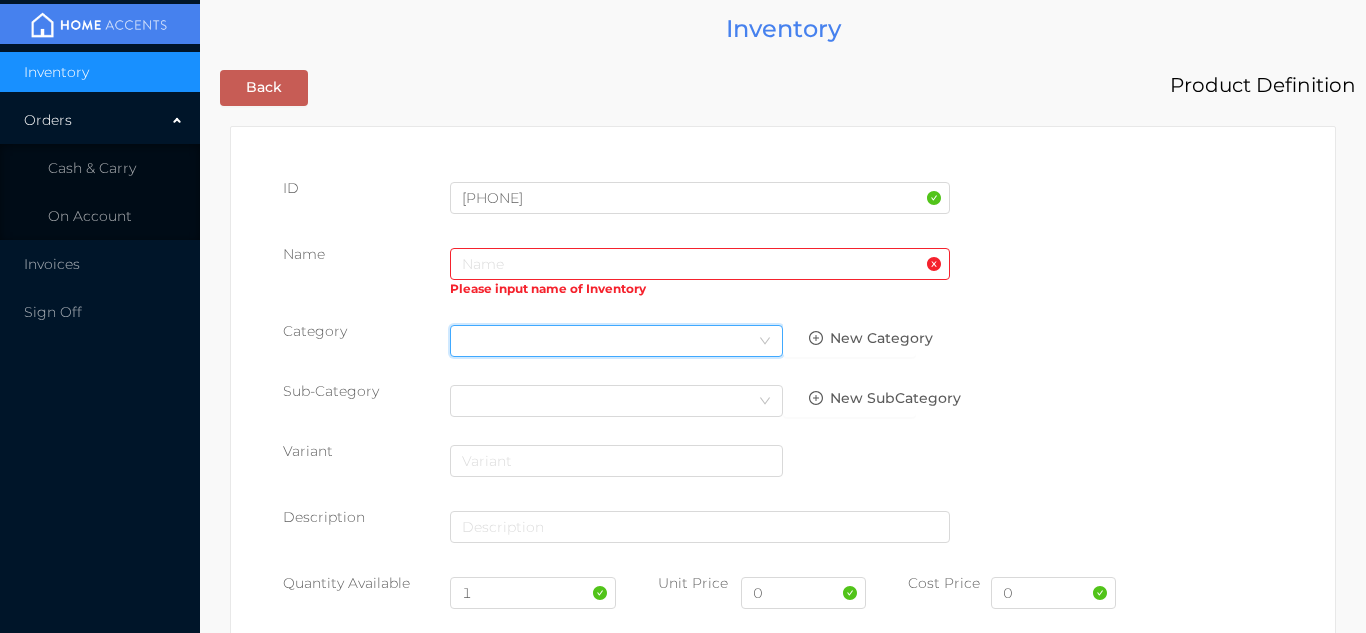 click on "Select Category" at bounding box center (616, 341) 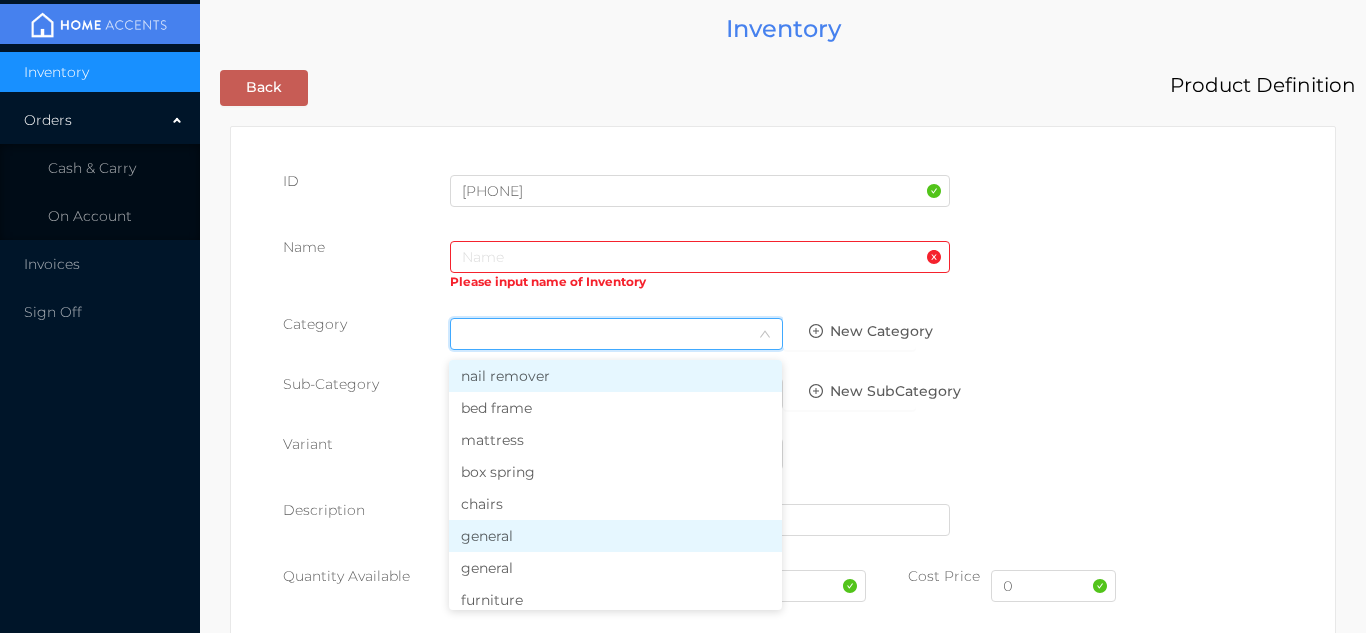 click on "general" at bounding box center (615, 536) 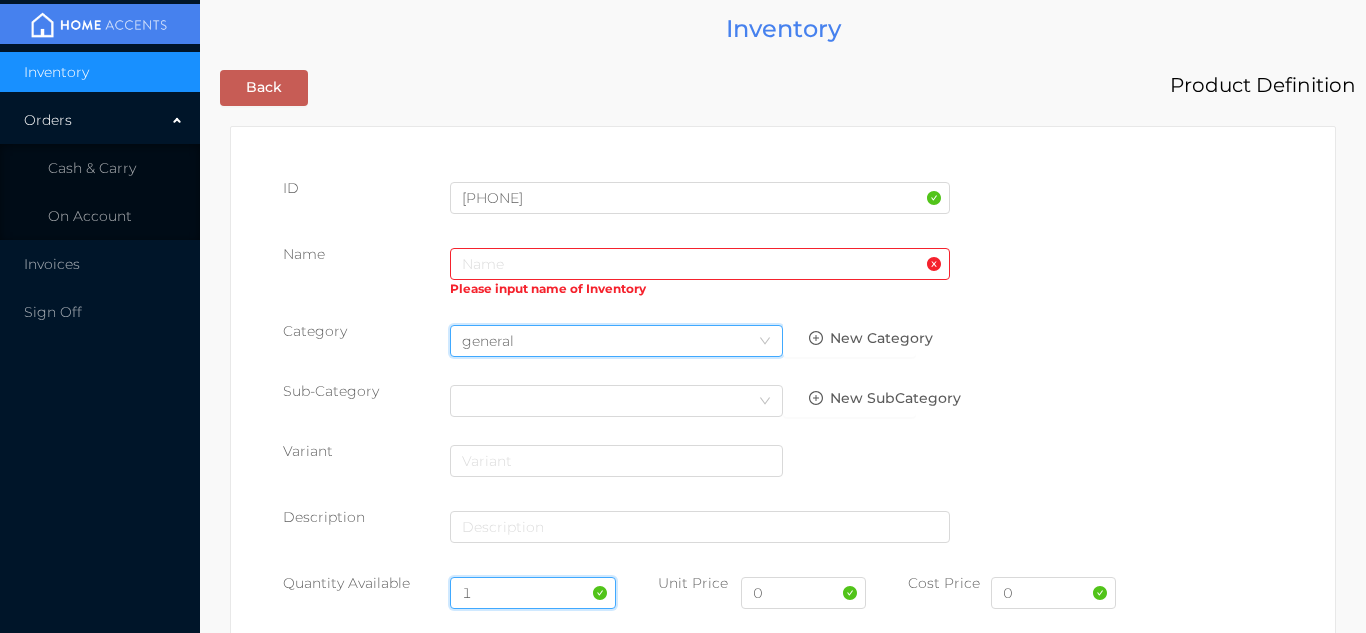 click on "1" at bounding box center (533, 593) 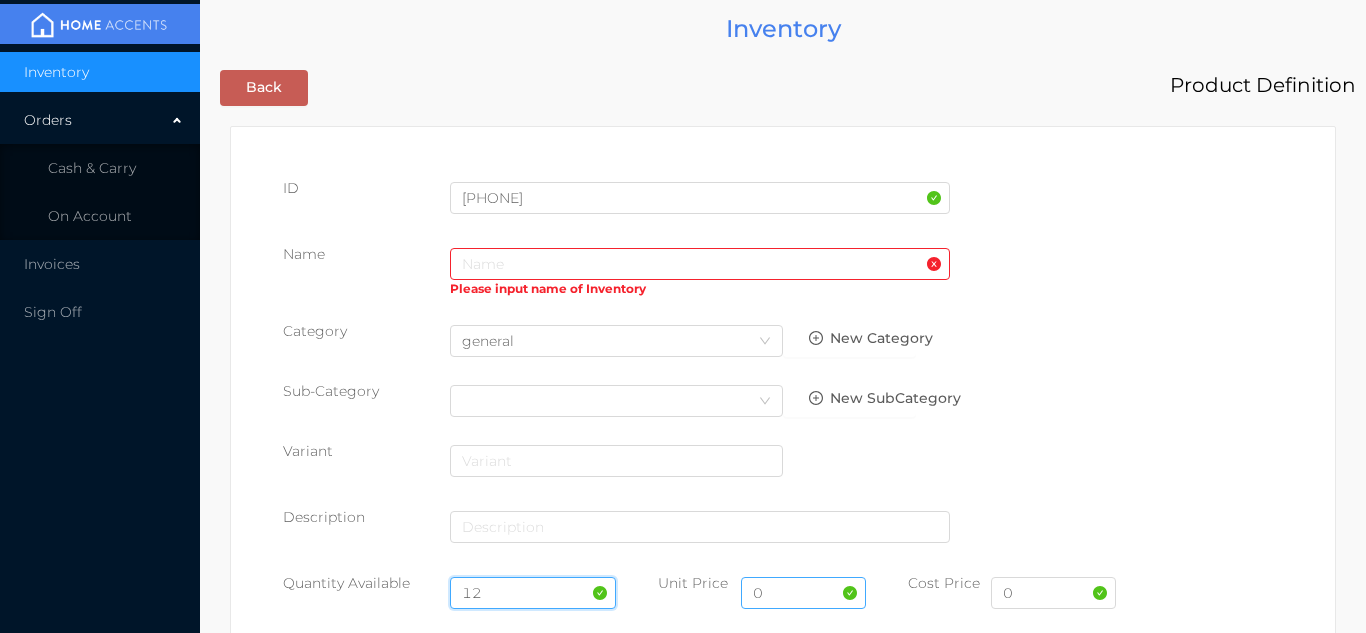 type on "12" 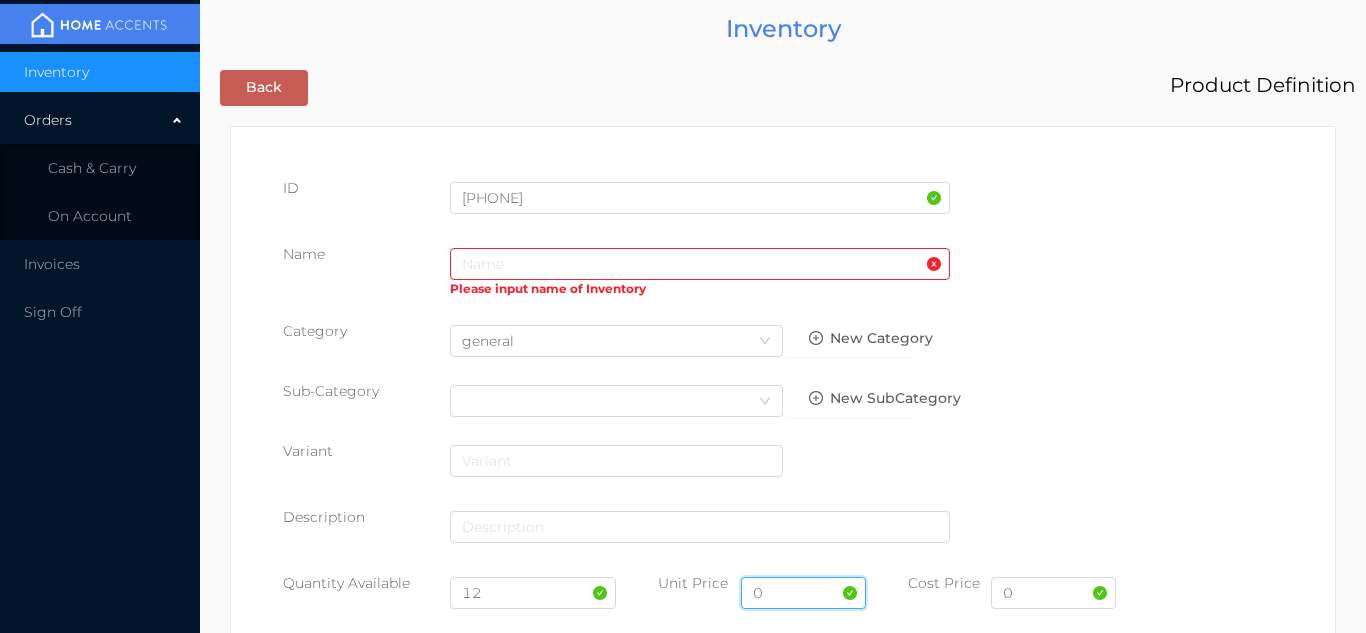 click on "0" at bounding box center (803, 593) 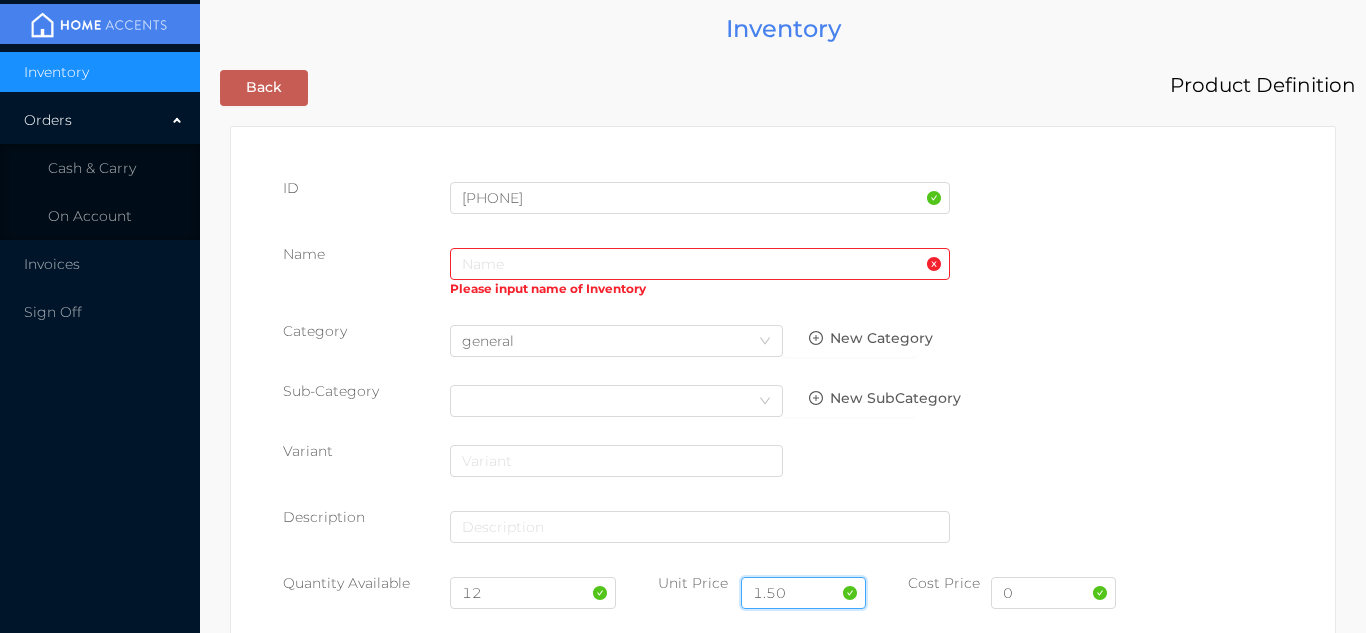 type on "1.50" 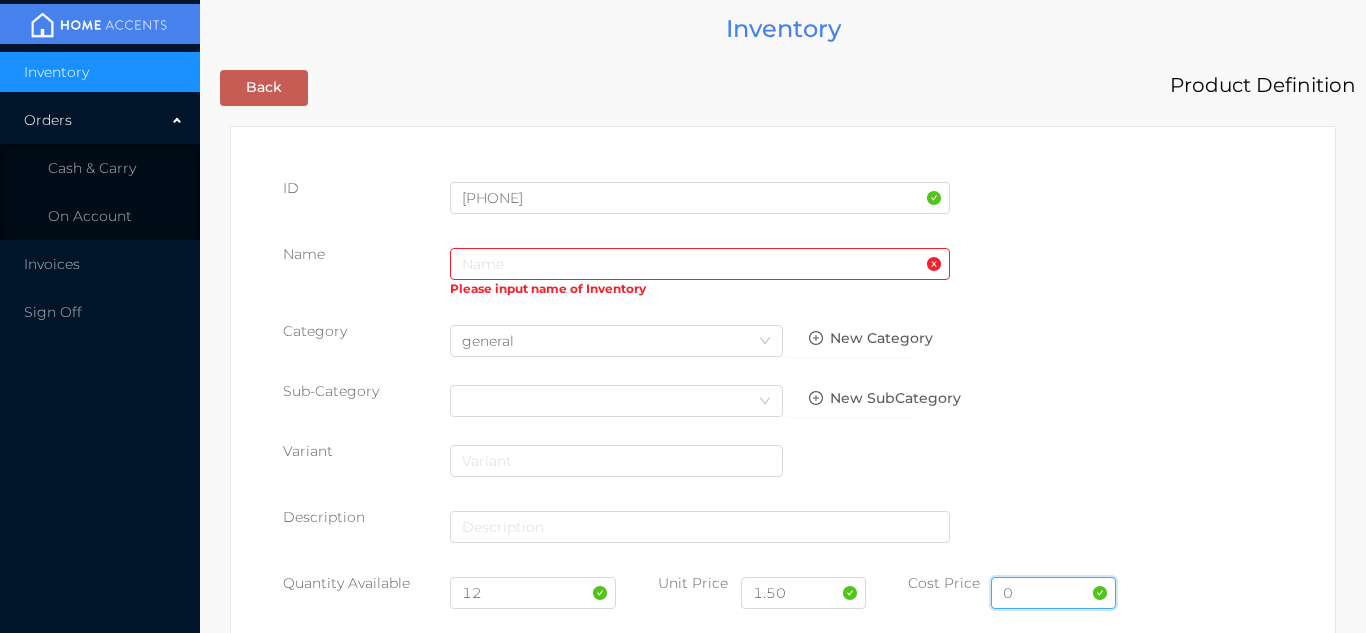 click on "0" at bounding box center (1053, 593) 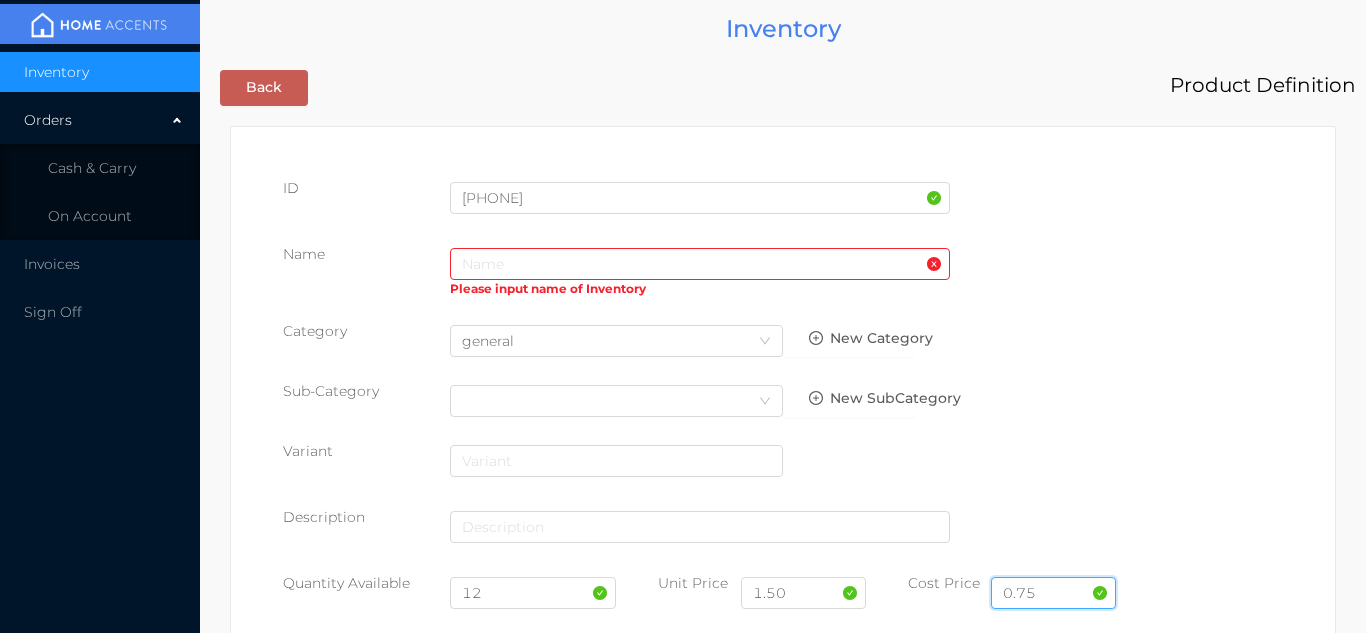 type on "0.75" 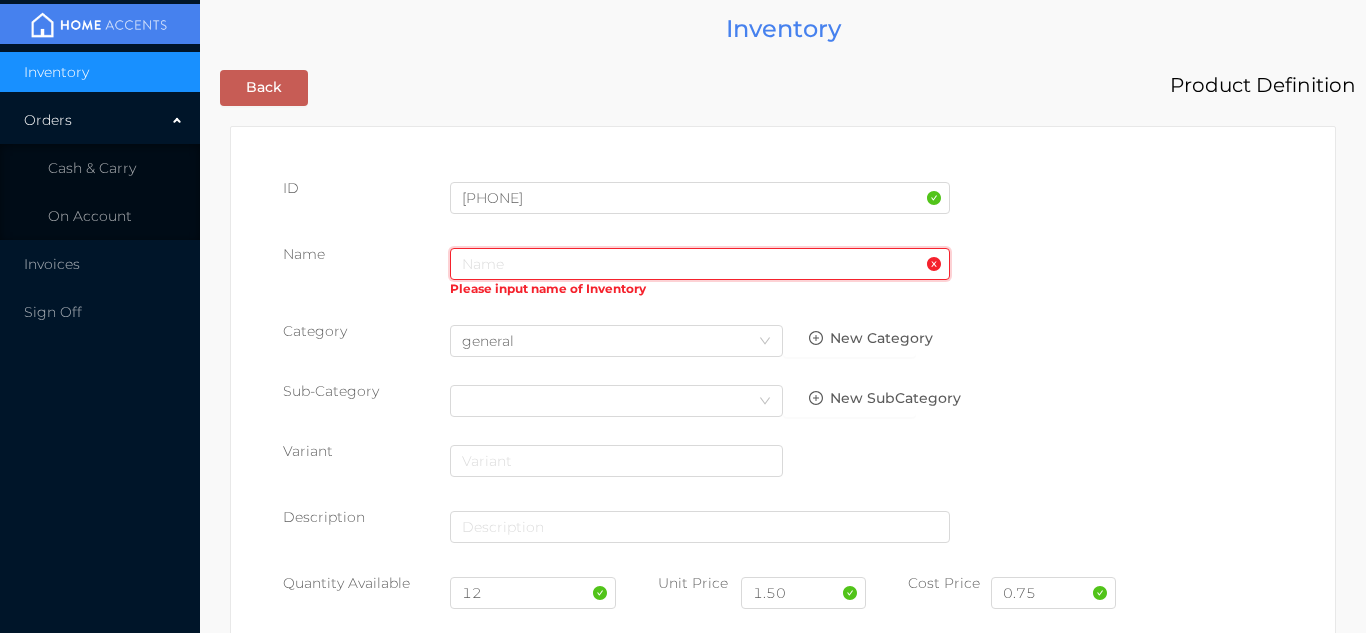 click at bounding box center (700, 264) 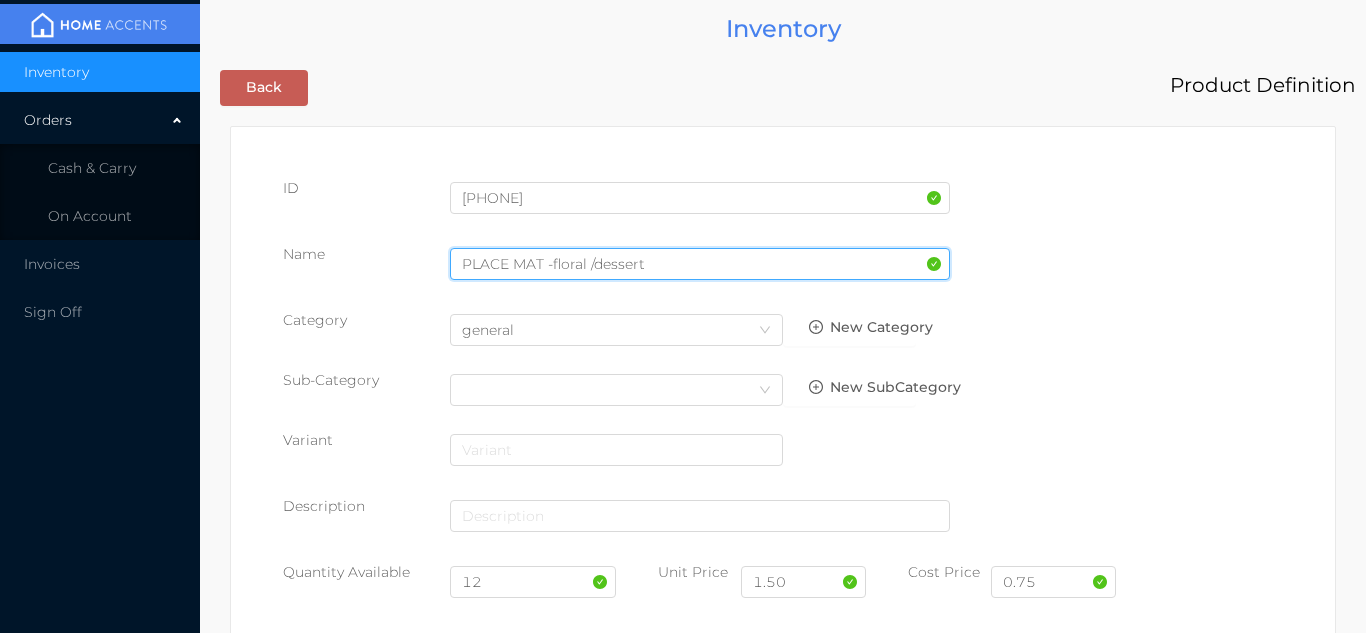 type on "PLACE MAT -floral /dessert" 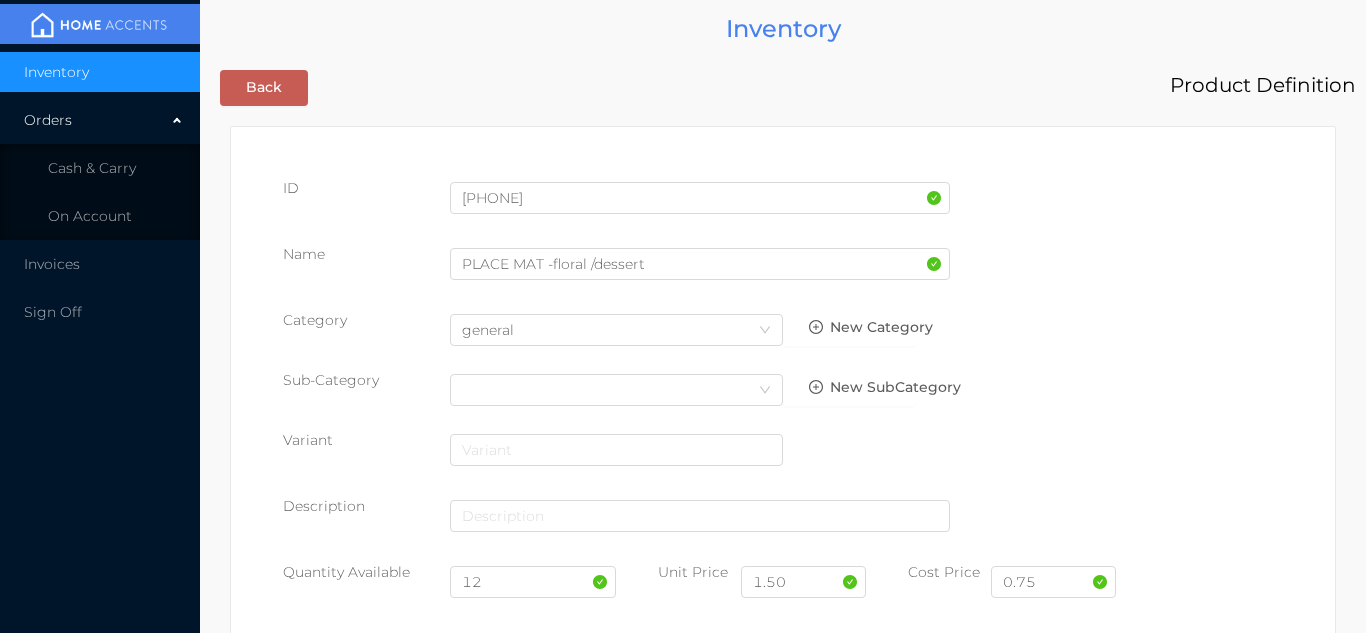 click on "ID 057359570081 Name PLACE MAT -floral /dessert Category Select Category general    New Category Sub-Category Select Category   New SubCategory Variant Description Quantity Available 12 Unit Price 1.50 Cost Price 0.75" at bounding box center [783, 403] 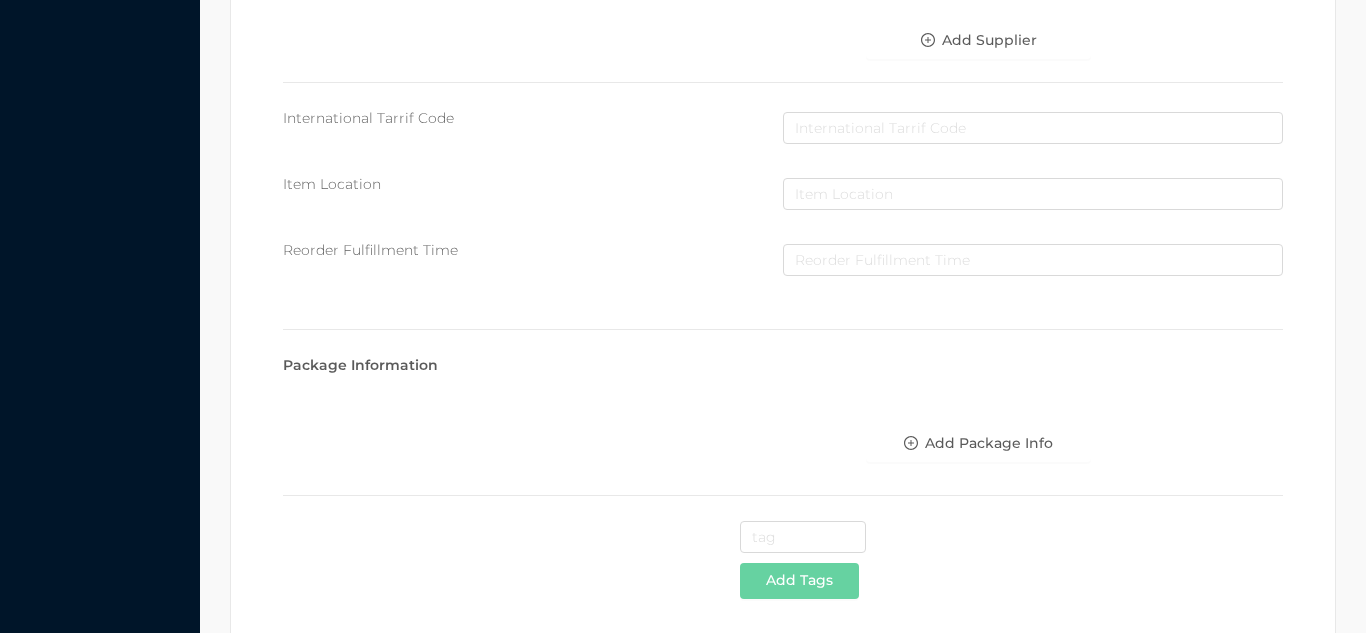 scroll, scrollTop: 1028, scrollLeft: 0, axis: vertical 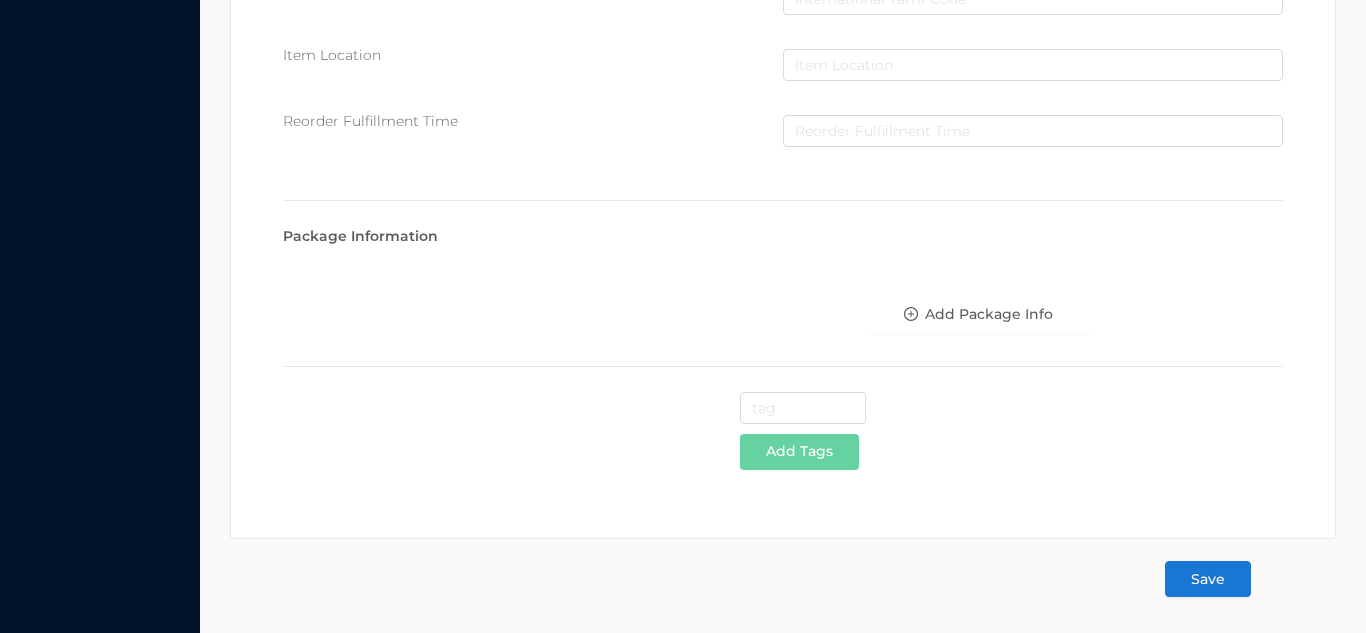 click on "Save" at bounding box center (1208, 579) 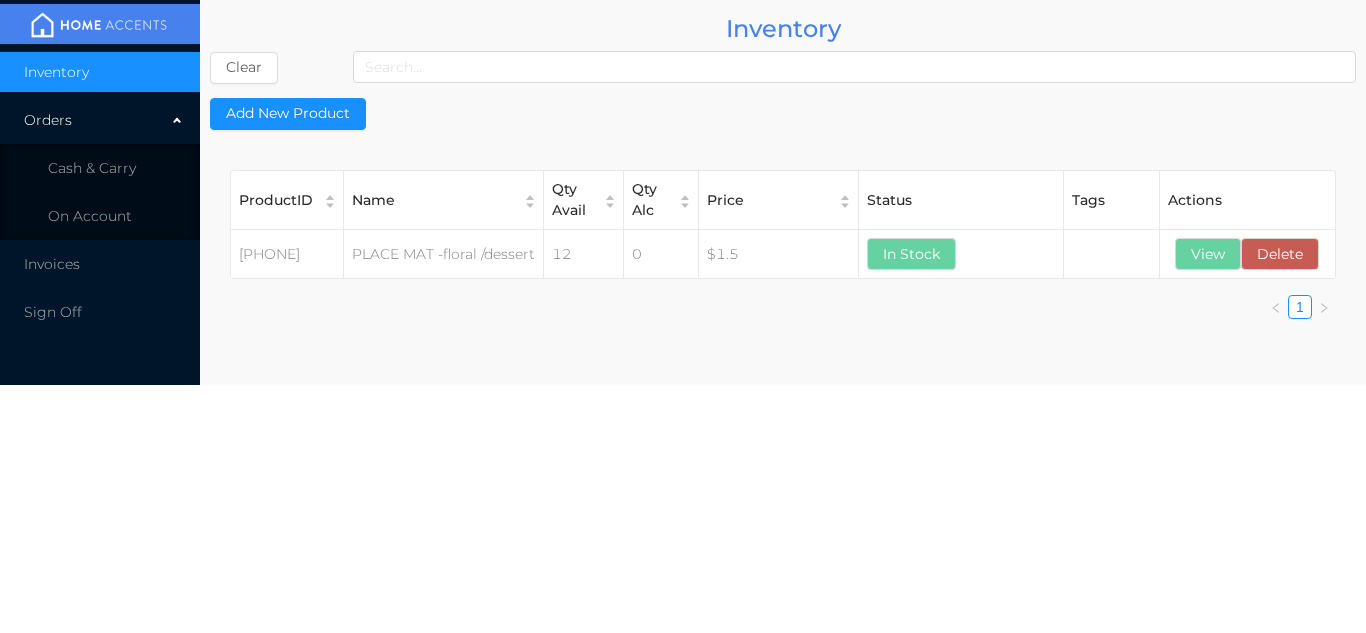 scroll, scrollTop: 0, scrollLeft: 0, axis: both 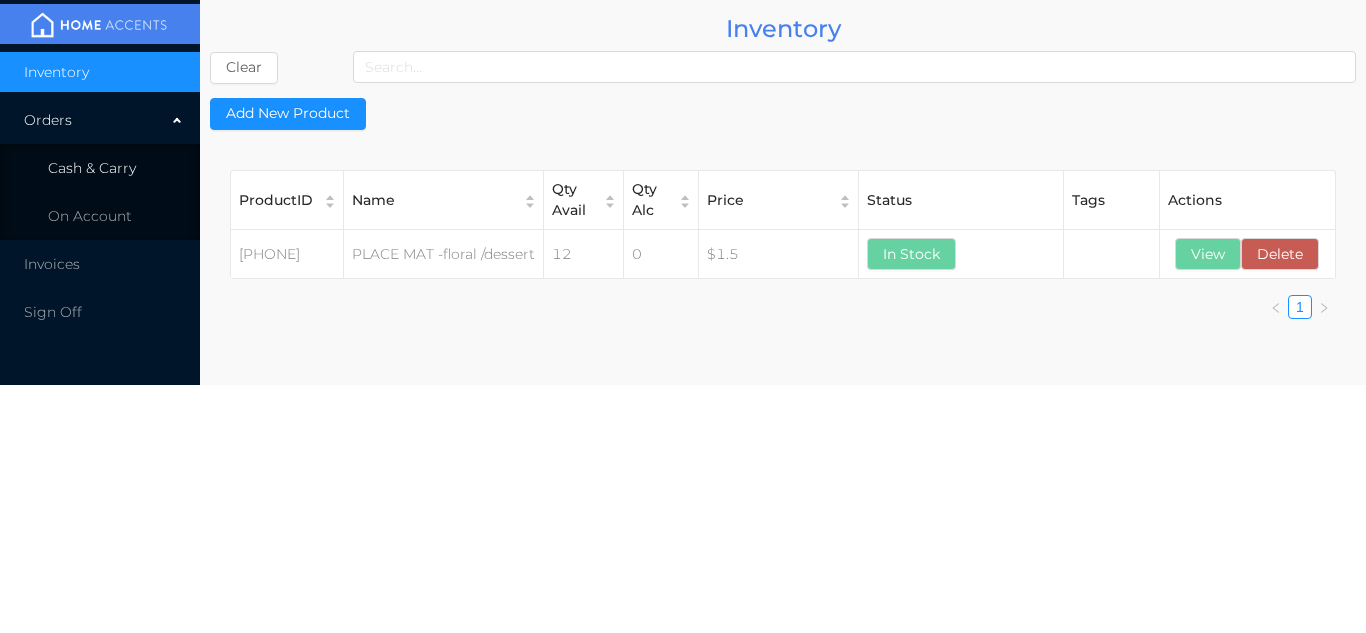 click on "Cash & Carry" at bounding box center (100, 168) 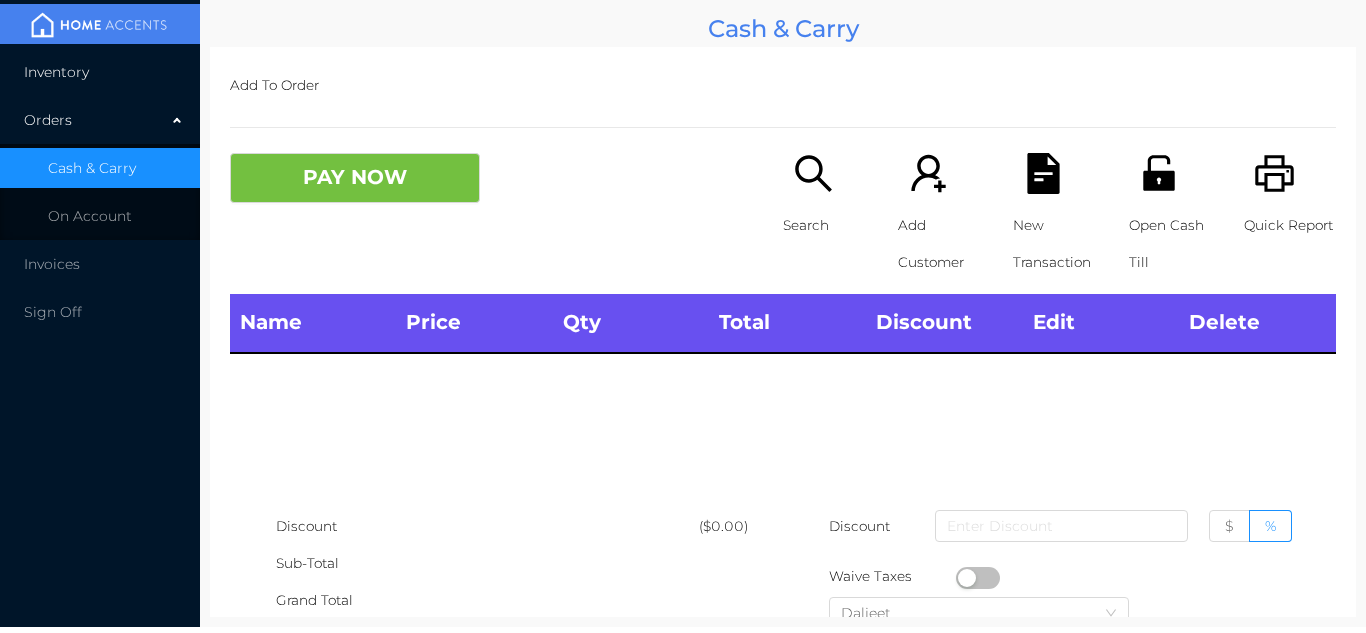 click on "Inventory" at bounding box center [100, 72] 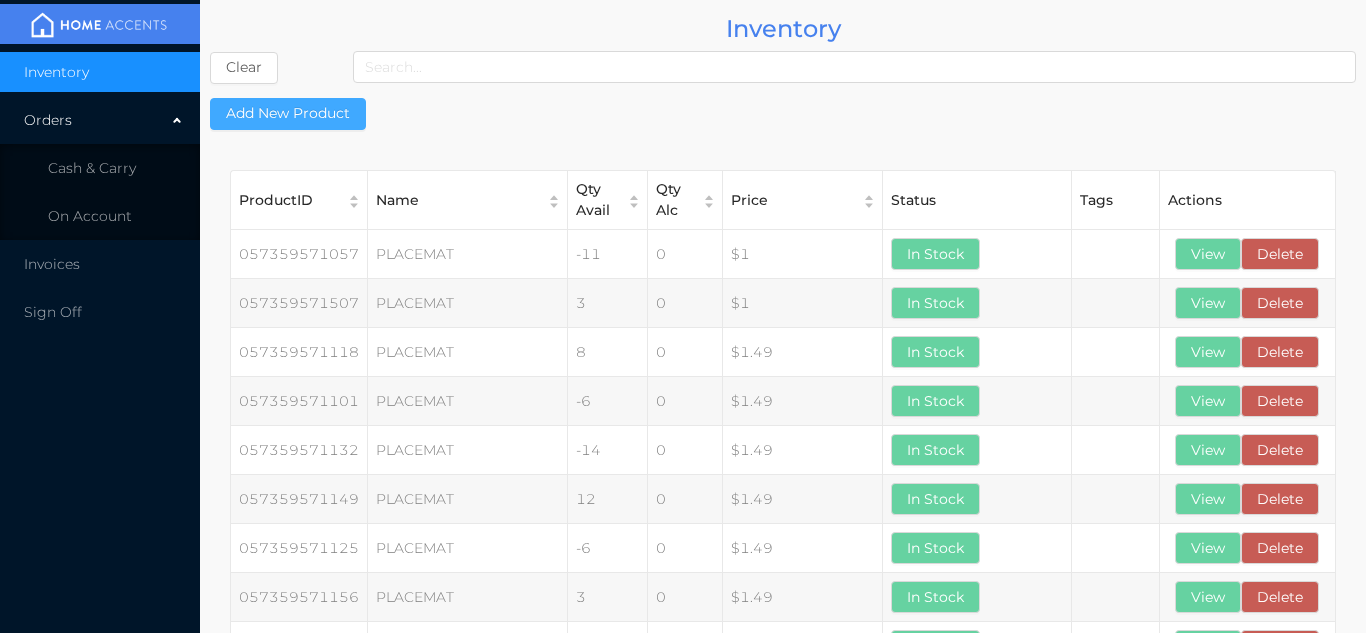 click on "Add New Product" at bounding box center [288, 114] 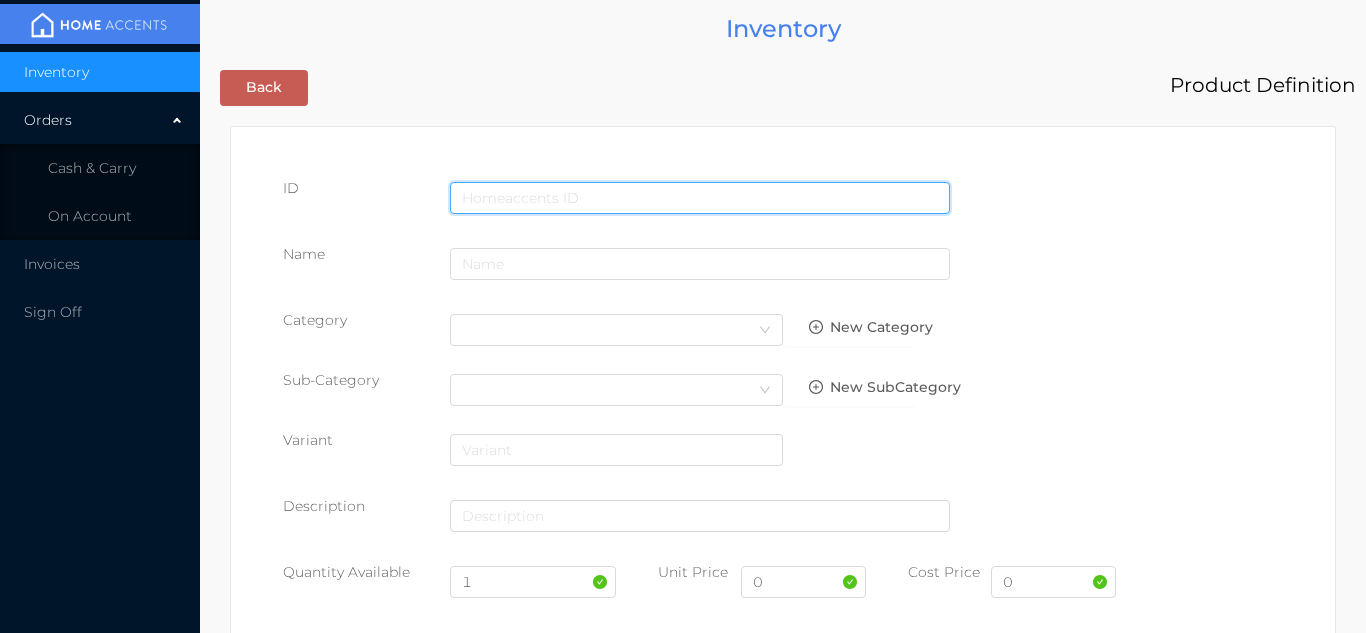 click at bounding box center [700, 198] 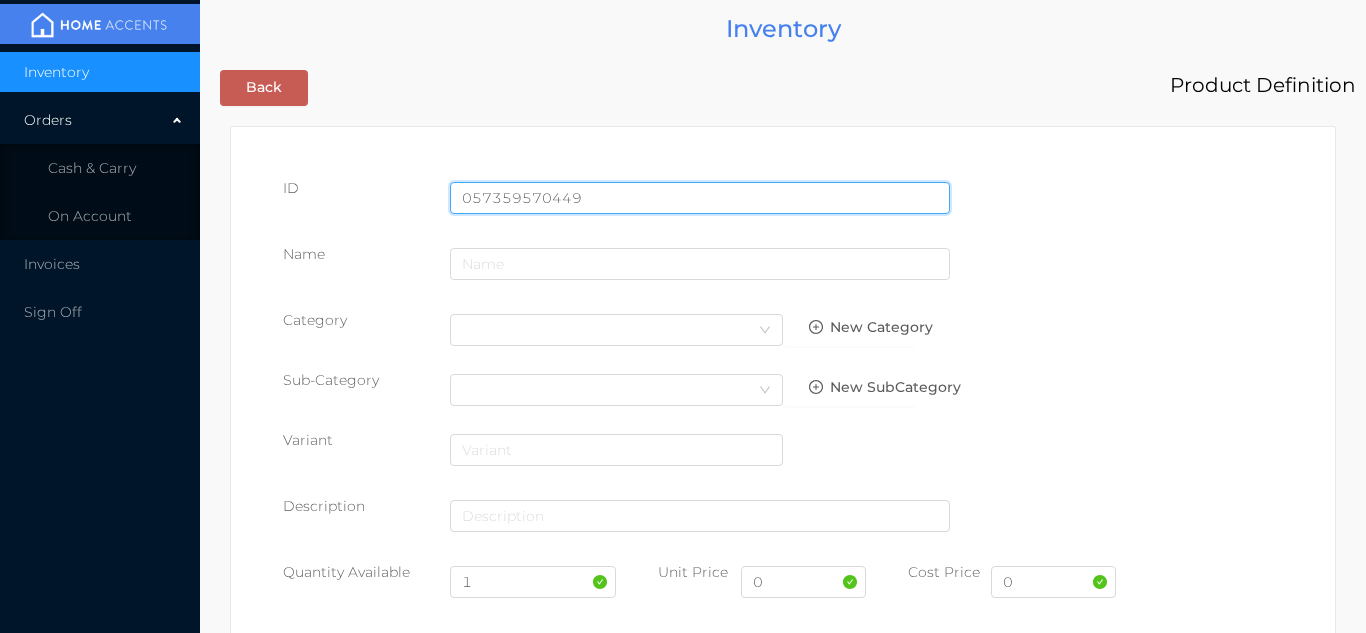 type on "057359570449" 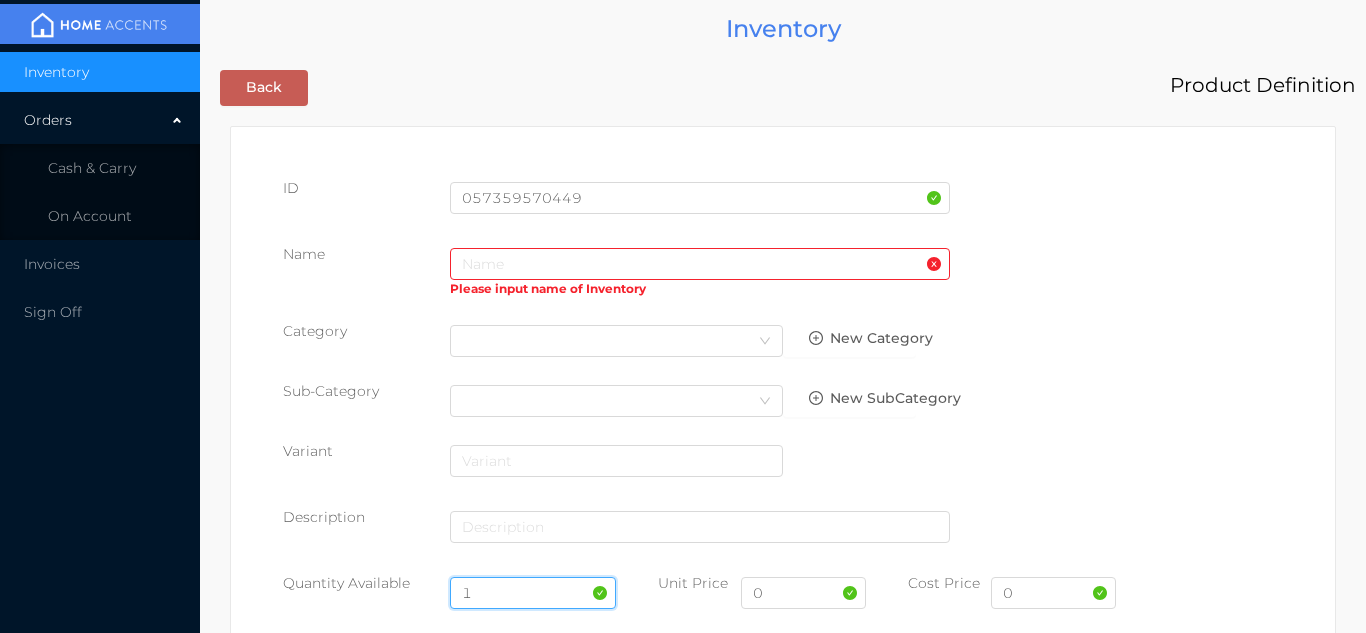click on "1" at bounding box center [533, 593] 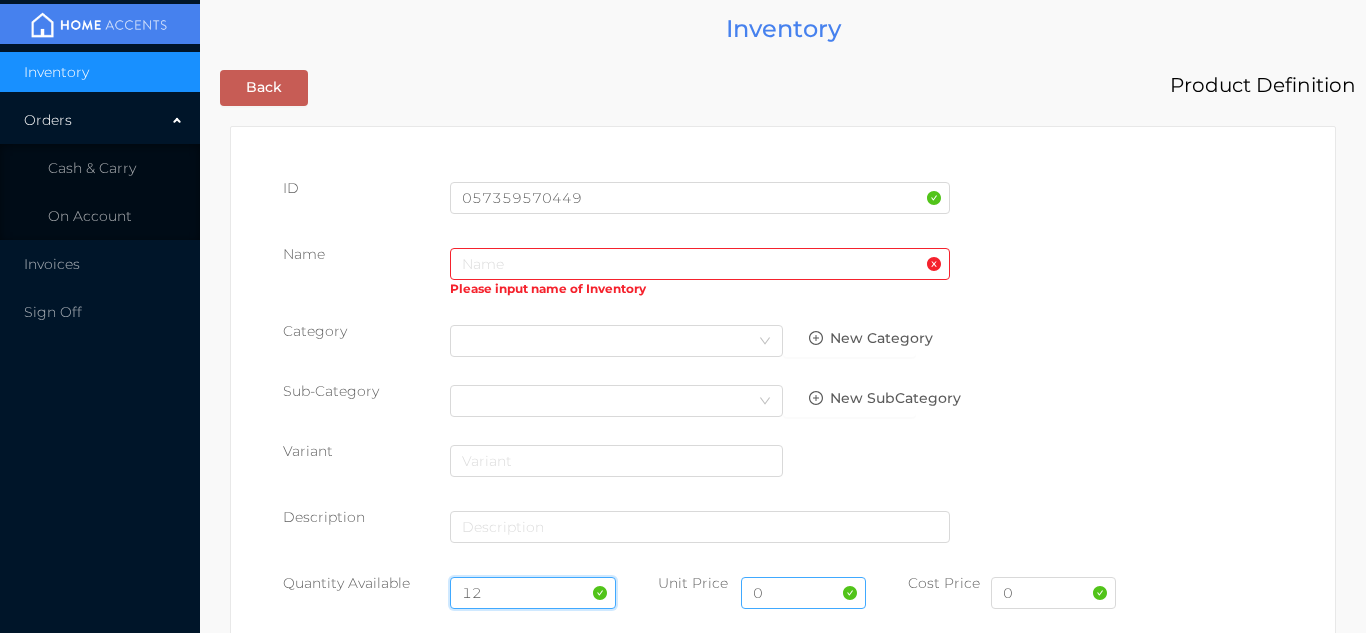 type on "12" 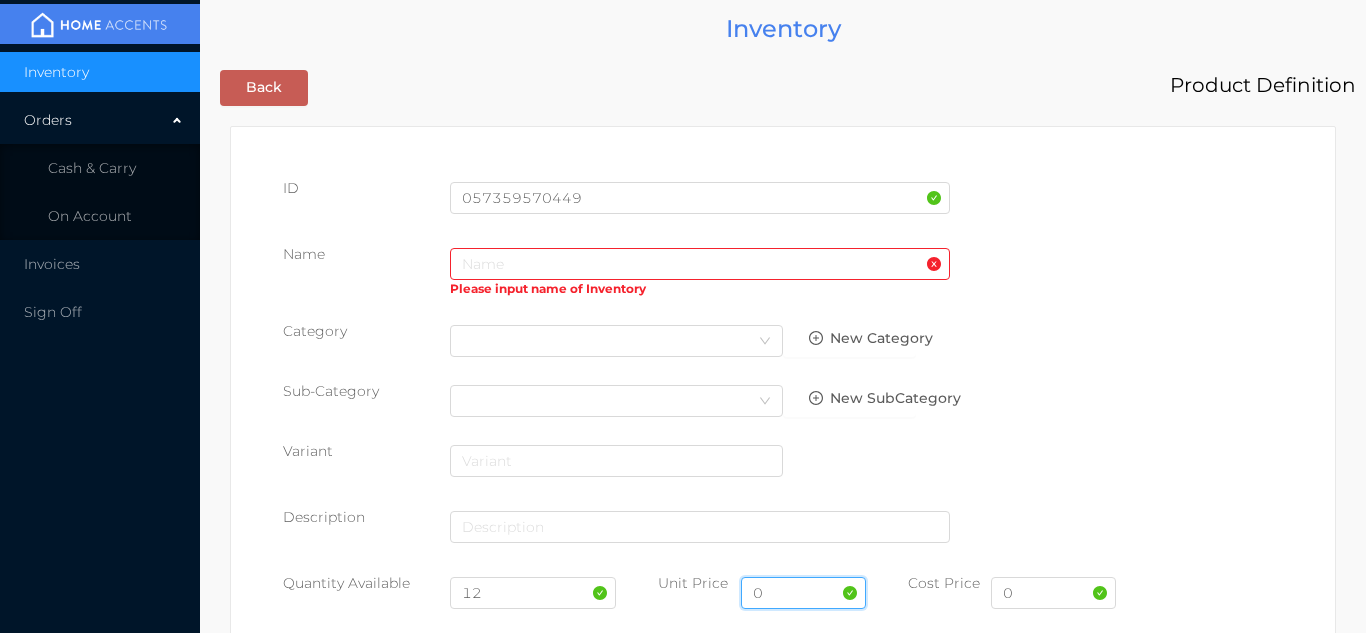 click on "0" at bounding box center [803, 593] 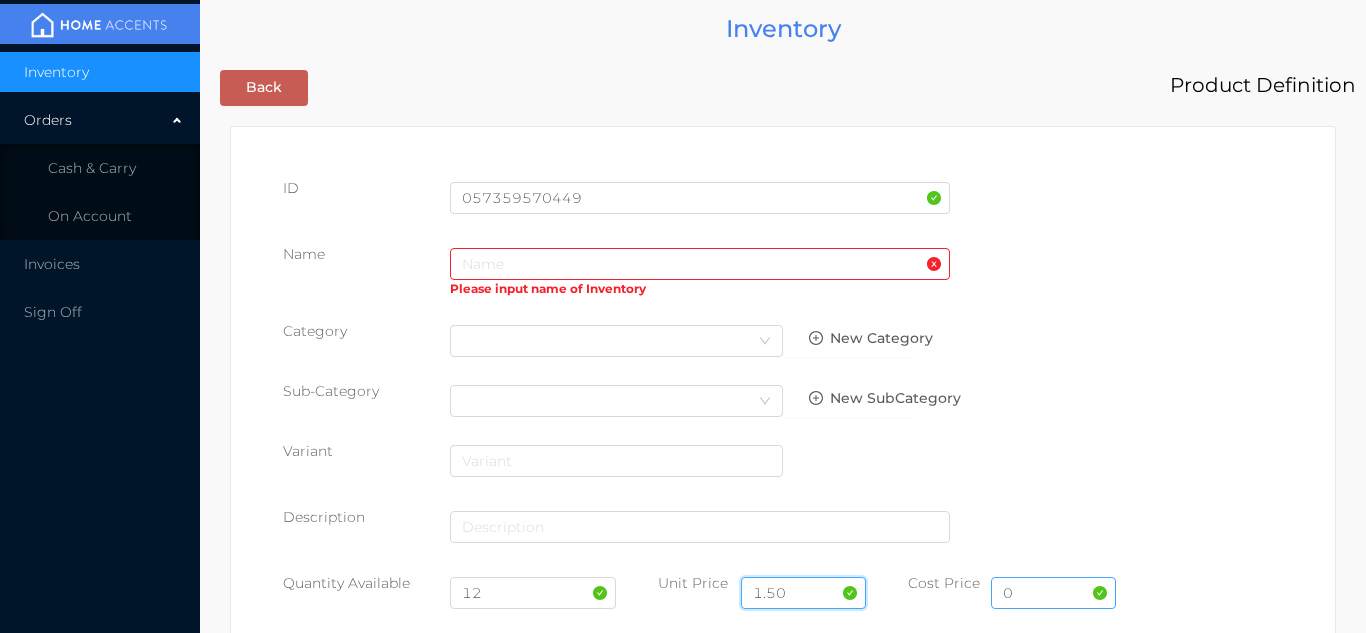 type on "1.50" 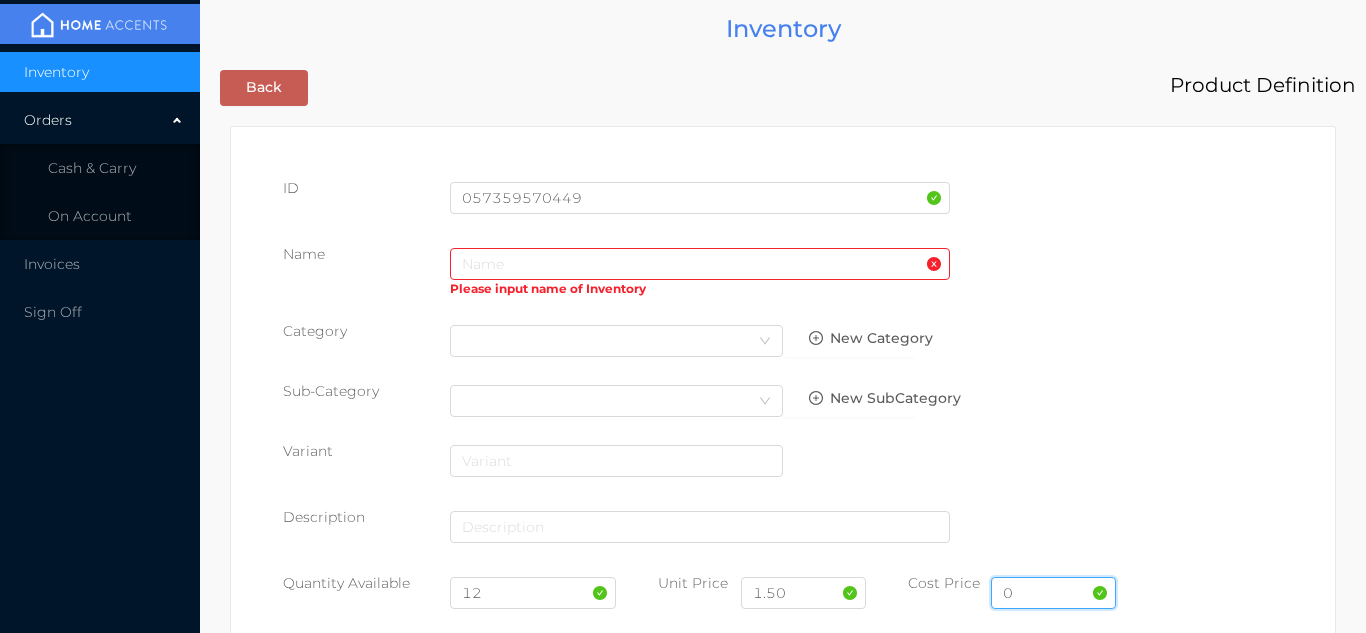 click on "0" at bounding box center [1053, 593] 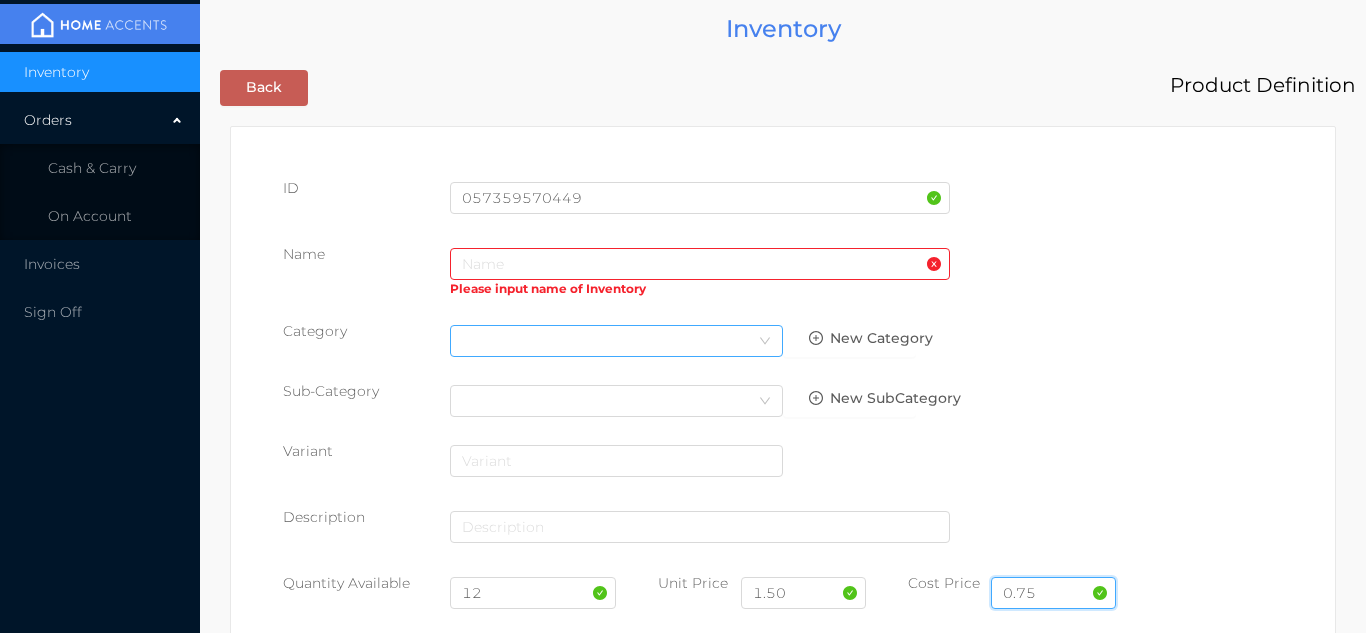 type on "0.75" 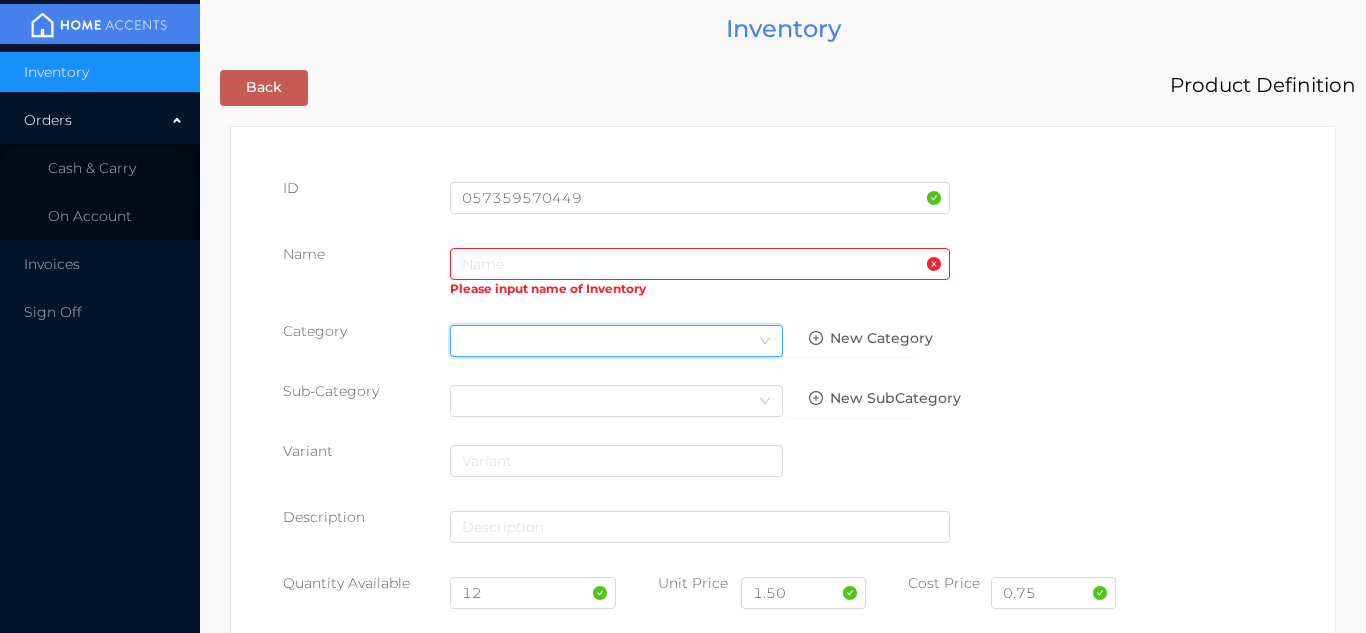 click on "Select Category" at bounding box center [616, 341] 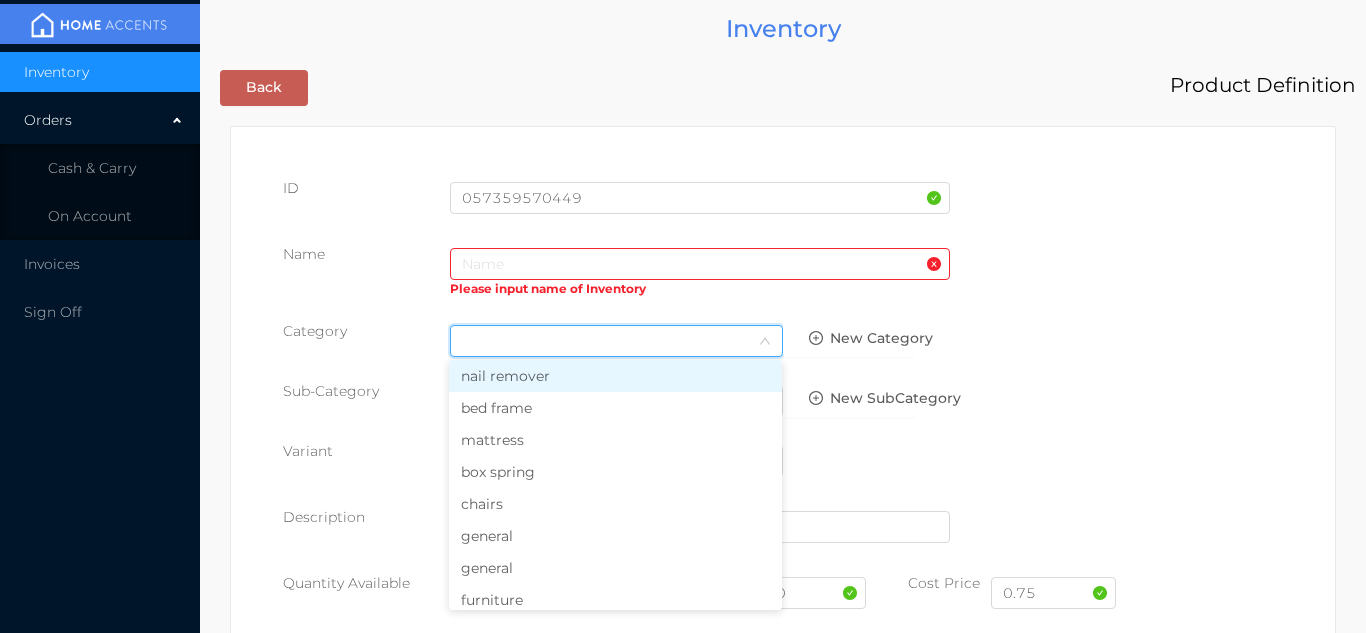click on "general" at bounding box center [615, 568] 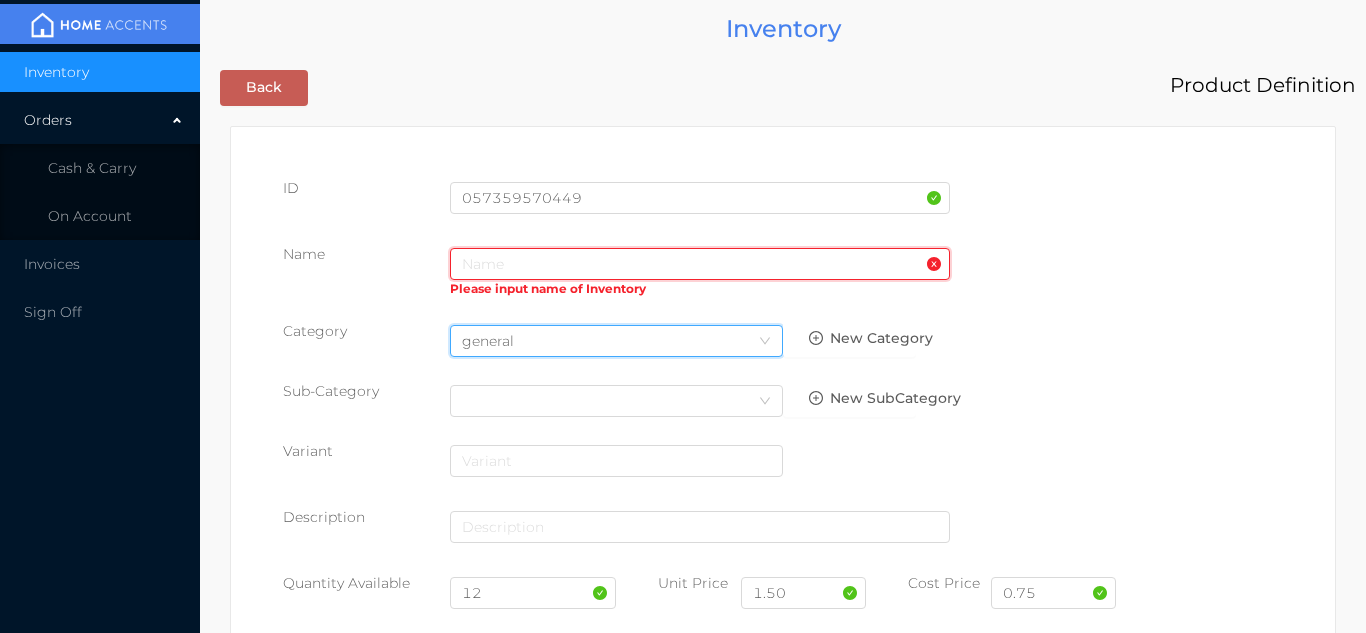 click at bounding box center [700, 264] 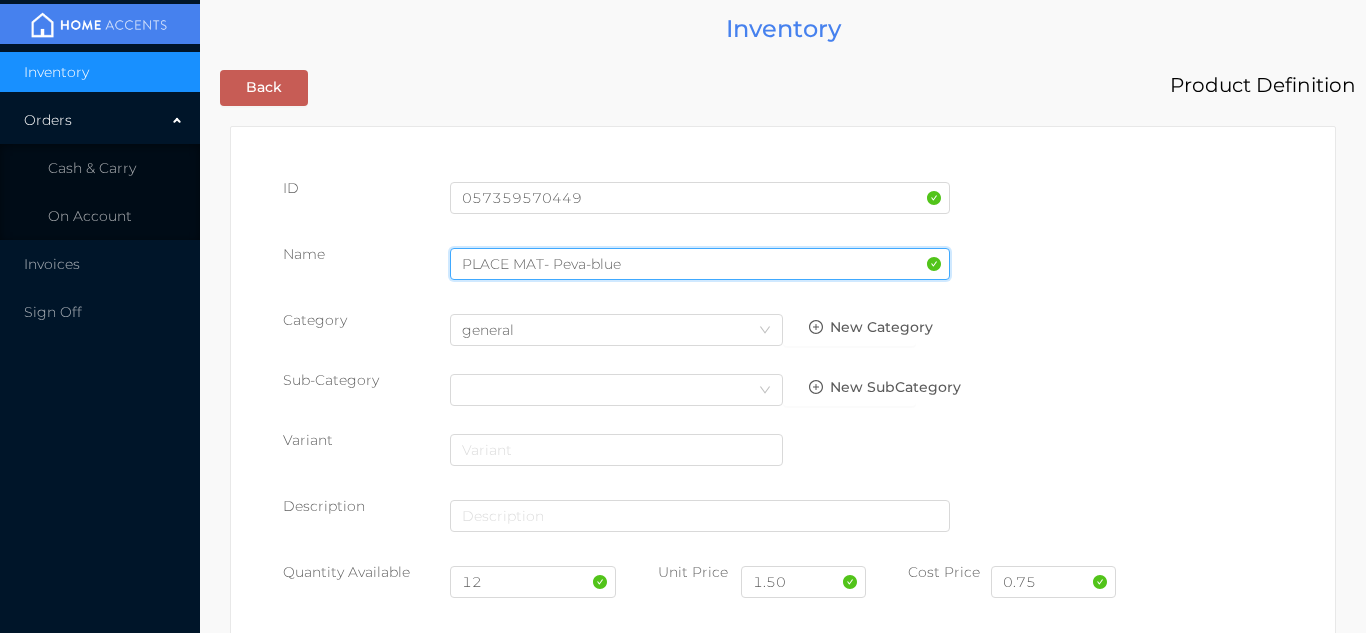 click on "PLACE MAT- Peva-blue" at bounding box center [700, 264] 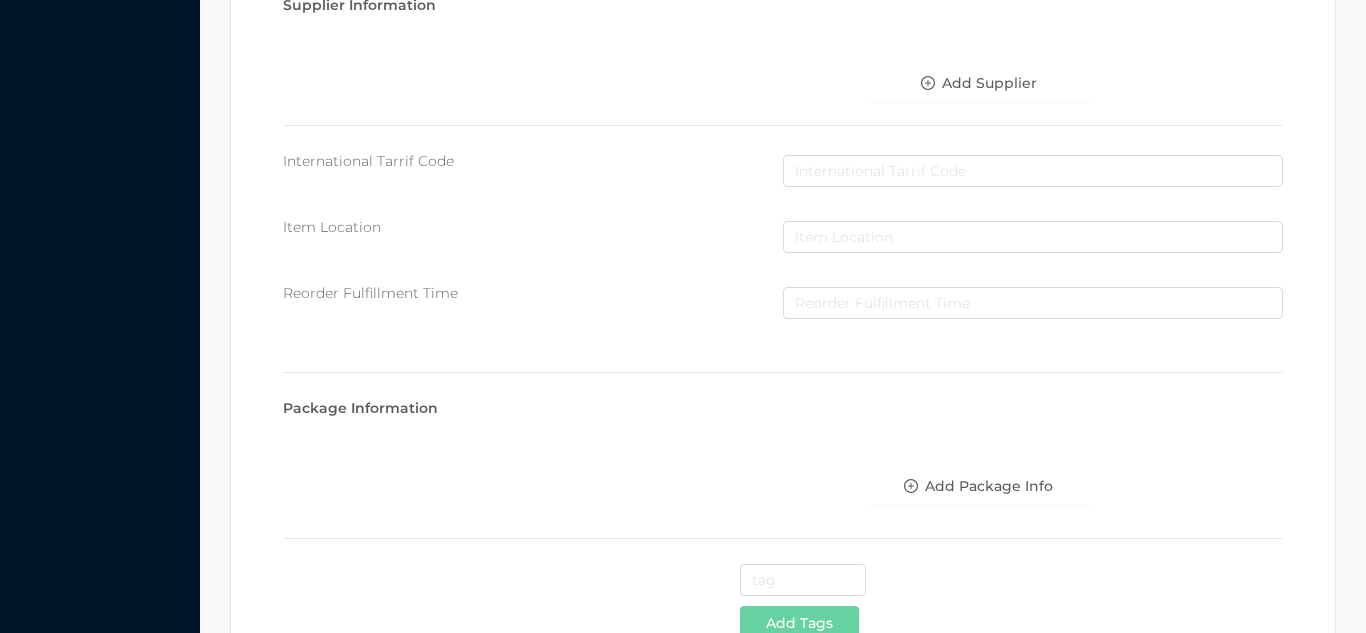 scroll, scrollTop: 1028, scrollLeft: 0, axis: vertical 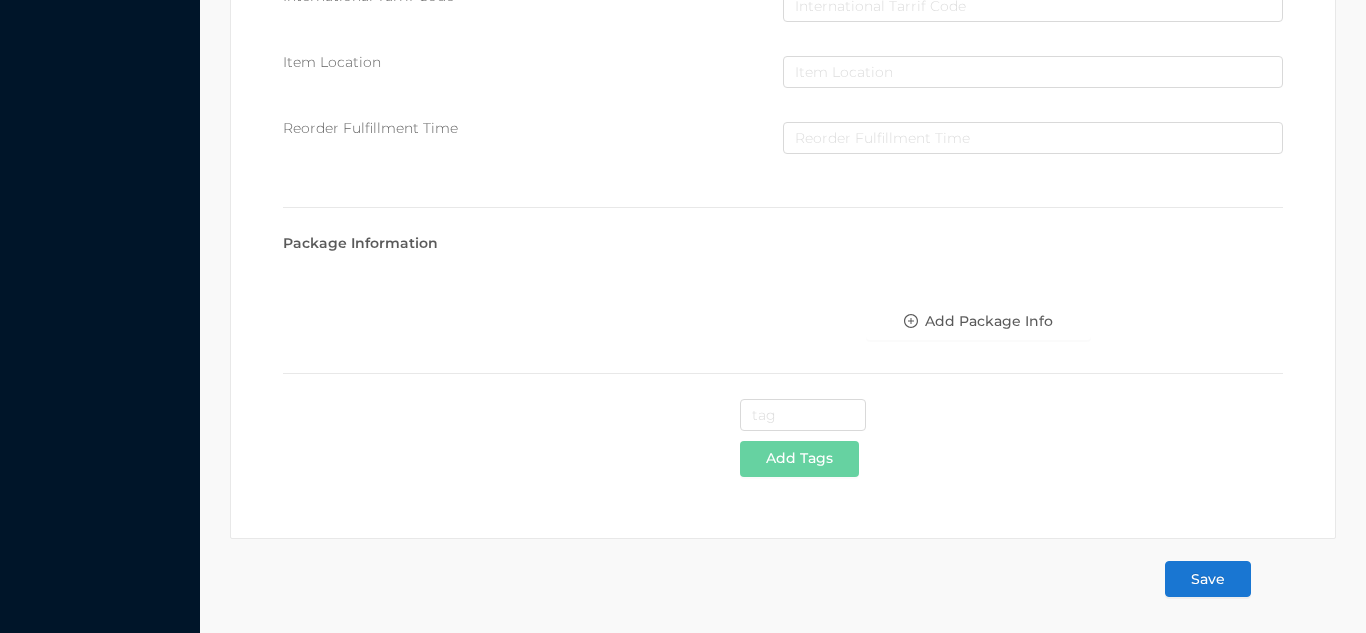 type on "PLACE MAT- Peva-blue" 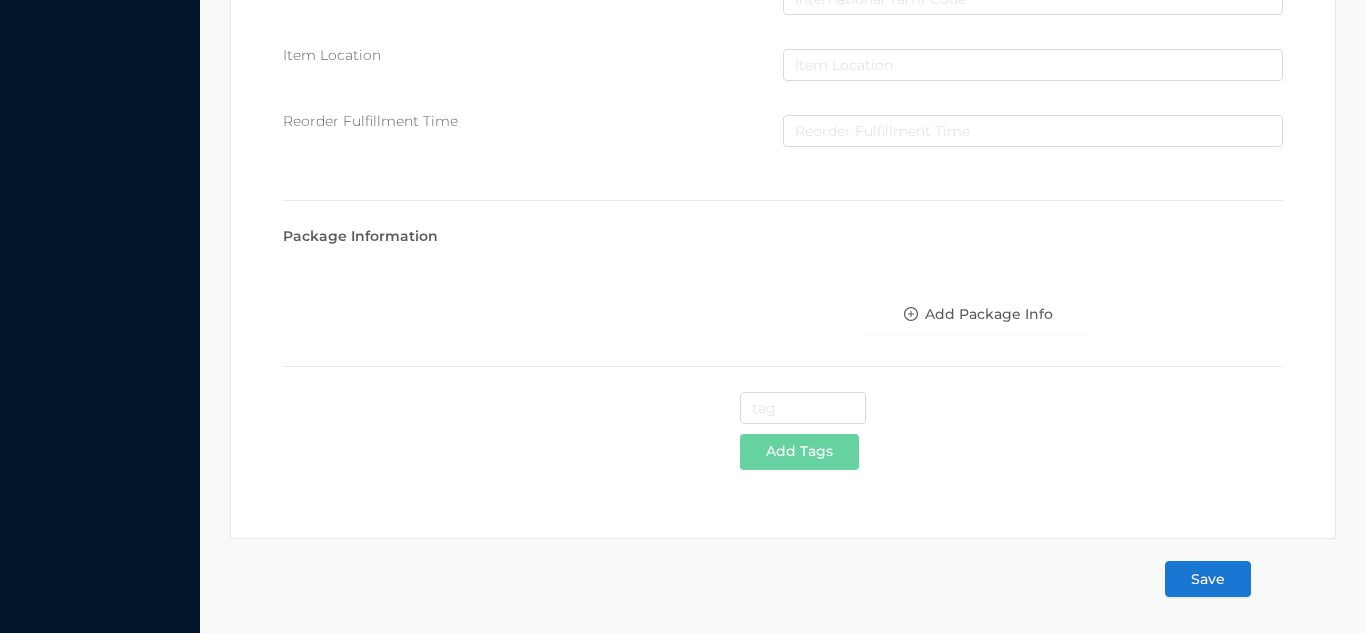 click on "Save" at bounding box center (1208, 579) 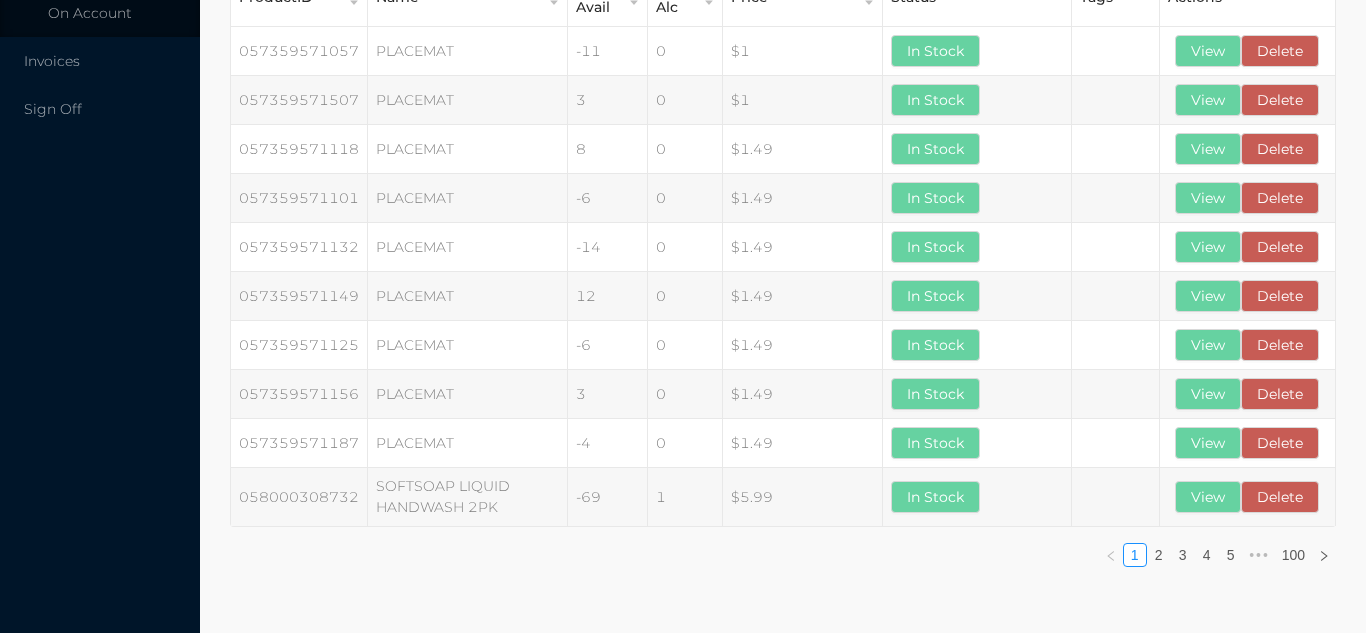 scroll, scrollTop: 0, scrollLeft: 0, axis: both 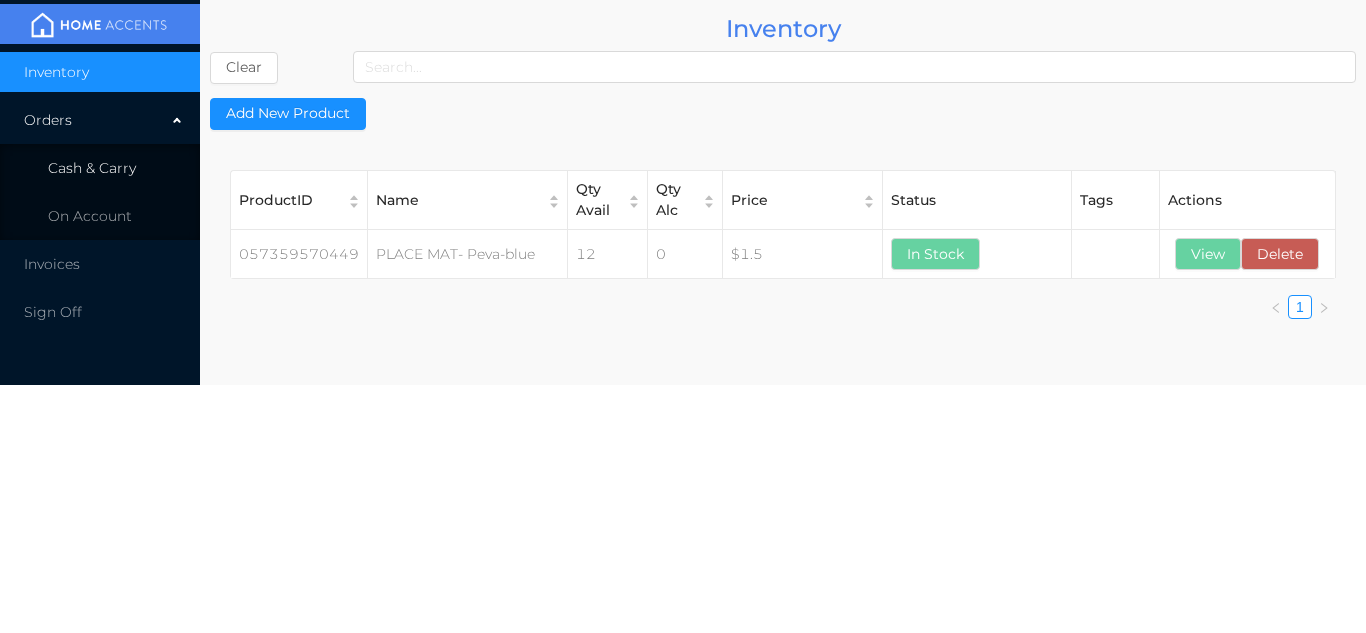 click on "Cash & Carry" at bounding box center [100, 168] 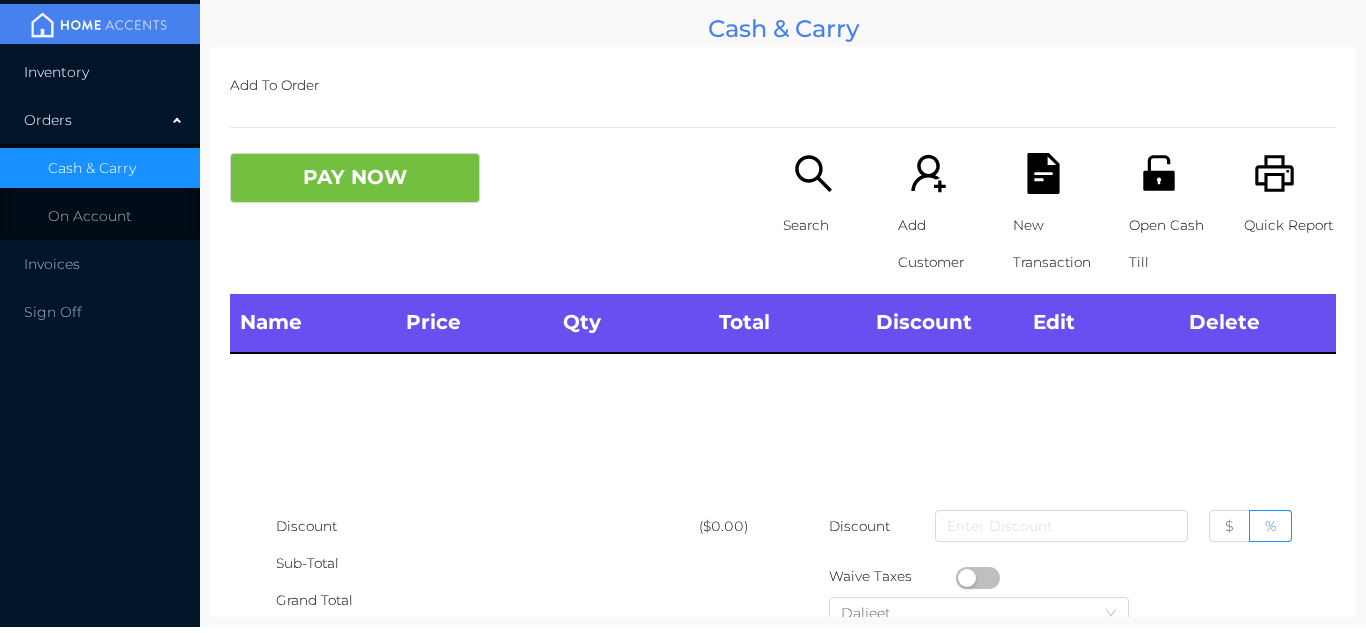 click on "Inventory" at bounding box center (100, 72) 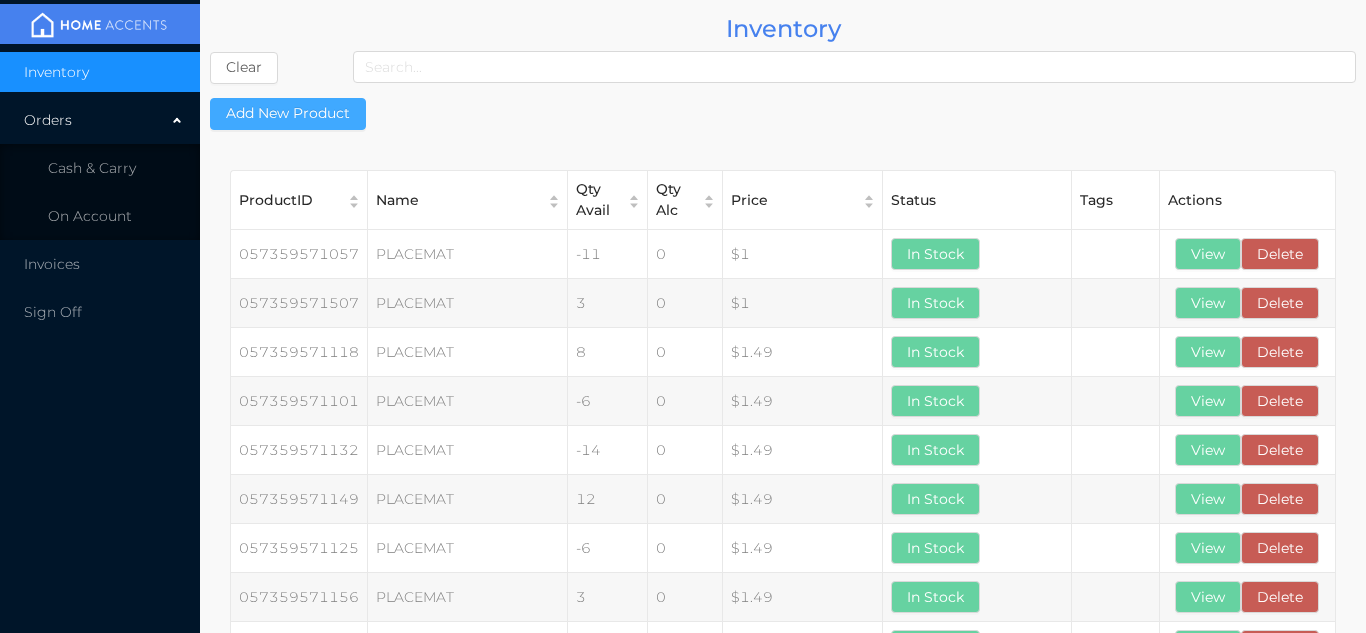 click on "Add New Product" at bounding box center (288, 114) 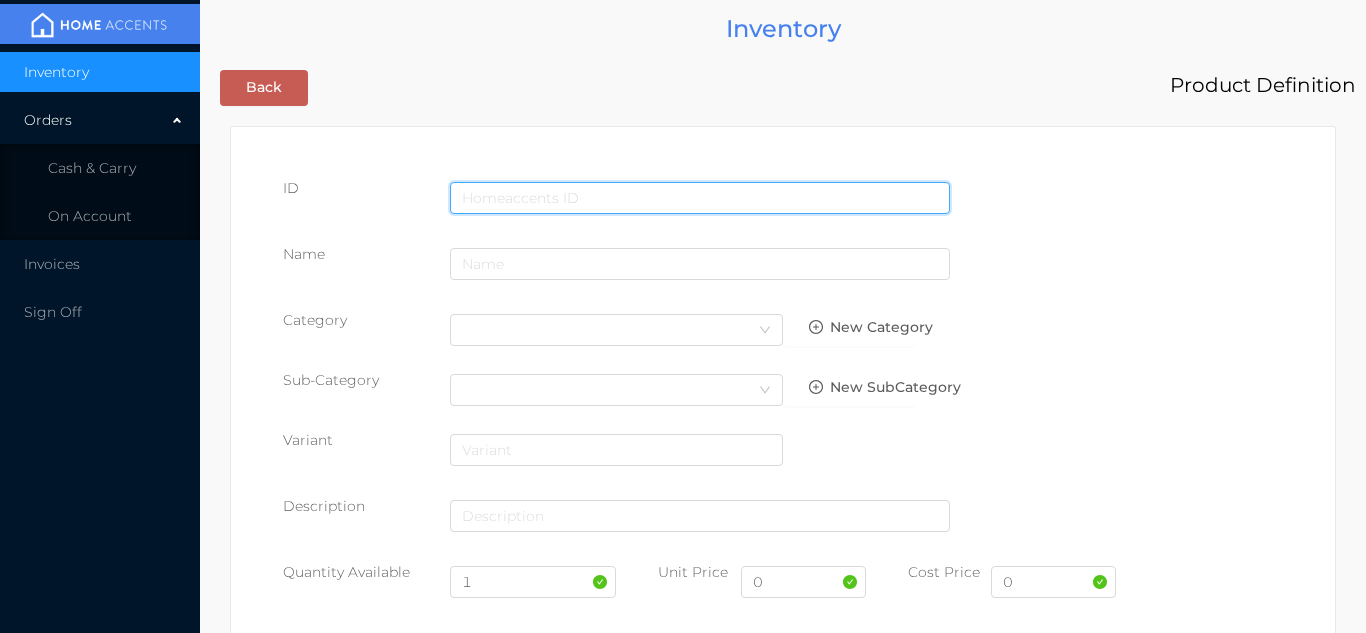click at bounding box center (700, 198) 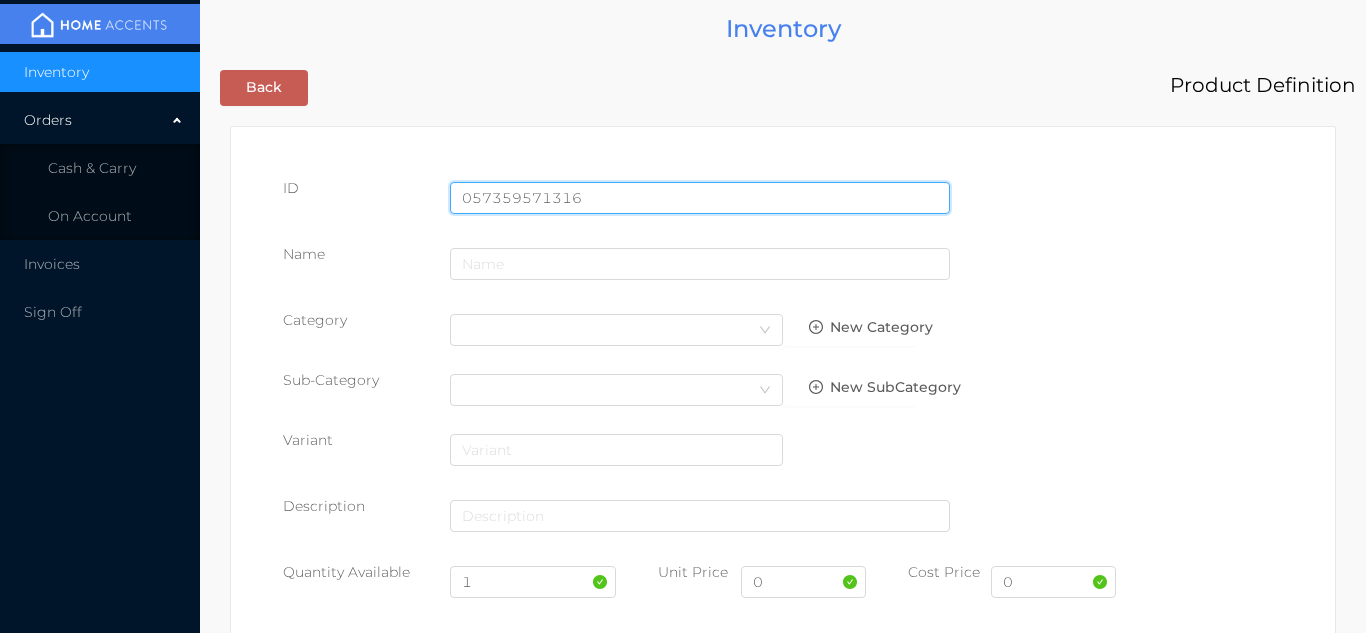 type on "057359571316" 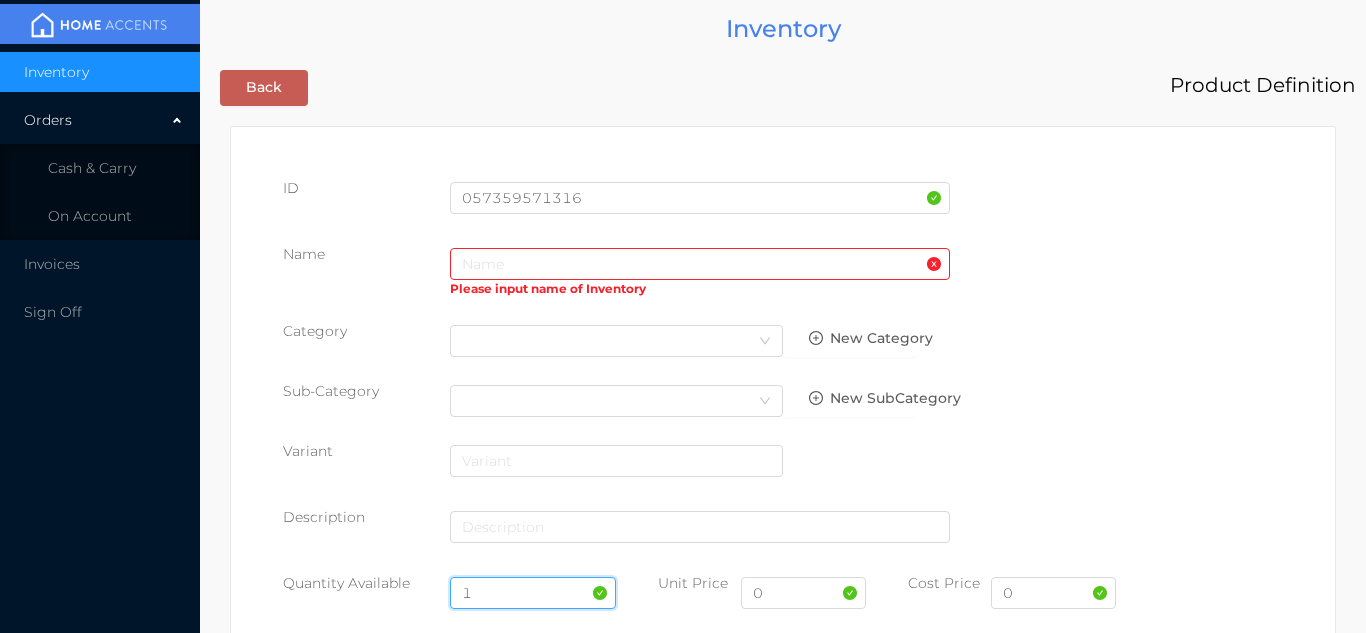 click on "1" at bounding box center [533, 593] 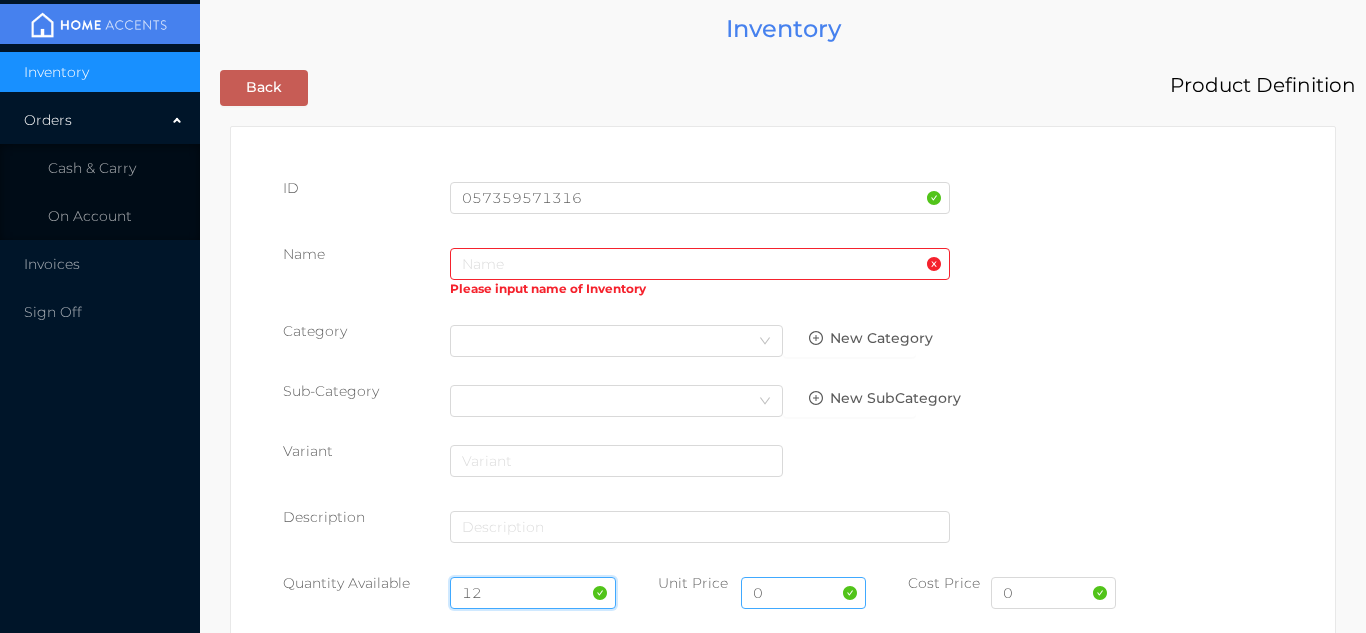 type on "12" 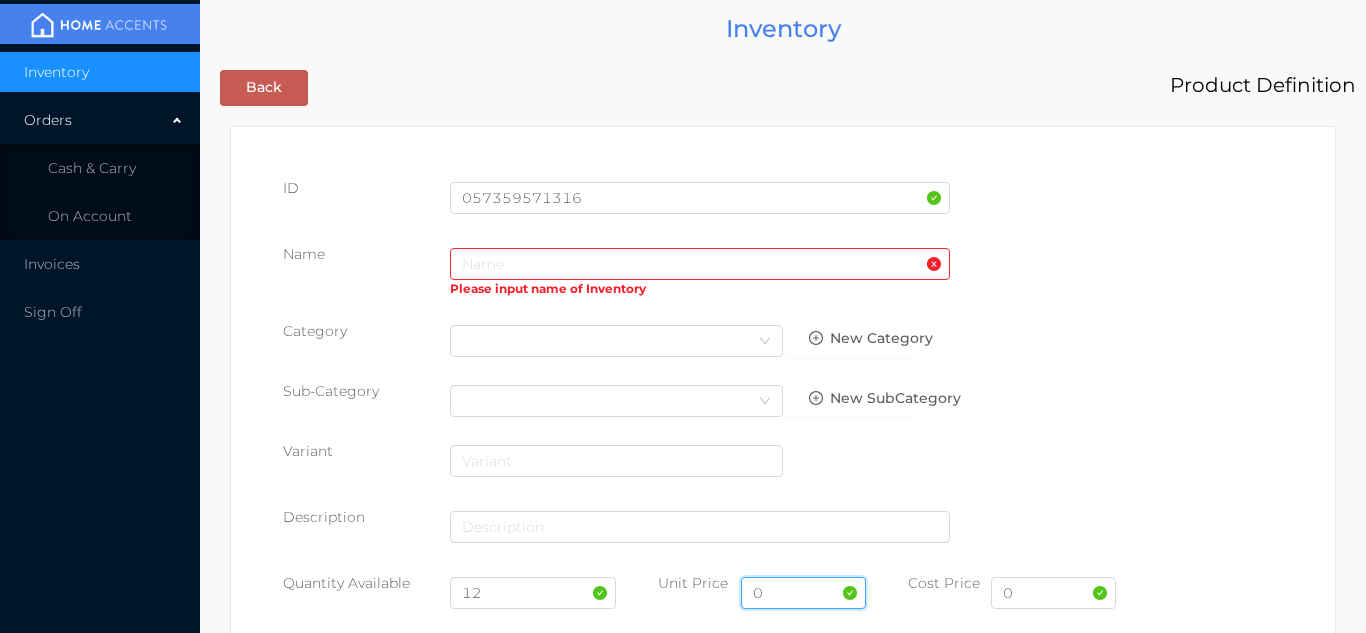 click on "0" at bounding box center [803, 593] 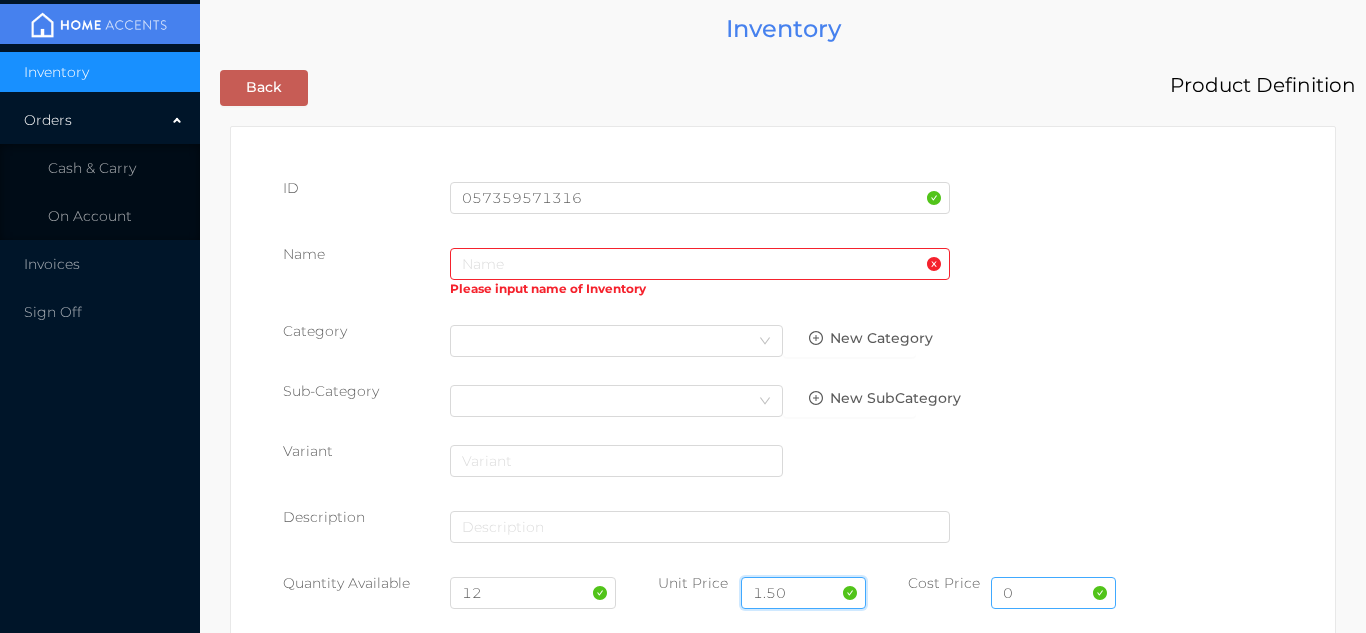 type on "1.50" 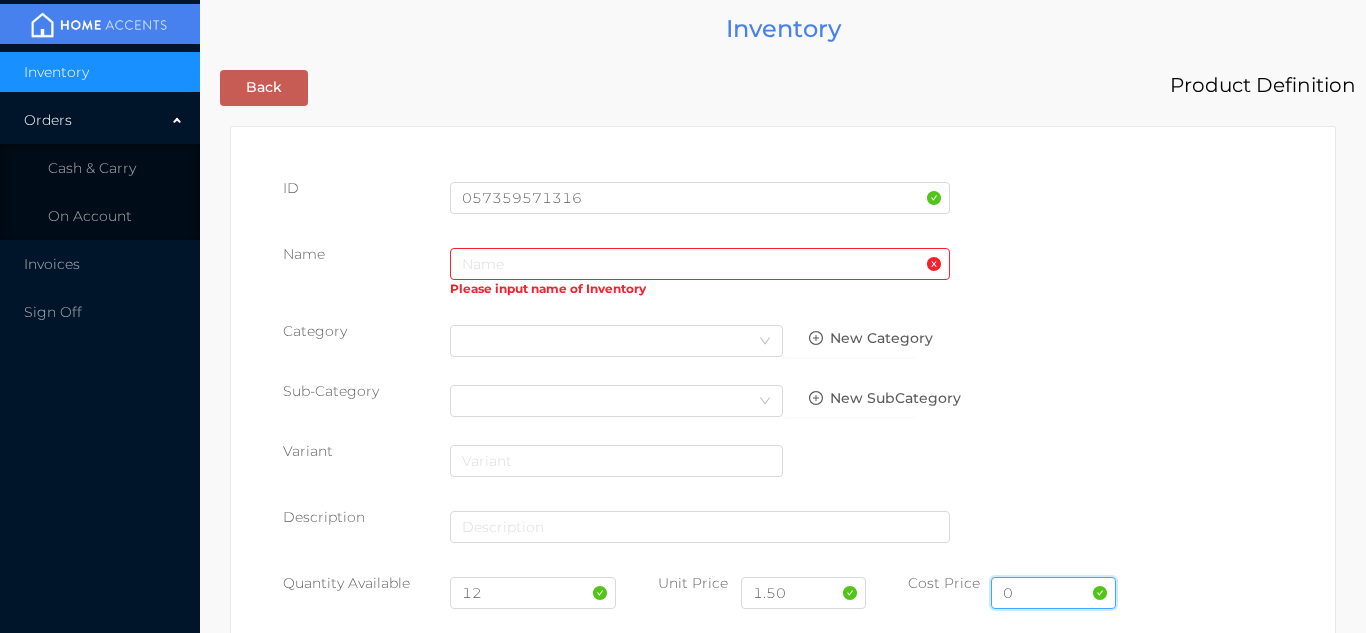 click on "0" at bounding box center [1053, 593] 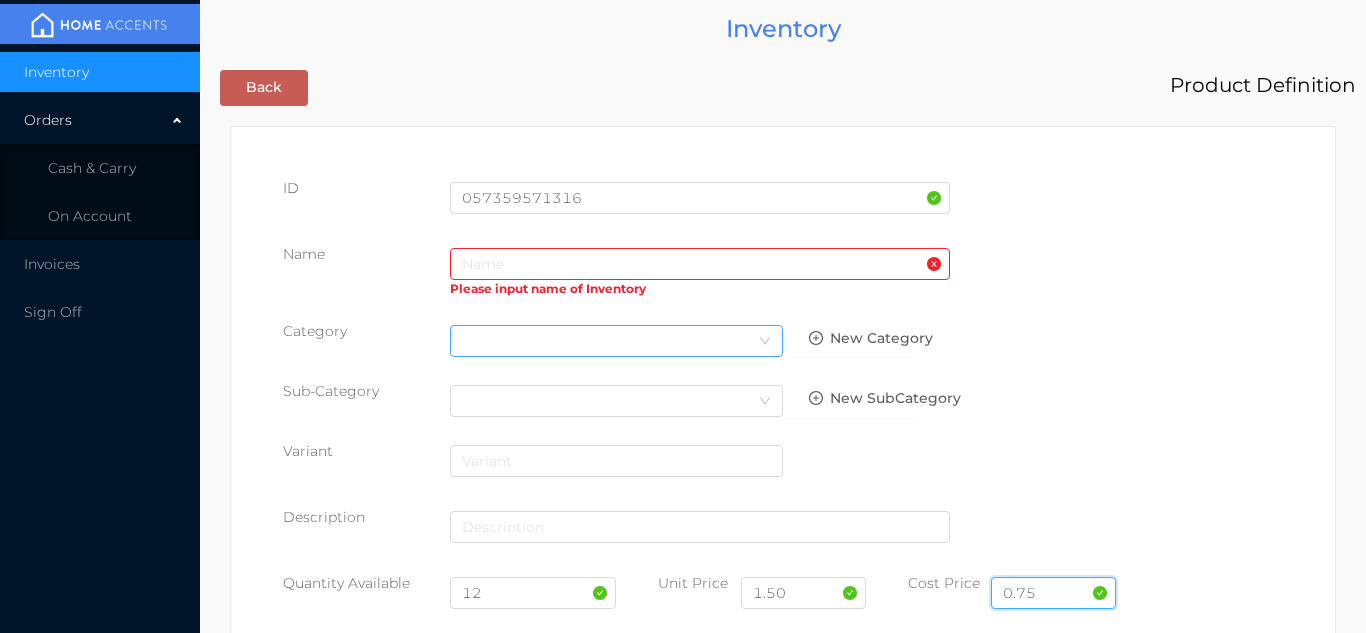 type on "0.75" 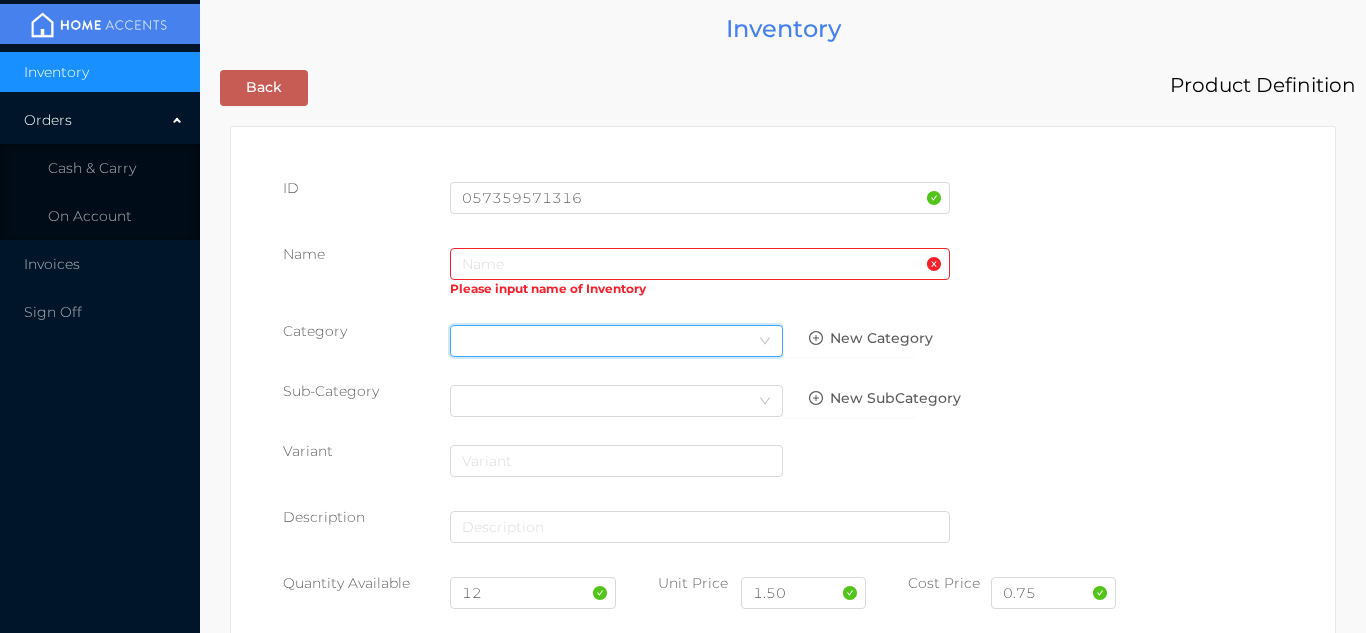 click on "Select Category" at bounding box center (616, 341) 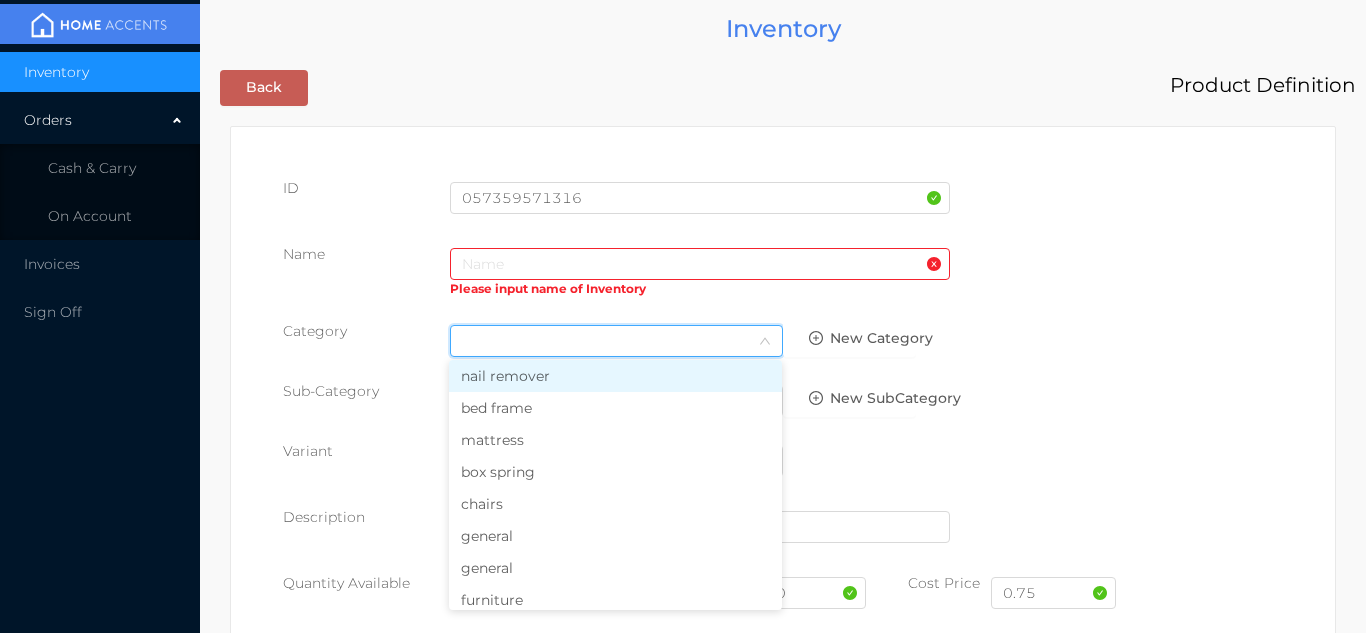 click on "general" at bounding box center (615, 536) 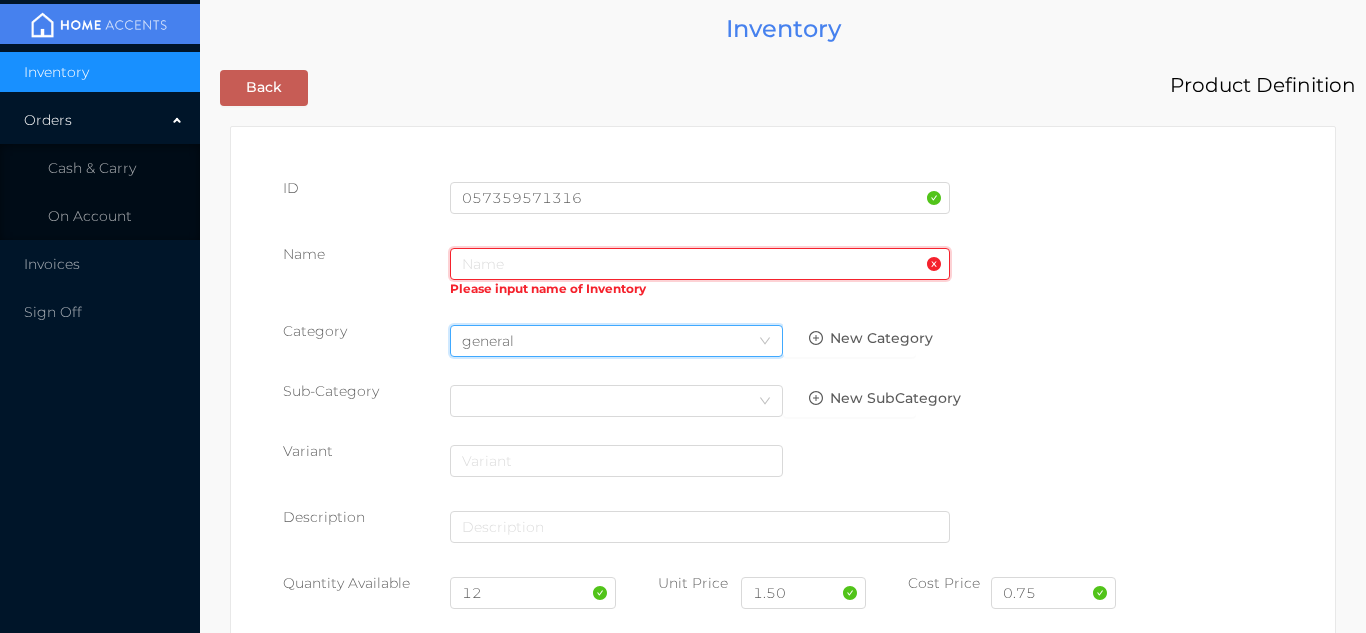 click at bounding box center [700, 264] 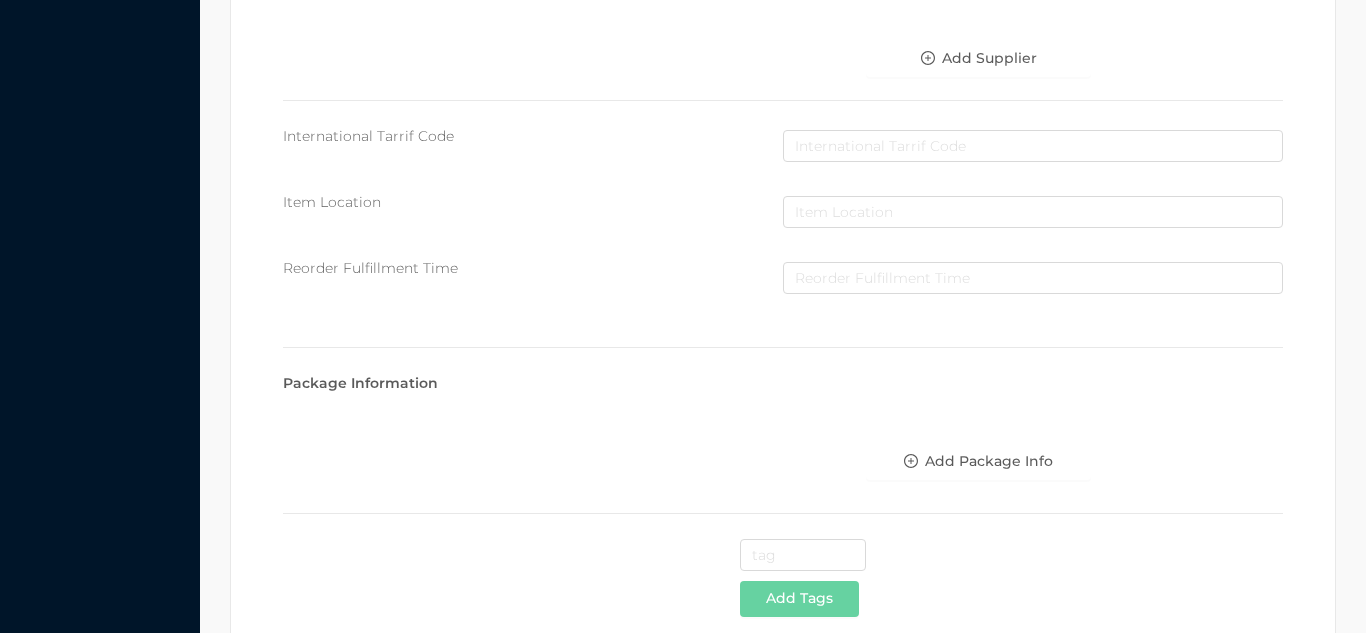 scroll, scrollTop: 1028, scrollLeft: 0, axis: vertical 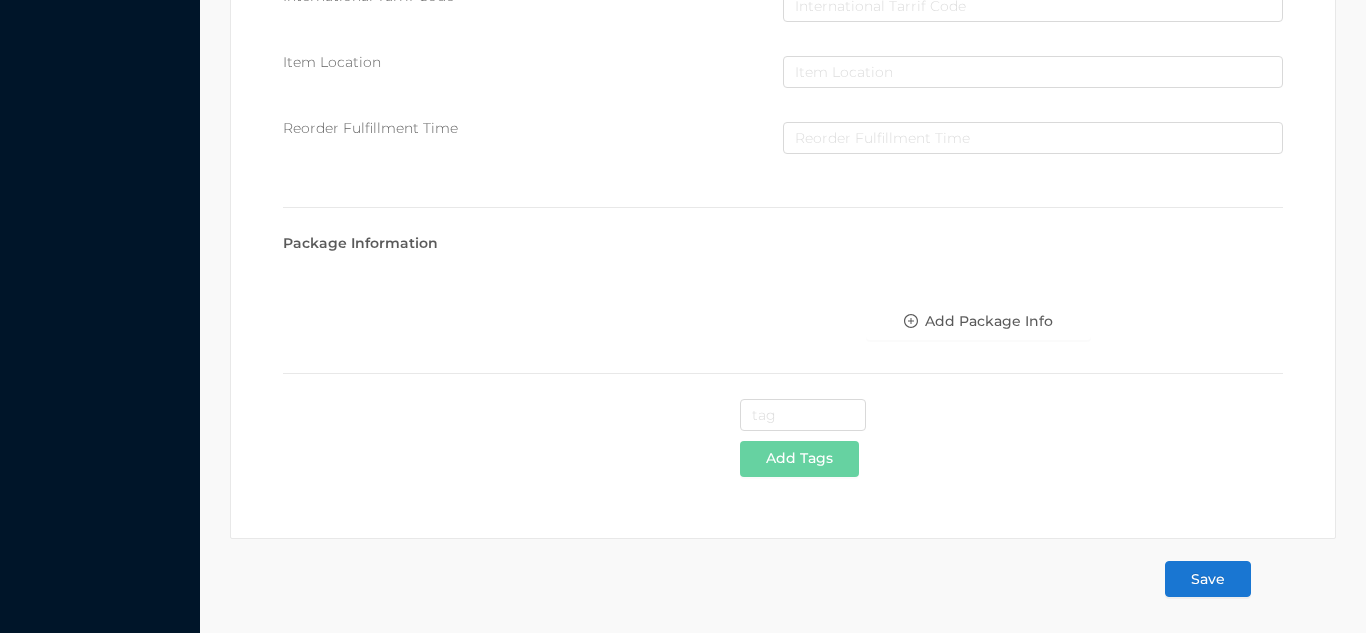 type on "PLACE MAT - PVC-white-metallic" 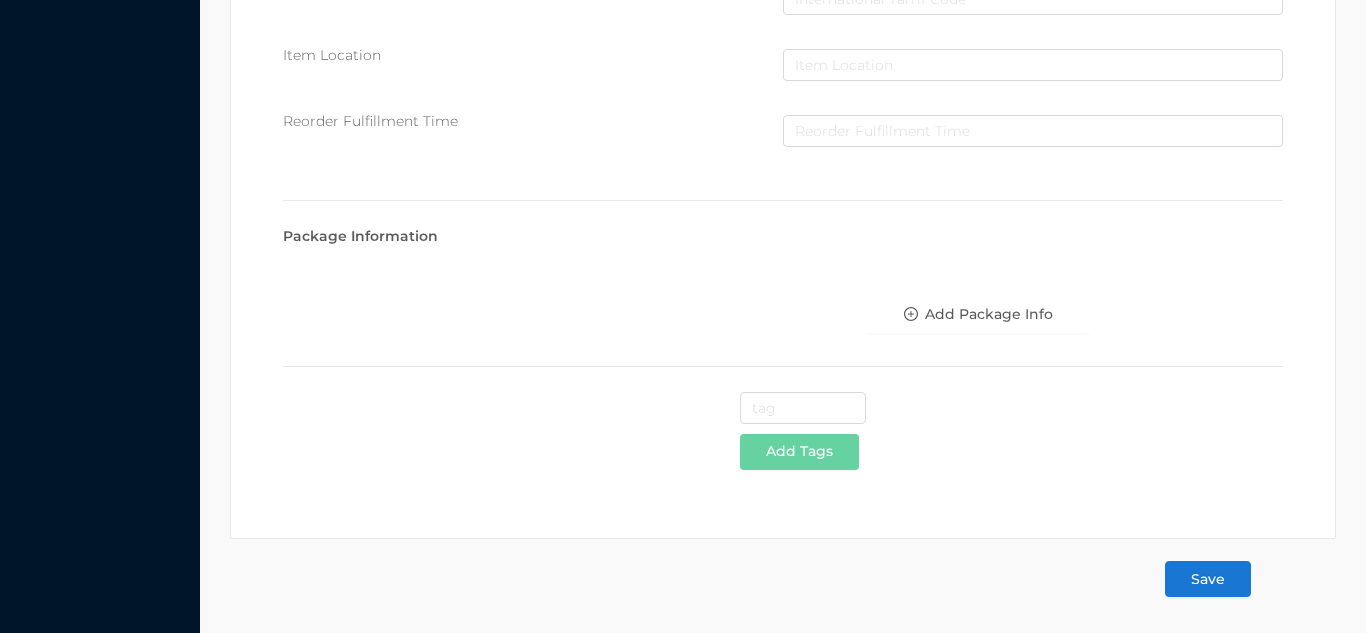 click on "Save" at bounding box center (1208, 579) 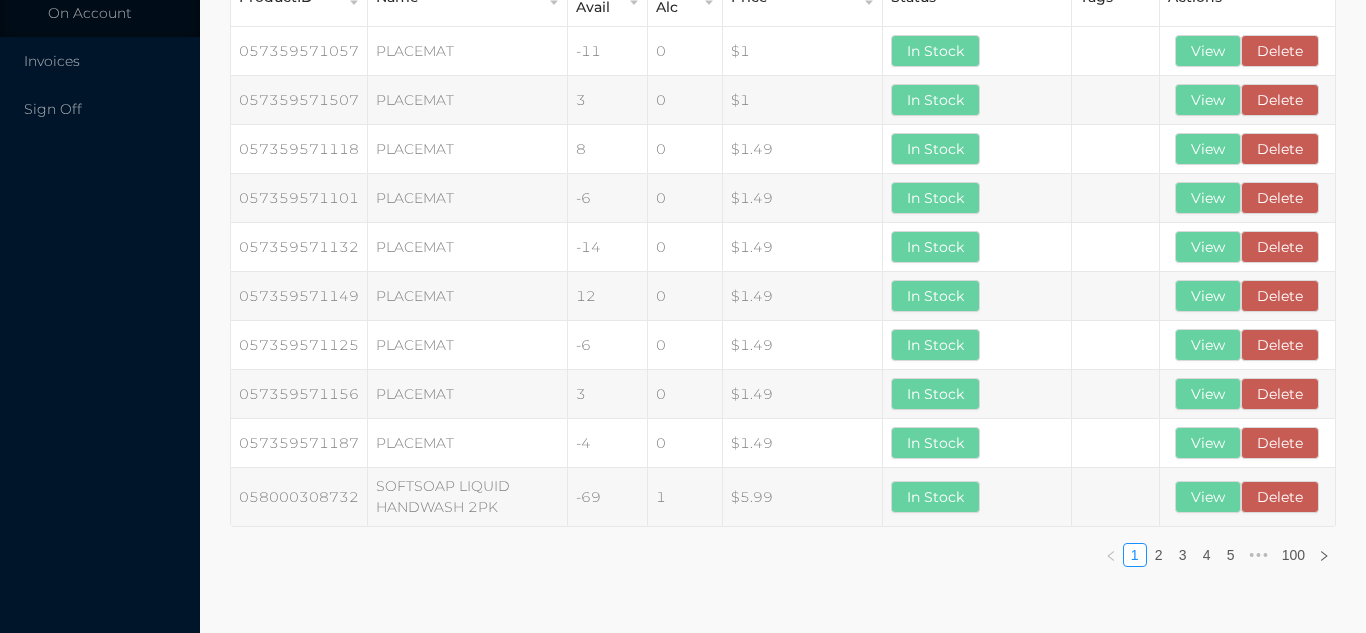 scroll, scrollTop: 0, scrollLeft: 0, axis: both 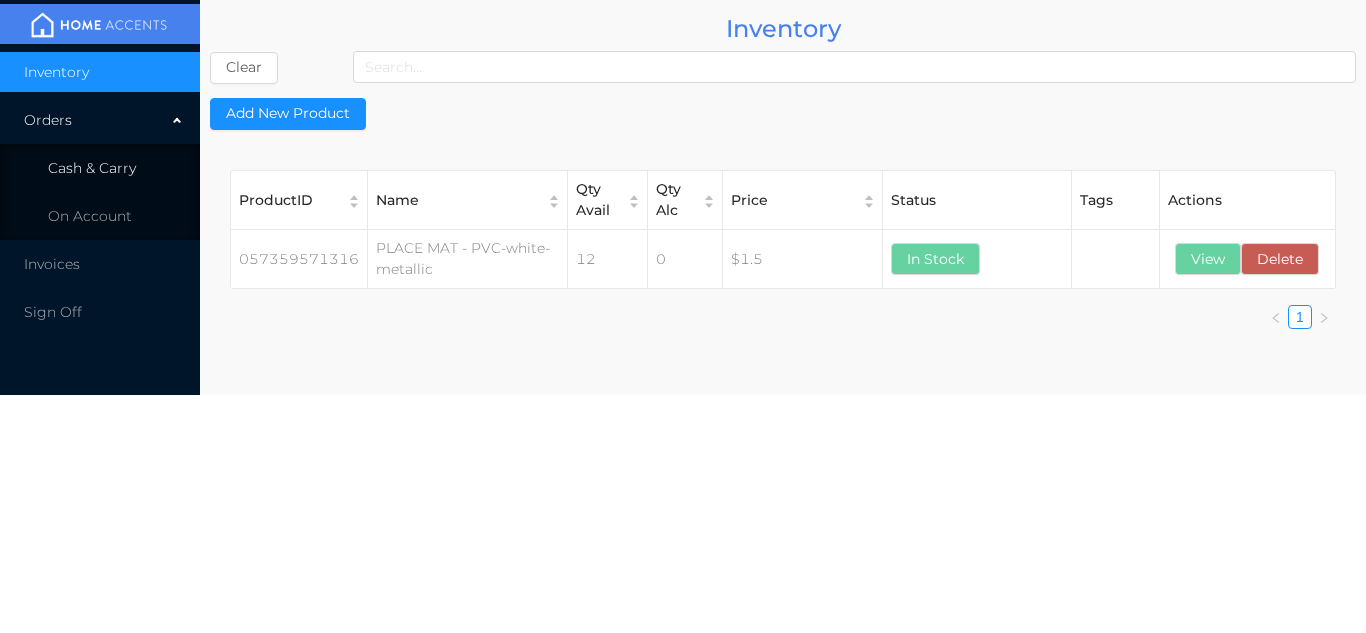 click on "Cash & Carry" at bounding box center (100, 168) 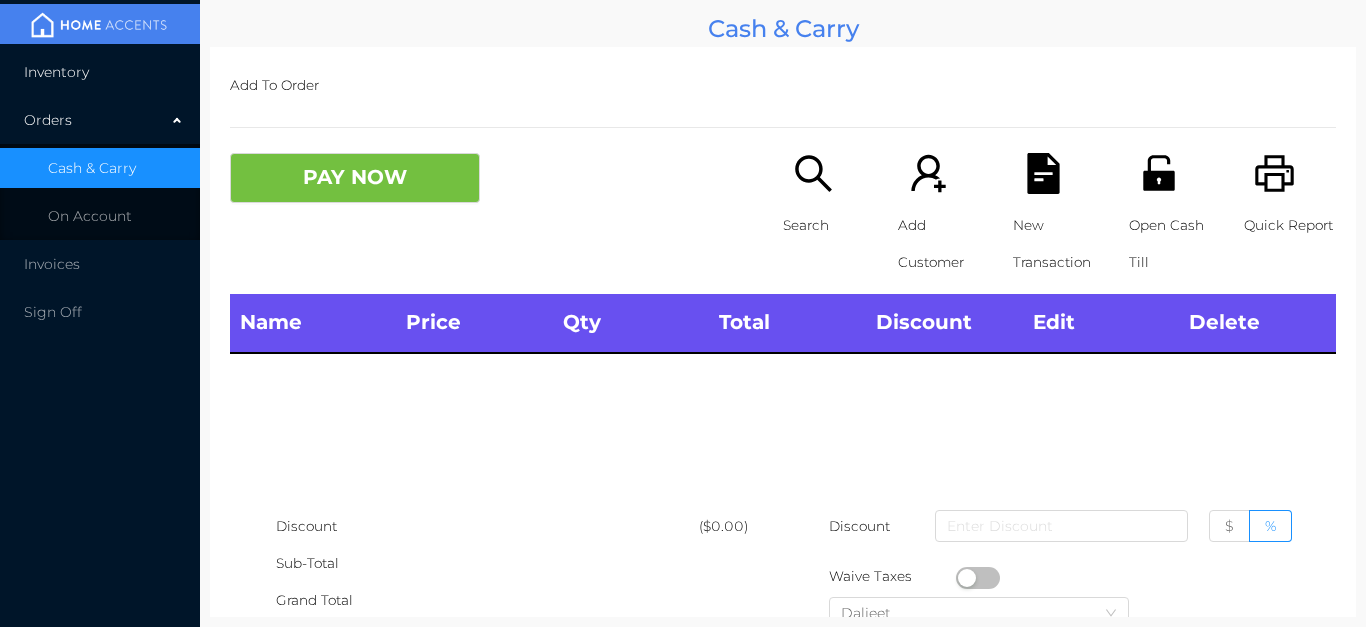 click on "Inventory" at bounding box center (100, 72) 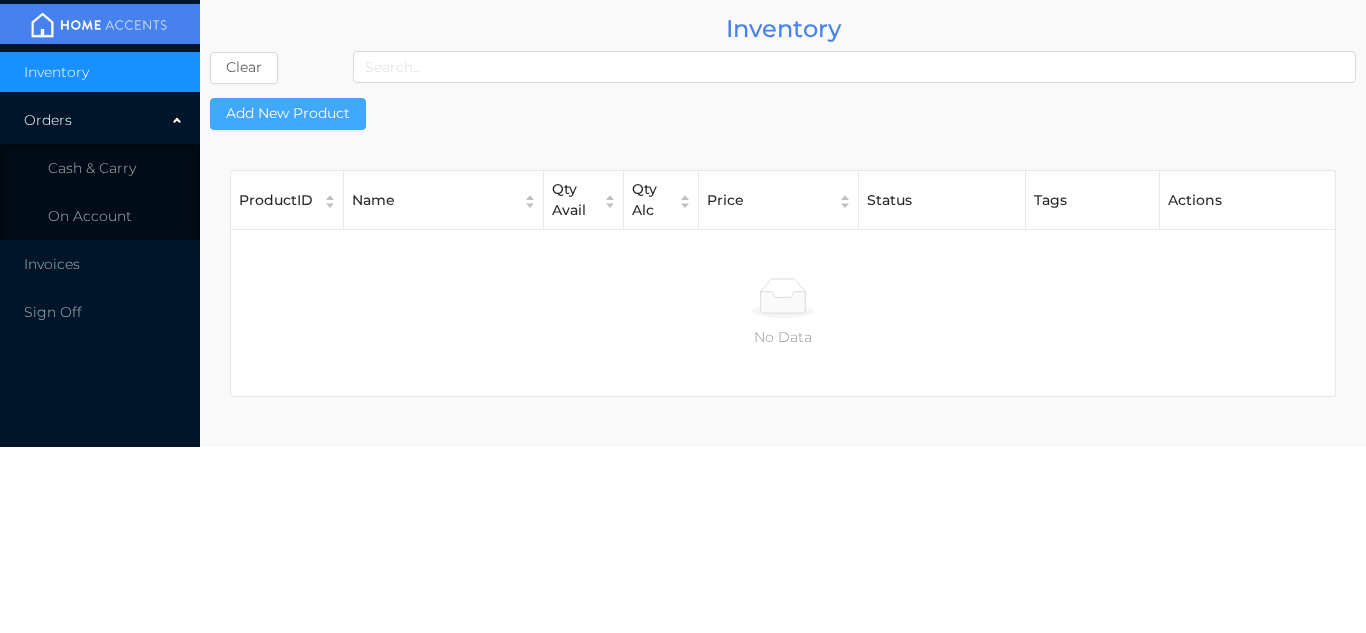 click on "Add New Product" at bounding box center (288, 114) 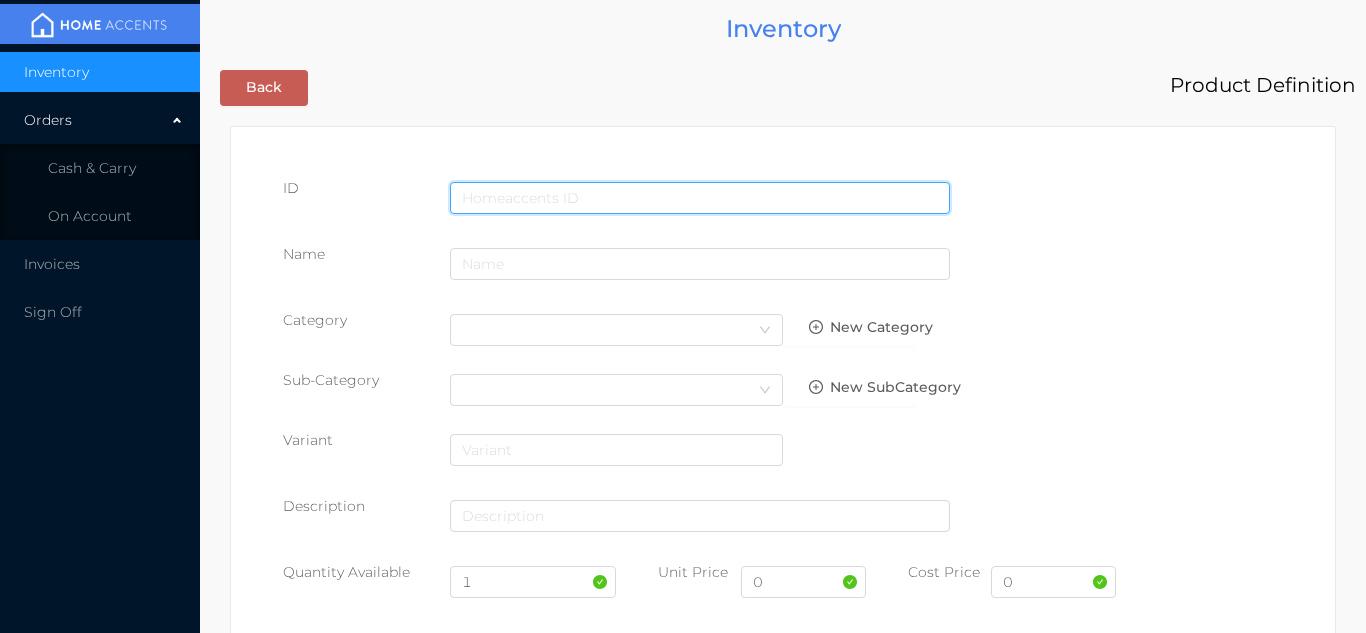 click at bounding box center (700, 198) 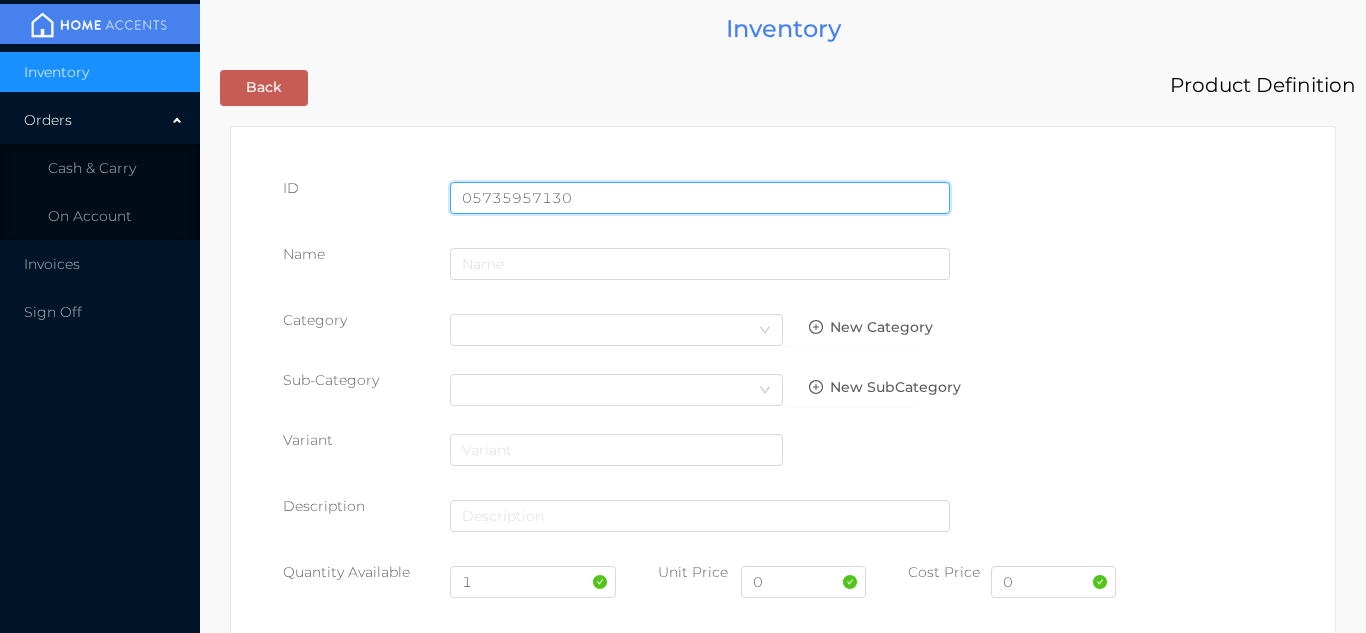 type on "057359571309" 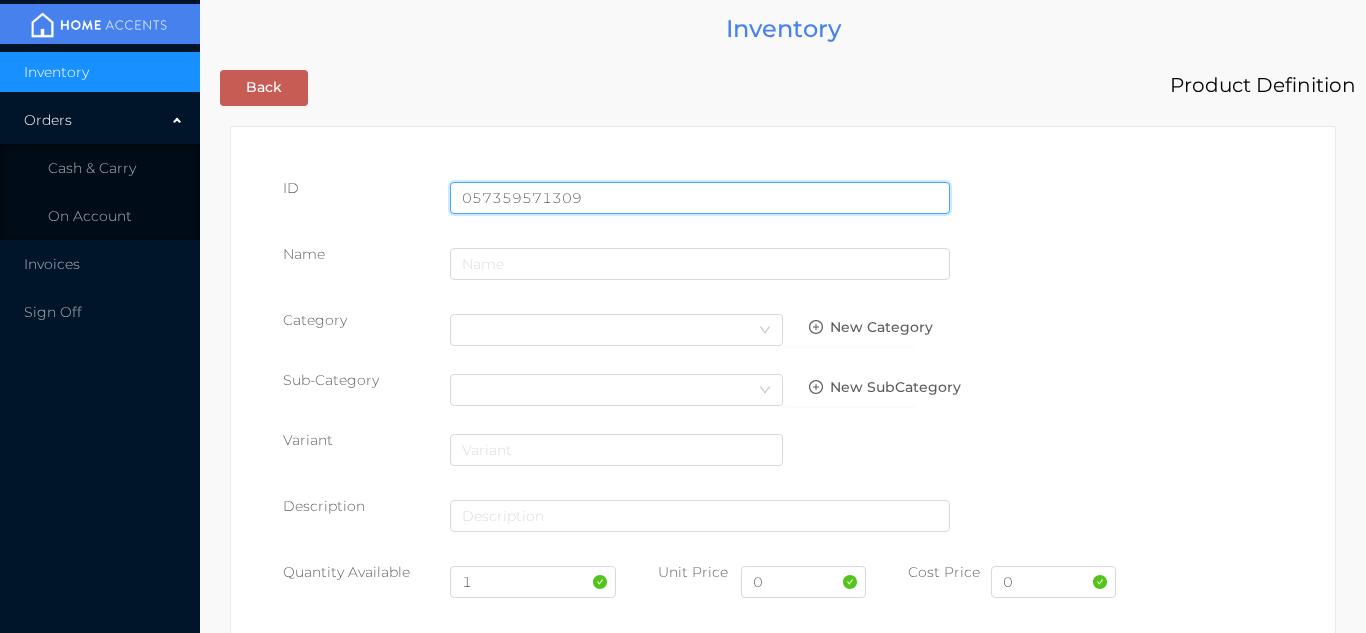 click on "Save" at bounding box center [1208, 1607] 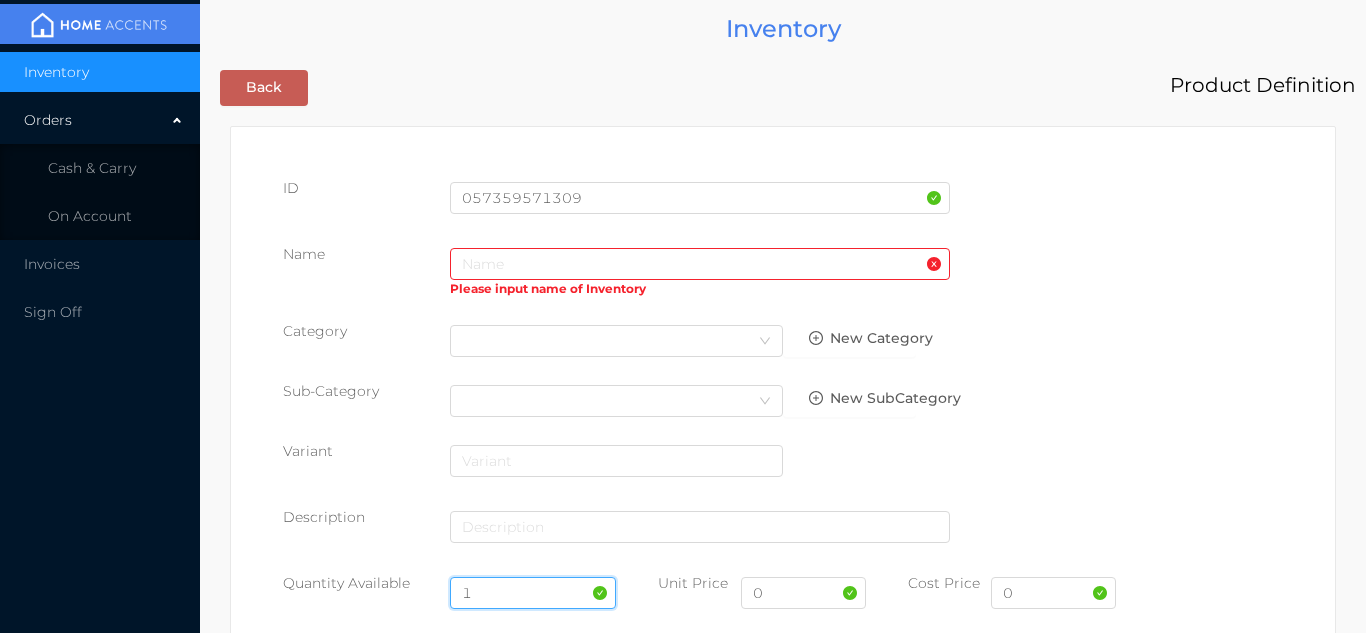 click on "1" at bounding box center [533, 593] 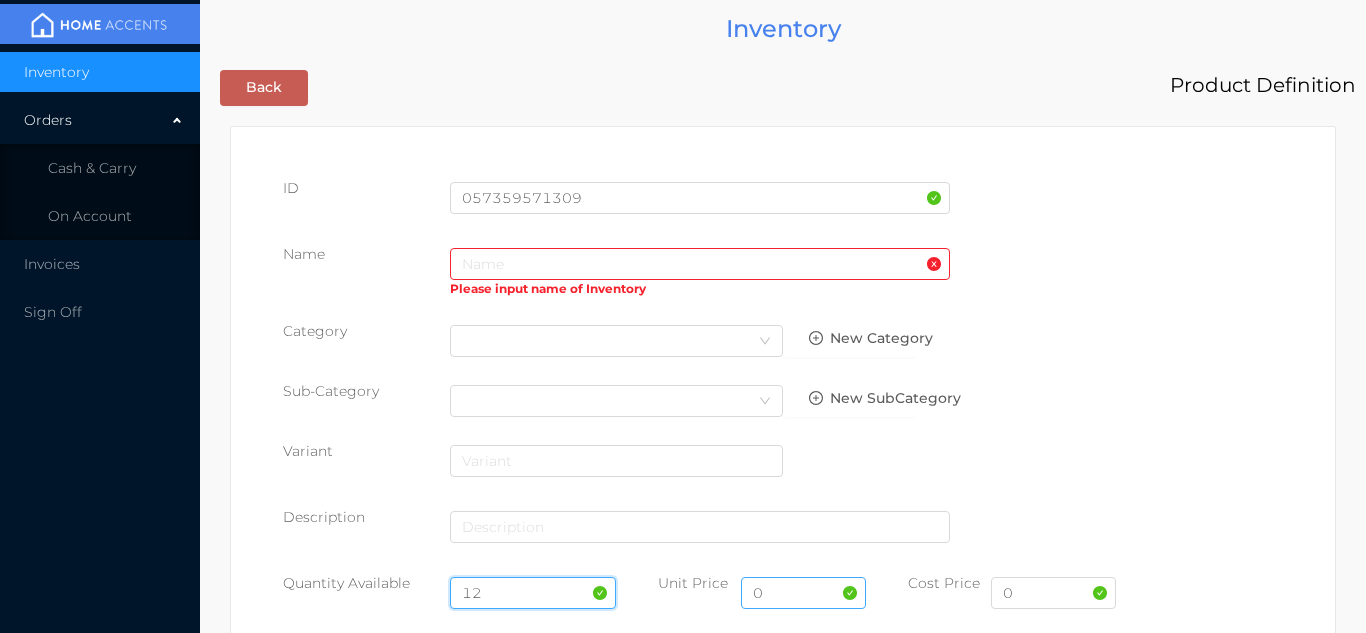 type on "12" 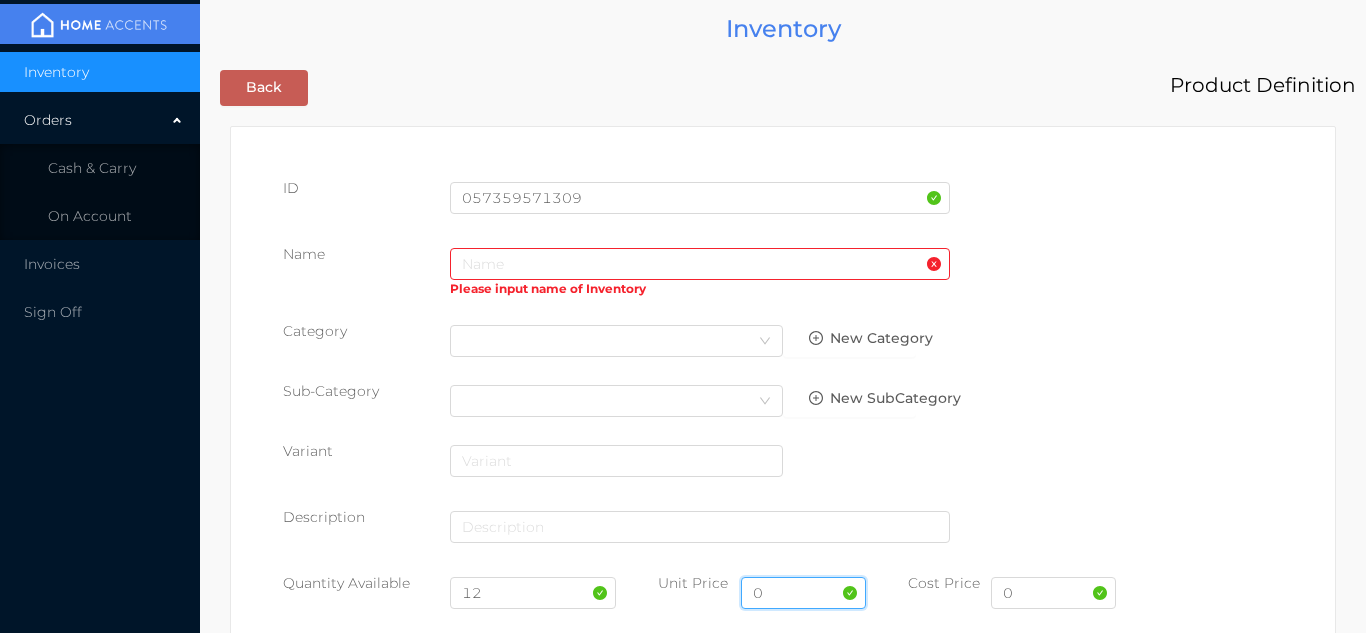 click on "0" at bounding box center (803, 593) 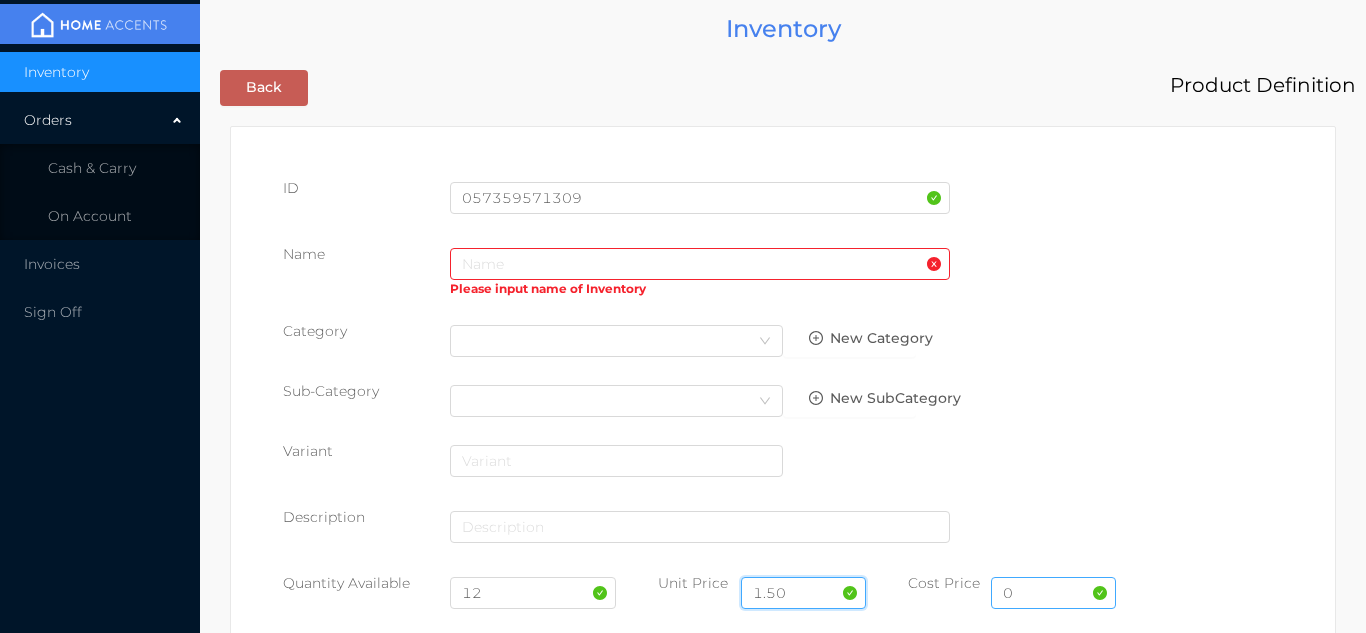 type on "1.50" 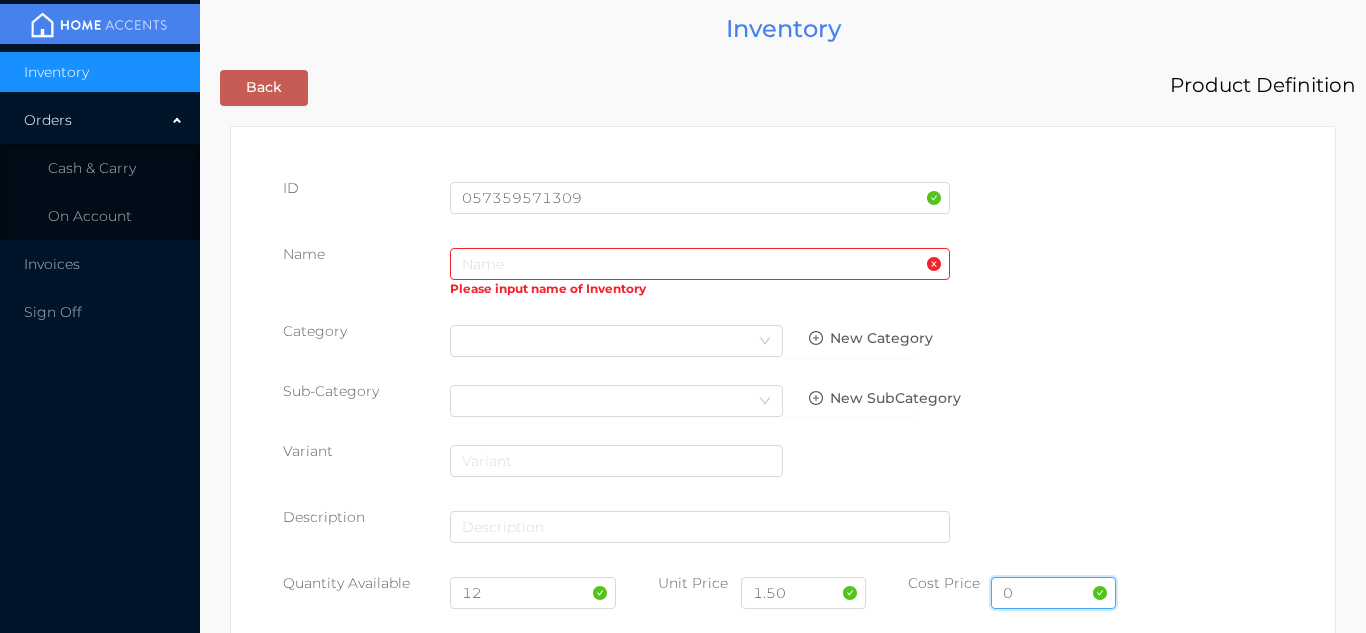 click on "0" at bounding box center [1053, 593] 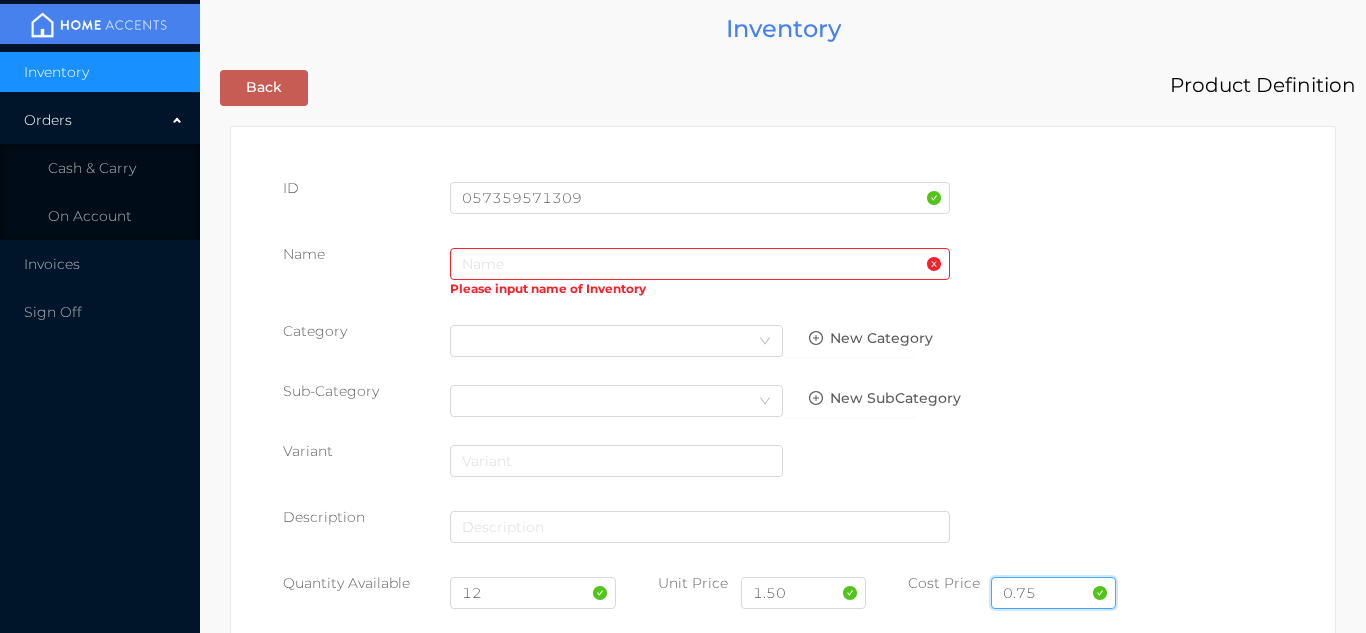 type on "0.75" 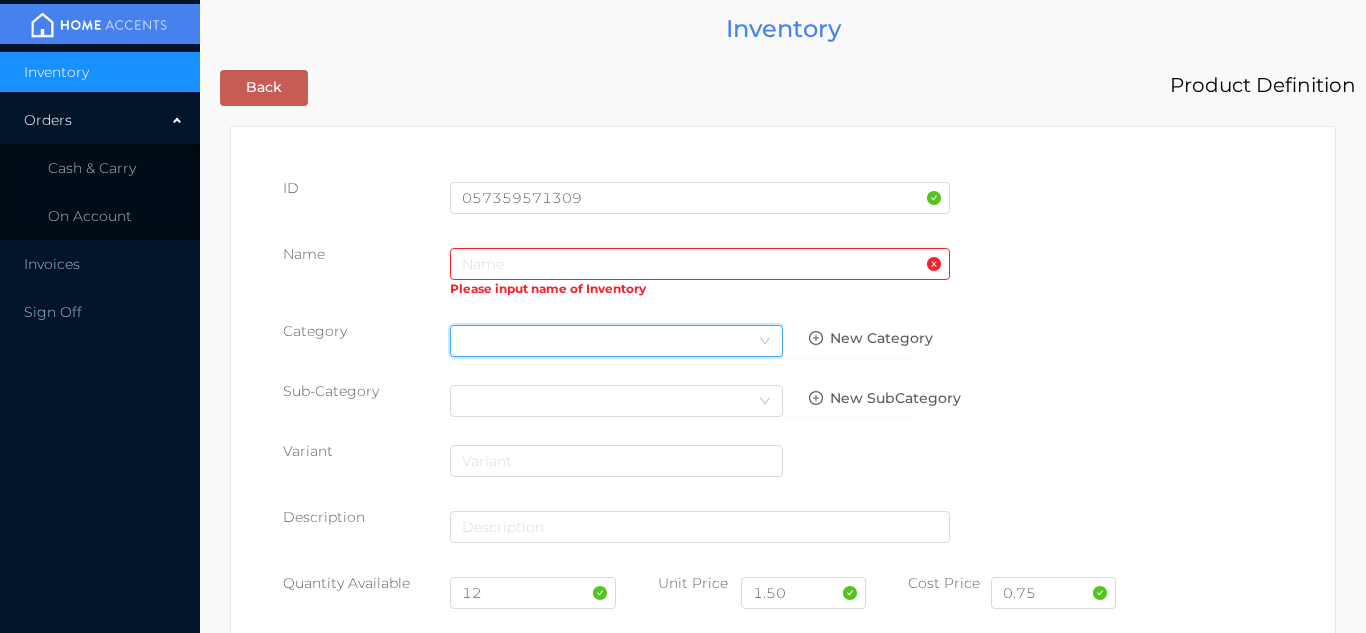click on "Select Category" at bounding box center [616, 341] 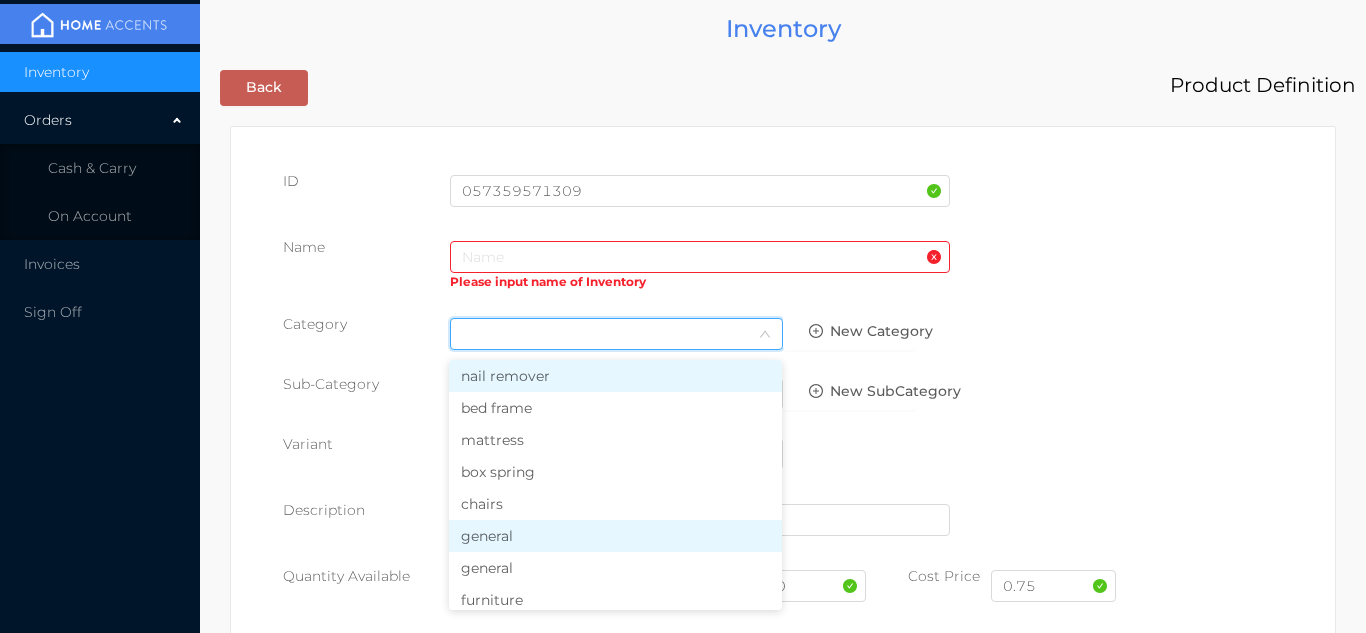 click on "general" at bounding box center (615, 536) 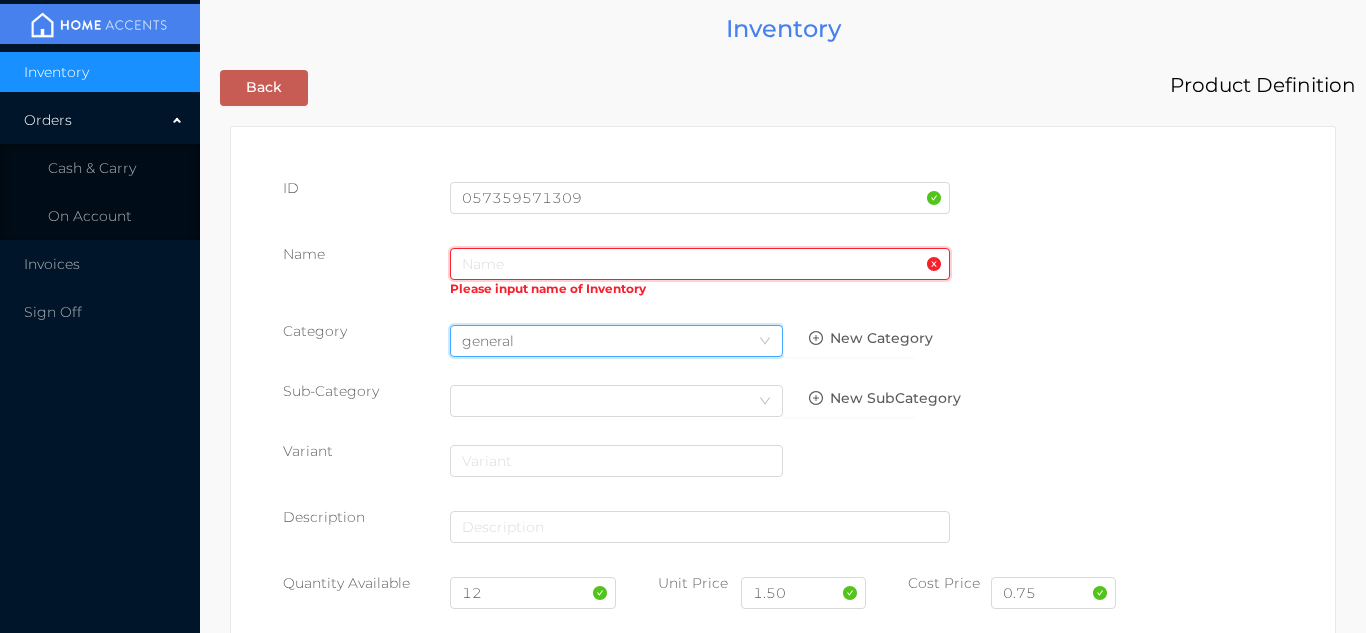 click at bounding box center [700, 264] 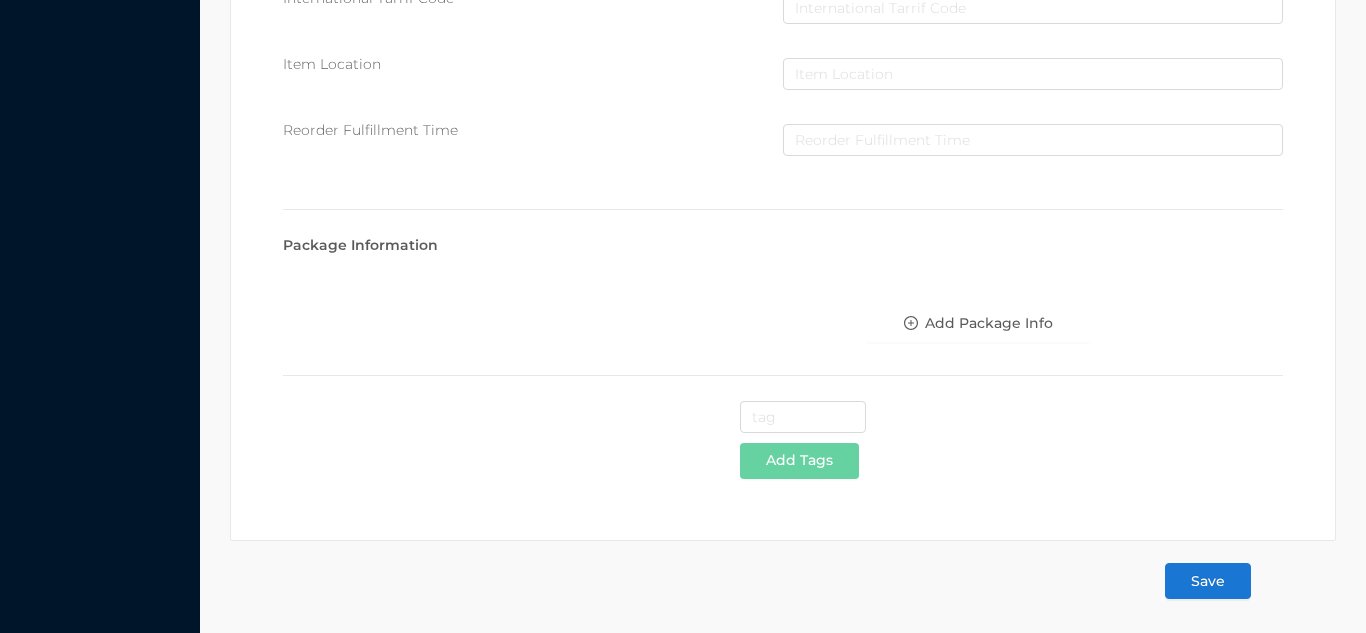scroll, scrollTop: 1028, scrollLeft: 0, axis: vertical 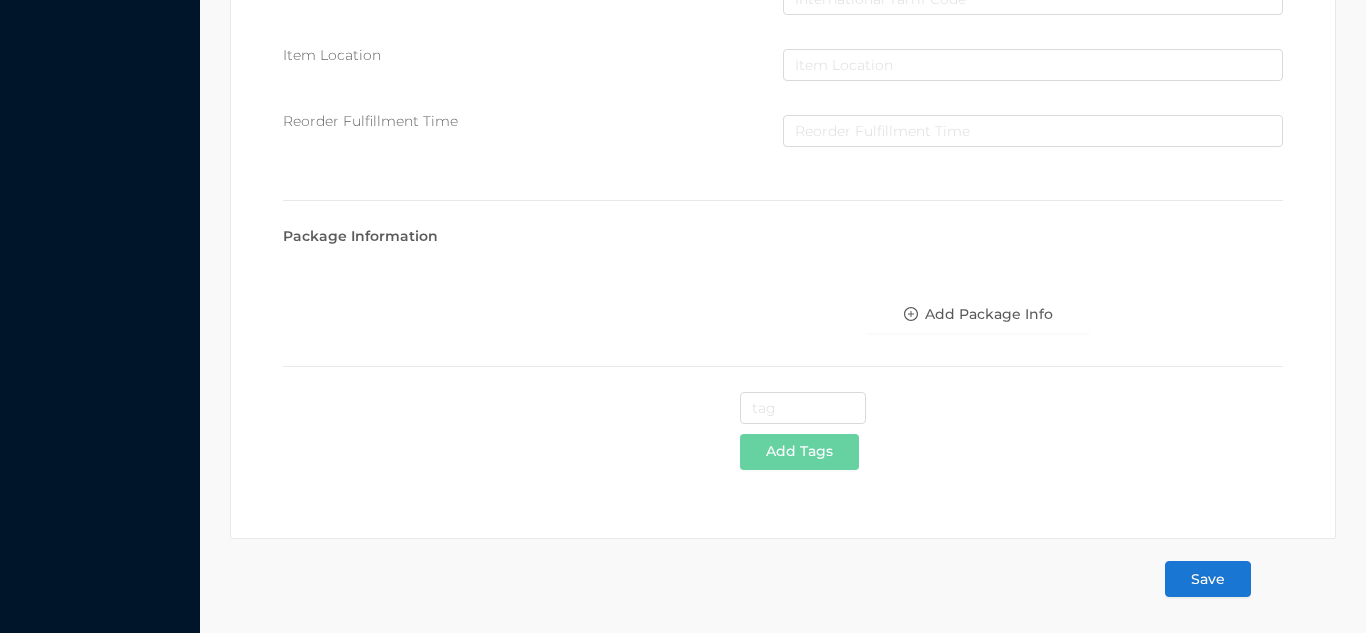 type on "PLACE MAT - Taupe/metallic" 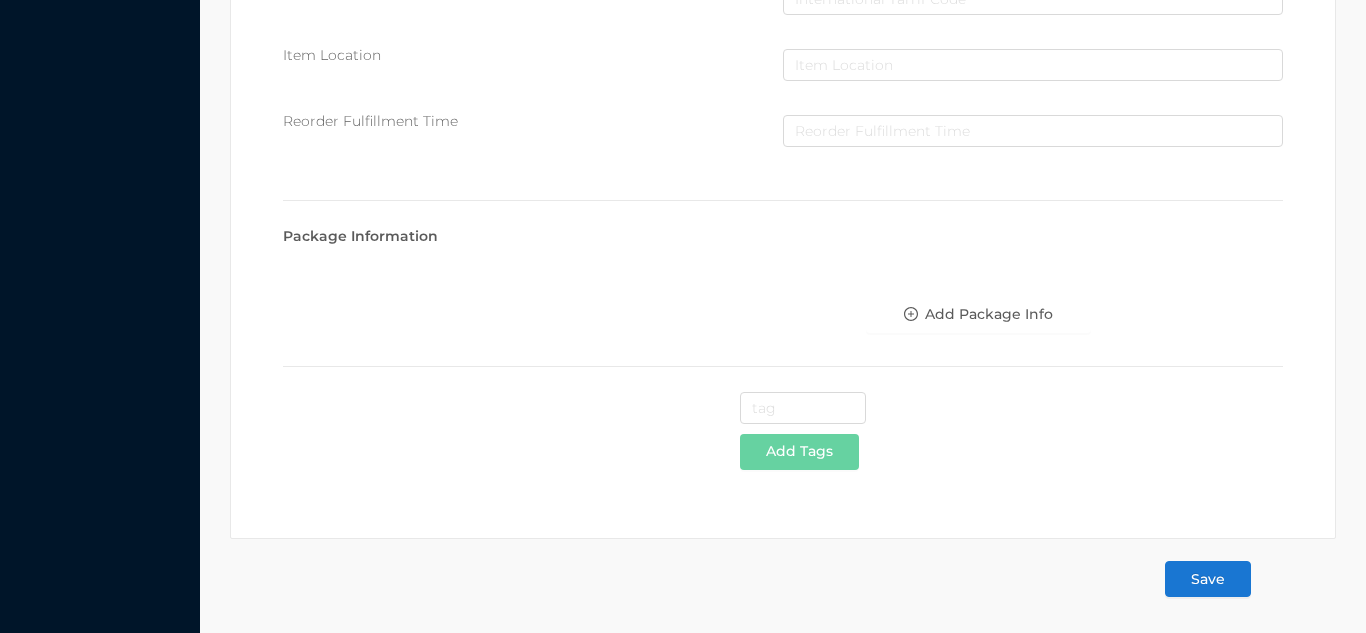 click on "Save" at bounding box center [1208, 579] 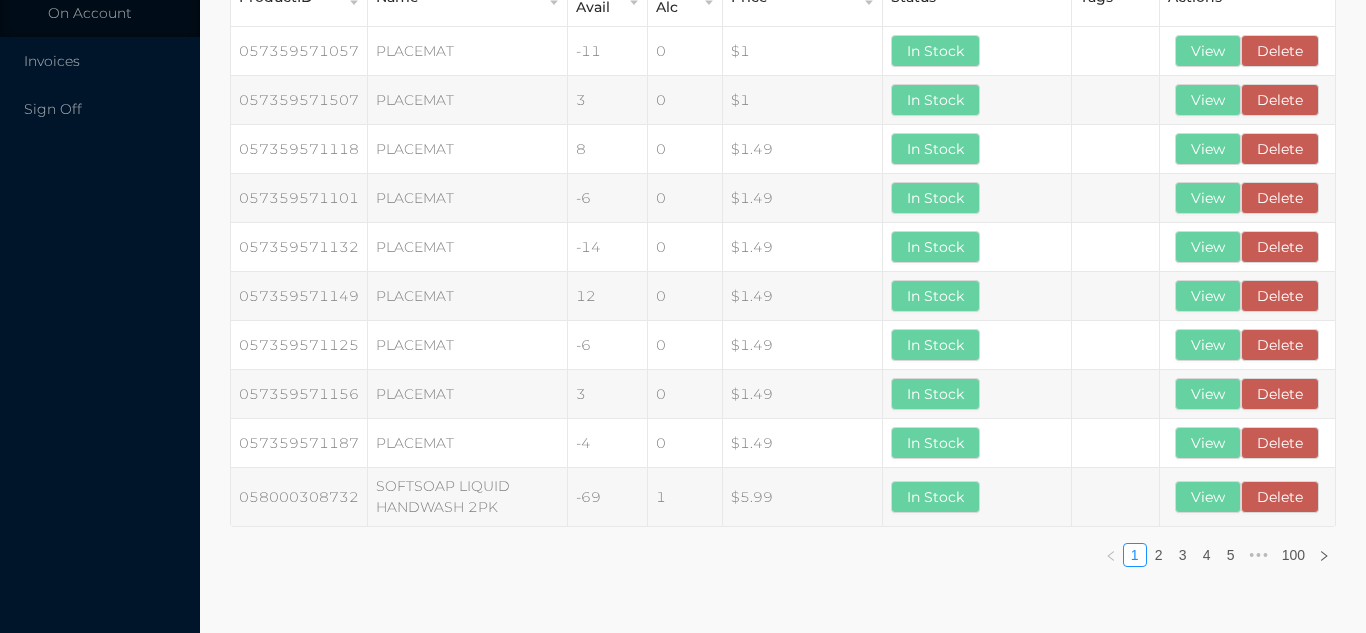 scroll, scrollTop: 0, scrollLeft: 0, axis: both 